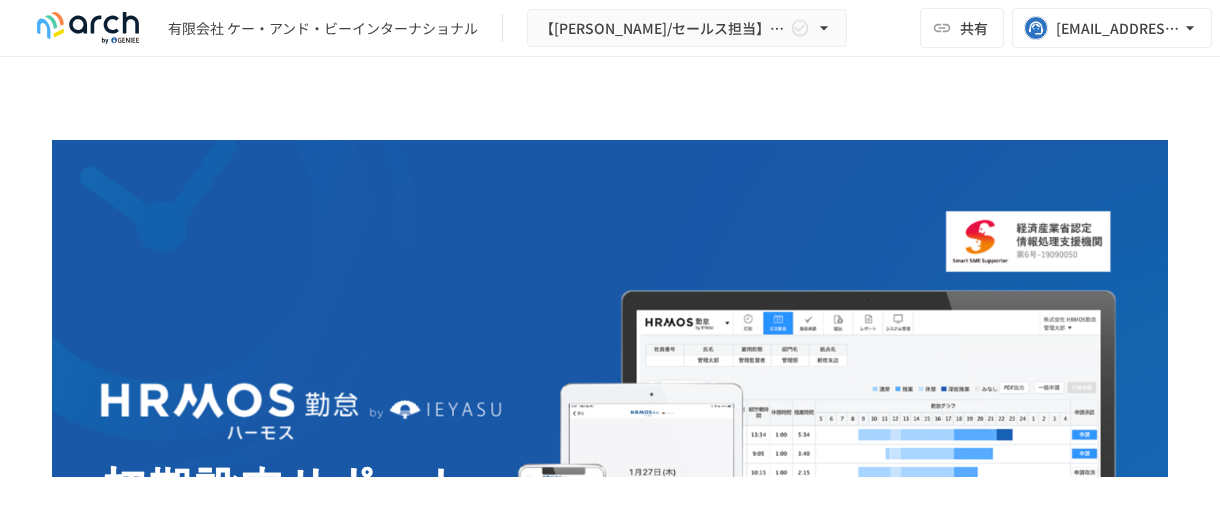 scroll, scrollTop: 0, scrollLeft: 0, axis: both 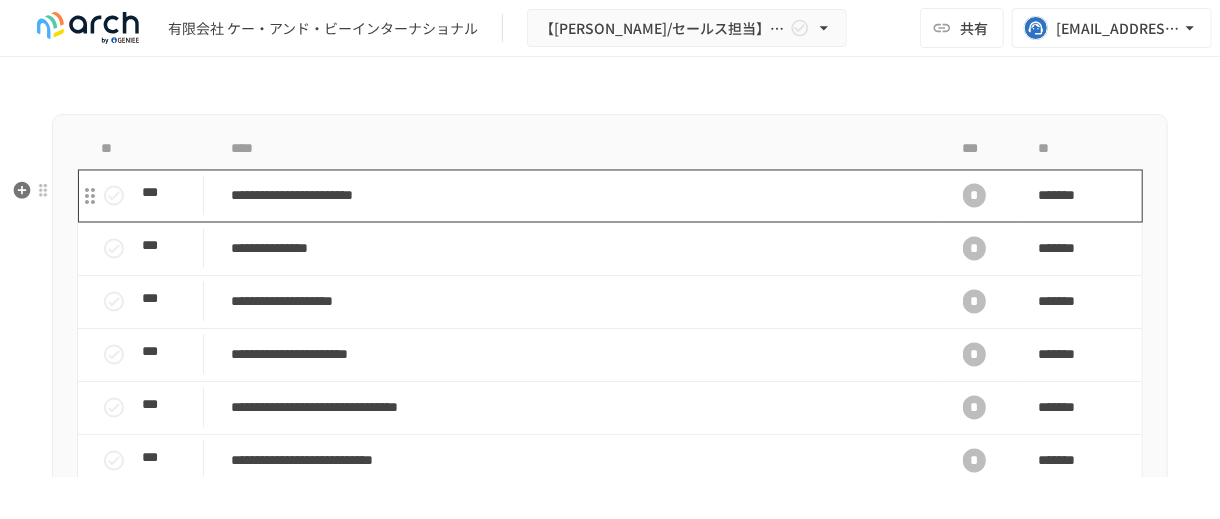click on "**********" at bounding box center (572, 196) 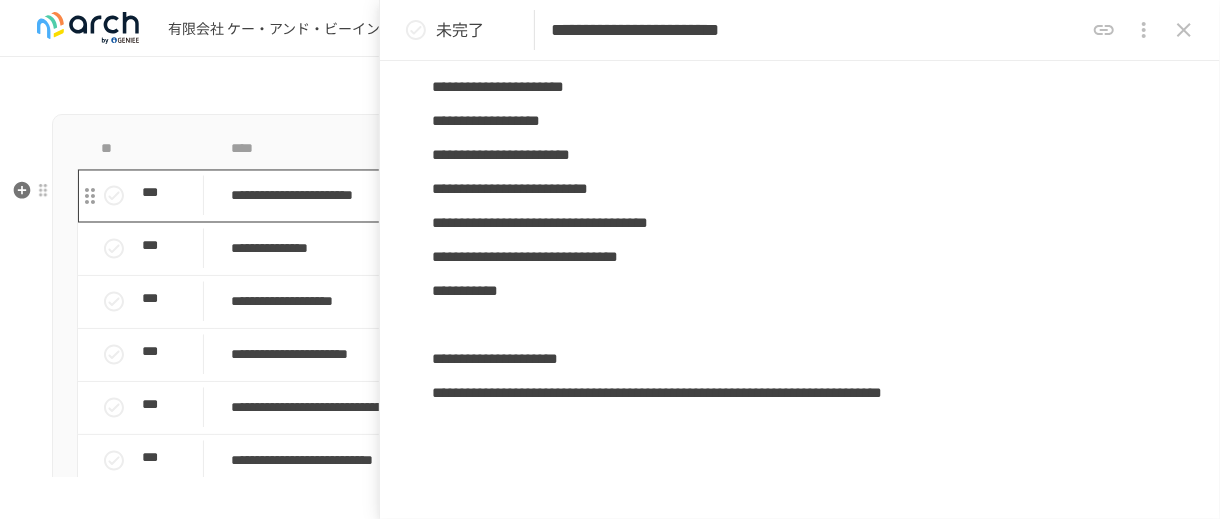 scroll, scrollTop: 142, scrollLeft: 0, axis: vertical 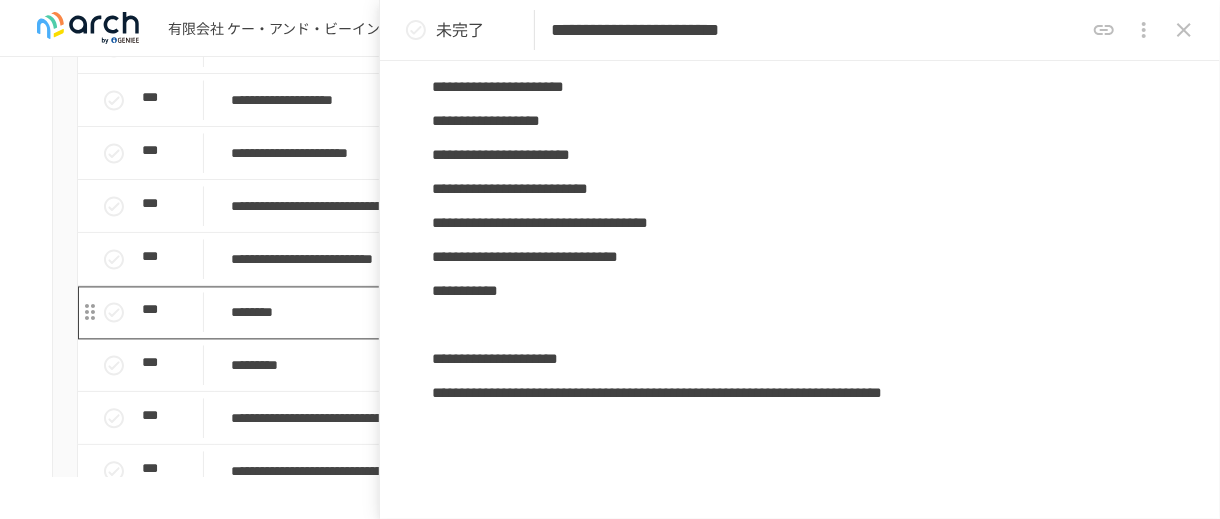 click on "********" at bounding box center (579, 312) 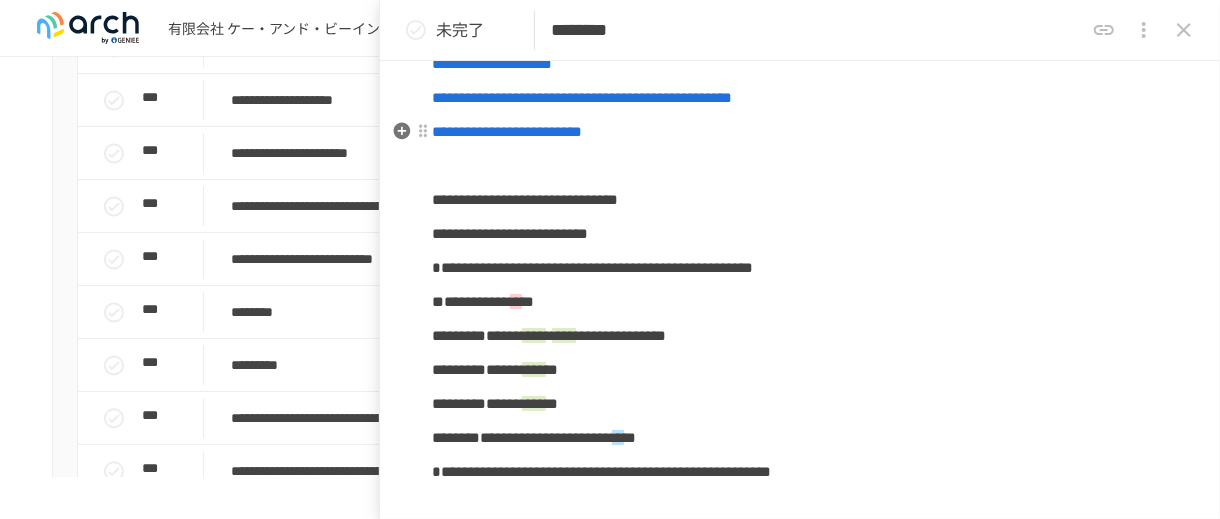scroll, scrollTop: 267, scrollLeft: 0, axis: vertical 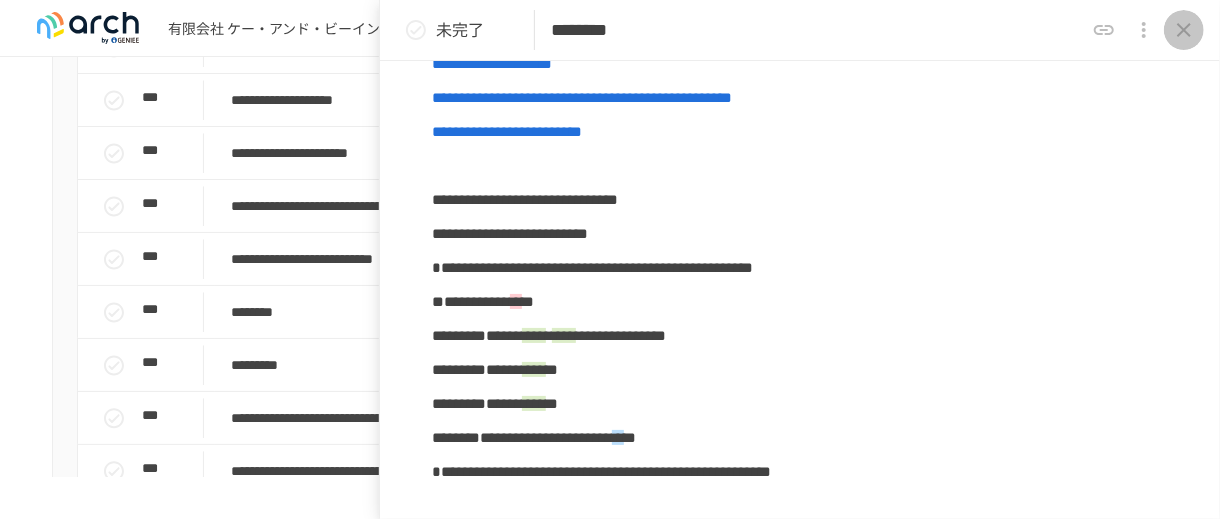 click 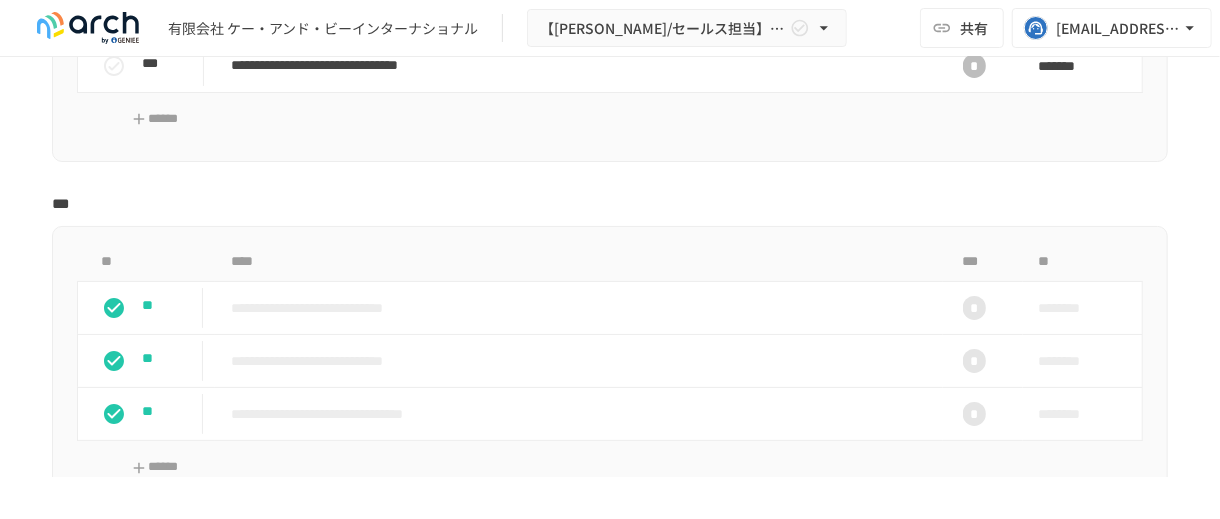 scroll, scrollTop: 3916, scrollLeft: 0, axis: vertical 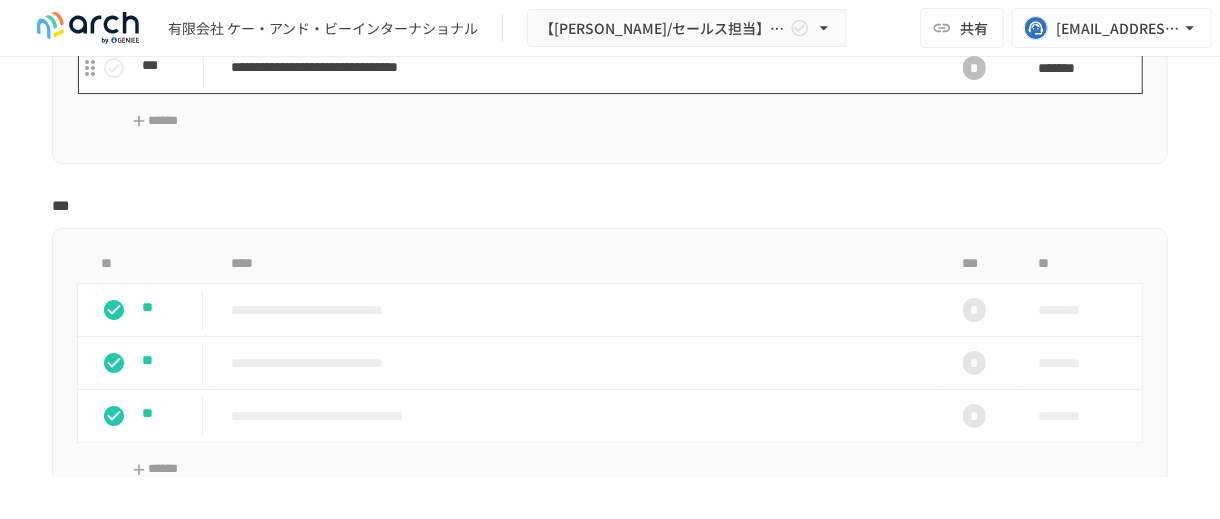 click on "**********" at bounding box center [572, 67] 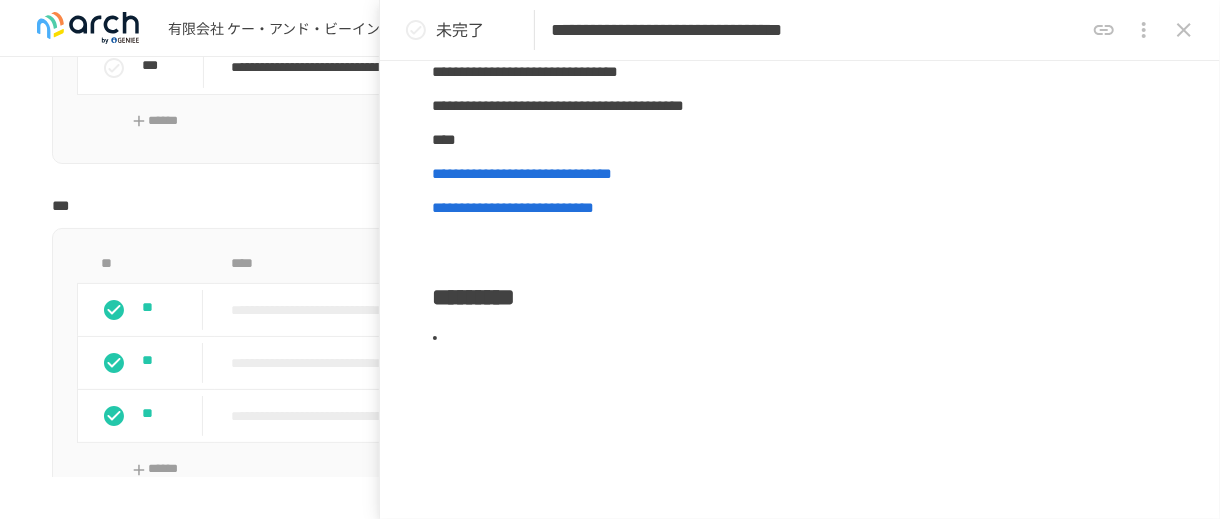 scroll, scrollTop: 0, scrollLeft: 0, axis: both 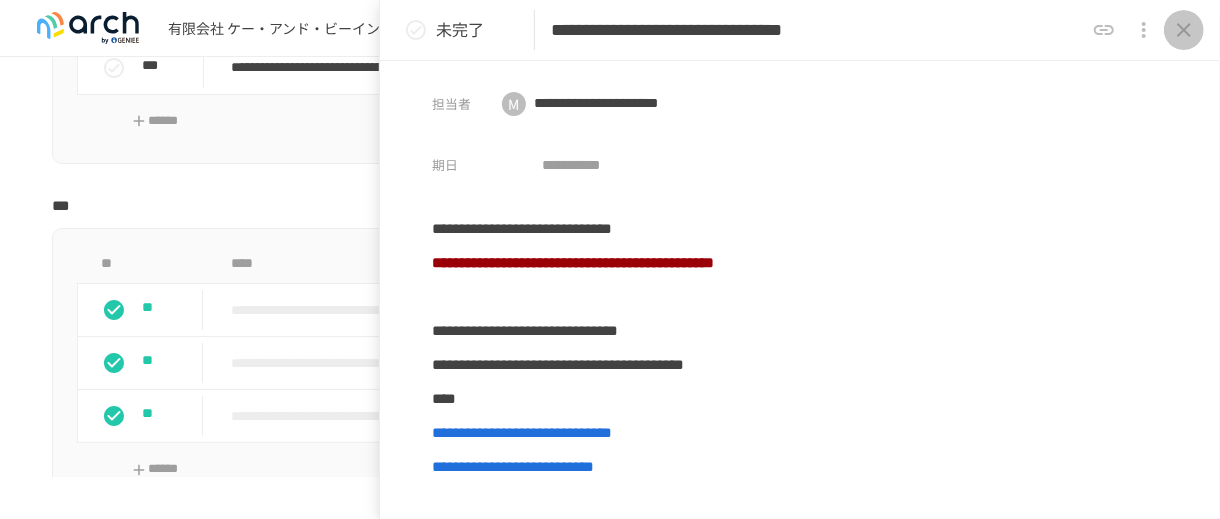 click 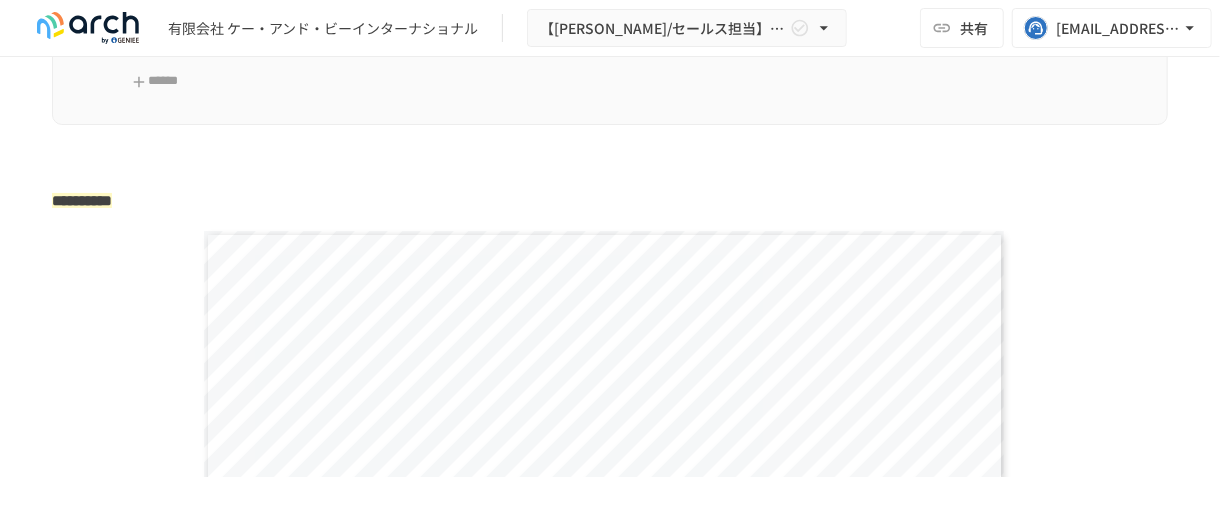 scroll, scrollTop: 4302, scrollLeft: 0, axis: vertical 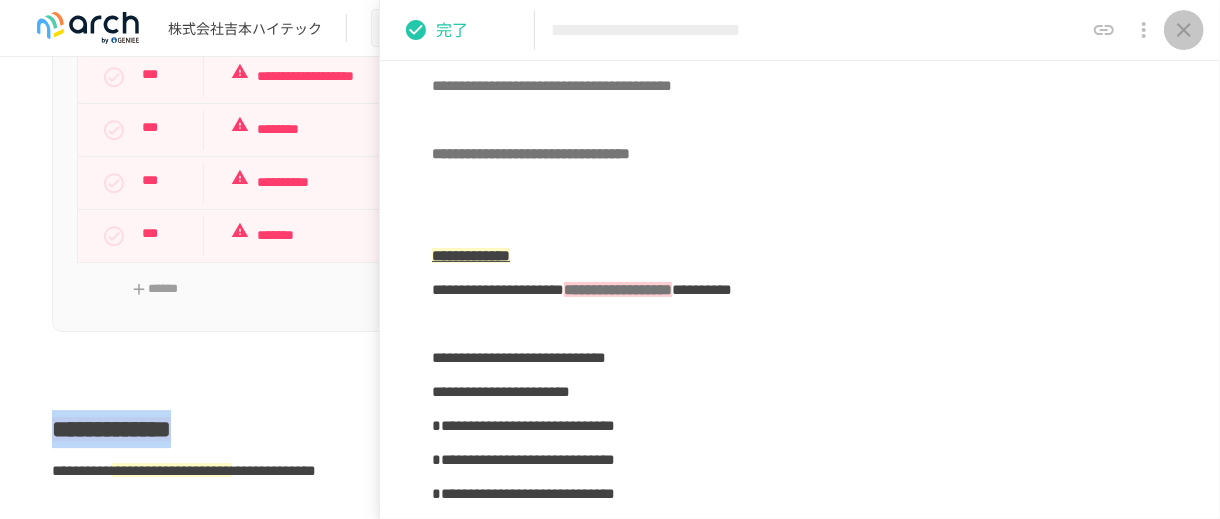 click 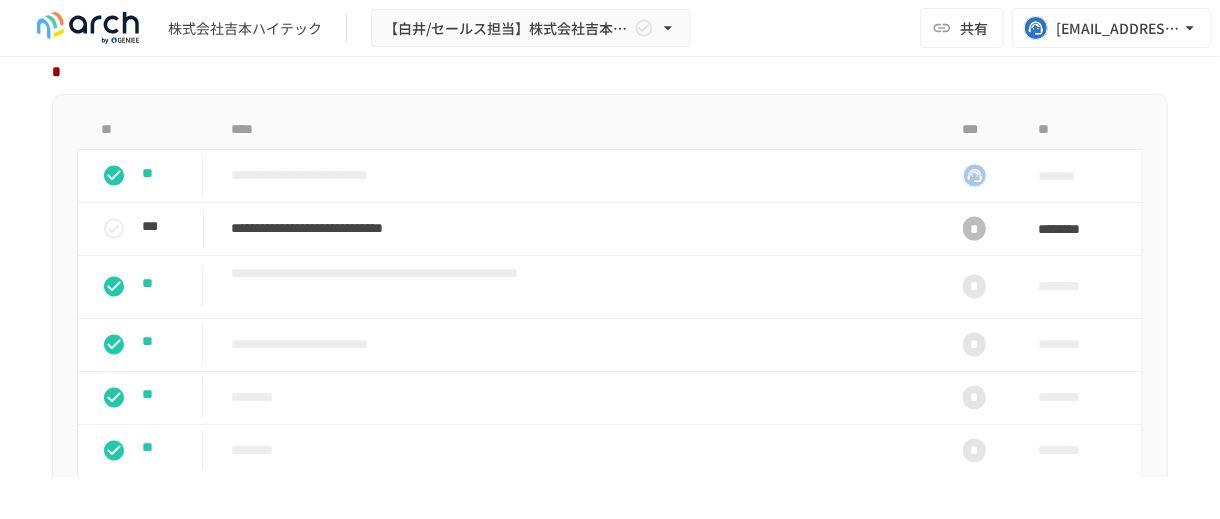 scroll, scrollTop: 1725, scrollLeft: 0, axis: vertical 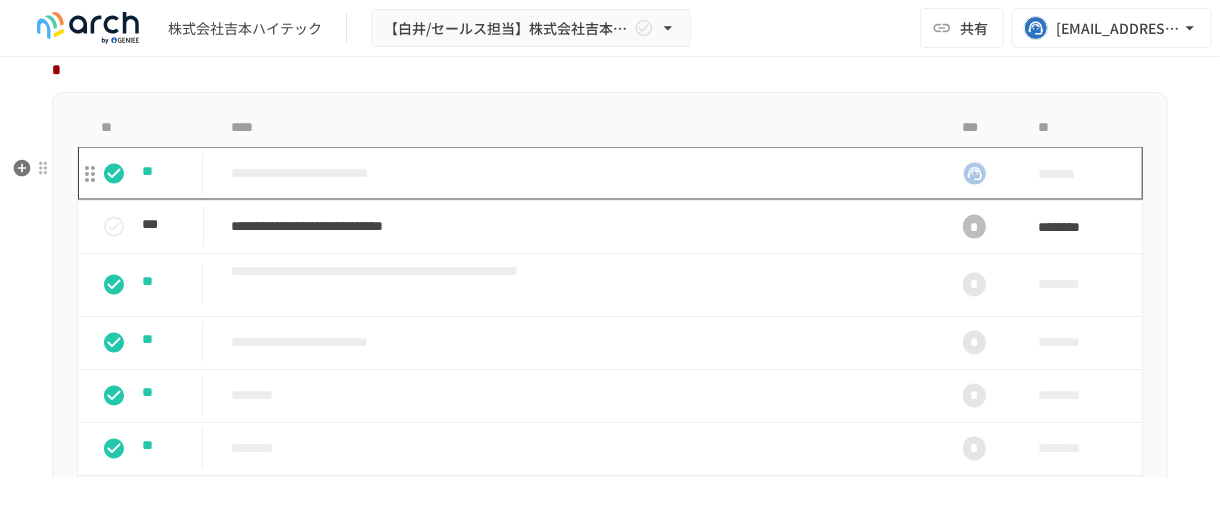 click on "**********" at bounding box center [572, 173] 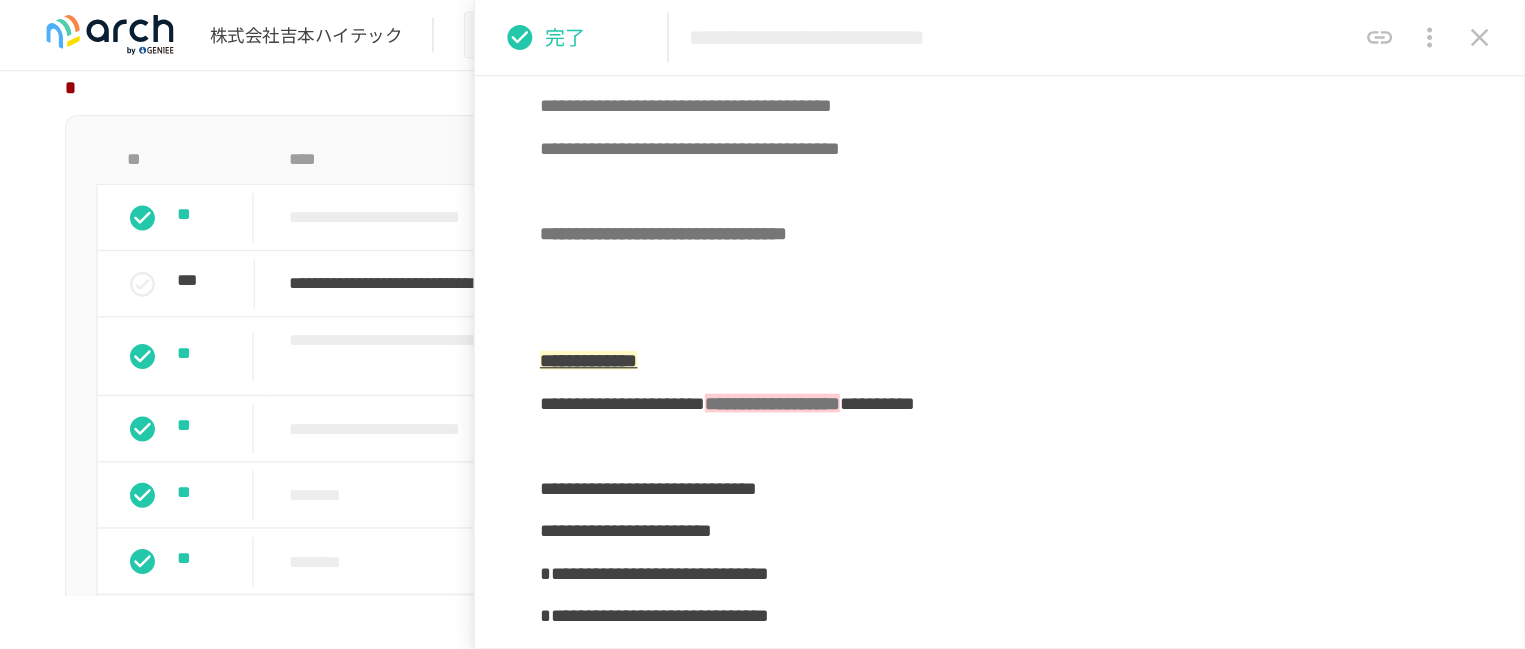 scroll, scrollTop: 0, scrollLeft: 0, axis: both 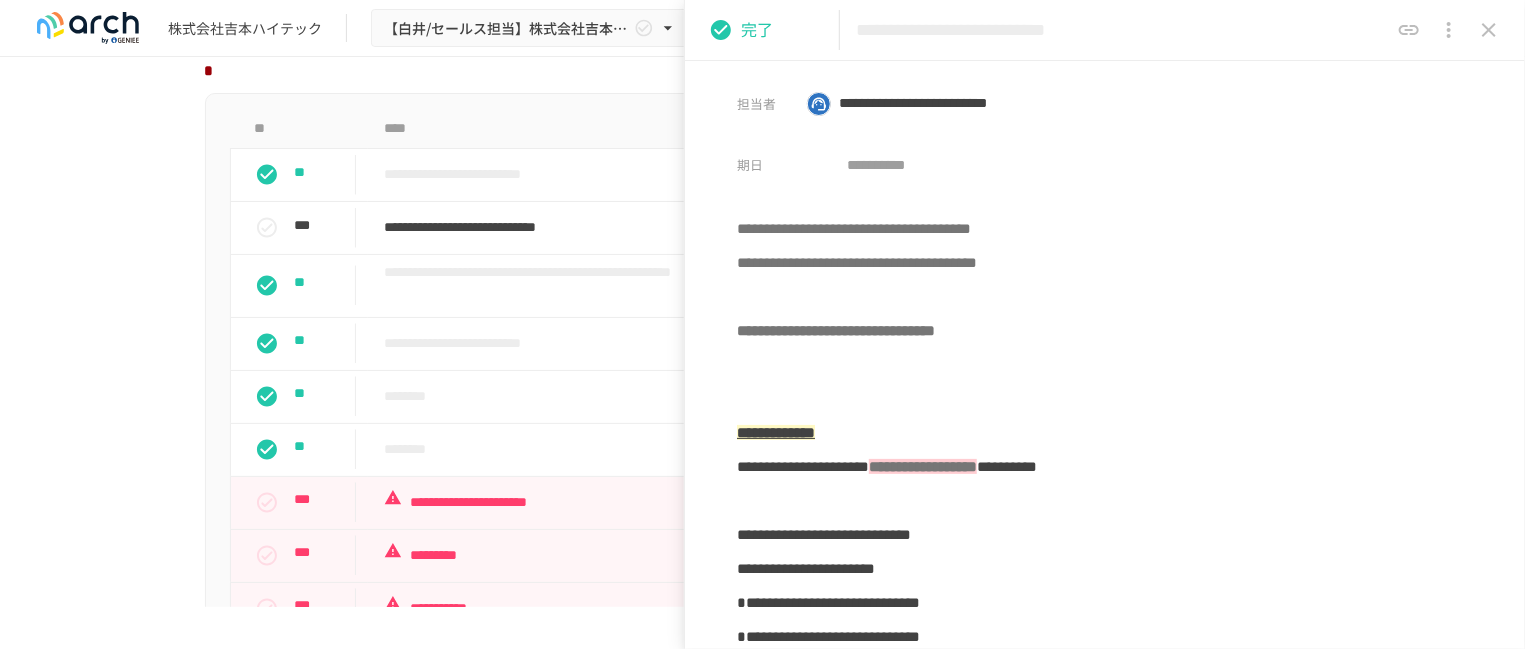 drag, startPoint x: 1112, startPoint y: 0, endPoint x: 561, endPoint y: 174, distance: 577.8209 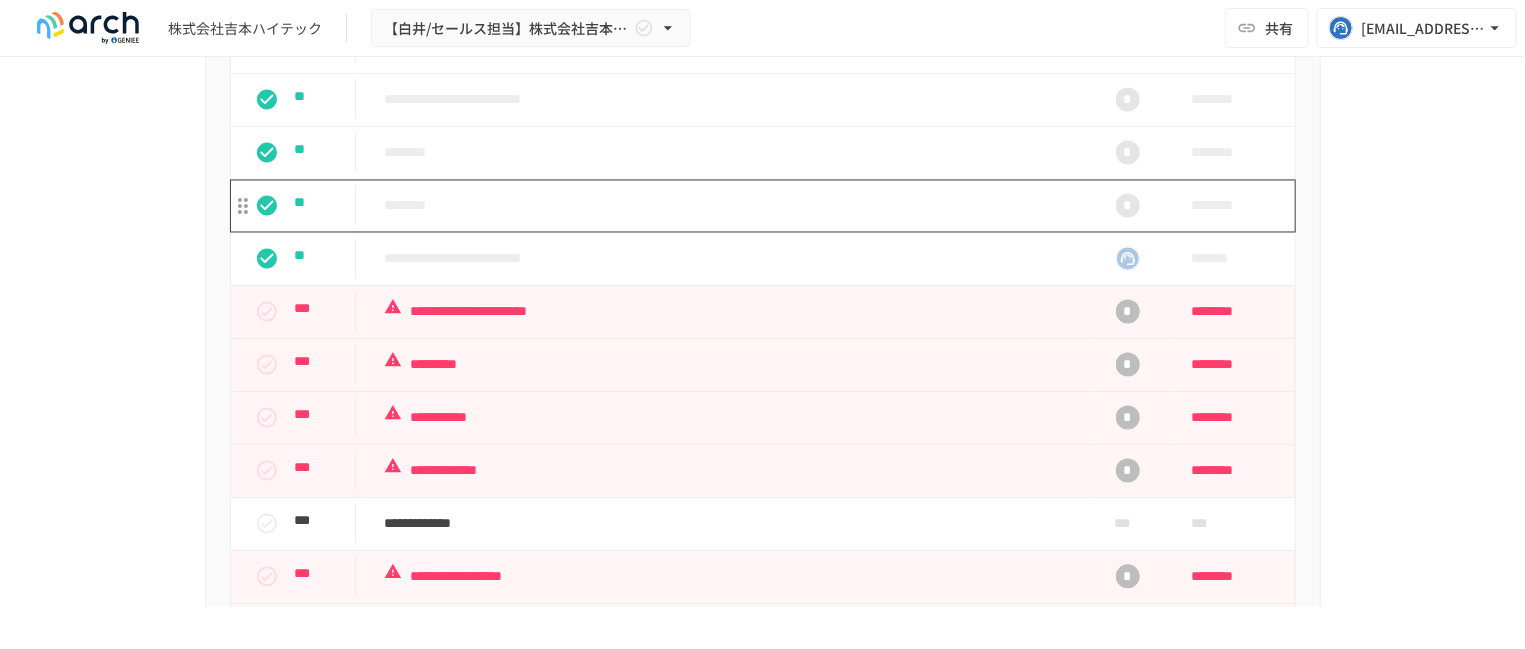 scroll, scrollTop: 1916, scrollLeft: 0, axis: vertical 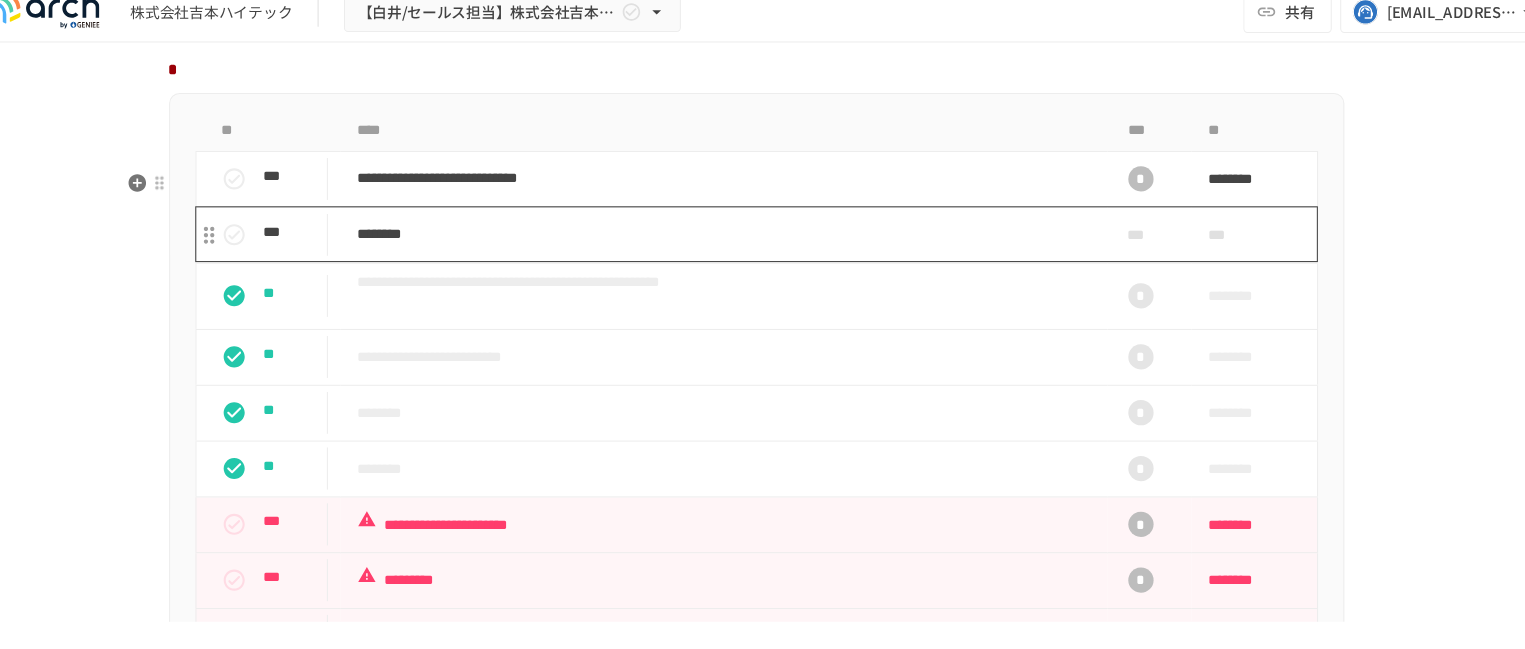 click on "********" at bounding box center (732, 239) 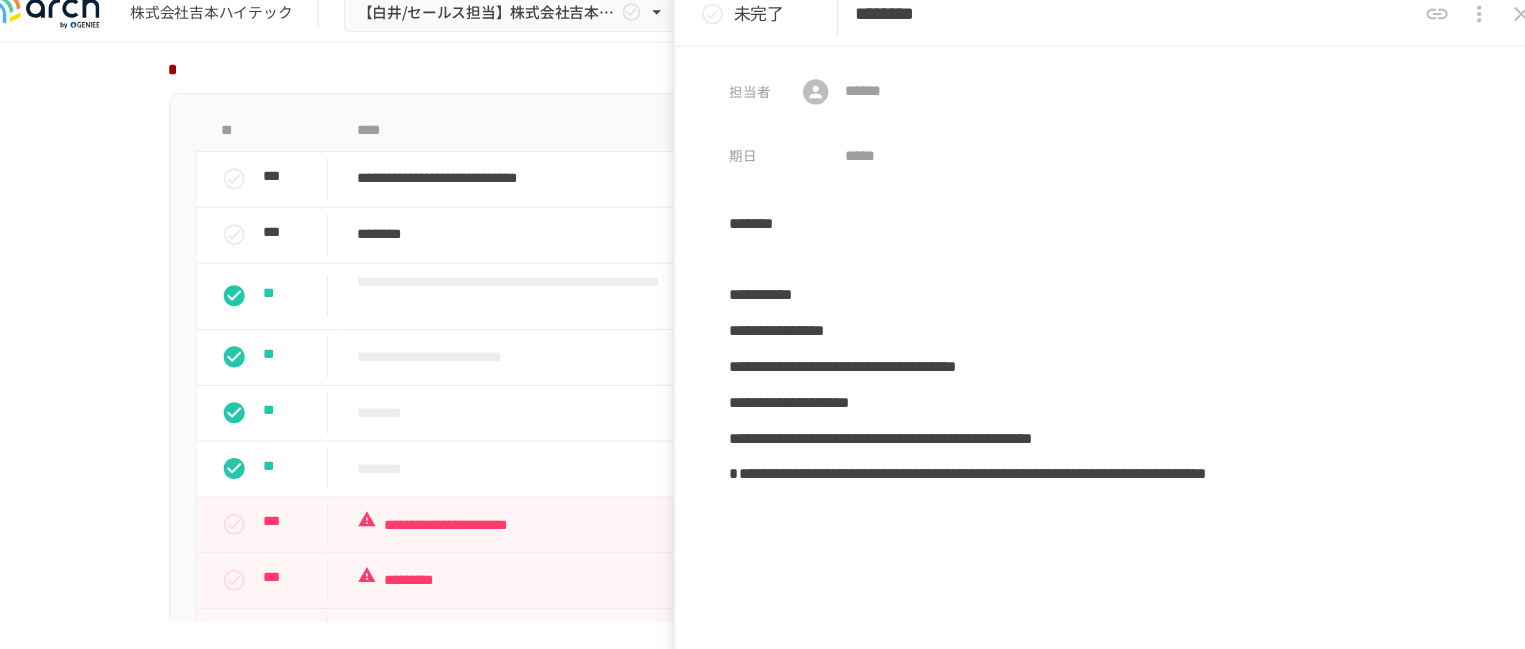 click on "********" at bounding box center (1122, 30) 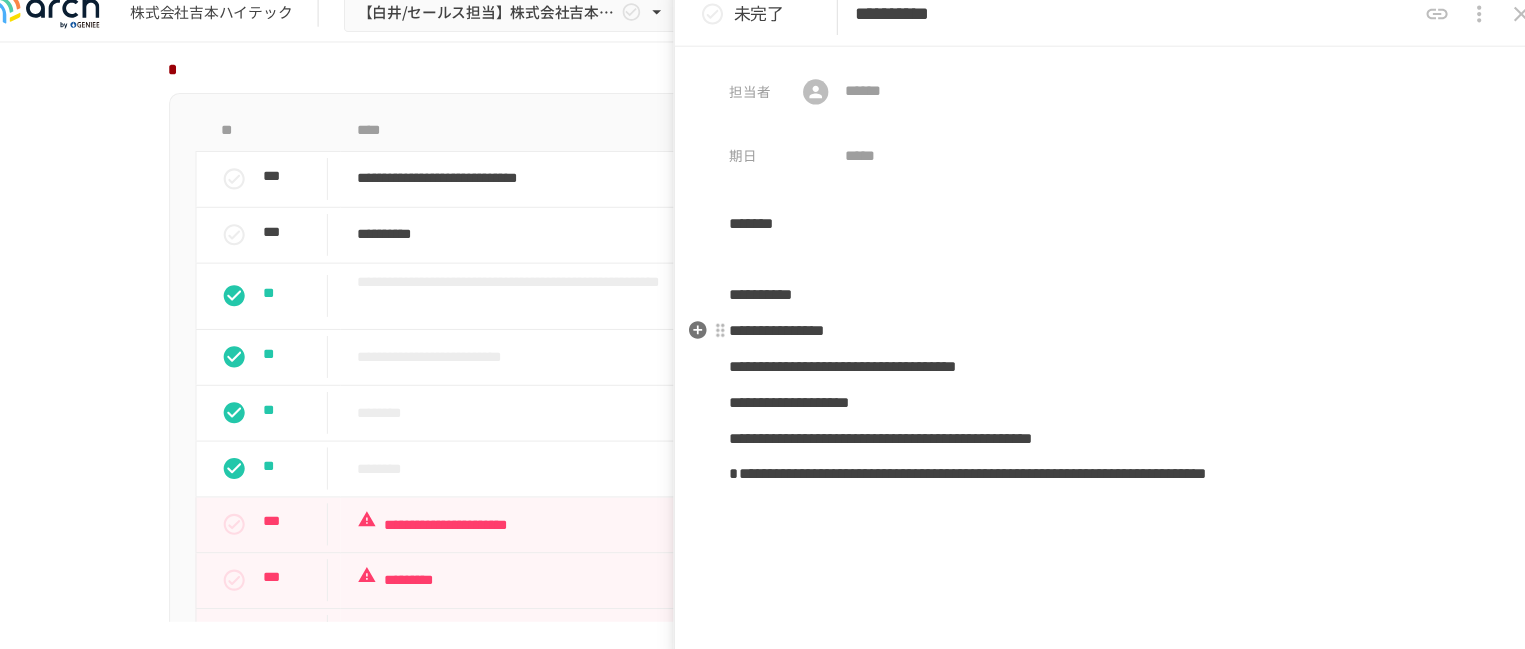 type on "**********" 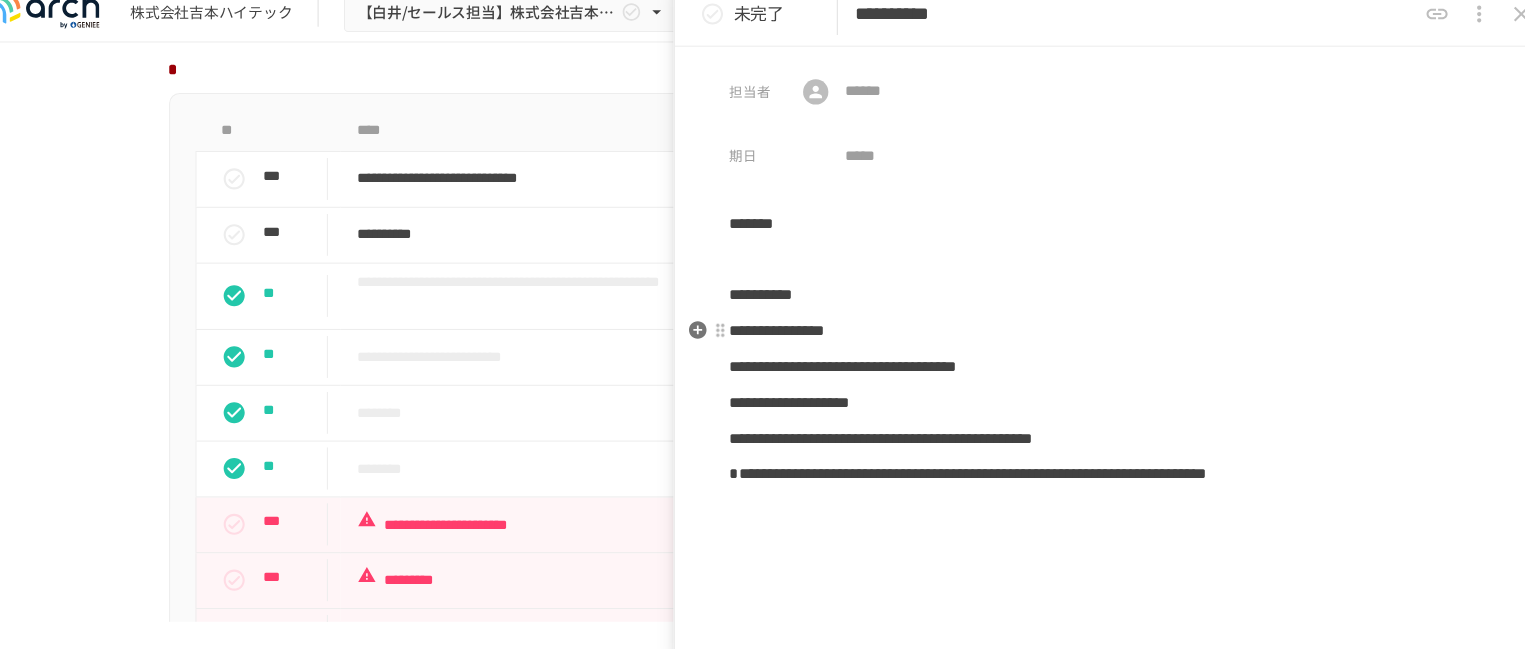 click on "**********" at bounding box center (782, 330) 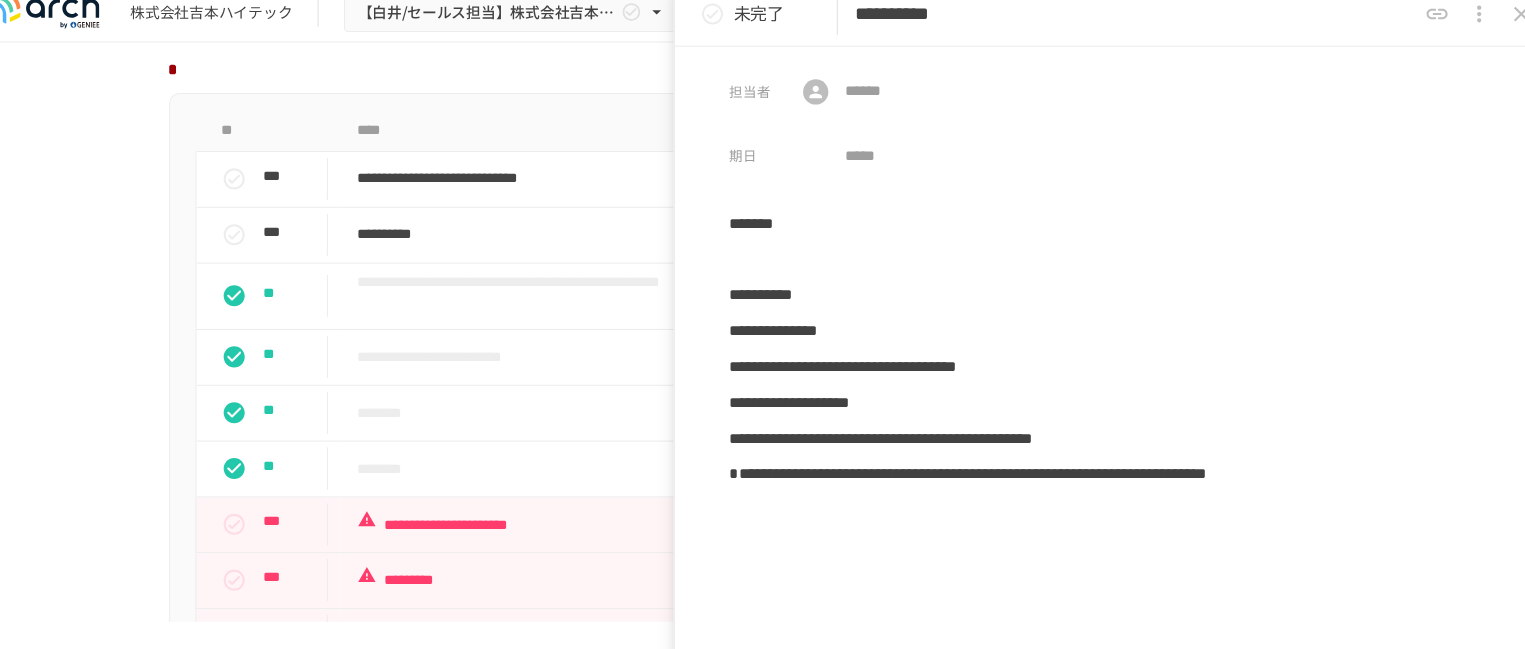 type 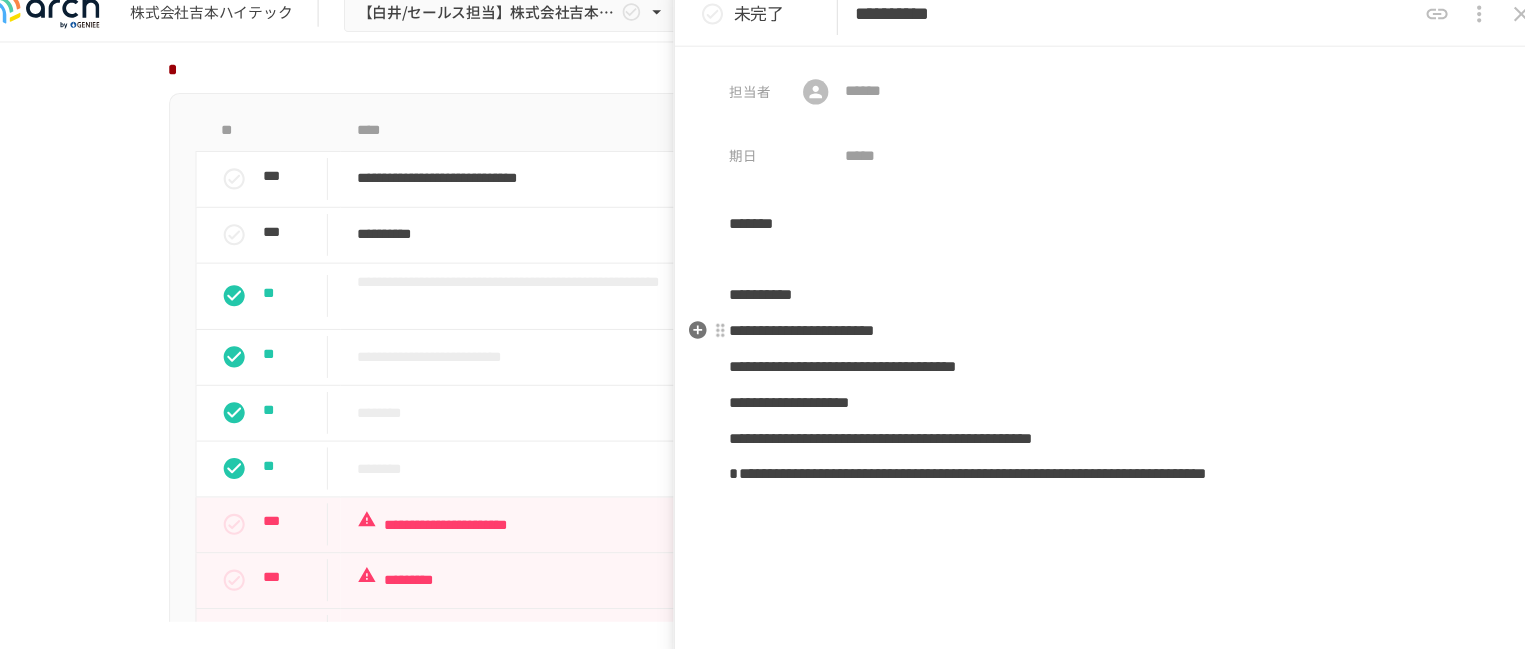 click on "**********" at bounding box center (806, 330) 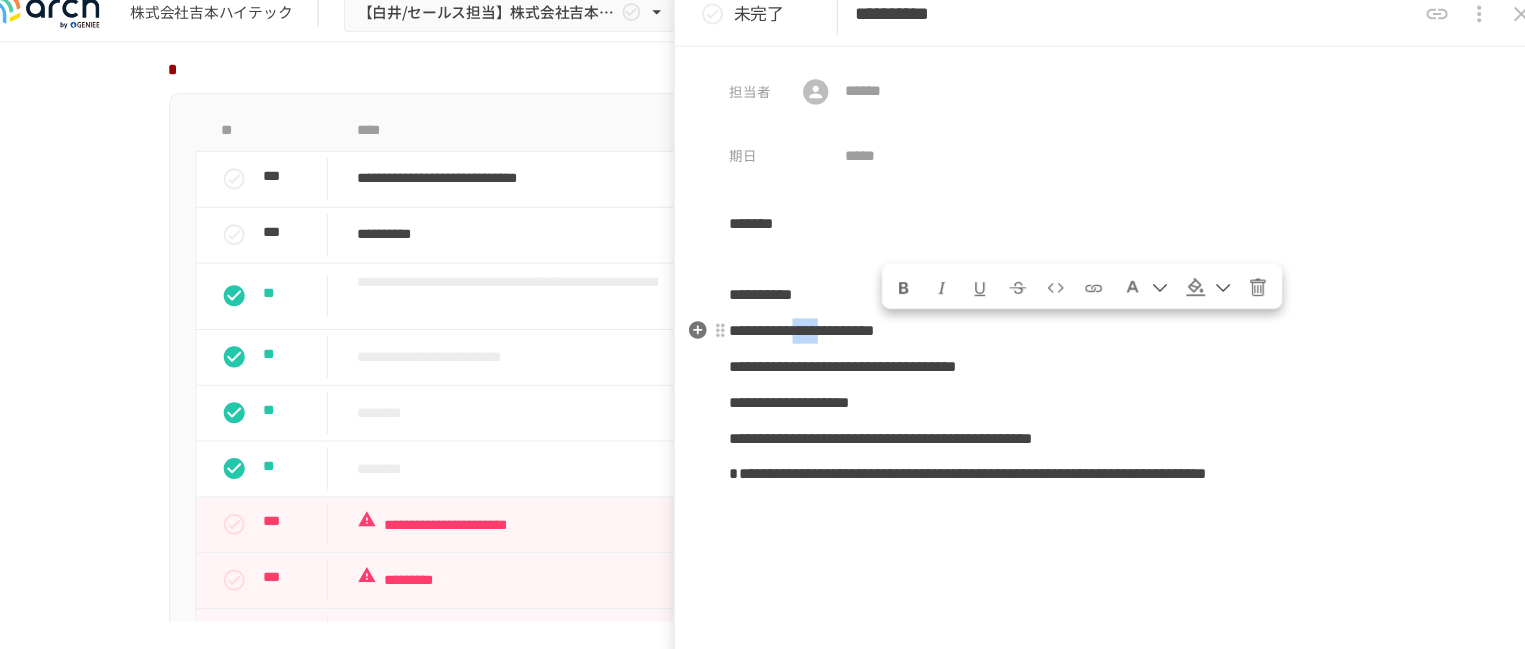 drag, startPoint x: 946, startPoint y: 349, endPoint x: 892, endPoint y: 353, distance: 54.147945 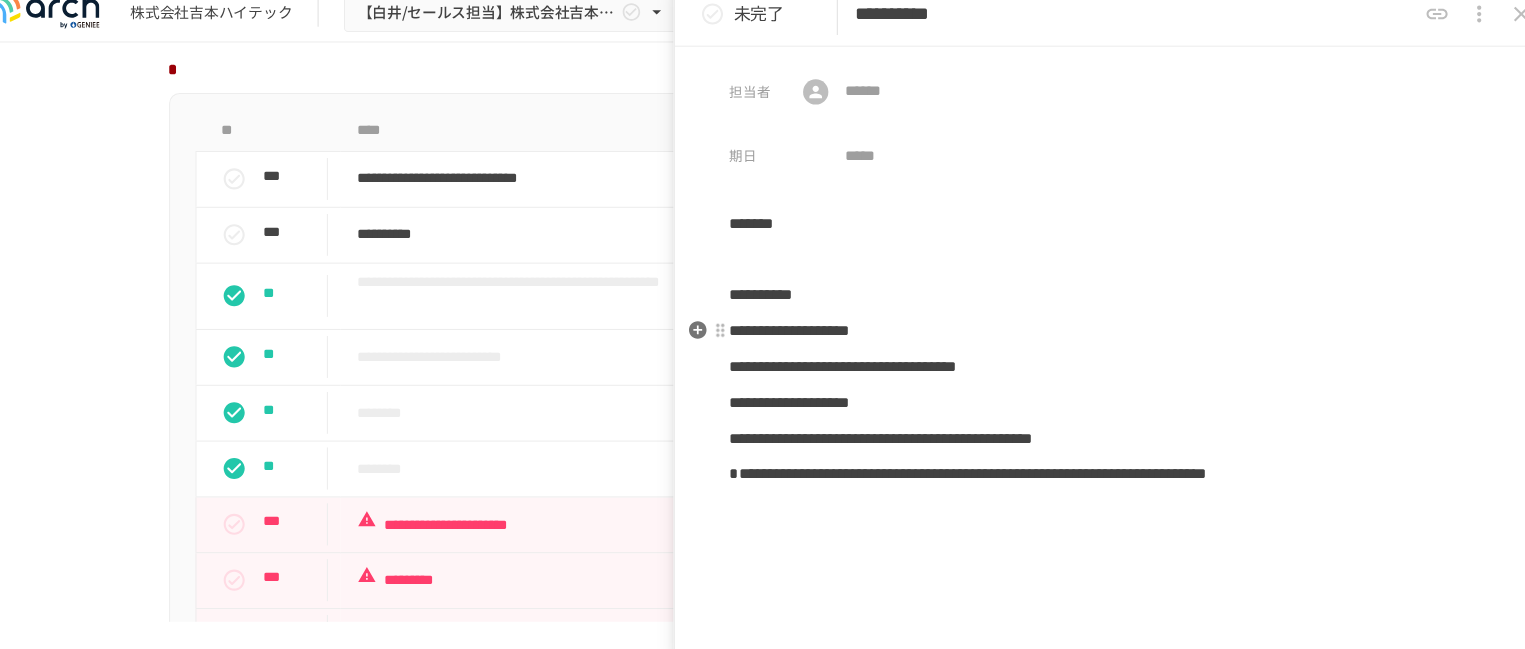 click on "**********" at bounding box center [794, 330] 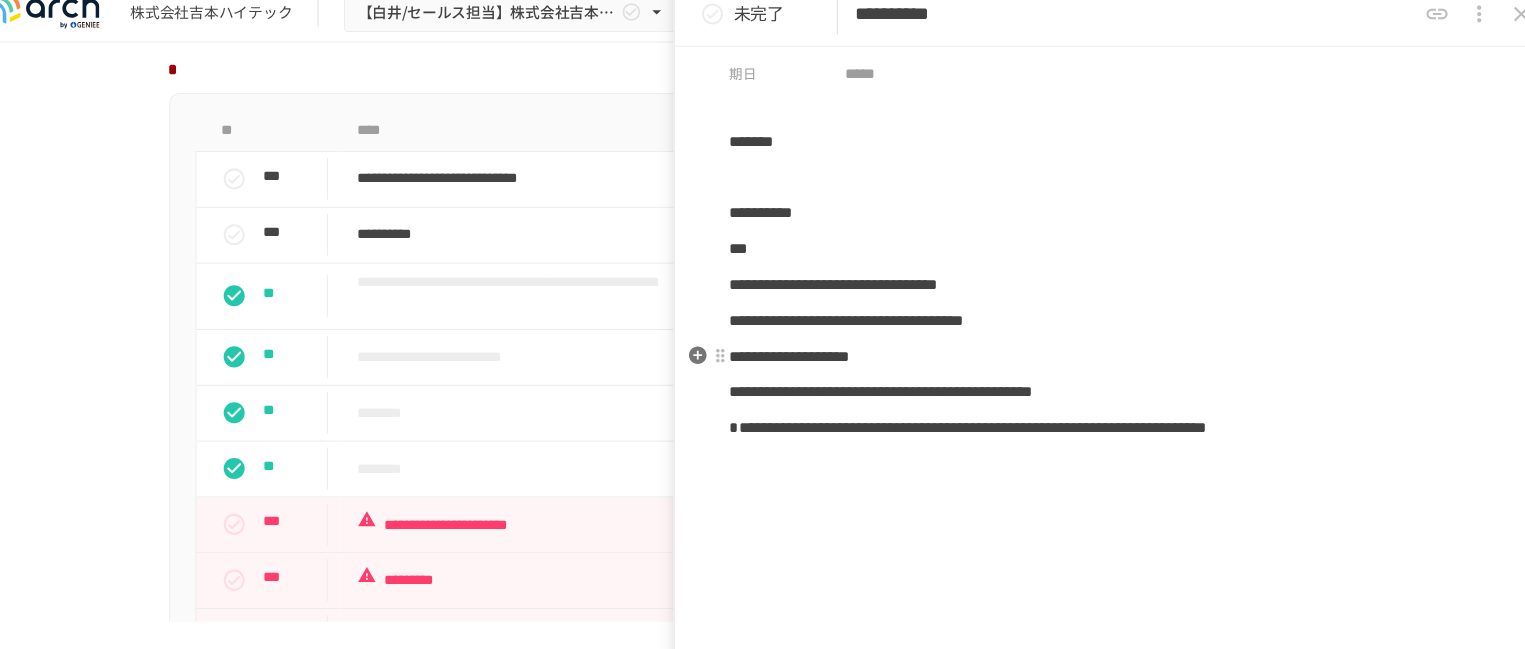 scroll, scrollTop: 78, scrollLeft: 0, axis: vertical 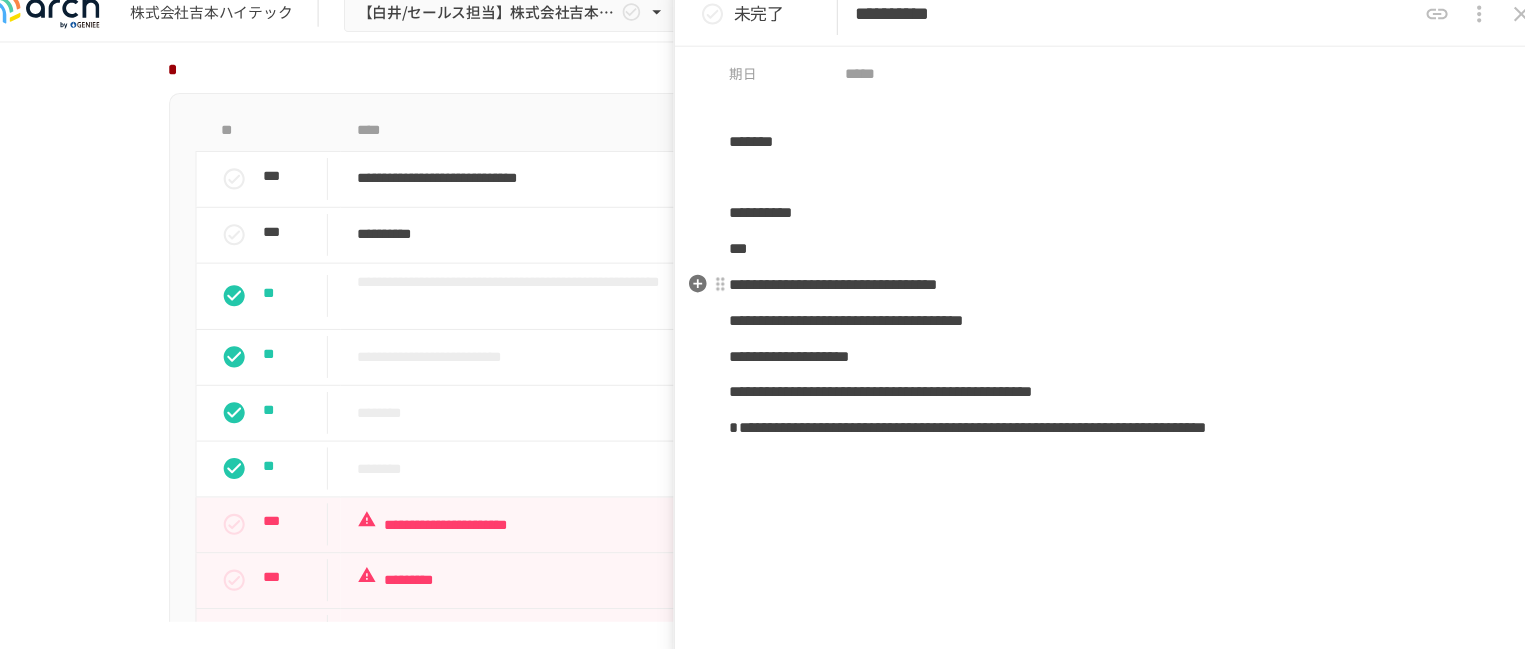 click on "**********" at bounding box center (836, 286) 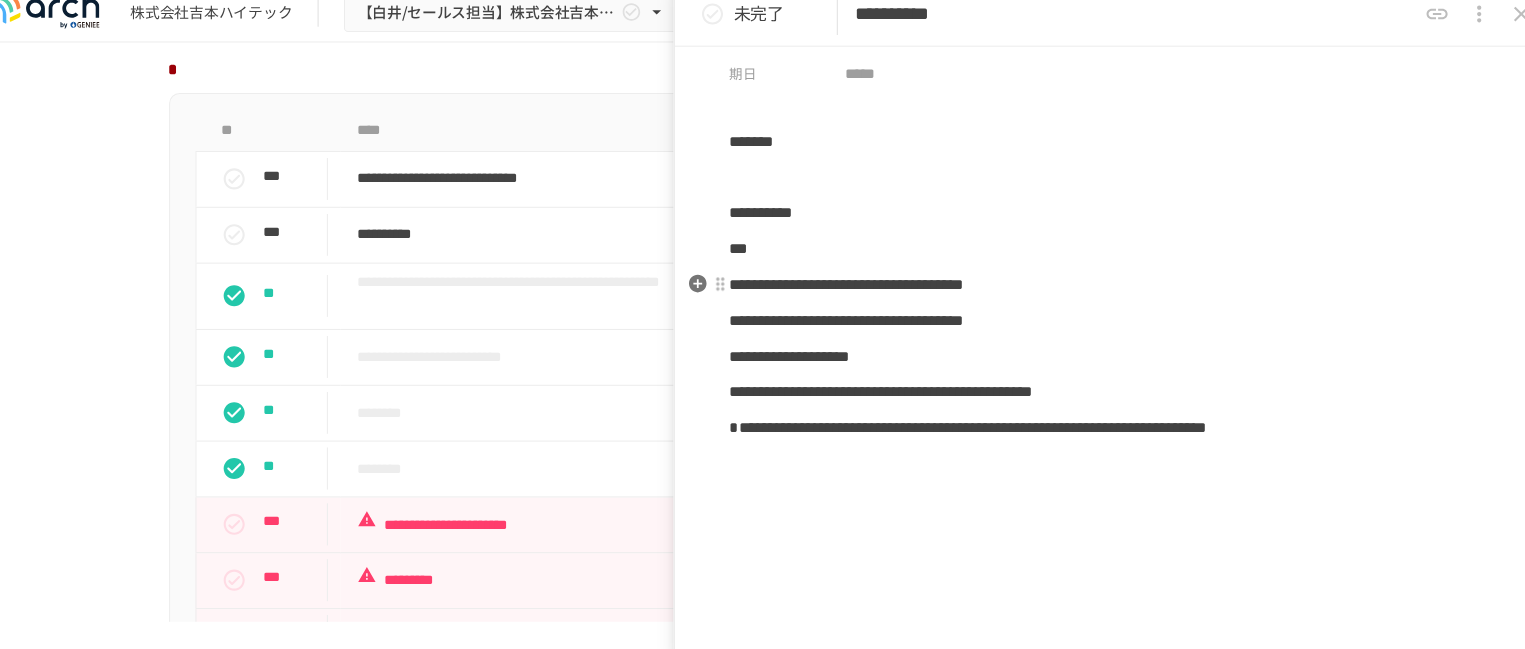 click on "**********" at bounding box center [1105, 287] 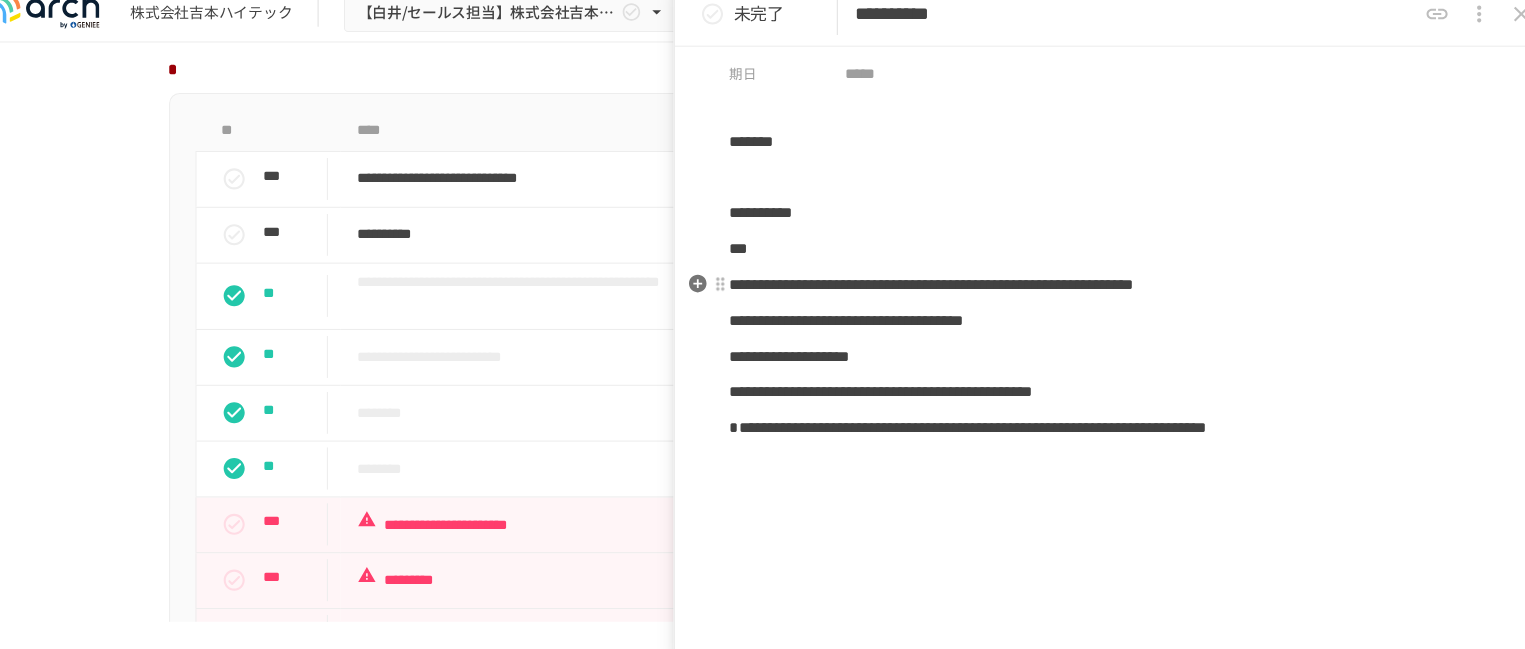 click on "**********" at bounding box center [929, 286] 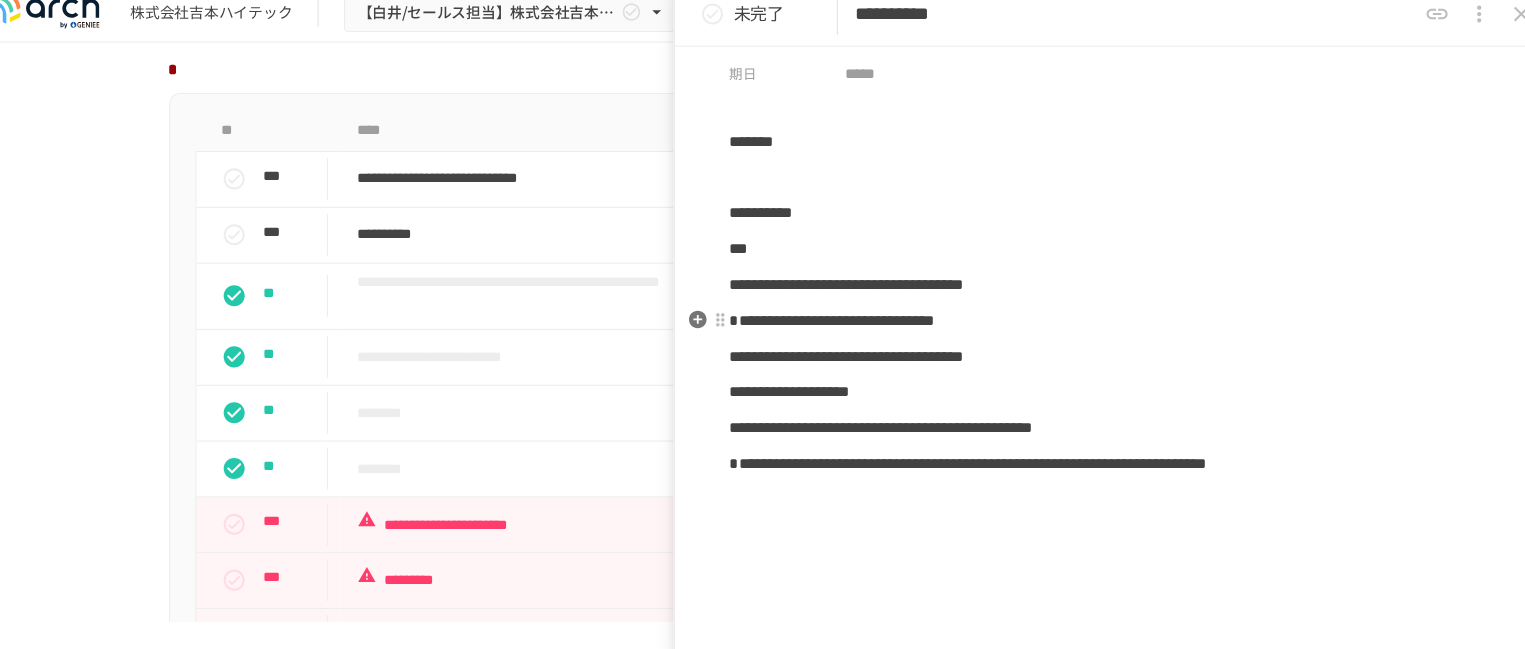 click on "**********" at bounding box center (1105, 321) 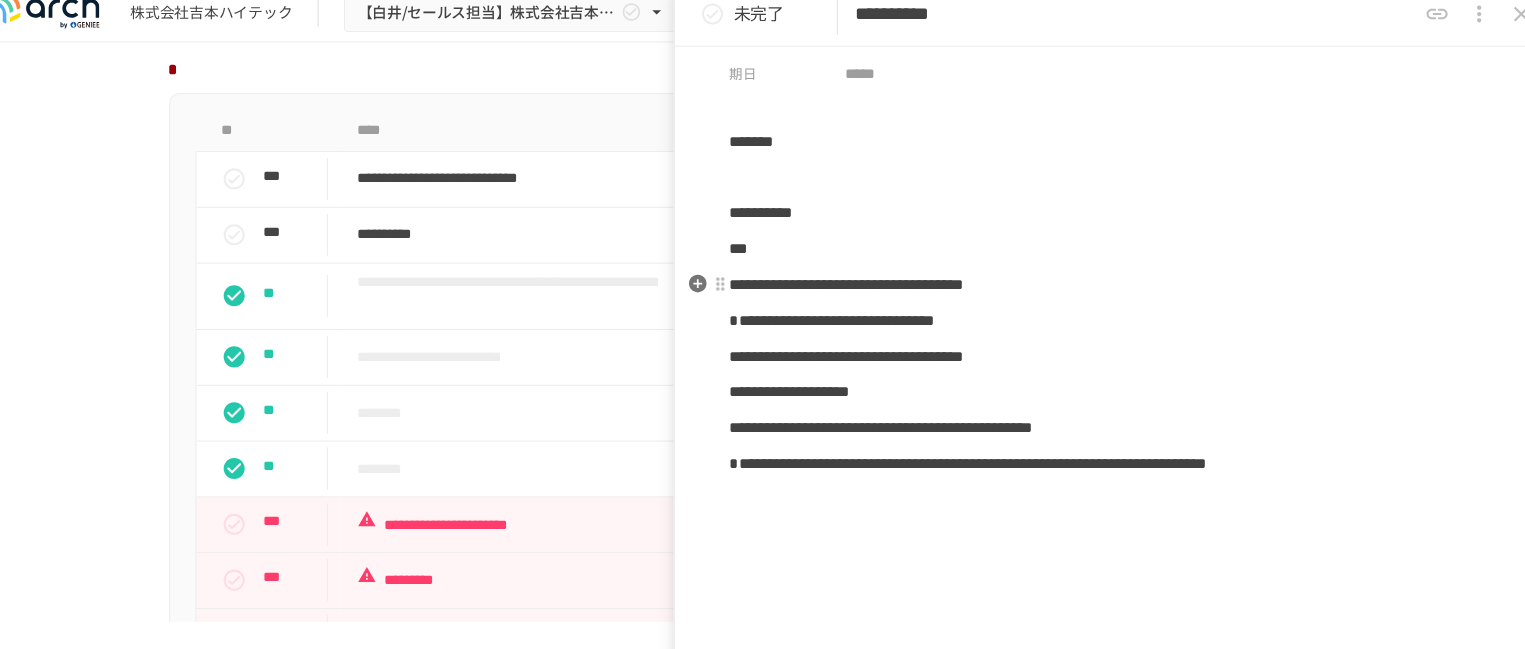 click on "**********" at bounding box center (848, 286) 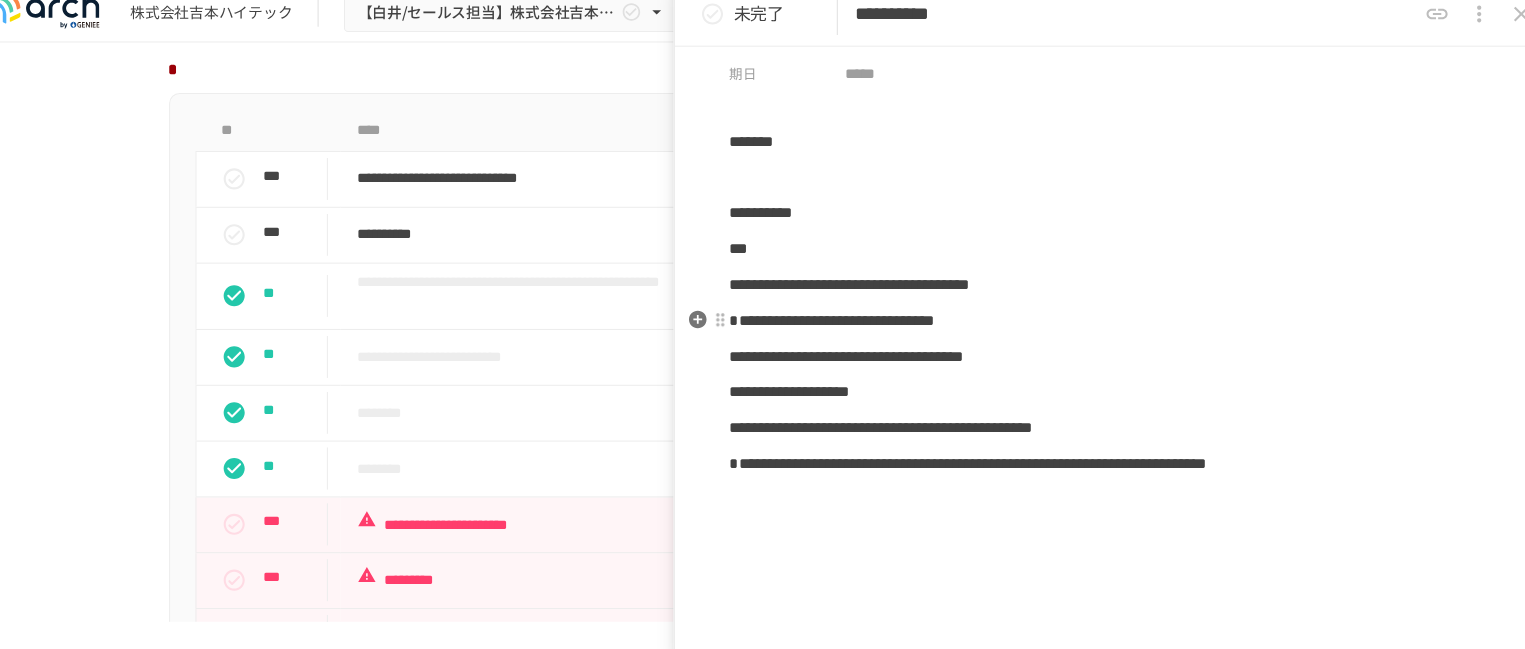 click on "**********" at bounding box center (1105, 321) 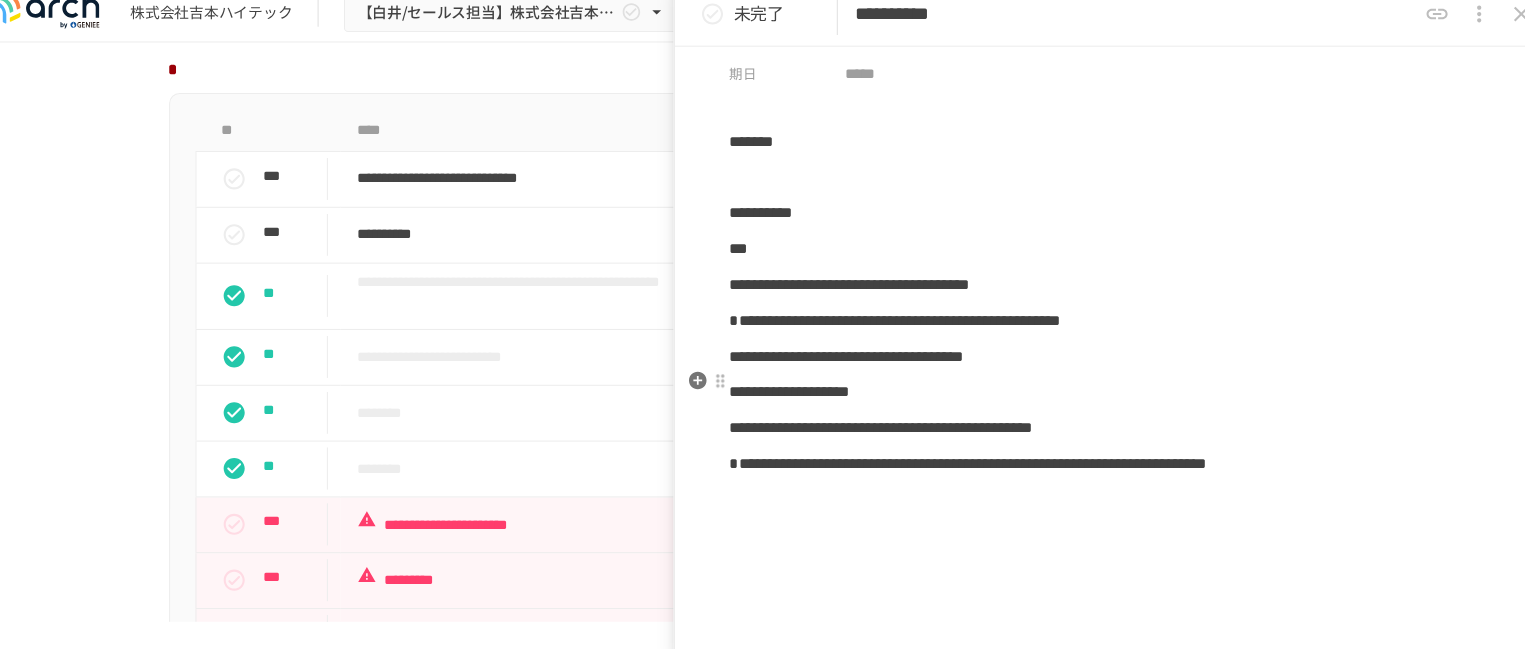 click on "**********" at bounding box center [848, 354] 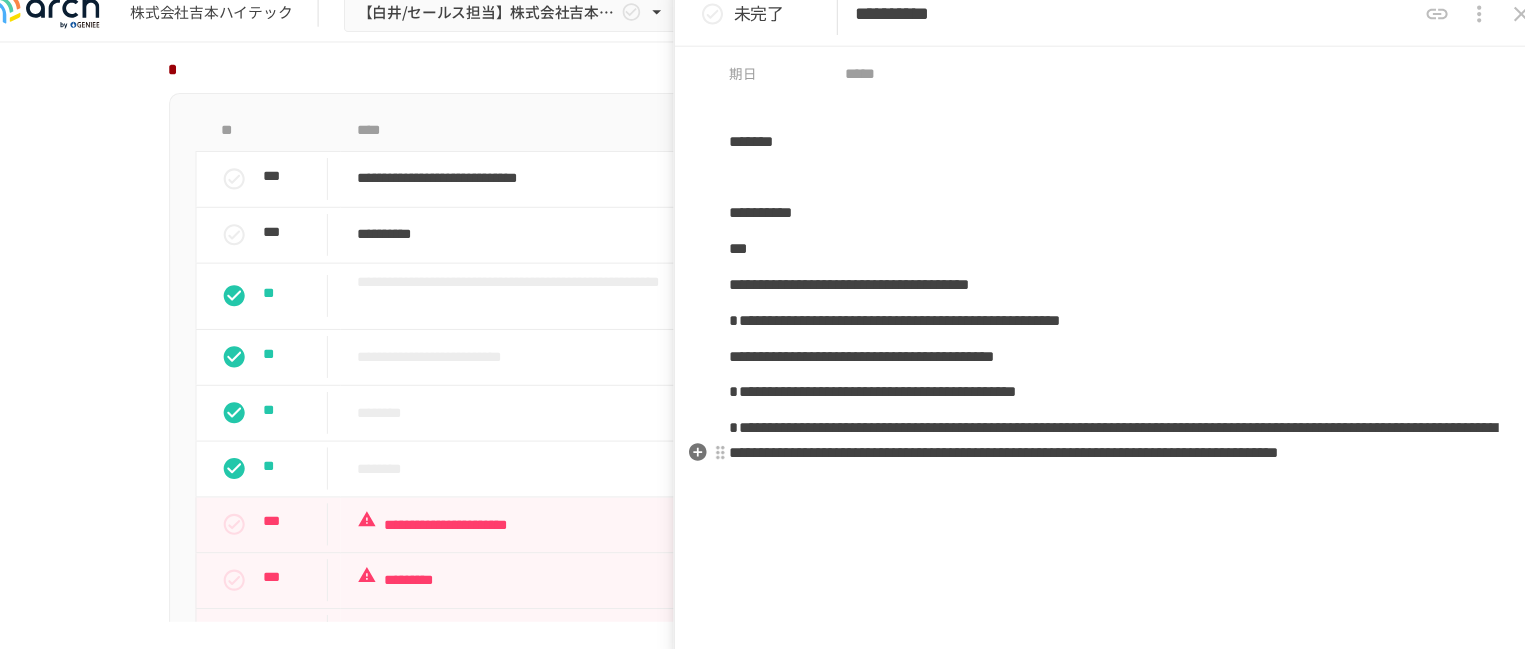 click on "**********" at bounding box center (1101, 434) 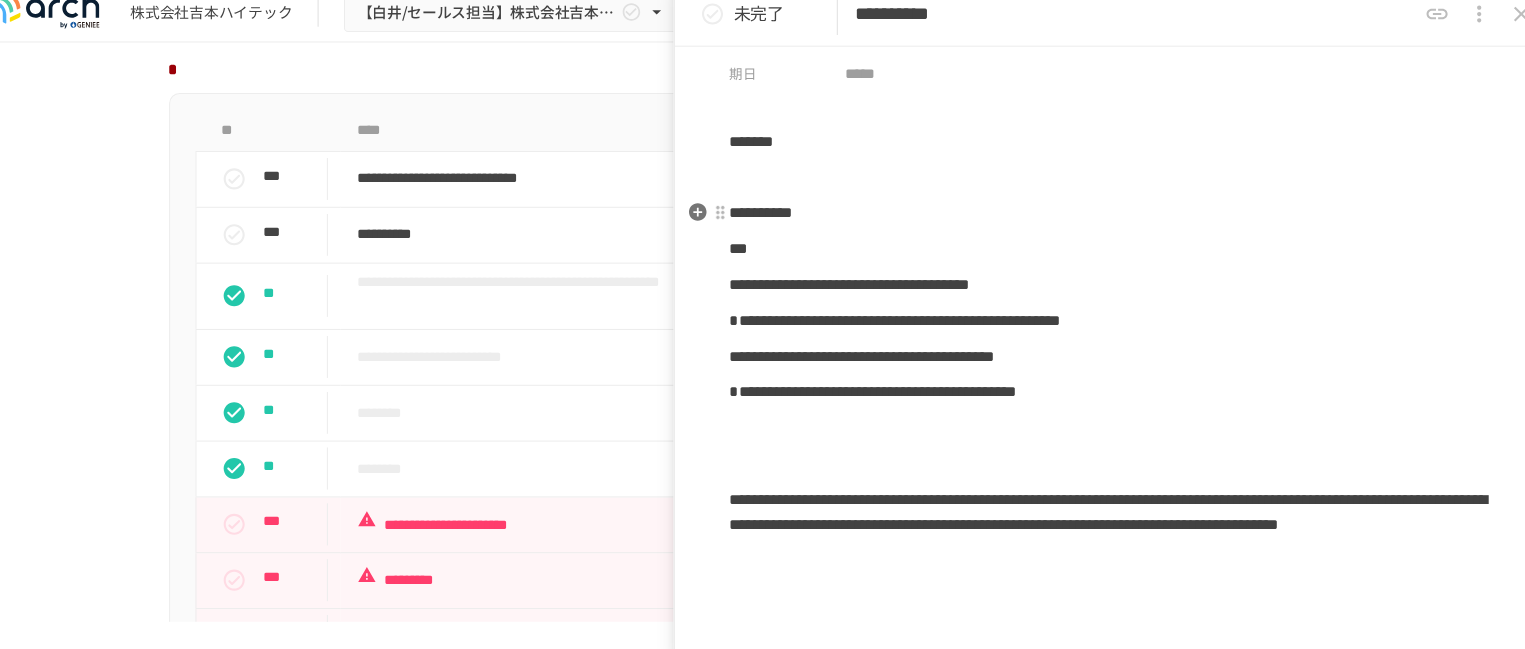 click on "**********" at bounding box center [767, 218] 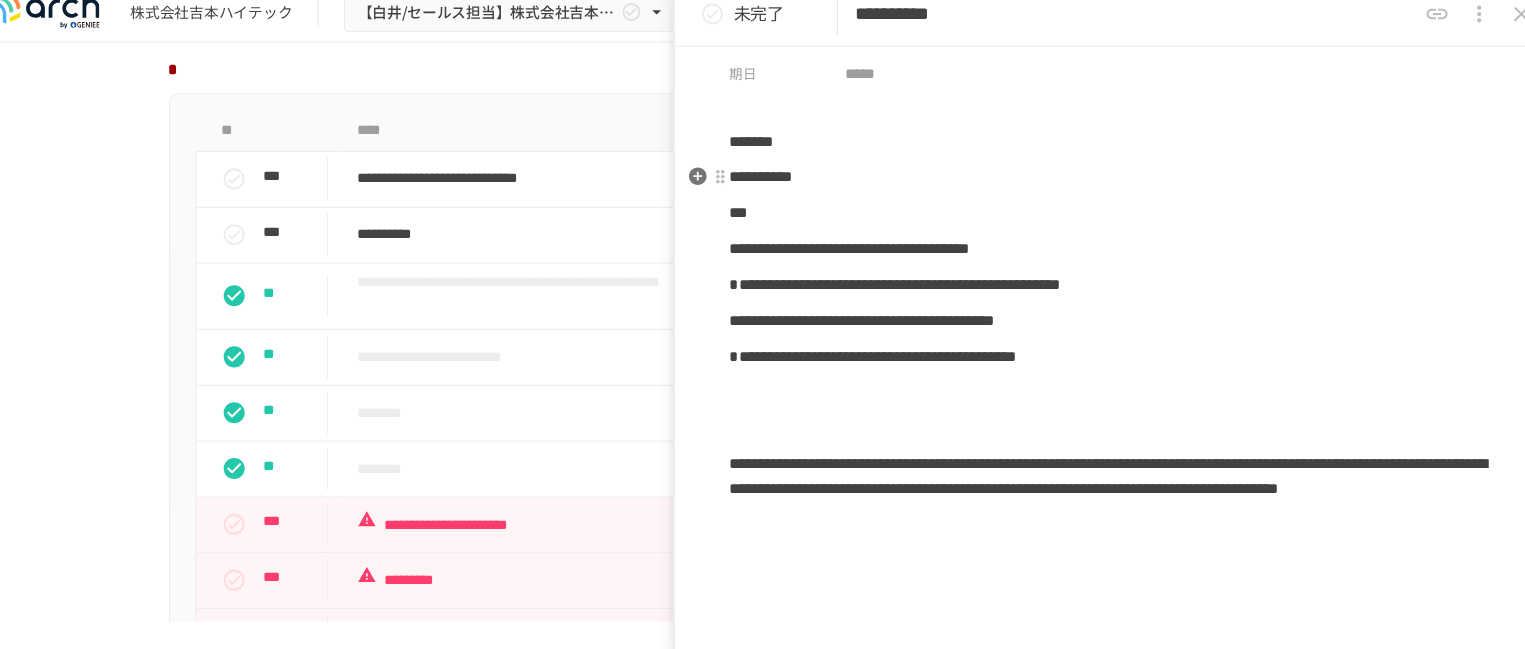 scroll, scrollTop: 0, scrollLeft: 0, axis: both 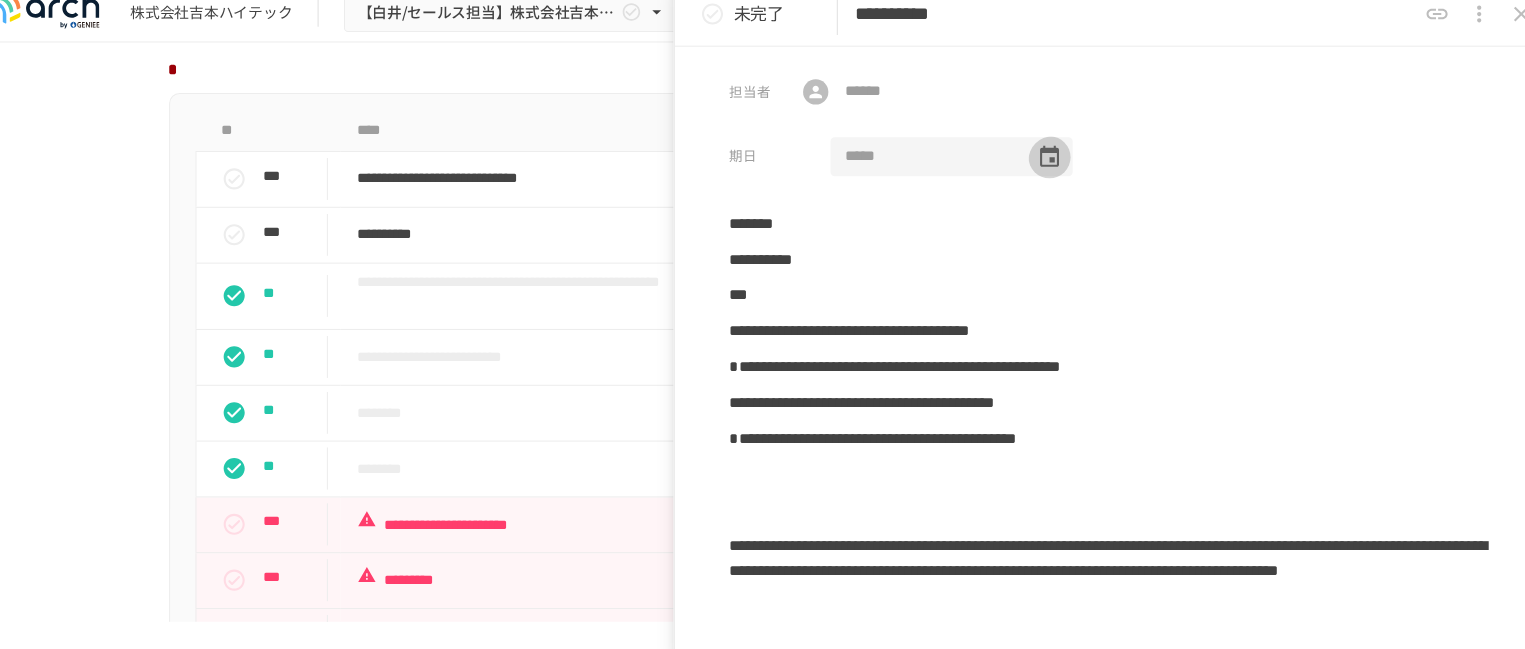 click 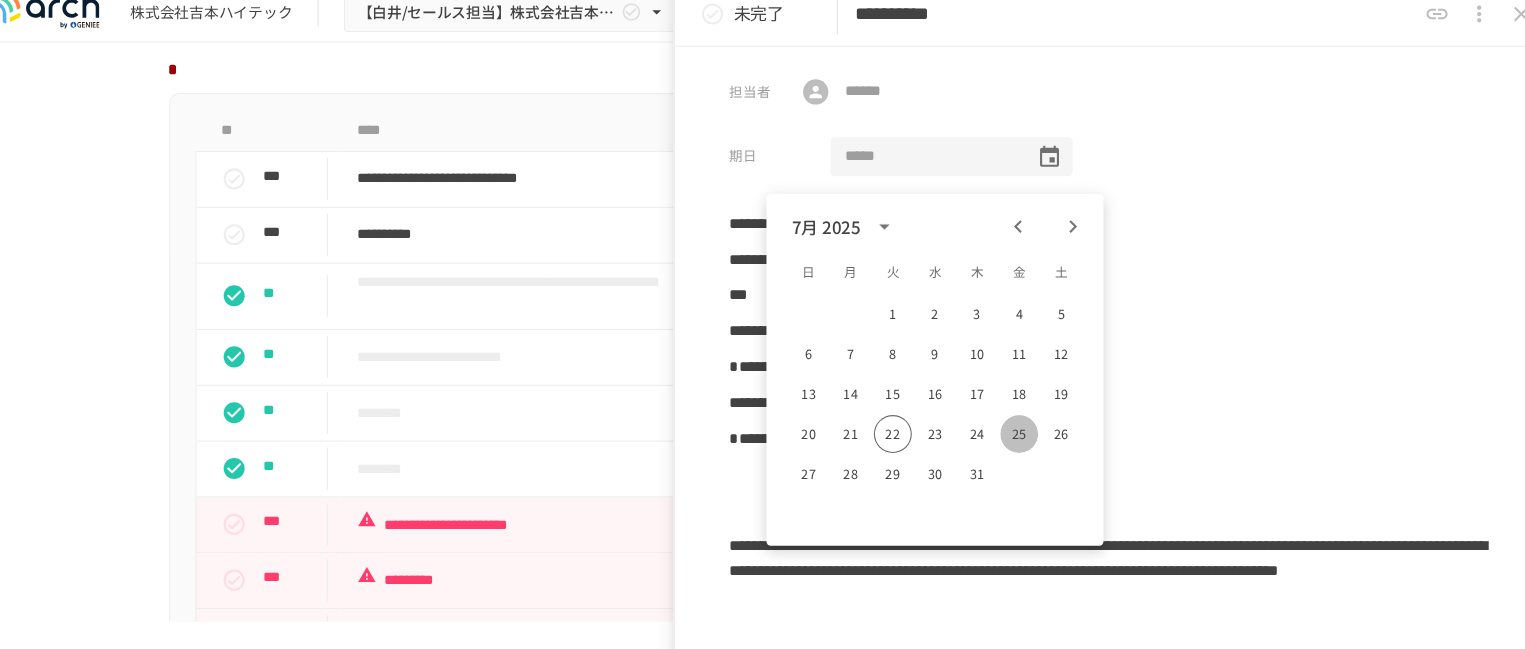 click on "25" at bounding box center (1012, 429) 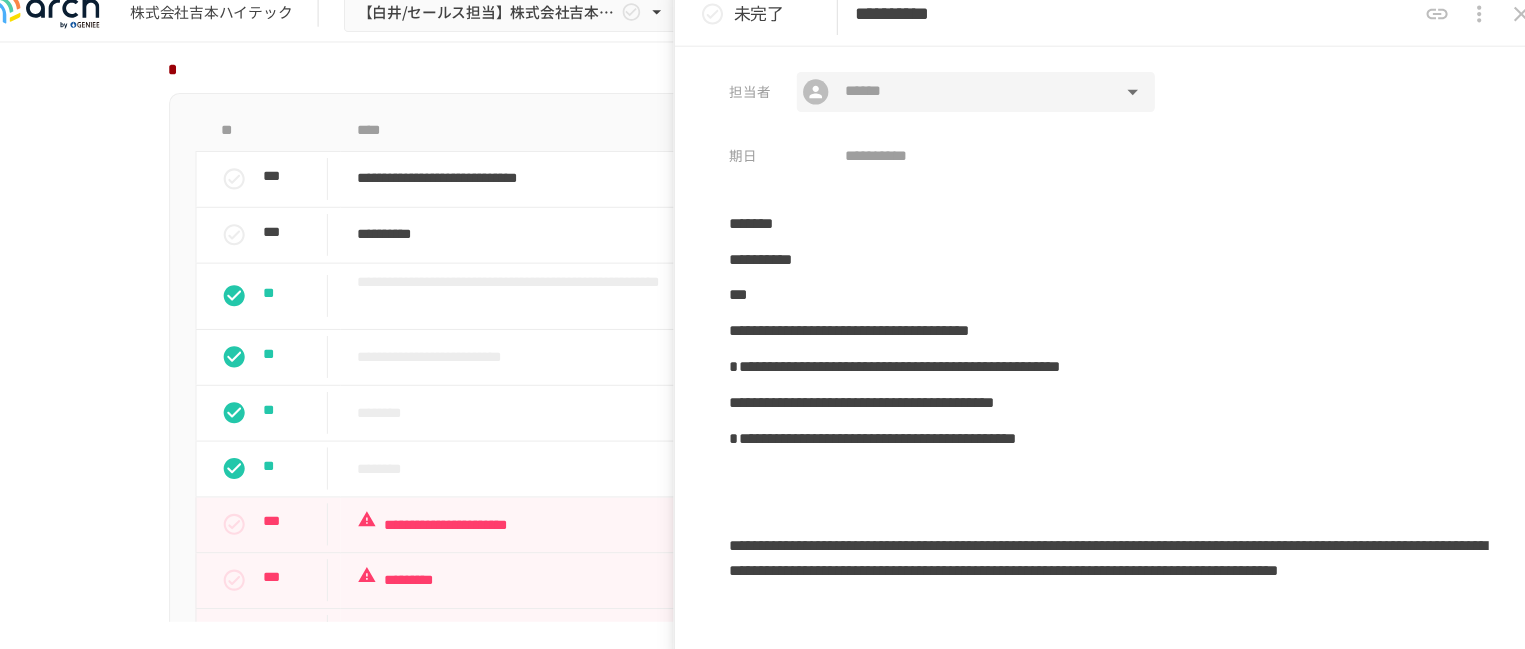click on "​ ​" at bounding box center [971, 104] 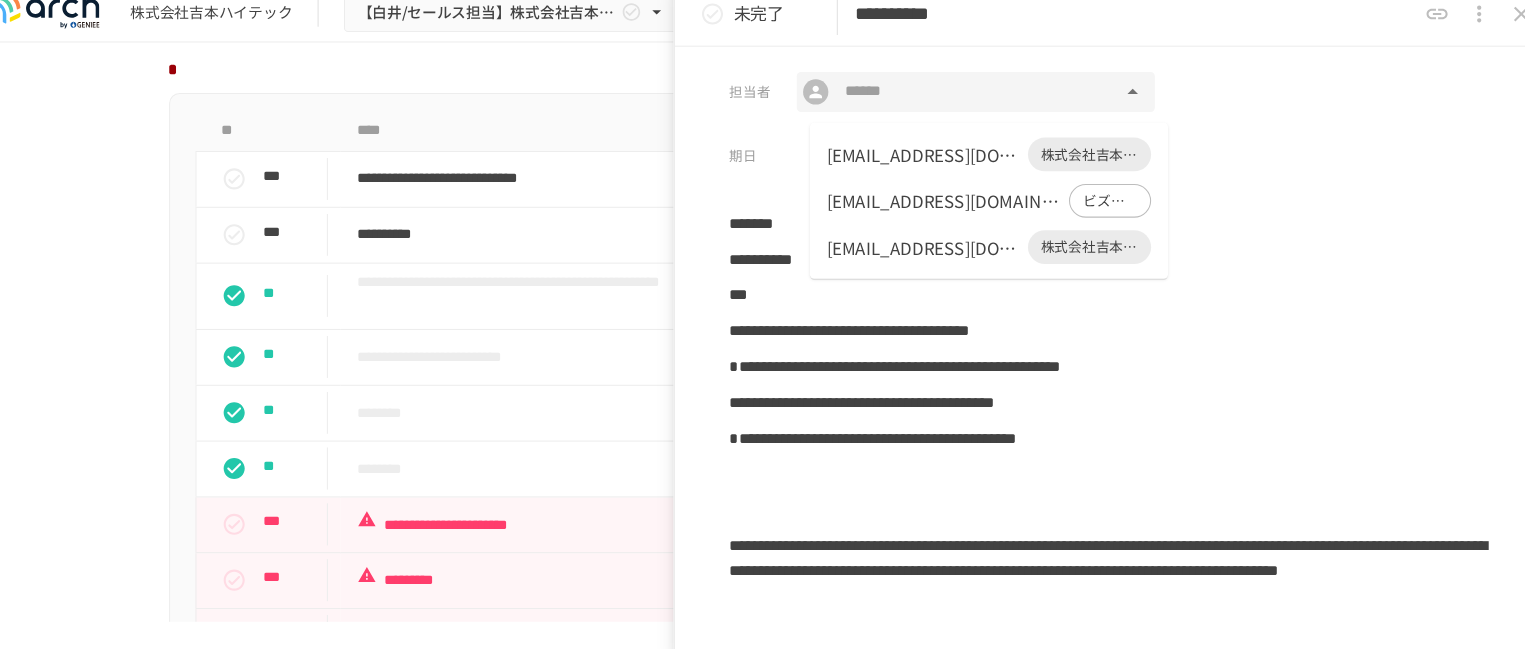 click on "m-iwakiri@yoshimoto-hightech.co.jp" at bounding box center [920, 163] 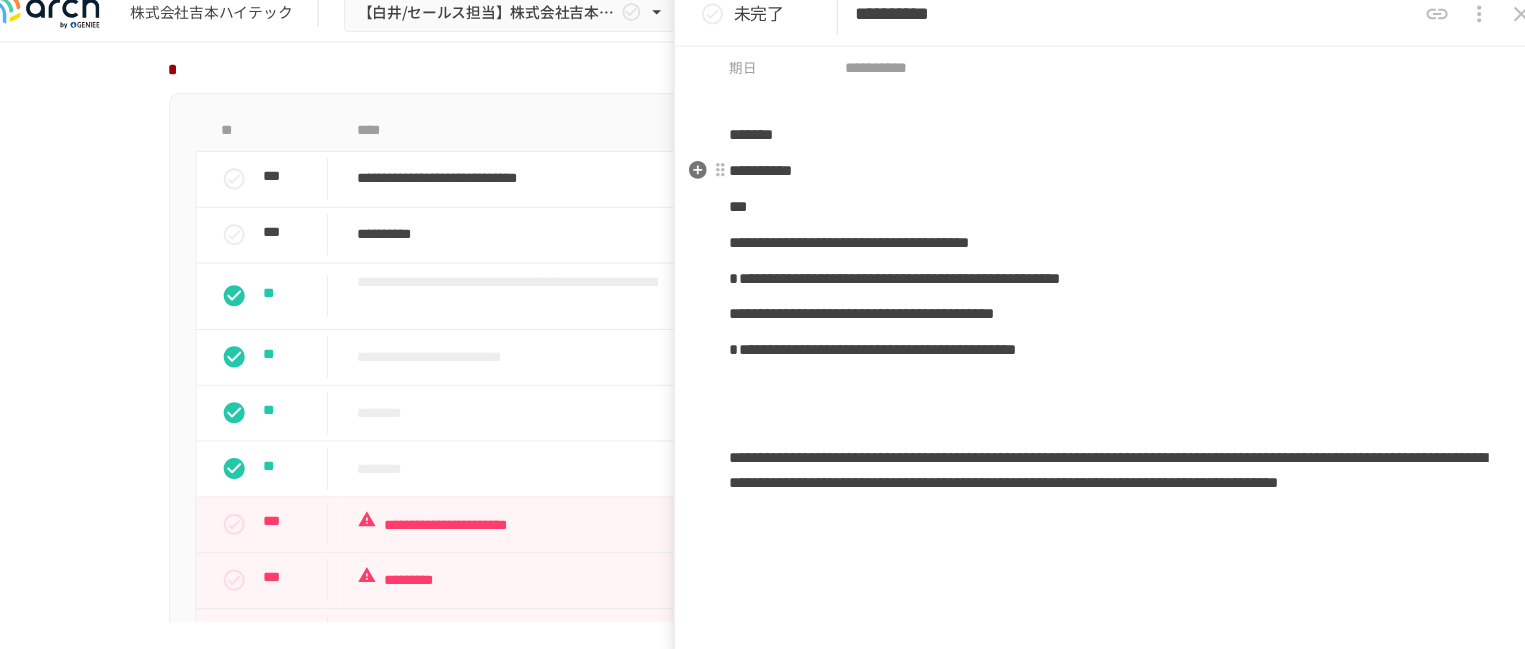 scroll, scrollTop: 88, scrollLeft: 0, axis: vertical 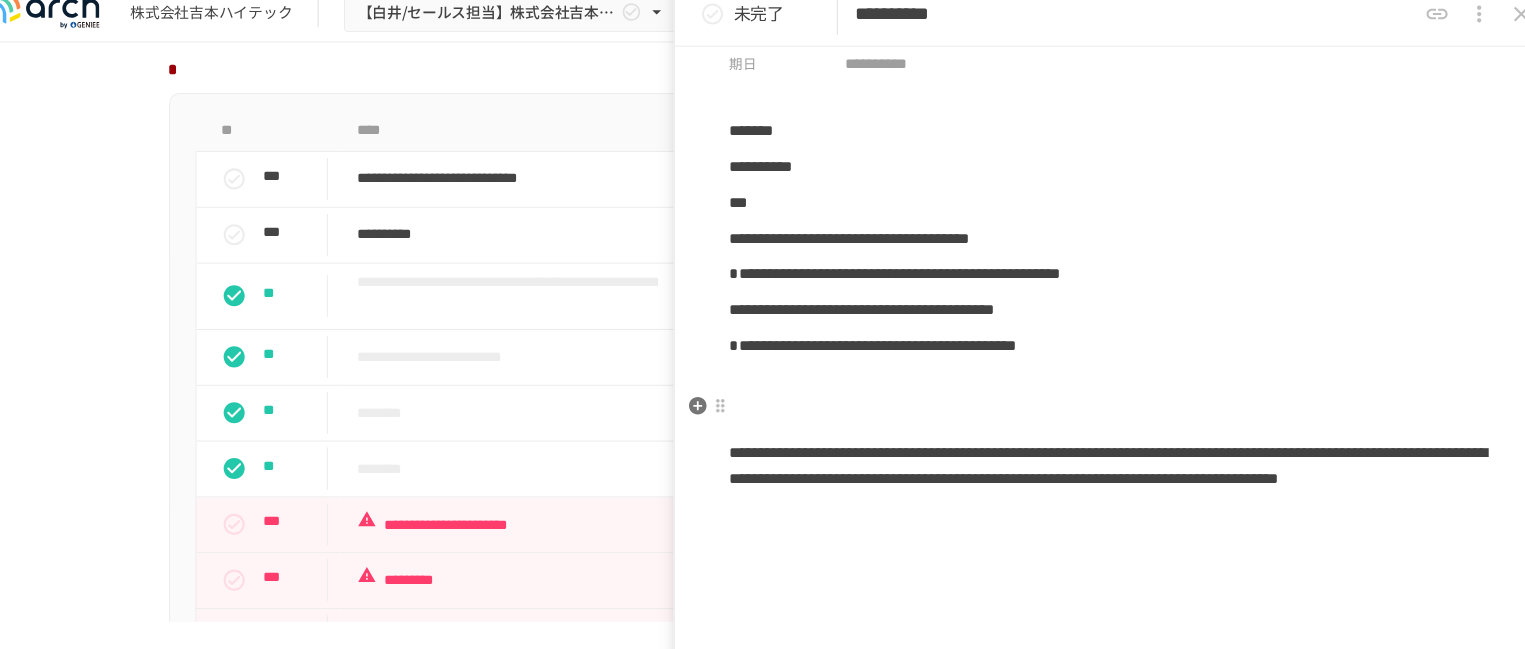 click at bounding box center [1105, 379] 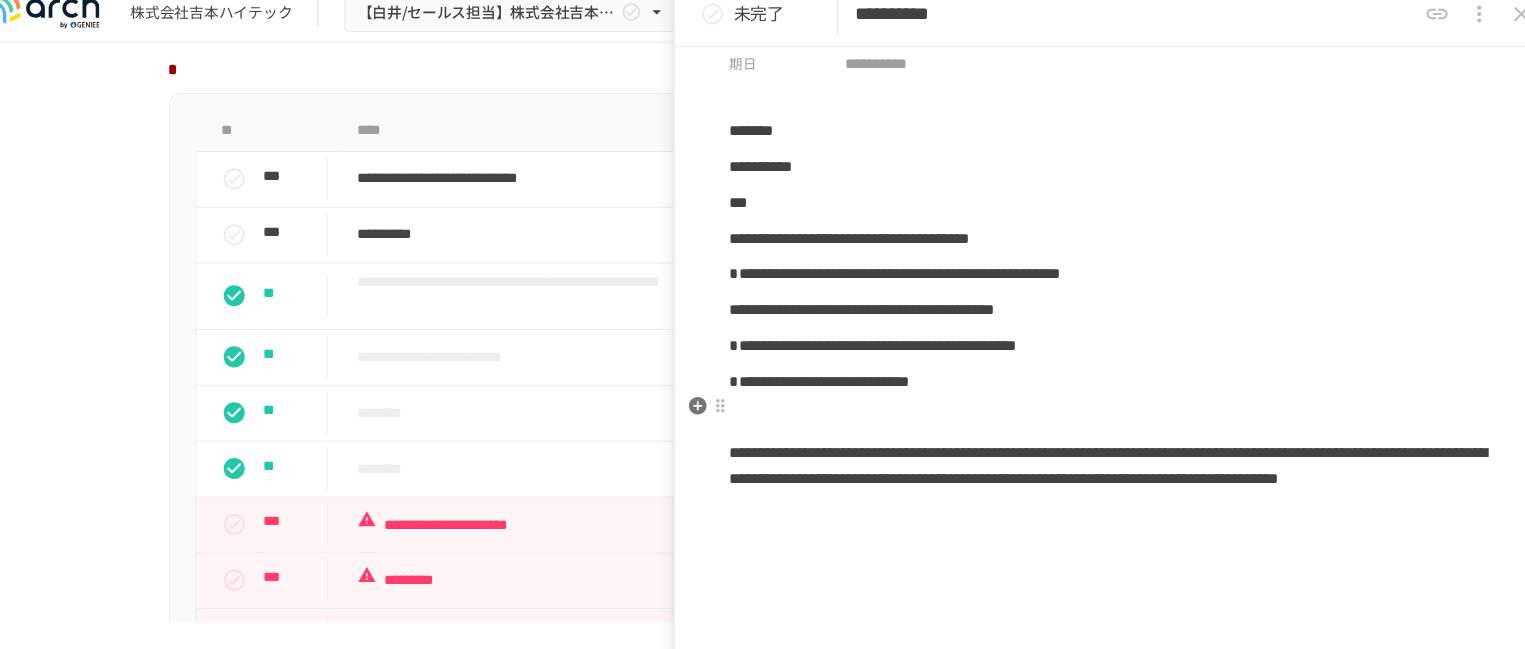 click on "**********" at bounding box center [822, 378] 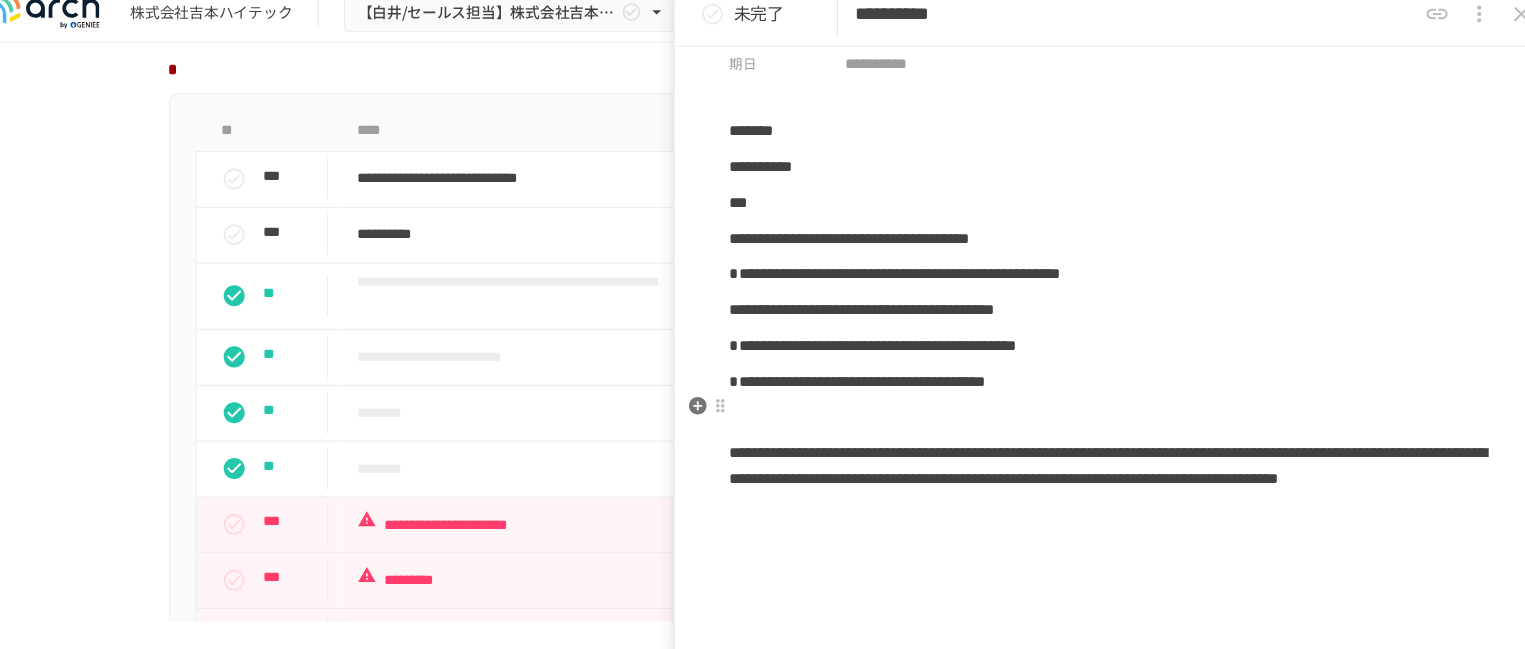 click on "**********" at bounding box center (858, 378) 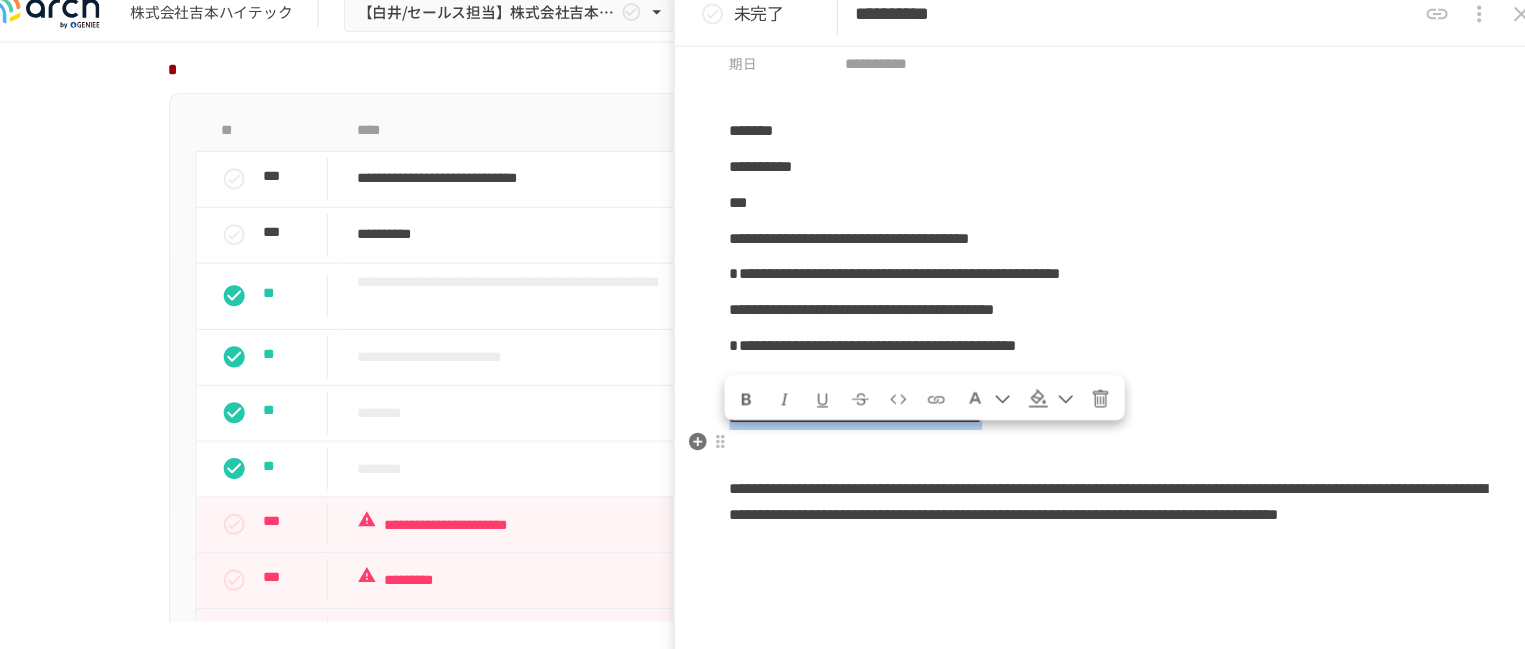 drag, startPoint x: 1302, startPoint y: 456, endPoint x: 739, endPoint y: 456, distance: 563 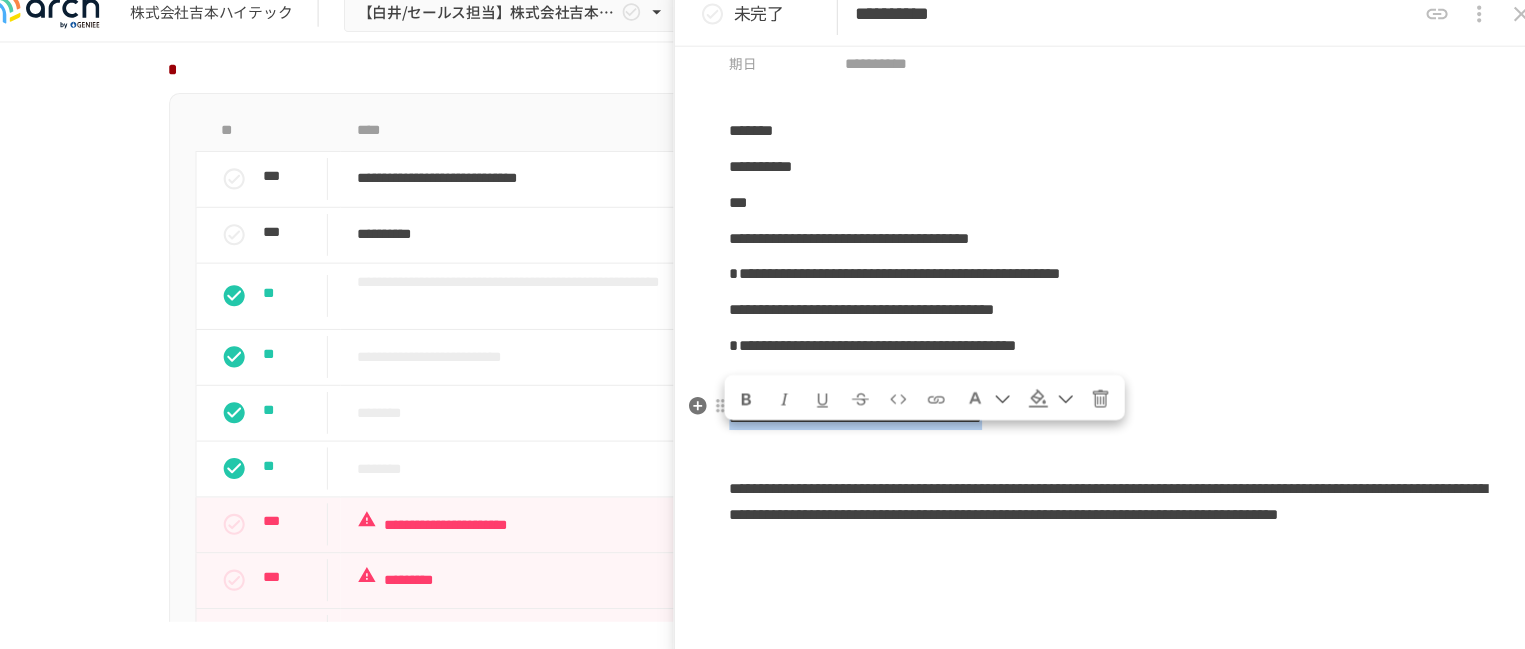click at bounding box center [933, 396] 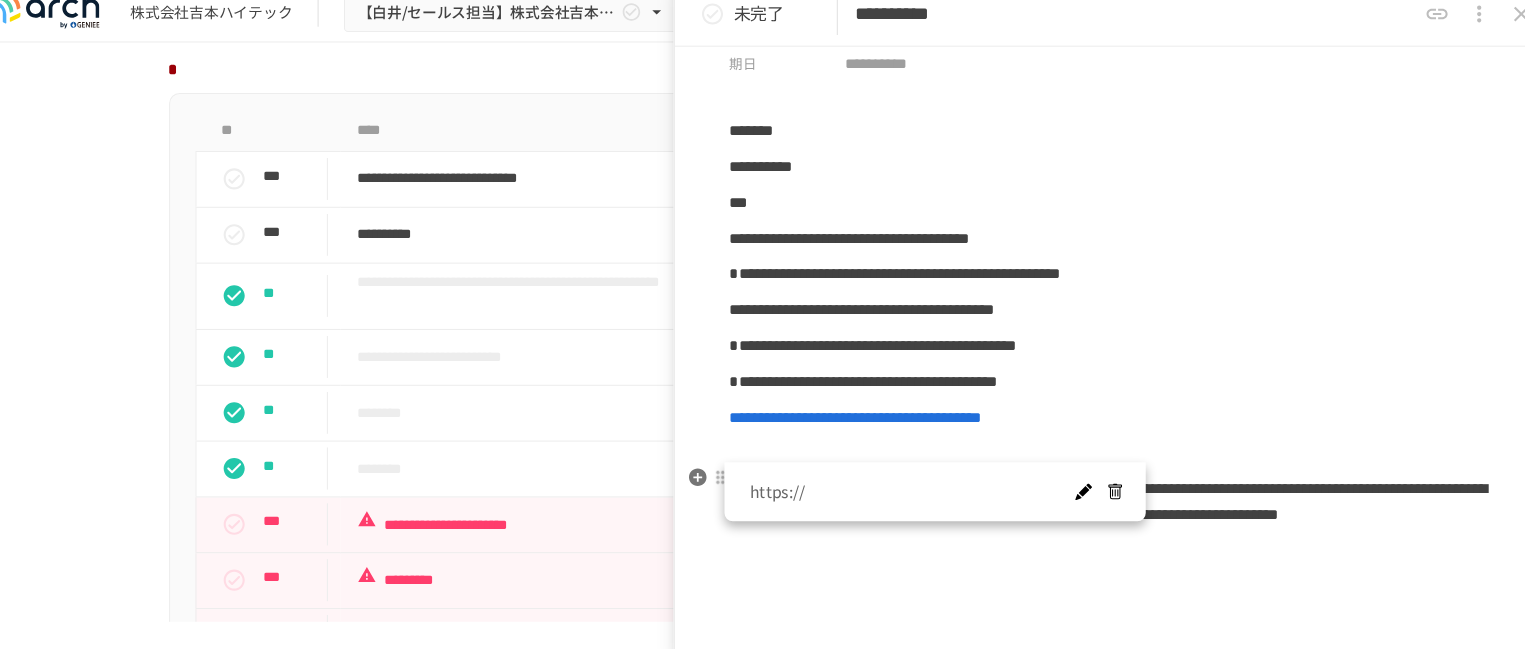 click at bounding box center [1072, 484] 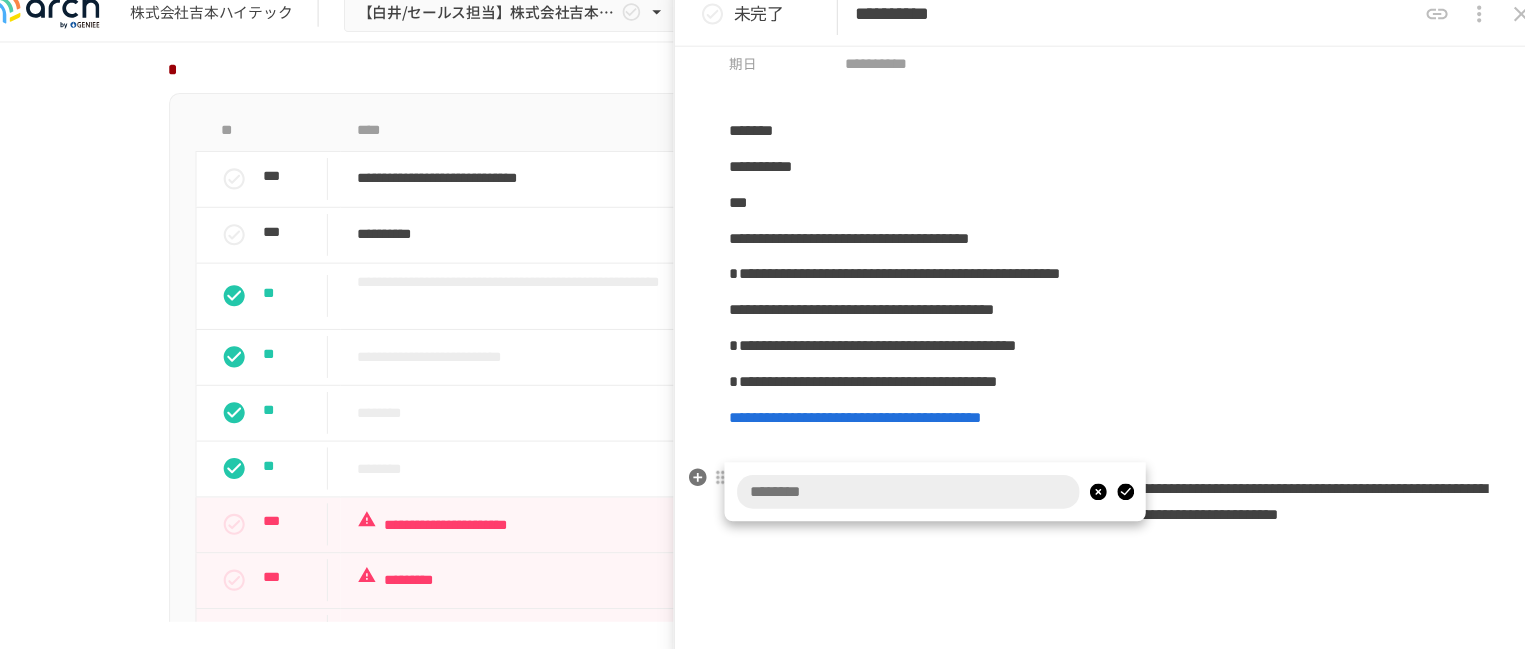 type on "**********" 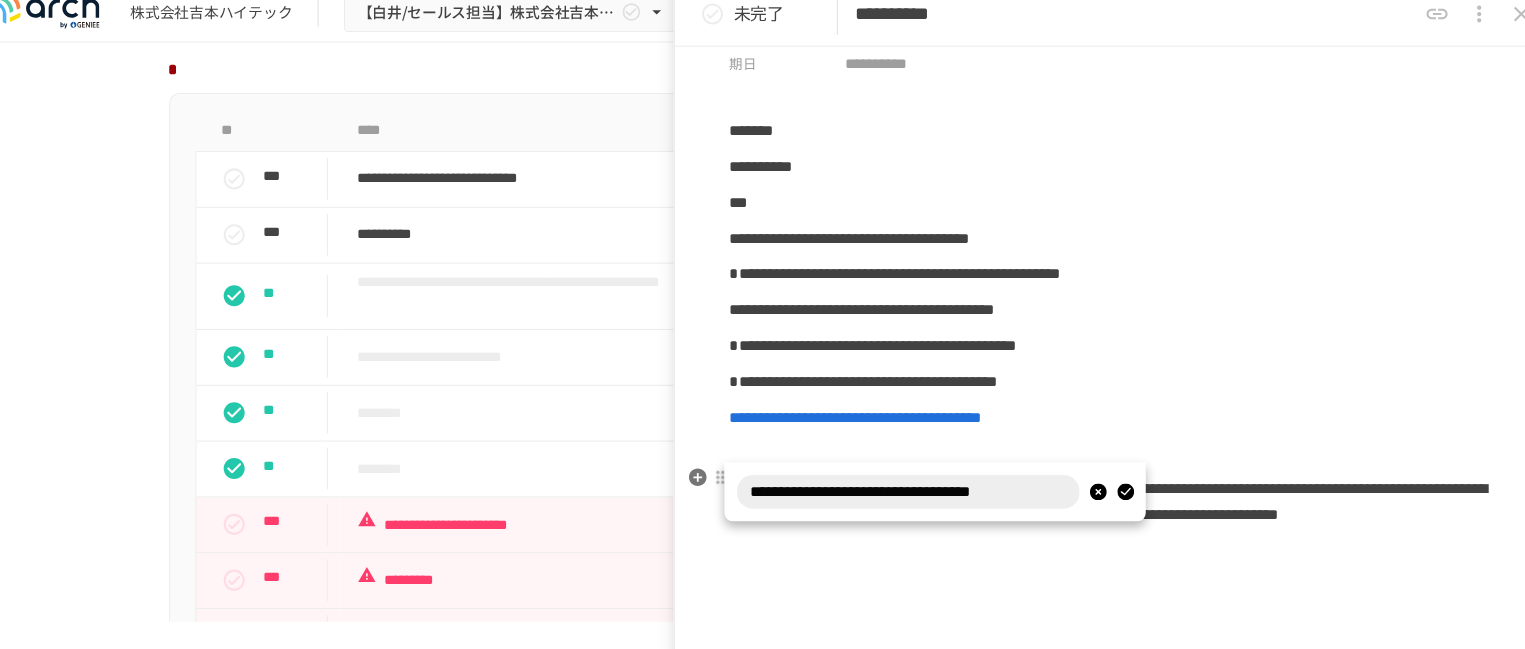 click at bounding box center [1112, 484] 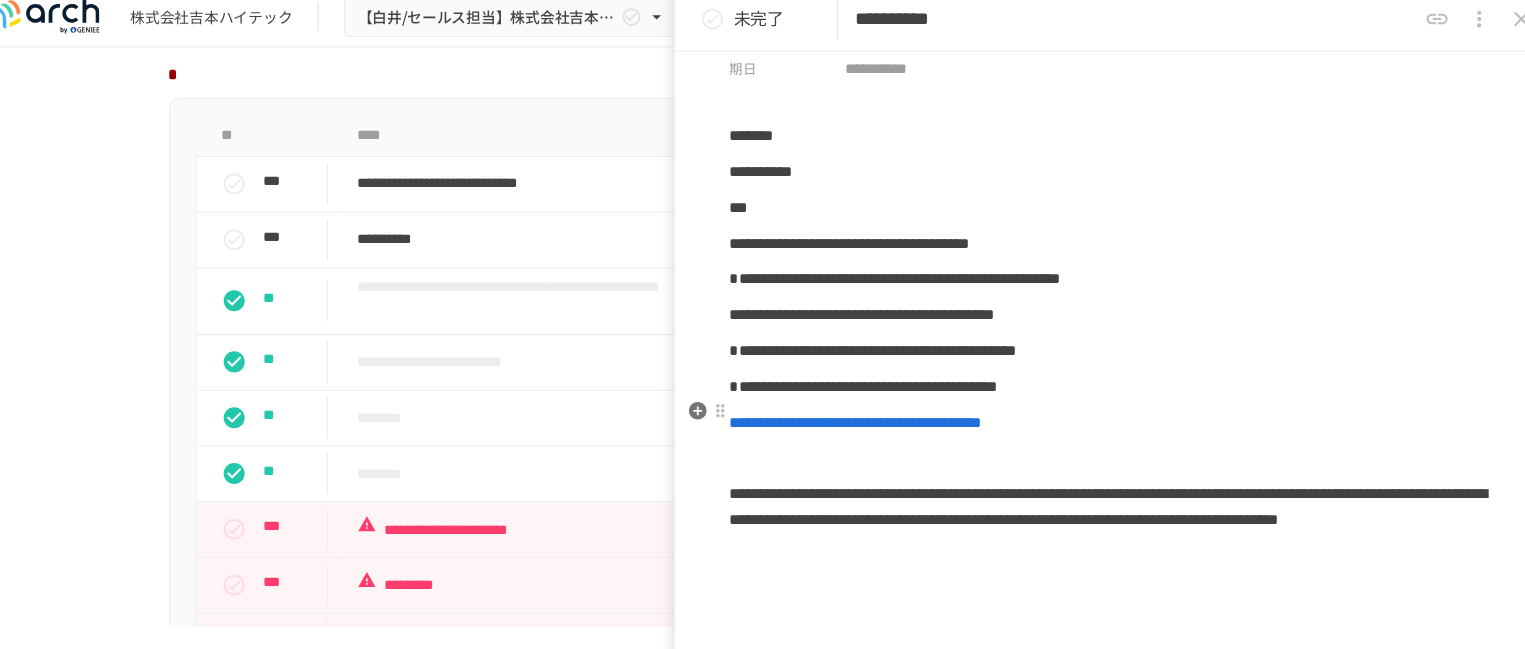 click on "**********" at bounding box center (1105, 379) 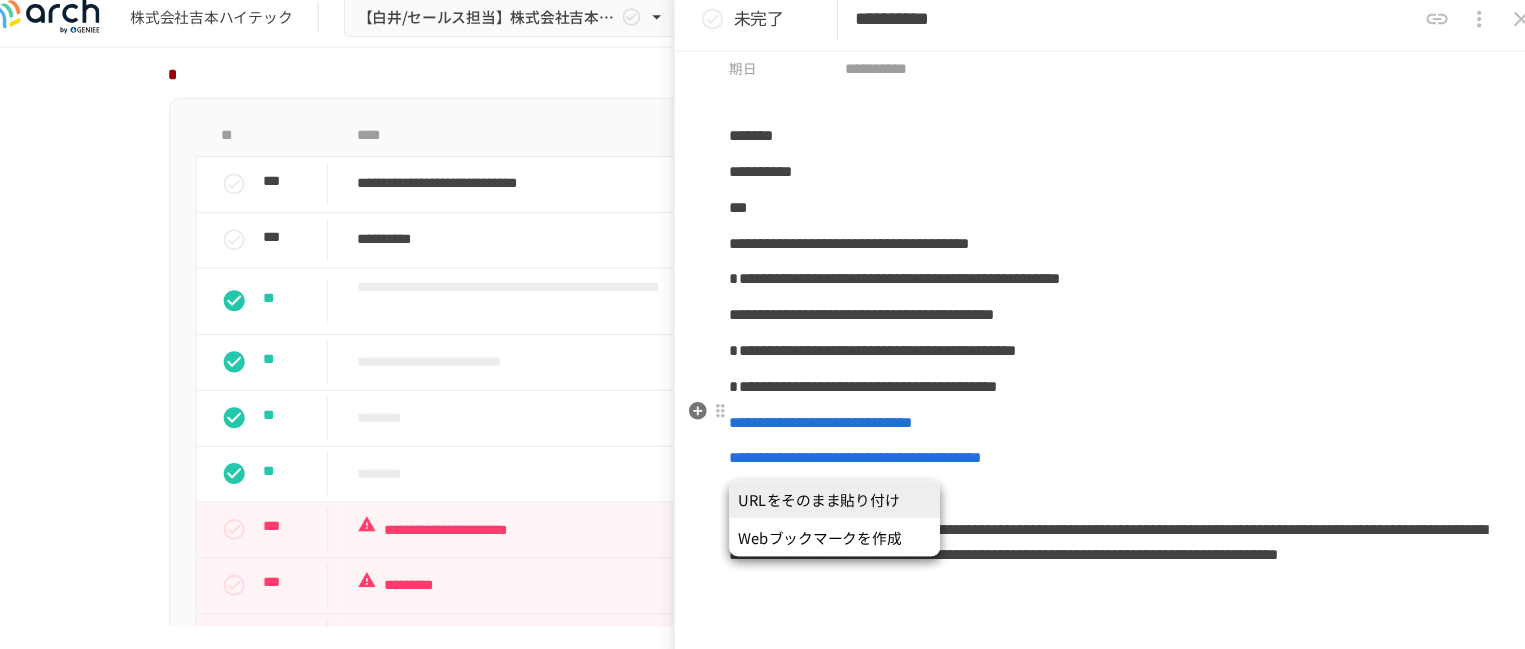 click on "**********" at bounding box center (1105, 379) 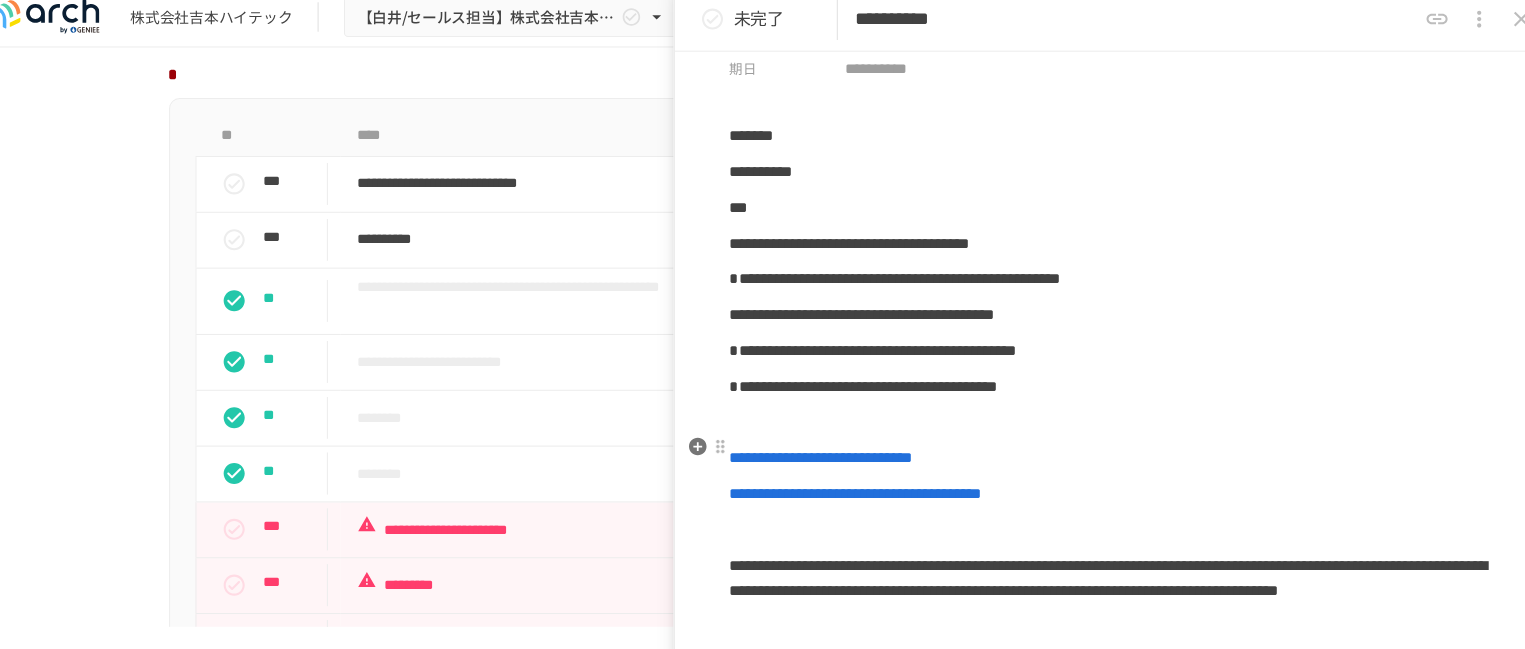 click at bounding box center (1105, 413) 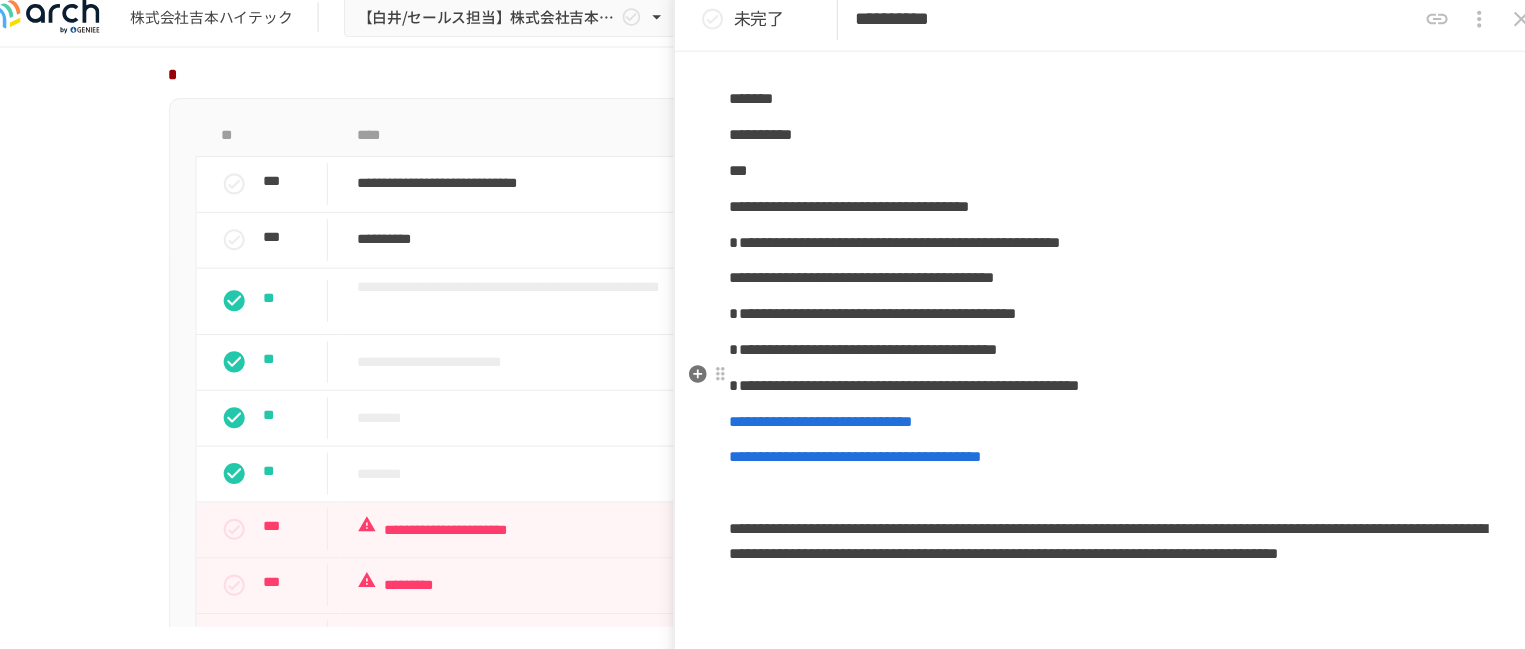 scroll, scrollTop: 124, scrollLeft: 0, axis: vertical 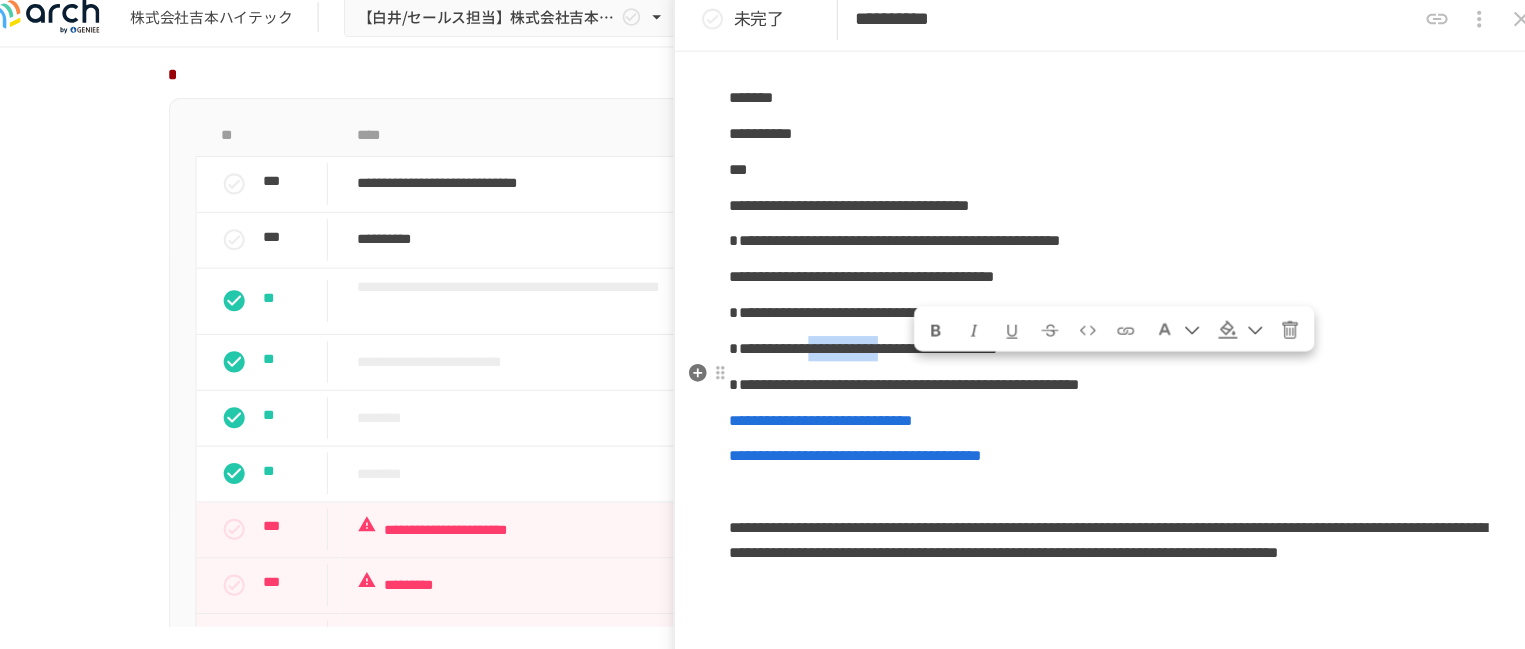 drag, startPoint x: 920, startPoint y: 384, endPoint x: 1078, endPoint y: 376, distance: 158.20241 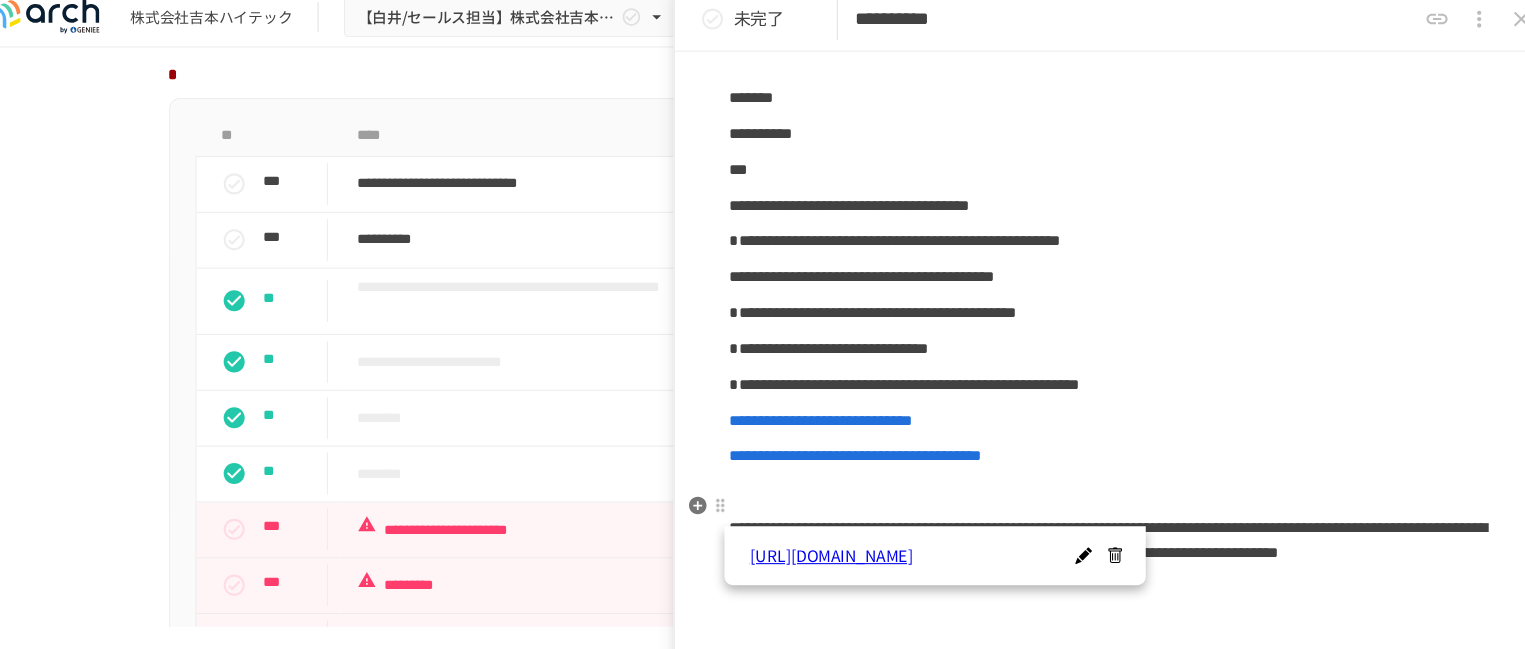 click on "**********" at bounding box center [1105, 445] 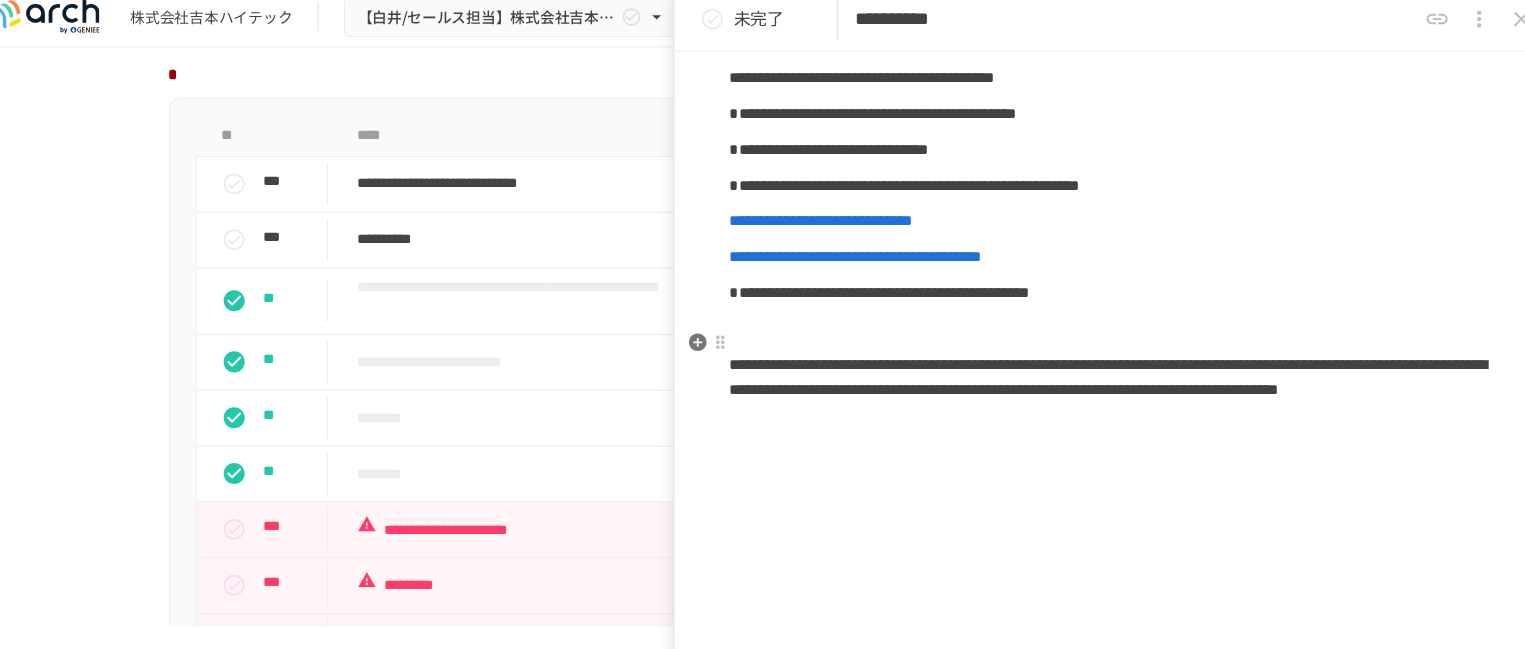 scroll, scrollTop: 314, scrollLeft: 0, axis: vertical 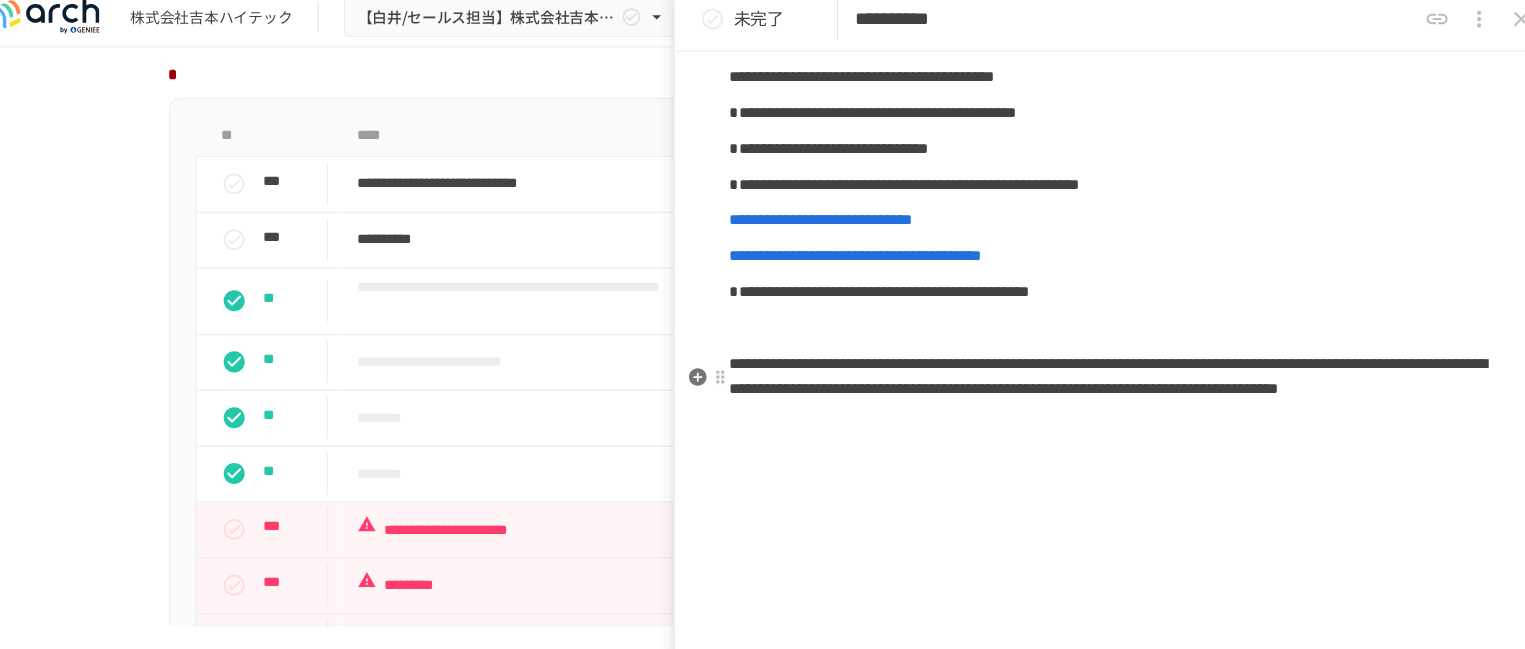 click on "**********" at bounding box center [1105, 216] 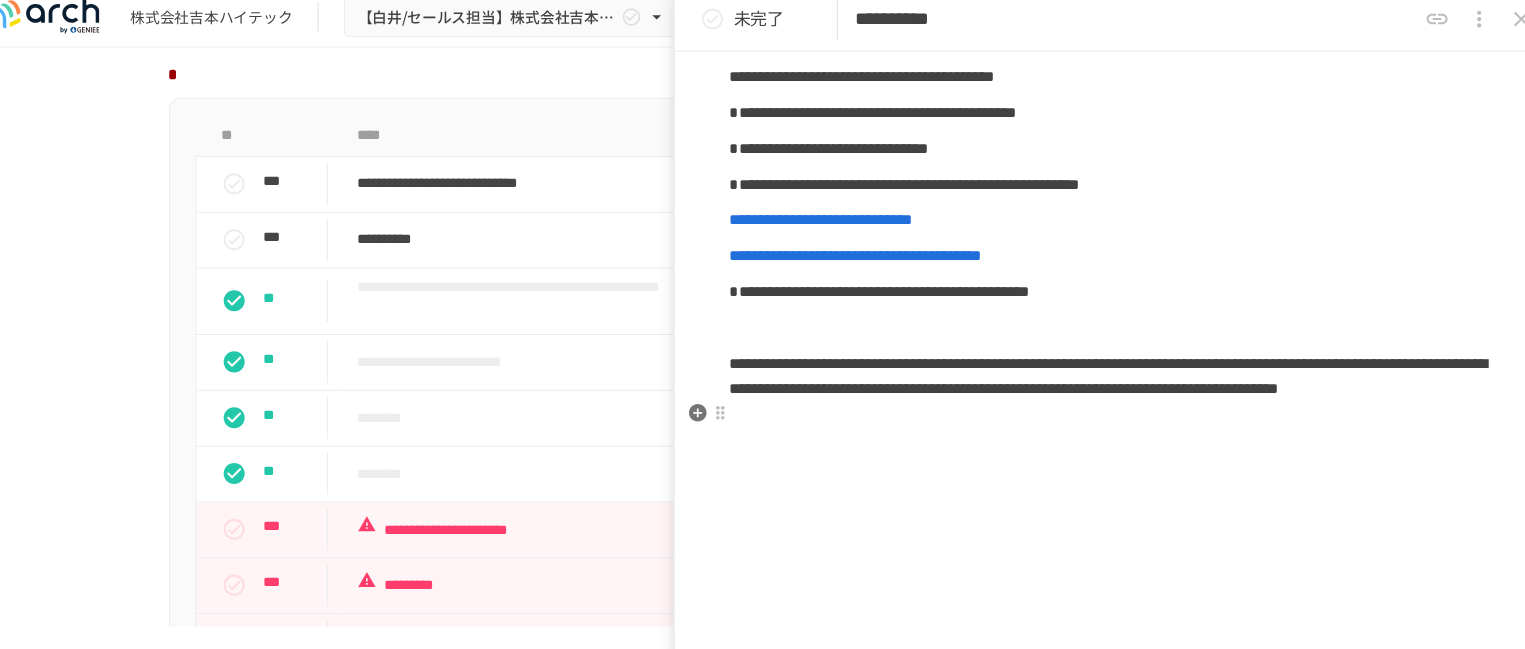 click on "**********" at bounding box center (1097, 368) 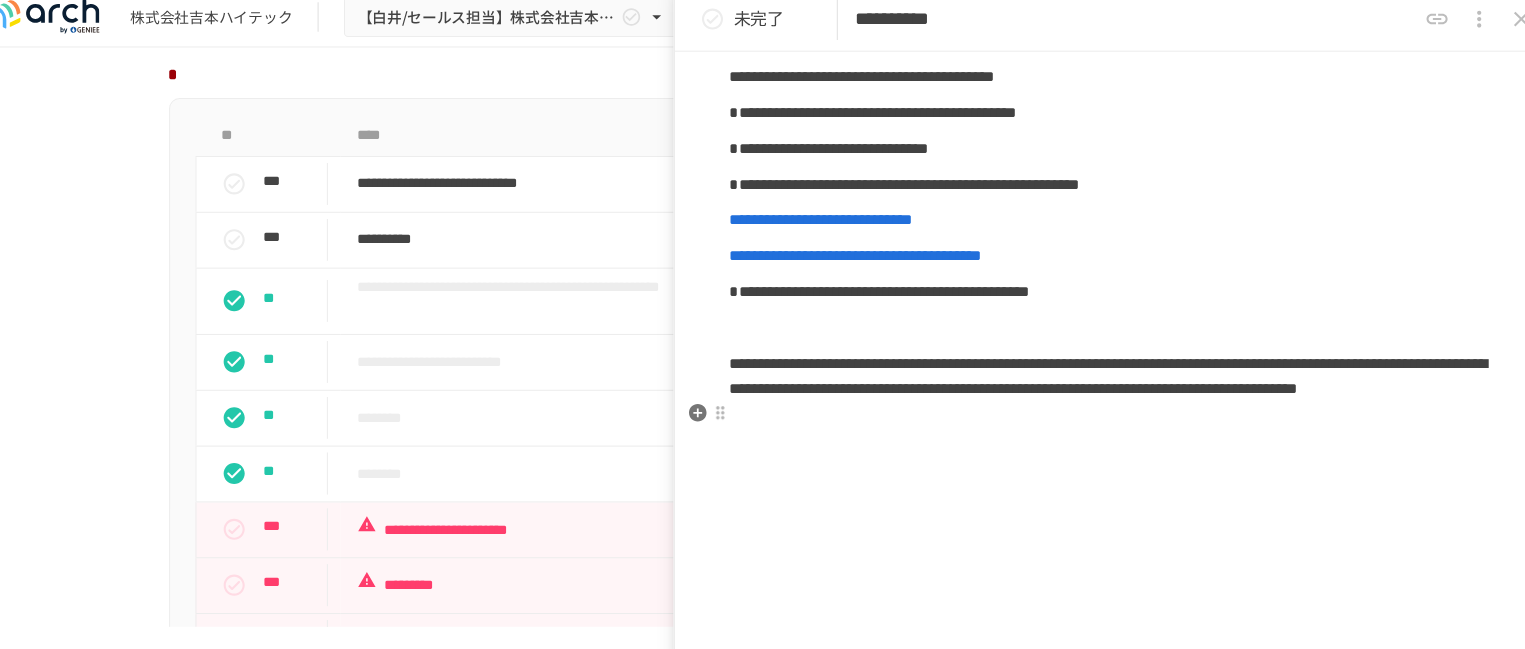 click on "**********" at bounding box center (1097, 368) 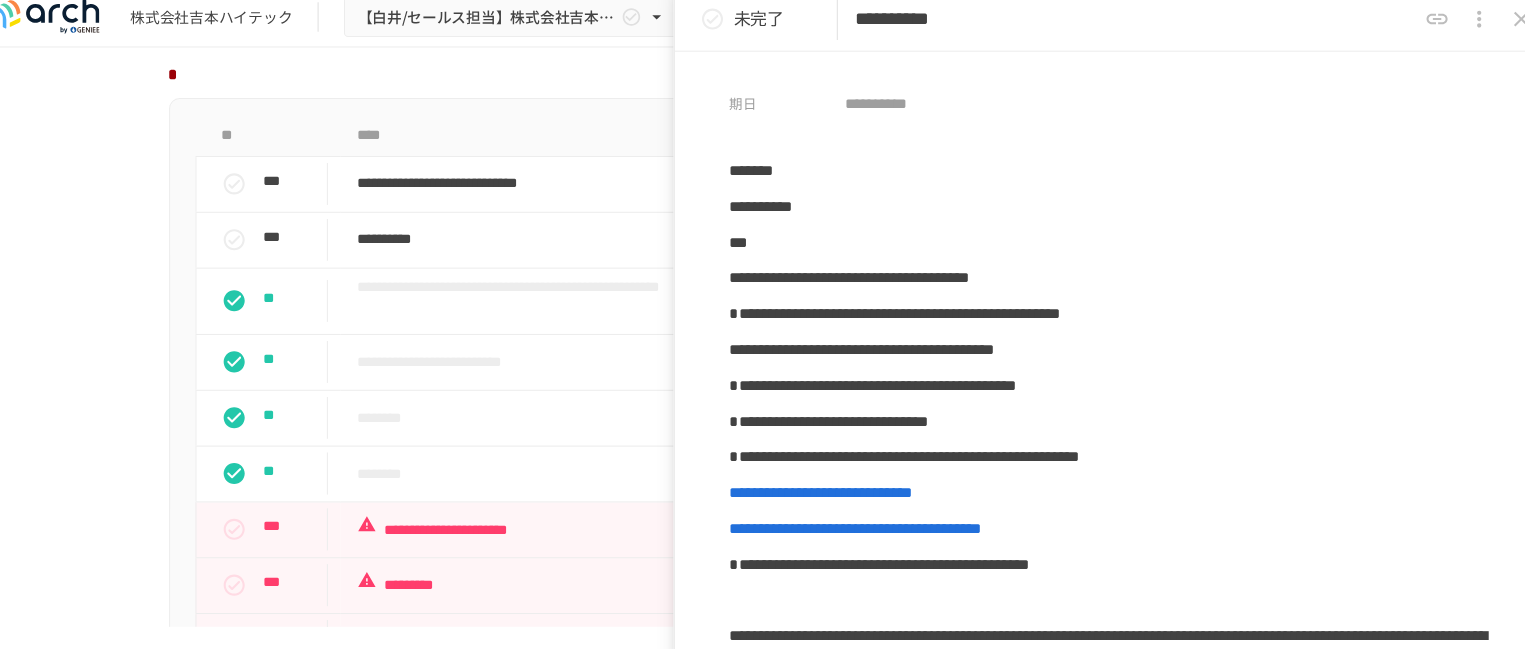 scroll, scrollTop: 54, scrollLeft: 0, axis: vertical 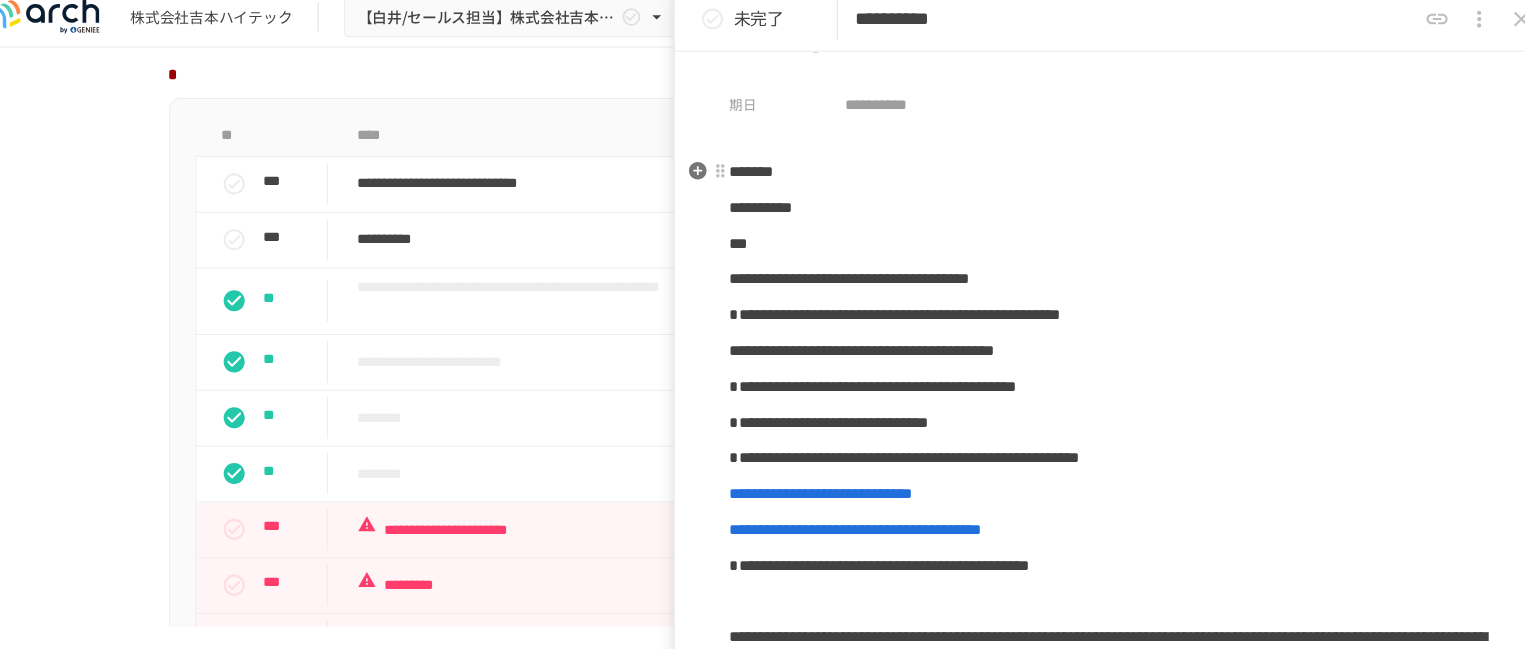 click on "*******" at bounding box center (758, 174) 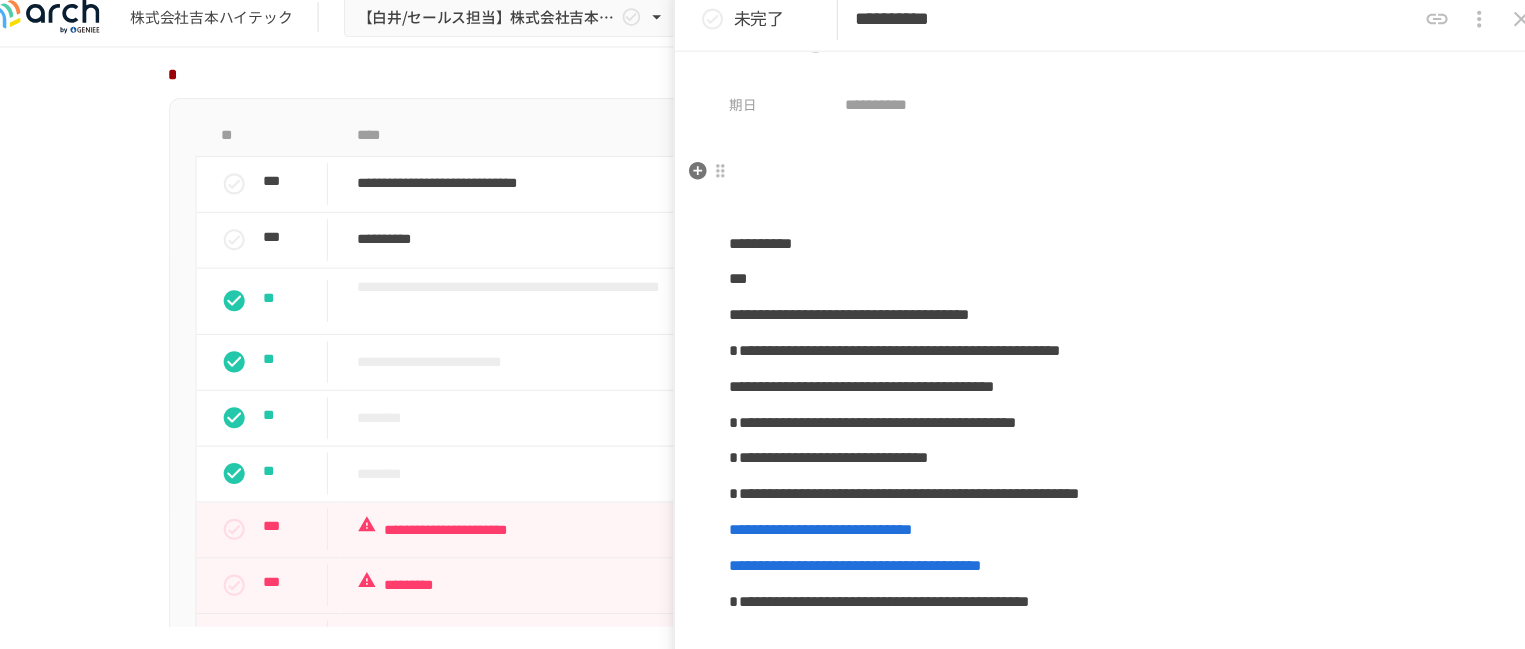 click at bounding box center [1105, 175] 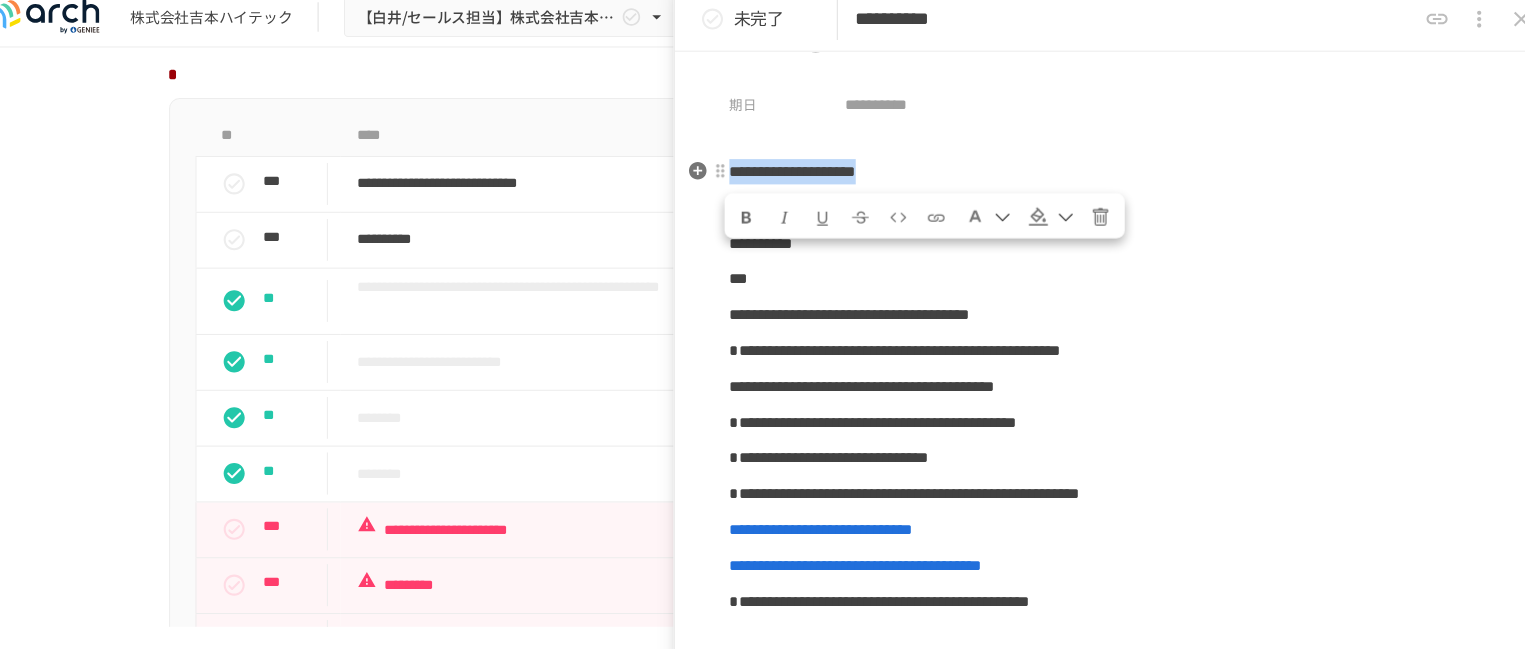 drag, startPoint x: 1040, startPoint y: 192, endPoint x: 739, endPoint y: 192, distance: 301 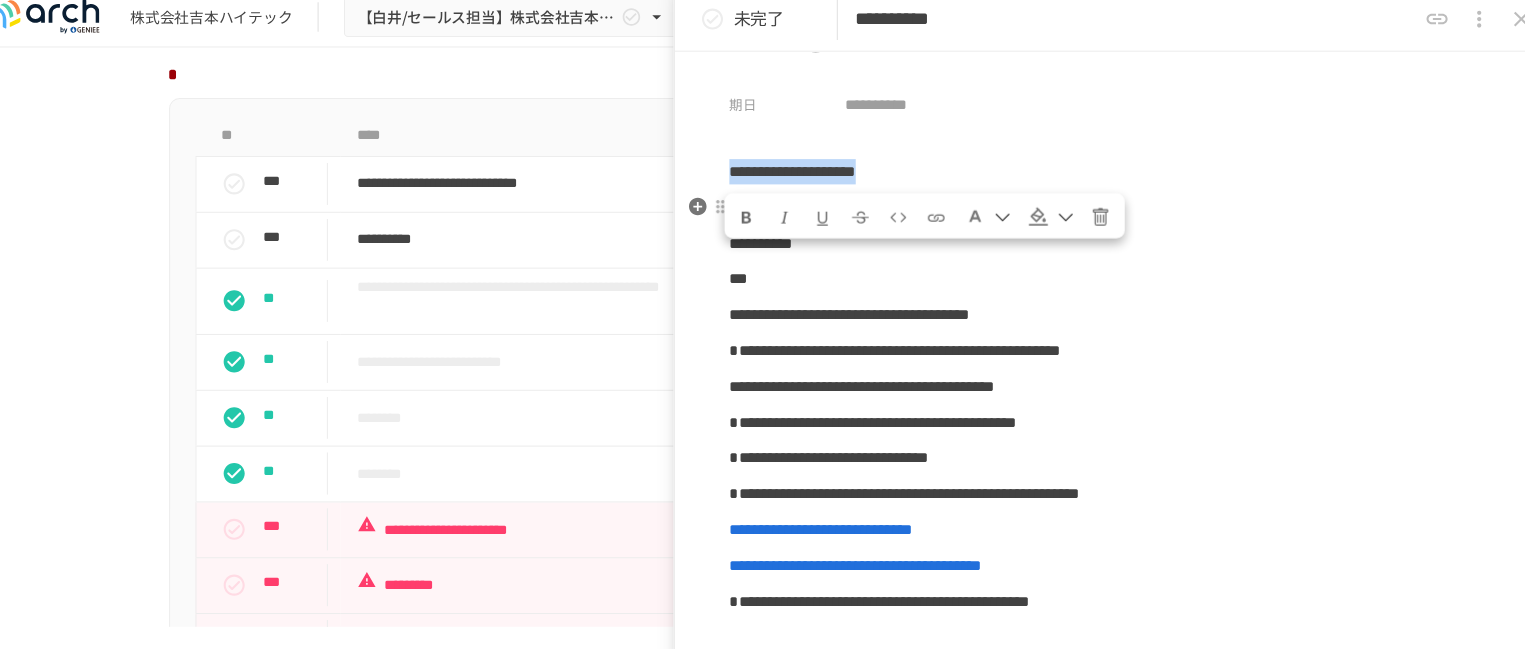 click at bounding box center (933, 219) 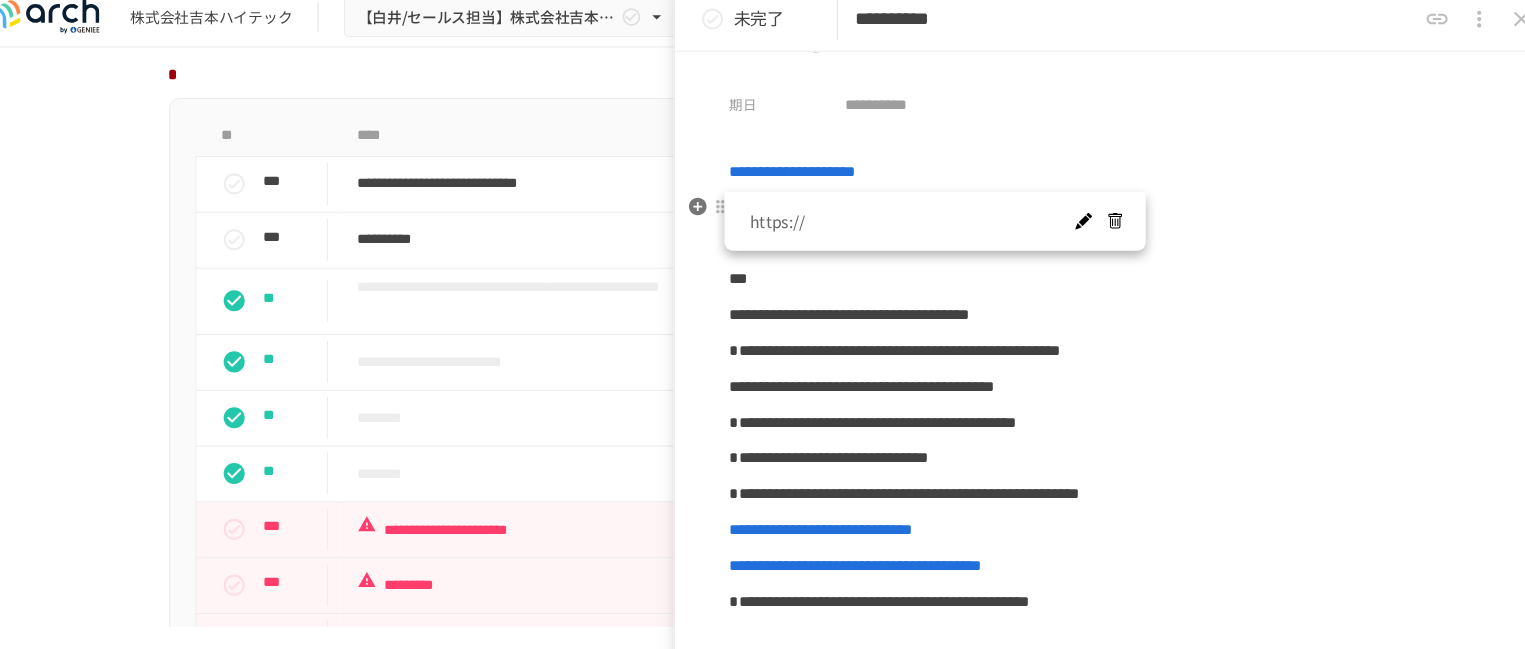 click at bounding box center (1072, 222) 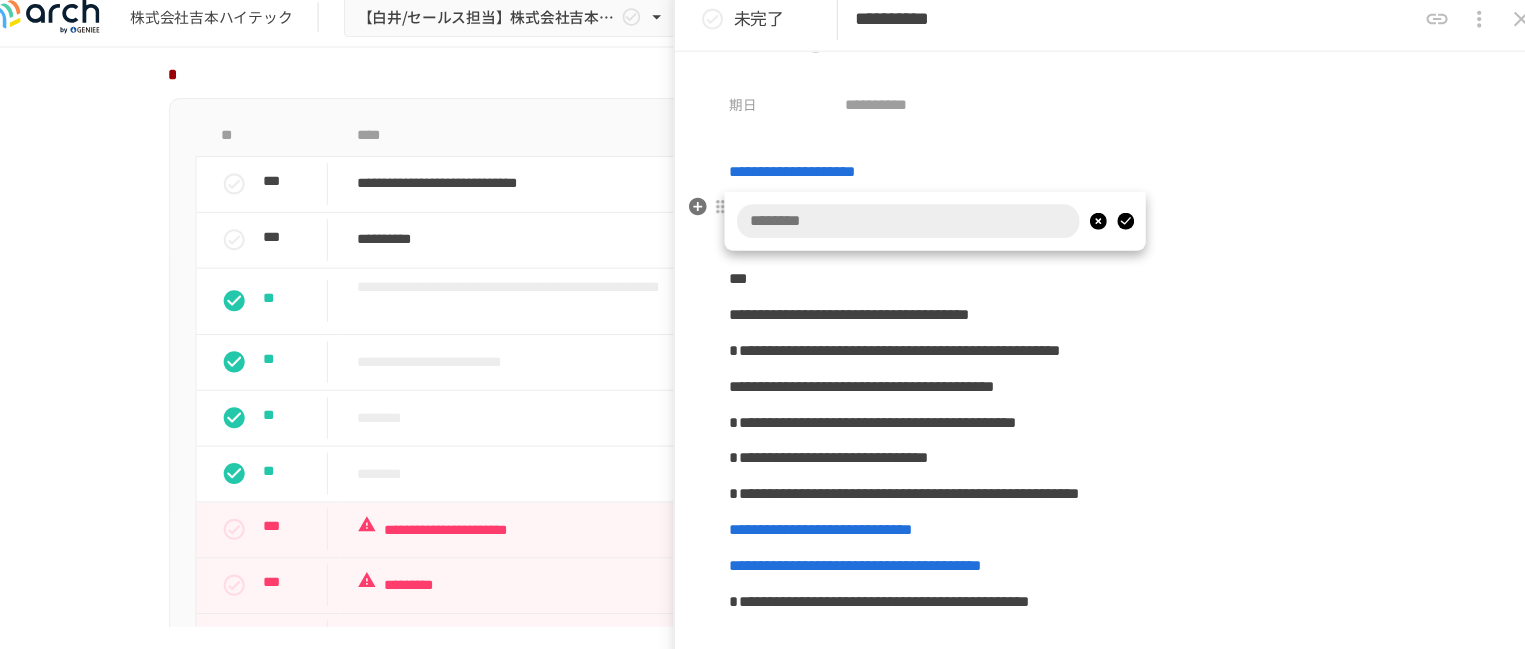 type on "**********" 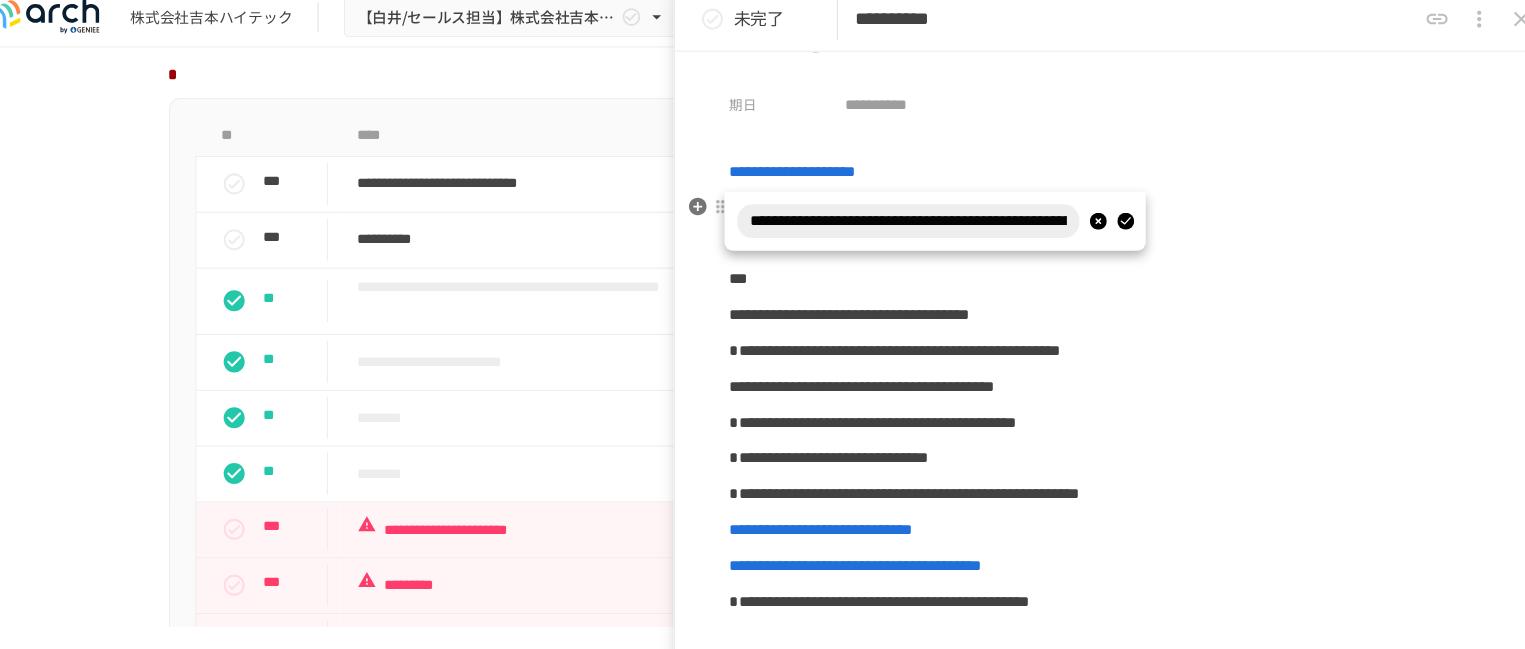 scroll, scrollTop: 0, scrollLeft: 3031, axis: horizontal 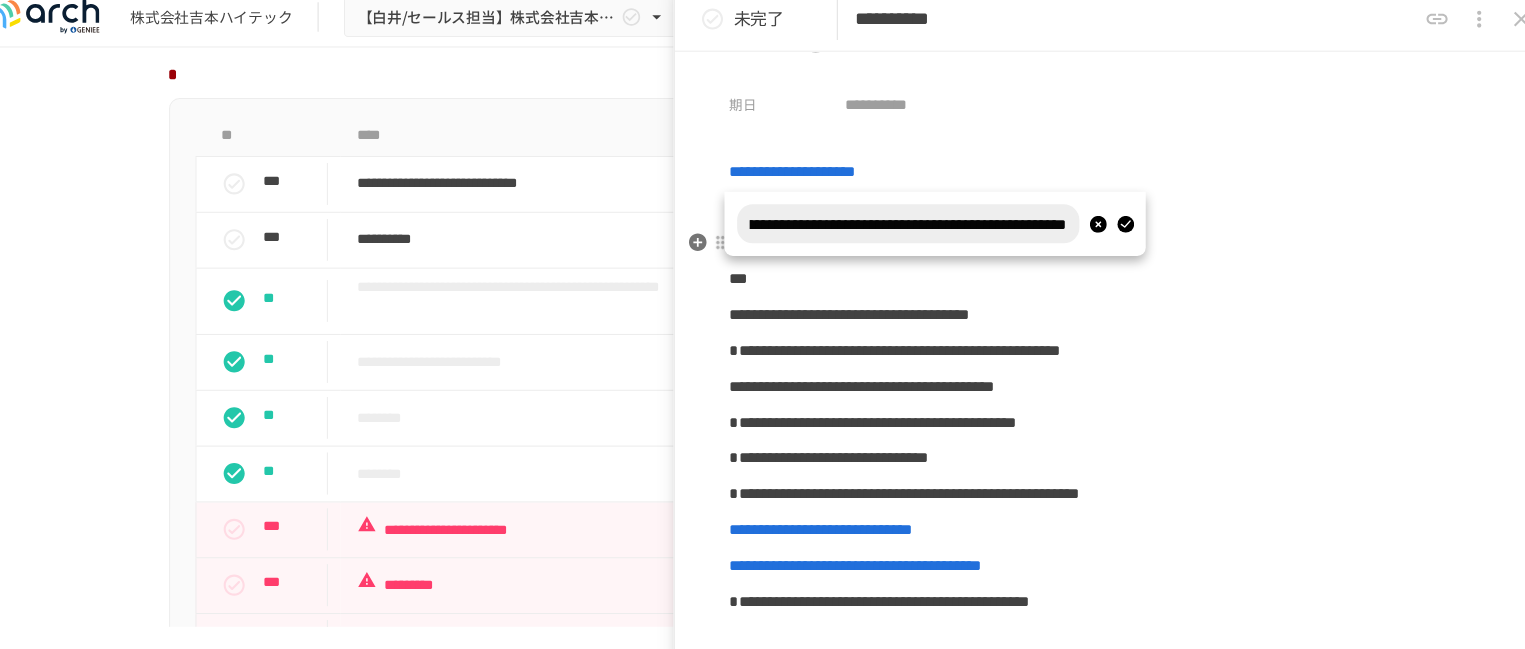 click at bounding box center [1112, 224] 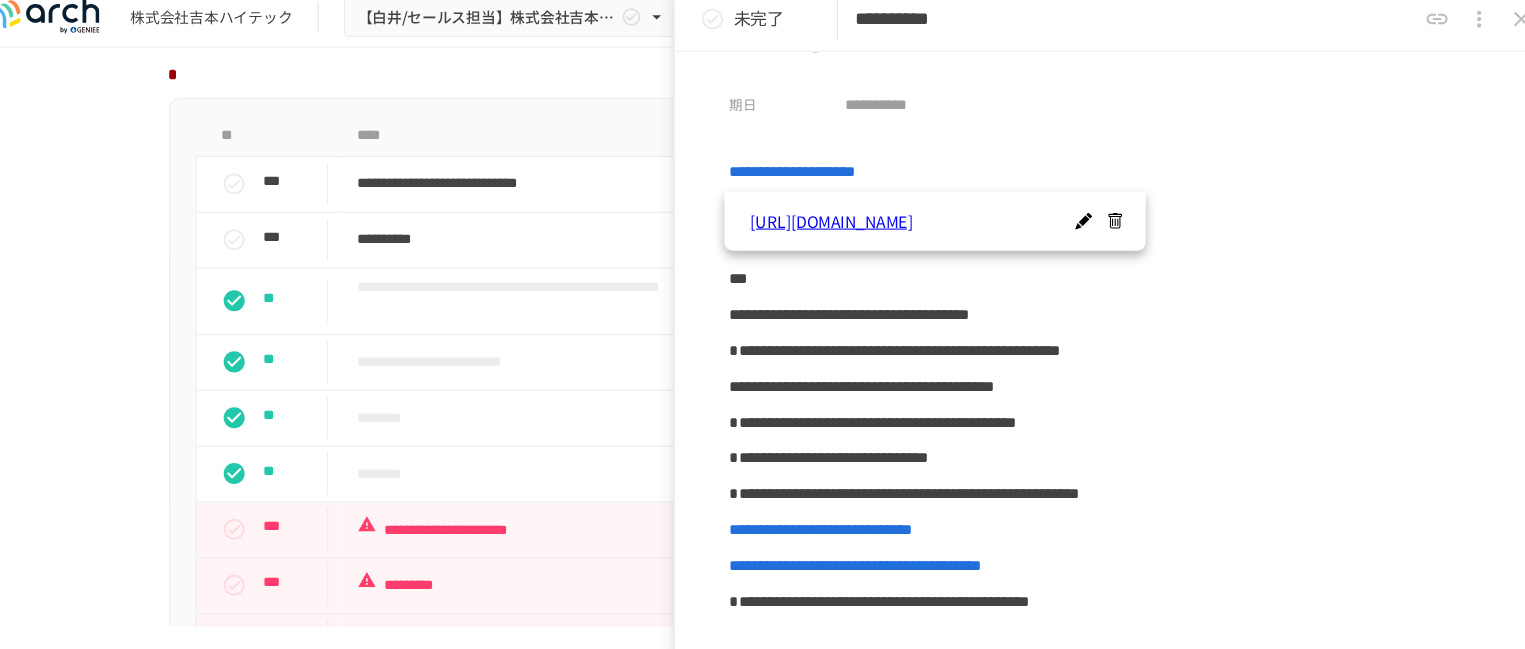 click on "**********" at bounding box center (1105, 68) 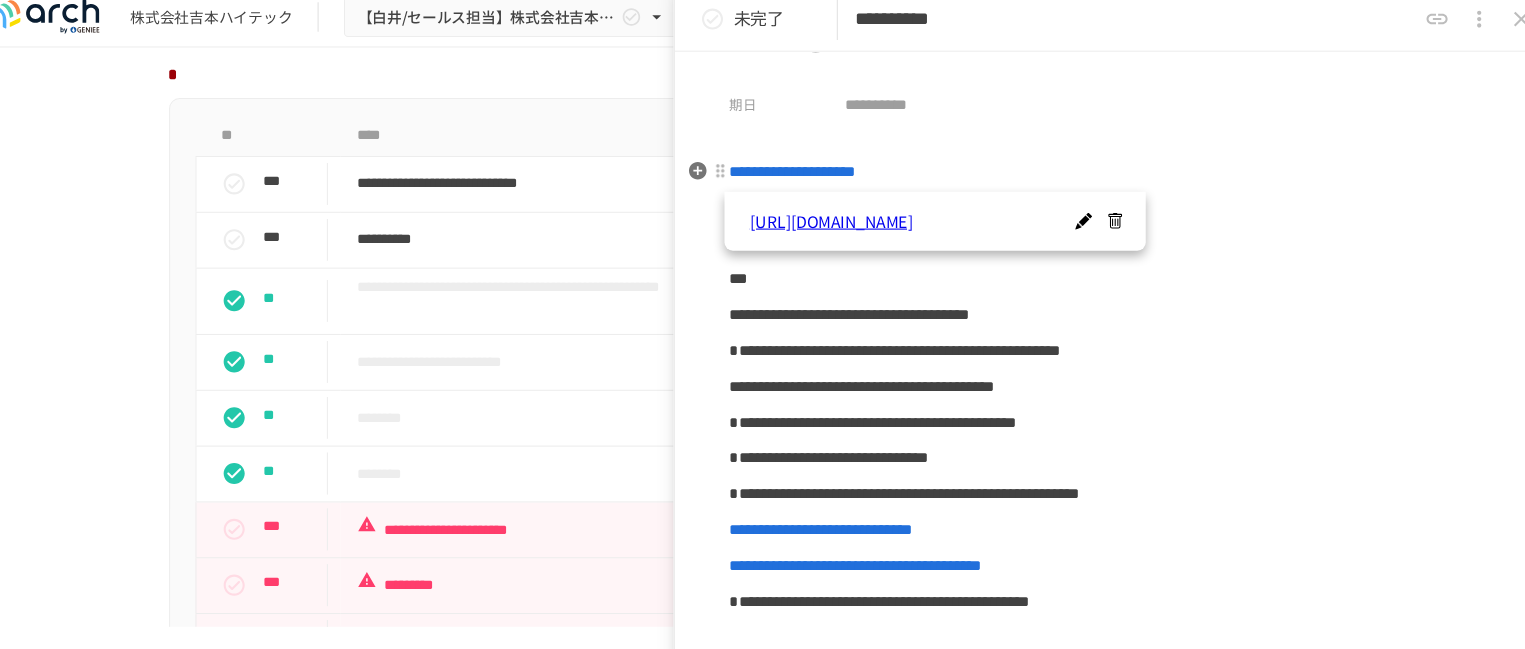 click on "**********" at bounding box center (797, 174) 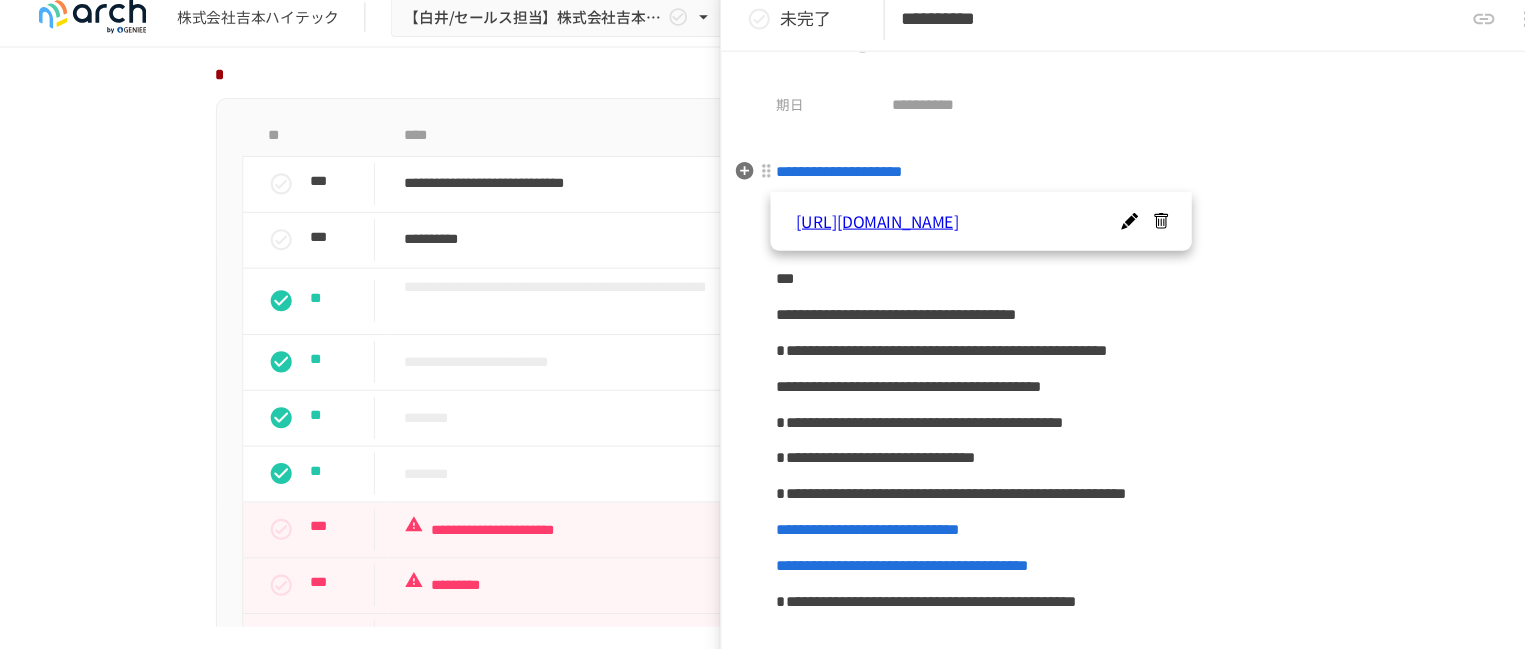 click on "**********" at bounding box center [1105, 175] 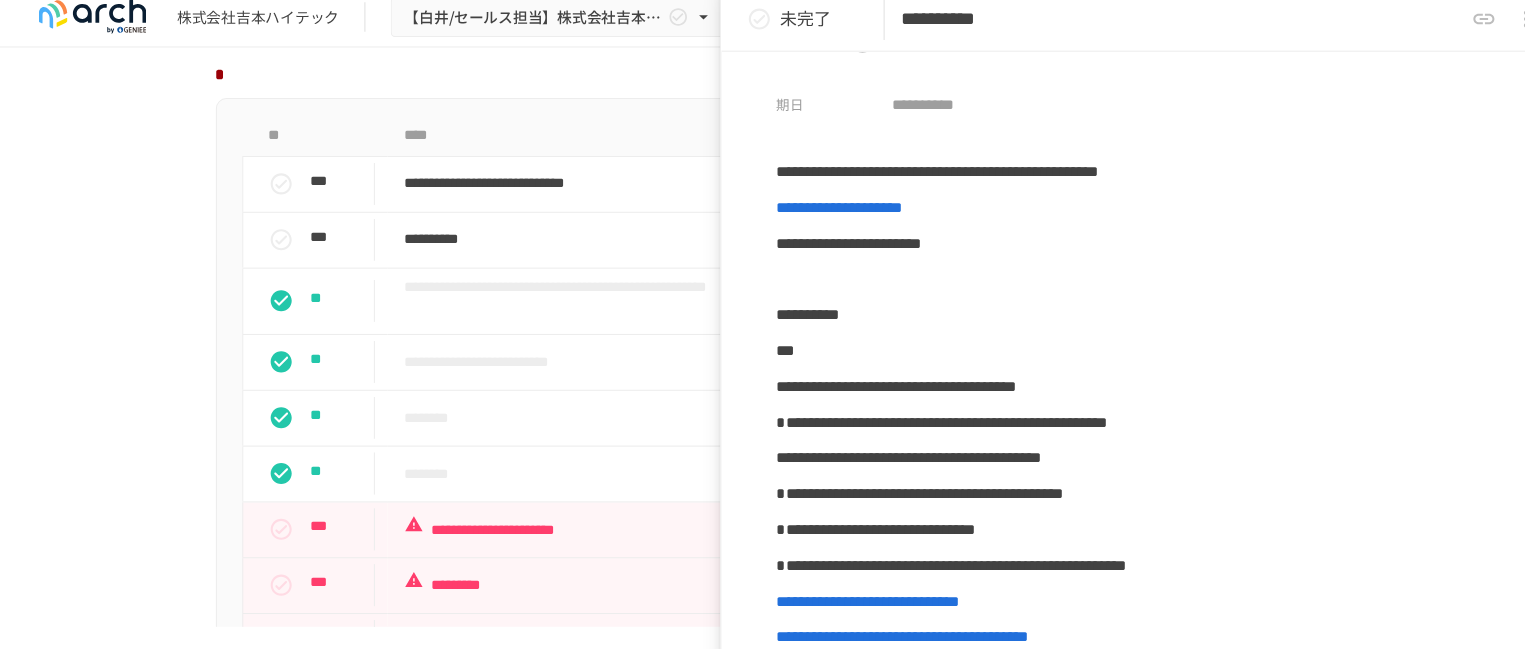 click on "**********" at bounding box center [890, 174] 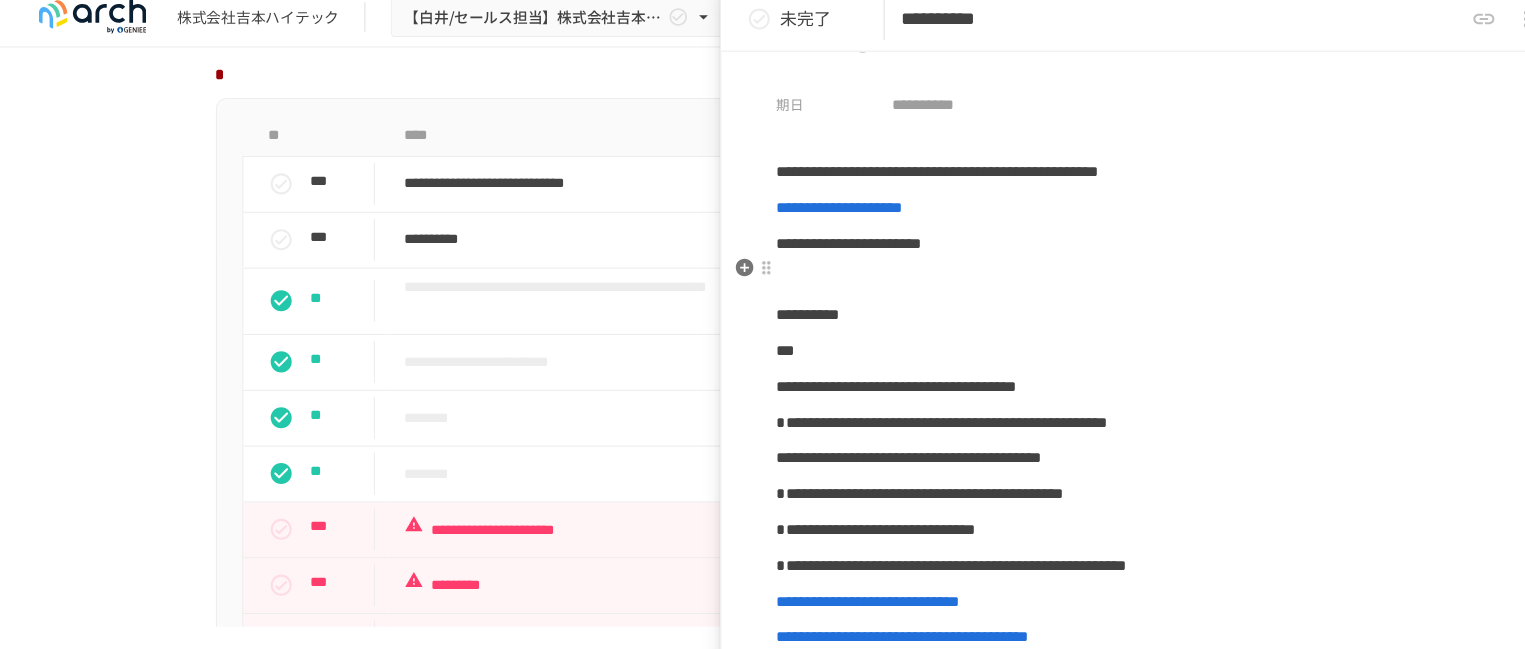 click on "**********" at bounding box center (1105, 243) 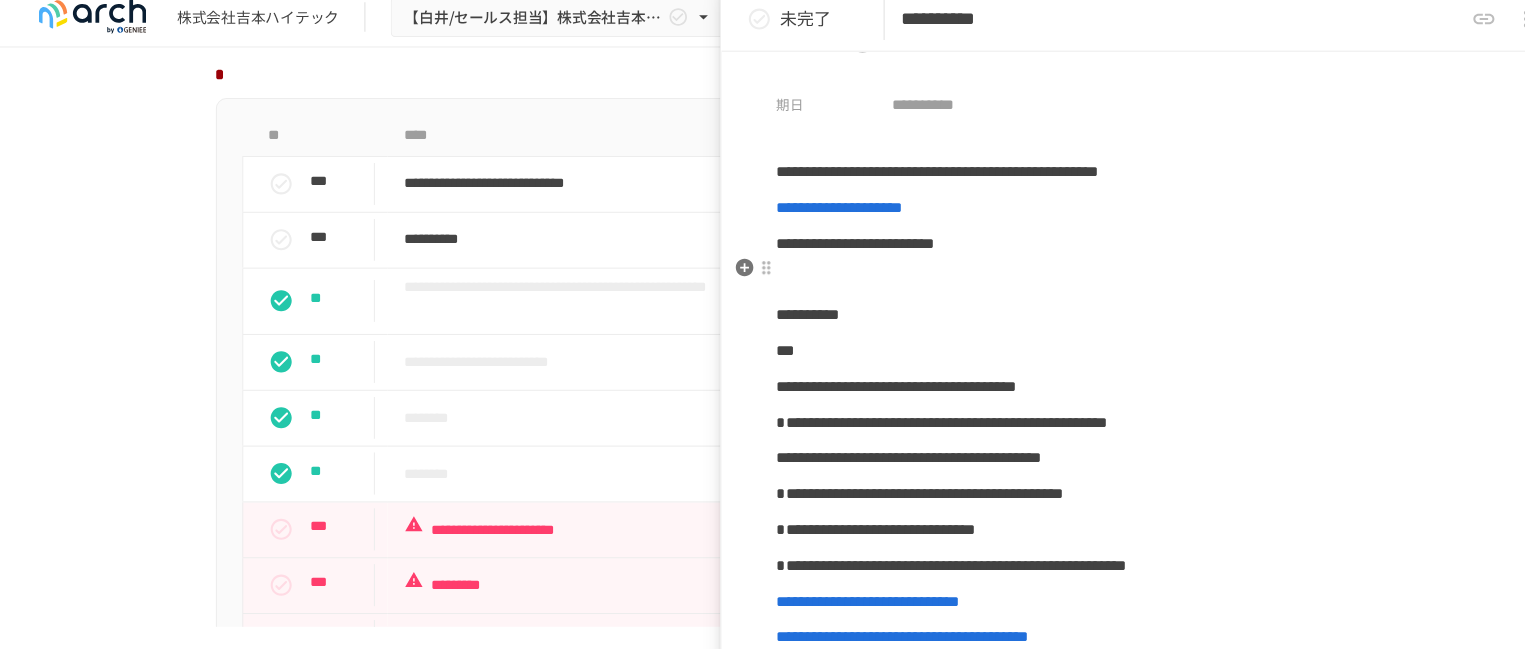 click on "**********" at bounding box center [812, 242] 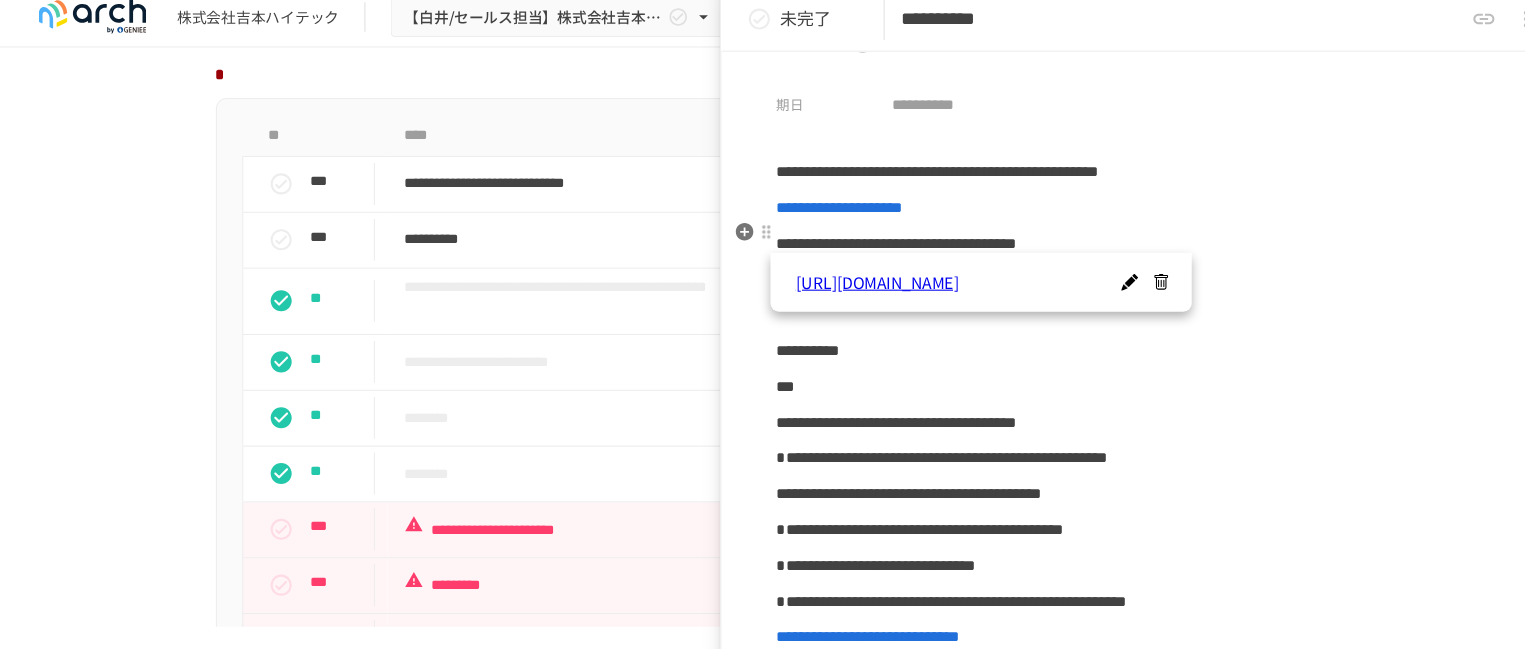 click on "**********" at bounding box center [797, 208] 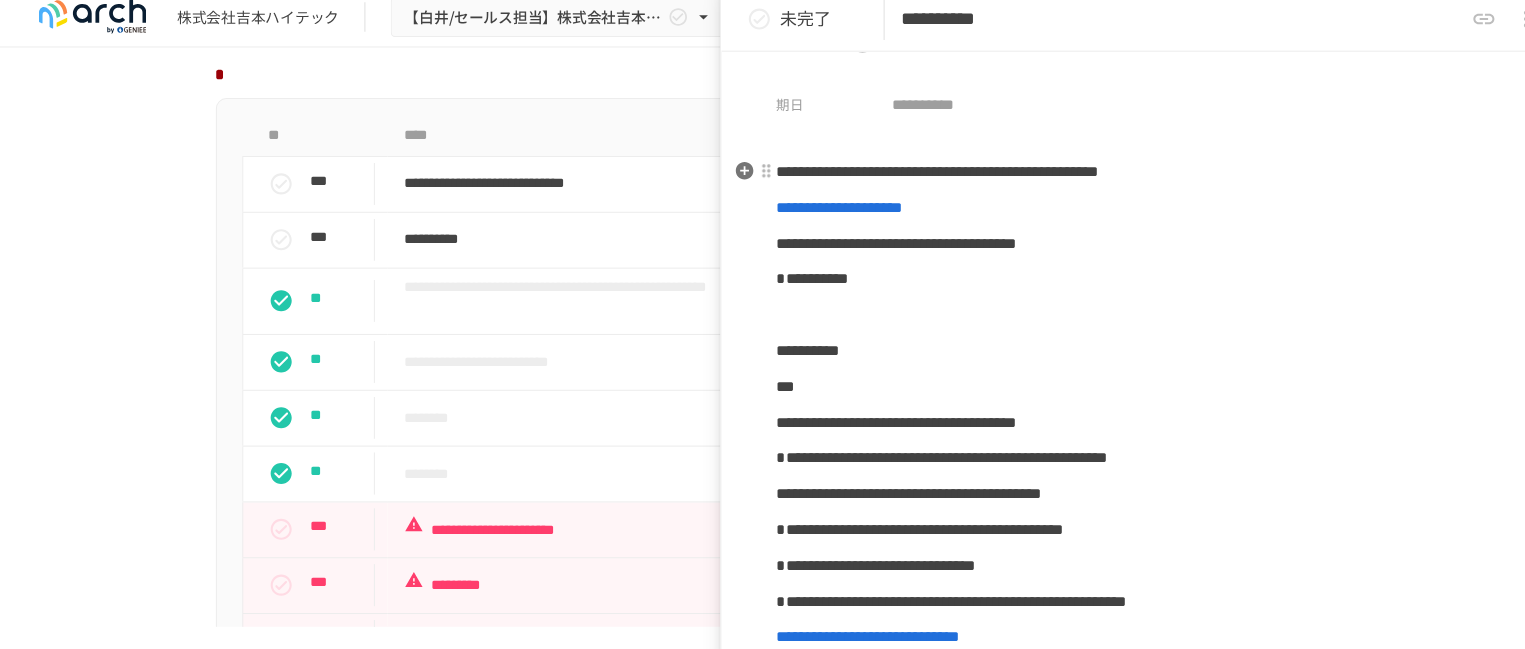 click on "**********" at bounding box center (1105, 175) 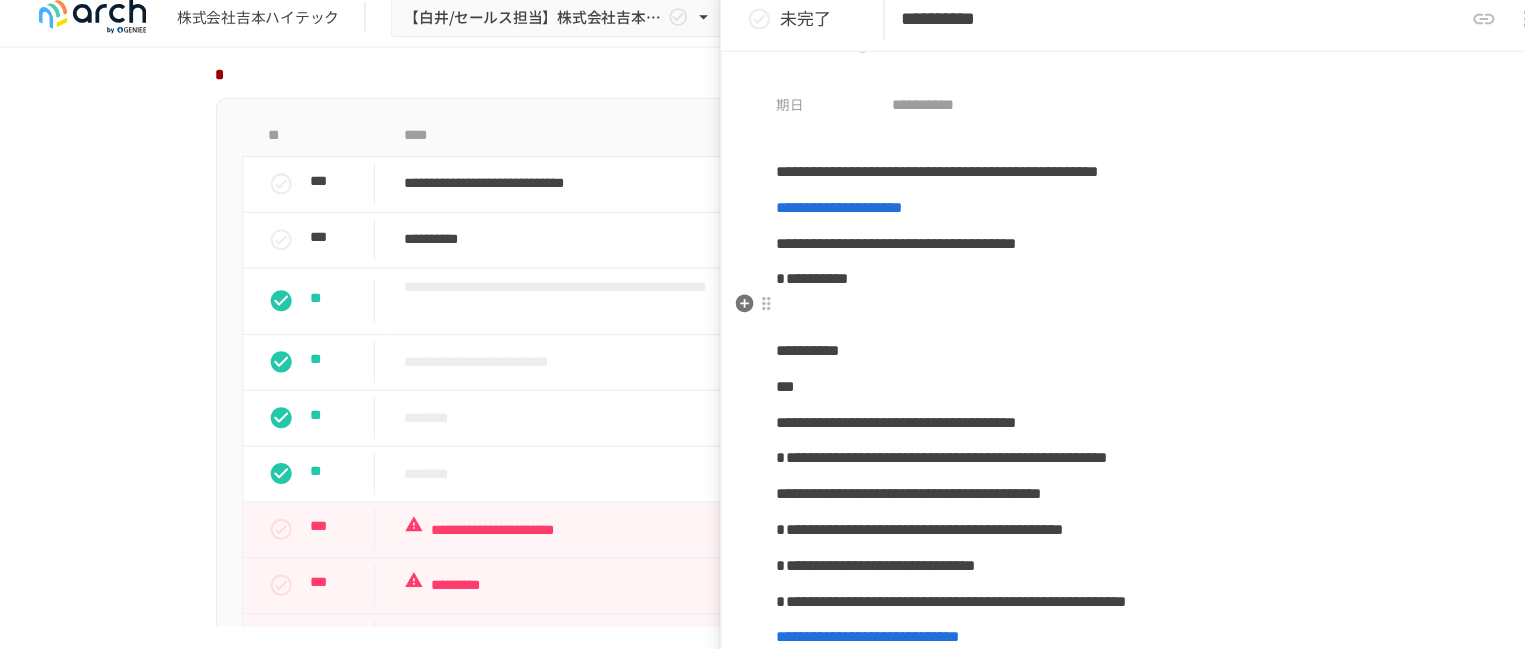 click on "**********" at bounding box center [1105, 277] 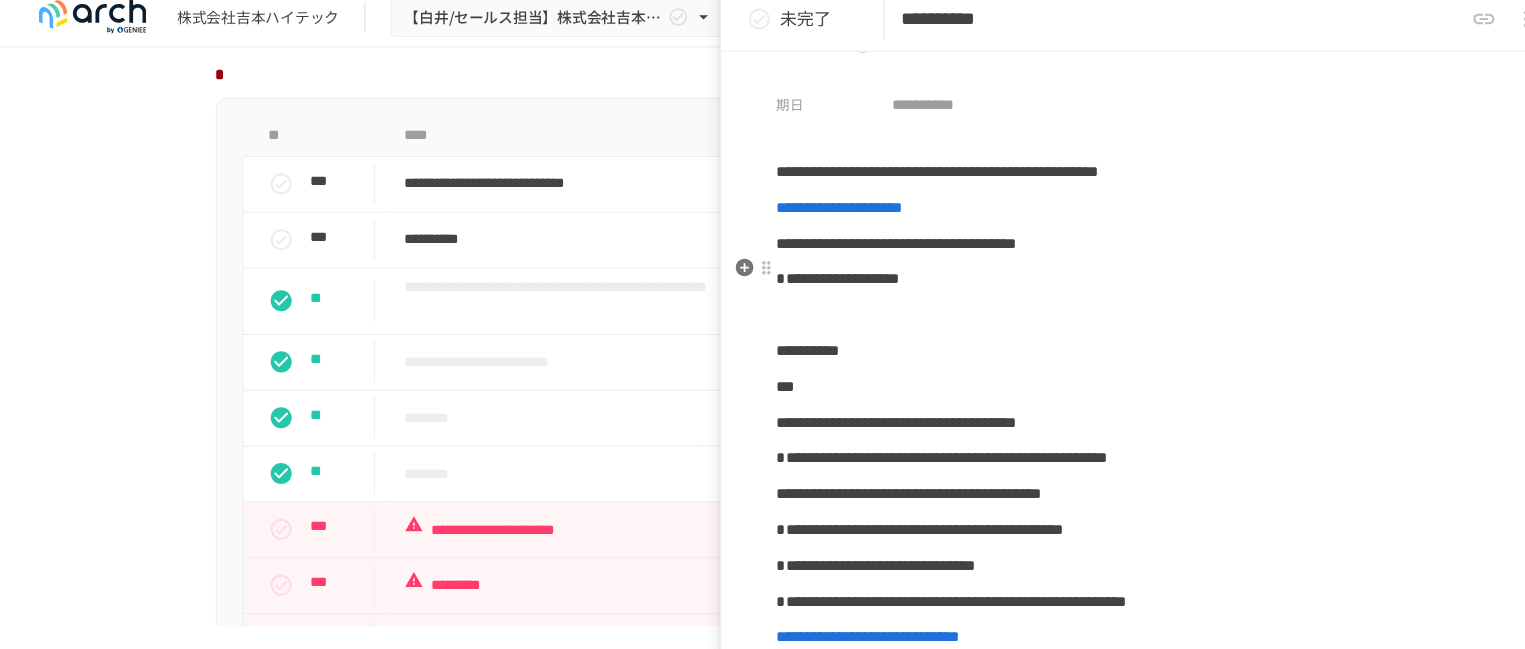 click on "**********" at bounding box center [851, 242] 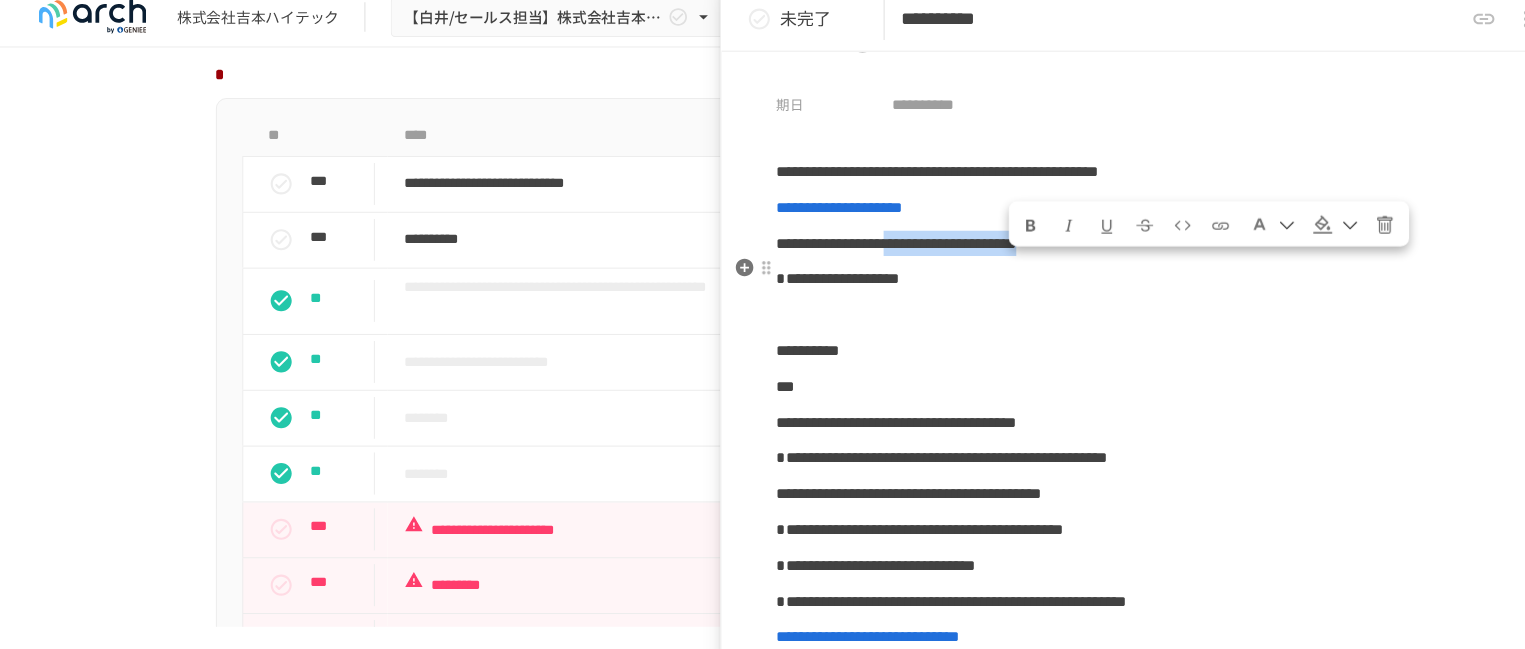drag, startPoint x: 969, startPoint y: 284, endPoint x: 1271, endPoint y: 284, distance: 302 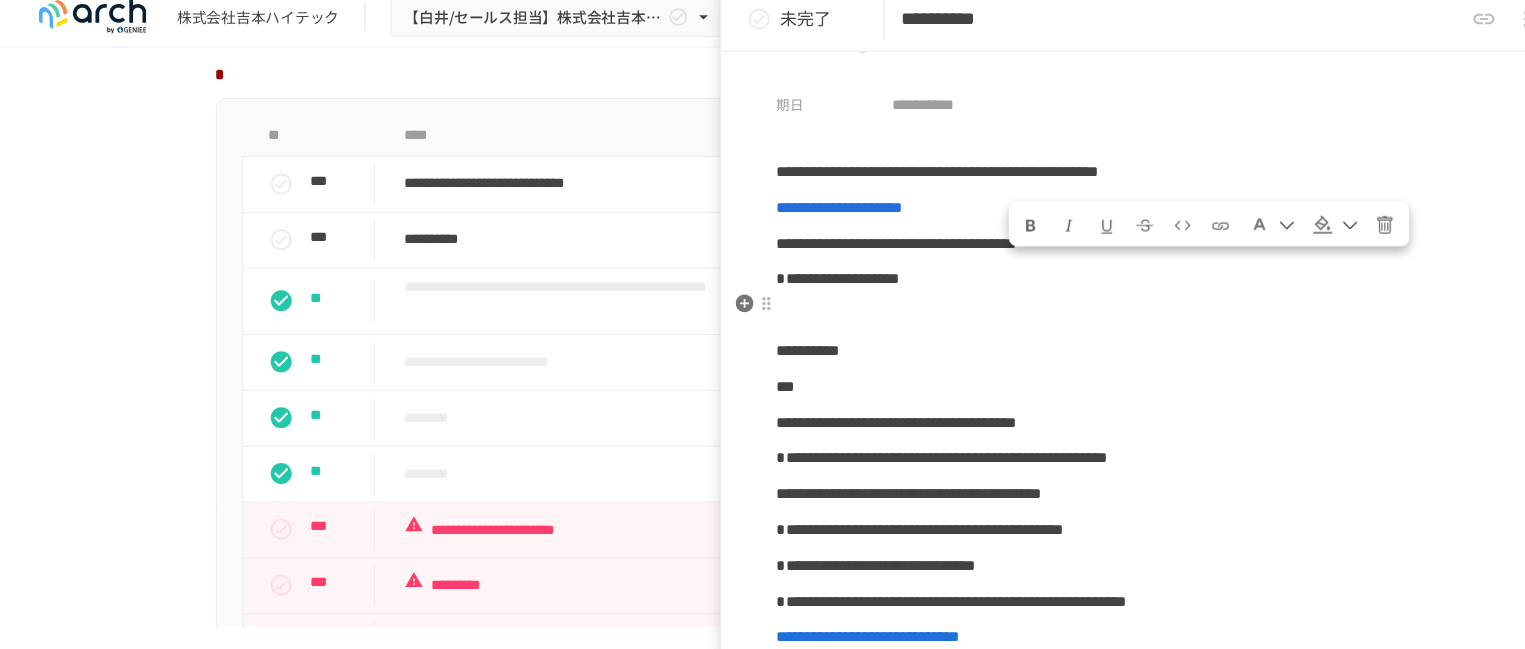 click on "**********" at bounding box center (1105, 277) 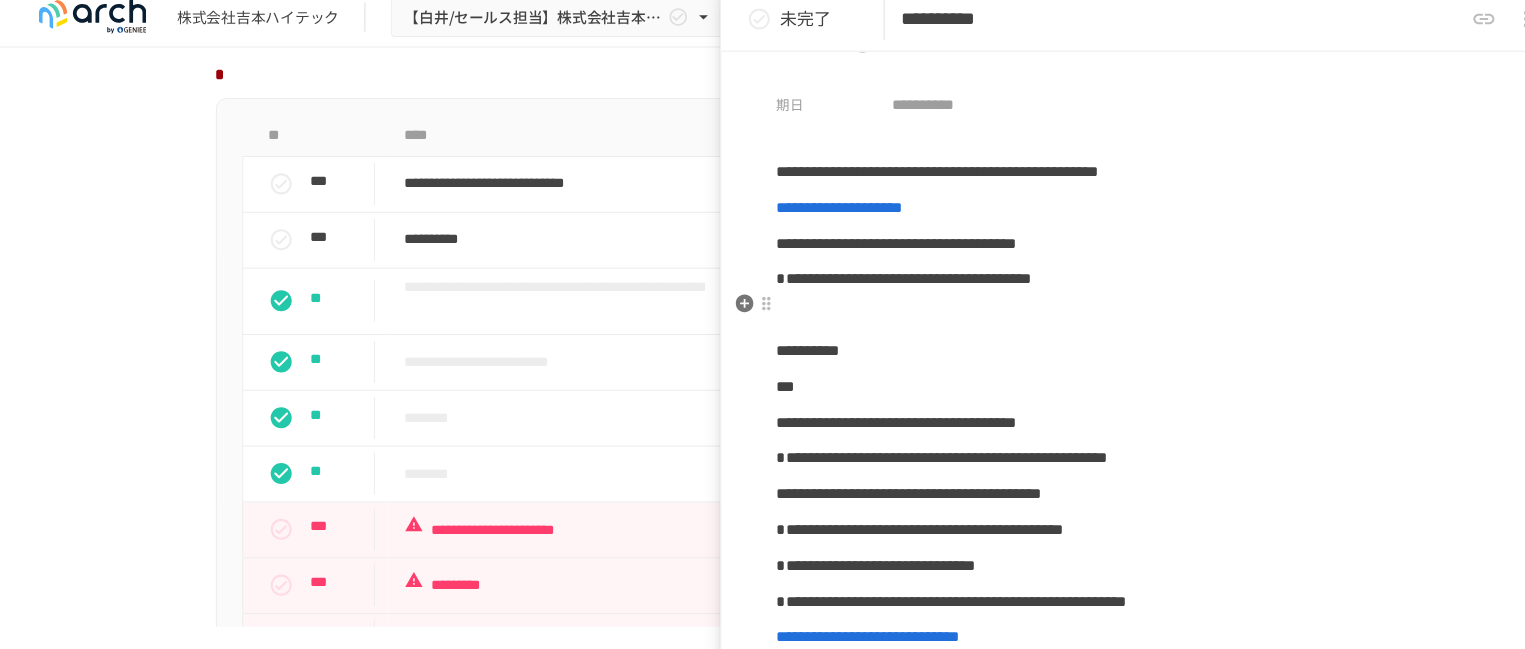 click on "**********" at bounding box center (858, 276) 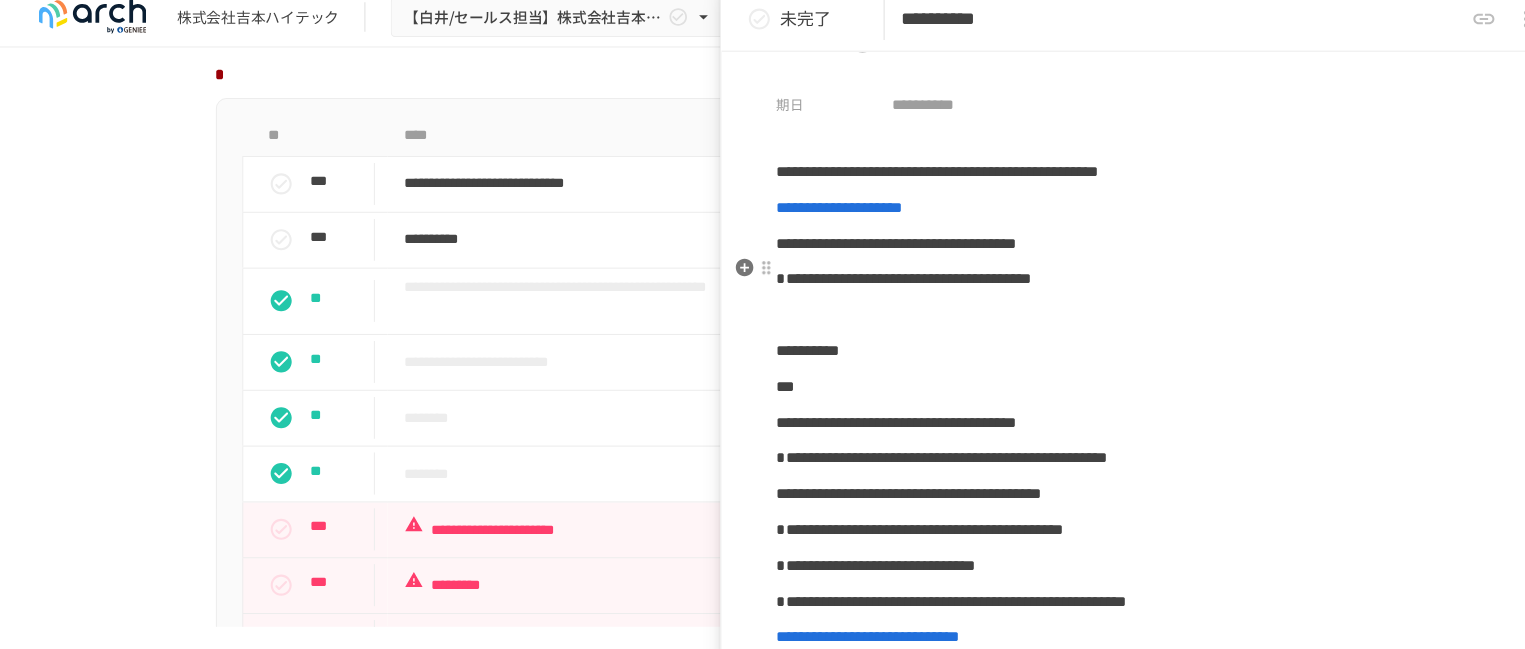click on "**********" at bounding box center [1105, 243] 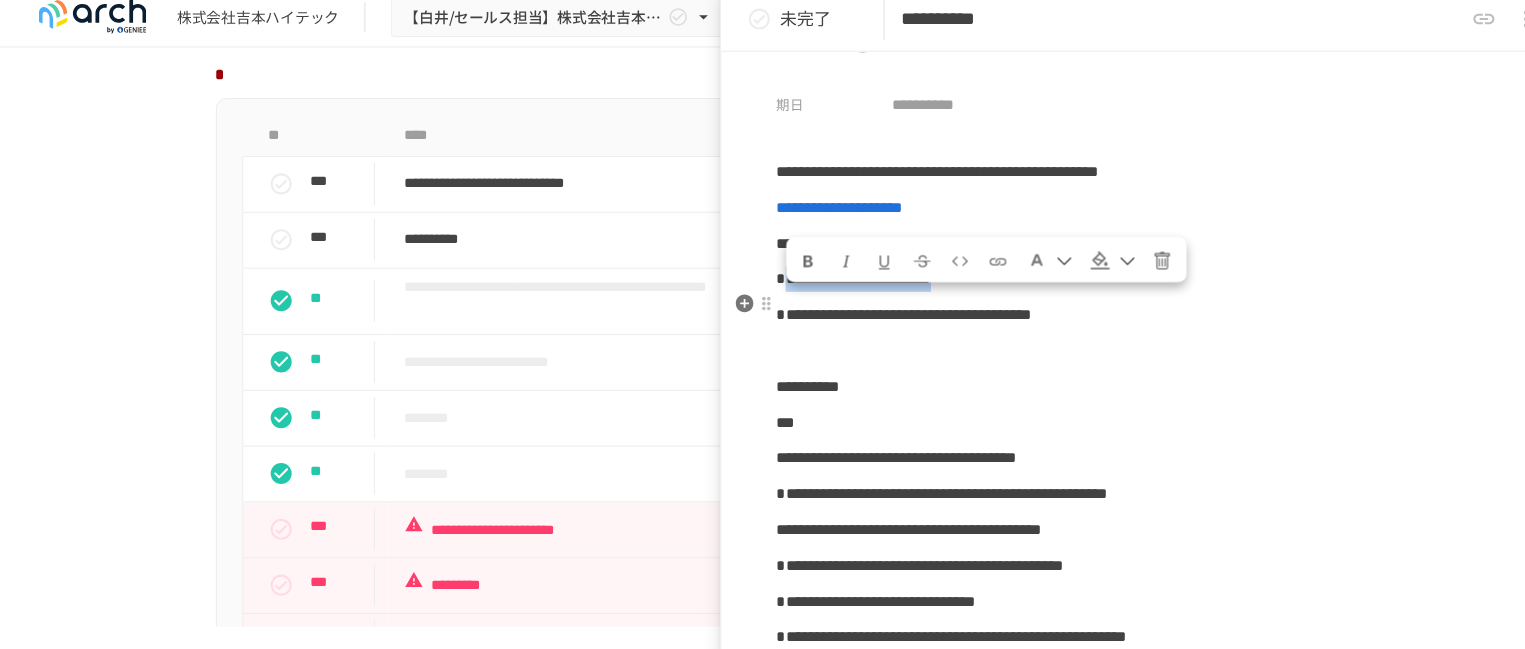 drag, startPoint x: 1107, startPoint y: 323, endPoint x: 754, endPoint y: 309, distance: 353.2775 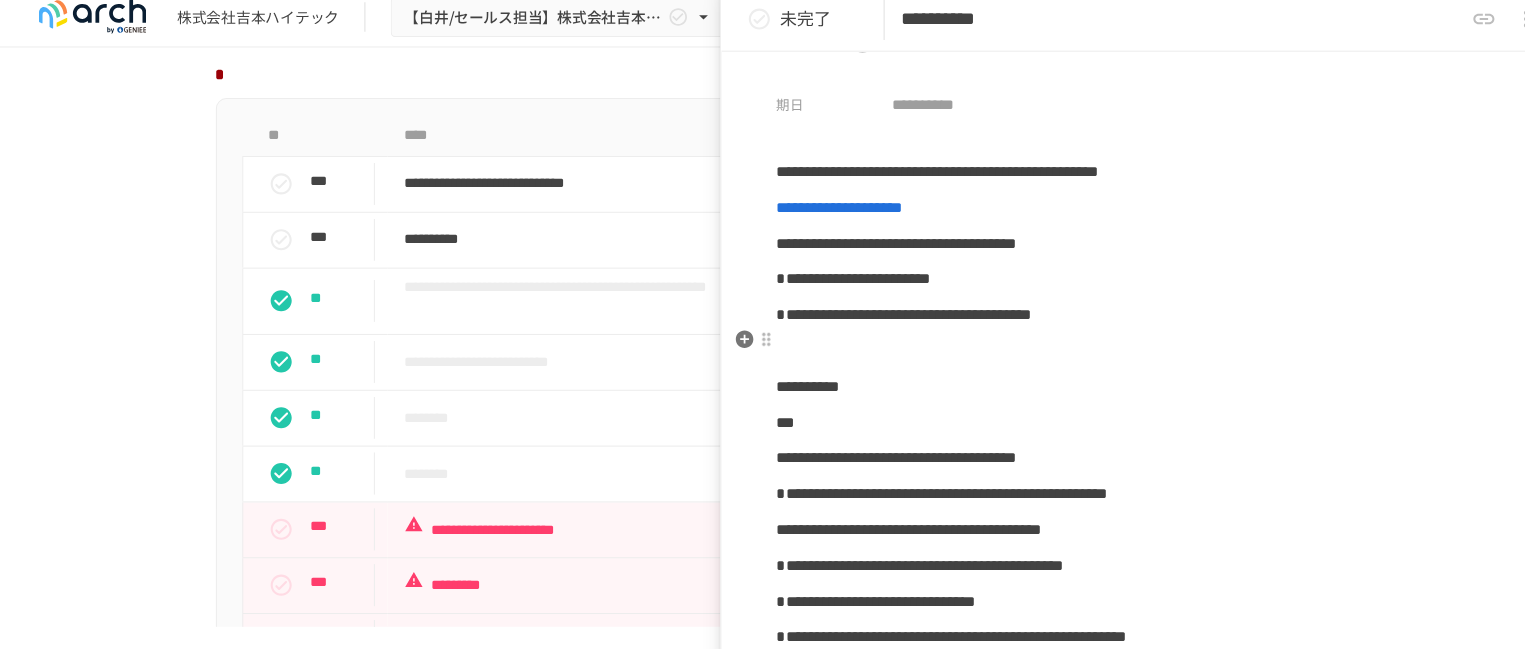 click on "**********" at bounding box center [1105, 311] 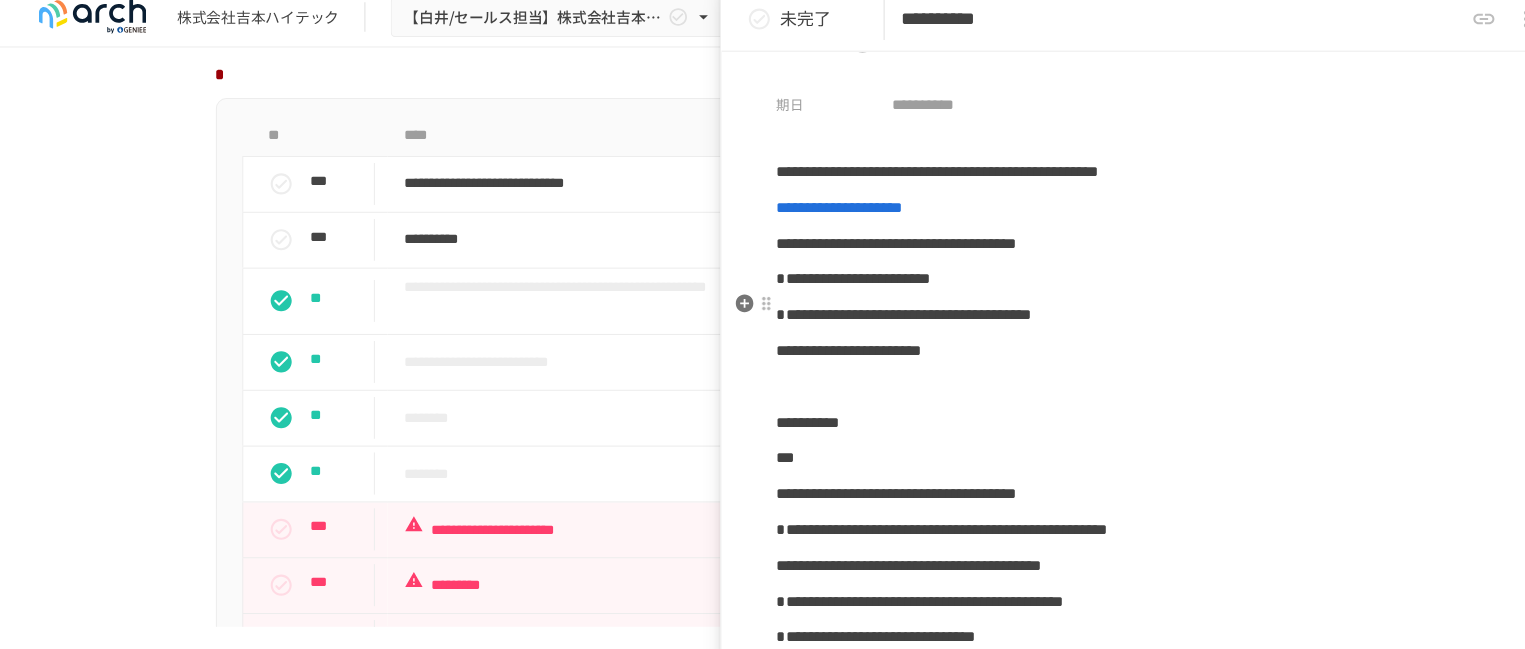 click on "**********" at bounding box center (810, 276) 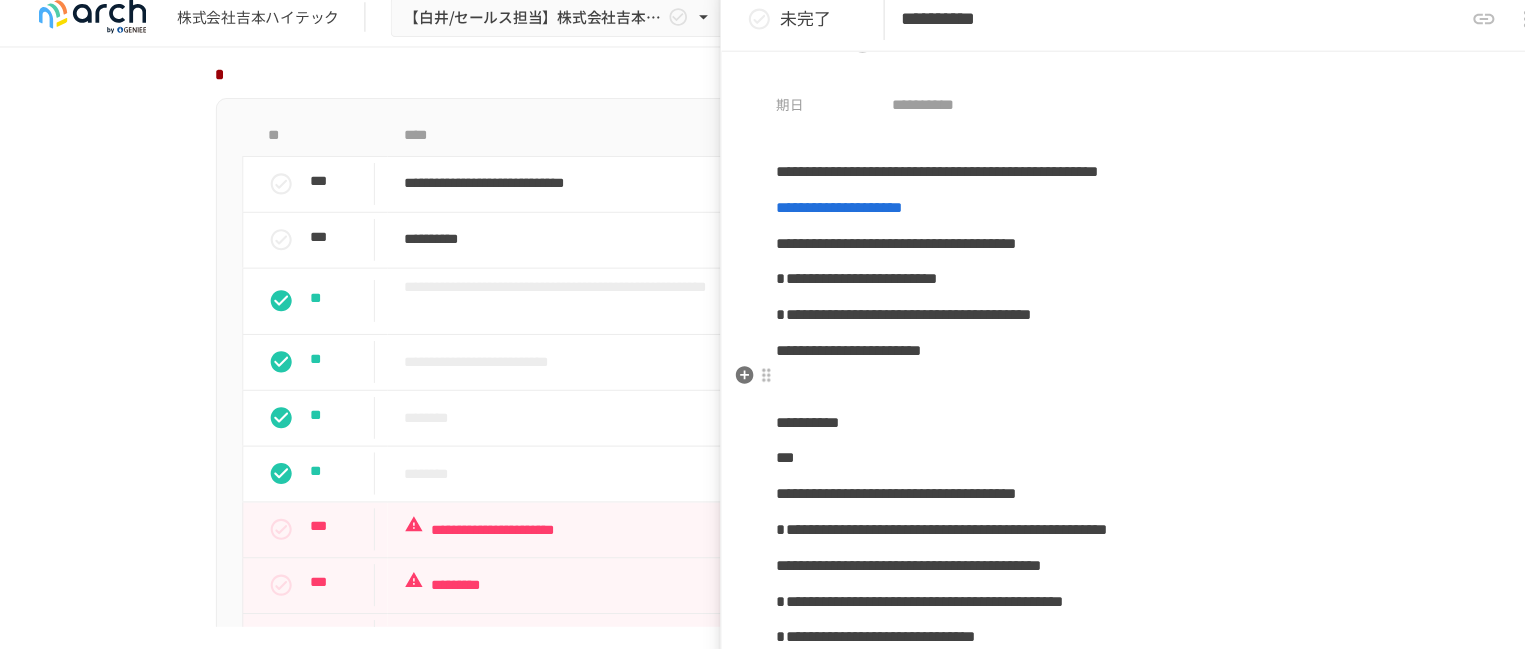 click on "**********" at bounding box center (806, 344) 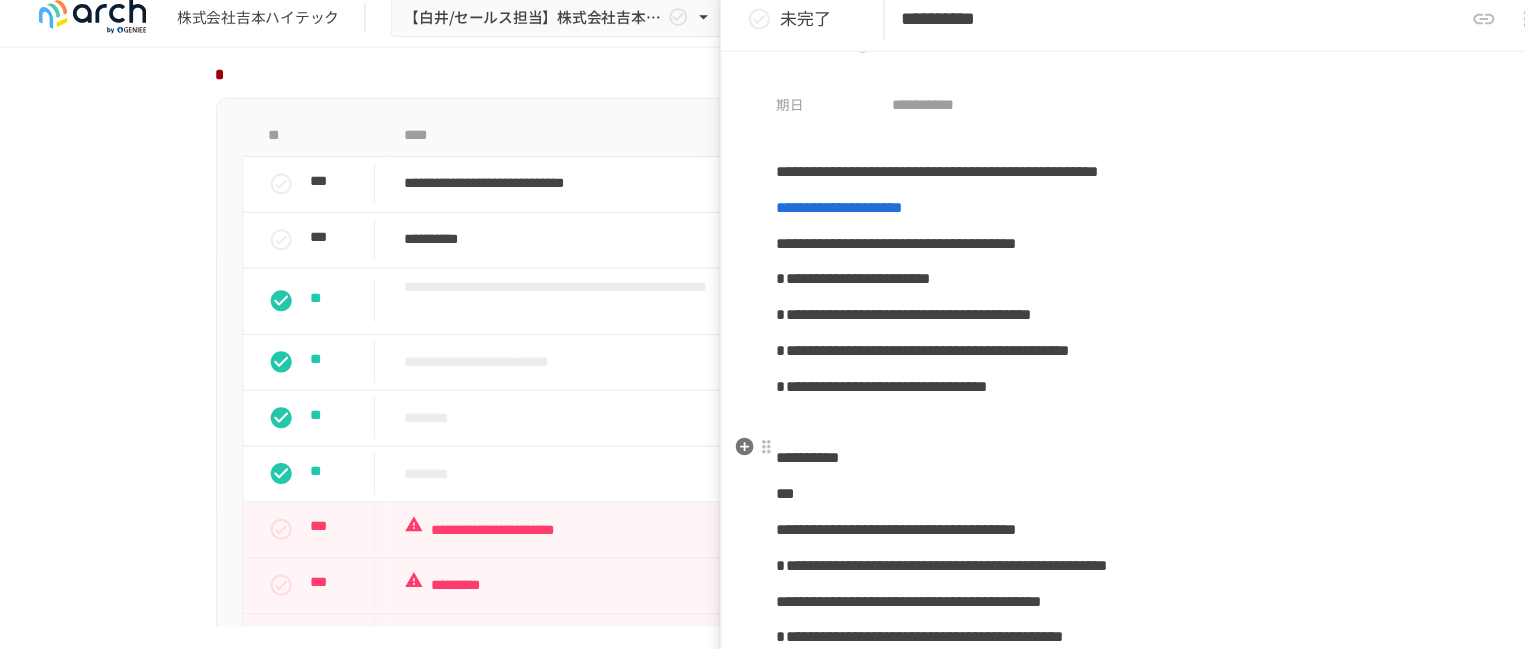 click at bounding box center (1105, 413) 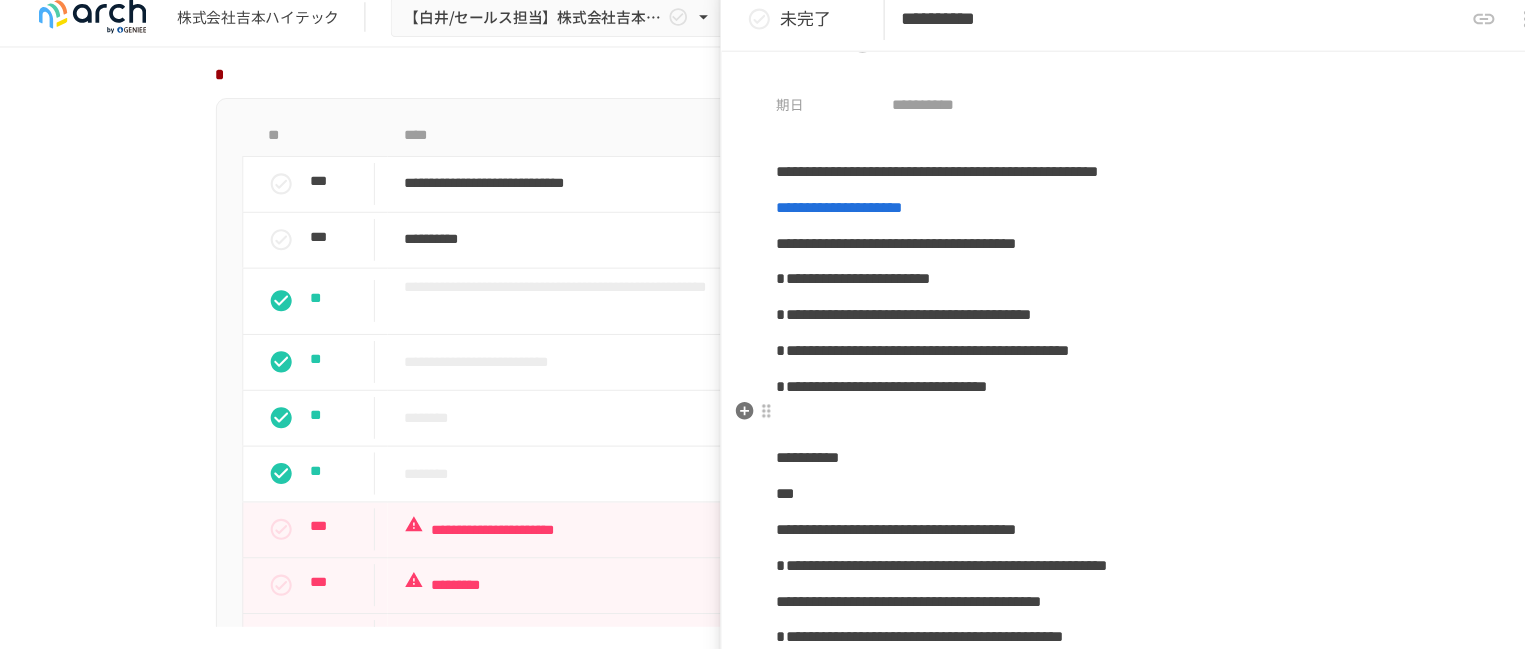 click on "**********" at bounding box center [837, 378] 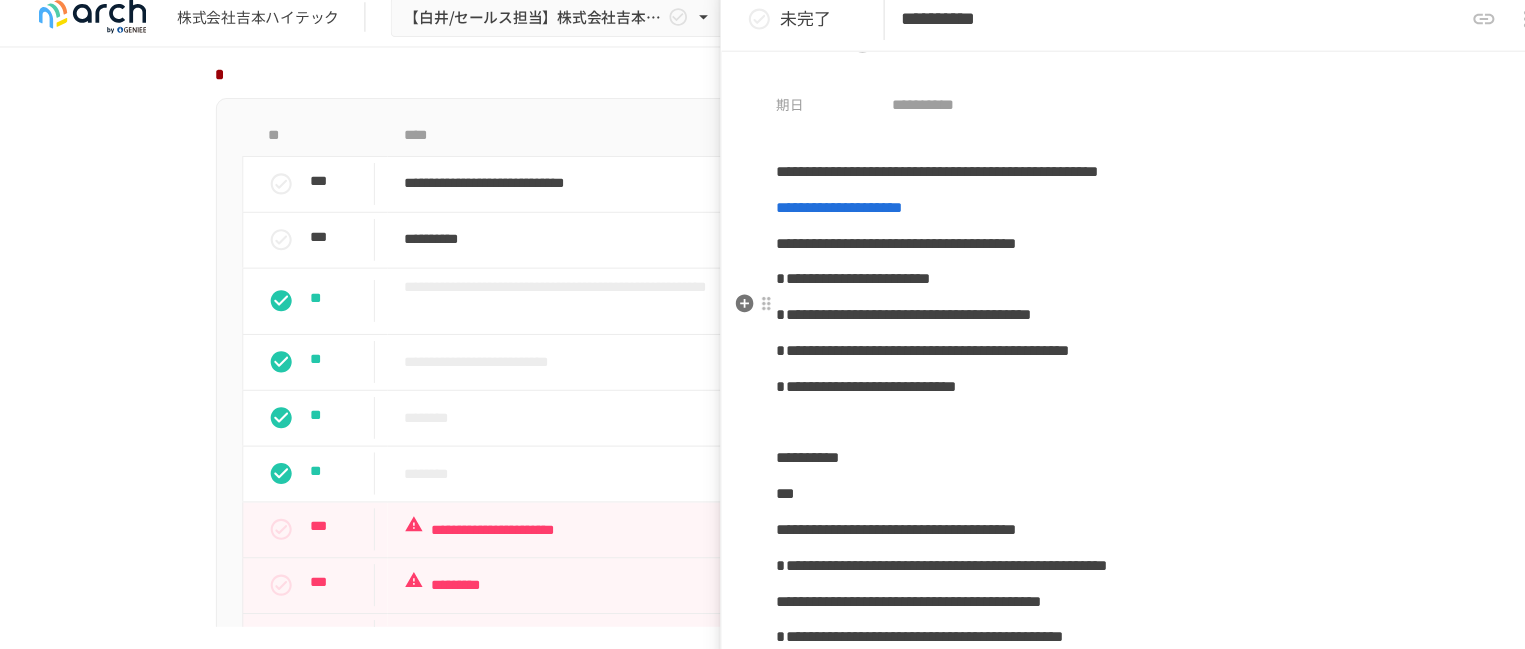 click on "**********" at bounding box center (810, 276) 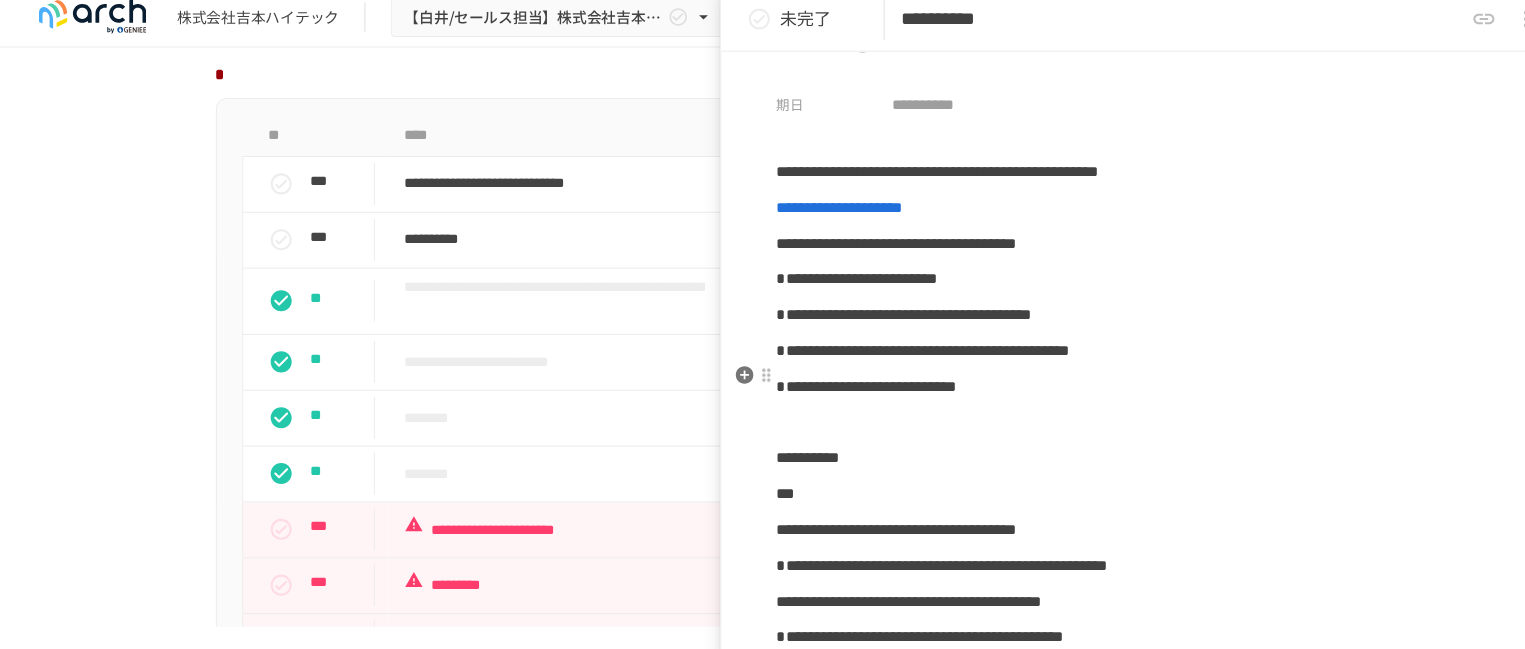 click on "**********" at bounding box center [876, 344] 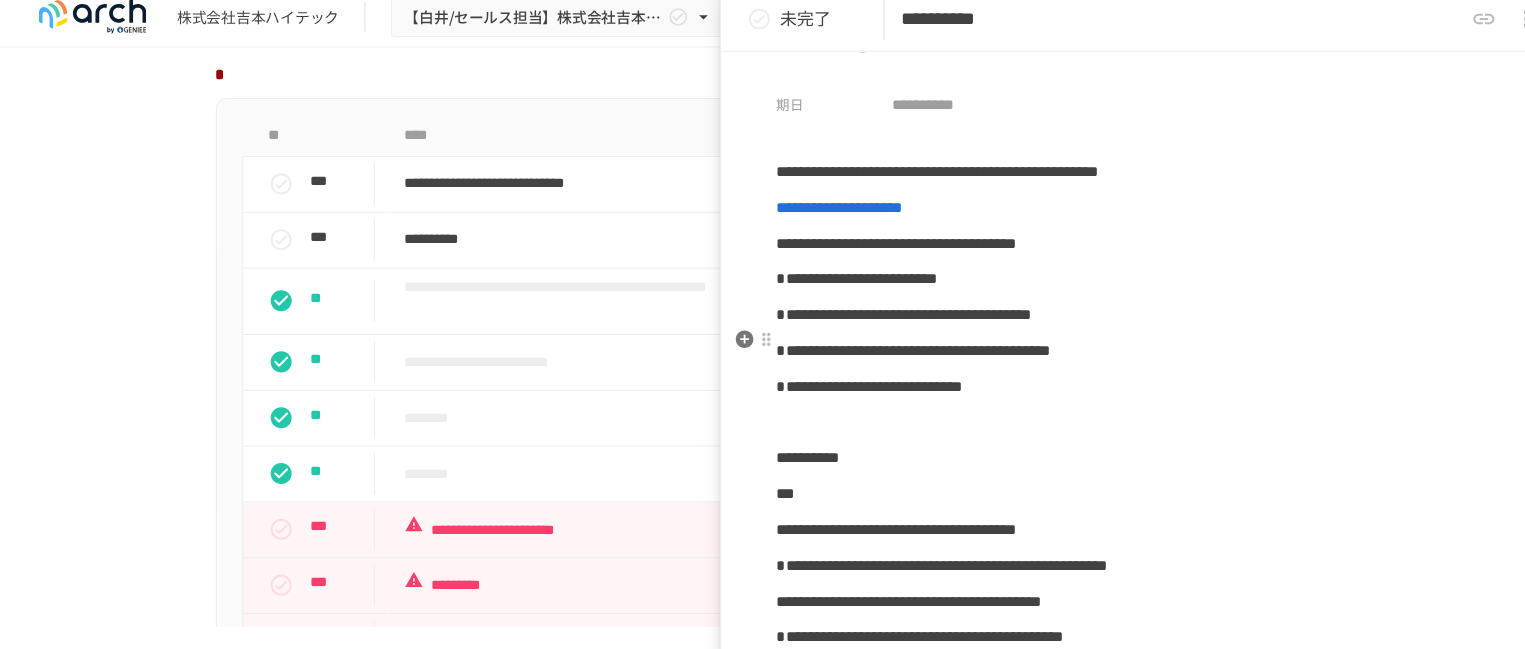 click on "**********" at bounding box center (858, 310) 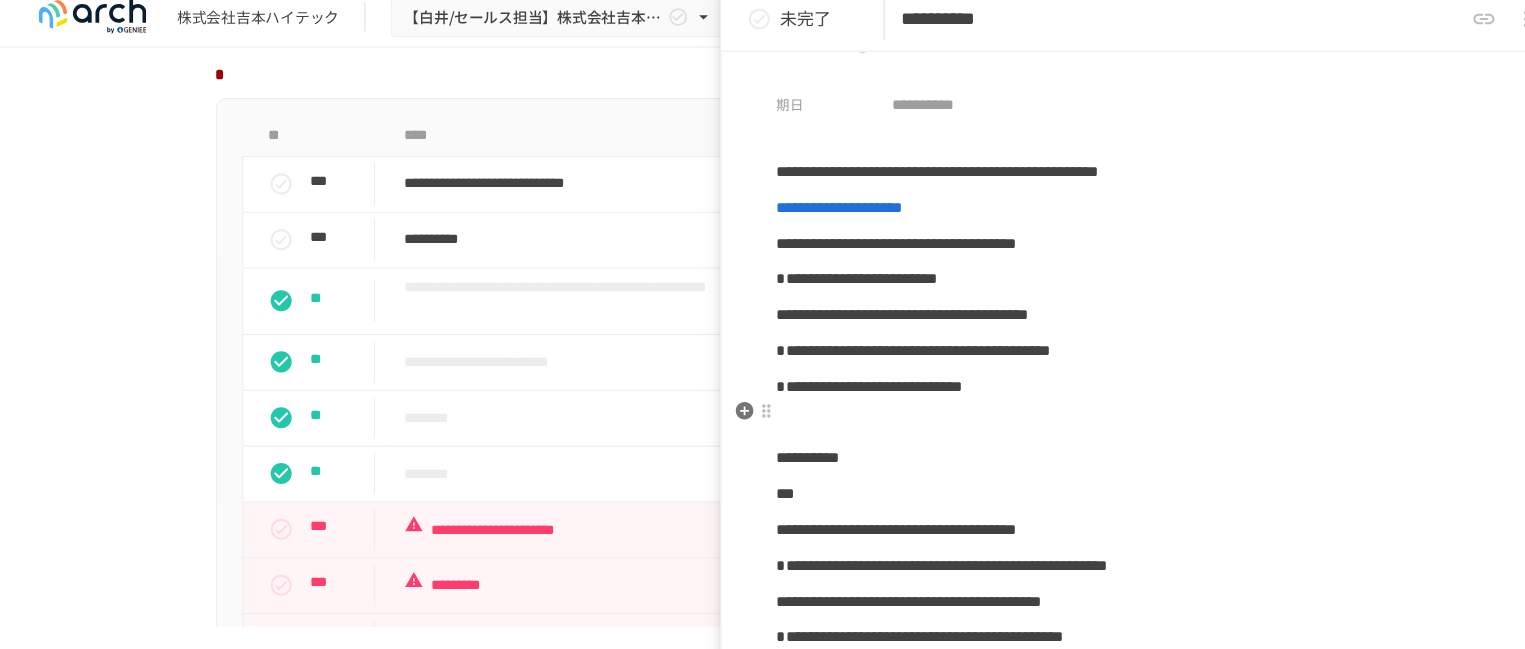 click on "**********" at bounding box center [1105, 379] 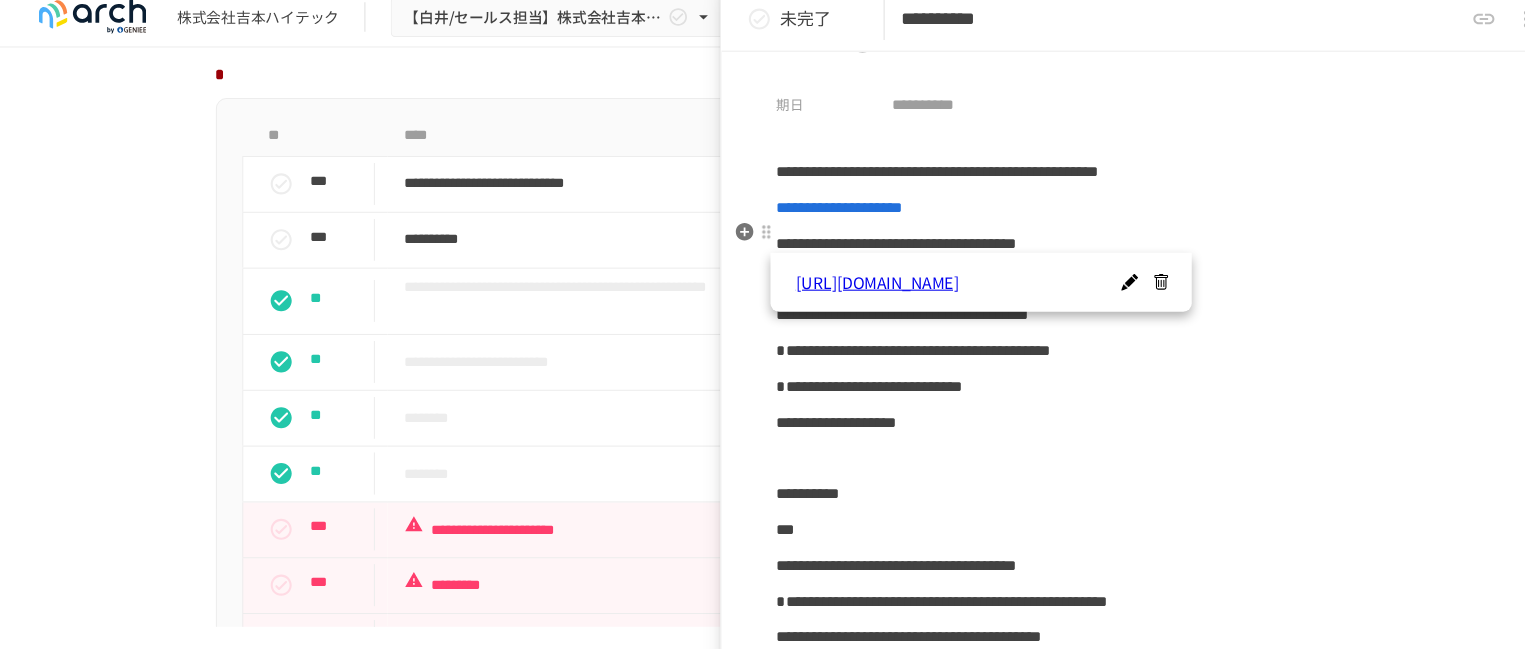 click on "**********" at bounding box center (797, 208) 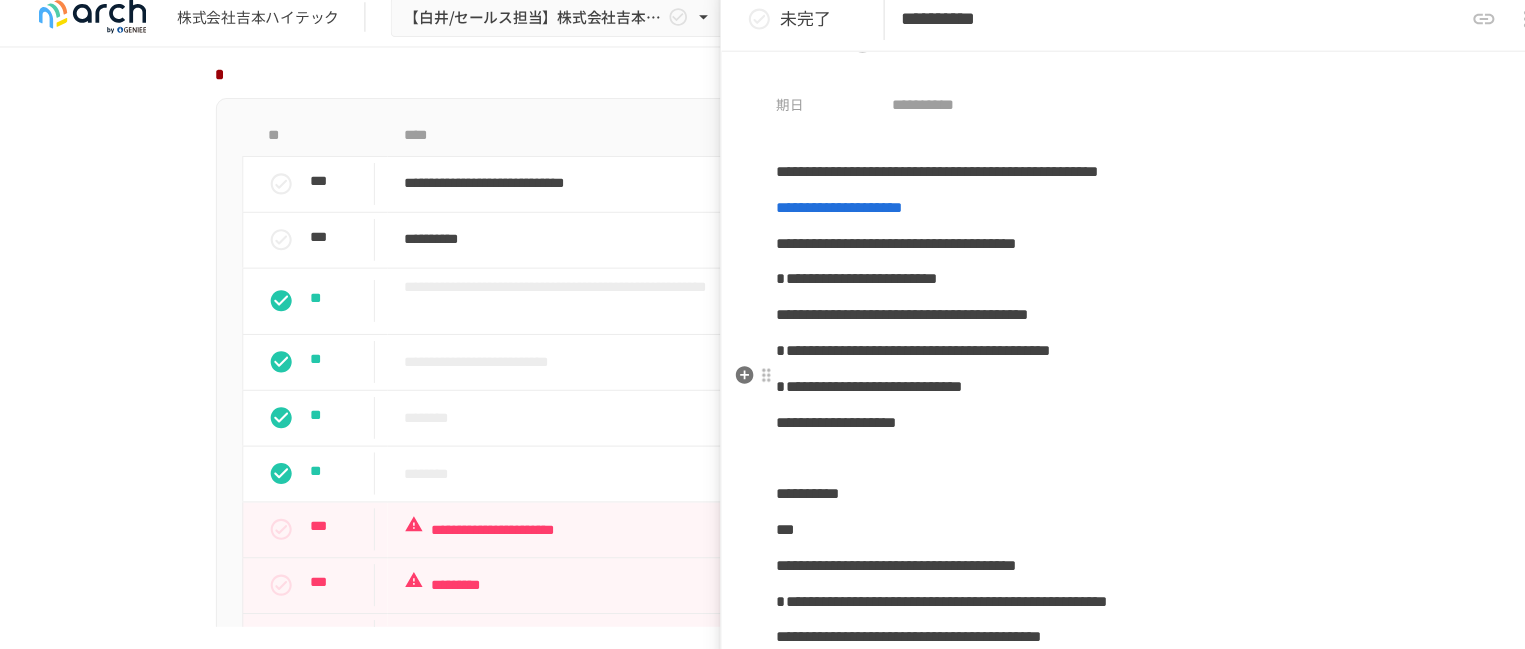 click on "**********" at bounding box center [867, 344] 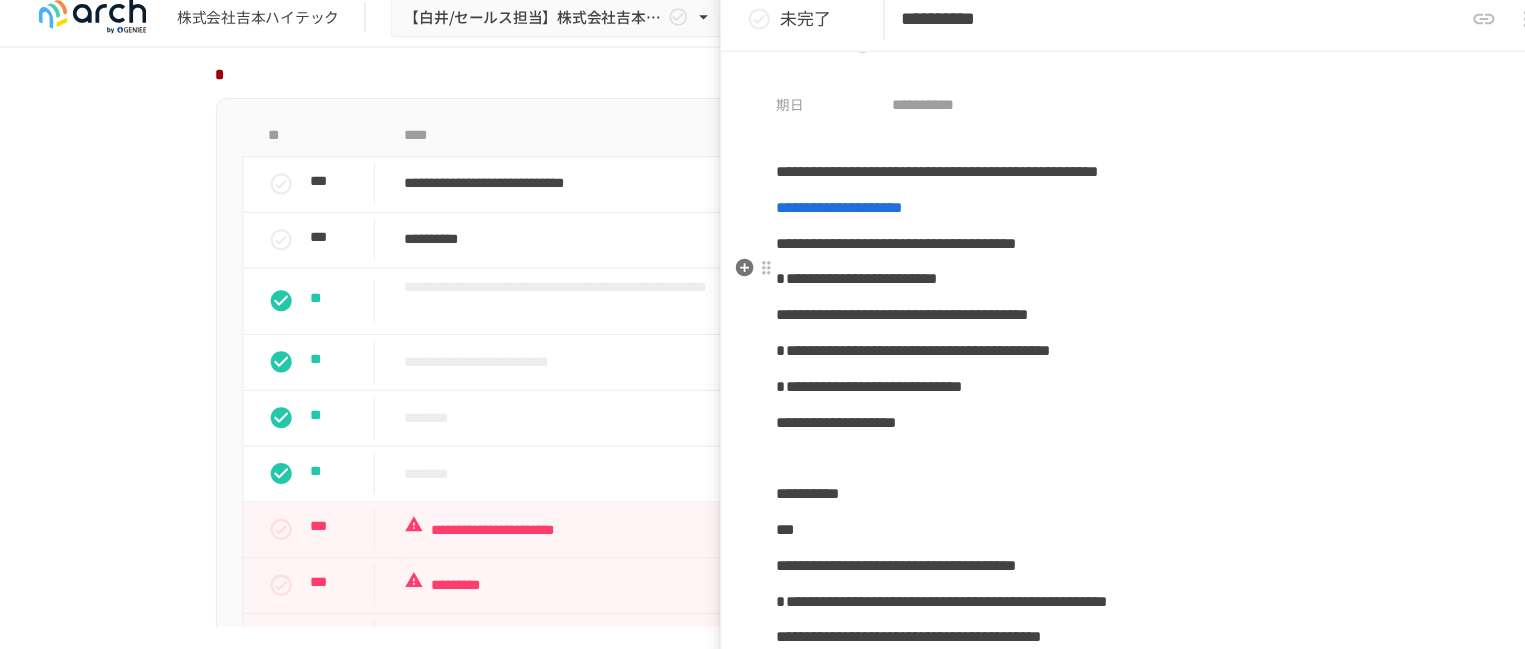 click on "**********" at bounding box center (851, 242) 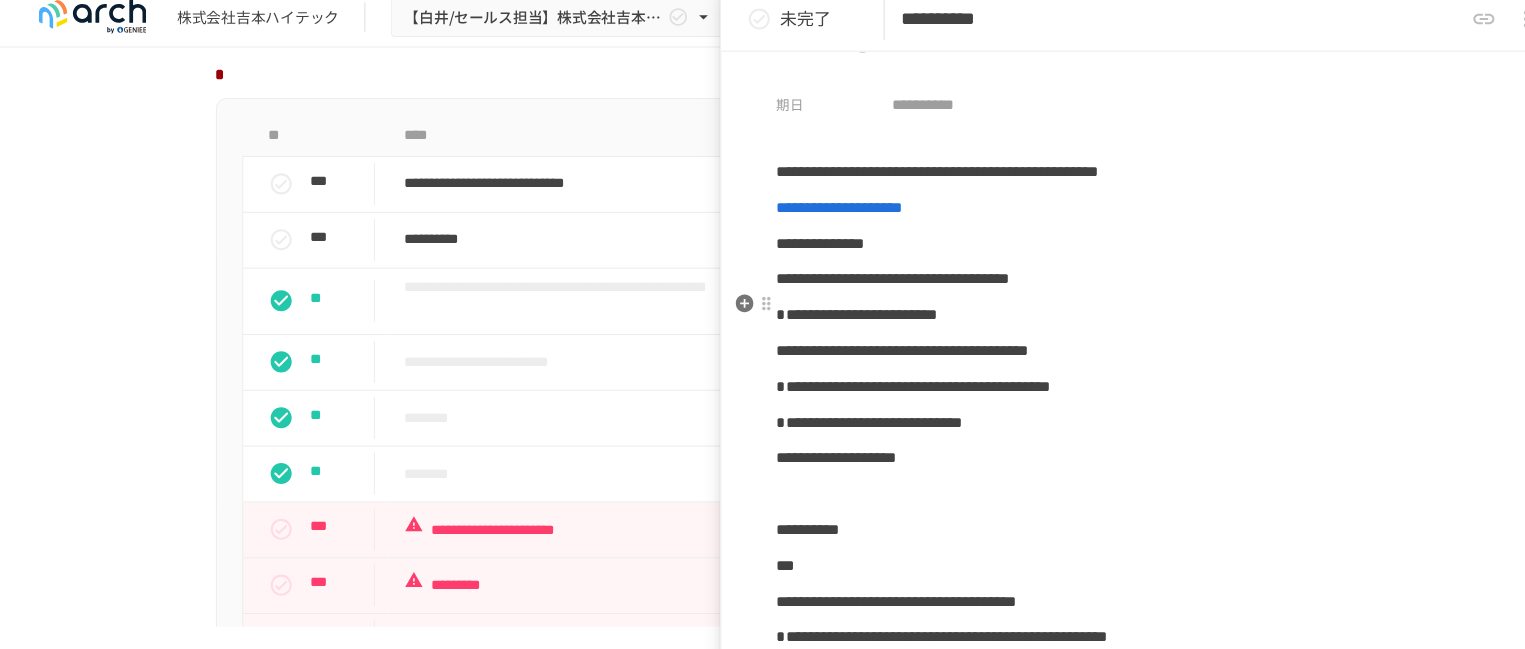 click on "**********" at bounding box center [848, 276] 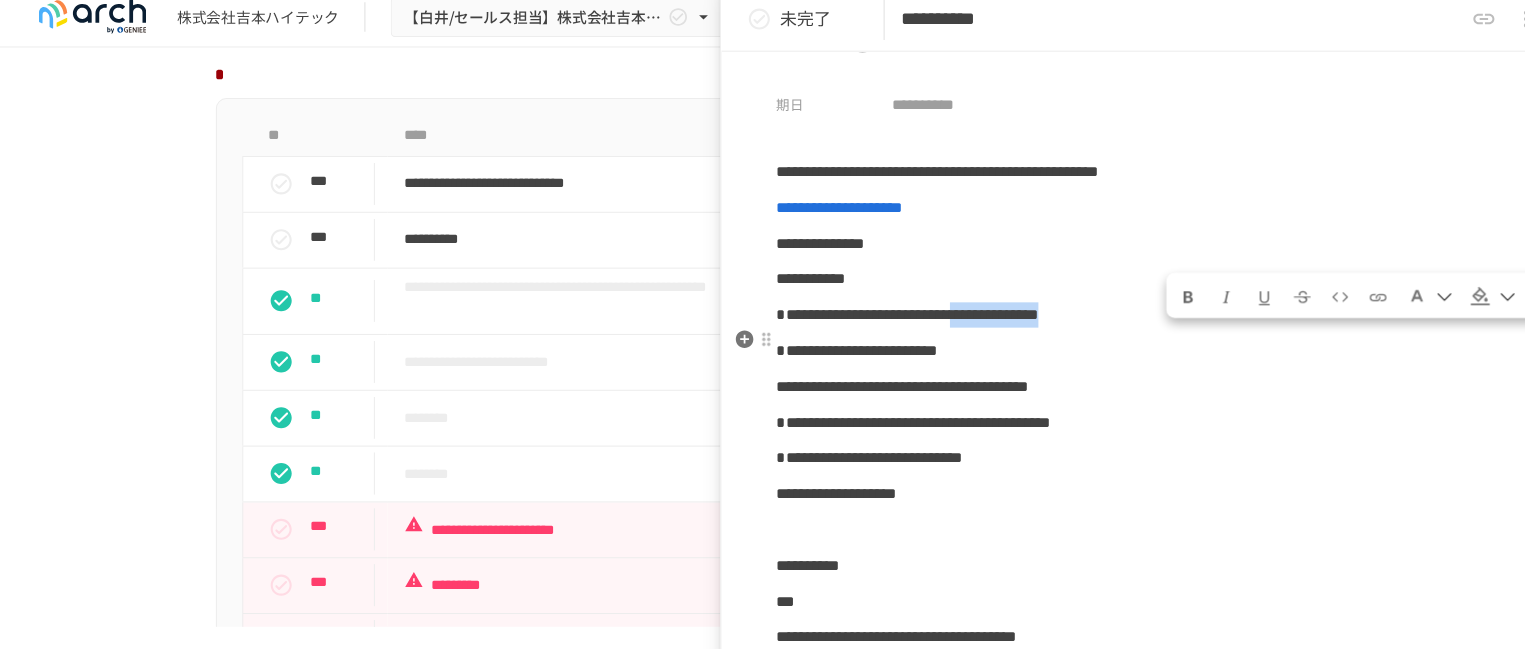 drag, startPoint x: 1116, startPoint y: 352, endPoint x: 1316, endPoint y: 348, distance: 200.04 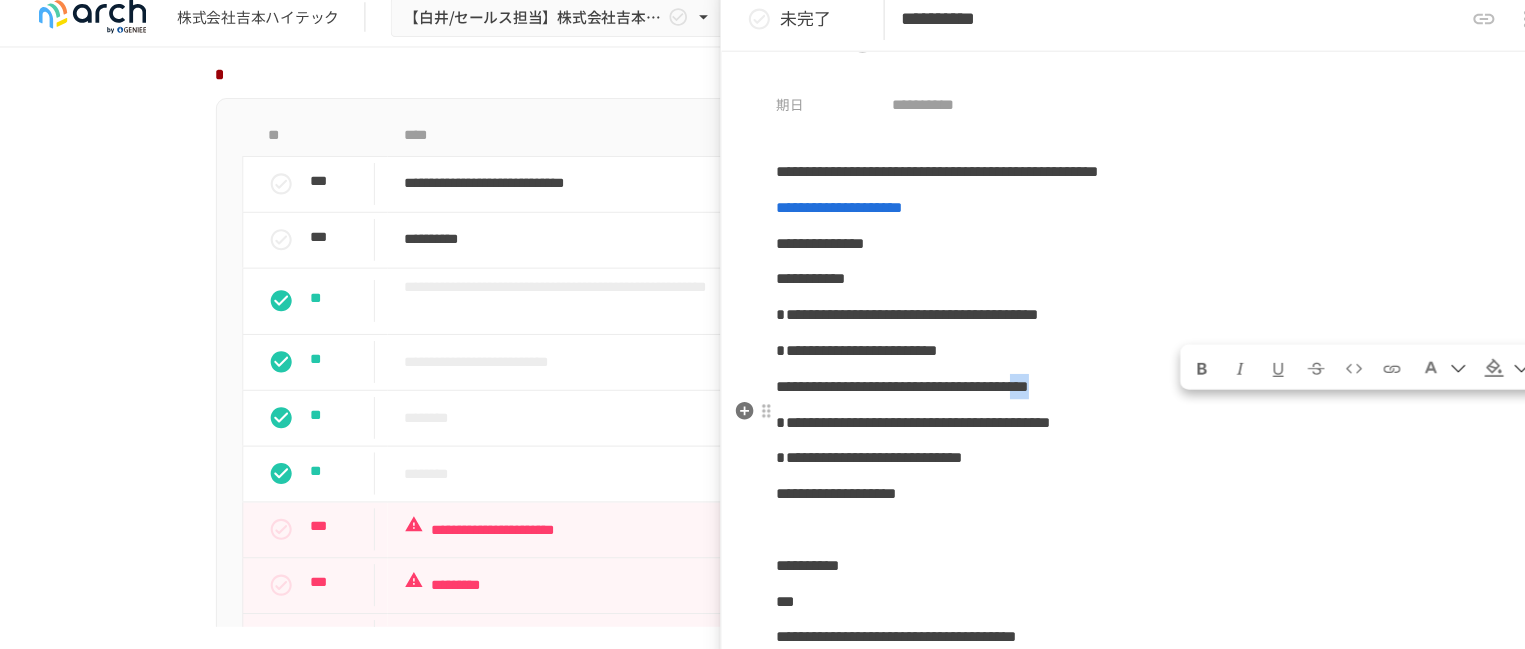 drag, startPoint x: 1272, startPoint y: 427, endPoint x: 1314, endPoint y: 422, distance: 42.296574 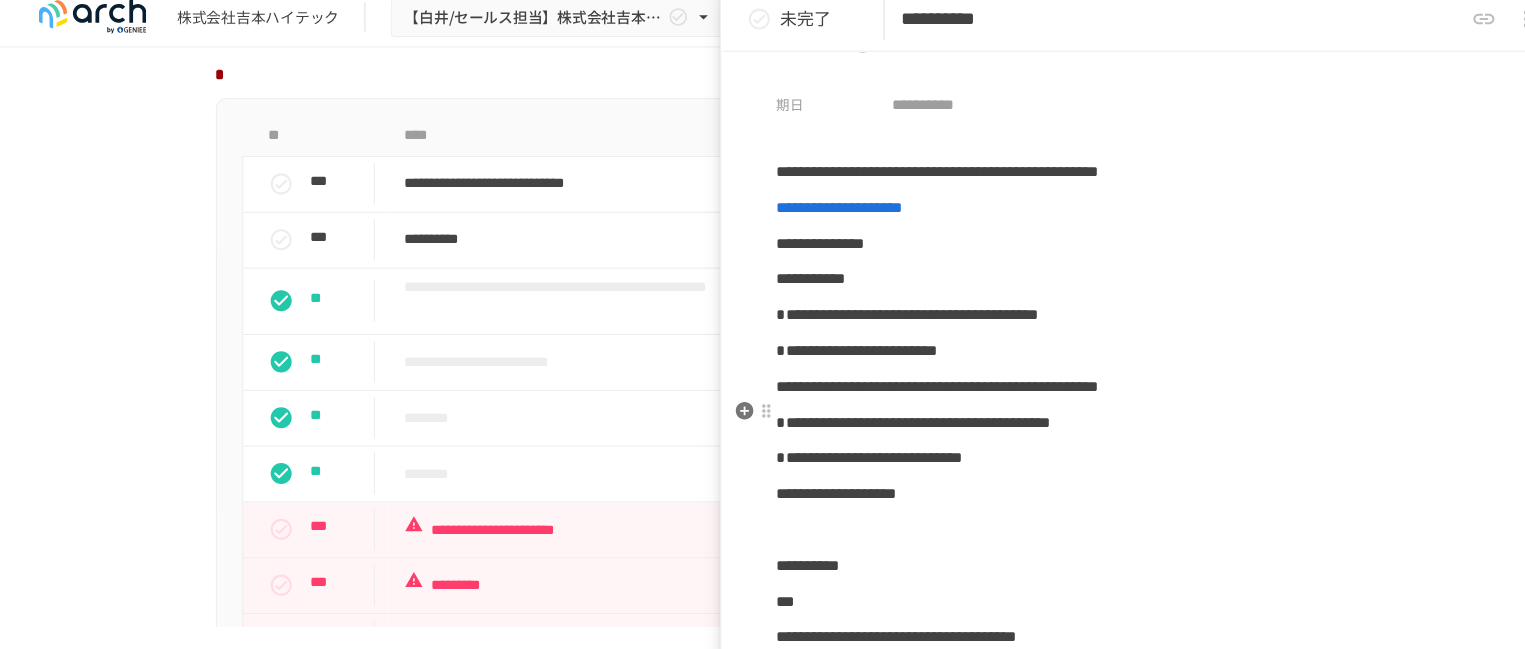 click on "**********" at bounding box center (890, 378) 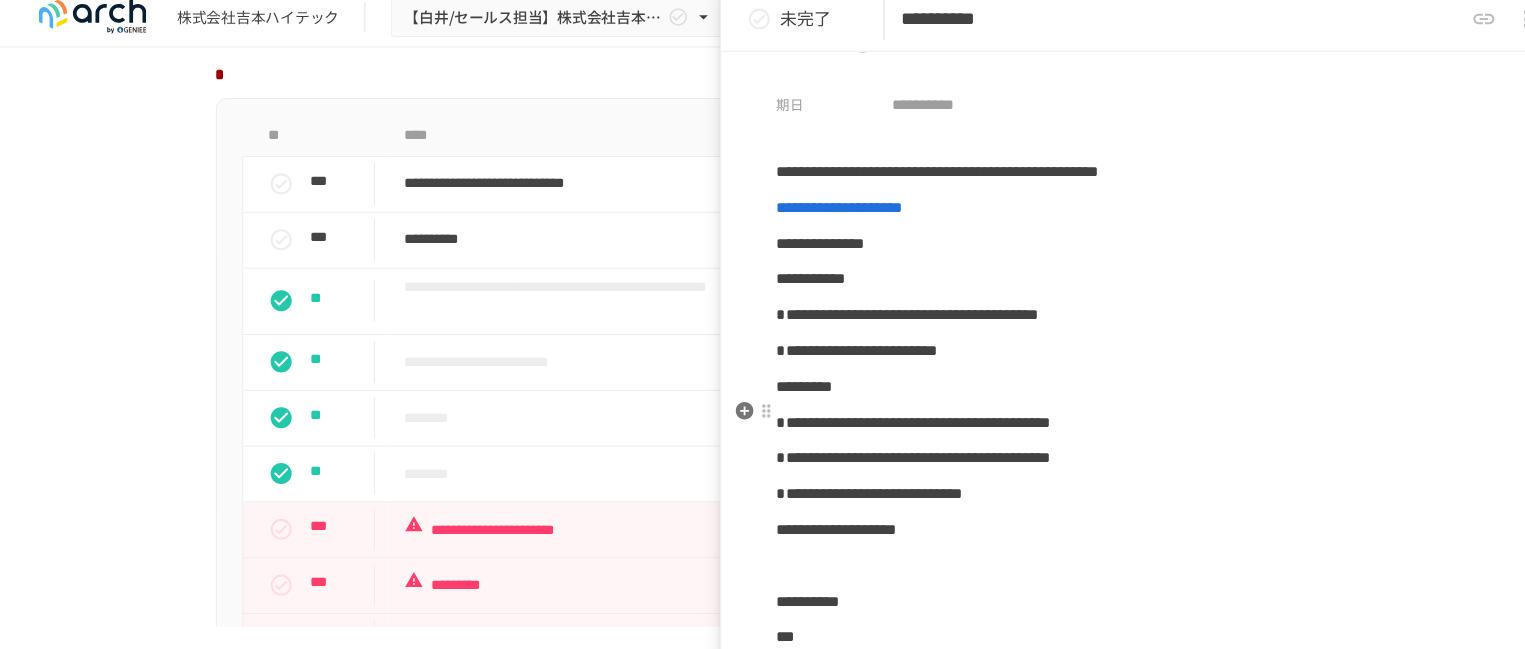 click on "********" at bounding box center [764, 378] 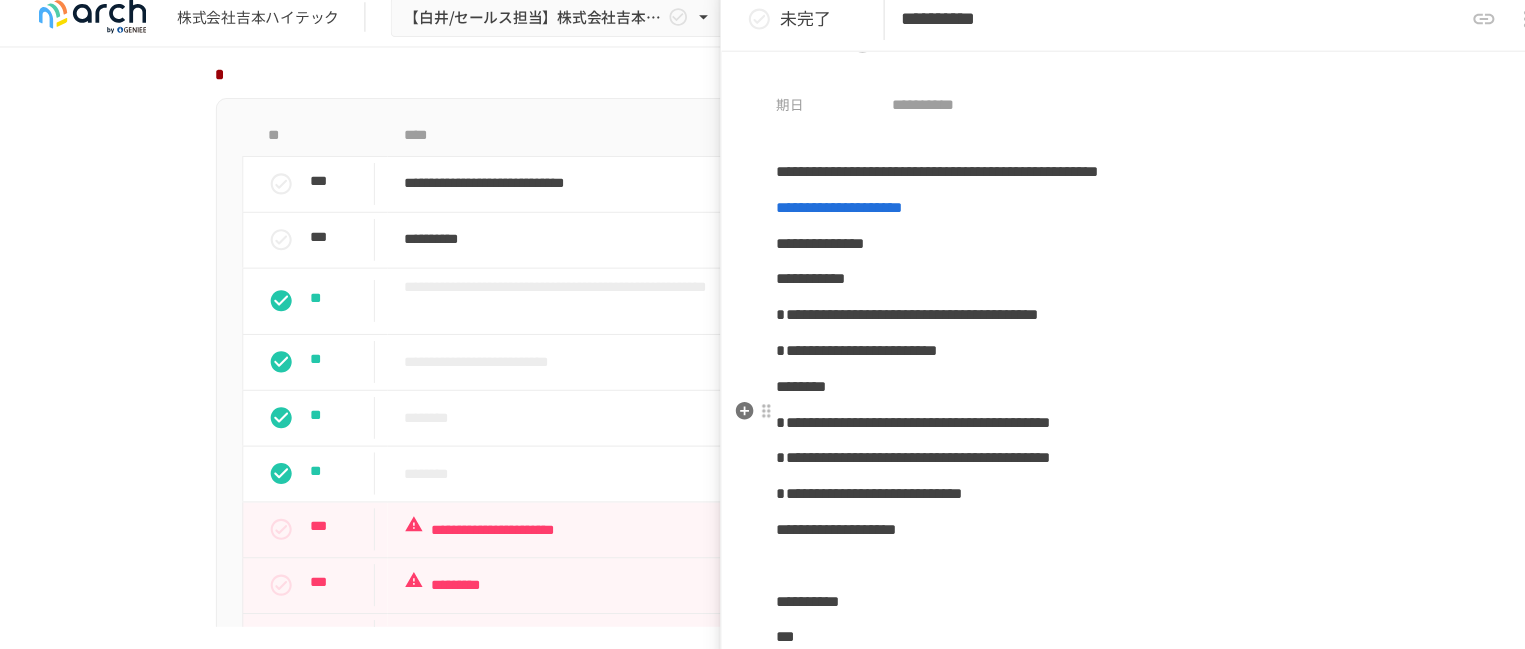 click on "*******" at bounding box center [1105, 379] 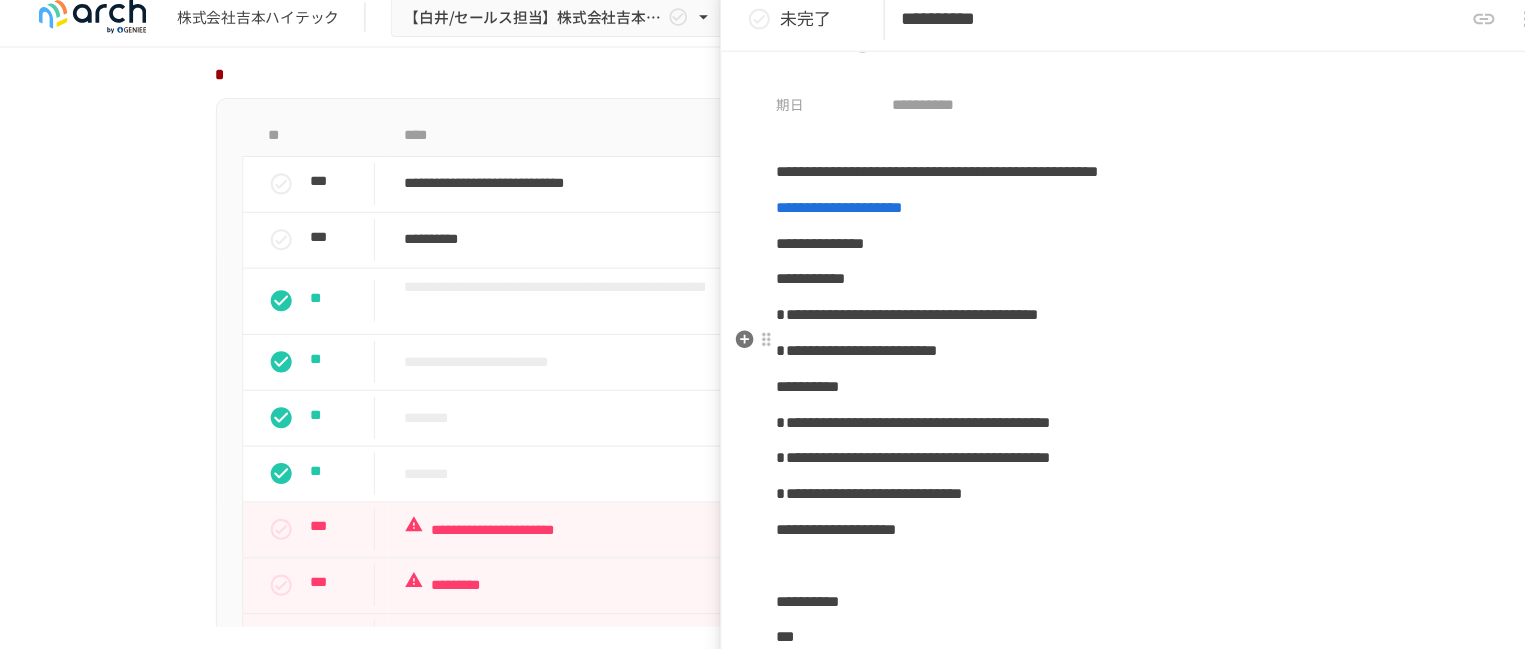 click on "**********" at bounding box center [861, 310] 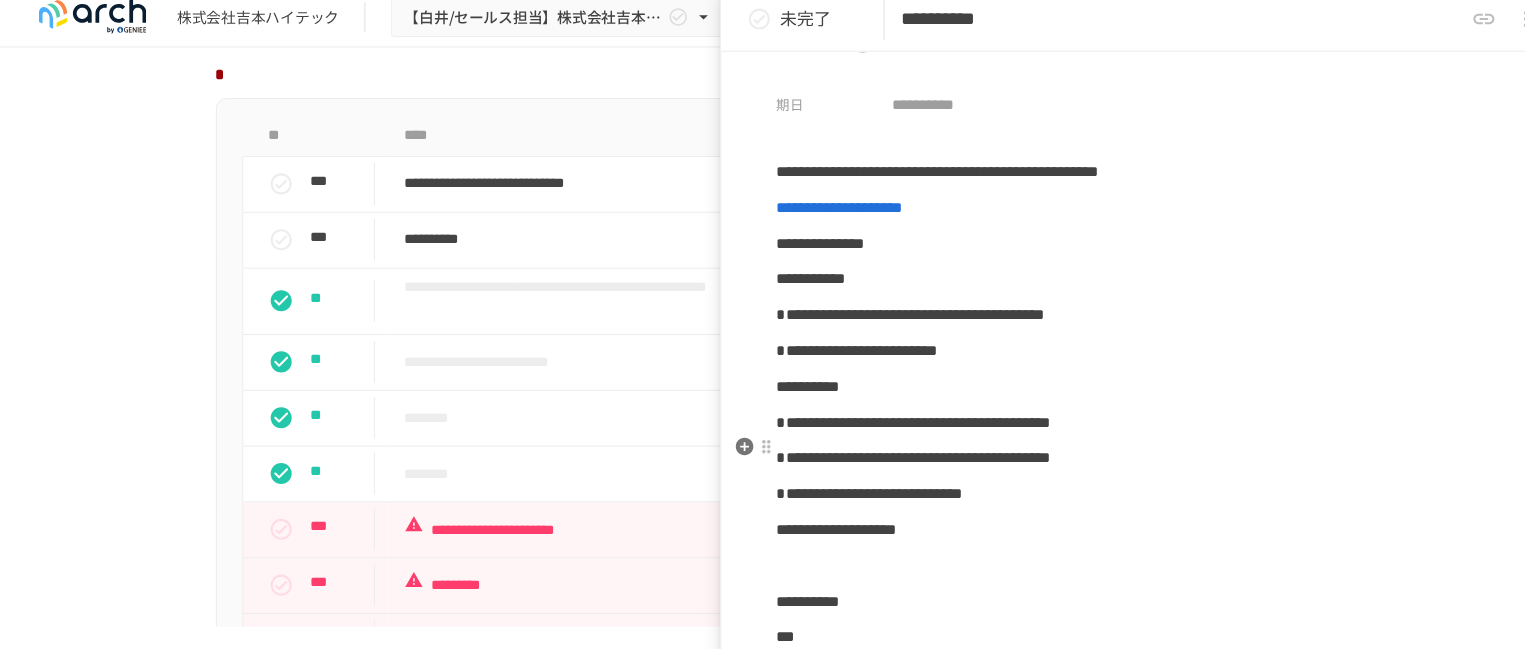 click on "**********" at bounding box center [867, 412] 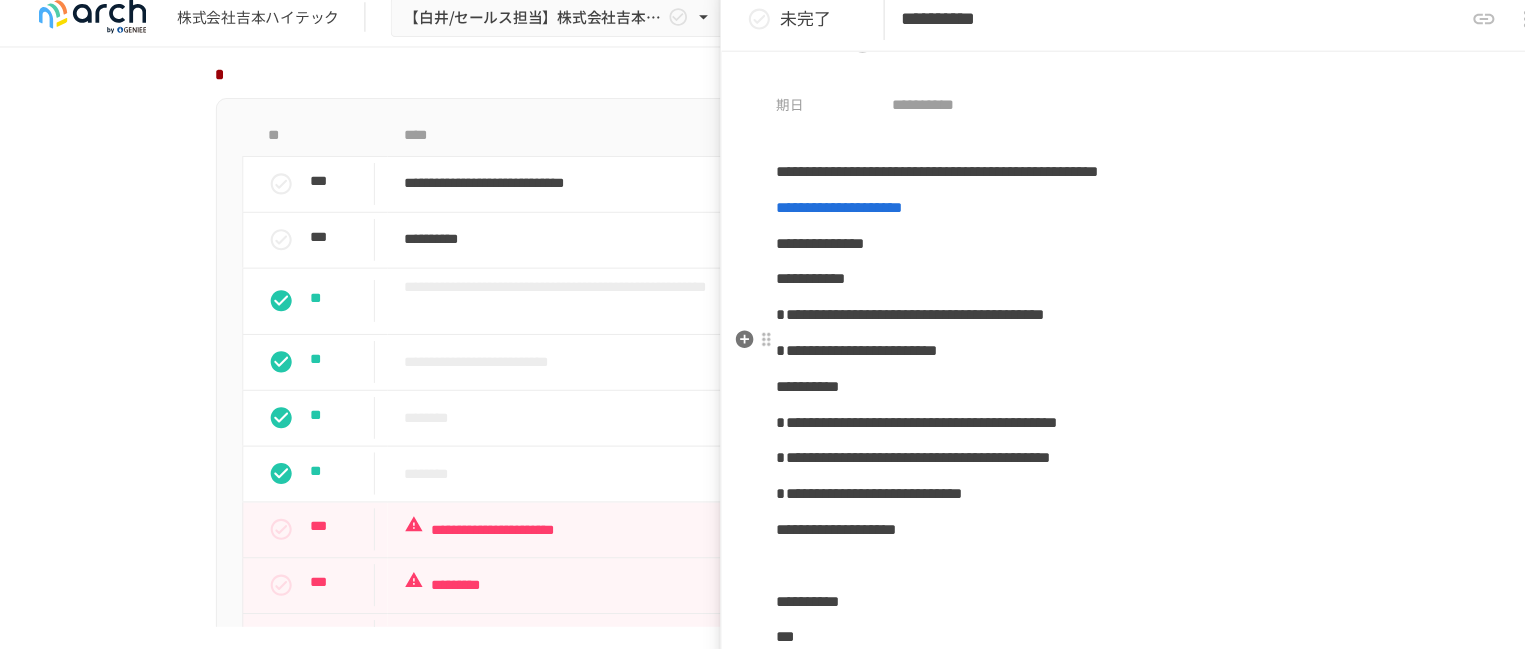 click on "**********" at bounding box center (864, 310) 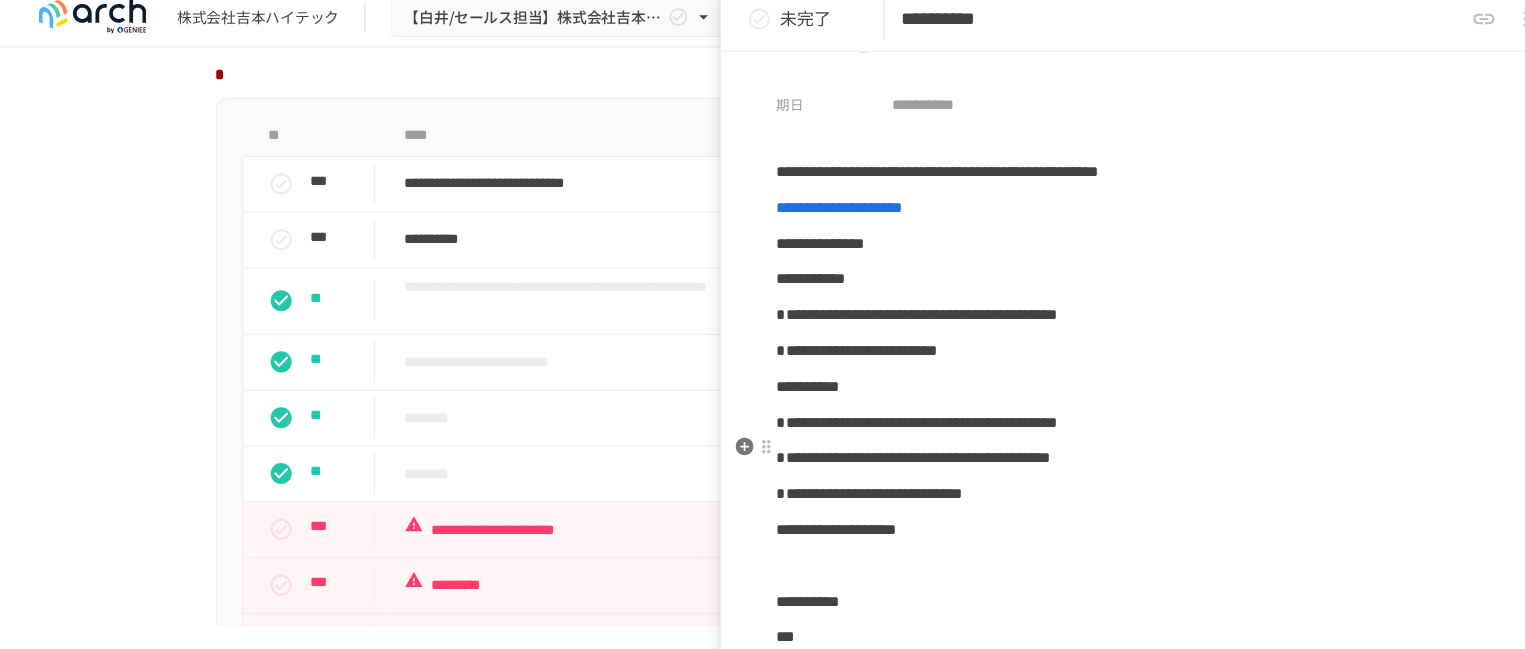 click on "**********" at bounding box center [870, 412] 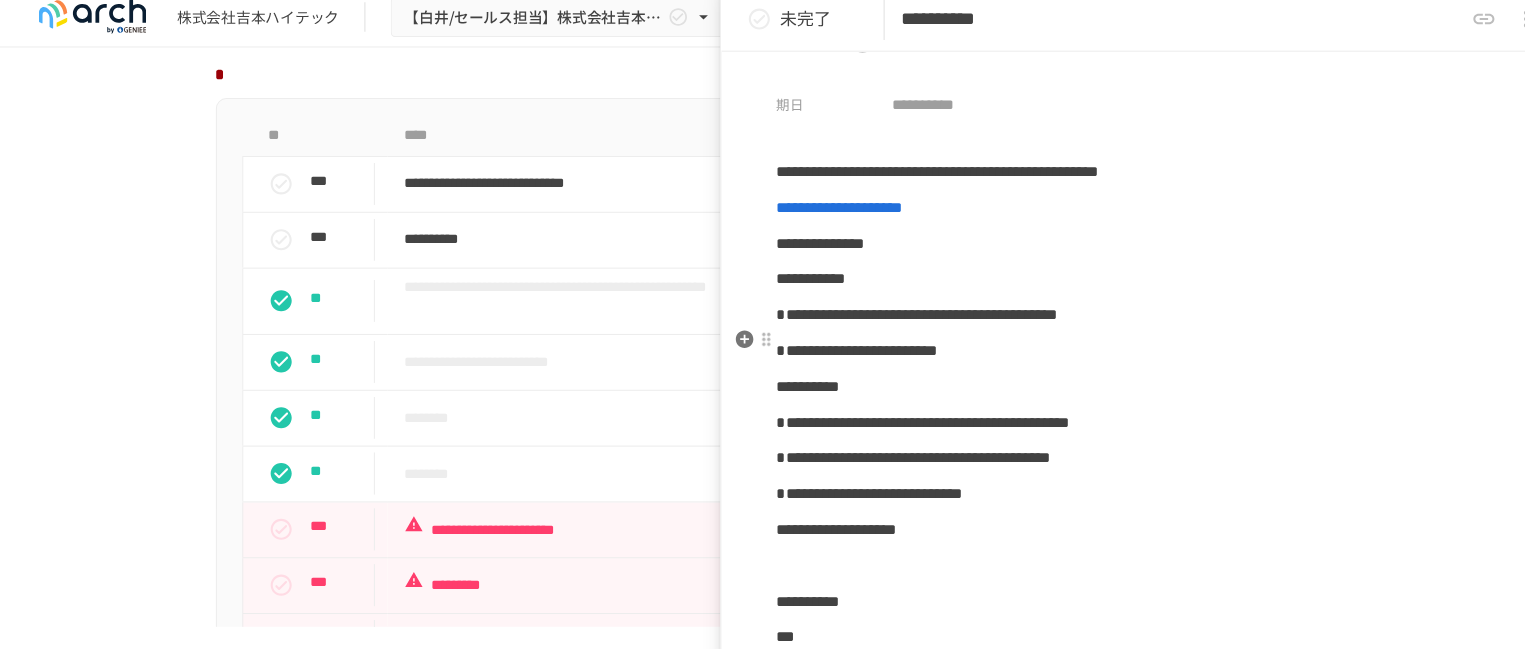 click on "**********" at bounding box center (870, 310) 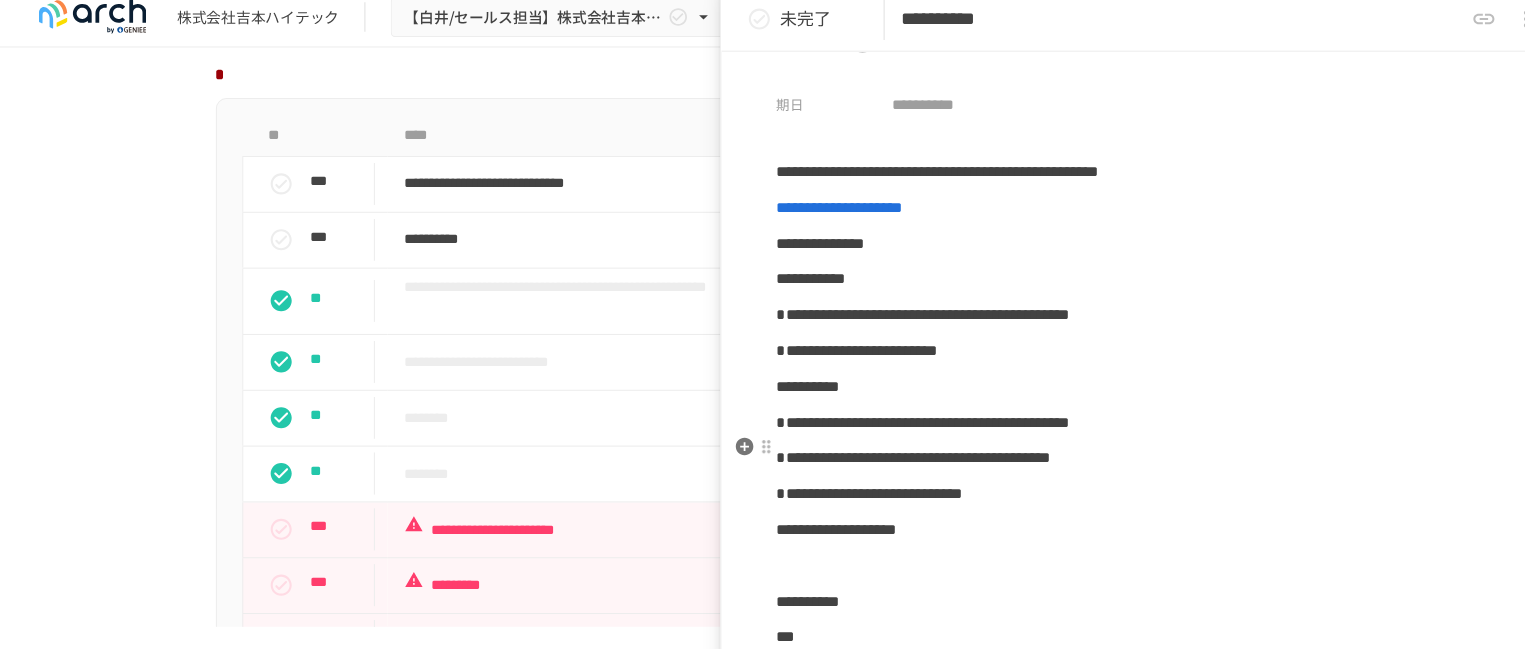 click on "**********" at bounding box center [876, 412] 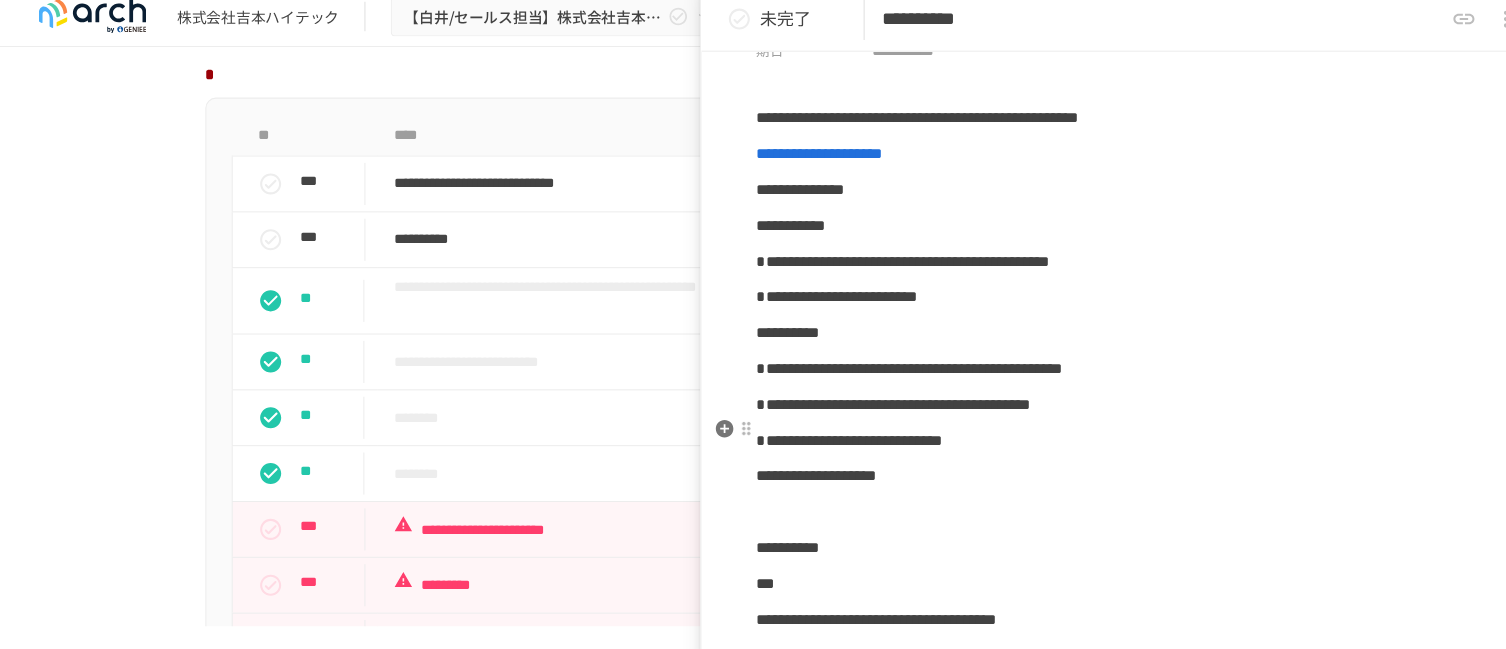 scroll, scrollTop: 104, scrollLeft: 0, axis: vertical 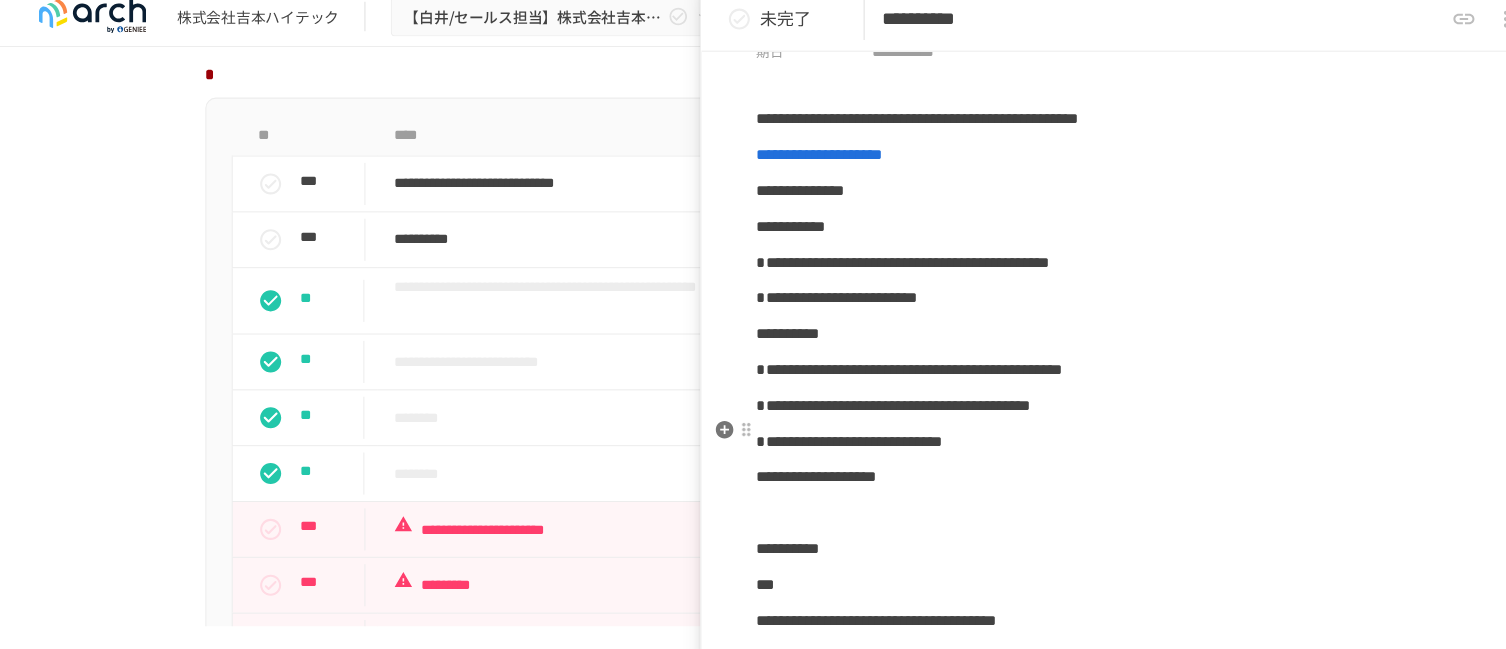 click on "**********" at bounding box center (848, 396) 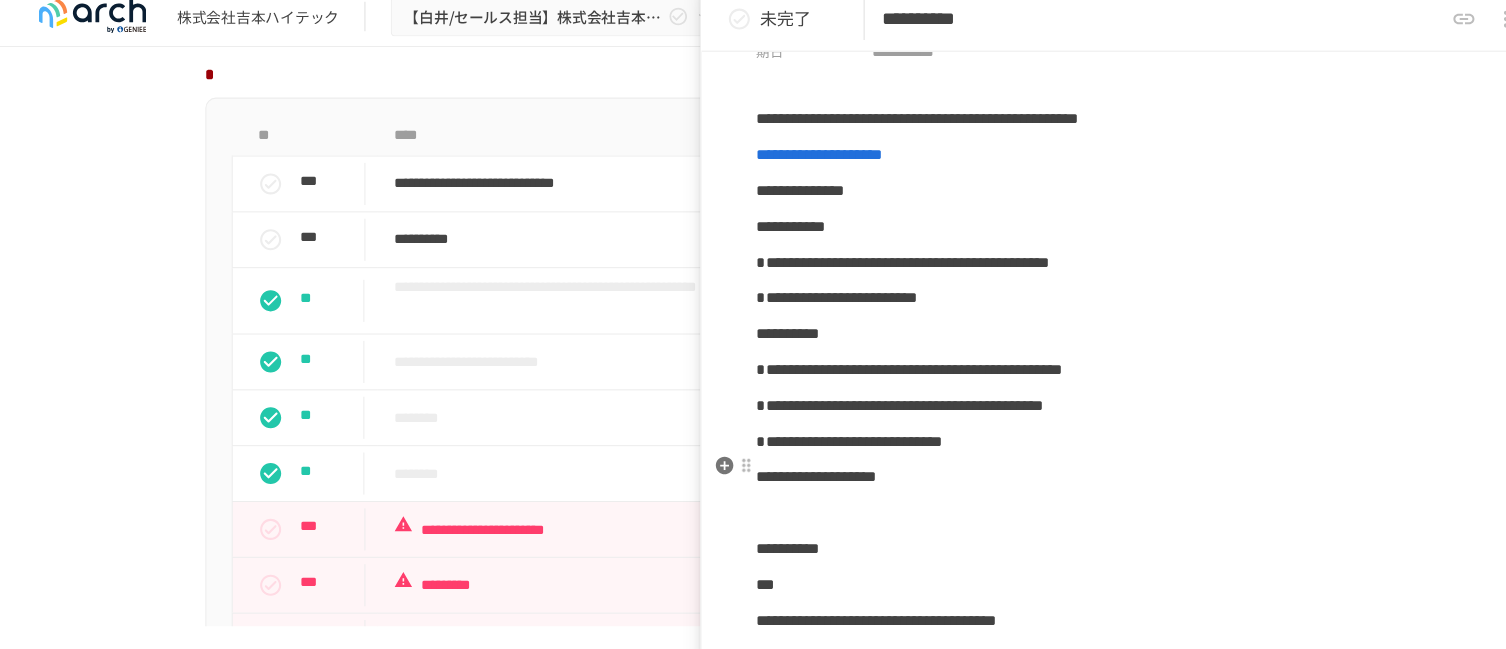 click on "**********" at bounding box center (806, 430) 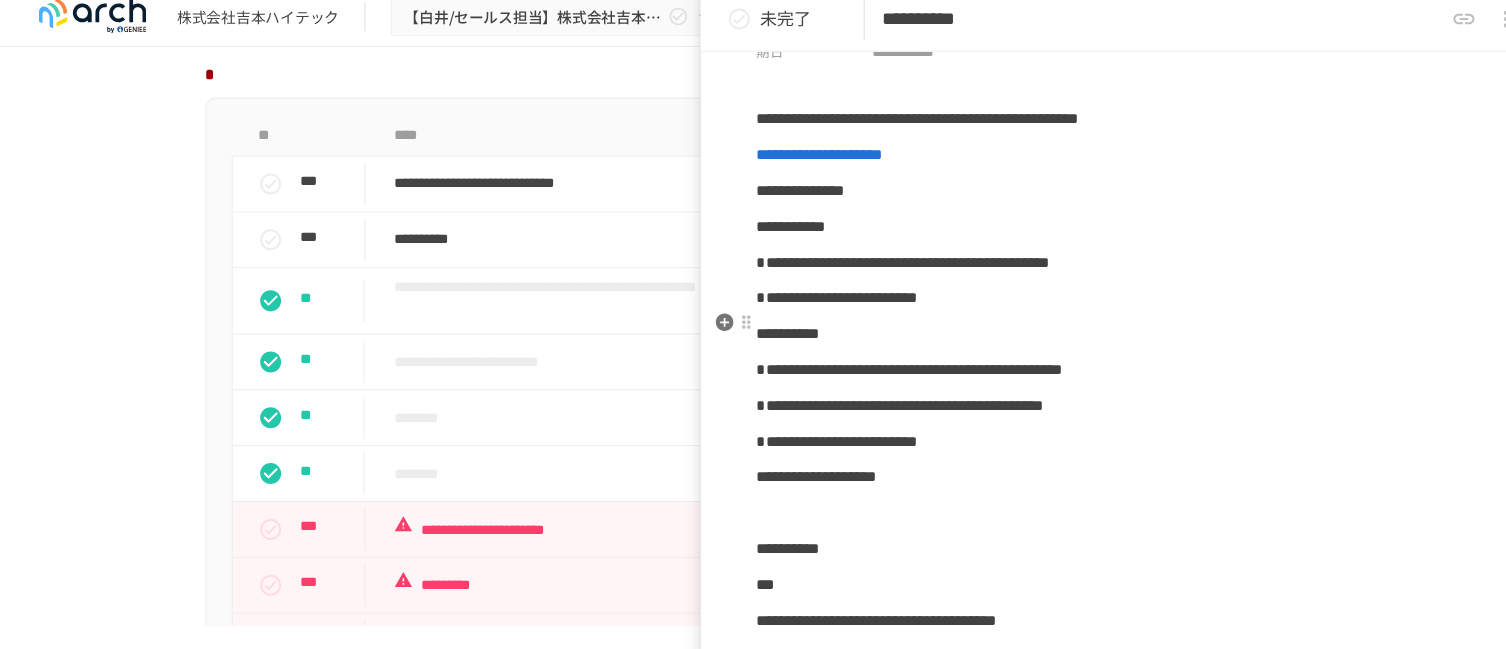 click on "**********" at bounding box center [794, 294] 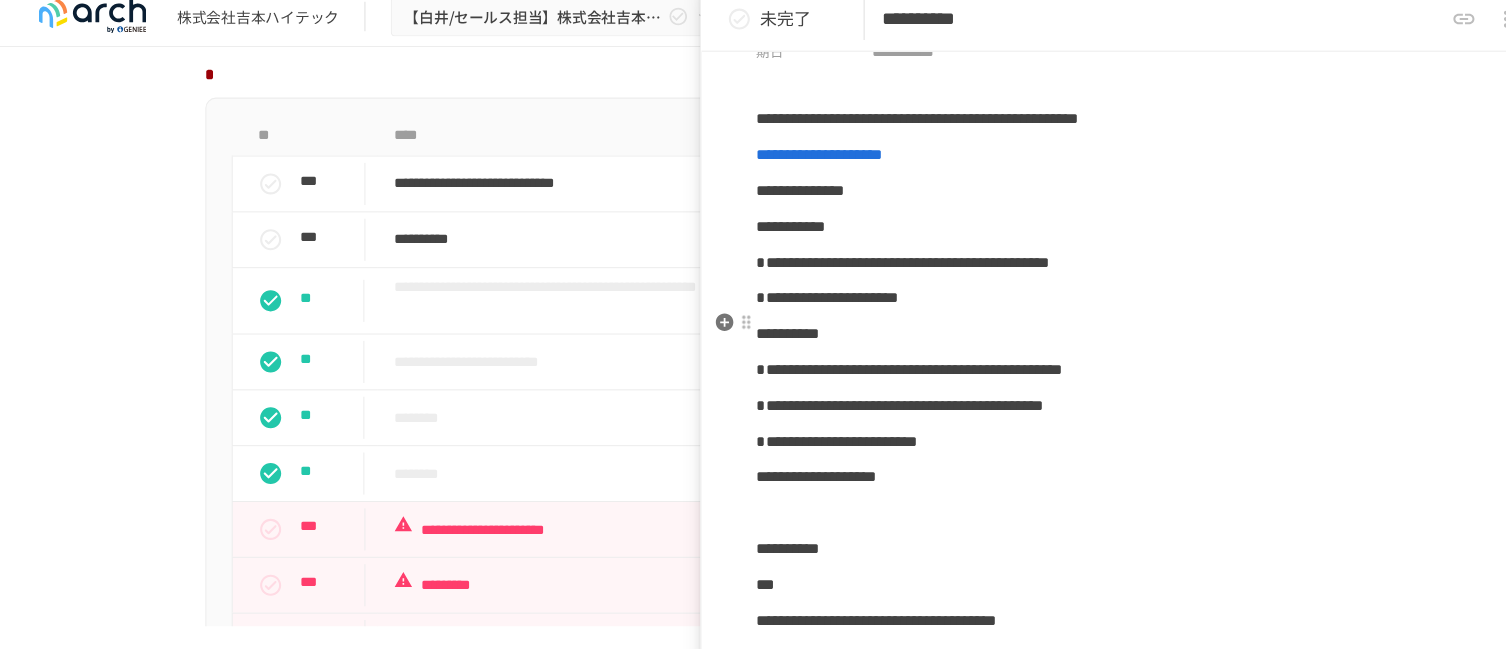 click on "**********" at bounding box center (785, 294) 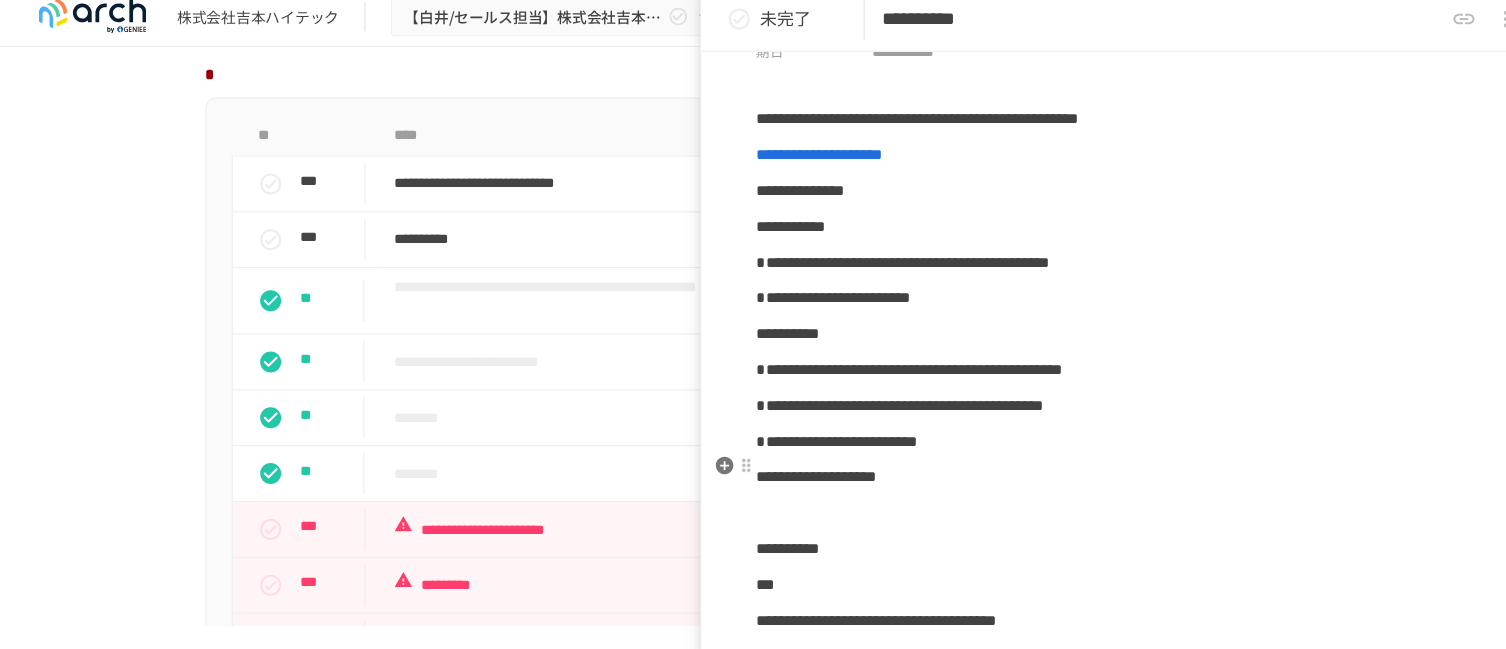 click on "**********" at bounding box center (794, 430) 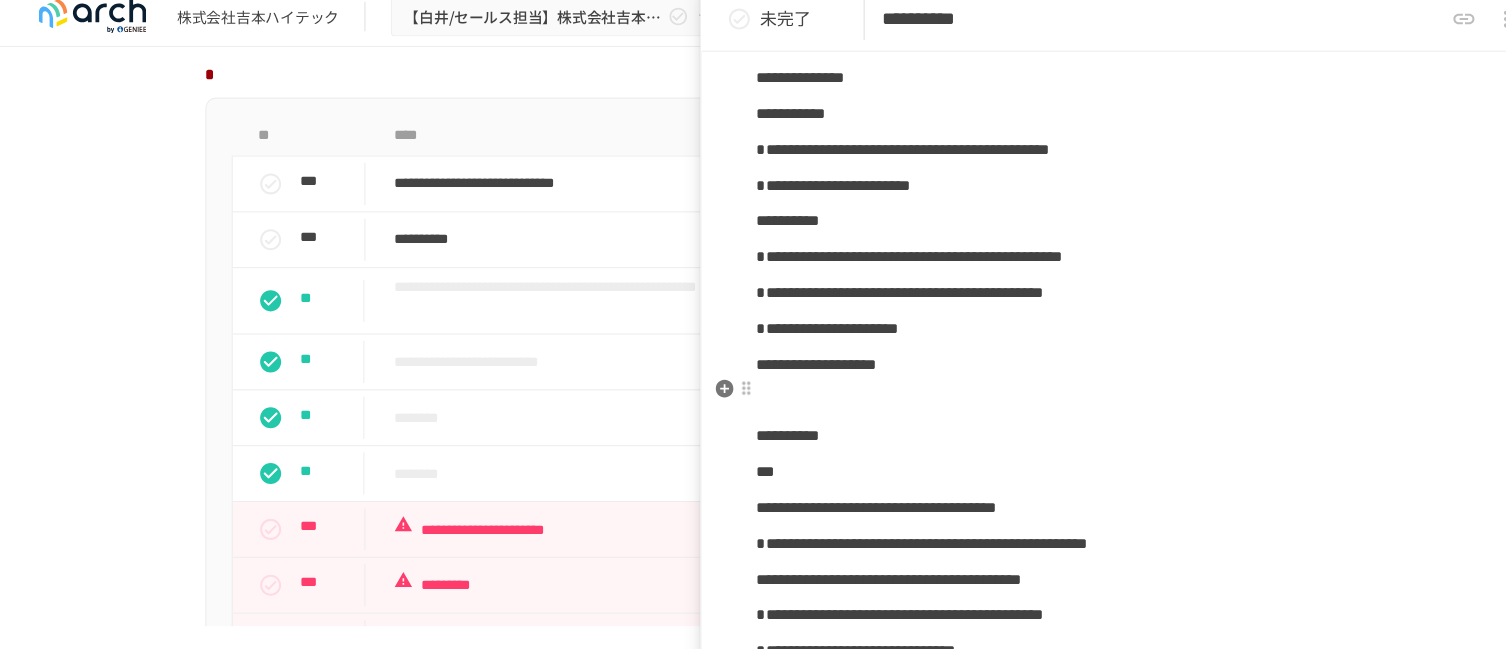 scroll, scrollTop: 215, scrollLeft: 0, axis: vertical 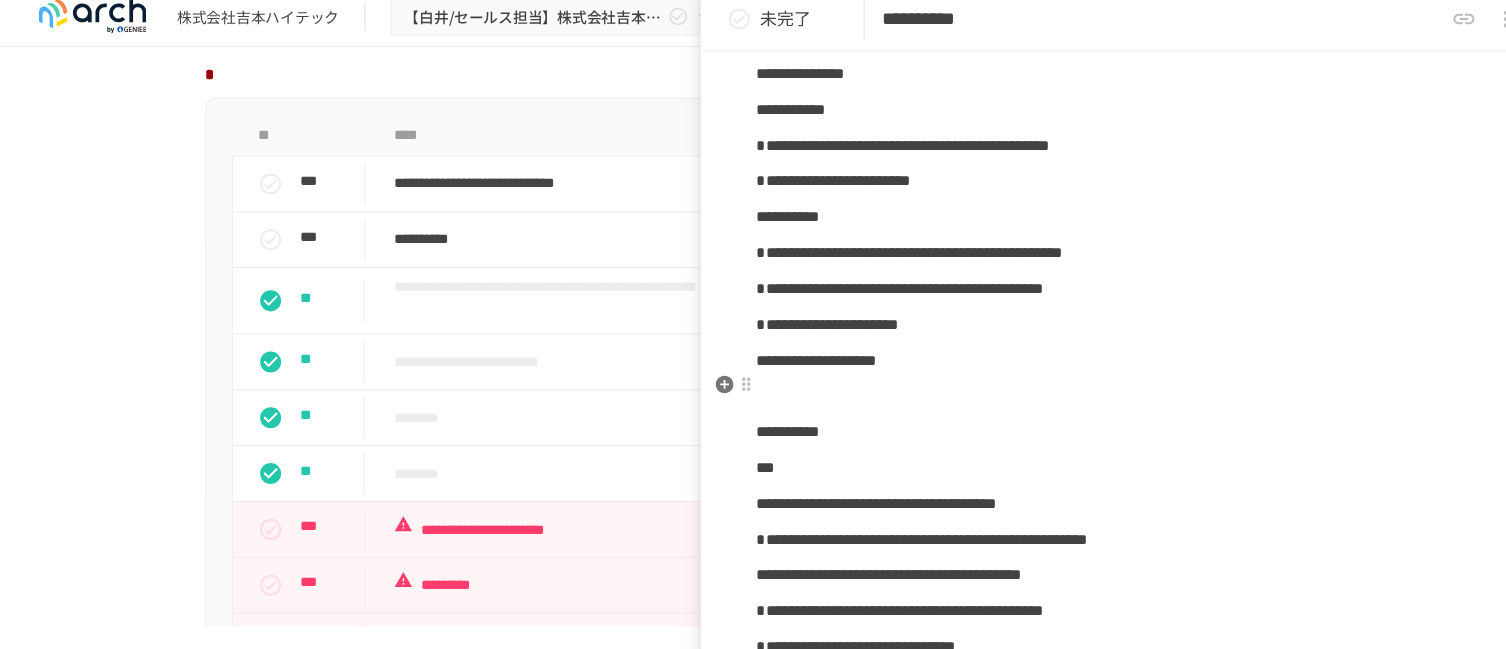 click on "**********" at bounding box center (1086, 354) 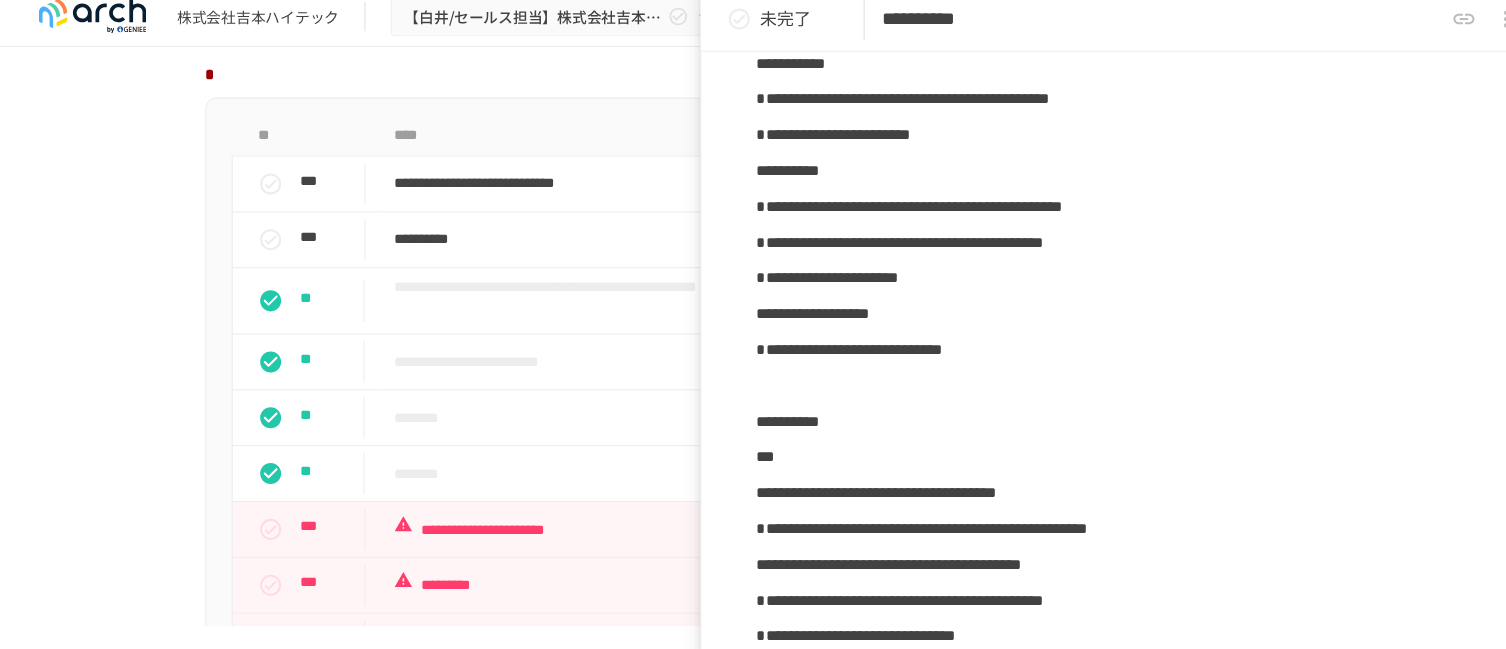 scroll, scrollTop: 258, scrollLeft: 0, axis: vertical 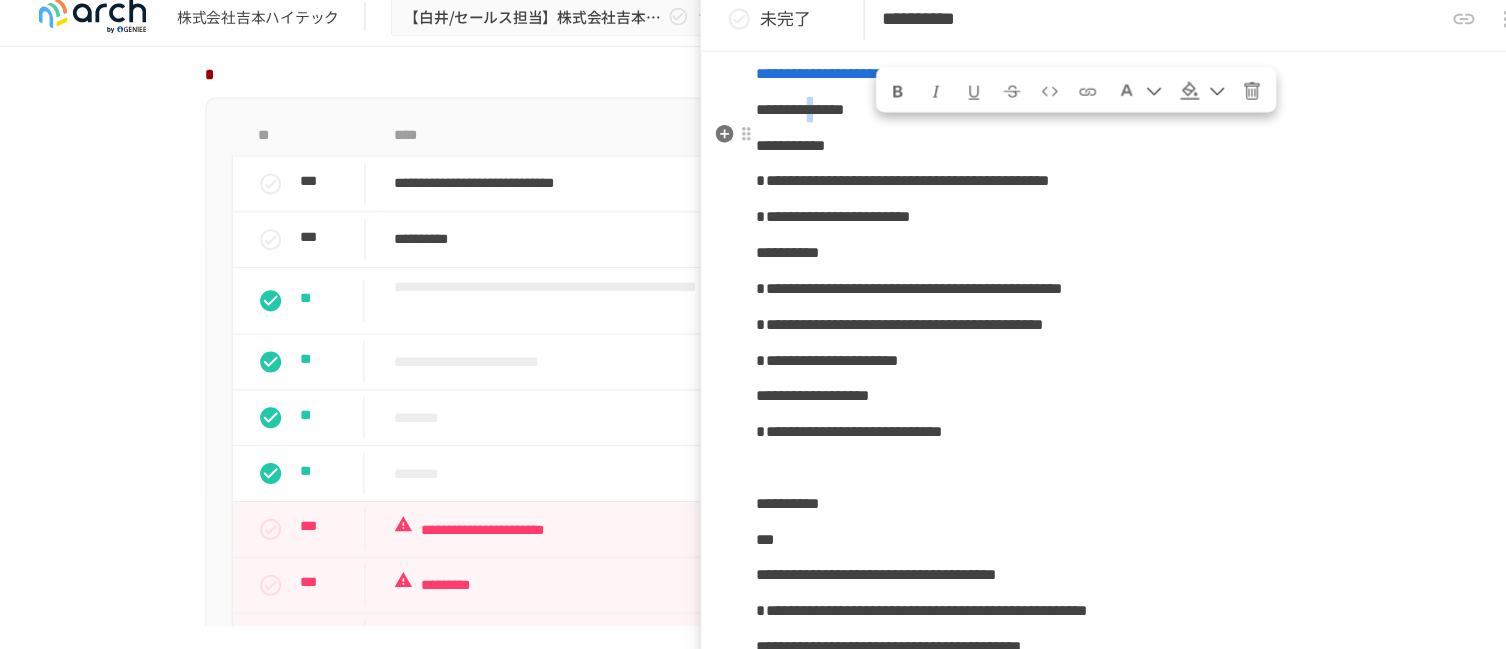 drag, startPoint x: 840, startPoint y: 83, endPoint x: 852, endPoint y: 152, distance: 70.035706 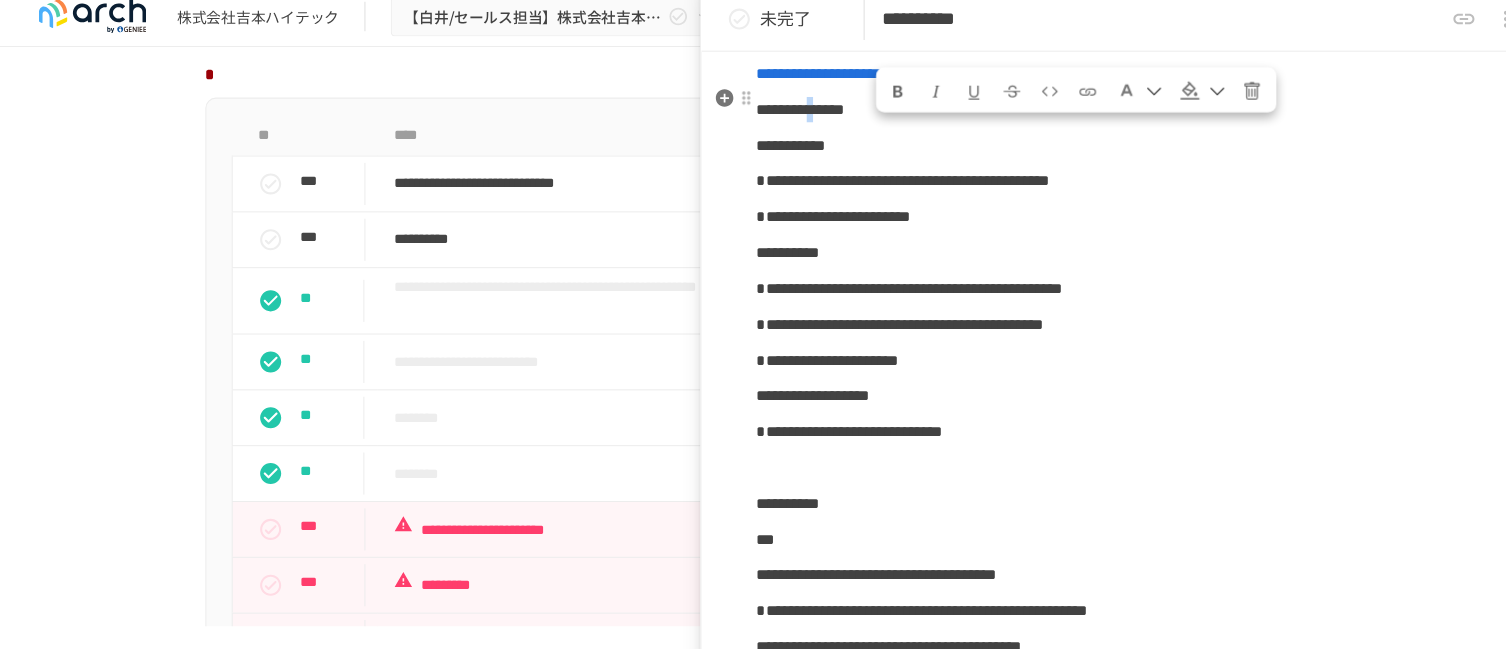click at bounding box center (853, 99) 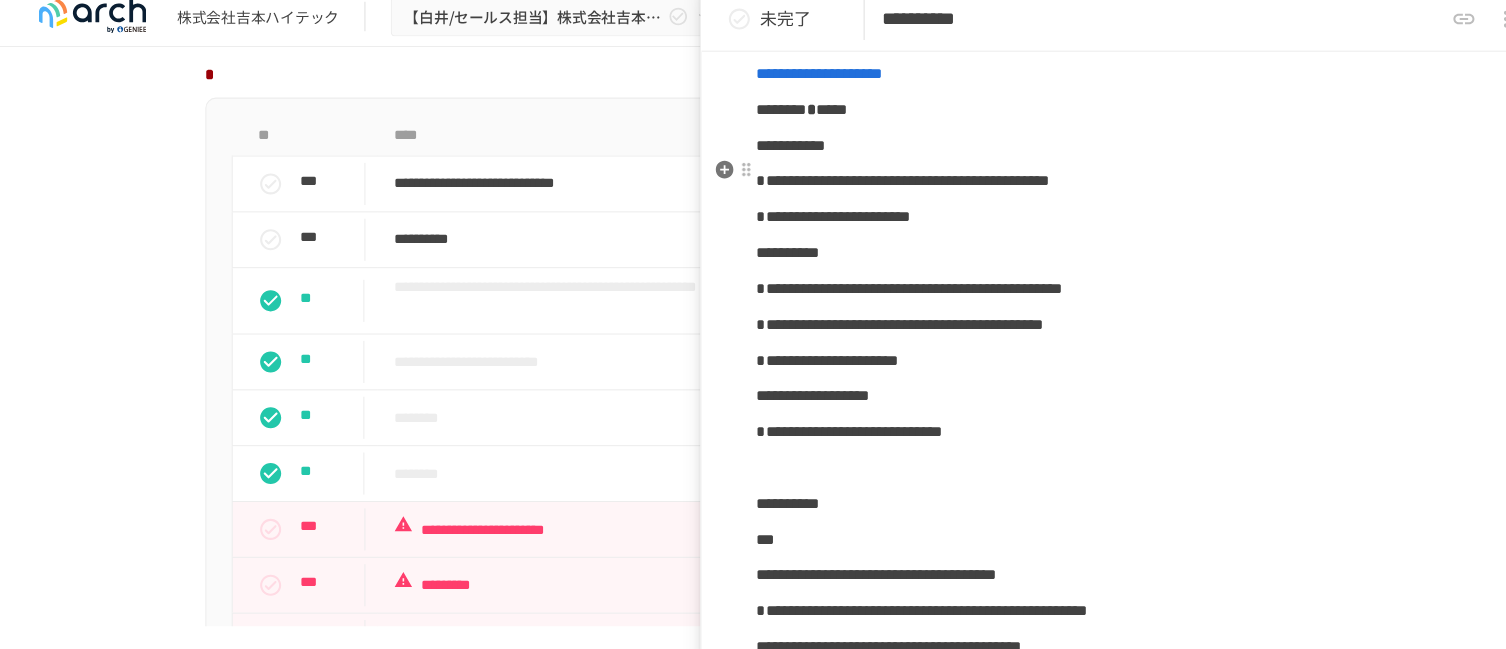 click on "**********" at bounding box center (1086, 150) 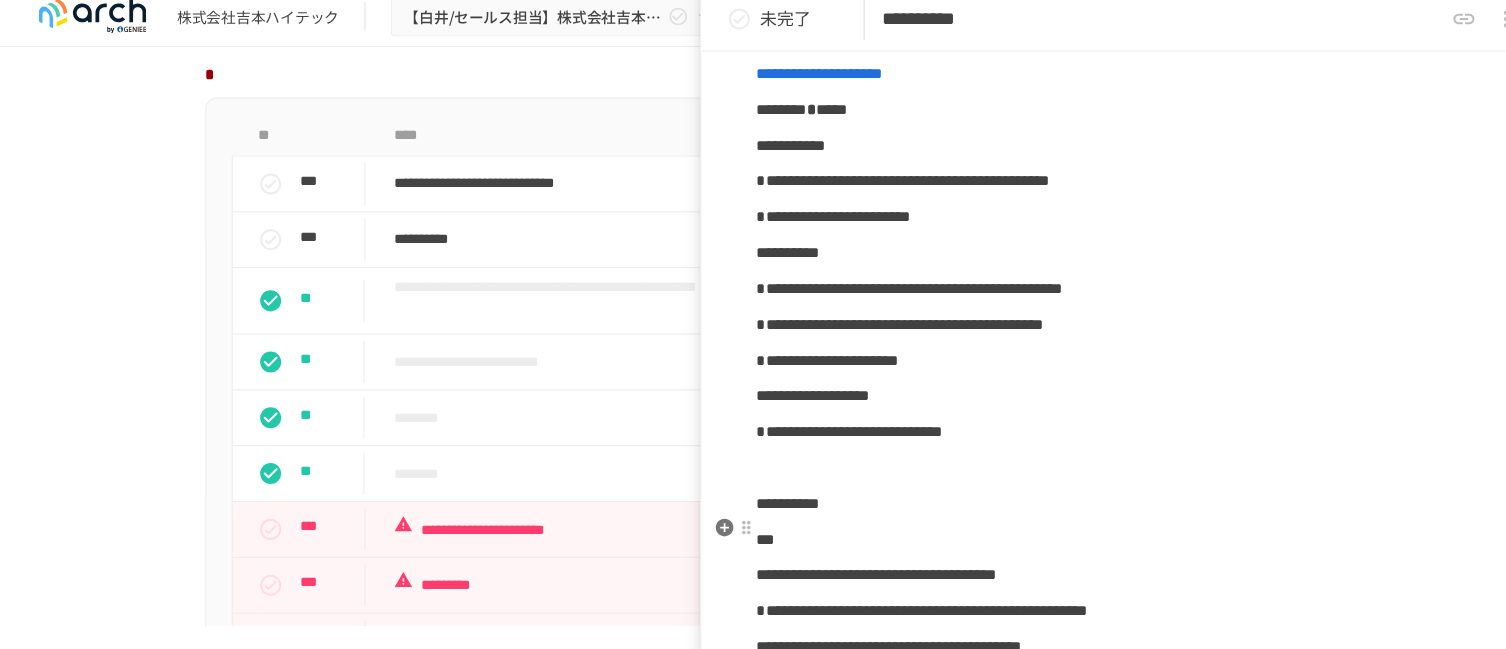 click on "**********" at bounding box center [748, 489] 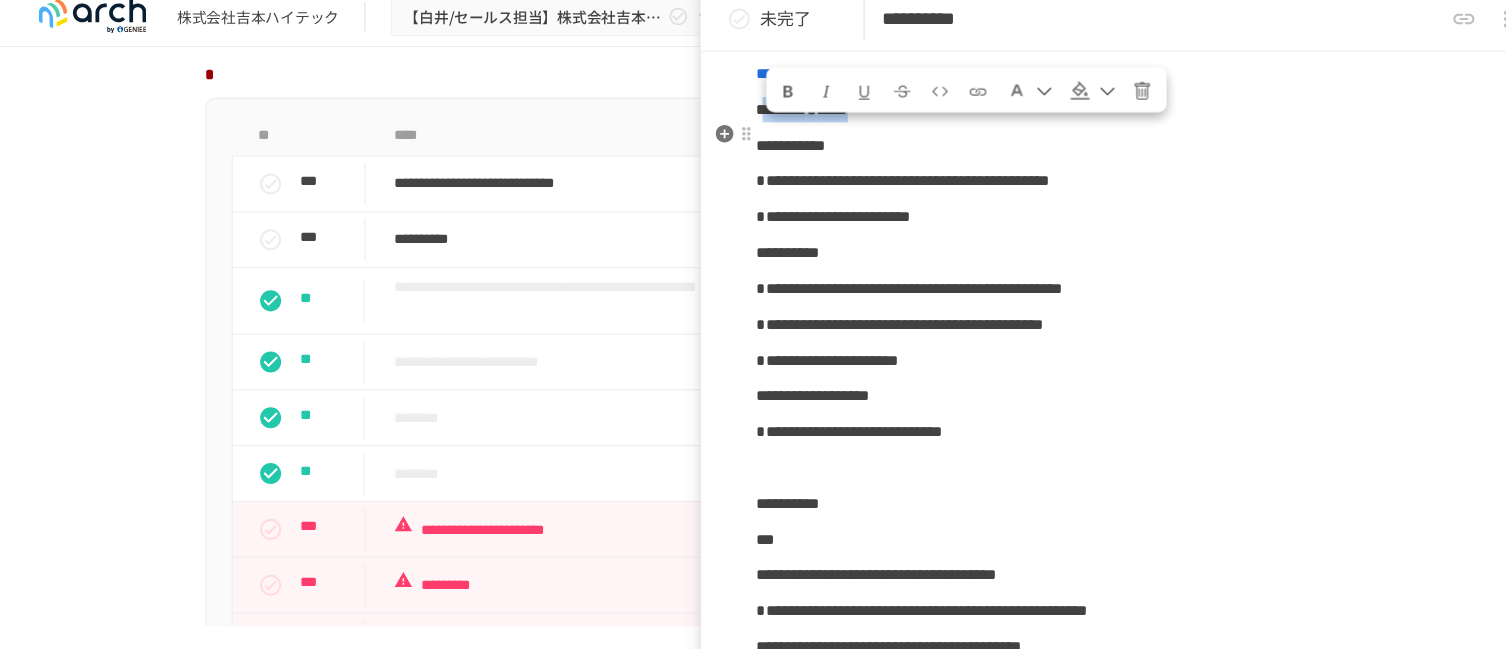 drag, startPoint x: 739, startPoint y: 158, endPoint x: 925, endPoint y: 156, distance: 186.01076 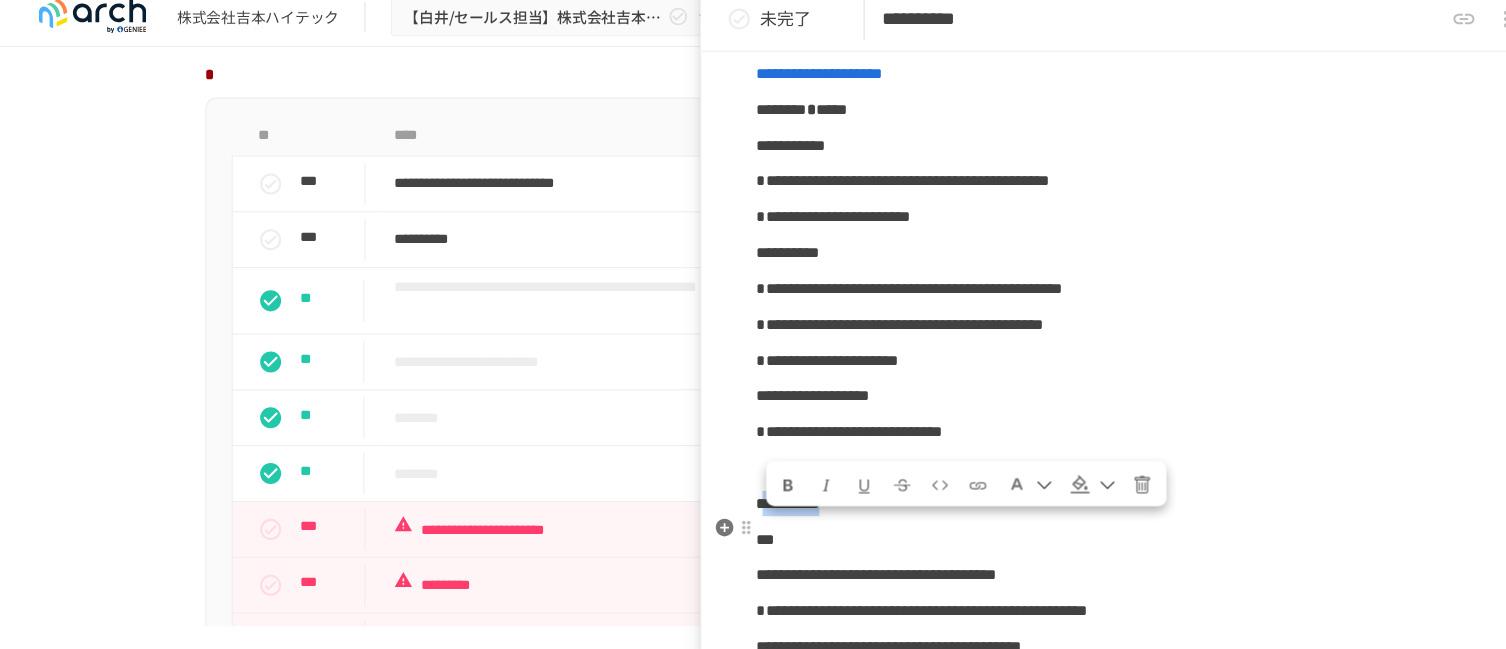drag, startPoint x: 739, startPoint y: 529, endPoint x: 894, endPoint y: 524, distance: 155.08063 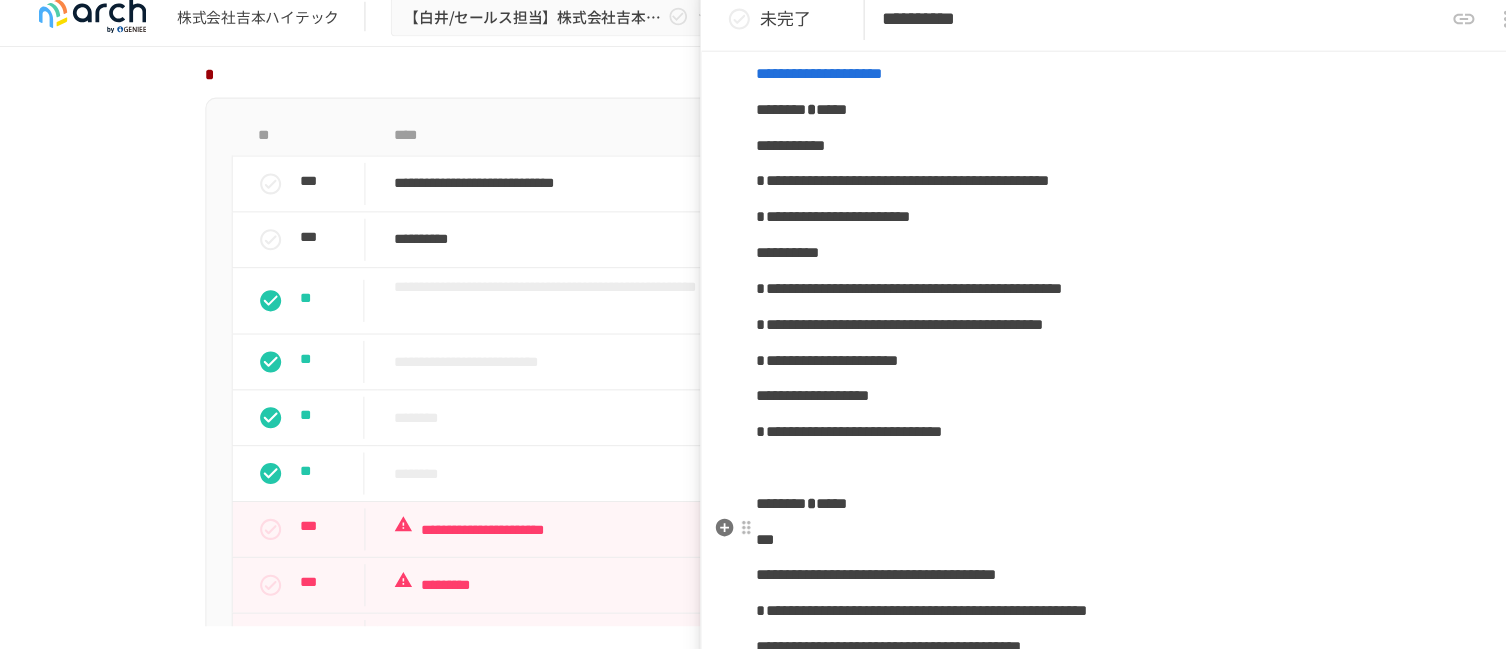 click on "*" at bounding box center [770, 489] 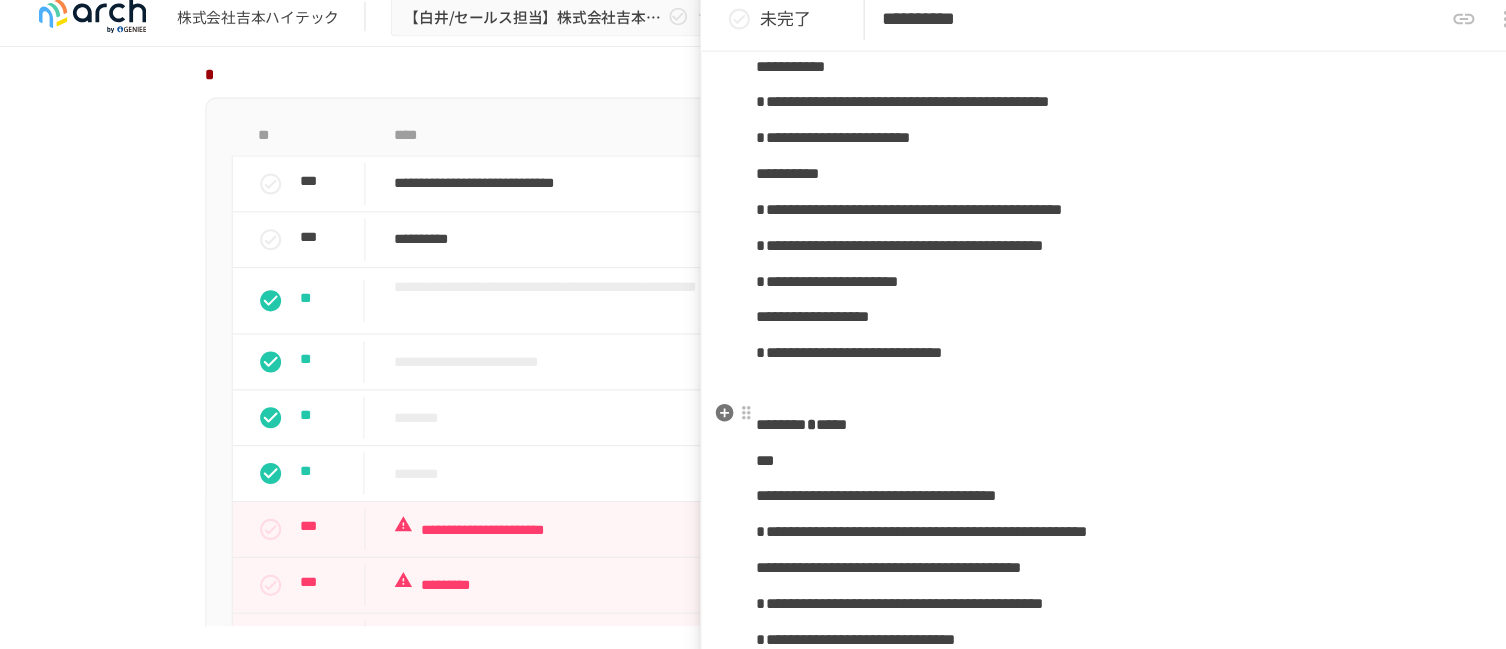 scroll, scrollTop: 260, scrollLeft: 0, axis: vertical 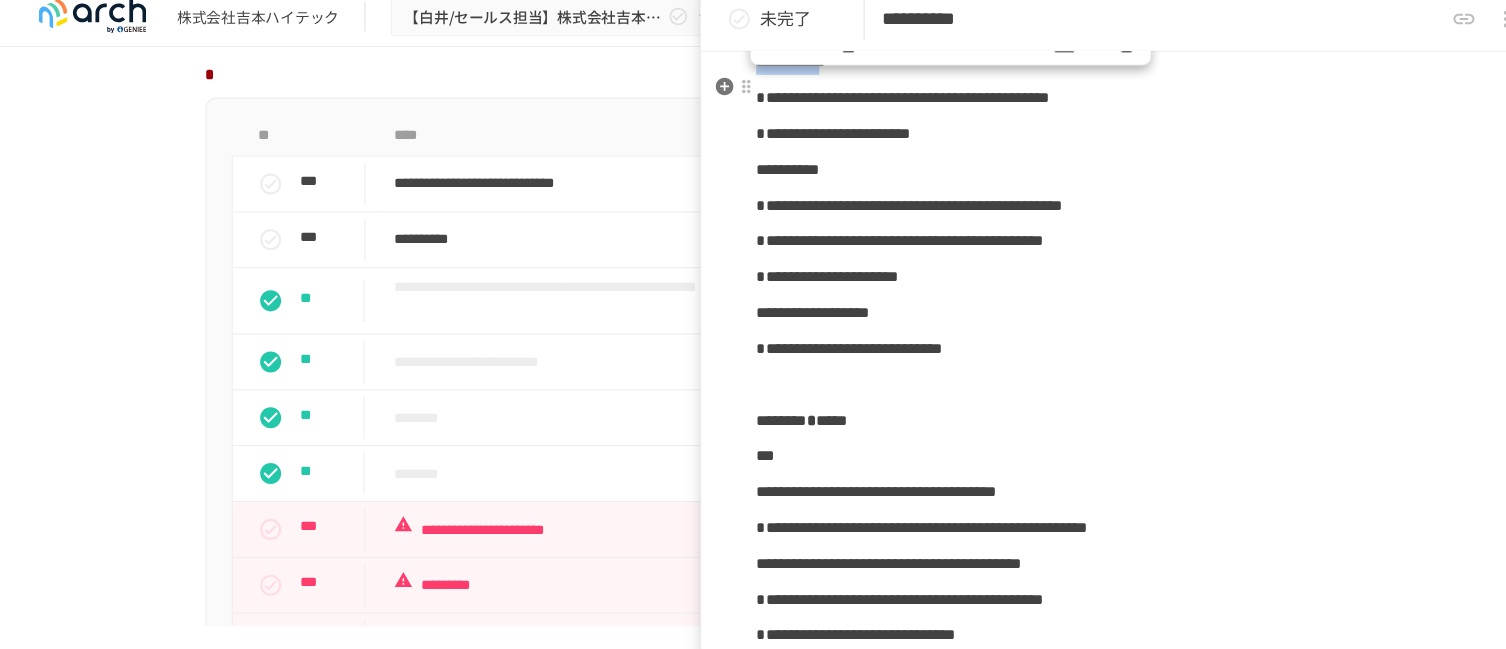 drag, startPoint x: 863, startPoint y: 111, endPoint x: 722, endPoint y: 119, distance: 141.22676 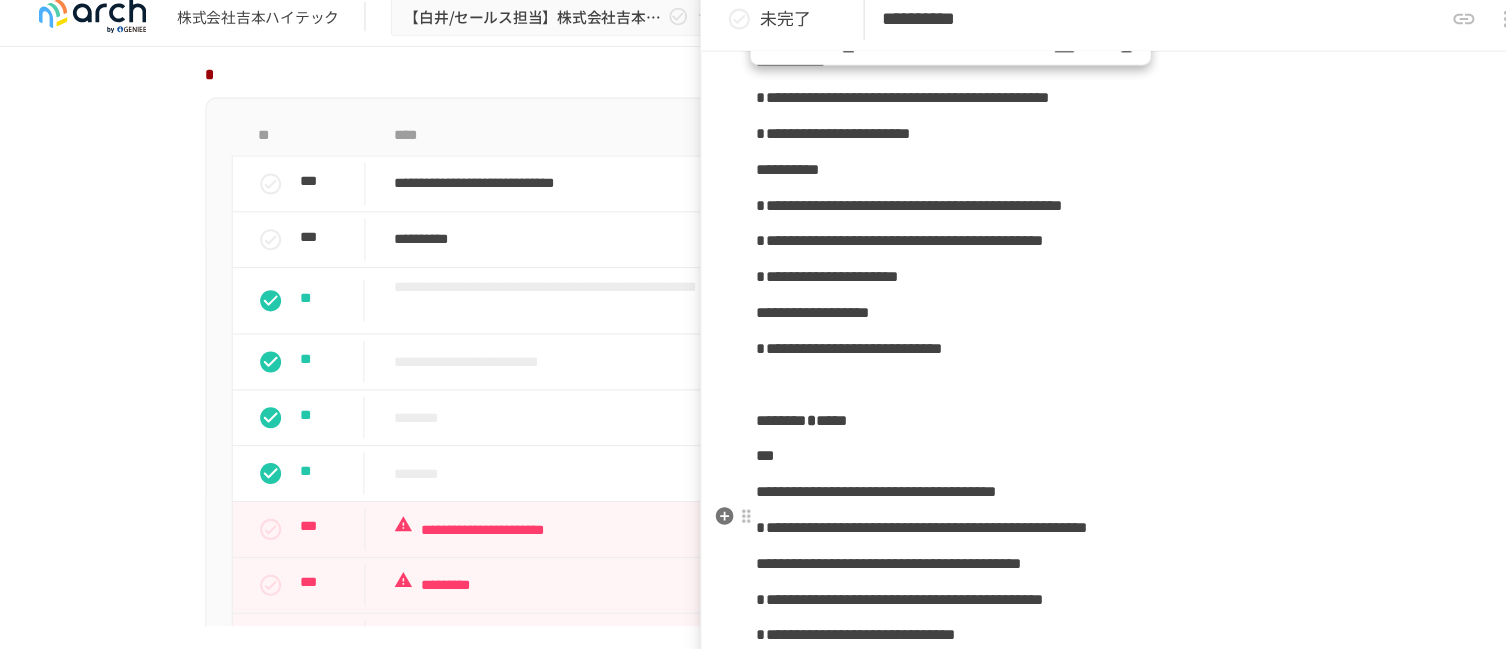click on "**********" at bounding box center (832, 478) 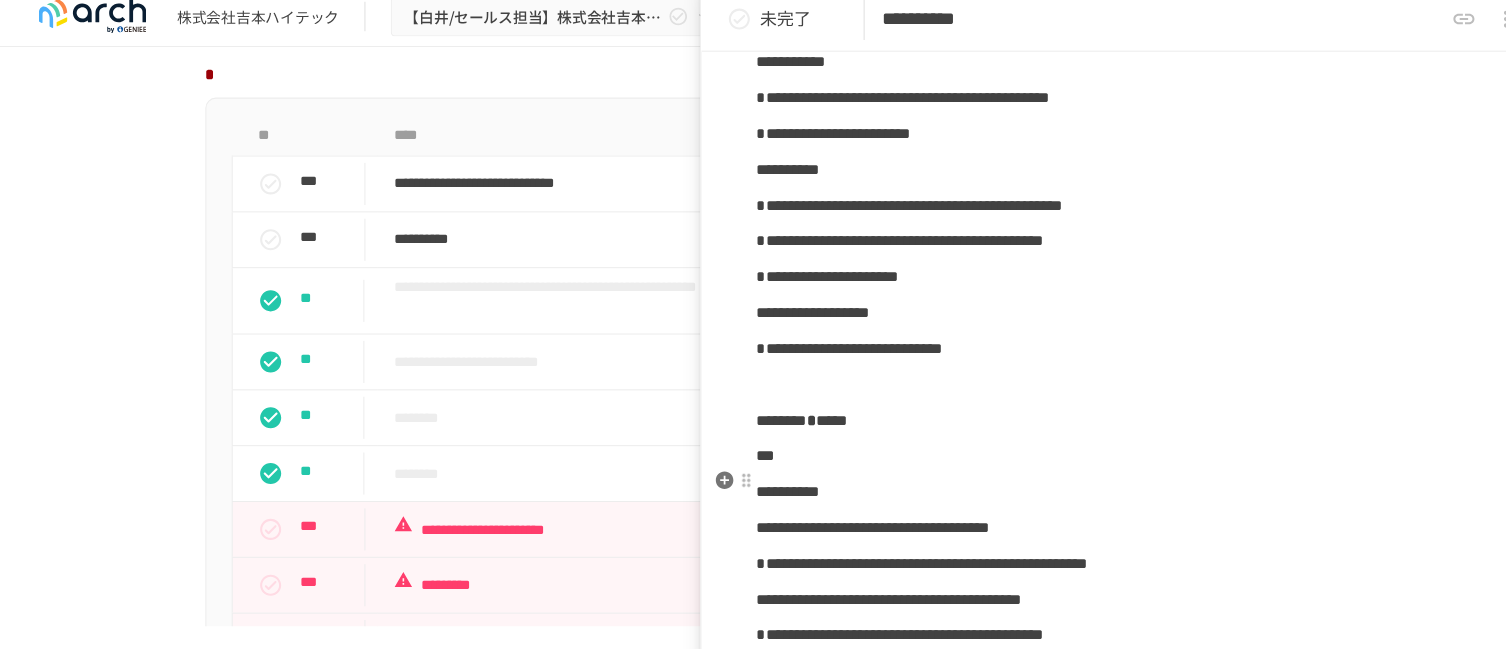 click on "***" at bounding box center (1086, 445) 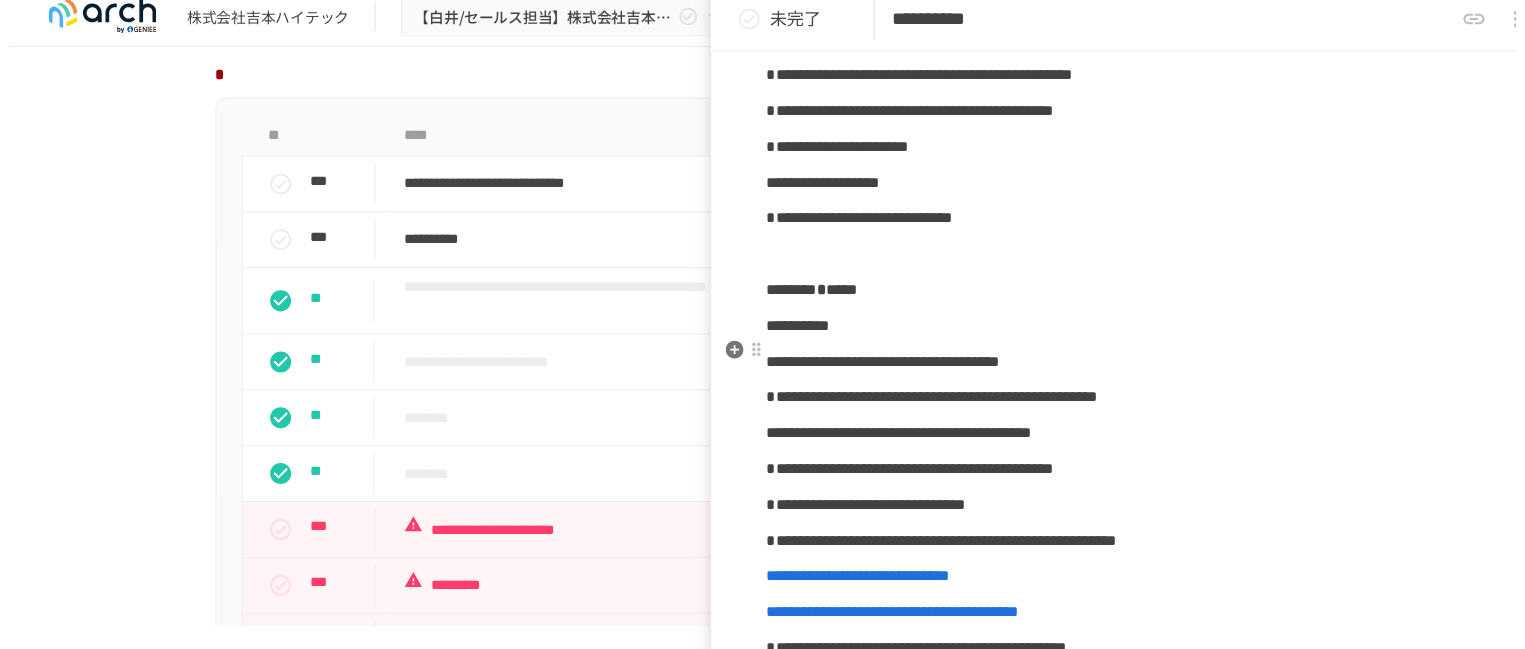 scroll, scrollTop: 385, scrollLeft: 0, axis: vertical 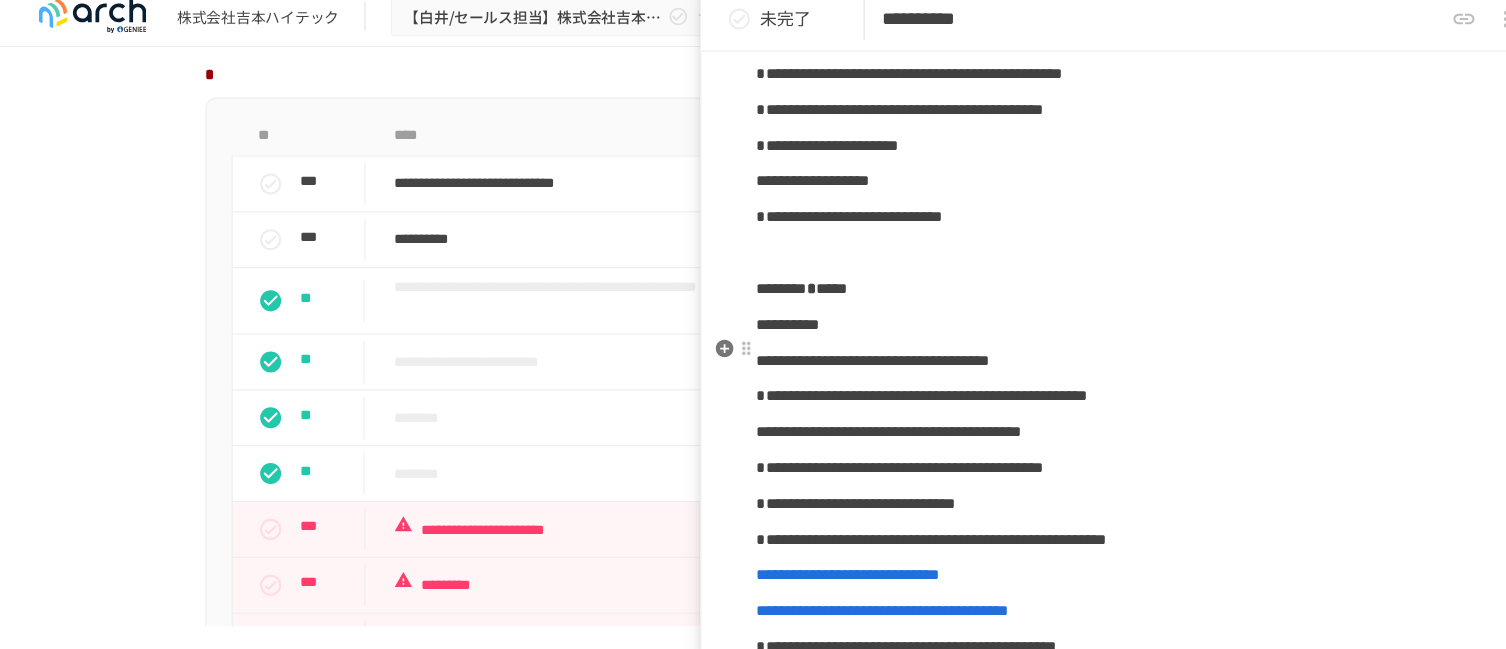 click on "**********" at bounding box center [748, 319] 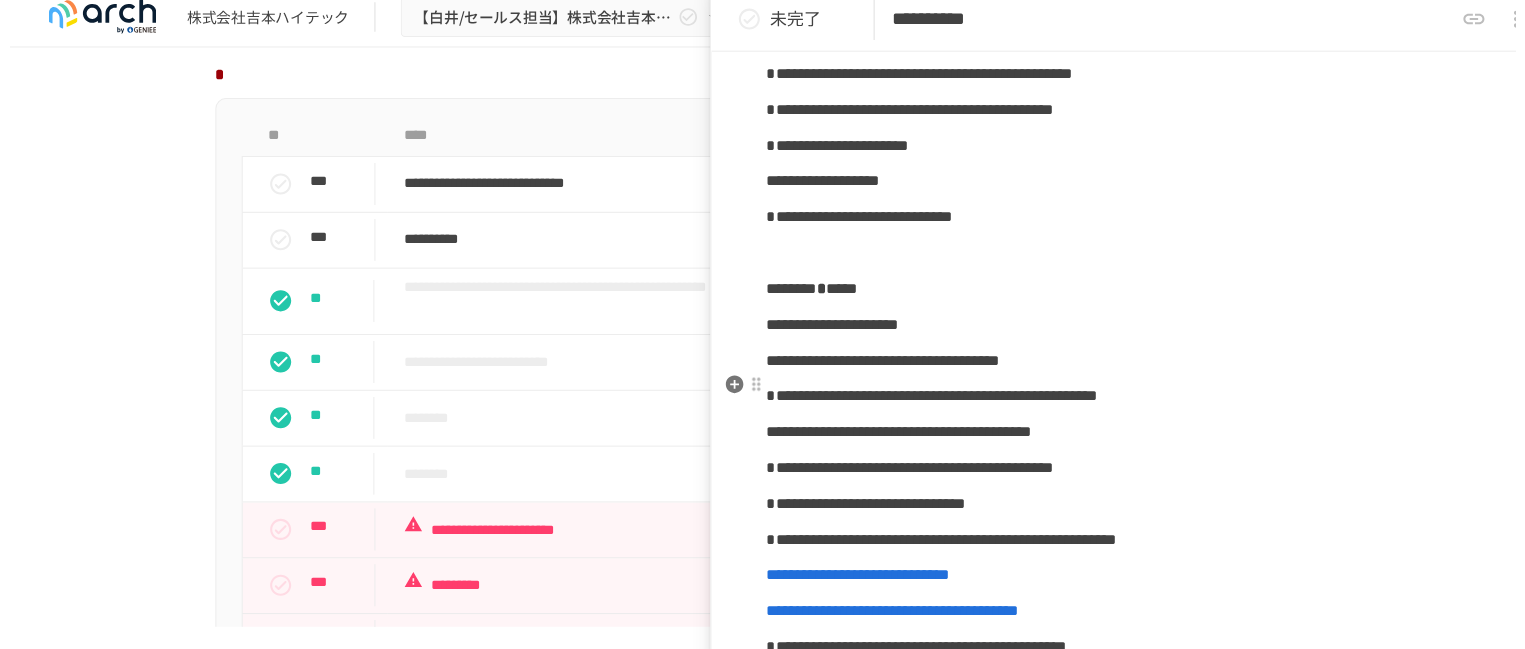 scroll, scrollTop: 435, scrollLeft: 0, axis: vertical 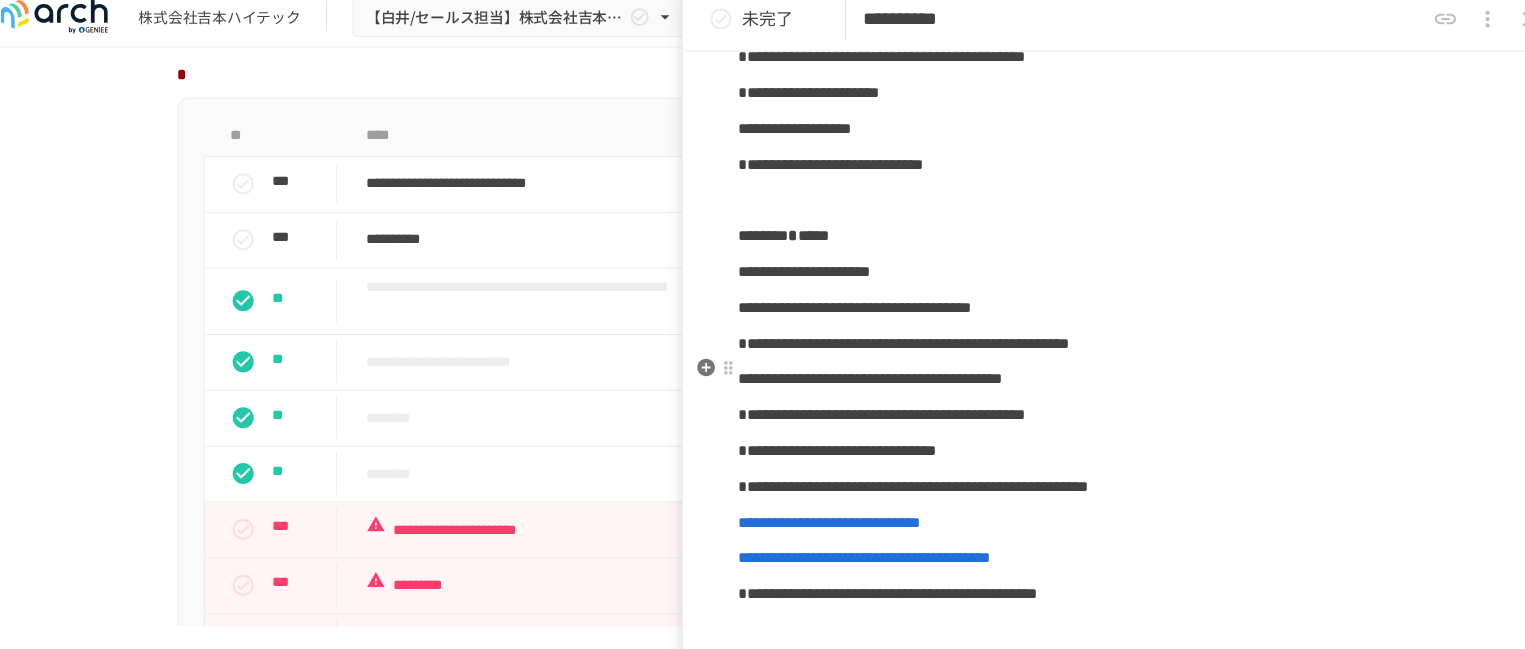click on "**********" at bounding box center [894, 337] 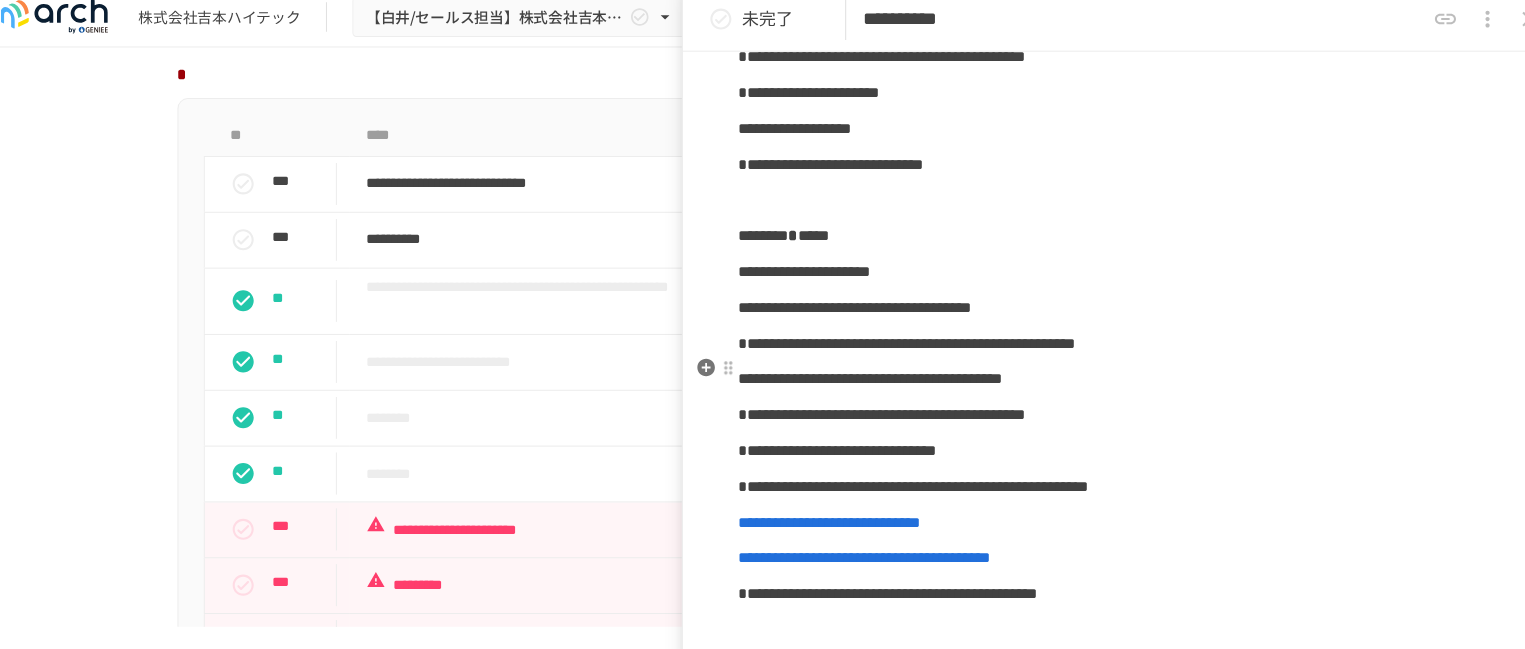 click on "**********" at bounding box center [897, 337] 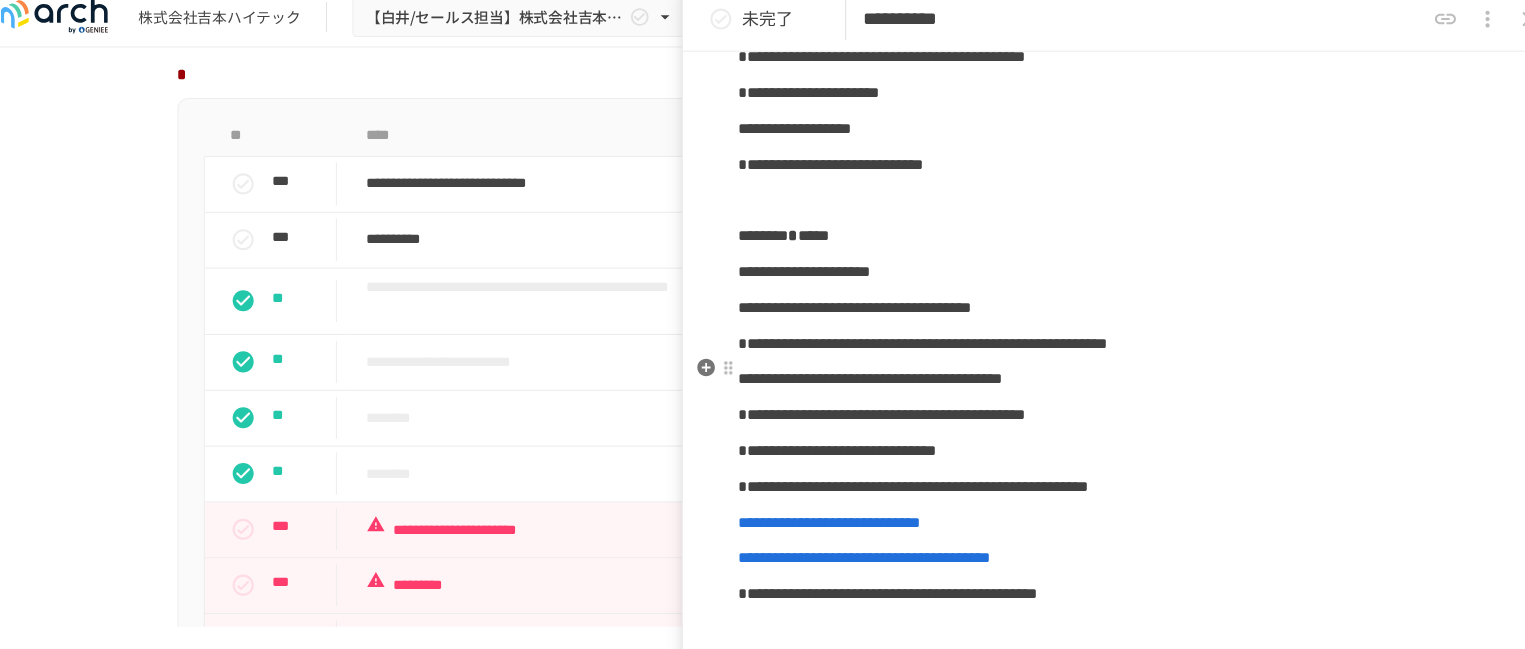 click on "**********" at bounding box center [912, 337] 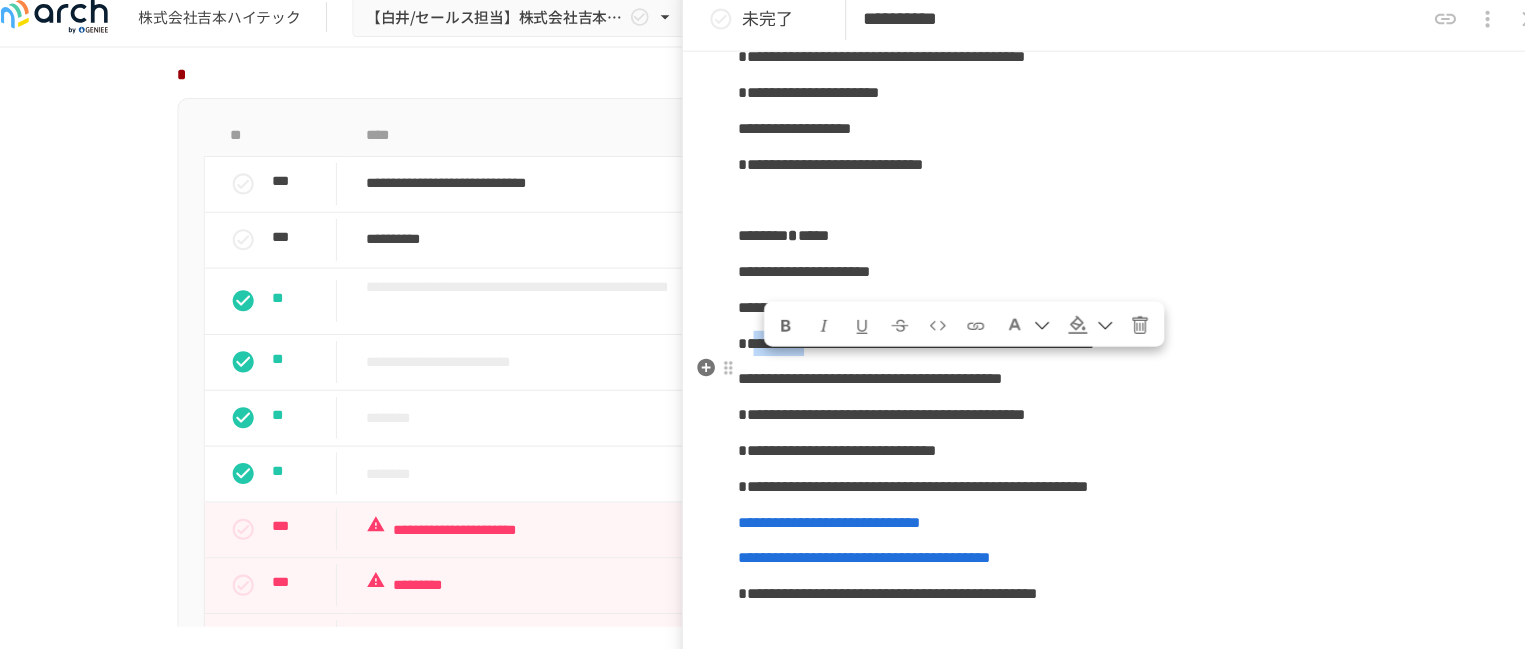 drag, startPoint x: 775, startPoint y: 374, endPoint x: 884, endPoint y: 370, distance: 109.07337 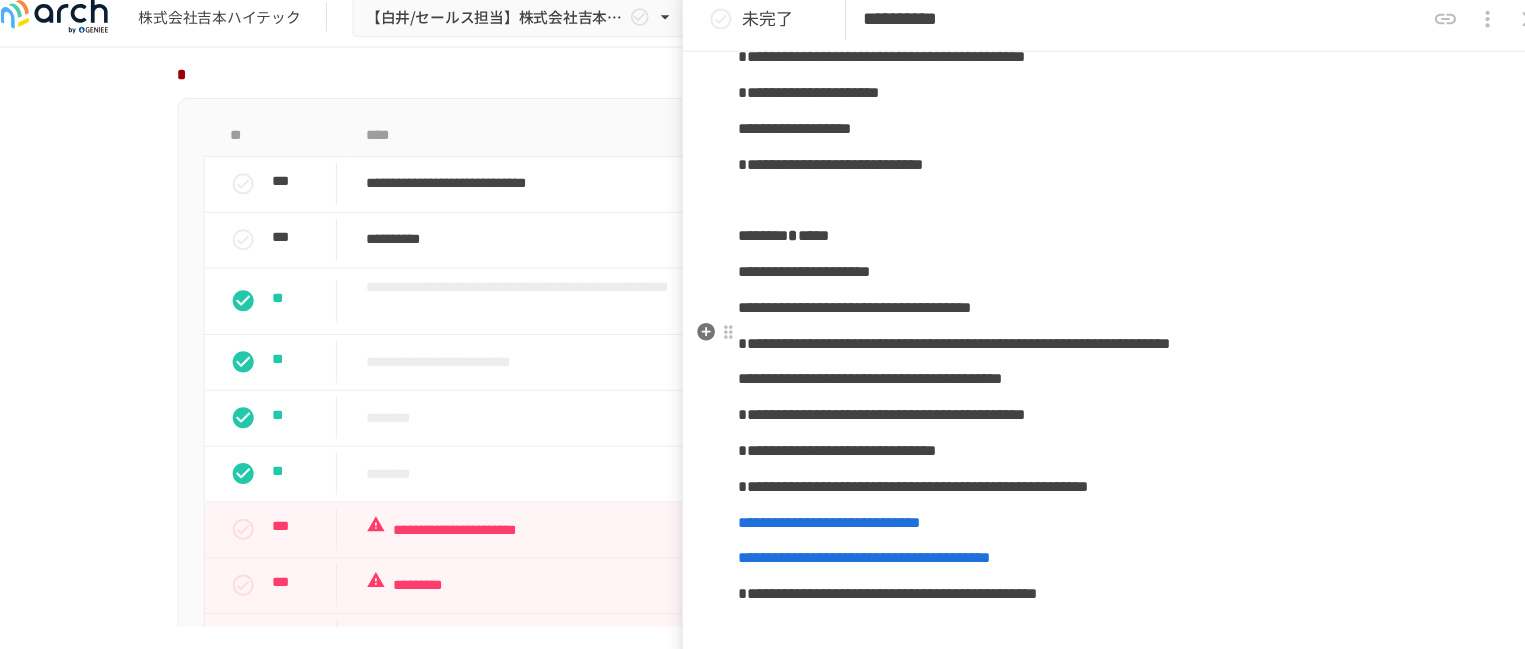 click on "**********" at bounding box center [848, 303] 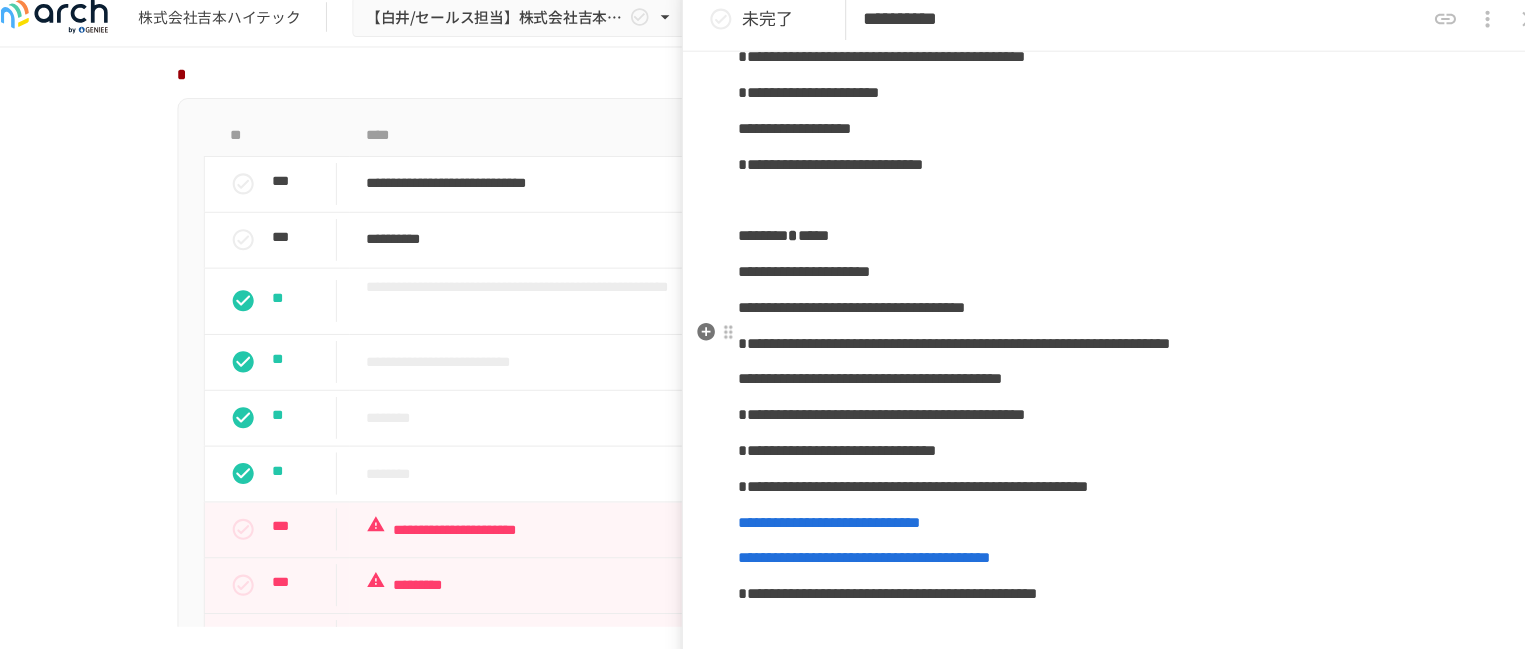 click on "**********" at bounding box center [845, 303] 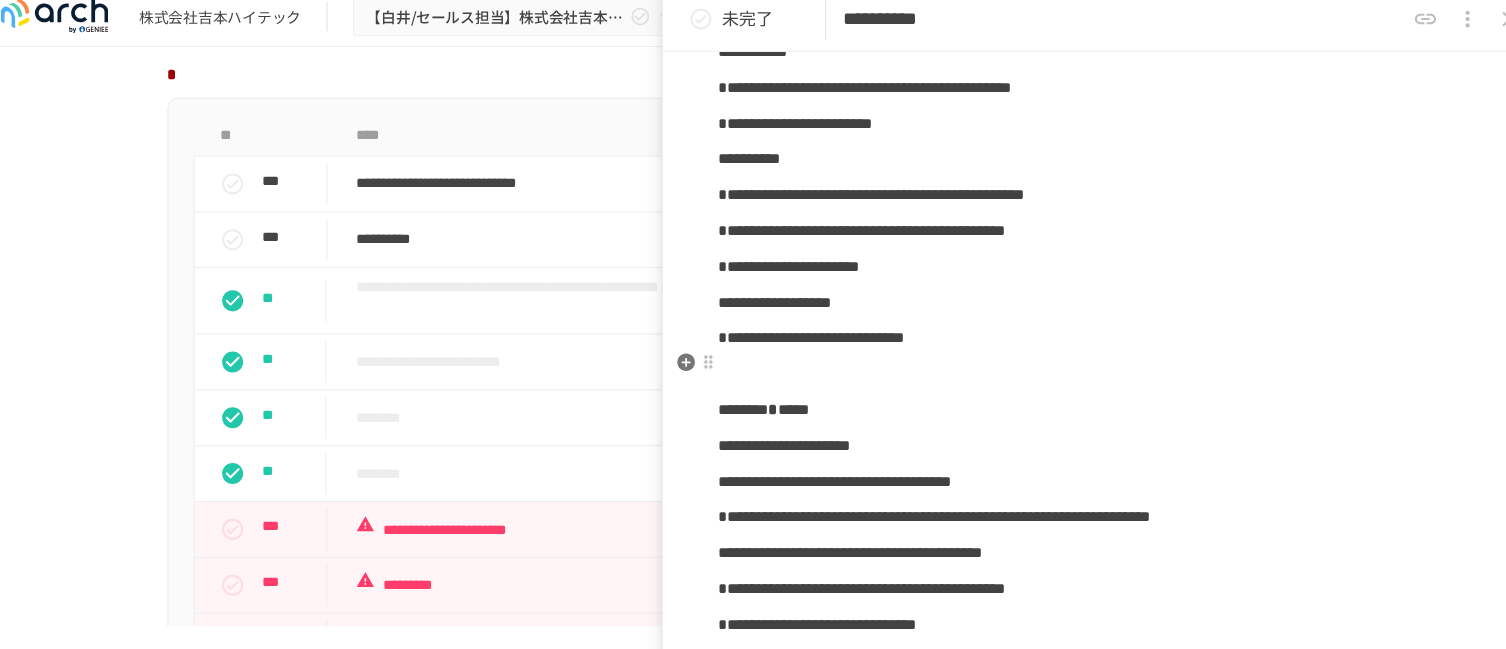 scroll, scrollTop: 253, scrollLeft: 0, axis: vertical 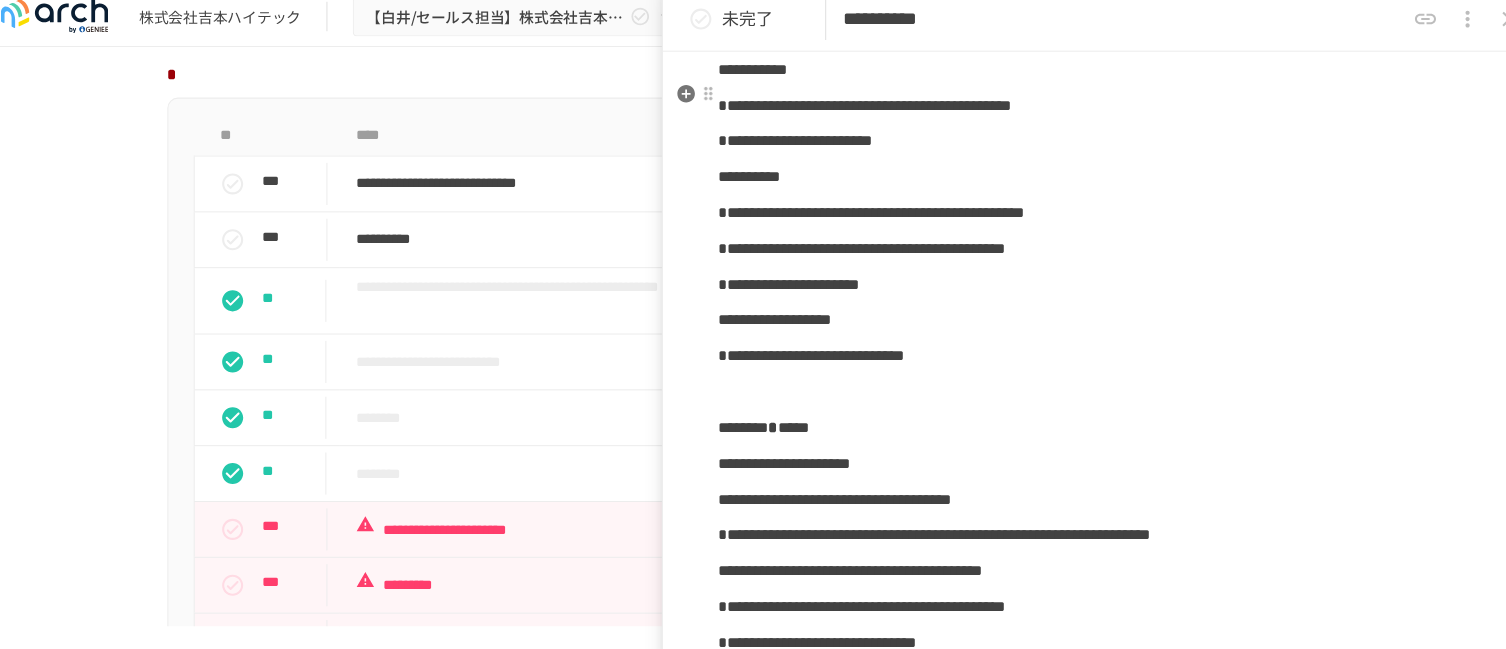 click on "**********" at bounding box center [751, 77] 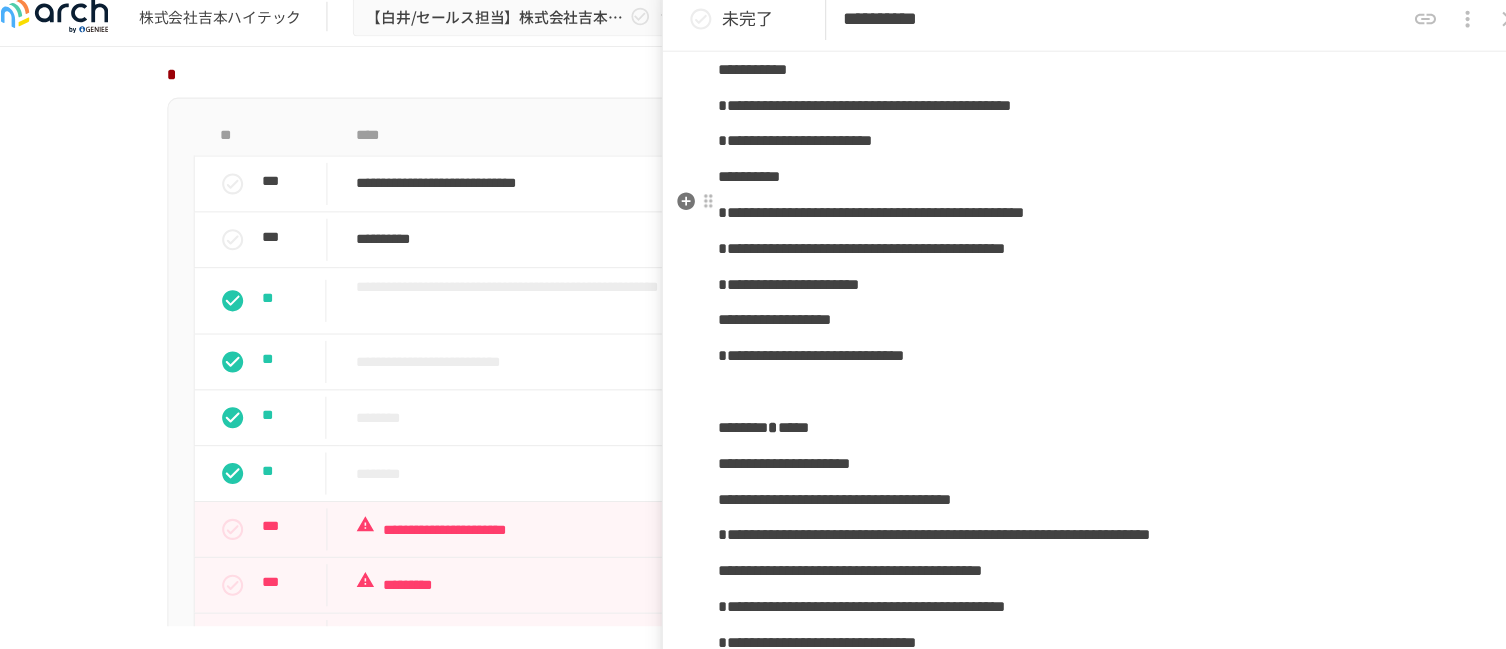 click on "**********" at bounding box center [748, 179] 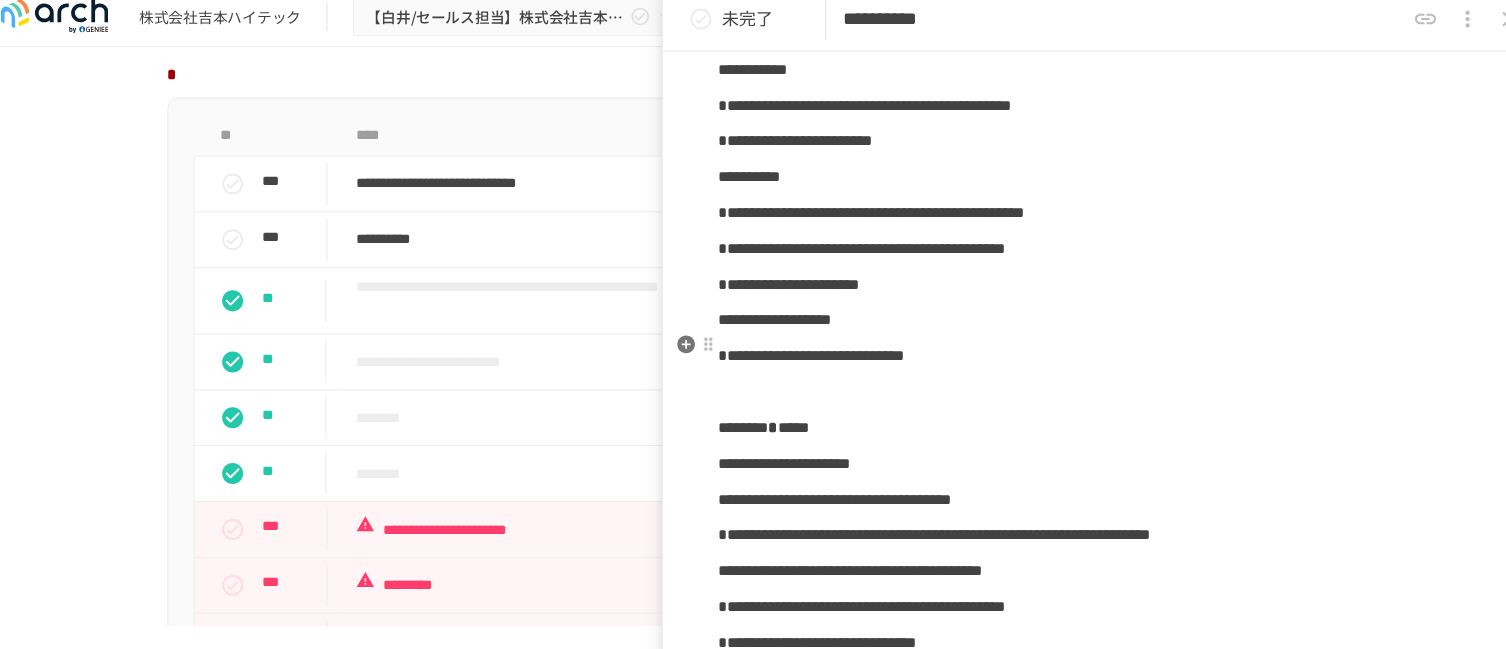 click on "**********" at bounding box center [772, 315] 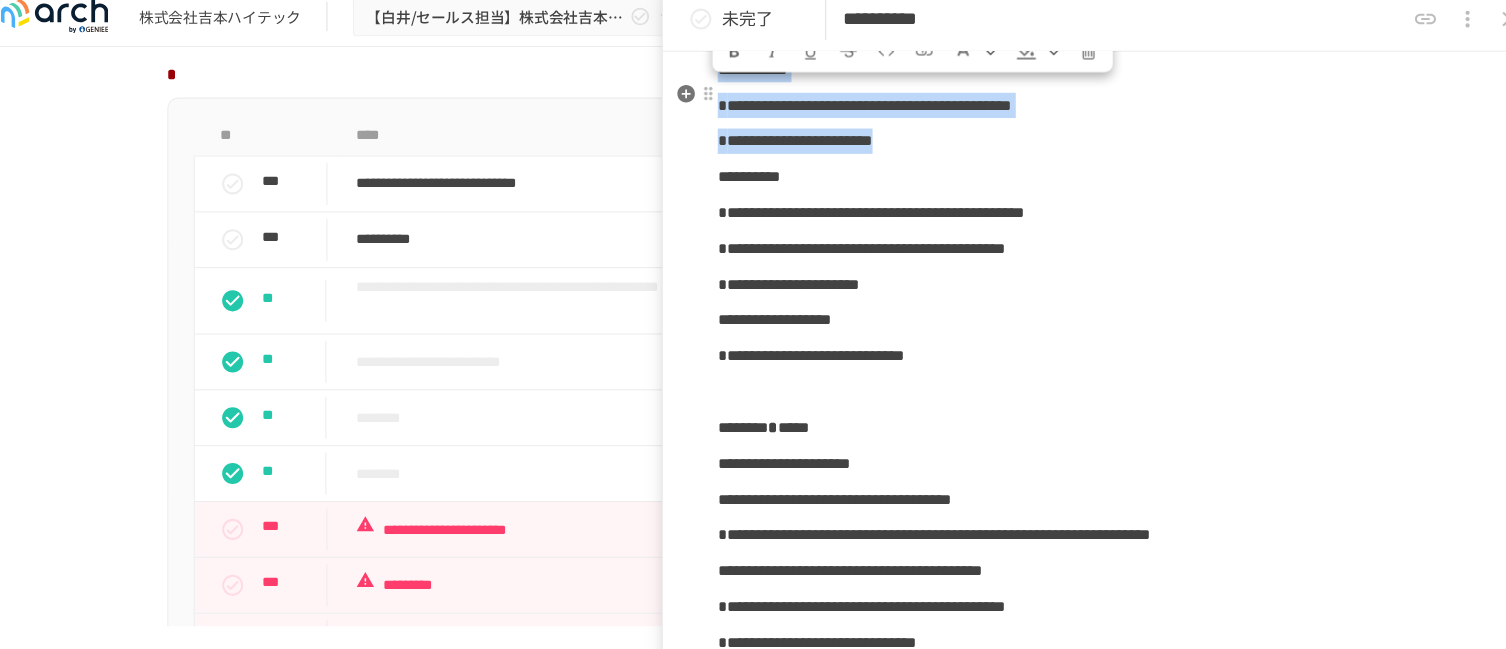 drag, startPoint x: 1093, startPoint y: 191, endPoint x: 720, endPoint y: 125, distance: 378.79413 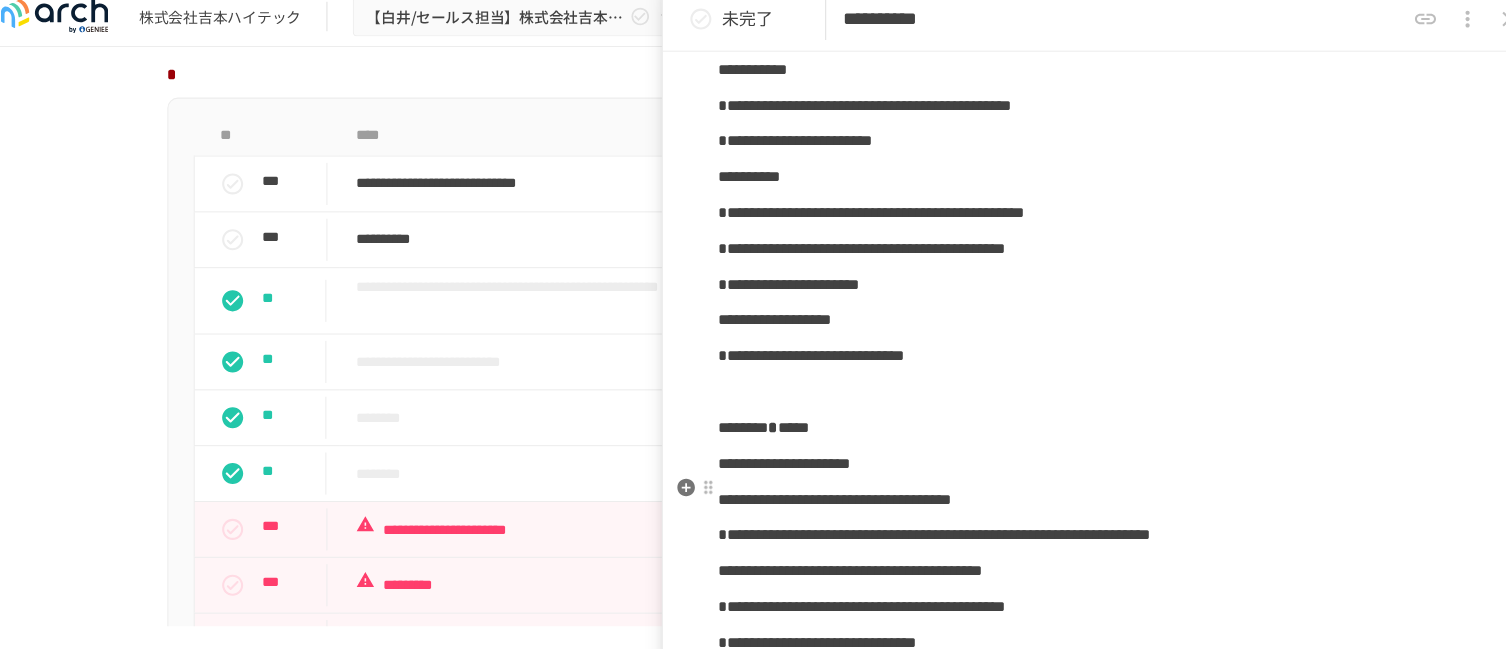 click on "**********" at bounding box center (781, 451) 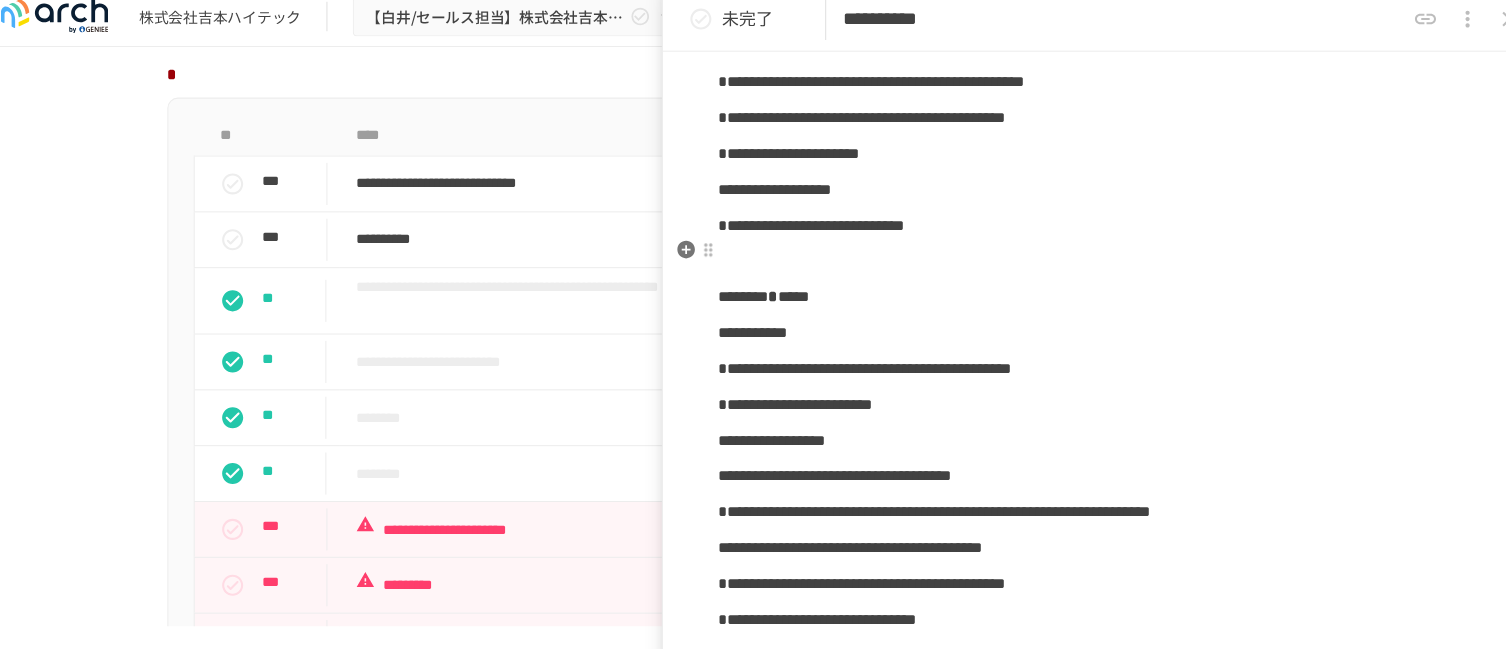 scroll, scrollTop: 375, scrollLeft: 0, axis: vertical 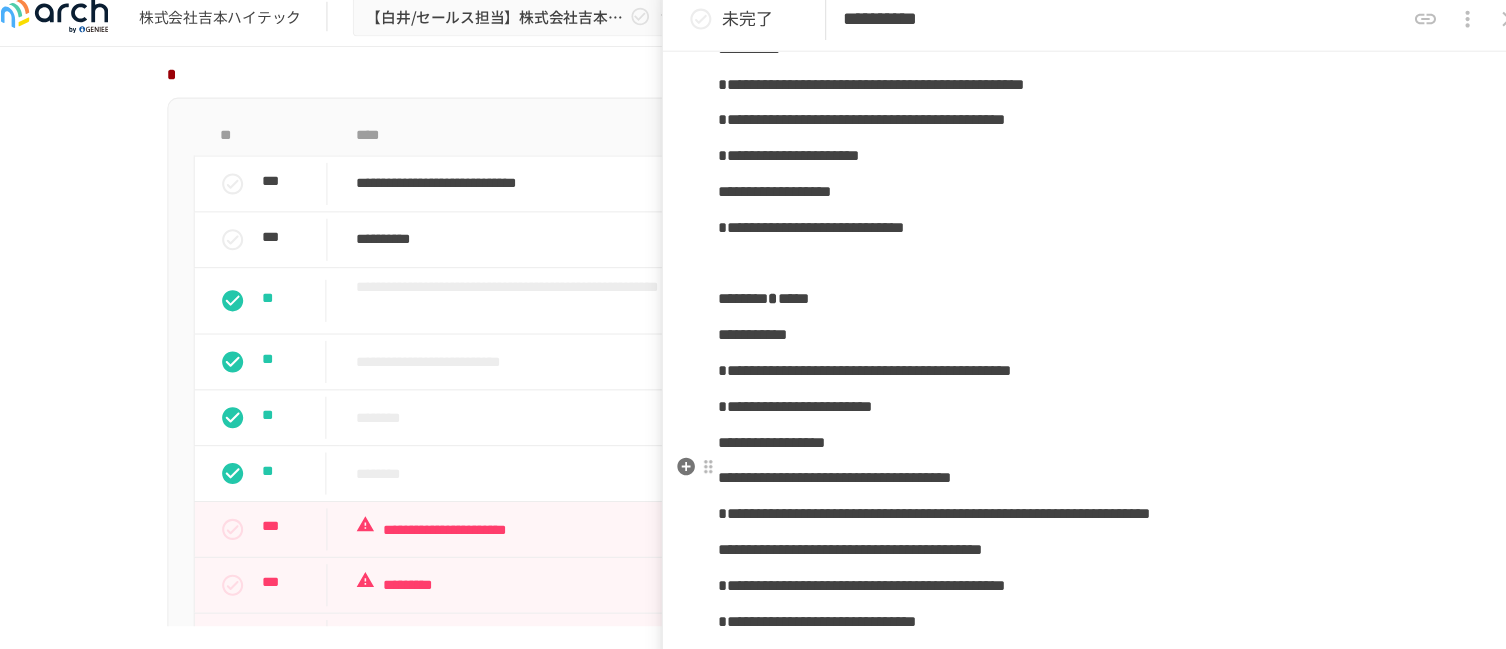 click on "**********" at bounding box center (769, 431) 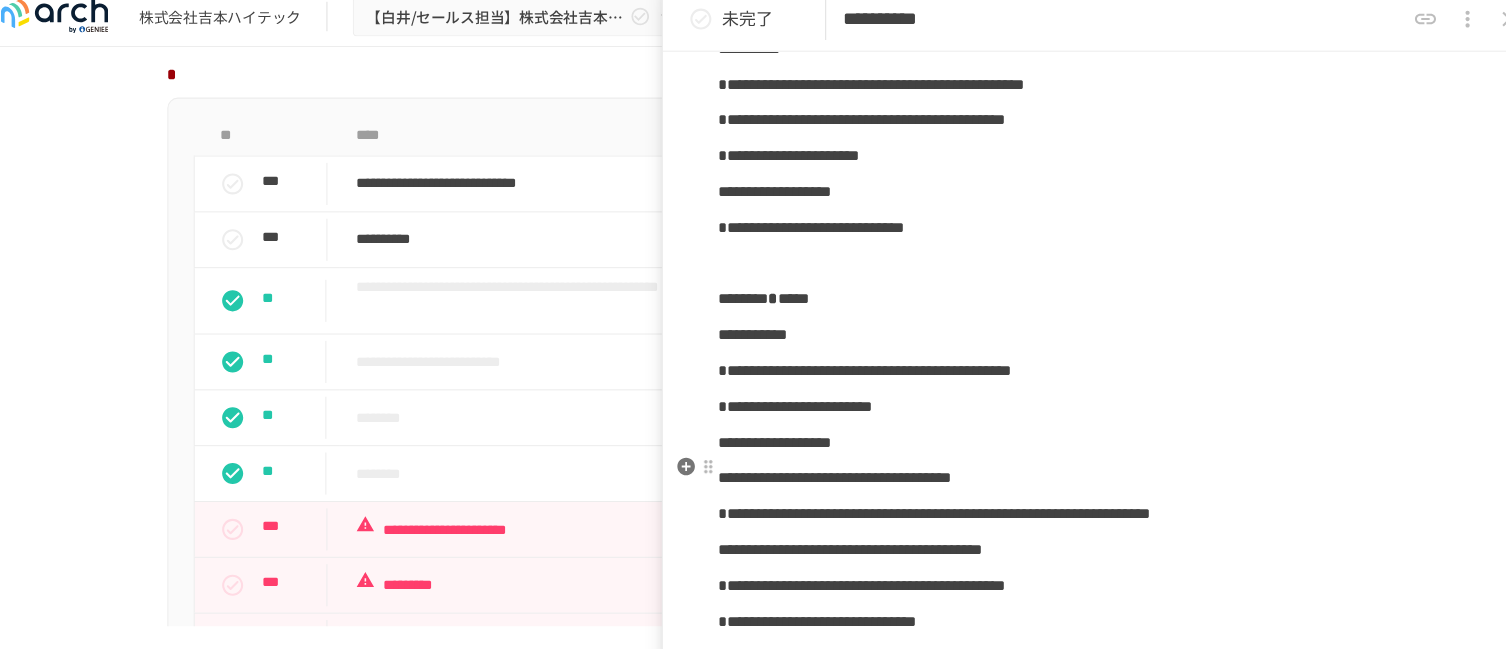 click on "**********" at bounding box center [772, 431] 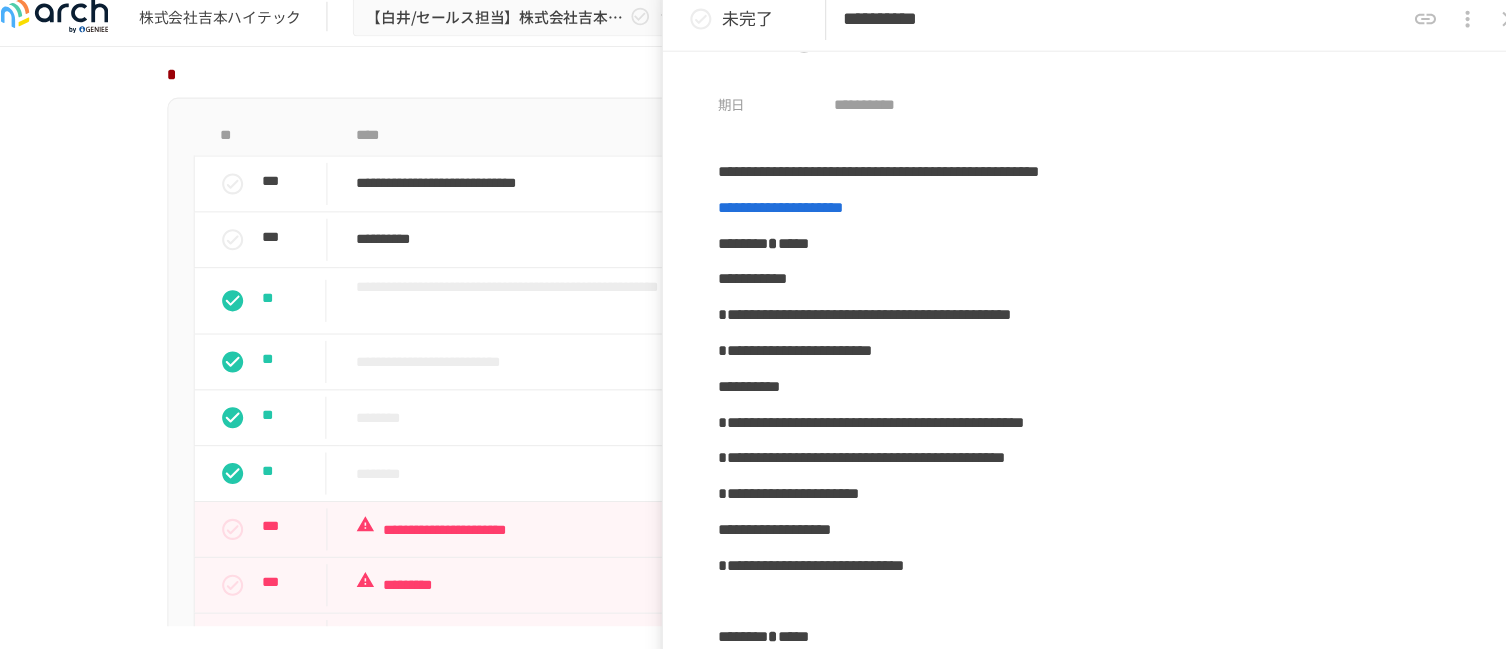 scroll, scrollTop: 50, scrollLeft: 0, axis: vertical 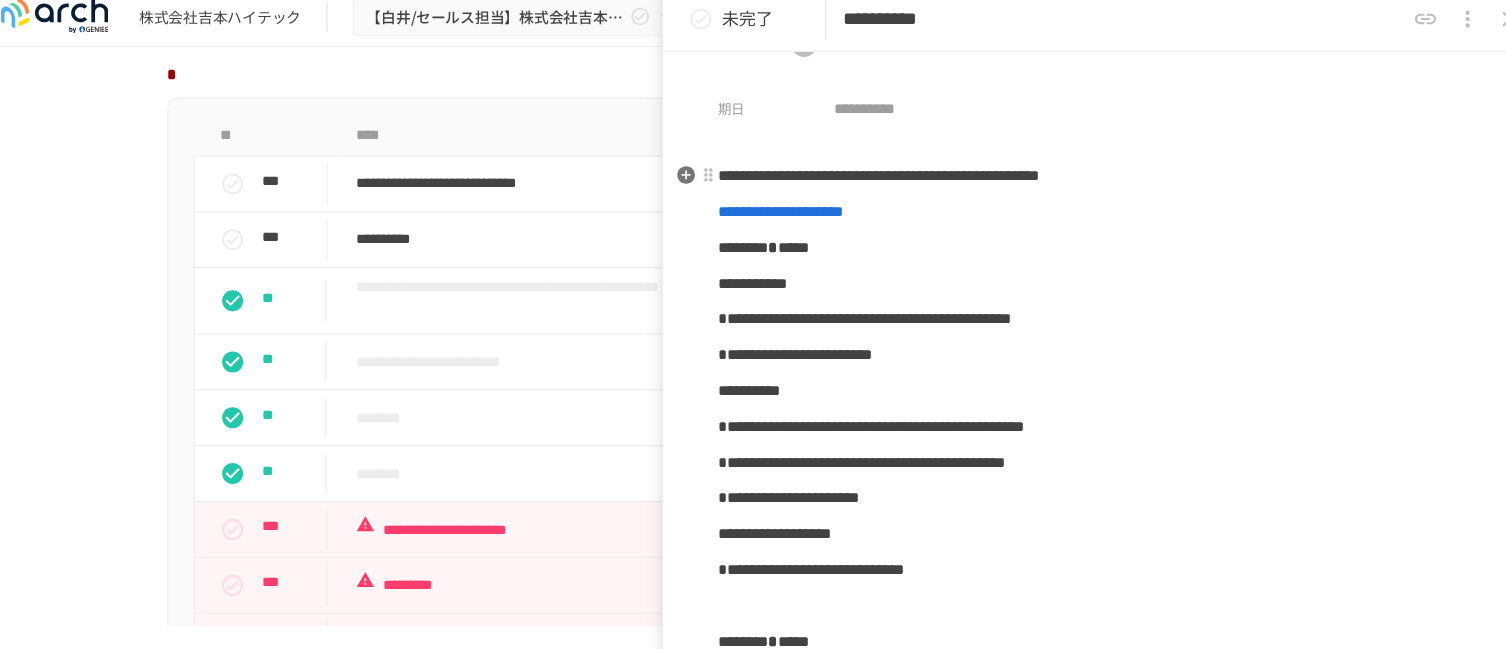 click on "**********" at bounding box center (871, 178) 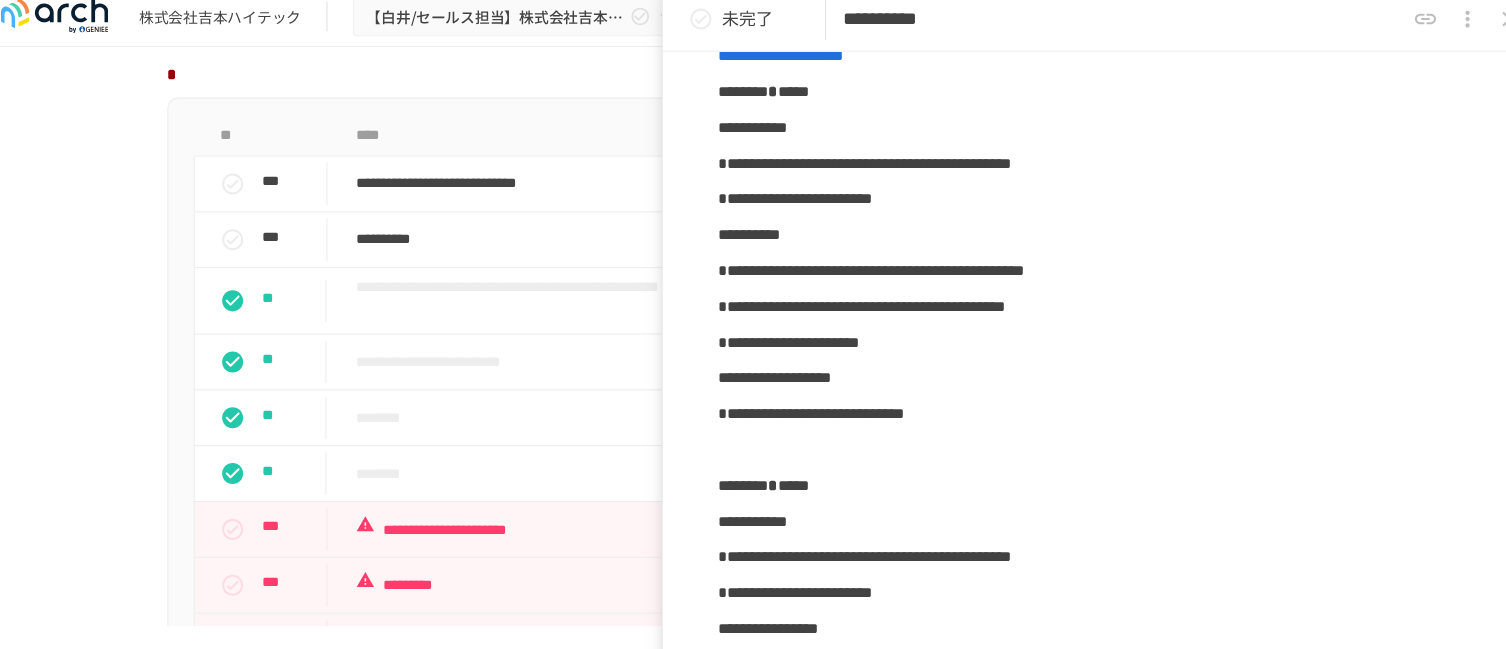scroll, scrollTop: 231, scrollLeft: 0, axis: vertical 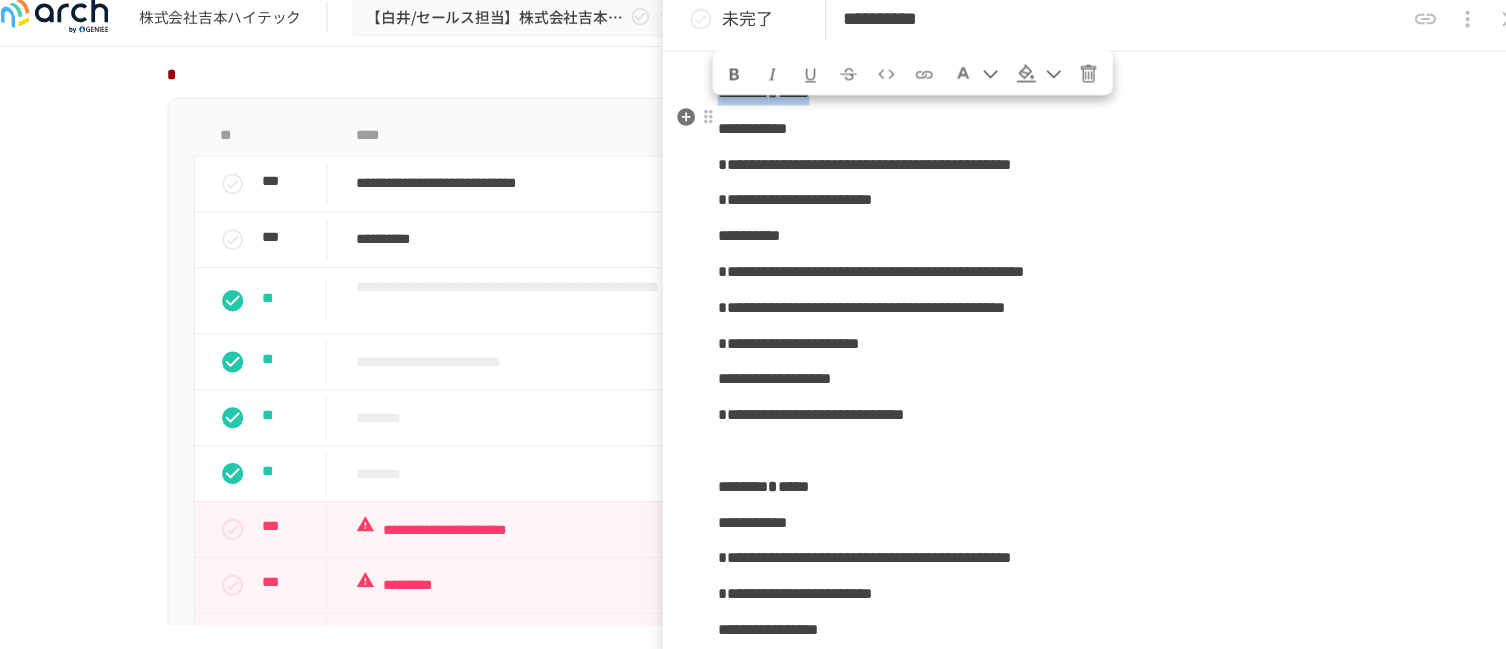 drag, startPoint x: 945, startPoint y: 138, endPoint x: 723, endPoint y: 143, distance: 222.0563 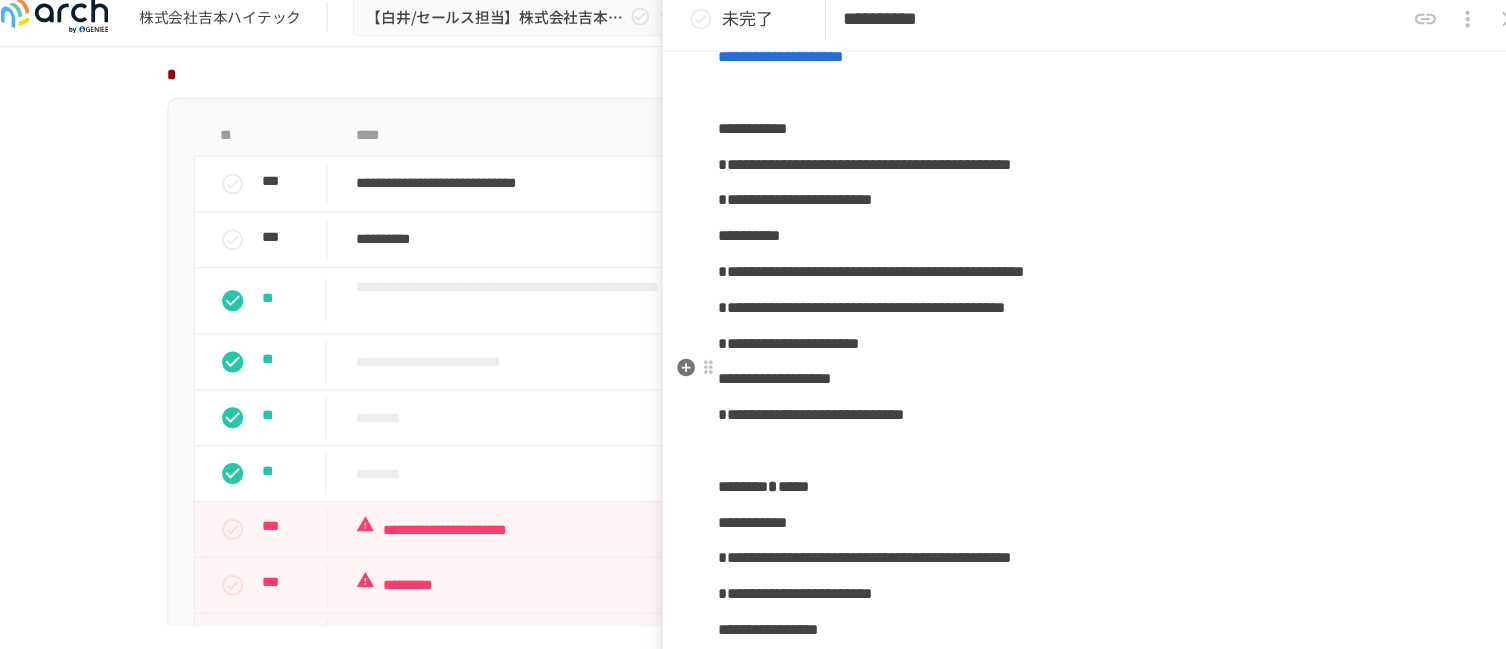 click on "**********" at bounding box center (1086, 338) 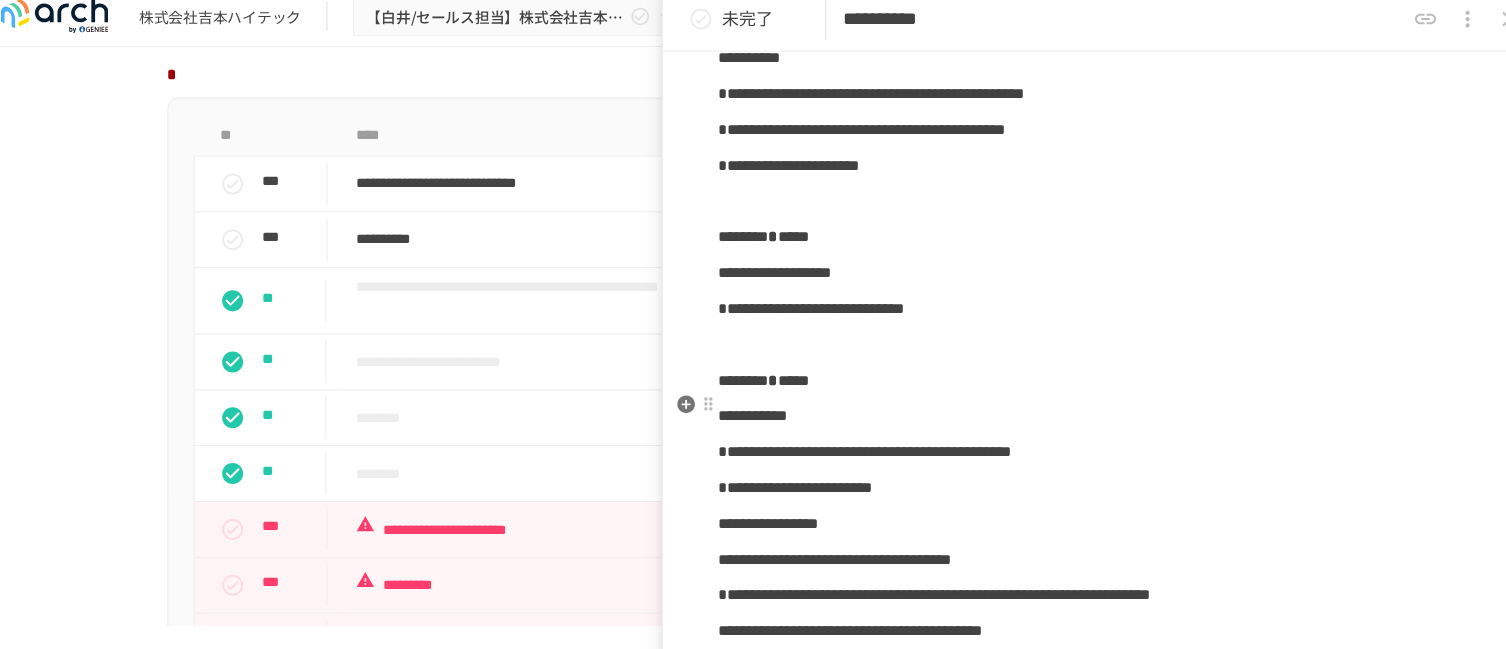 scroll, scrollTop: 401, scrollLeft: 0, axis: vertical 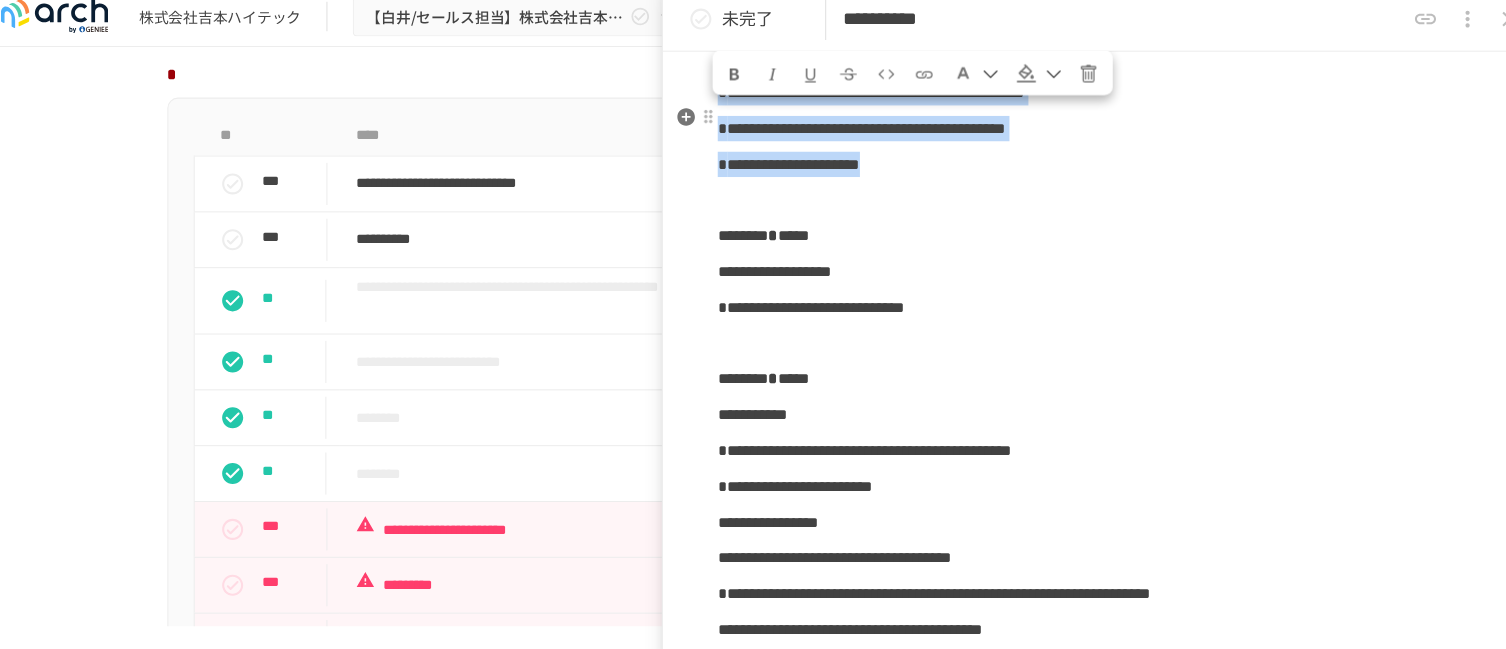 drag, startPoint x: 1057, startPoint y: 212, endPoint x: 720, endPoint y: 143, distance: 343.99127 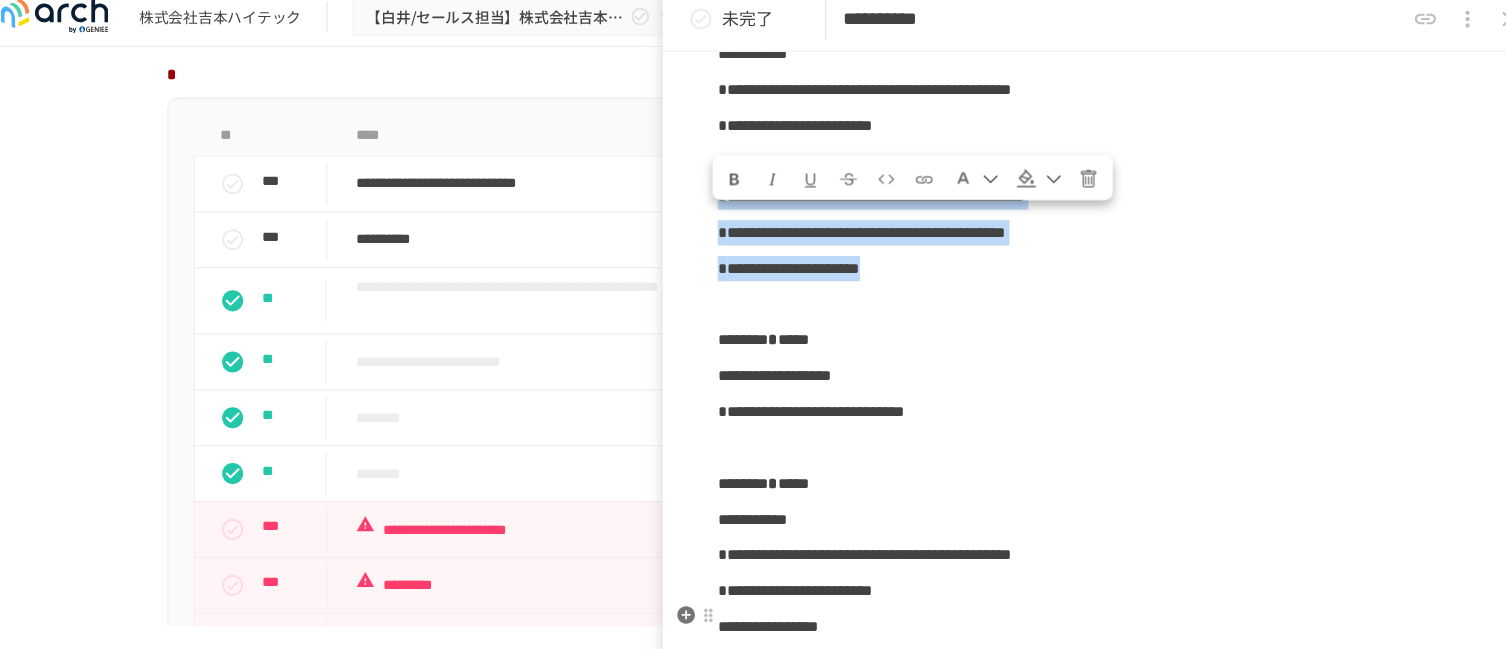 scroll, scrollTop: 267, scrollLeft: 0, axis: vertical 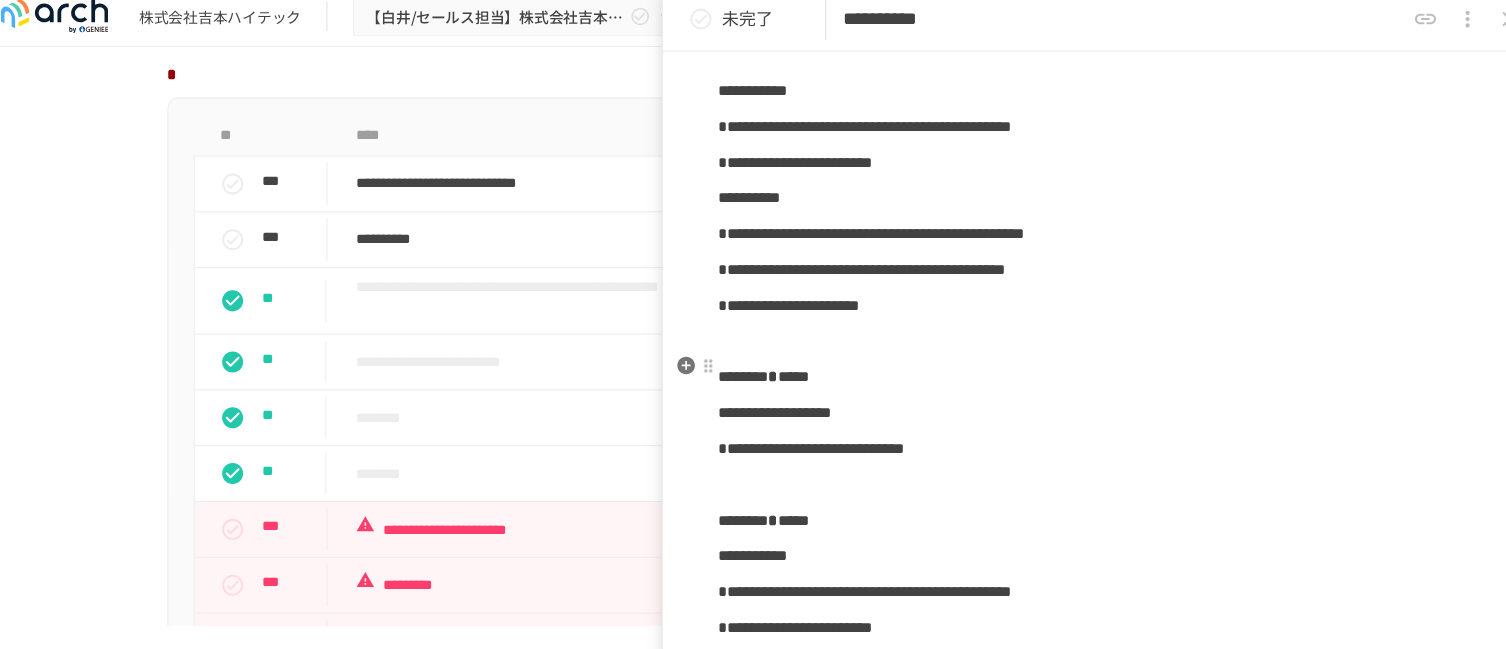 click at bounding box center [1086, 336] 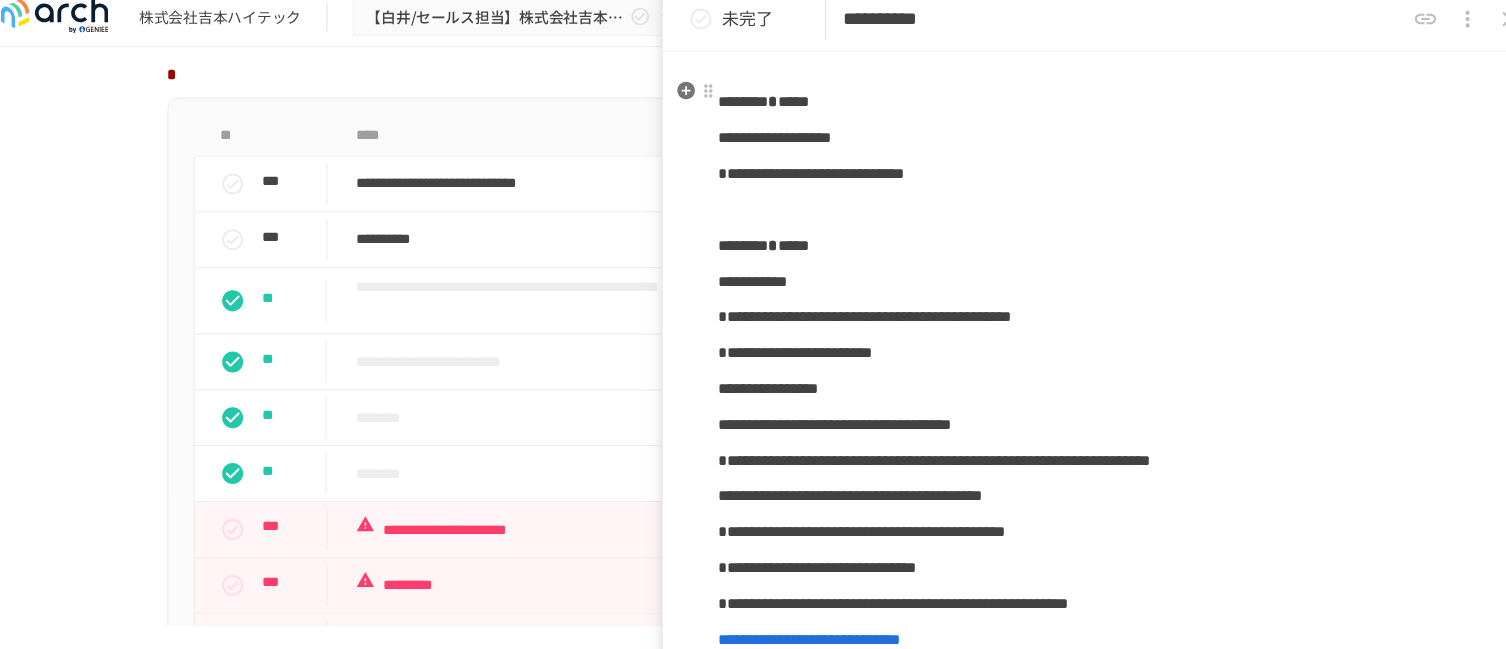 scroll, scrollTop: 529, scrollLeft: 0, axis: vertical 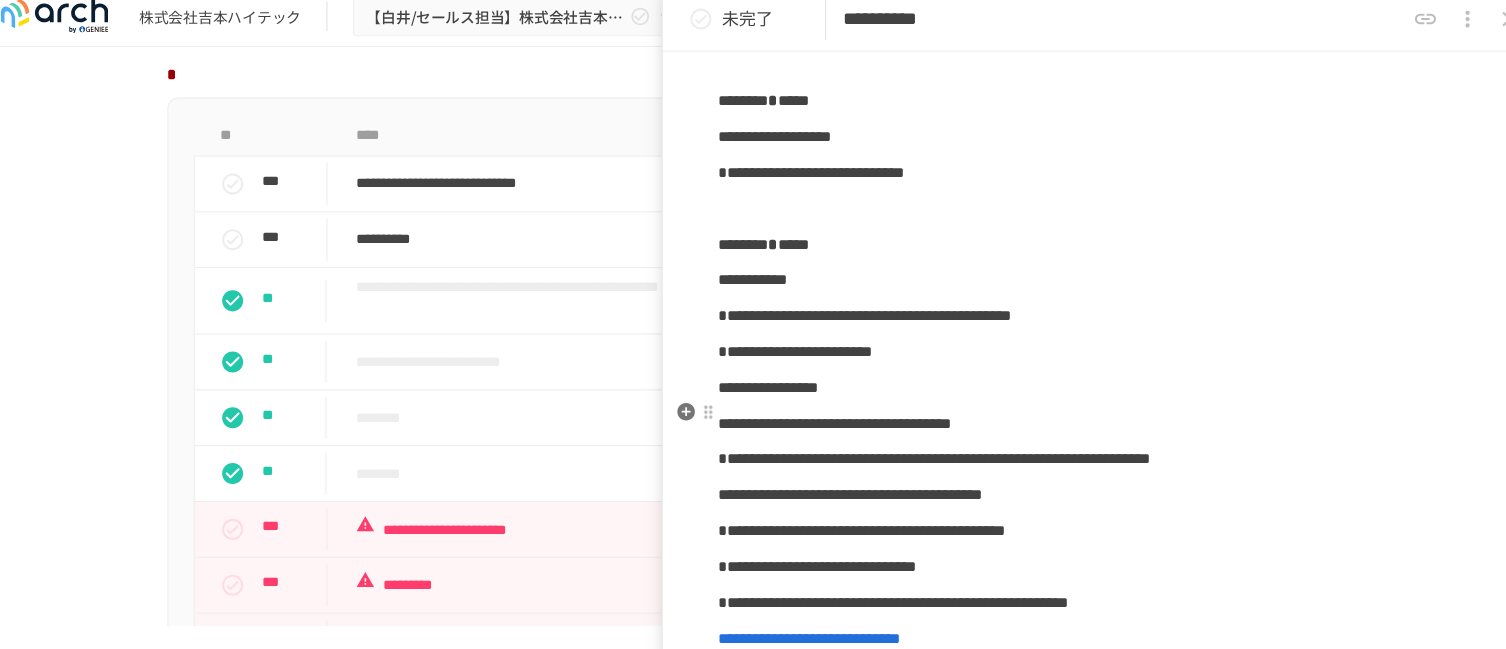 click on "**********" at bounding box center (766, 379) 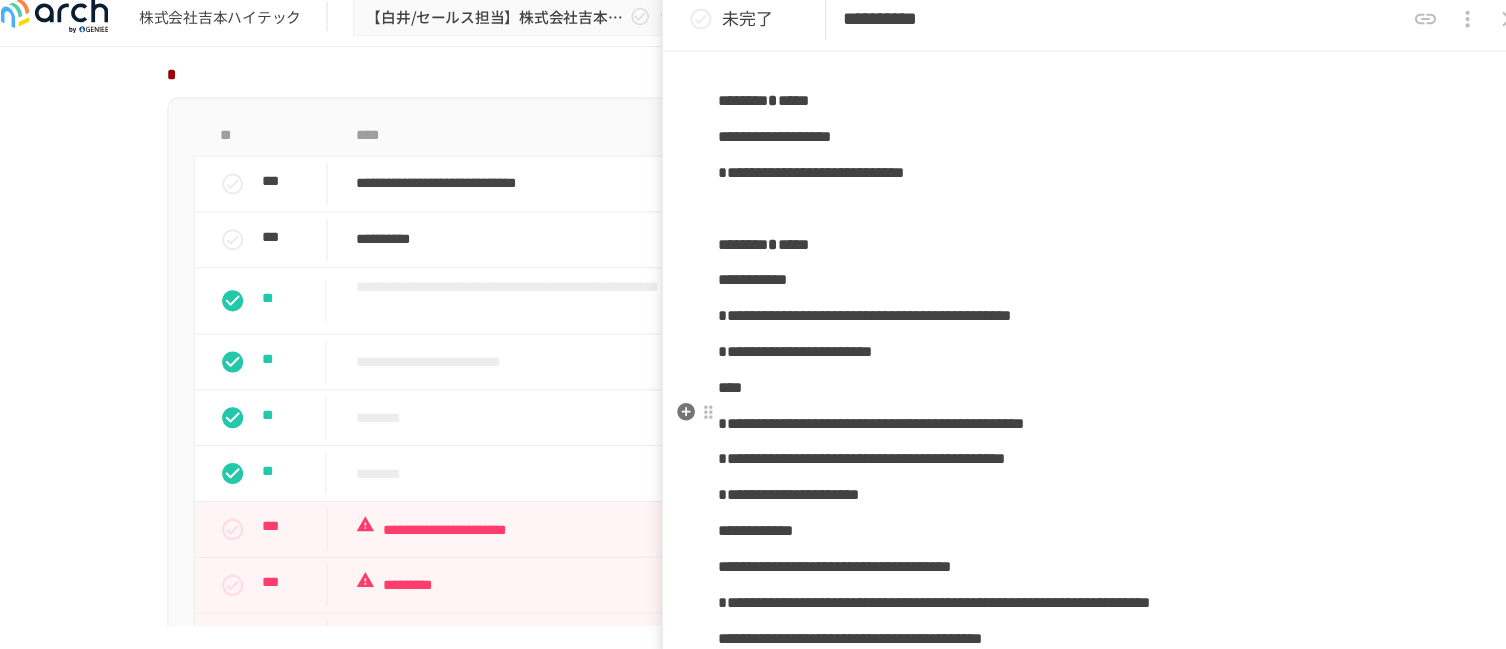 click on "****" at bounding box center [1086, 380] 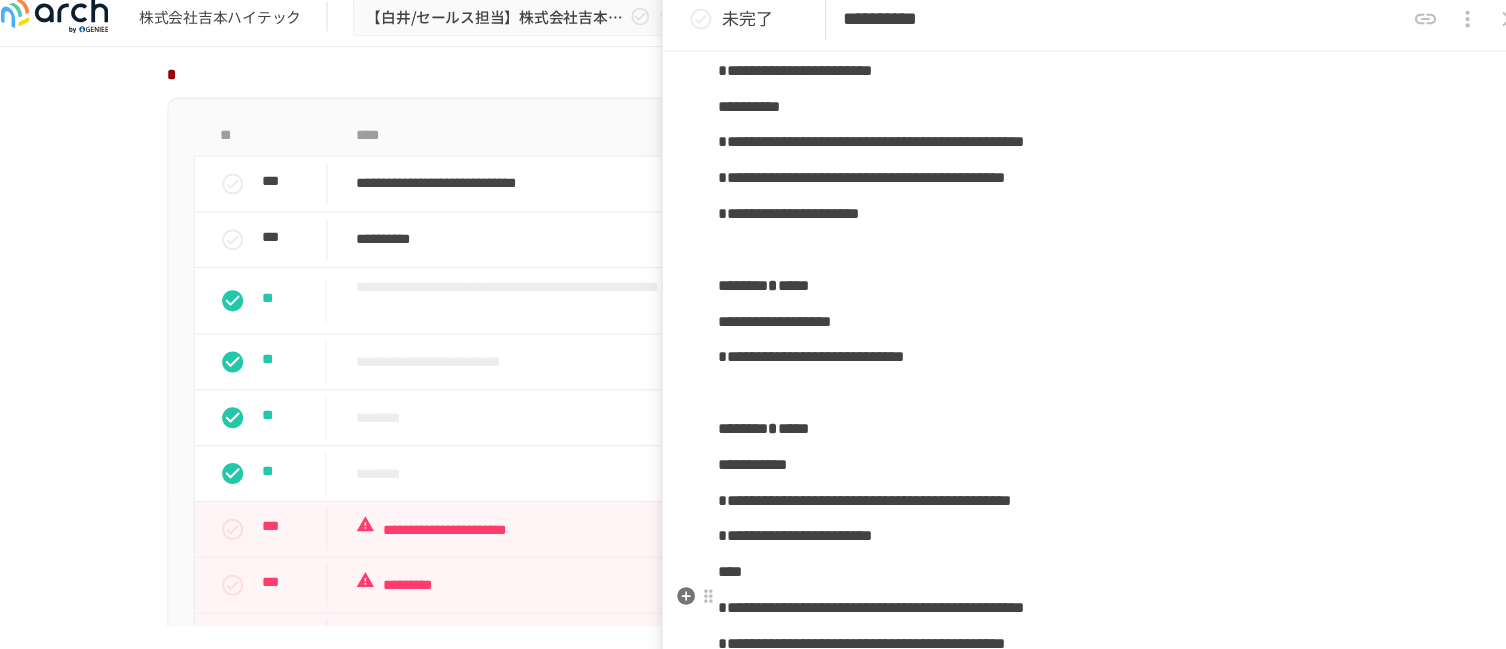 scroll, scrollTop: 319, scrollLeft: 0, axis: vertical 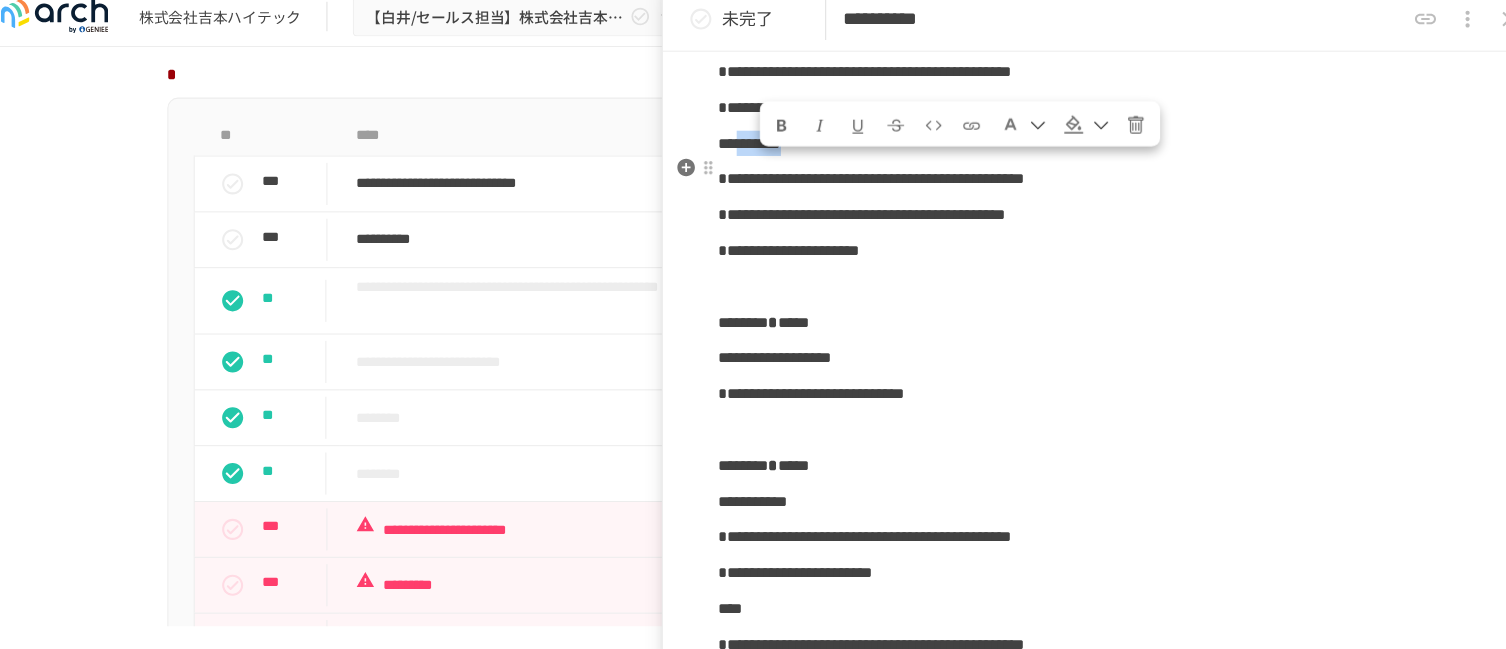 drag, startPoint x: 763, startPoint y: 180, endPoint x: 864, endPoint y: 182, distance: 101.0198 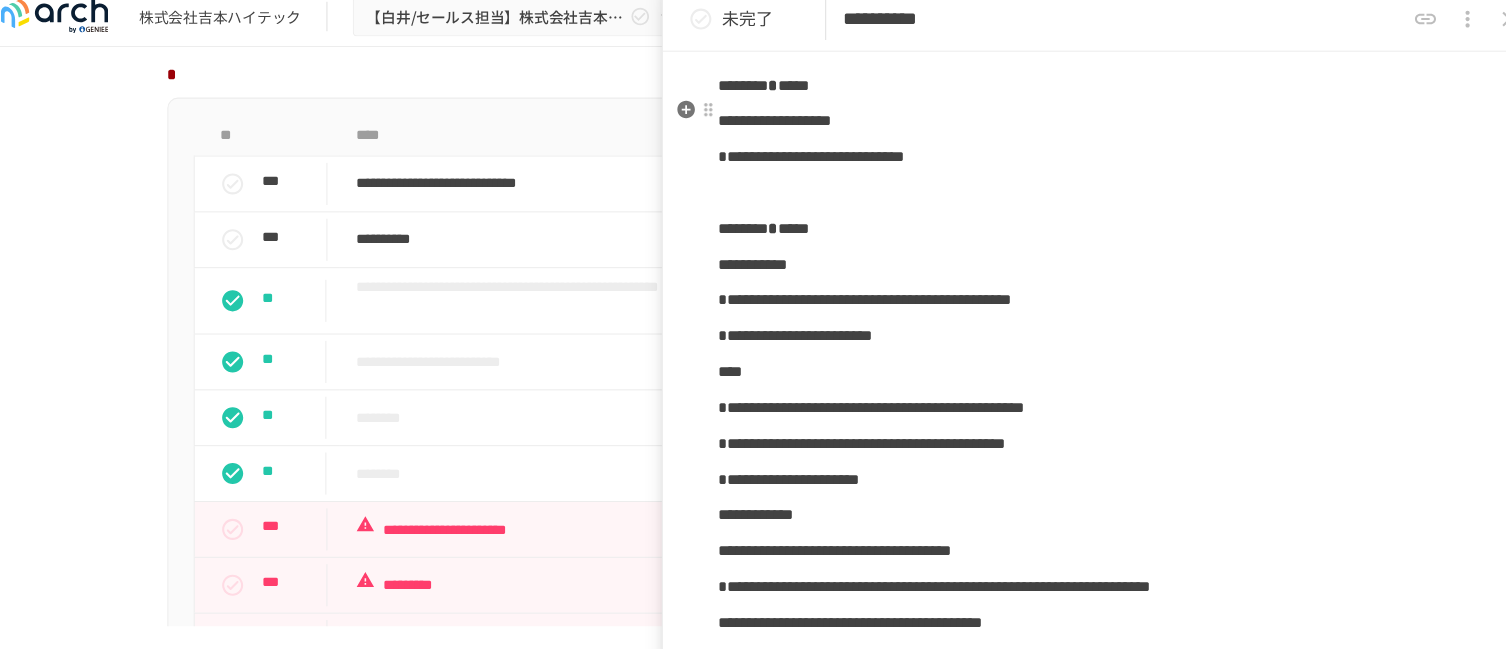 scroll, scrollTop: 572, scrollLeft: 0, axis: vertical 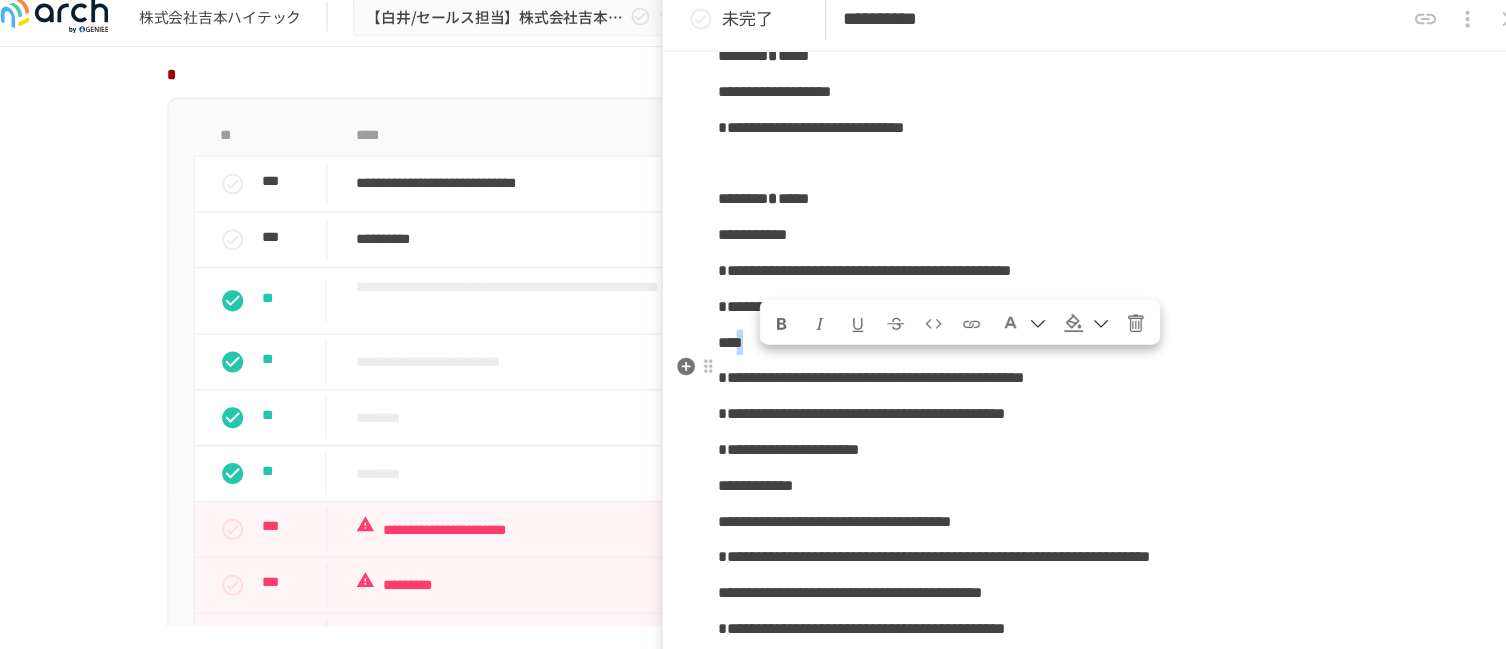 drag, startPoint x: 764, startPoint y: 378, endPoint x: 775, endPoint y: 379, distance: 11.045361 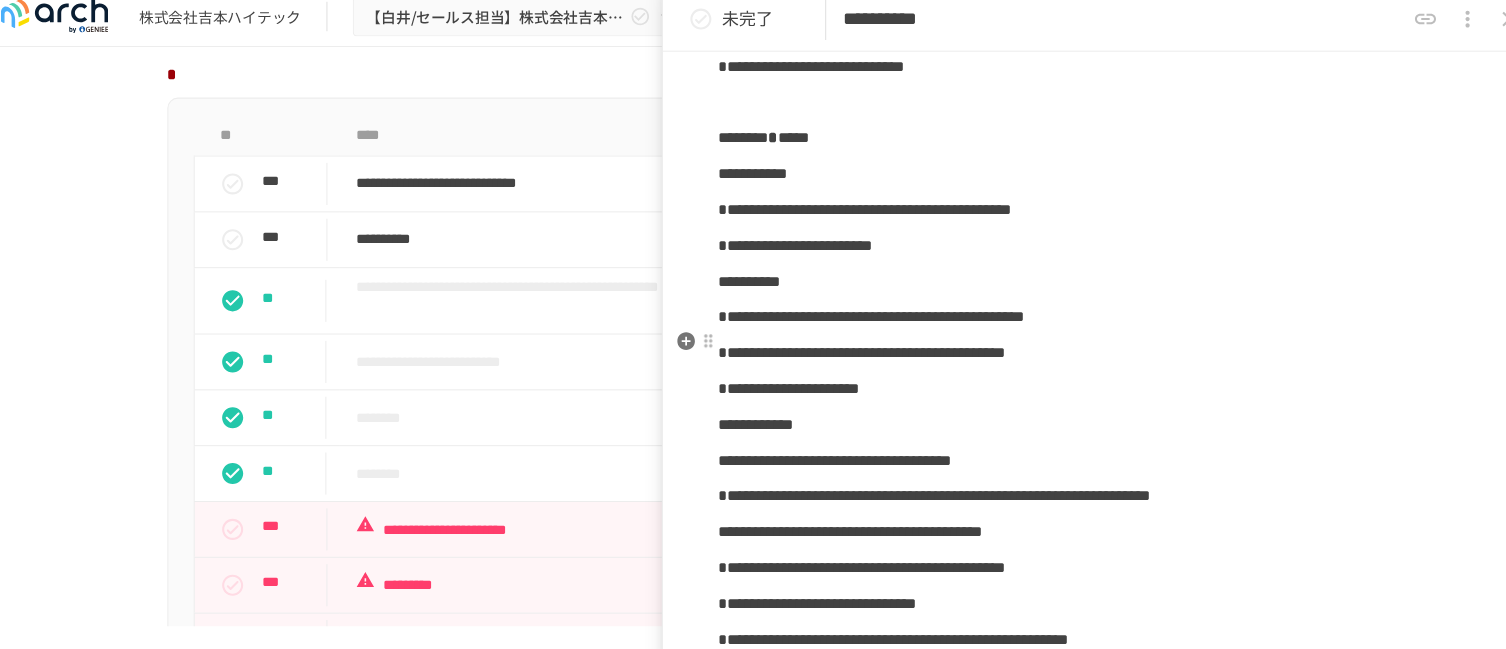 scroll, scrollTop: 642, scrollLeft: 0, axis: vertical 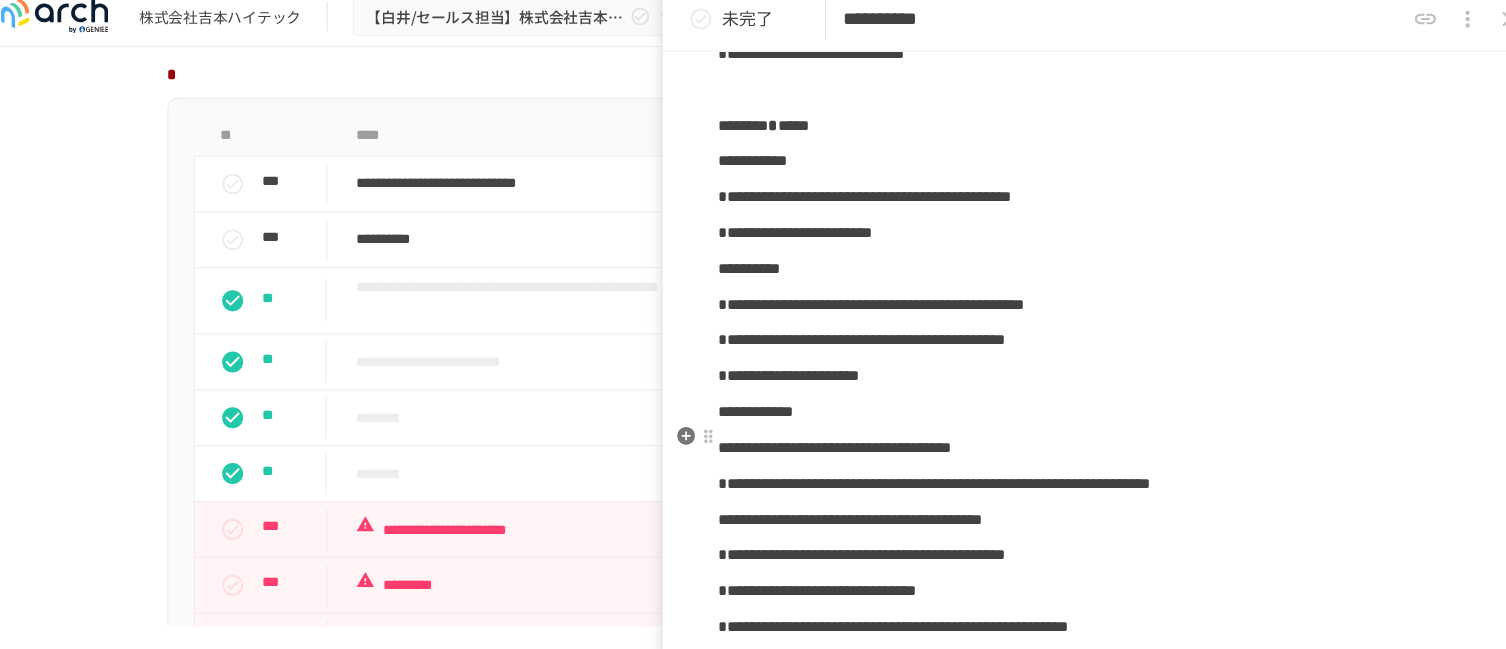click on "**********" at bounding box center (1086, 403) 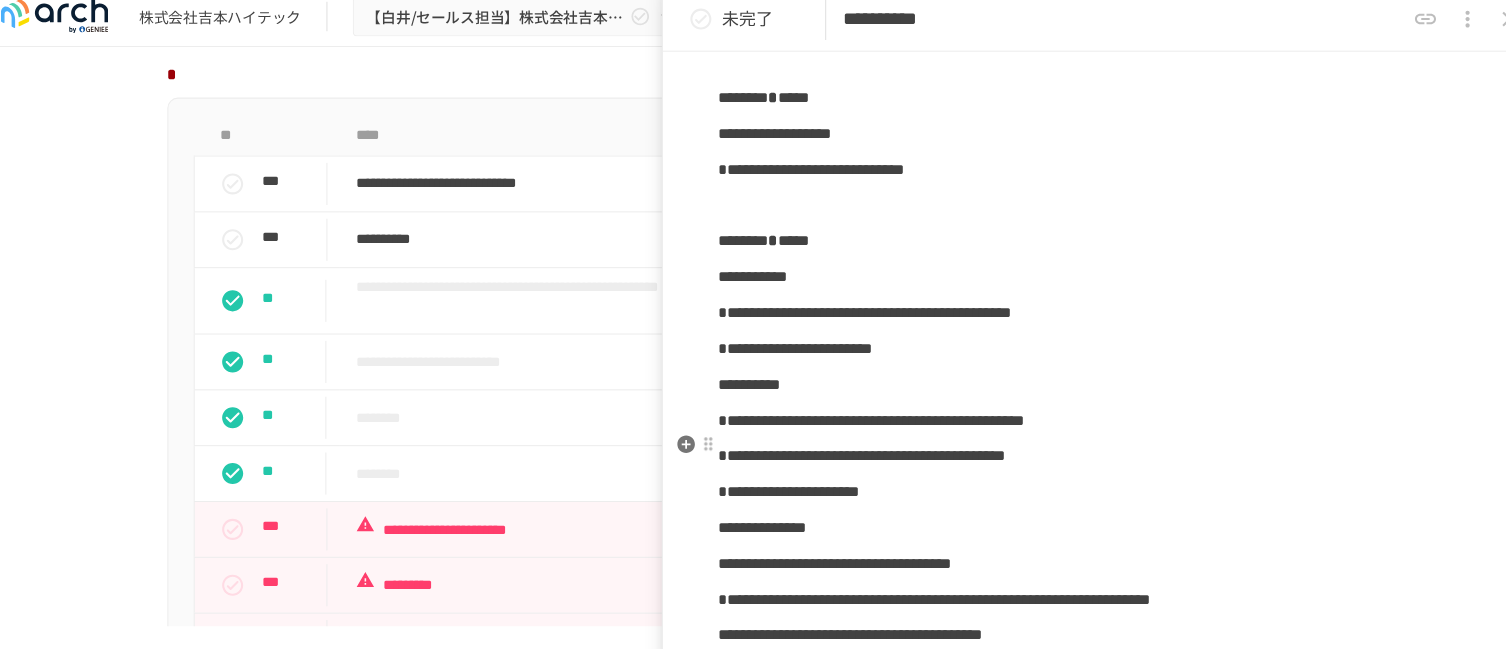 scroll, scrollTop: 536, scrollLeft: 0, axis: vertical 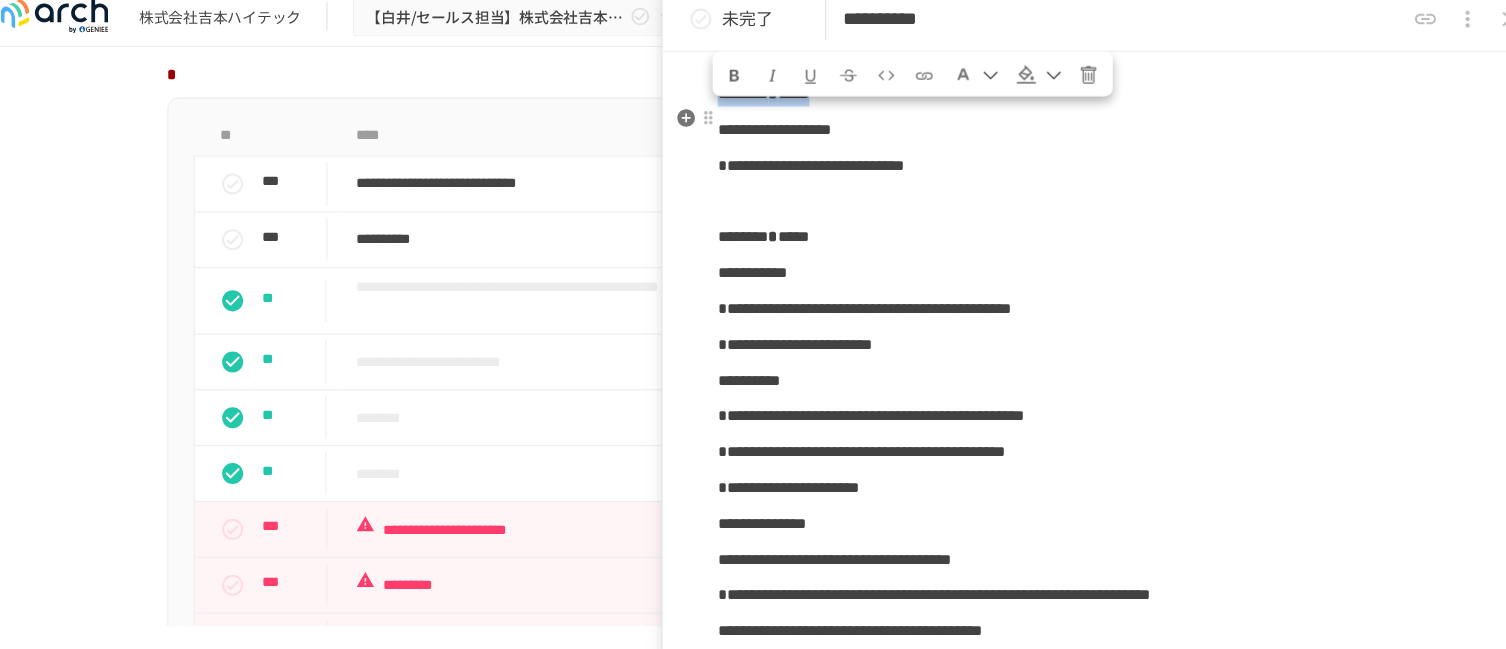 drag, startPoint x: 933, startPoint y: 147, endPoint x: 721, endPoint y: 144, distance: 212.02122 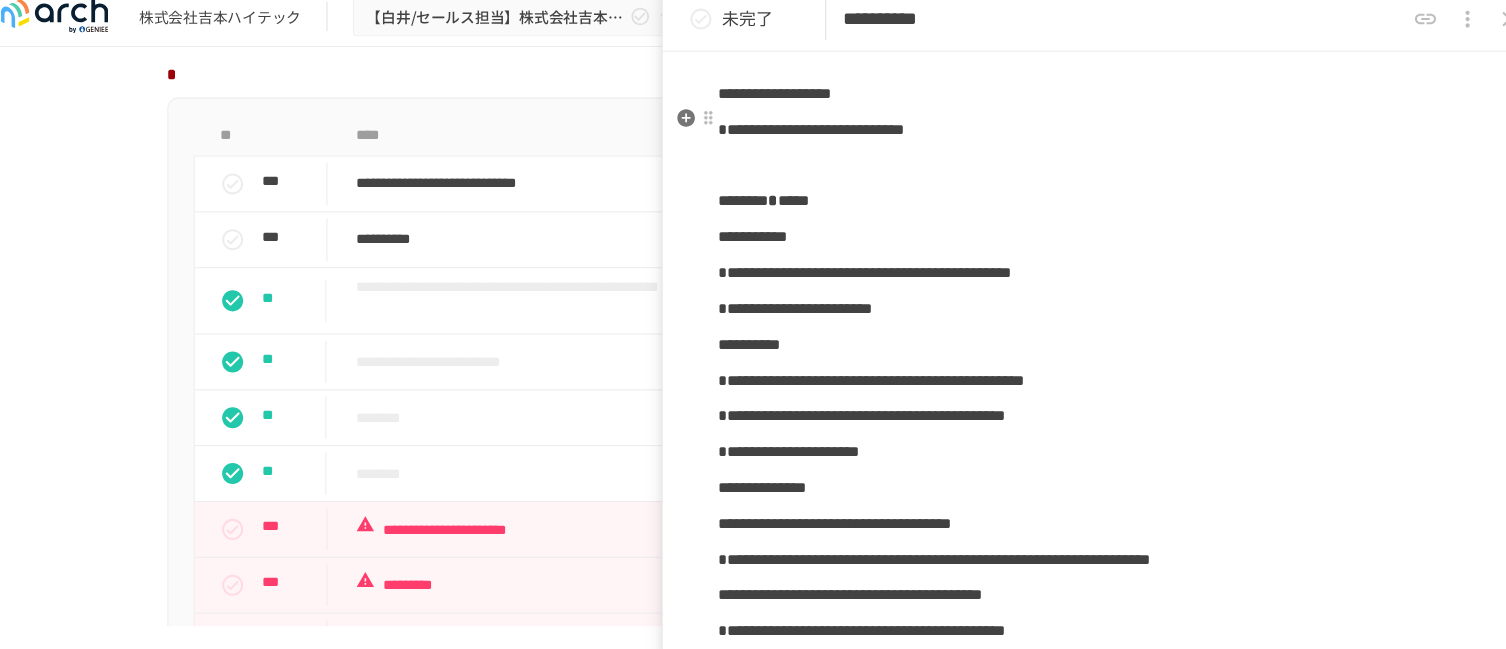 click on "**********" at bounding box center [1086, 101] 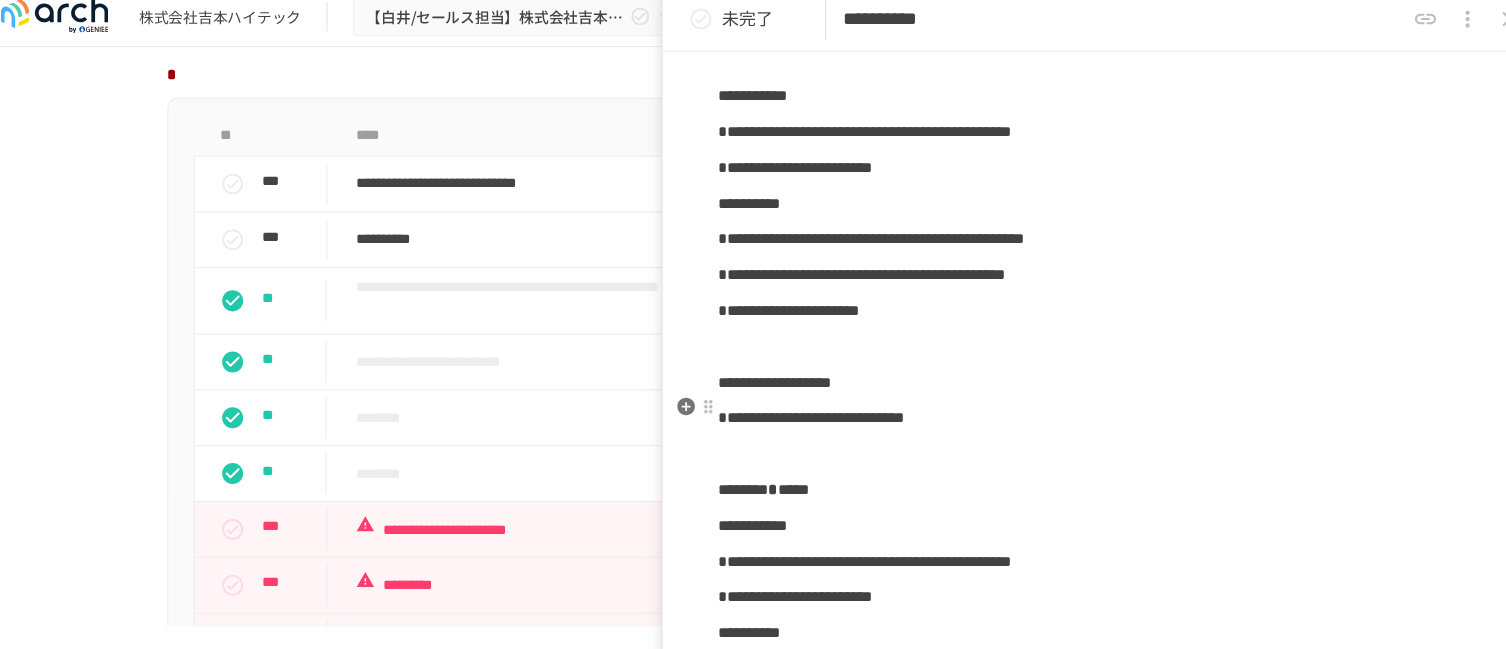 scroll, scrollTop: 265, scrollLeft: 0, axis: vertical 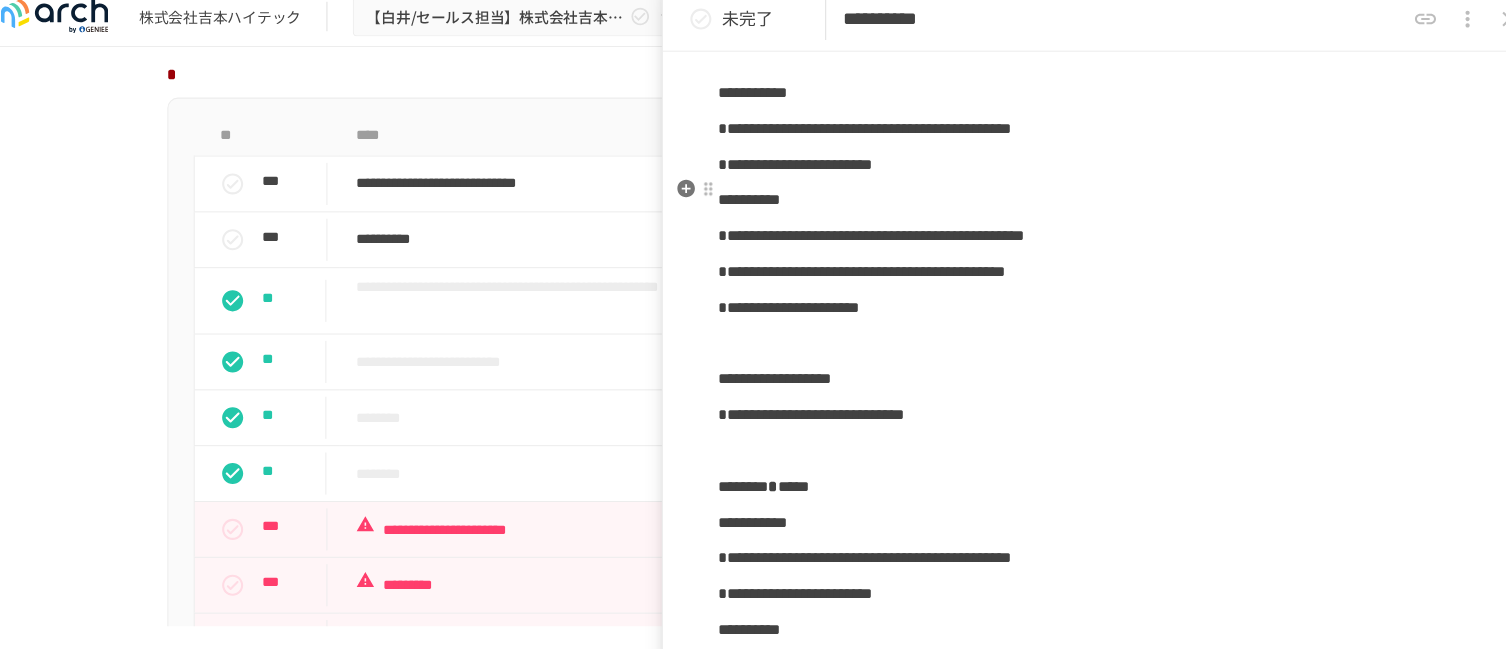 click on "**********" at bounding box center (1086, 622) 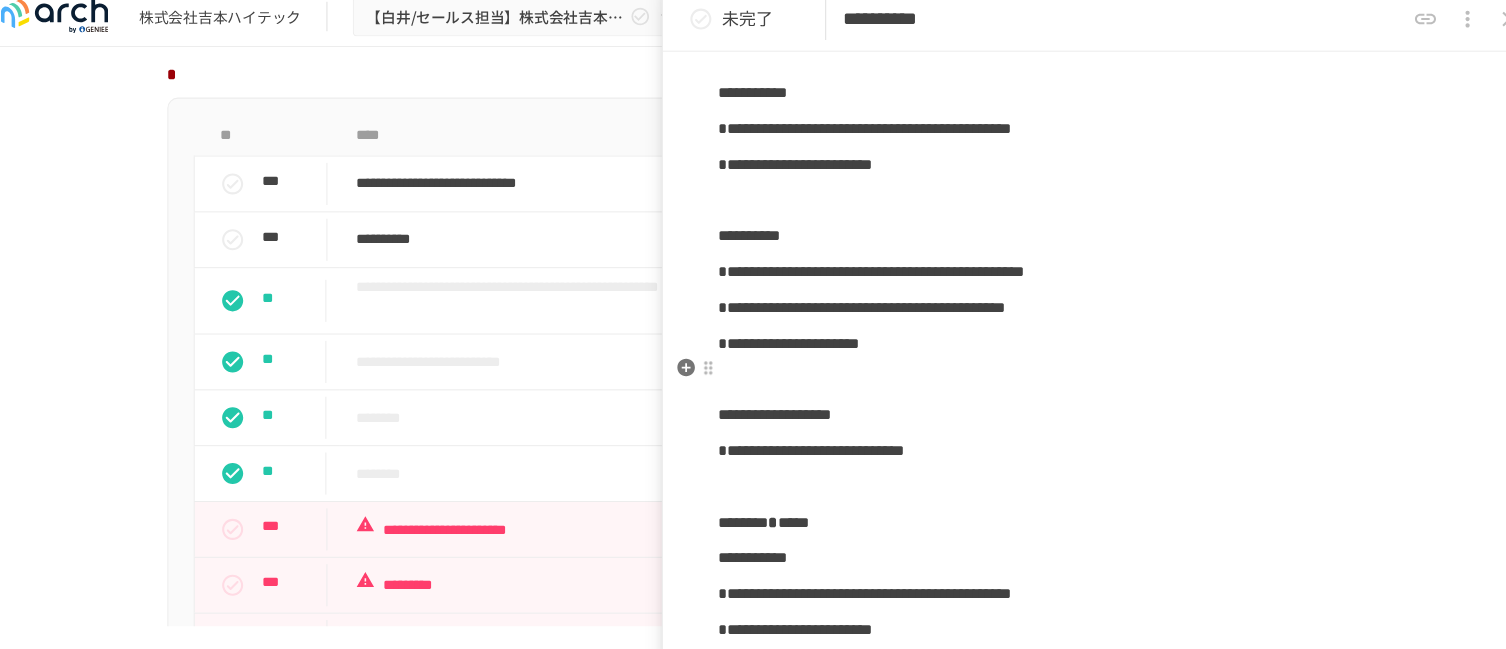 scroll, scrollTop: 307, scrollLeft: 0, axis: vertical 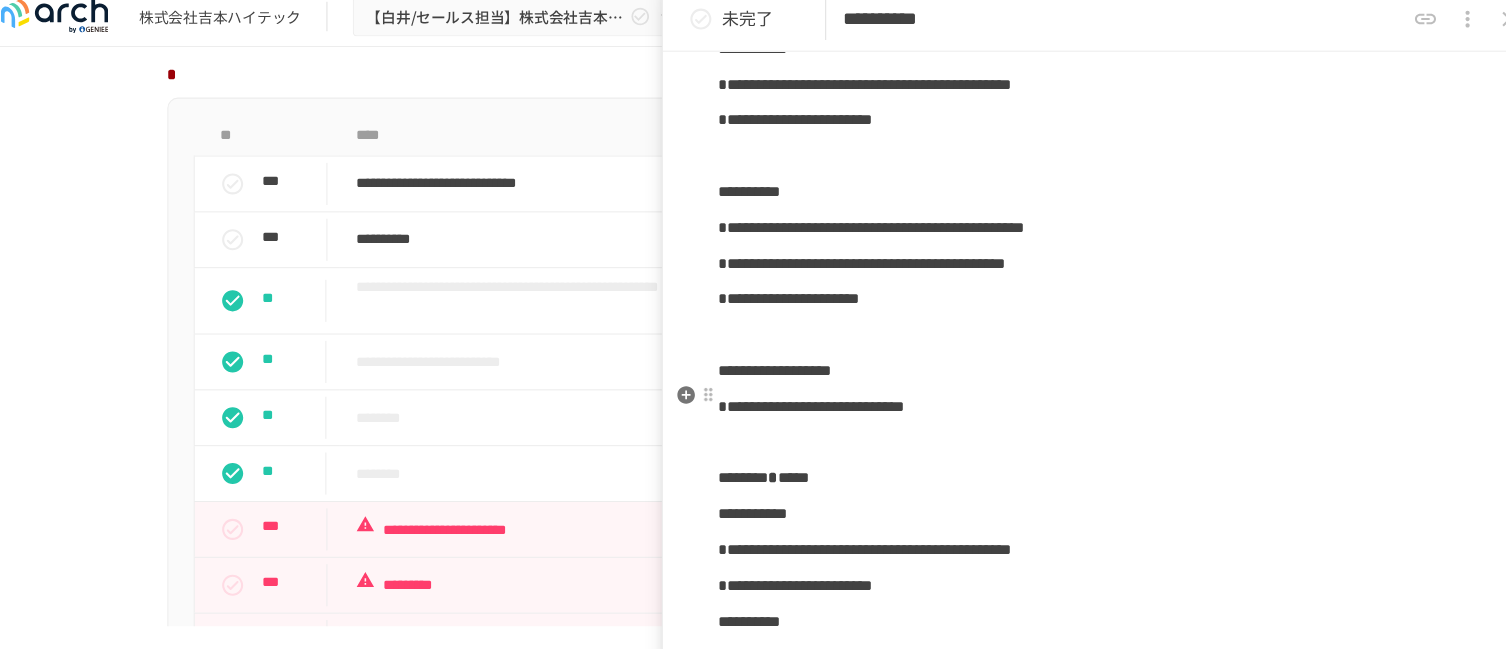 click on "**********" at bounding box center [1086, 364] 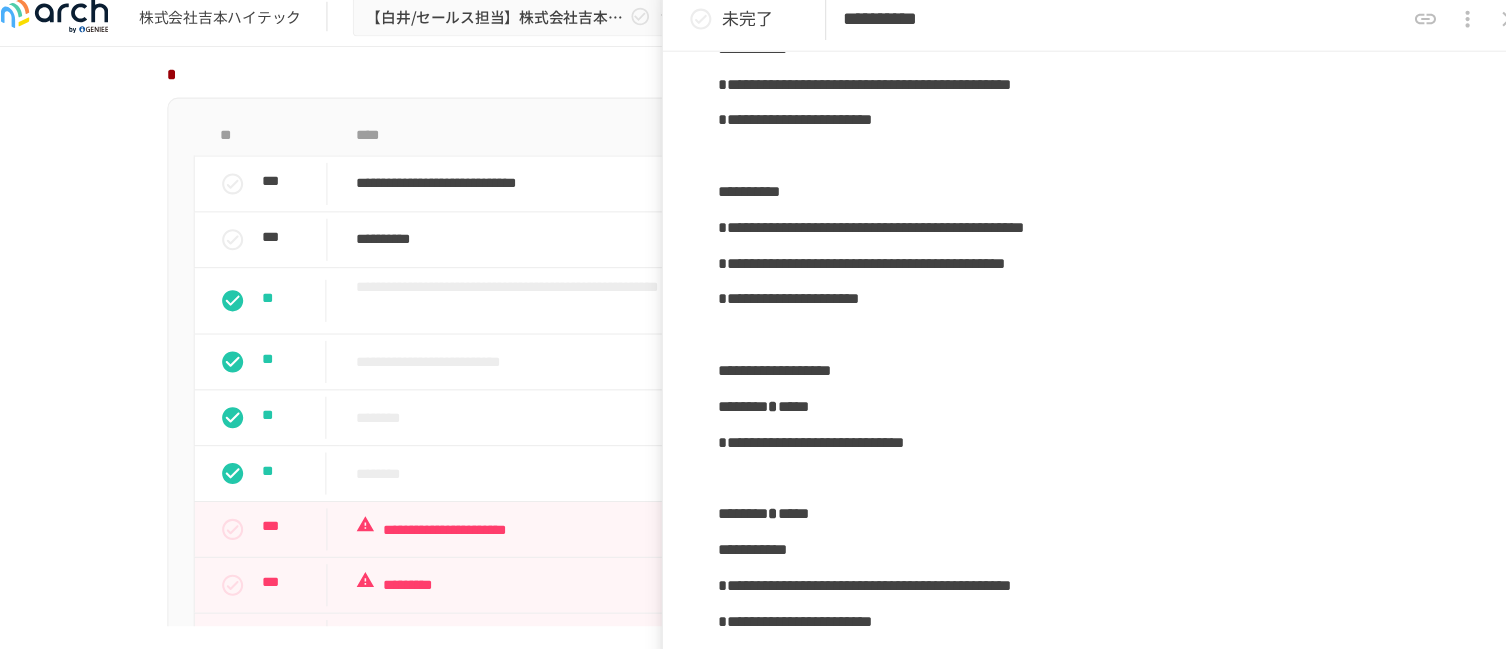 click on "**********" at bounding box center (1086, 364) 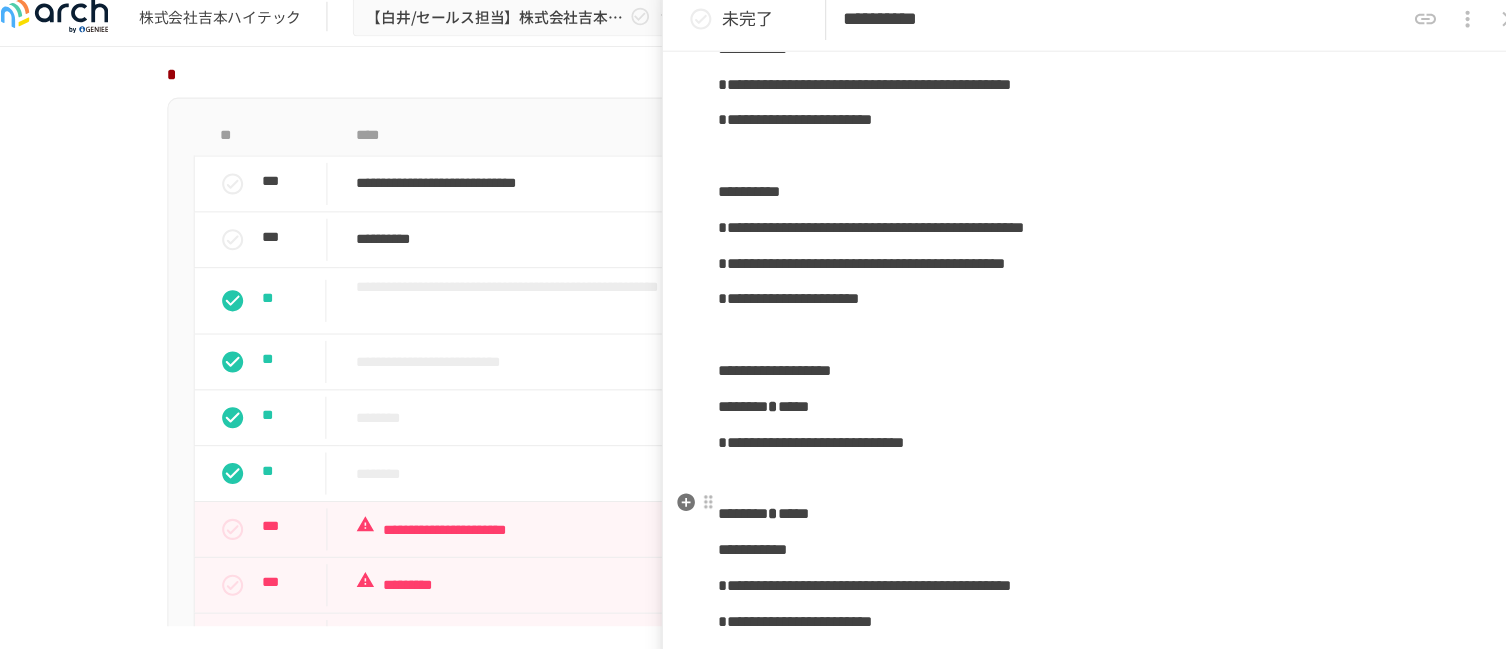 click at bounding box center (1086, 466) 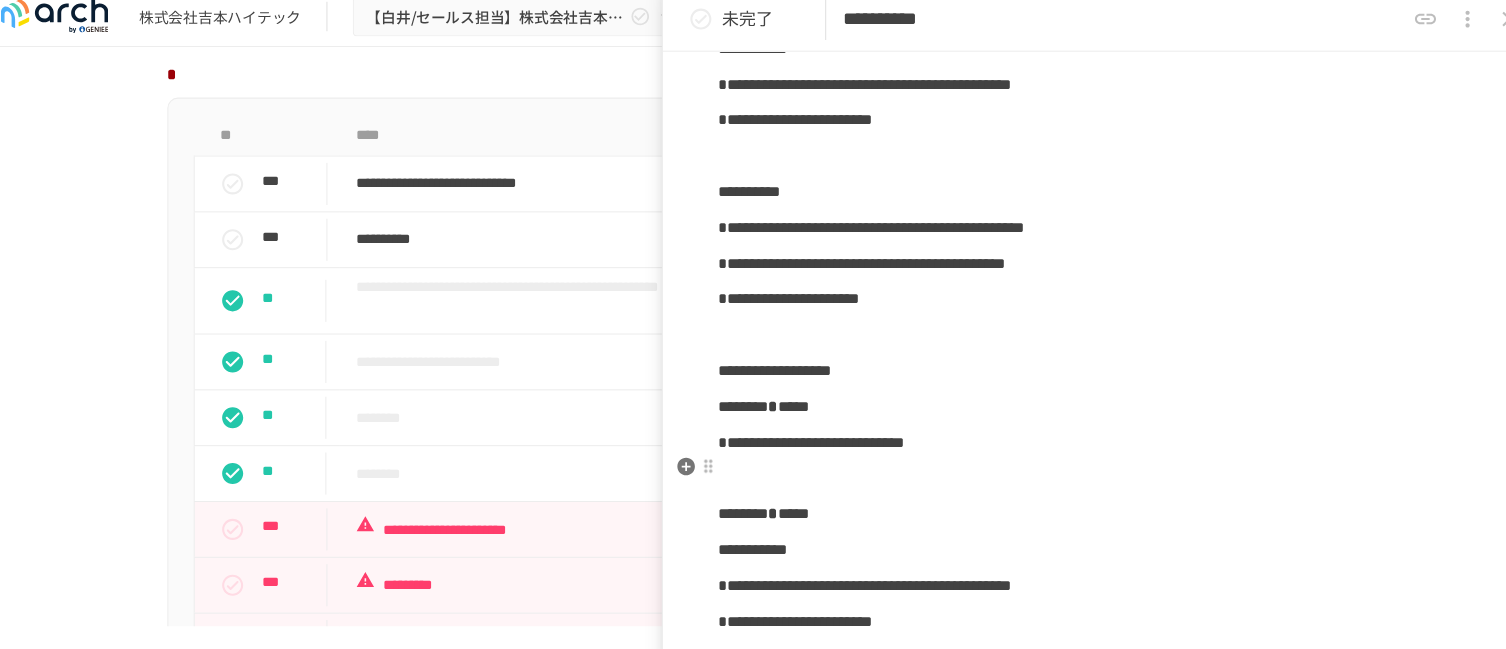 click on "**********" at bounding box center (806, 431) 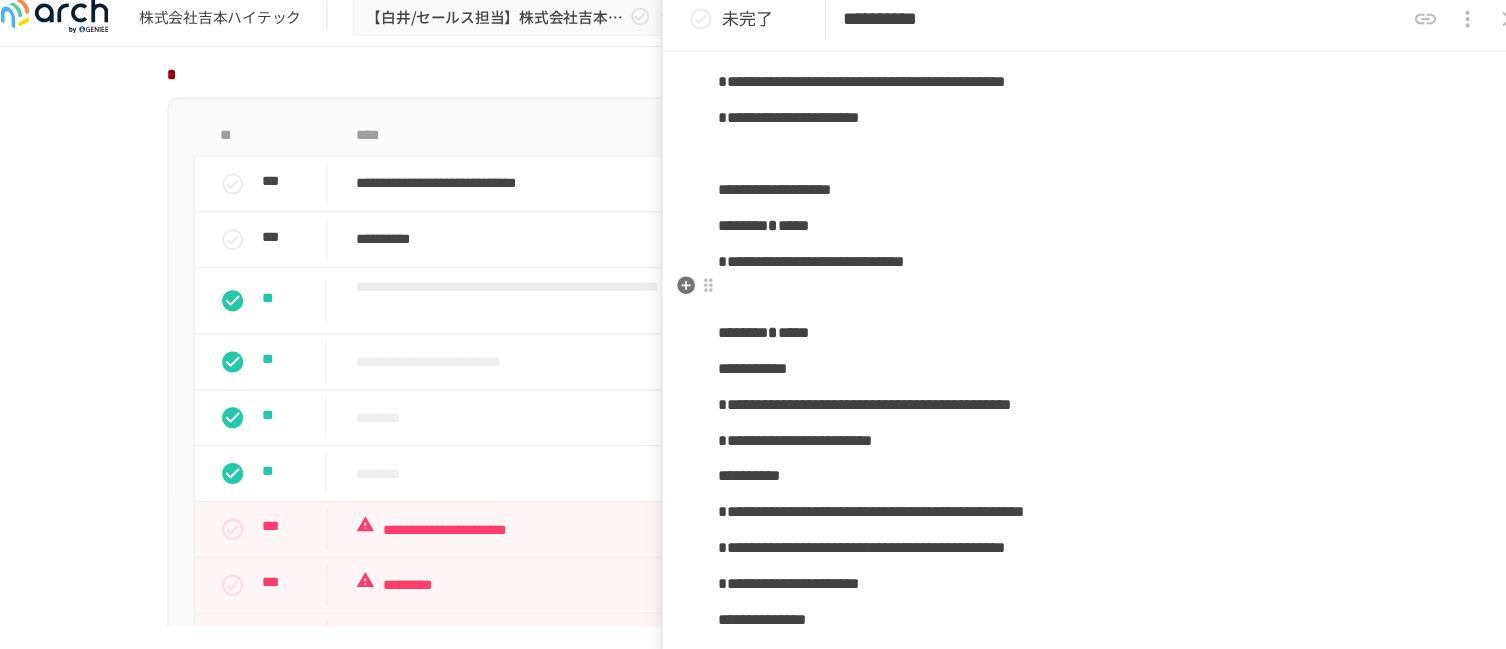 scroll, scrollTop: 478, scrollLeft: 0, axis: vertical 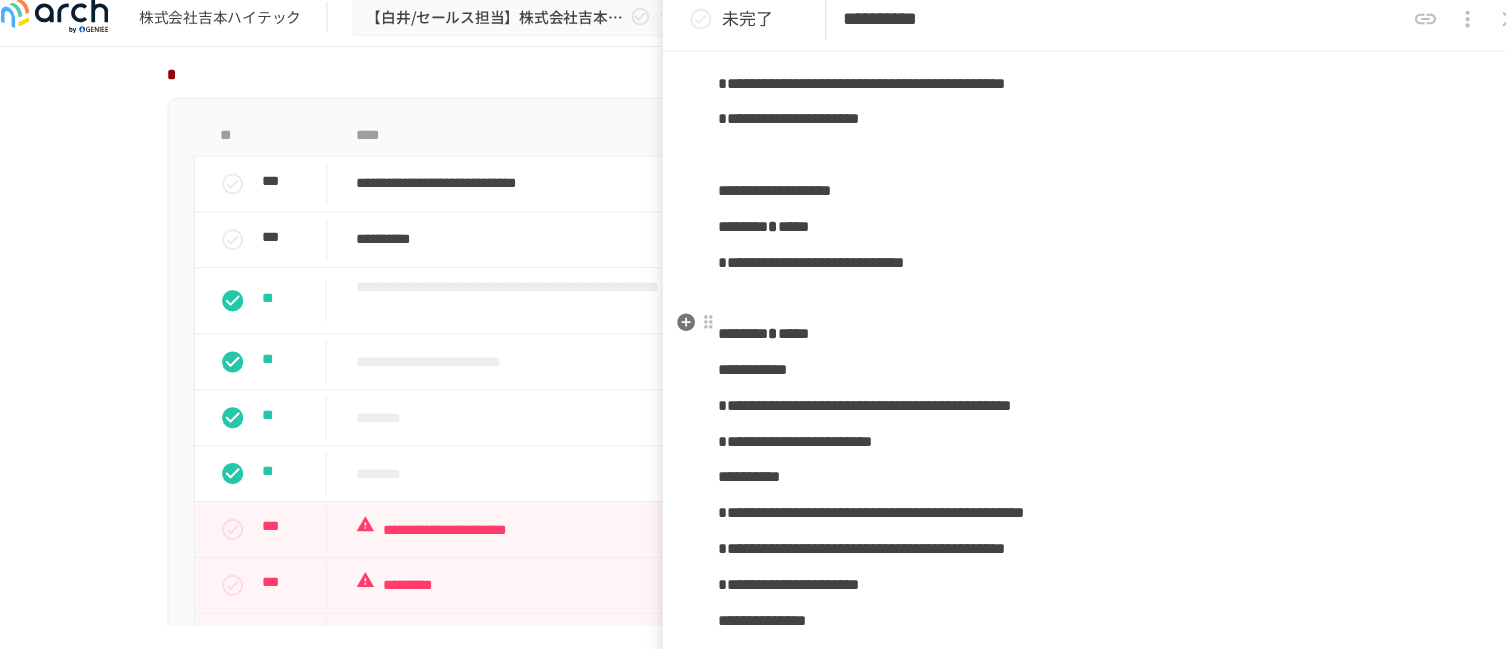 click at bounding box center [1086, 295] 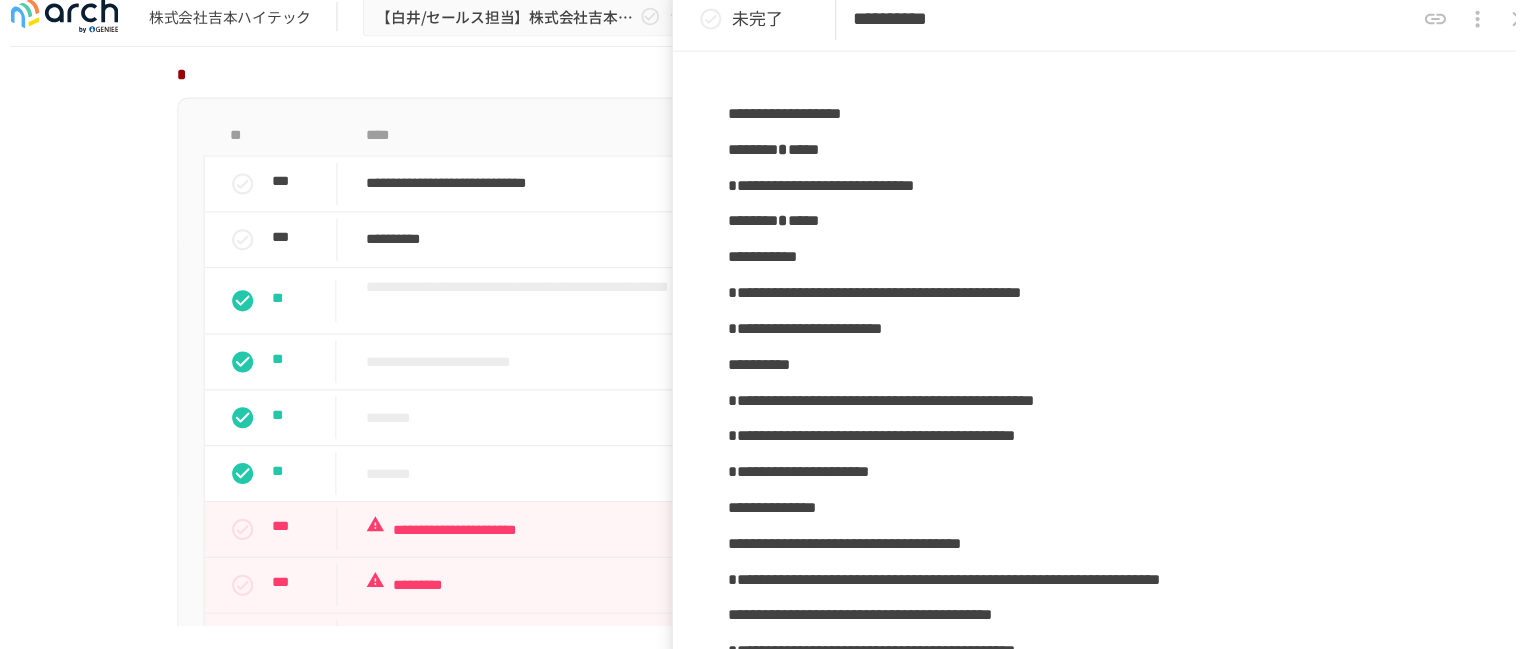 scroll, scrollTop: 558, scrollLeft: 0, axis: vertical 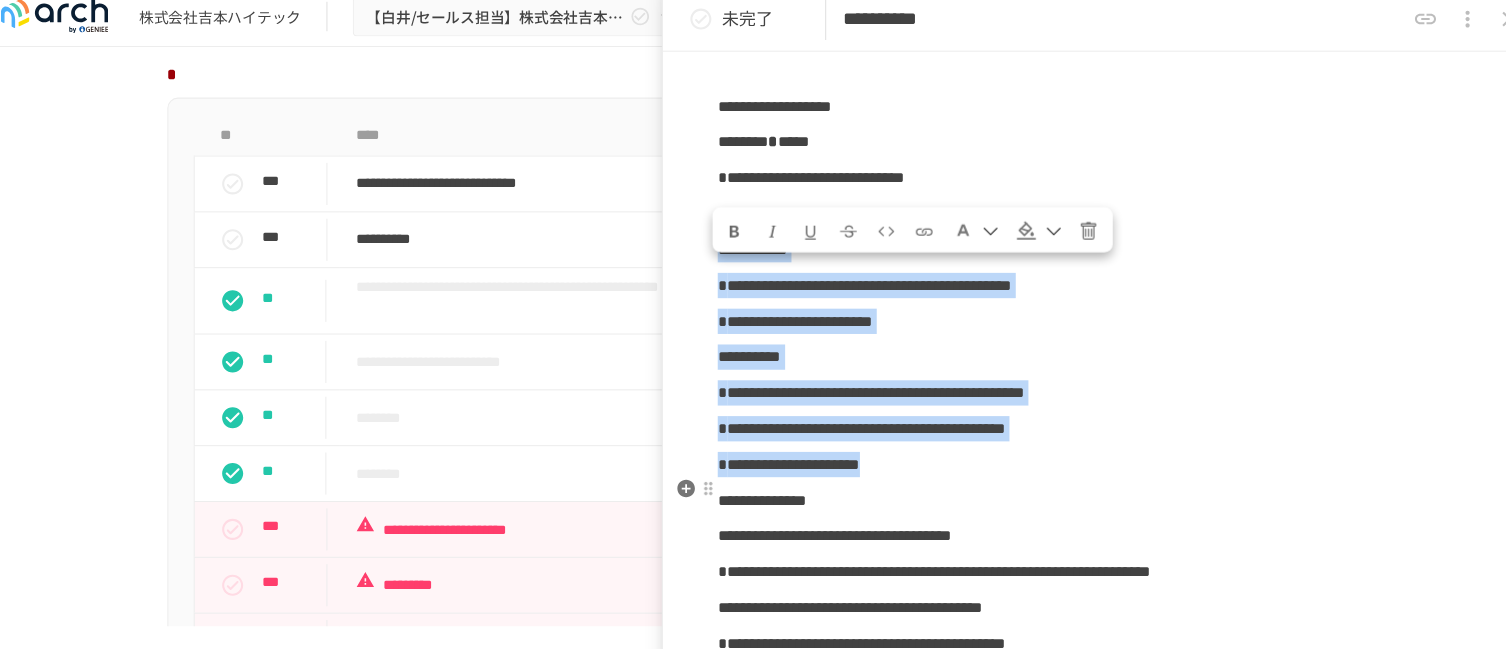 drag, startPoint x: 722, startPoint y: 292, endPoint x: 1058, endPoint y: 492, distance: 391.0192 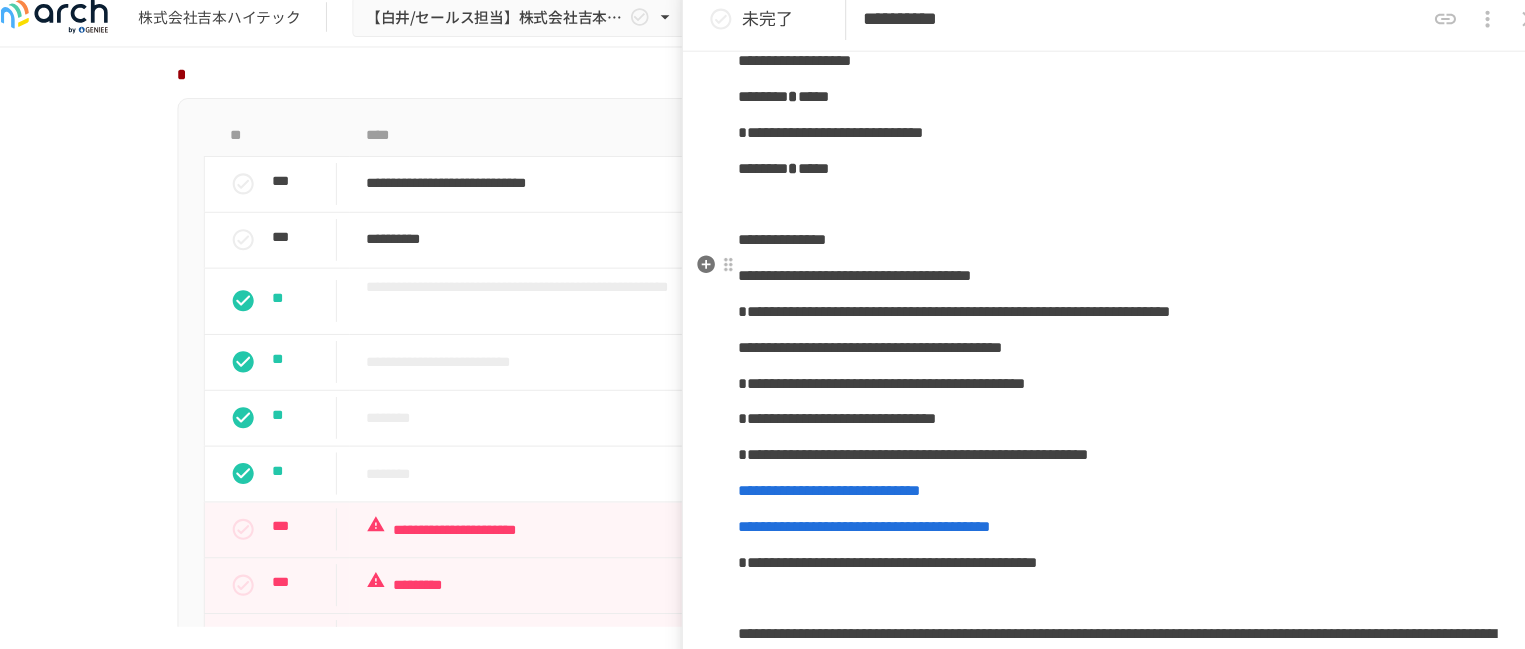 scroll, scrollTop: 601, scrollLeft: 0, axis: vertical 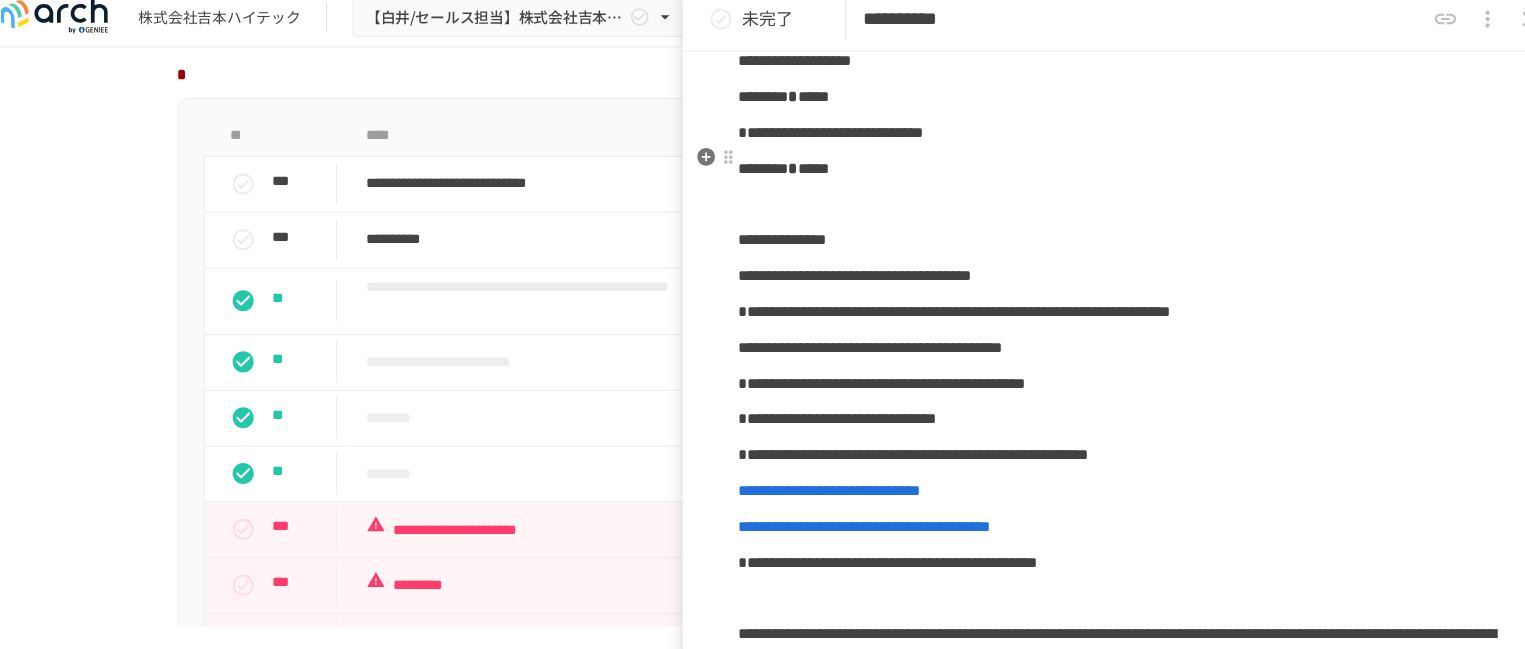click on "**********" at bounding box center [1105, 138] 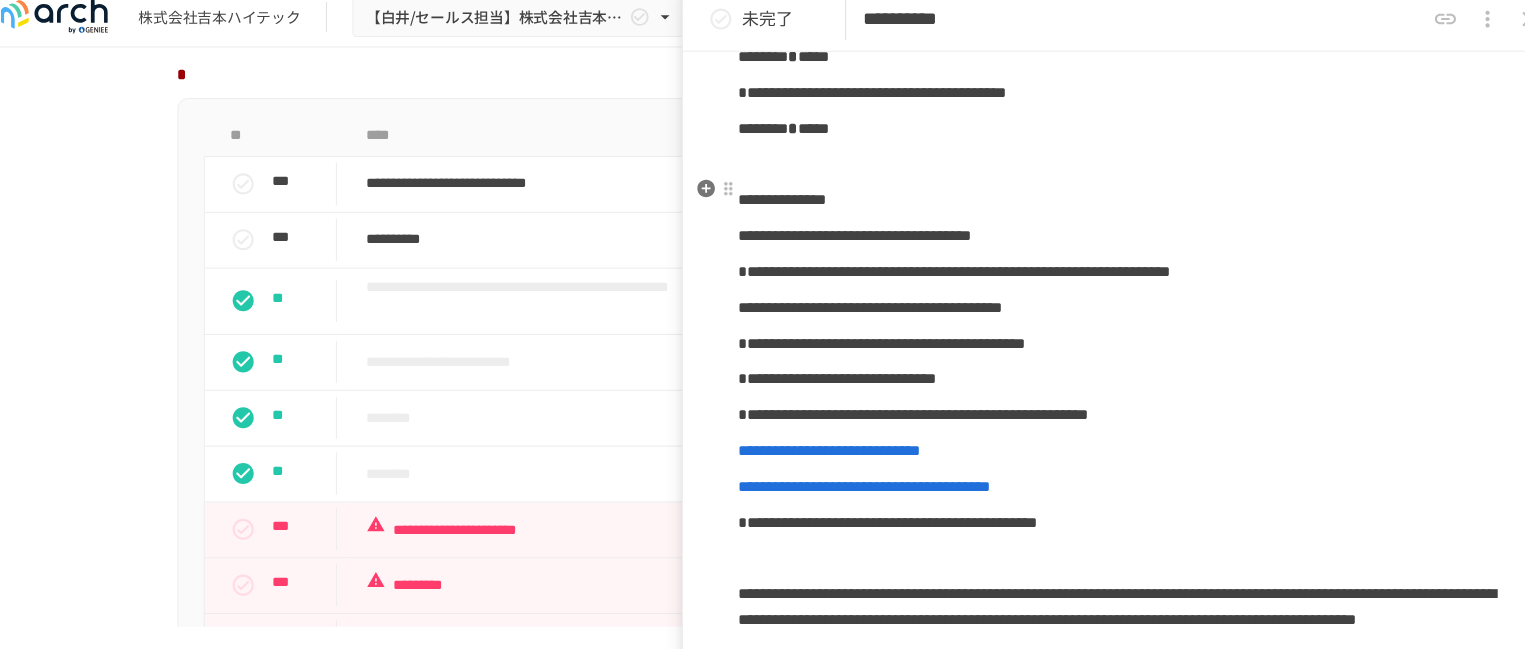 scroll, scrollTop: 641, scrollLeft: 0, axis: vertical 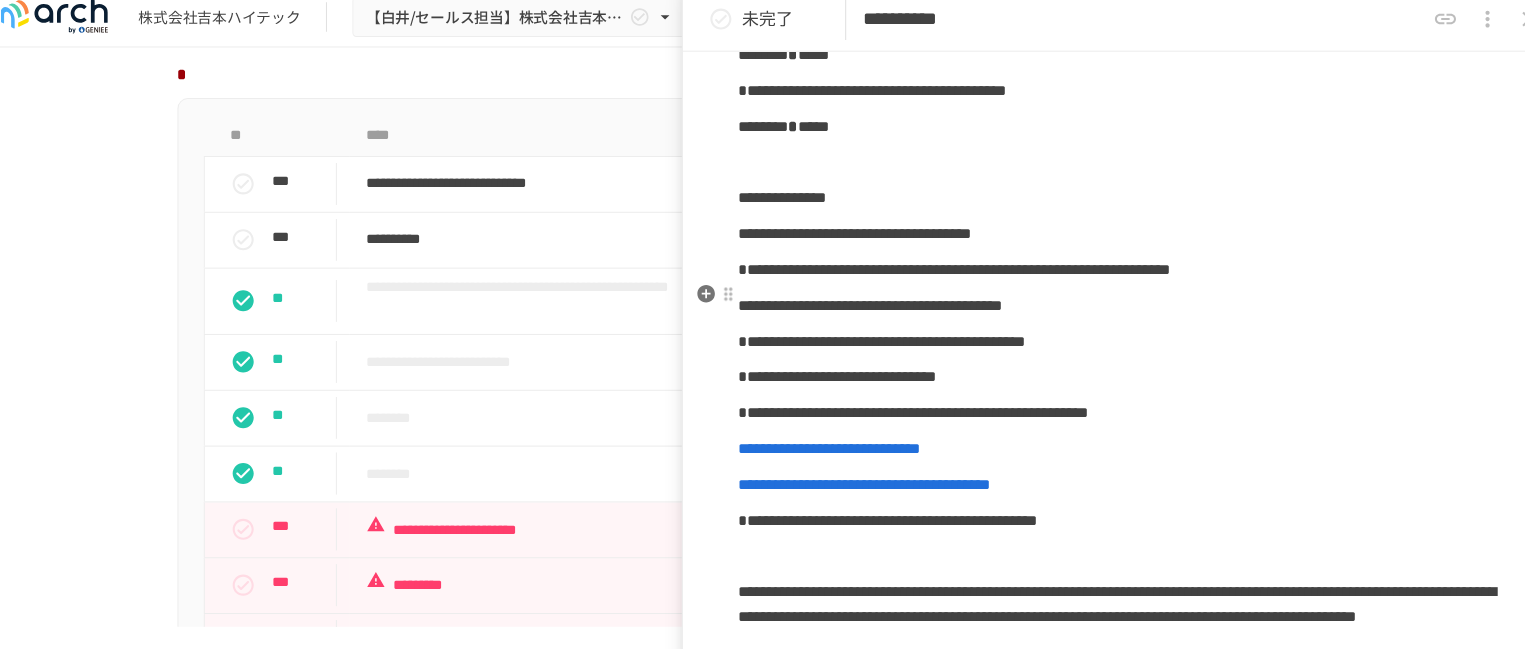 click on "**********" at bounding box center [942, 267] 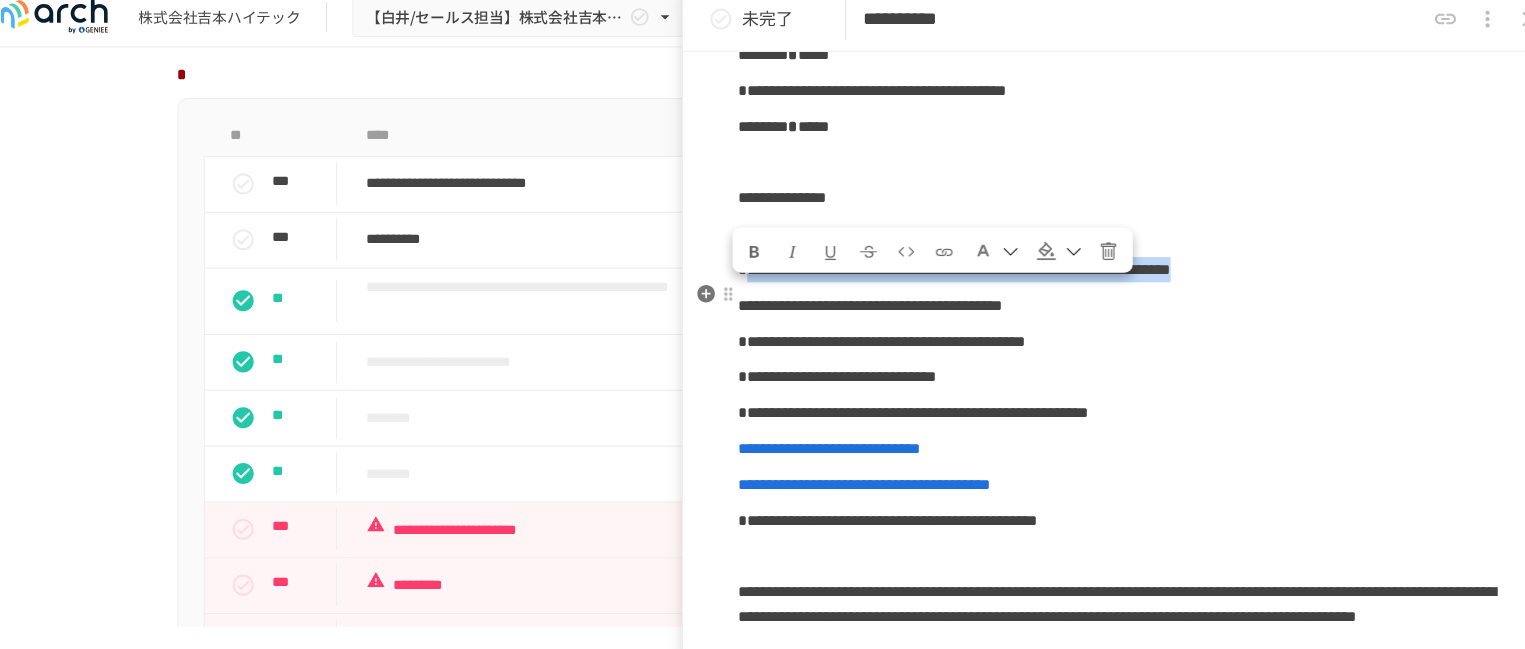 drag, startPoint x: 754, startPoint y: 311, endPoint x: 1014, endPoint y: 332, distance: 260.8467 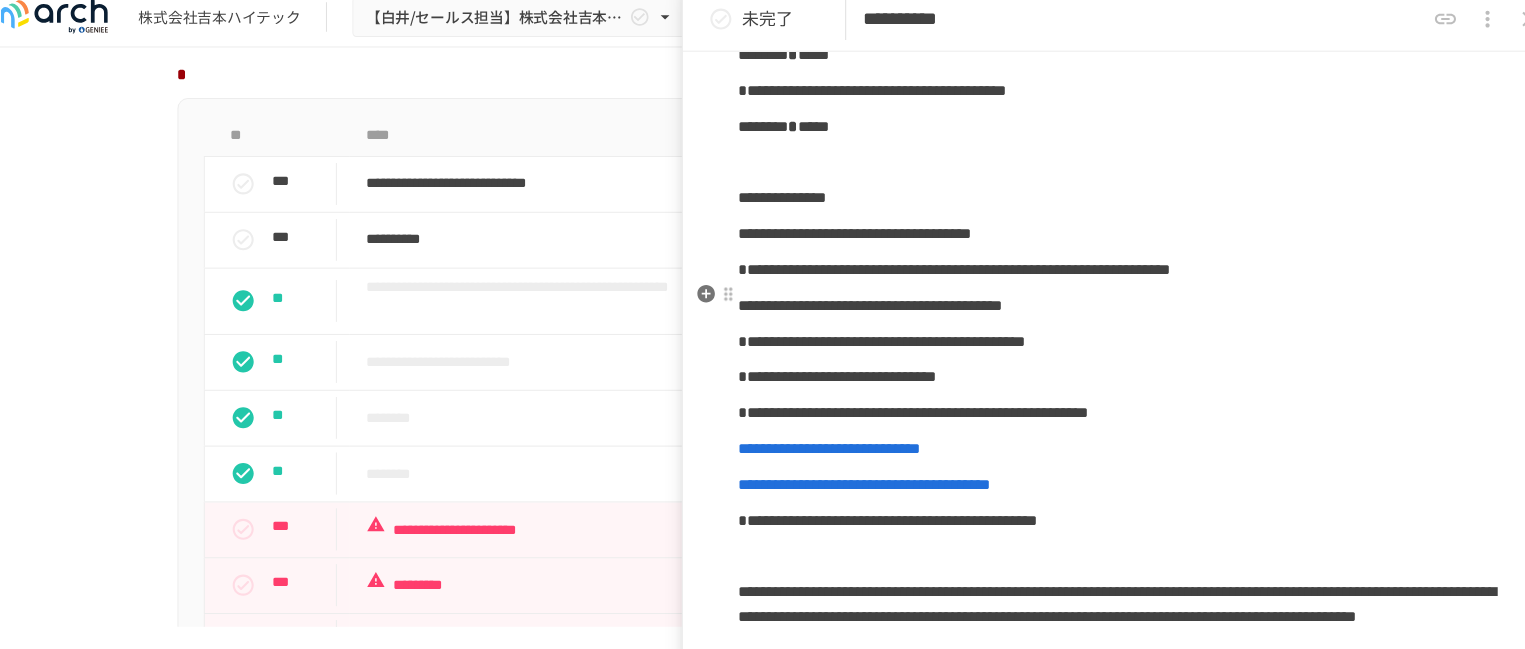 click on "**********" at bounding box center [942, 267] 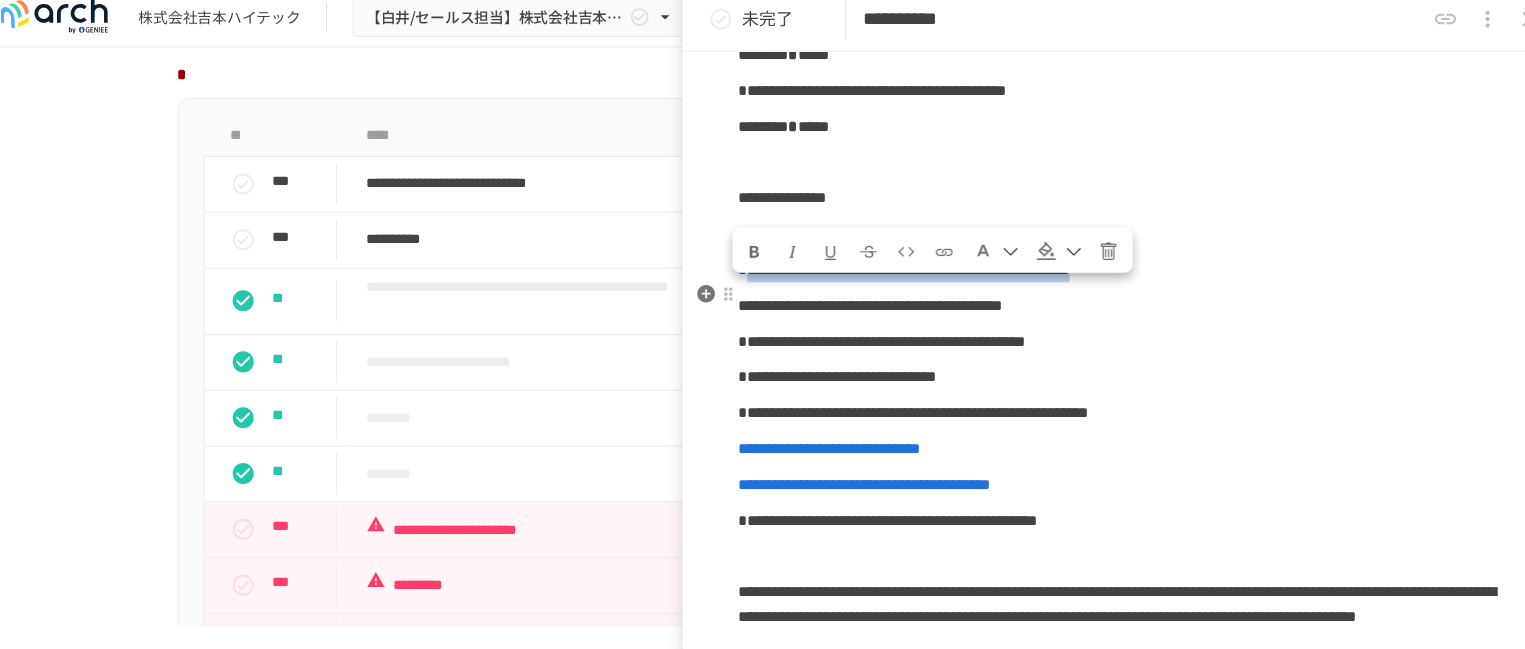 drag, startPoint x: 756, startPoint y: 306, endPoint x: 811, endPoint y: 324, distance: 57.870544 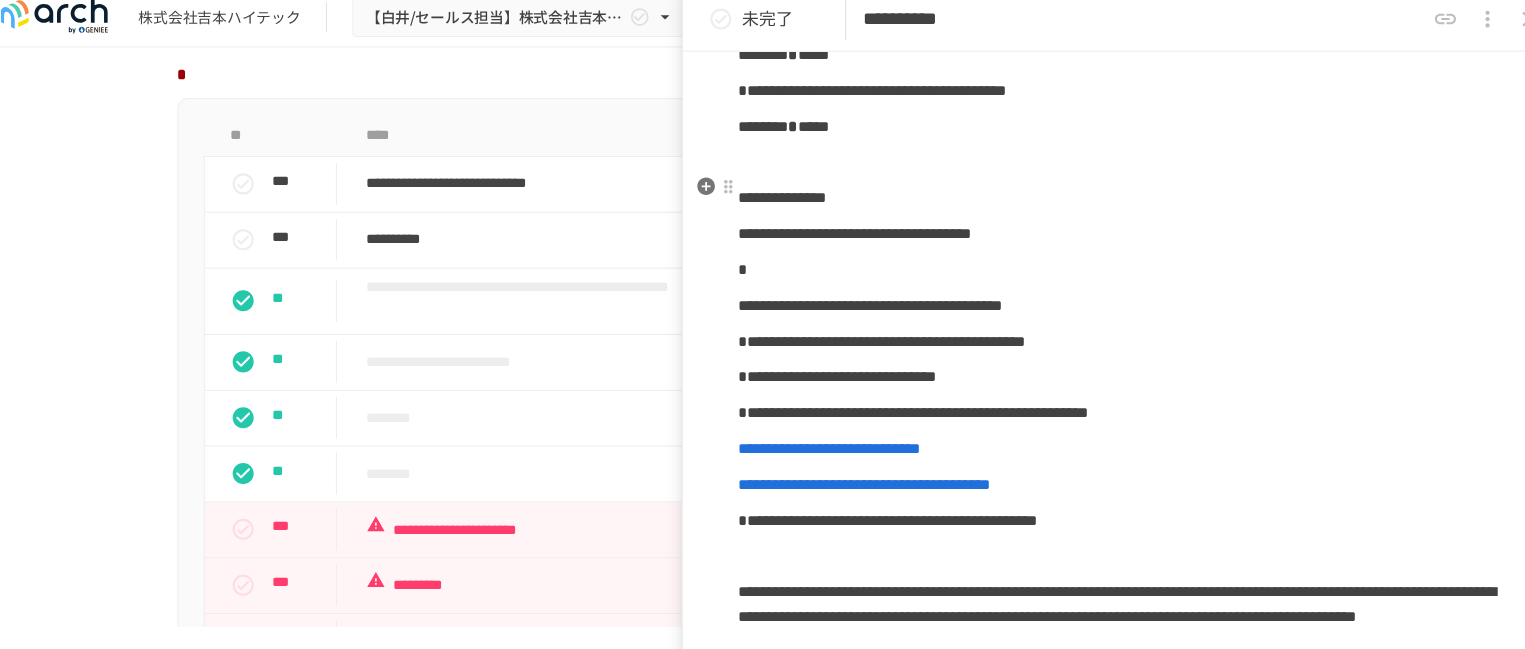 click at bounding box center (1105, 166) 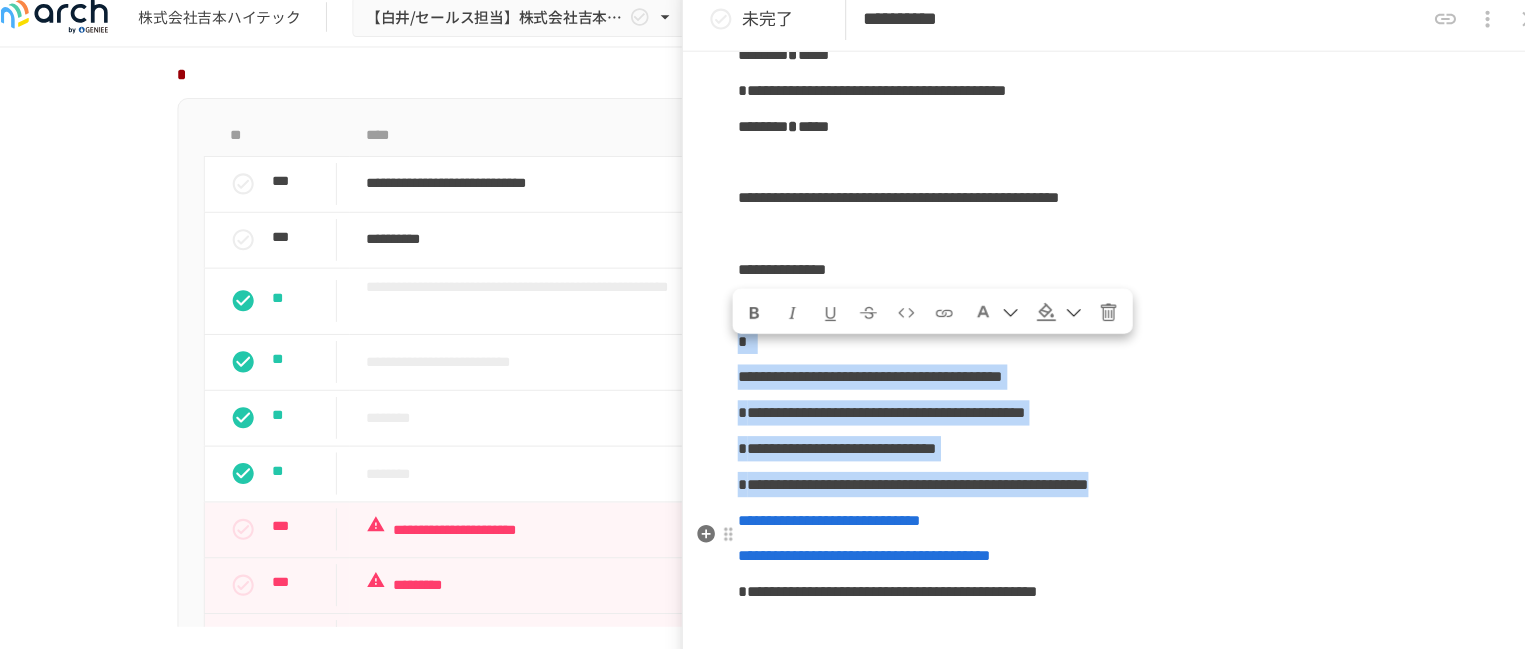 drag, startPoint x: 738, startPoint y: 373, endPoint x: 951, endPoint y: 554, distance: 279.51746 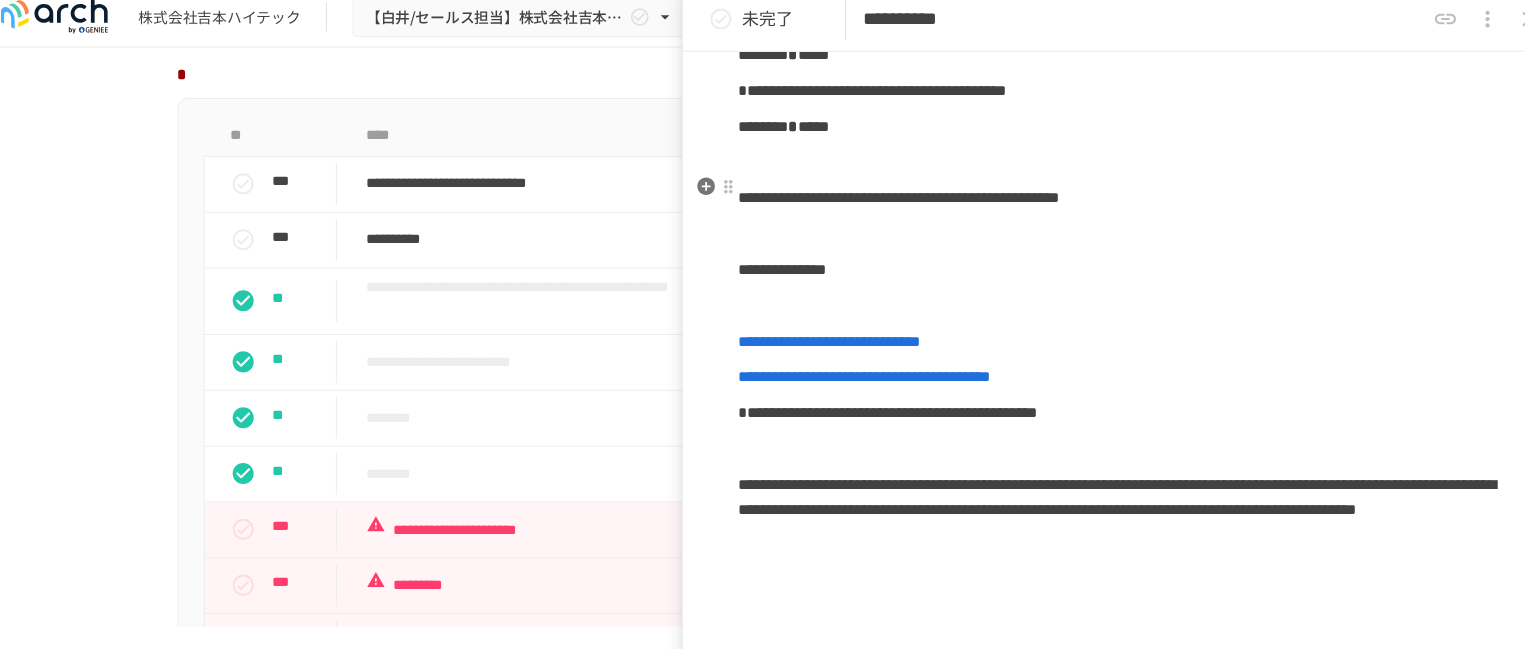 click at bounding box center [1105, 166] 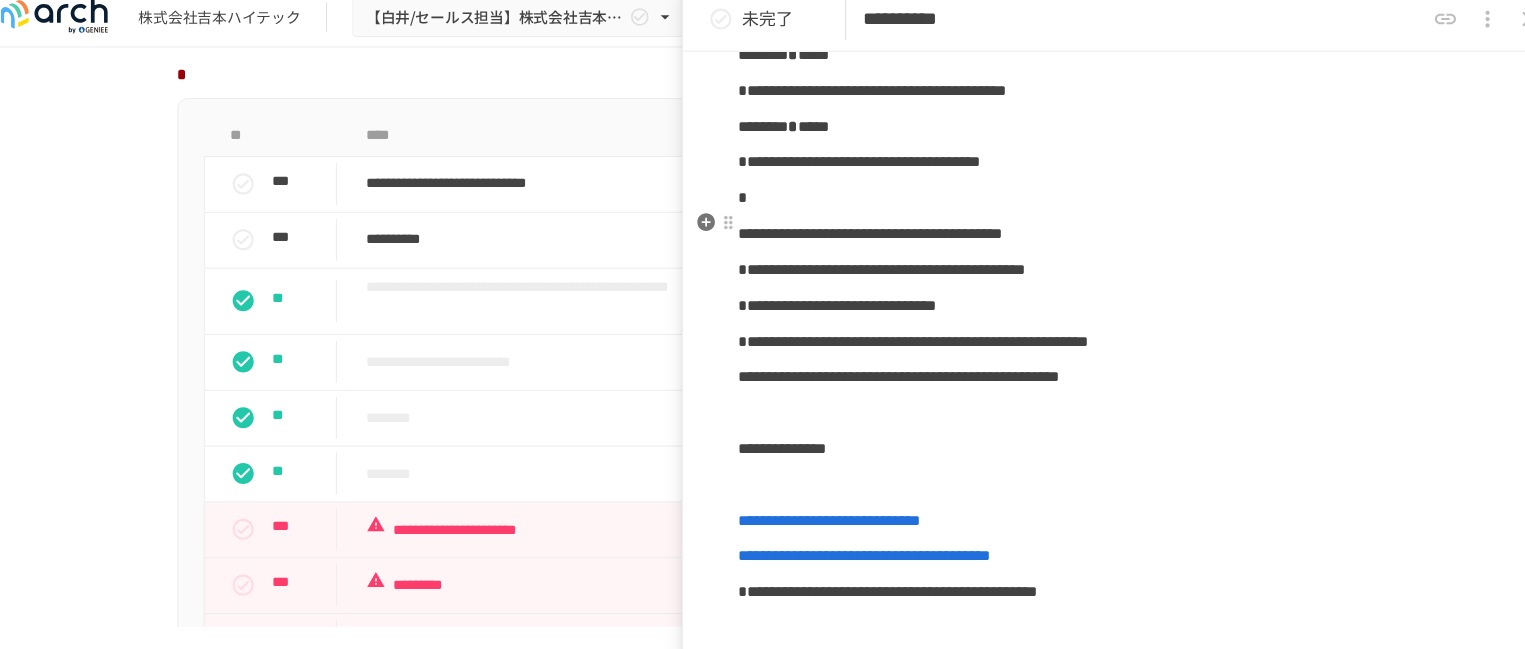 click at bounding box center (1105, 200) 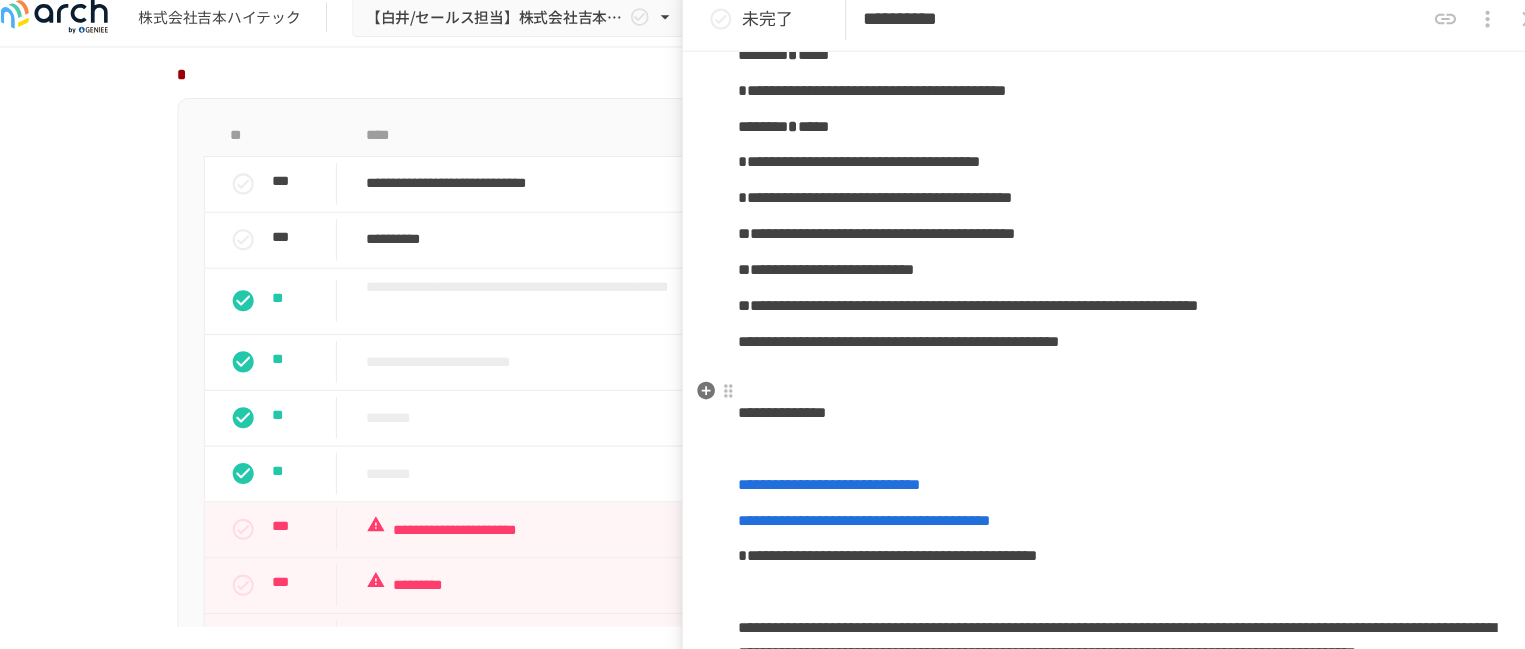 click on "**********" at bounding box center [890, 335] 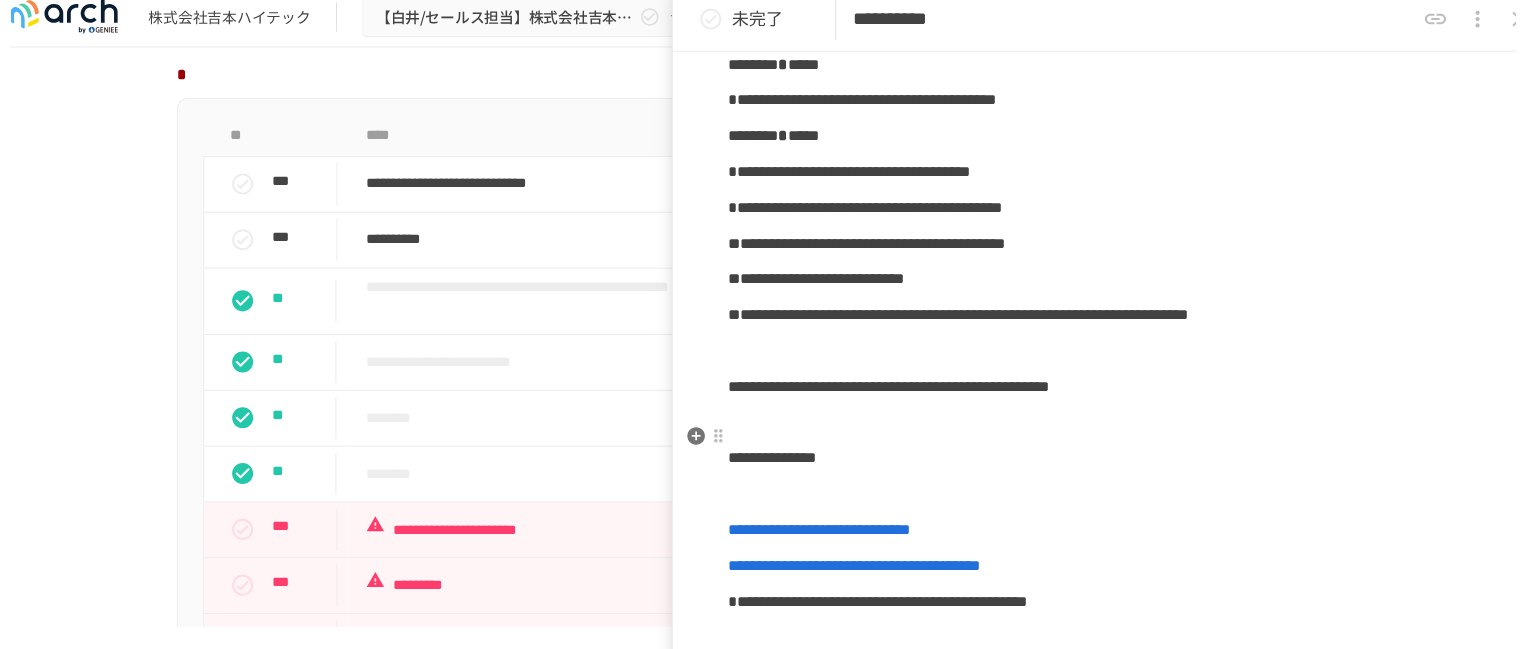 scroll, scrollTop: 642, scrollLeft: 0, axis: vertical 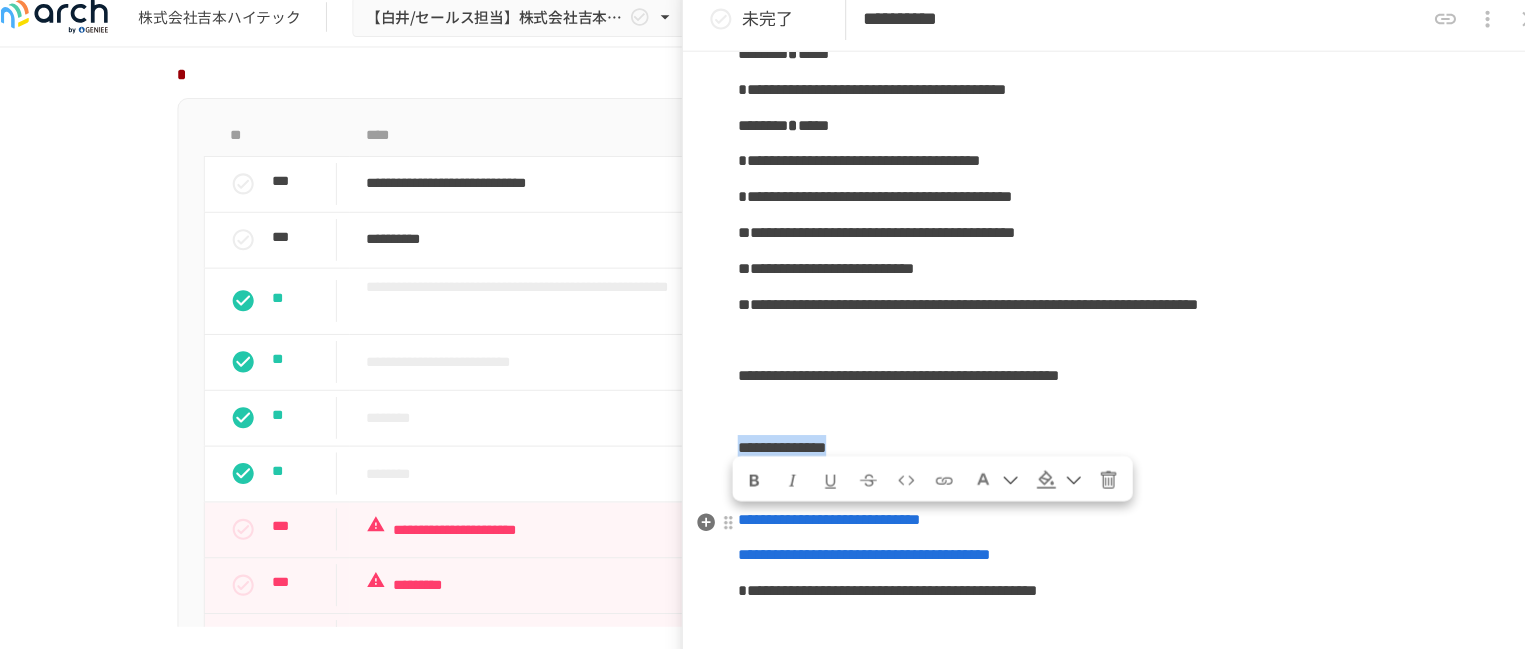 drag, startPoint x: 940, startPoint y: 529, endPoint x: 744, endPoint y: 523, distance: 196.09181 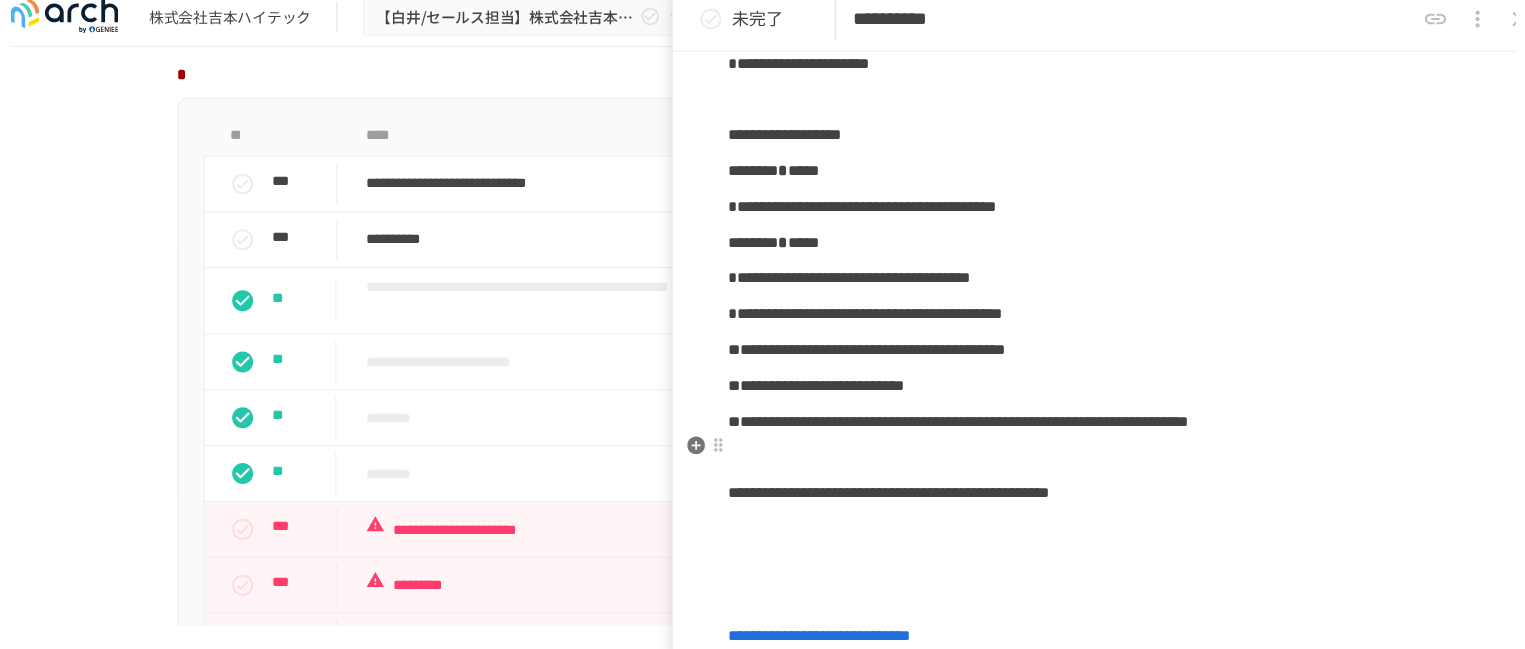 scroll, scrollTop: 530, scrollLeft: 0, axis: vertical 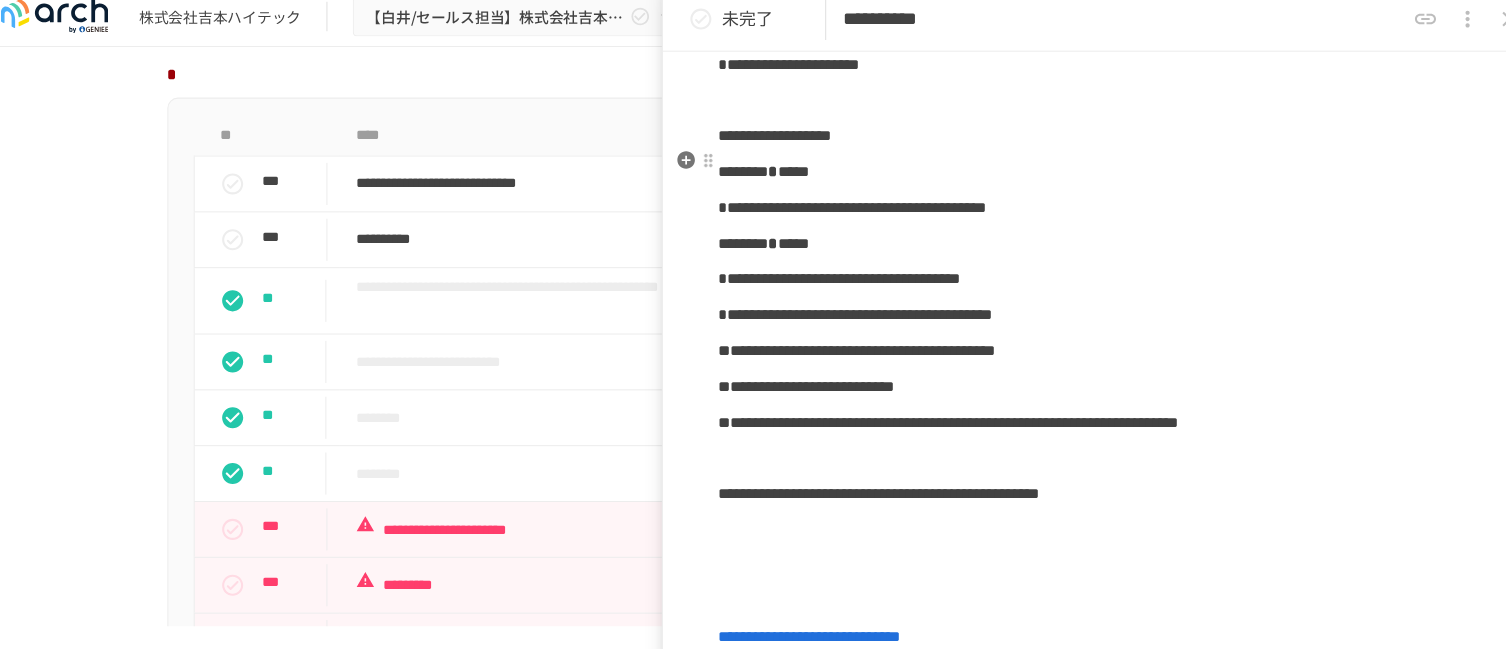 click on "**********" at bounding box center [772, 140] 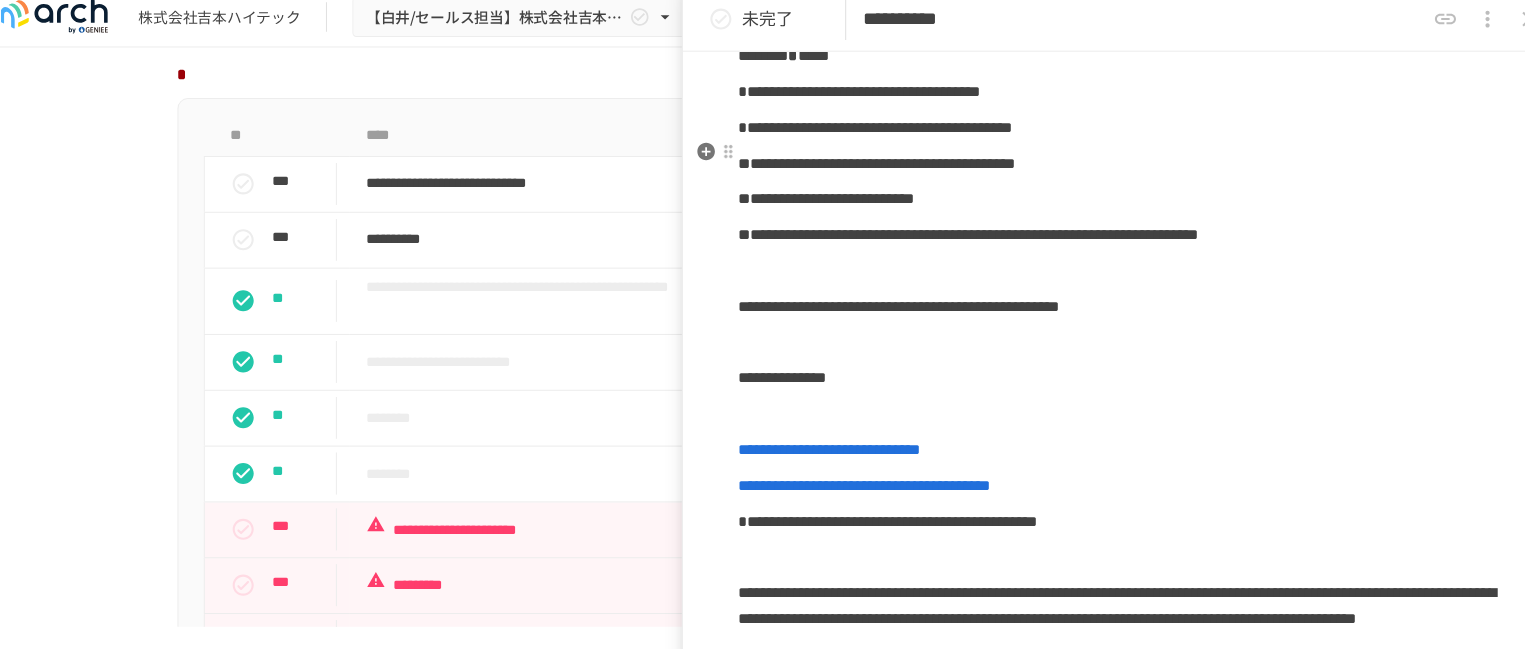 scroll, scrollTop: 750, scrollLeft: 0, axis: vertical 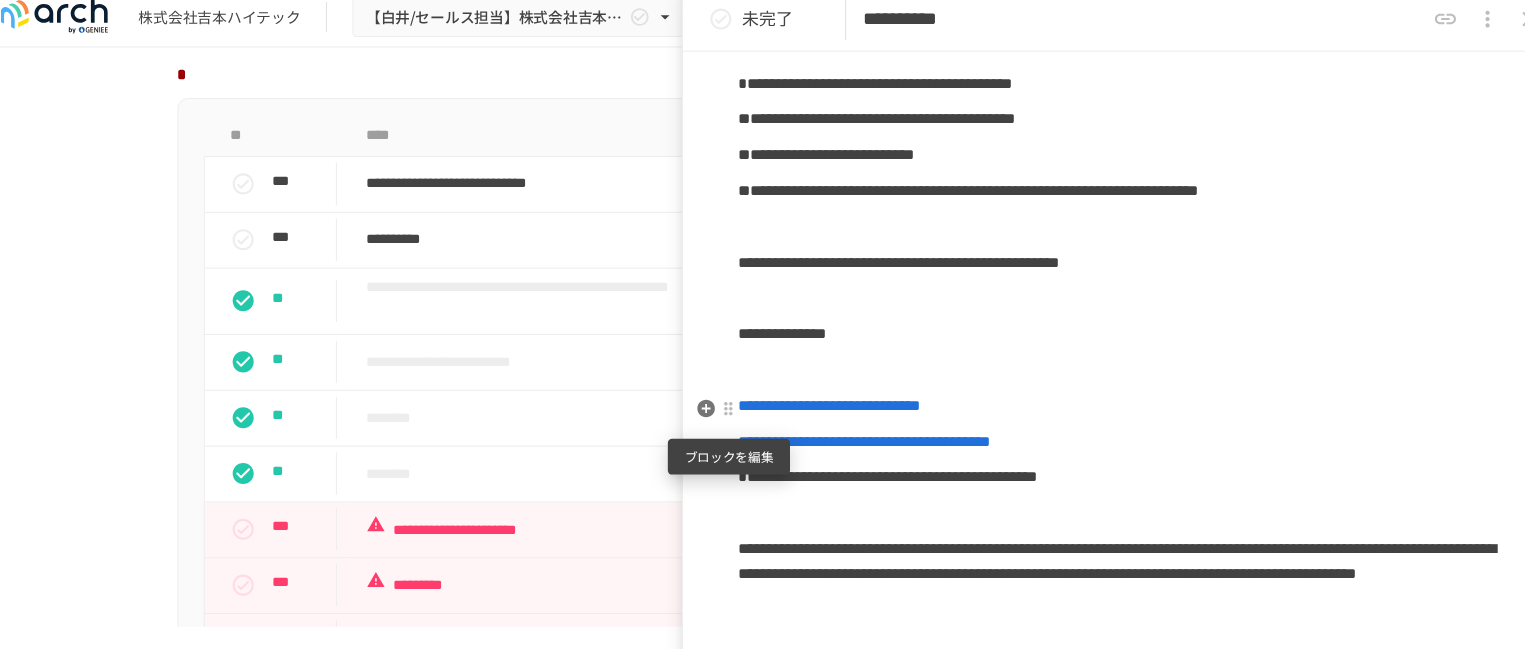 click at bounding box center (728, 400) 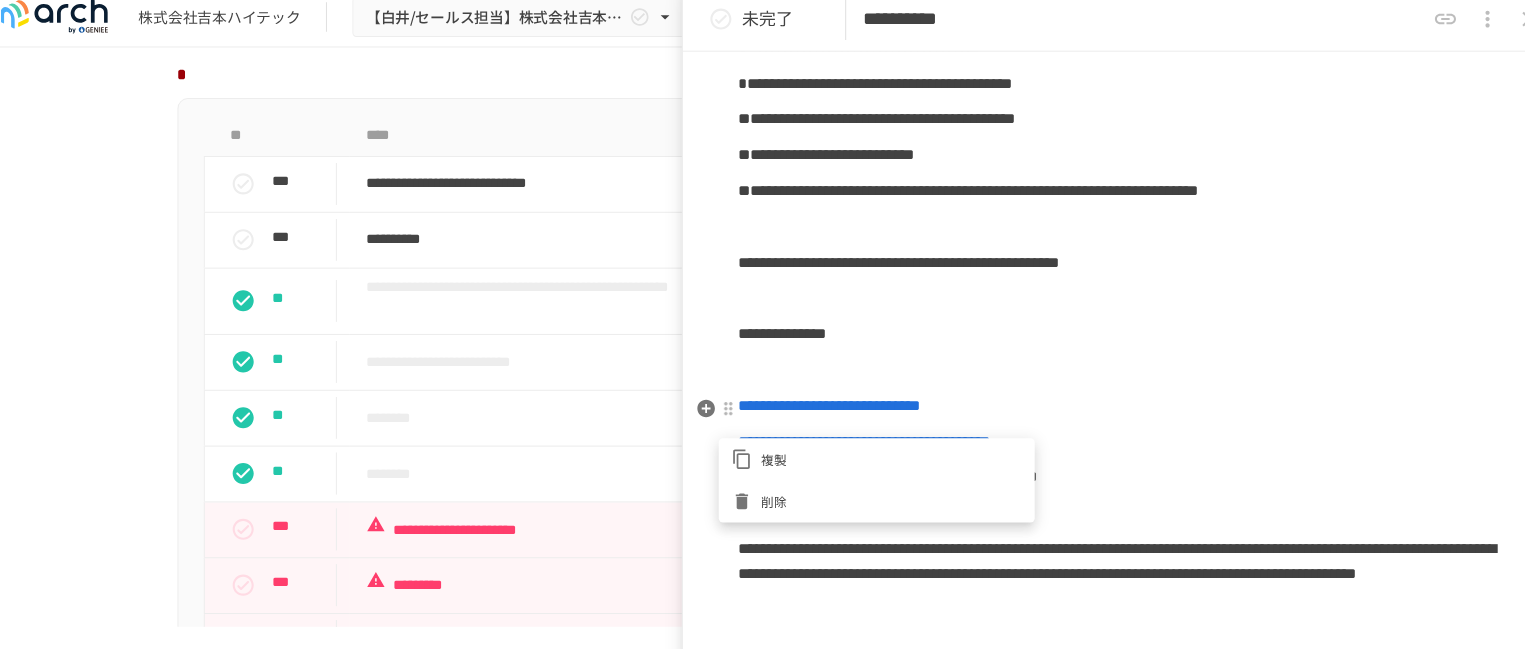 click at bounding box center [762, 324] 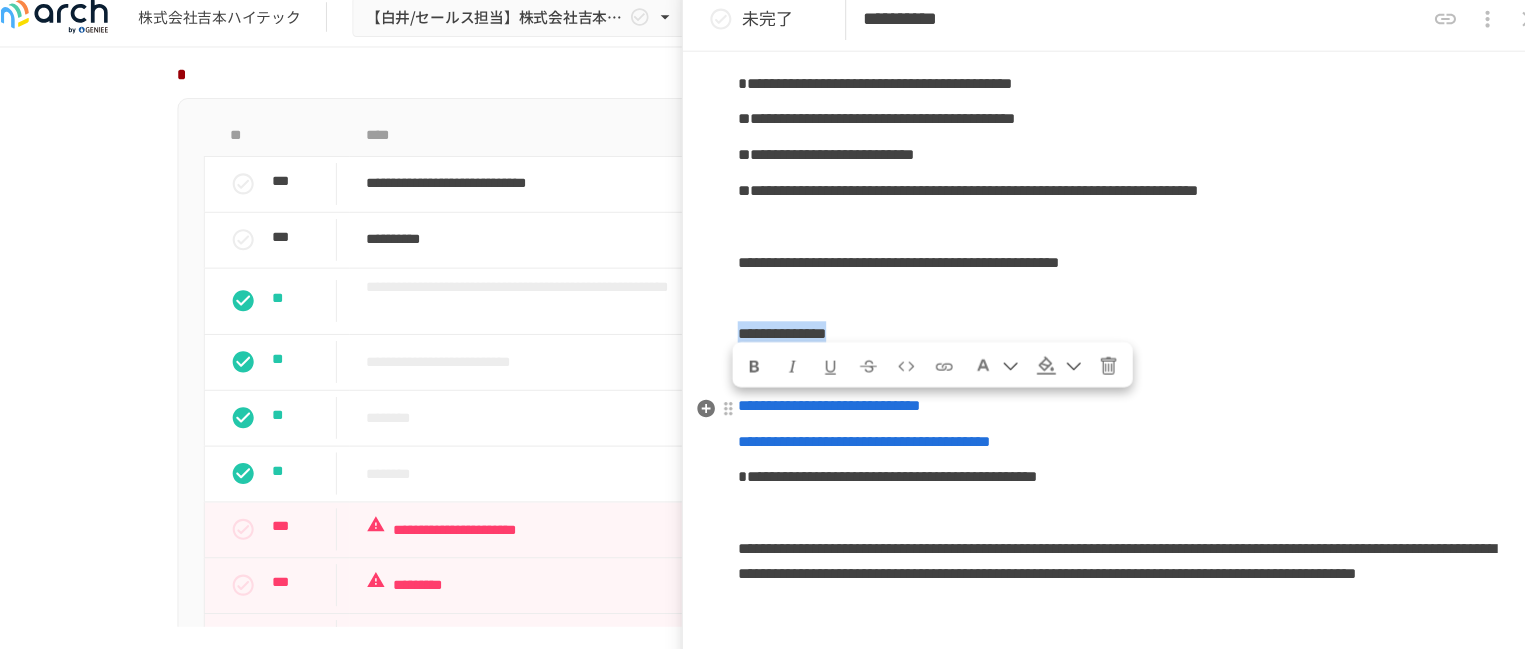 drag, startPoint x: 934, startPoint y: 414, endPoint x: 741, endPoint y: 416, distance: 193.01036 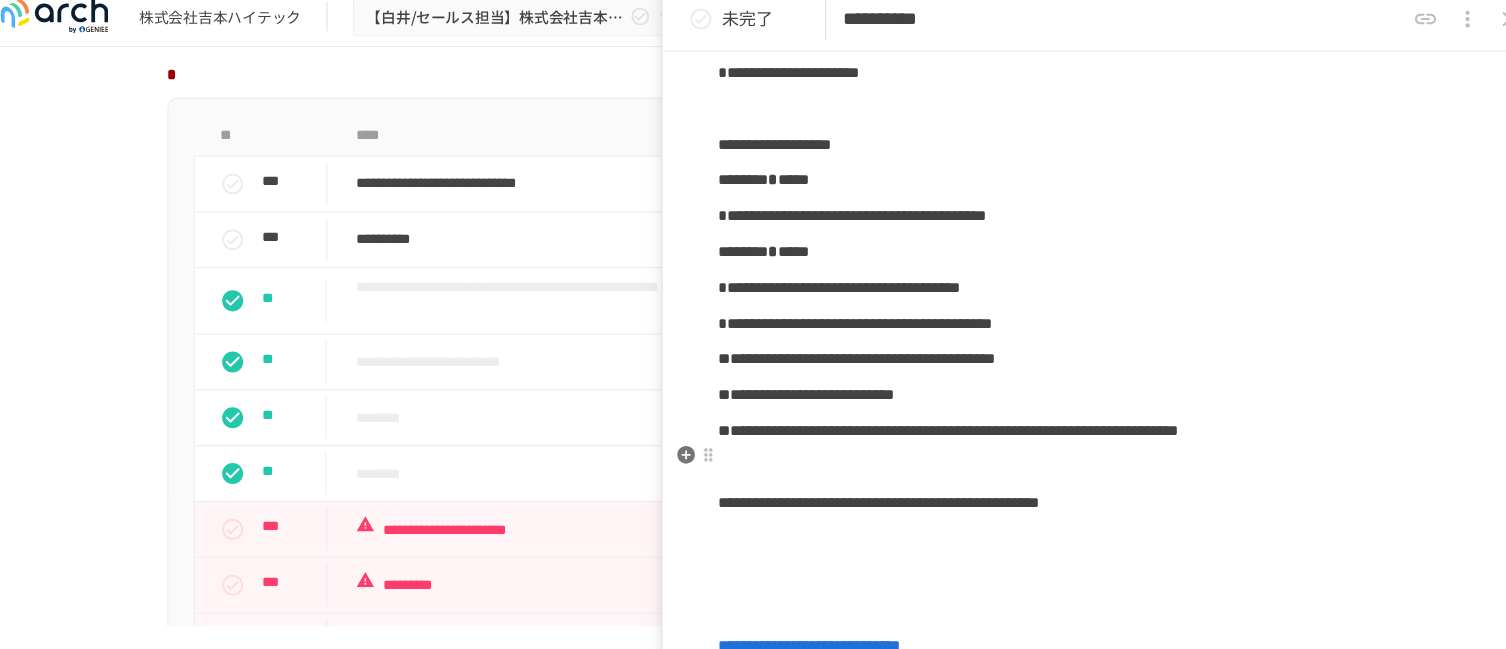 scroll, scrollTop: 523, scrollLeft: 0, axis: vertical 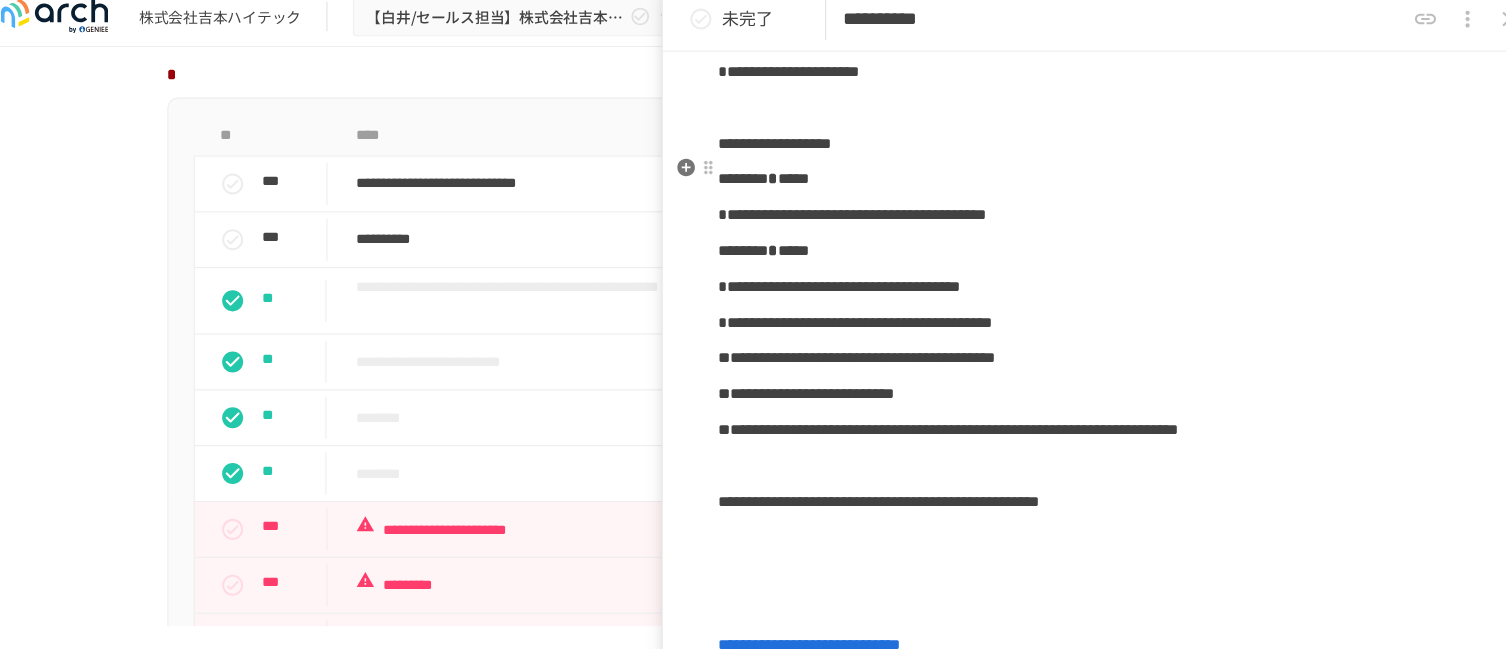 click on "**********" at bounding box center [772, 147] 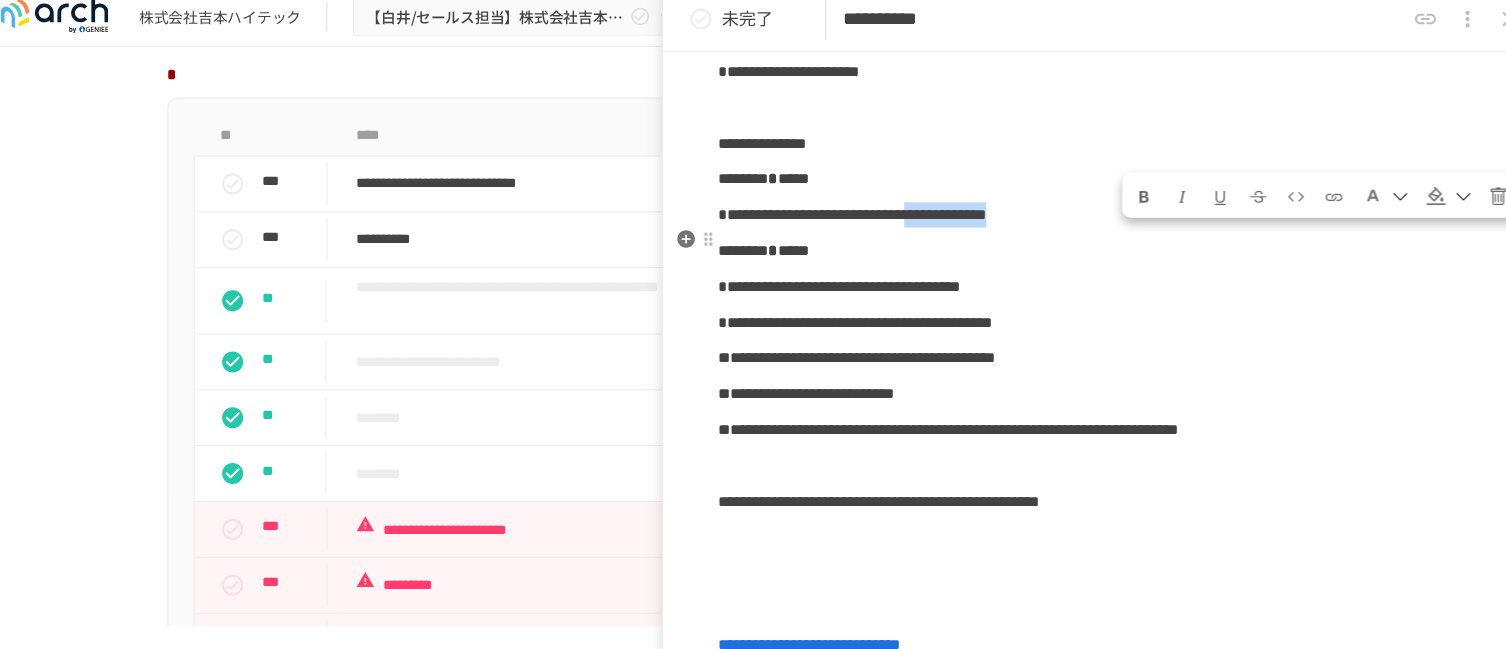 drag, startPoint x: 1159, startPoint y: 259, endPoint x: 1346, endPoint y: 251, distance: 187.17105 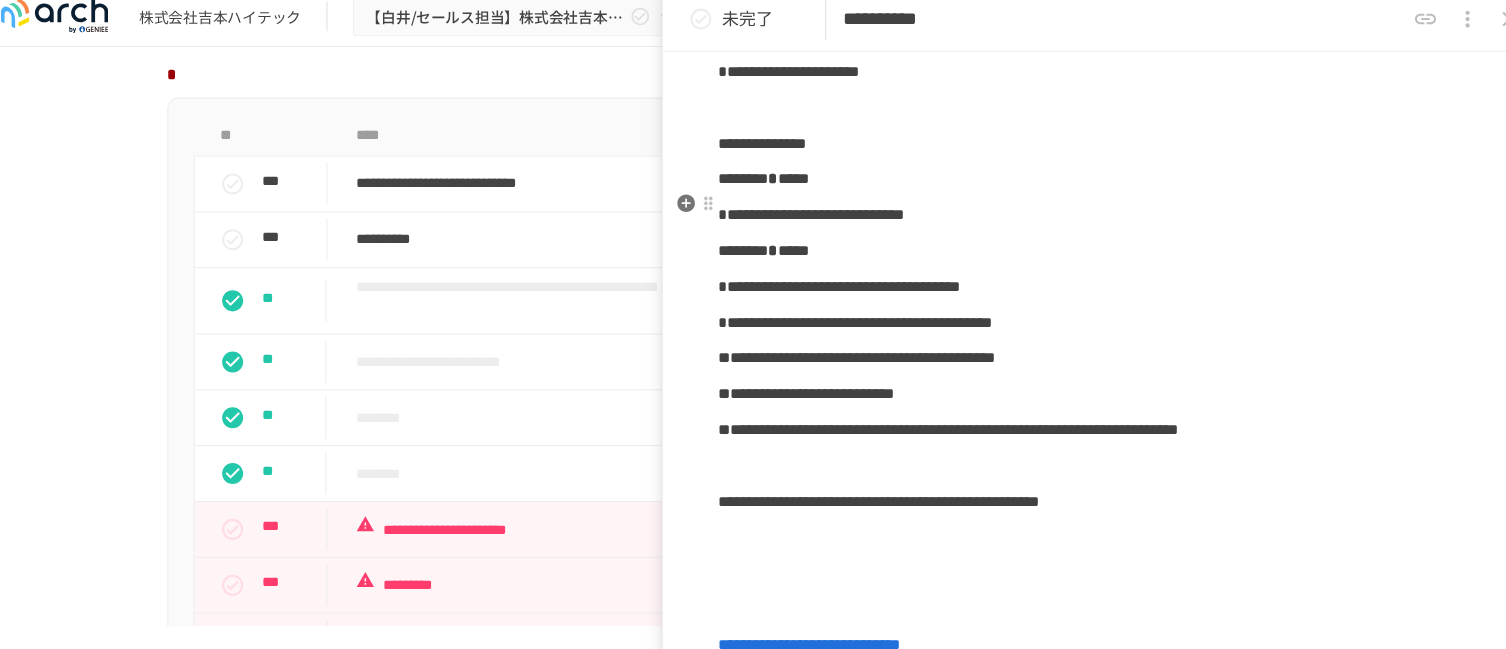 click on "******** * *****" at bounding box center [1086, 182] 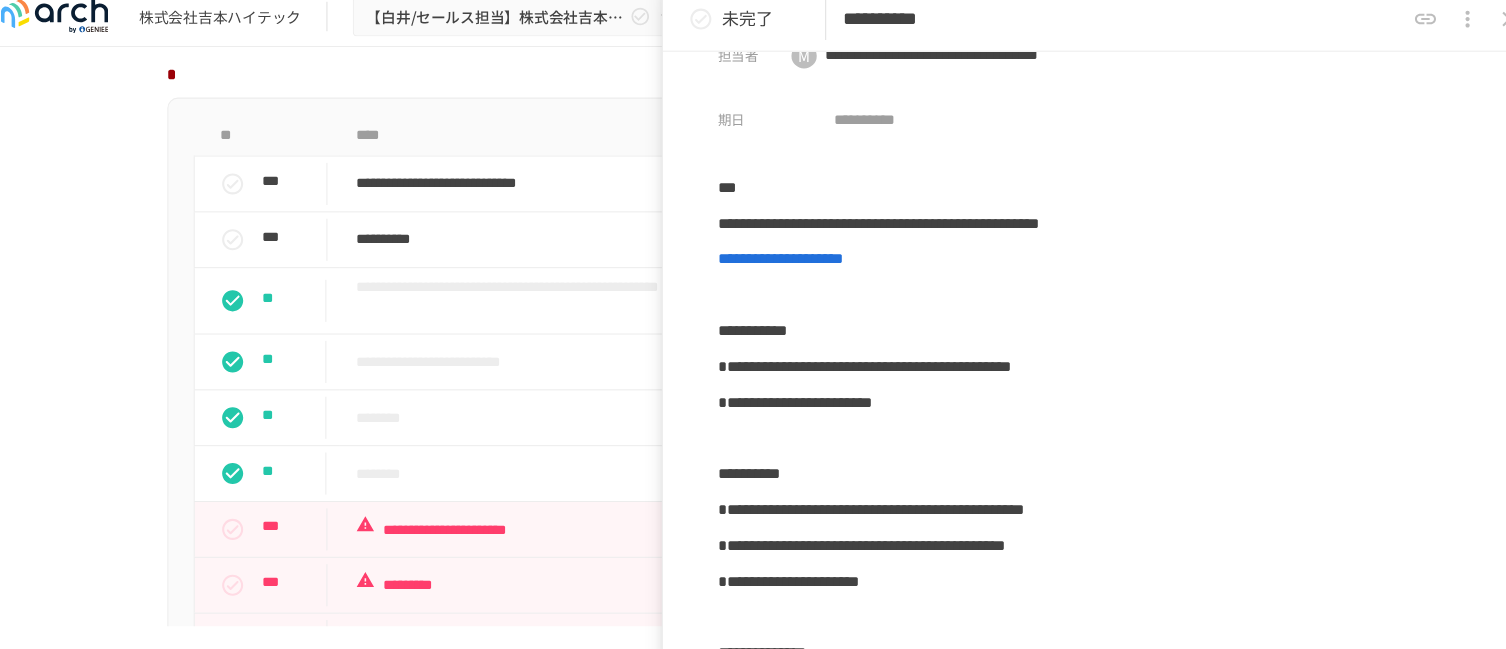 scroll, scrollTop: 32, scrollLeft: 0, axis: vertical 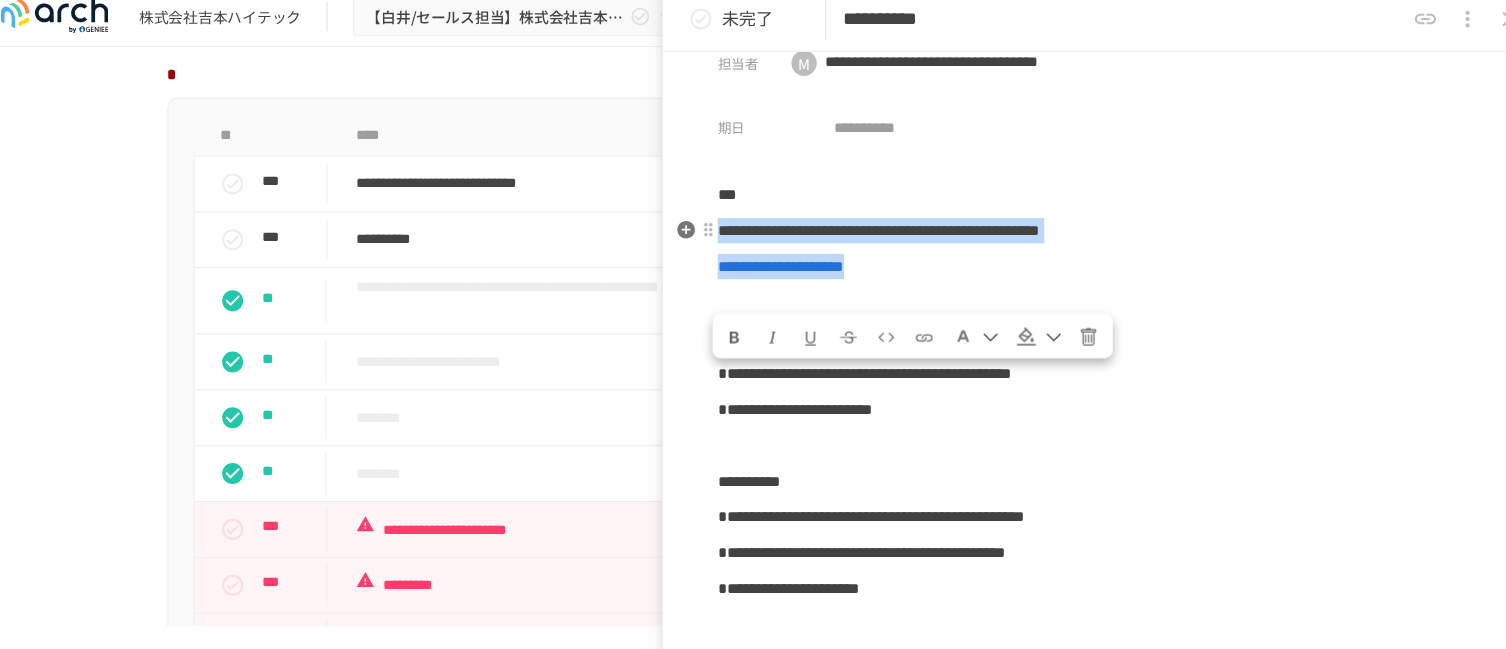 drag, startPoint x: 1057, startPoint y: 309, endPoint x: 719, endPoint y: 255, distance: 342.28644 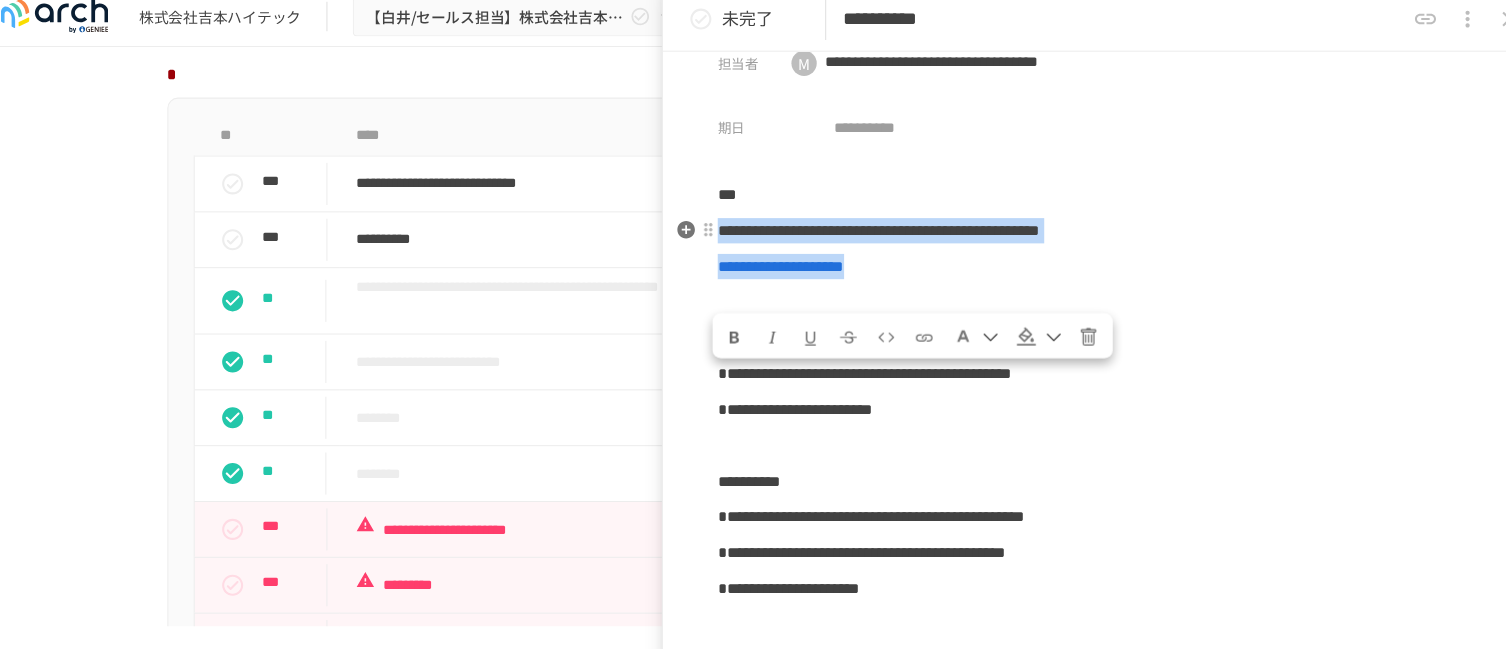 click on "**********" at bounding box center (1086, 804) 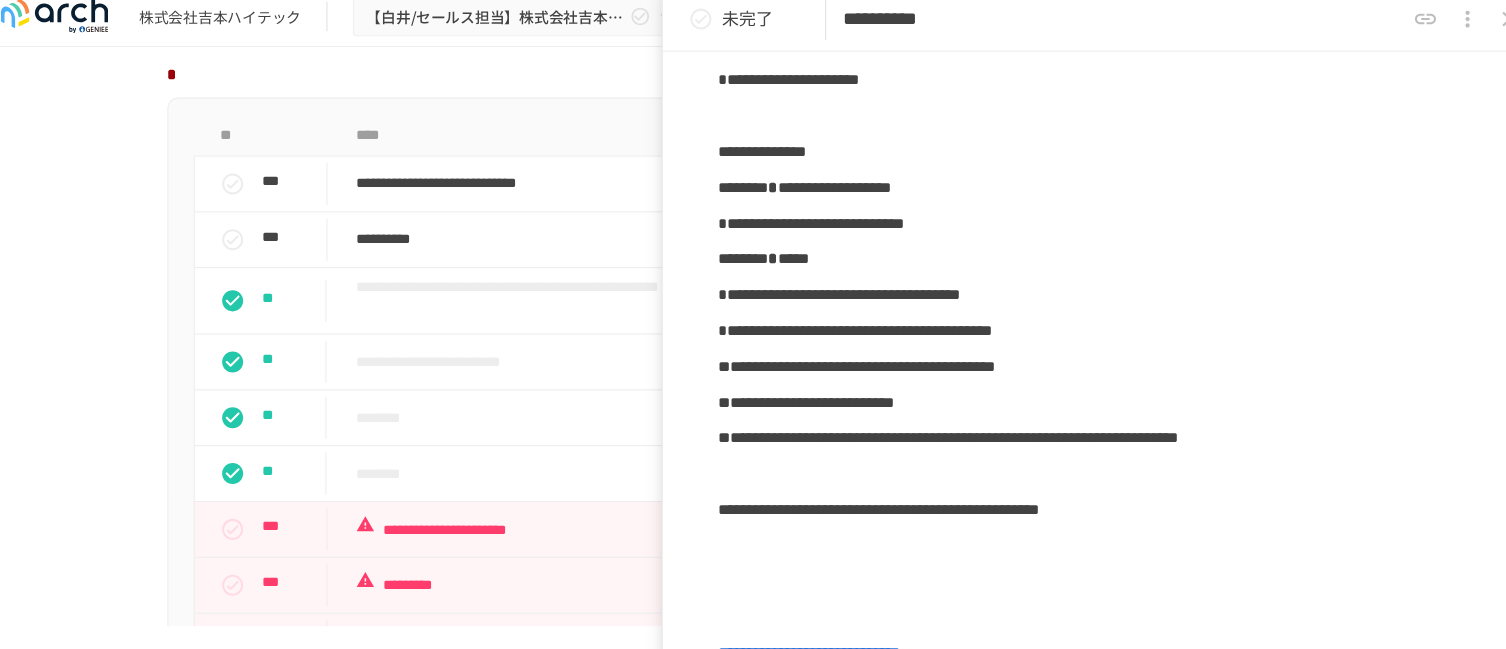 scroll, scrollTop: 483, scrollLeft: 0, axis: vertical 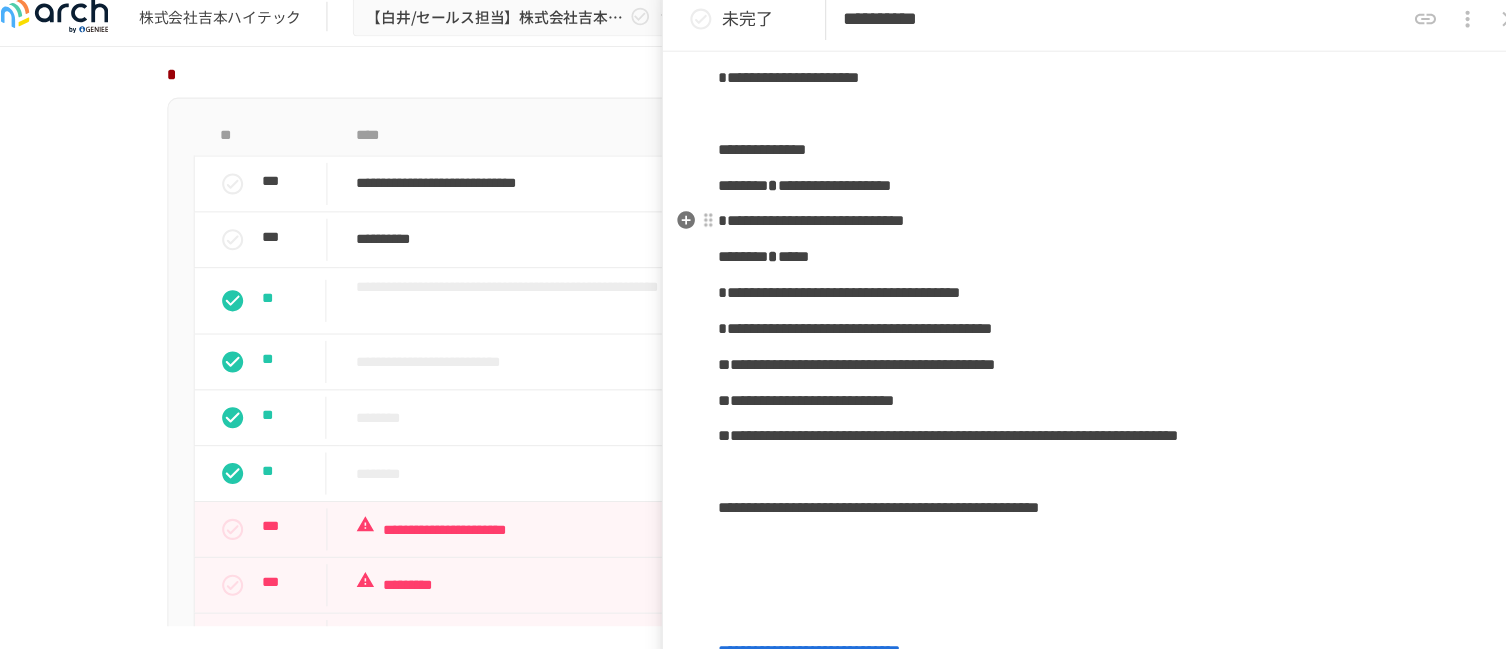click on "**********" at bounding box center (1086, 222) 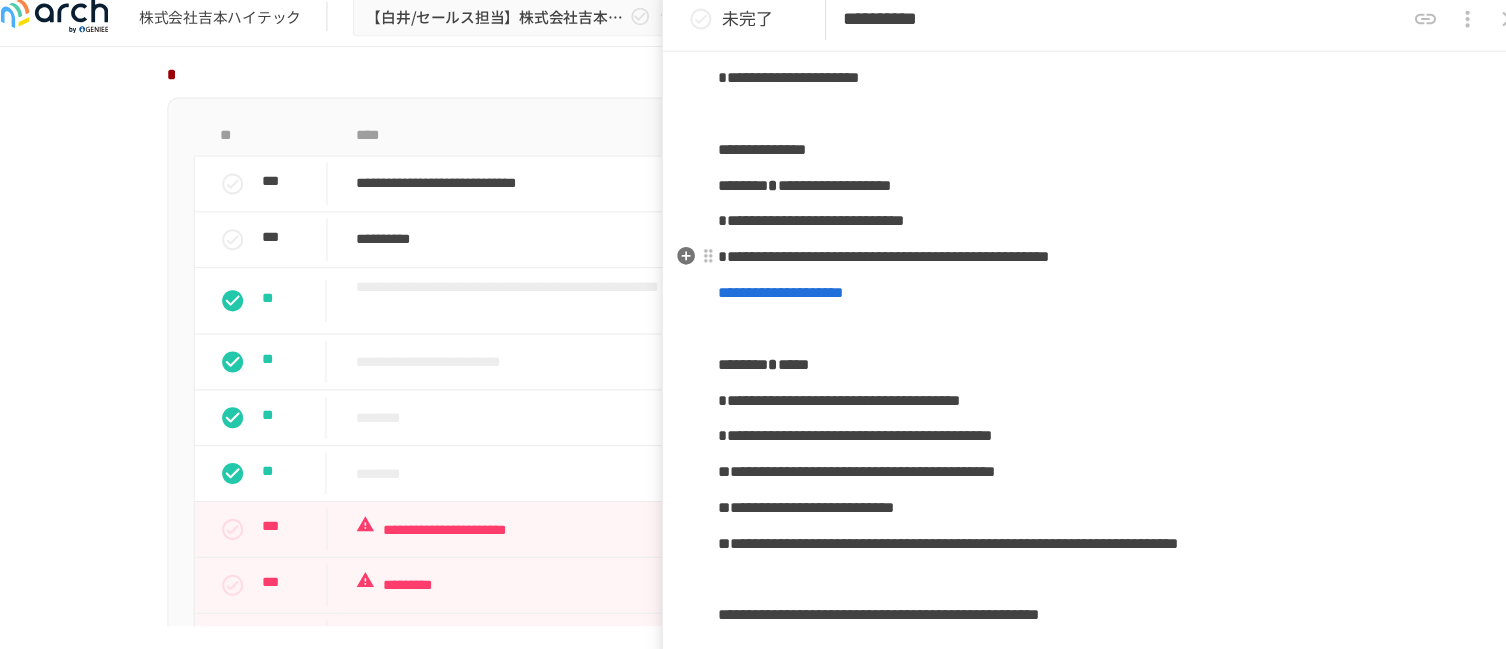 click on "**********" at bounding box center [875, 255] 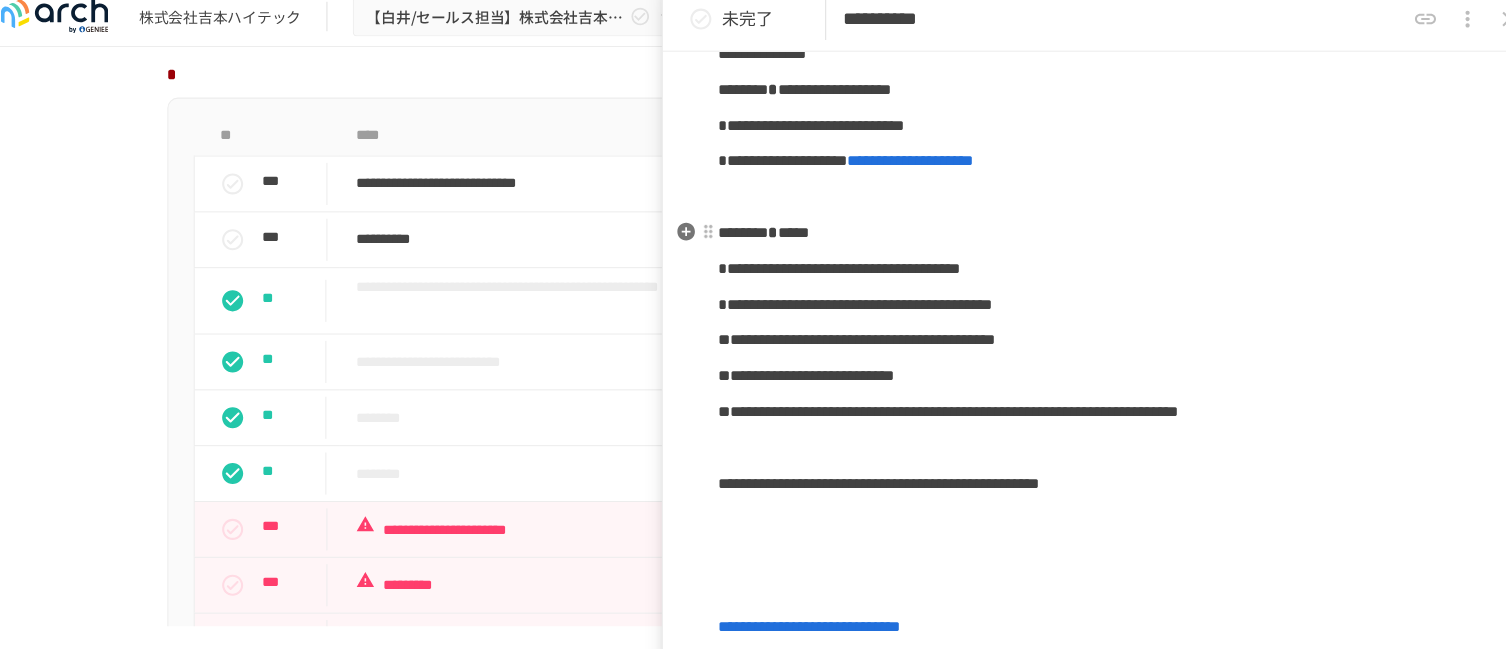 scroll, scrollTop: 573, scrollLeft: 0, axis: vertical 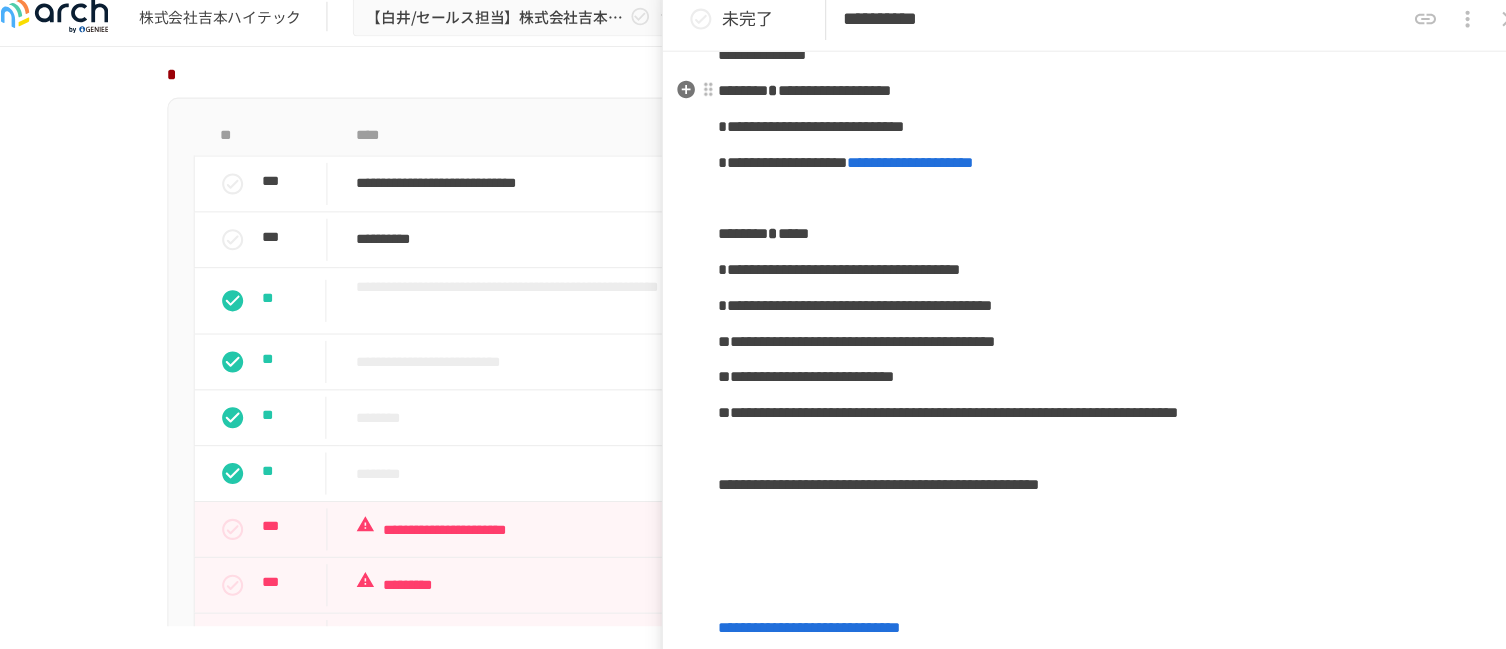 click on "**********" at bounding box center (829, 97) 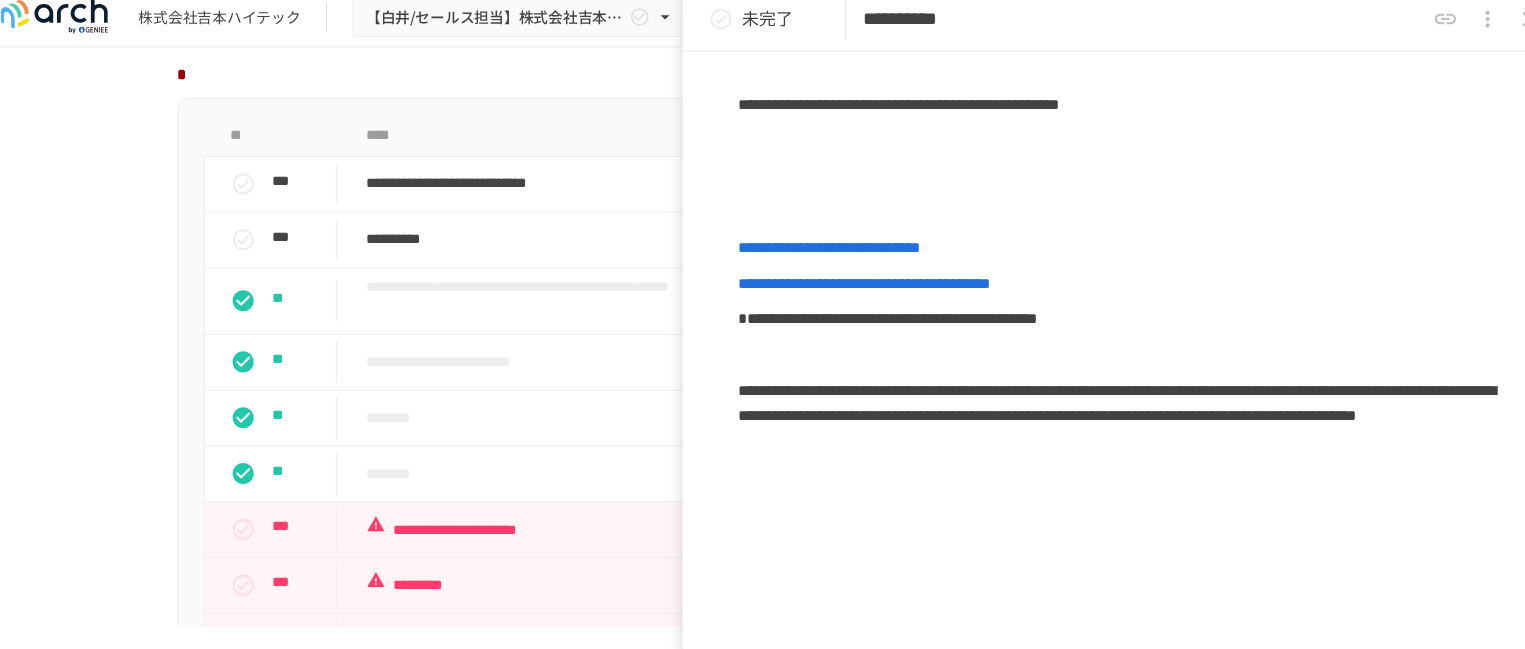 scroll, scrollTop: 934, scrollLeft: 0, axis: vertical 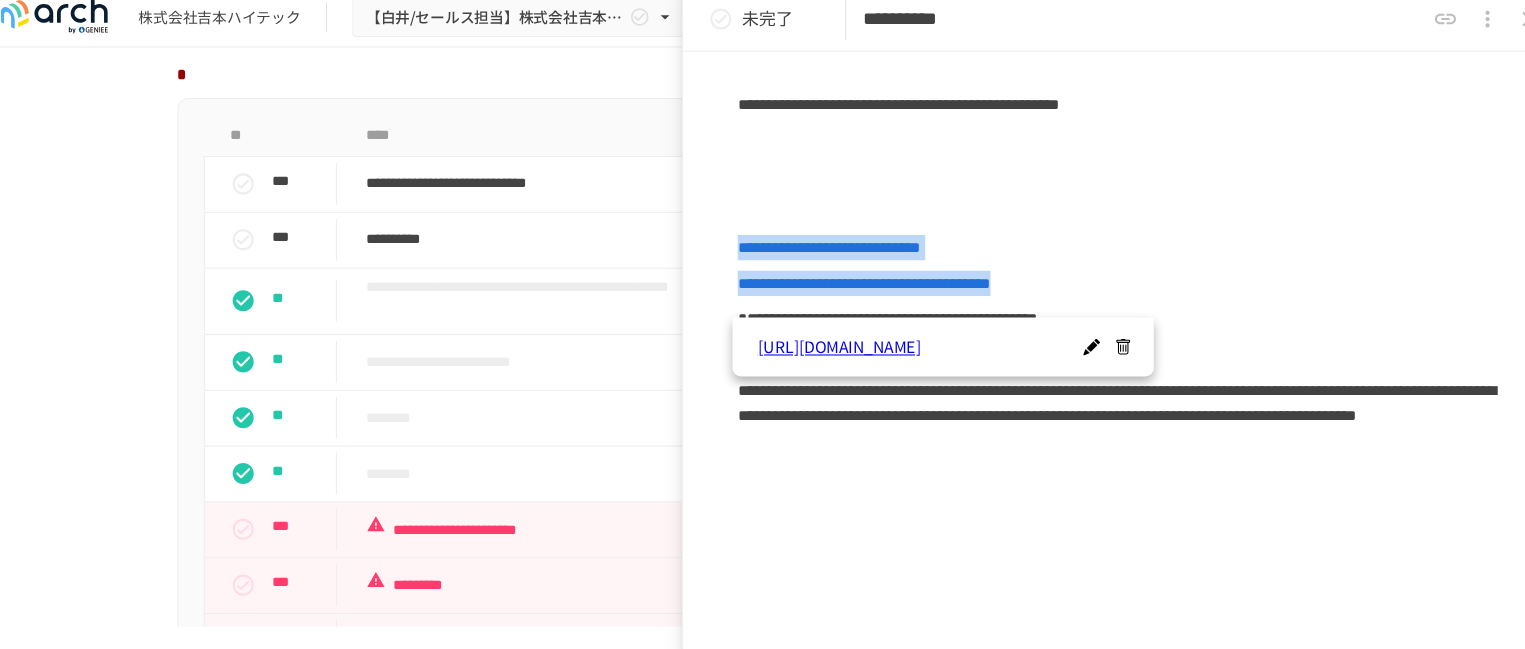 drag, startPoint x: 1327, startPoint y: 352, endPoint x: 741, endPoint y: 304, distance: 587.9626 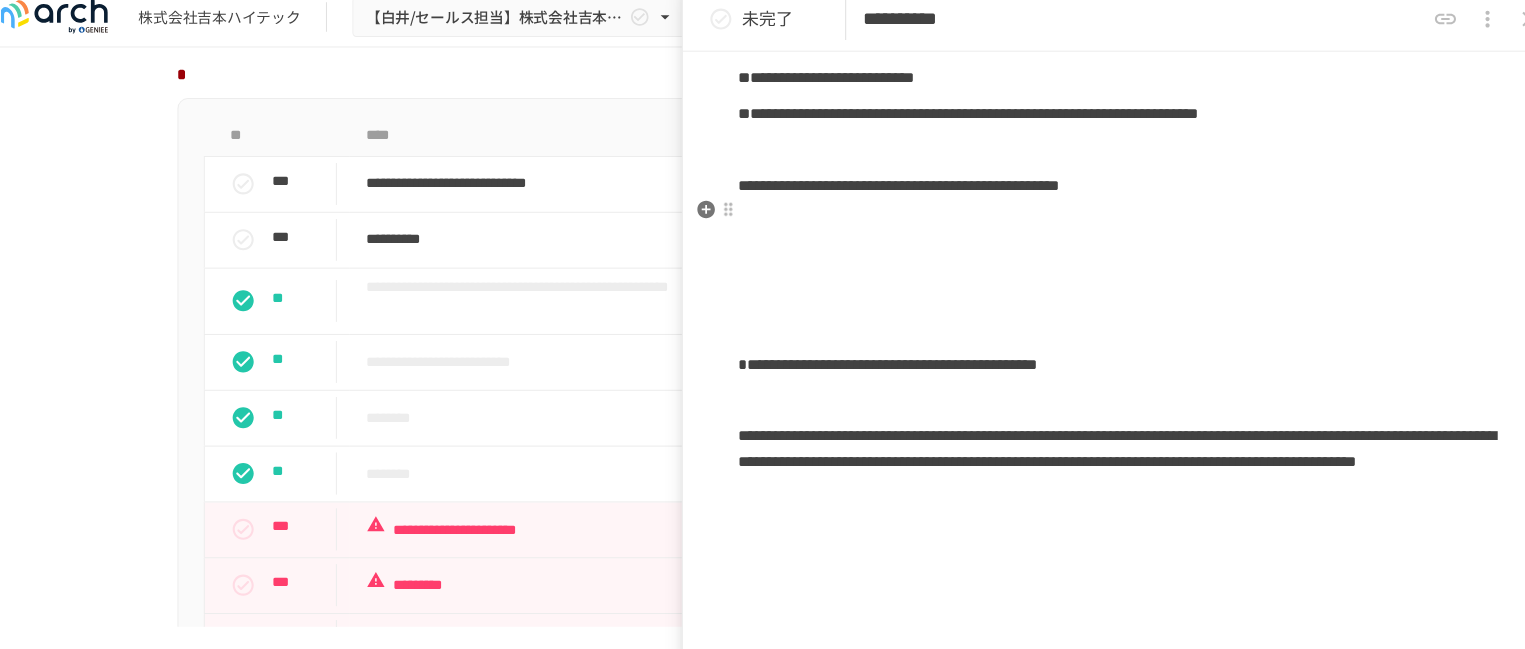 scroll, scrollTop: 841, scrollLeft: 0, axis: vertical 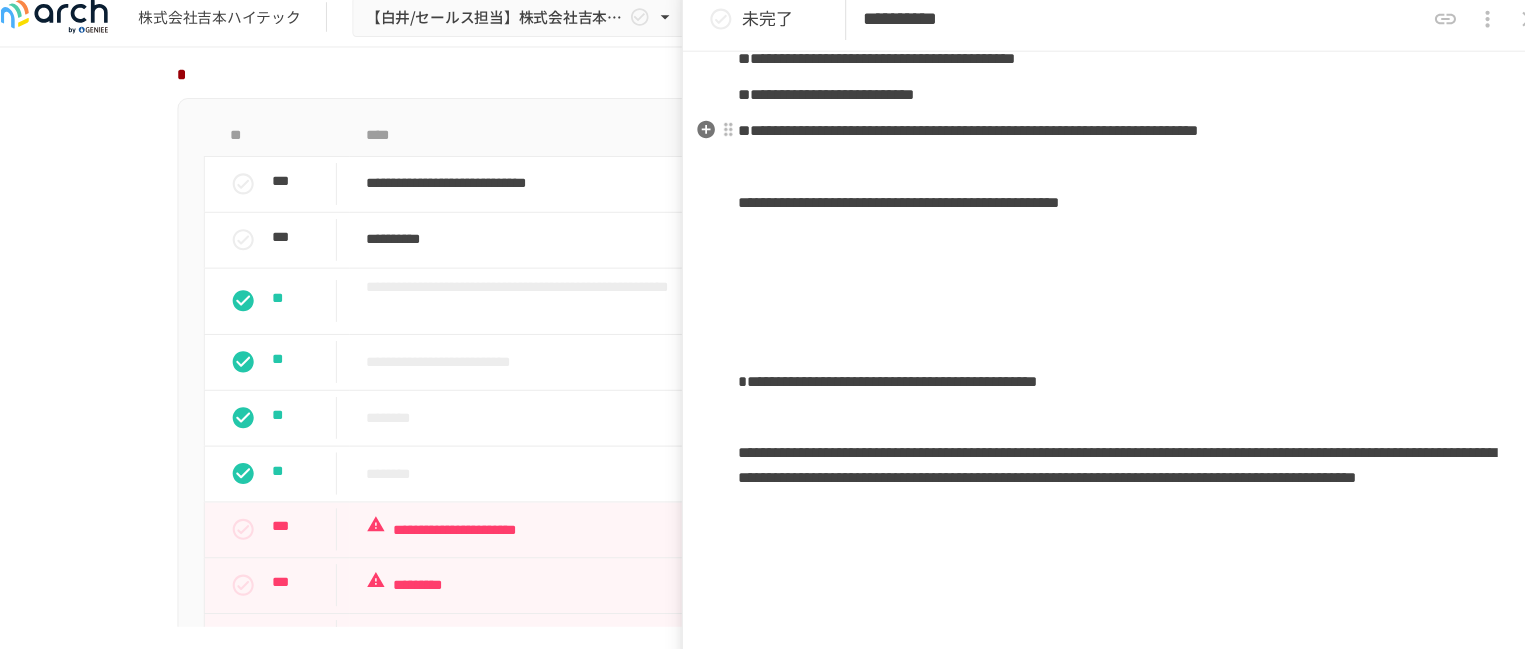 click on "**********" at bounding box center [1105, 136] 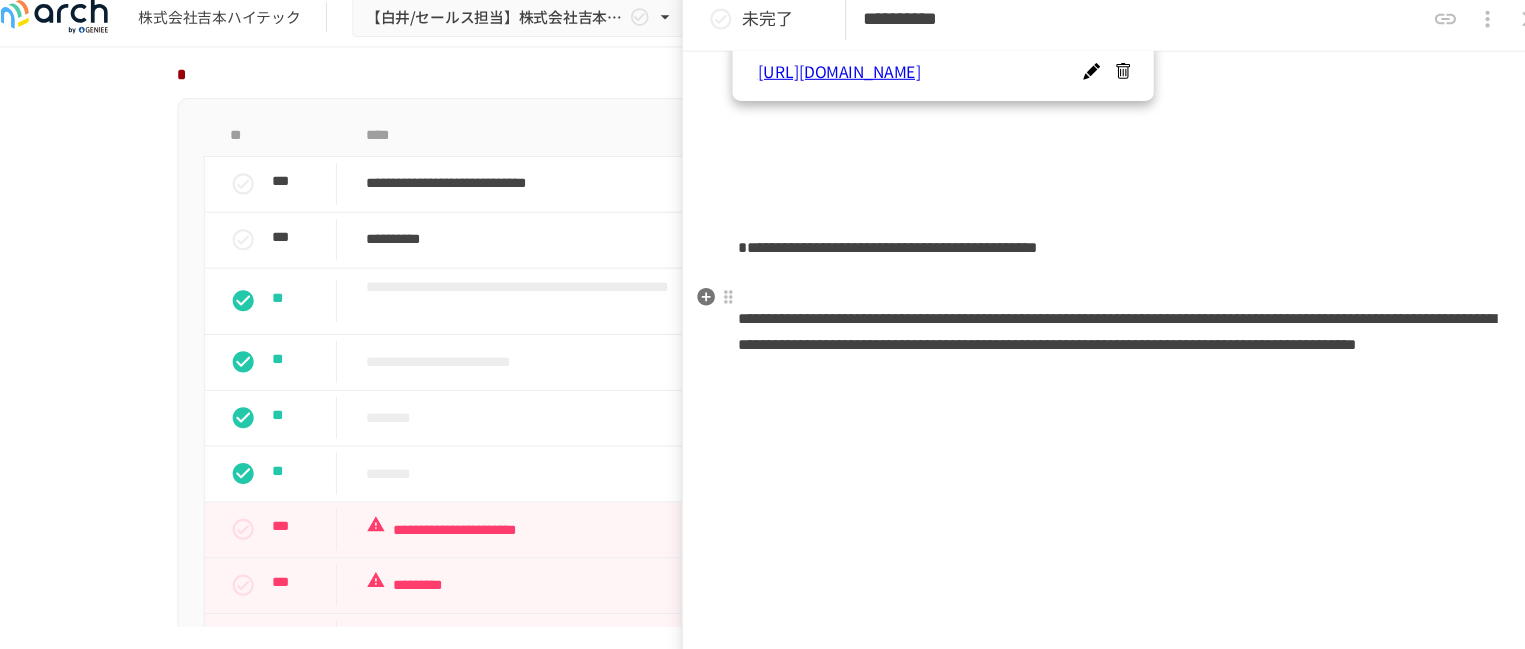 scroll, scrollTop: 1073, scrollLeft: 0, axis: vertical 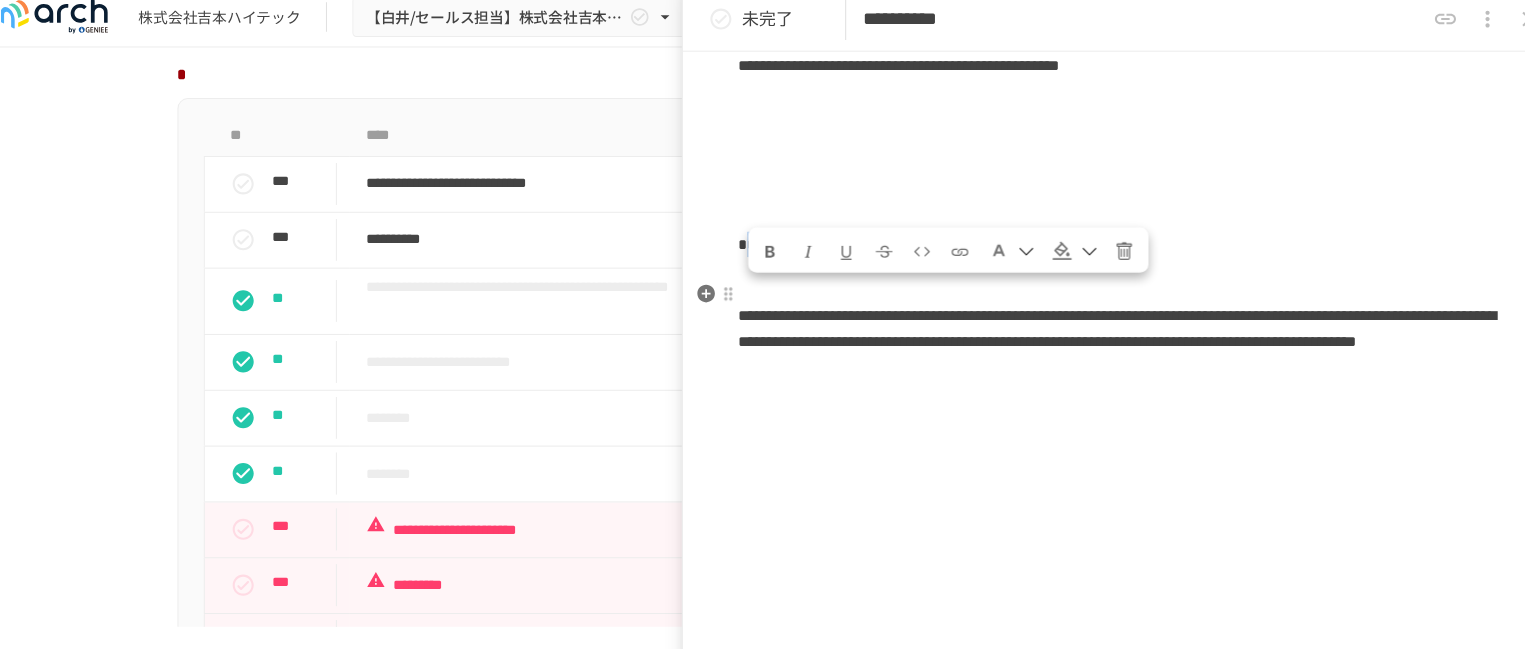drag, startPoint x: 1456, startPoint y: 312, endPoint x: 749, endPoint y: 316, distance: 707.0113 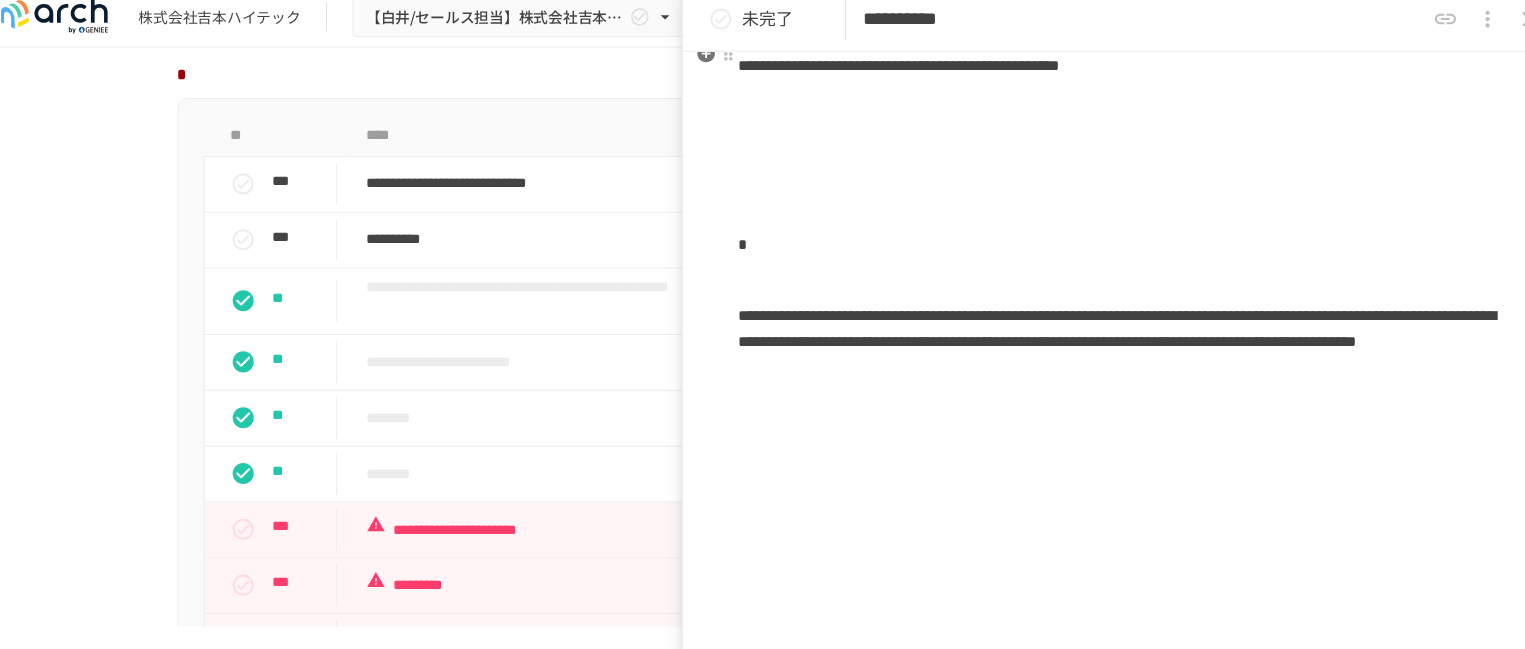 click at bounding box center (1105, 40) 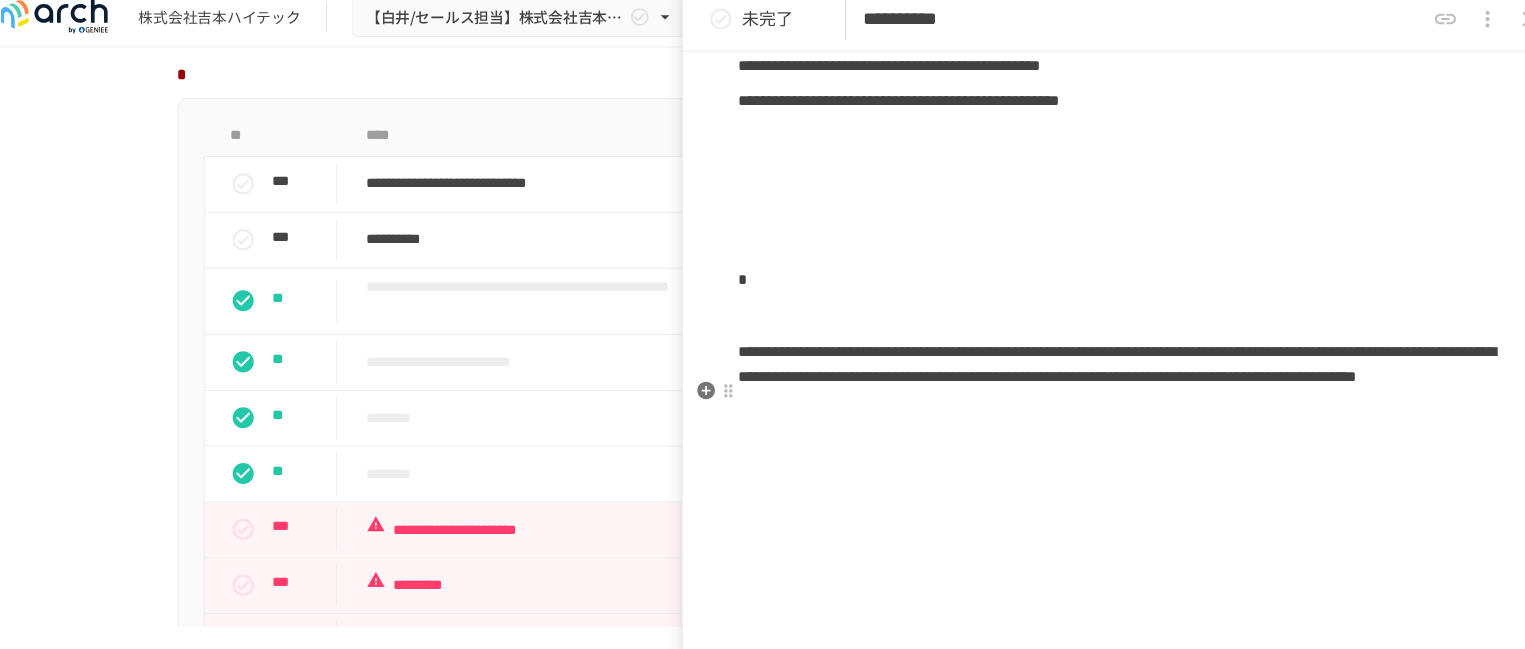 click at bounding box center (1105, 312) 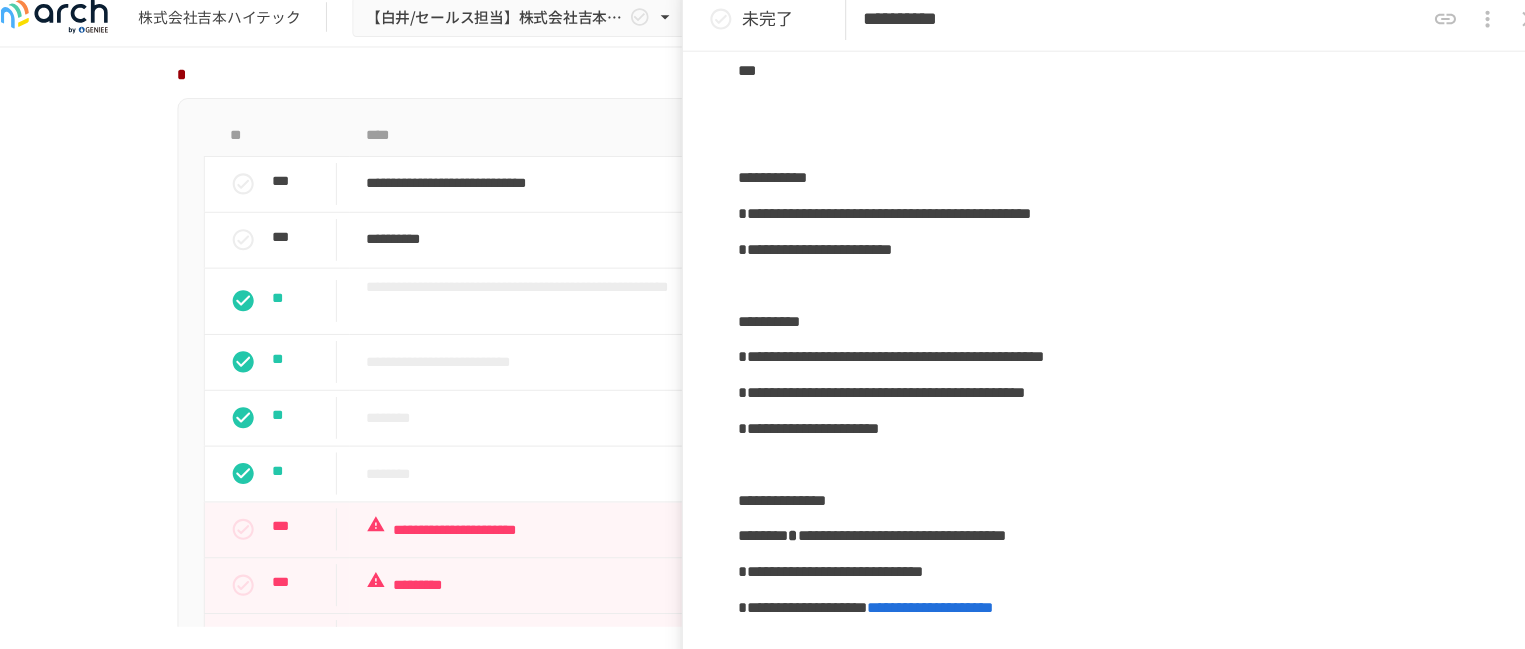 scroll, scrollTop: 148, scrollLeft: 0, axis: vertical 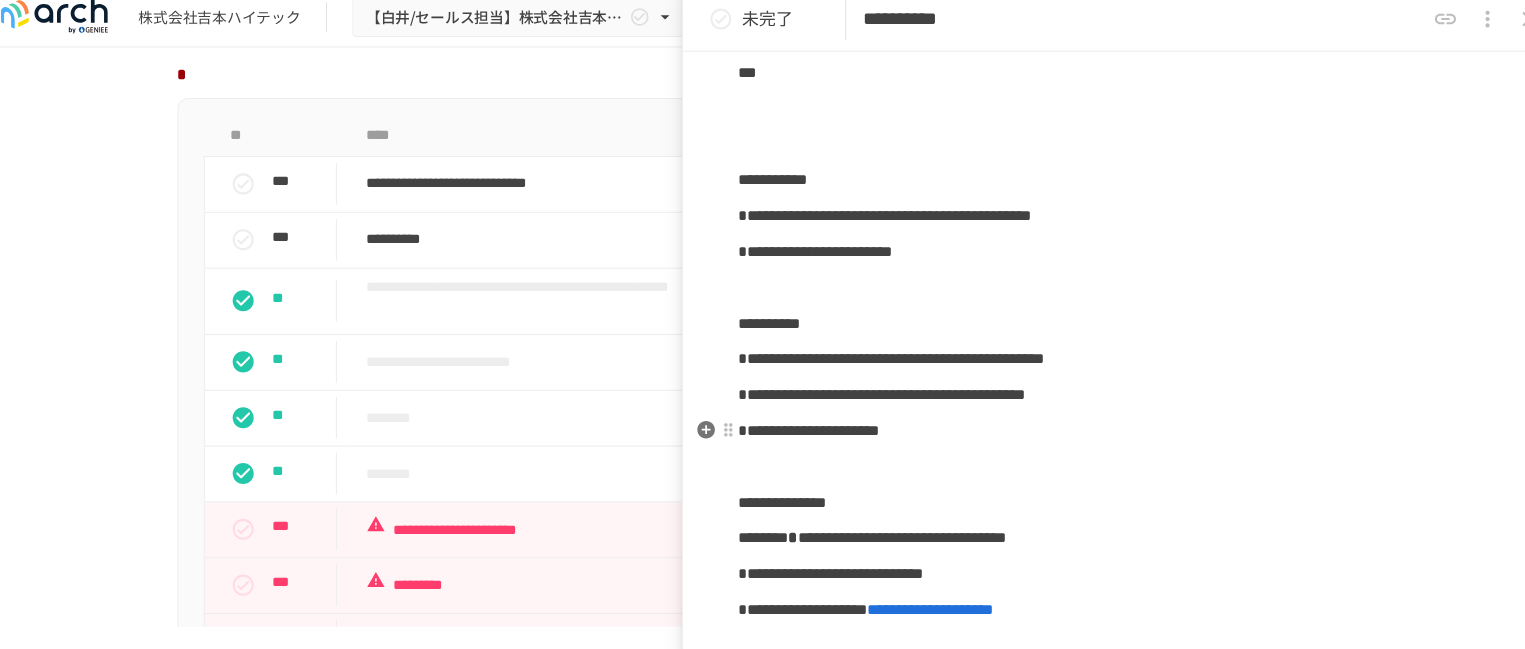 click on "**********" at bounding box center [1105, 421] 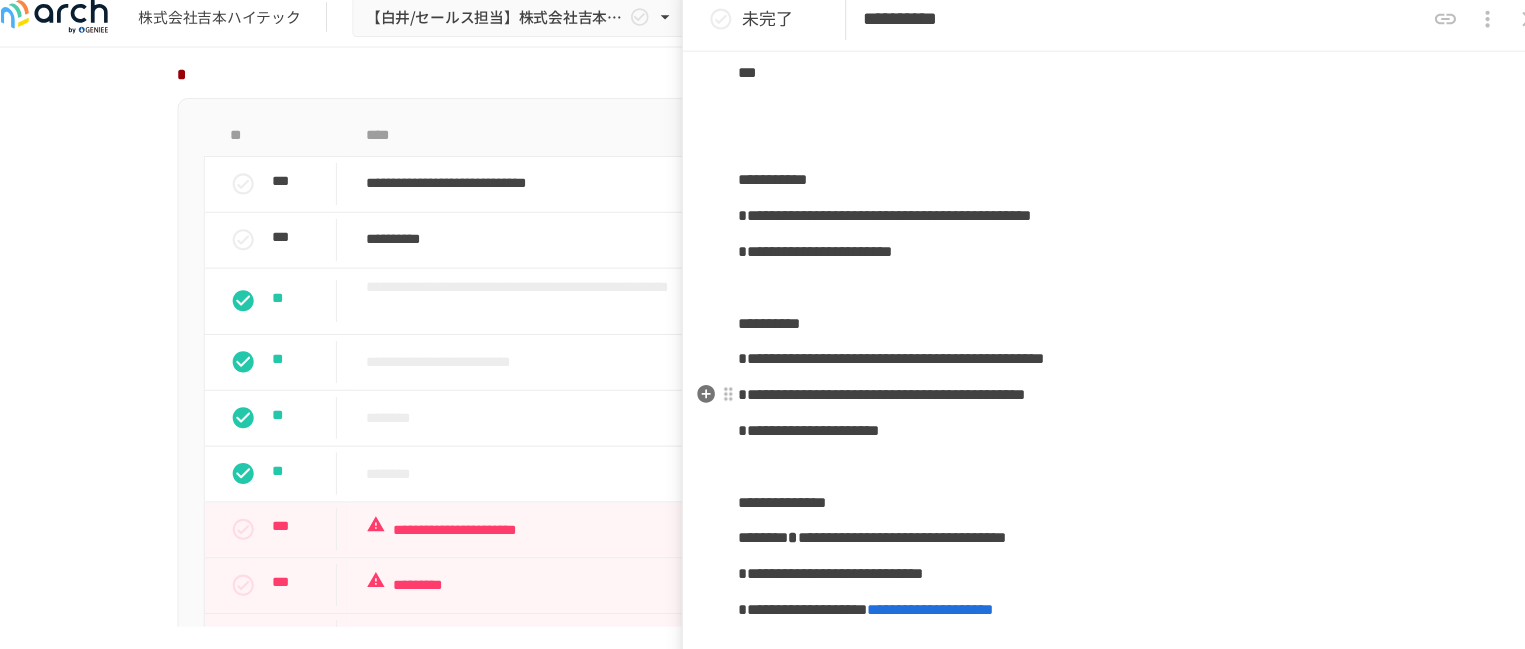 click on "**********" at bounding box center [873, 386] 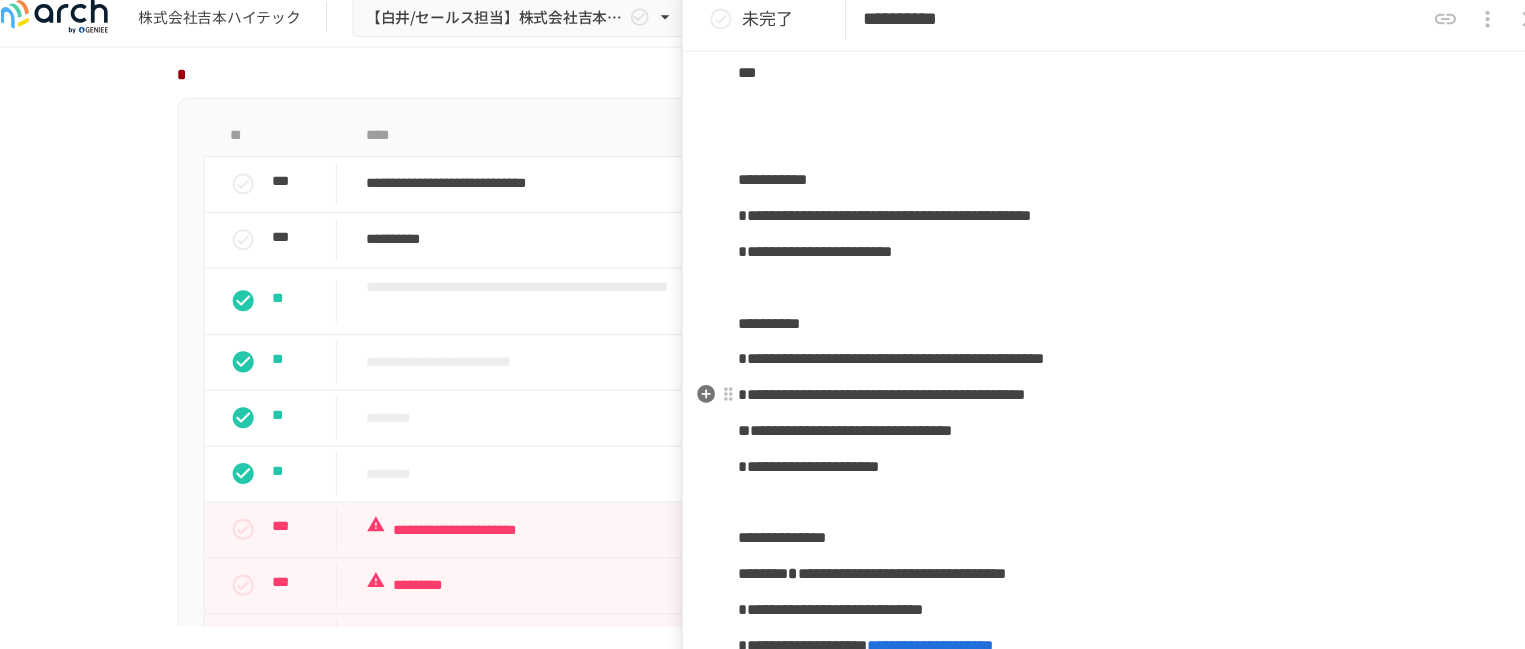 click on "**********" at bounding box center (873, 386) 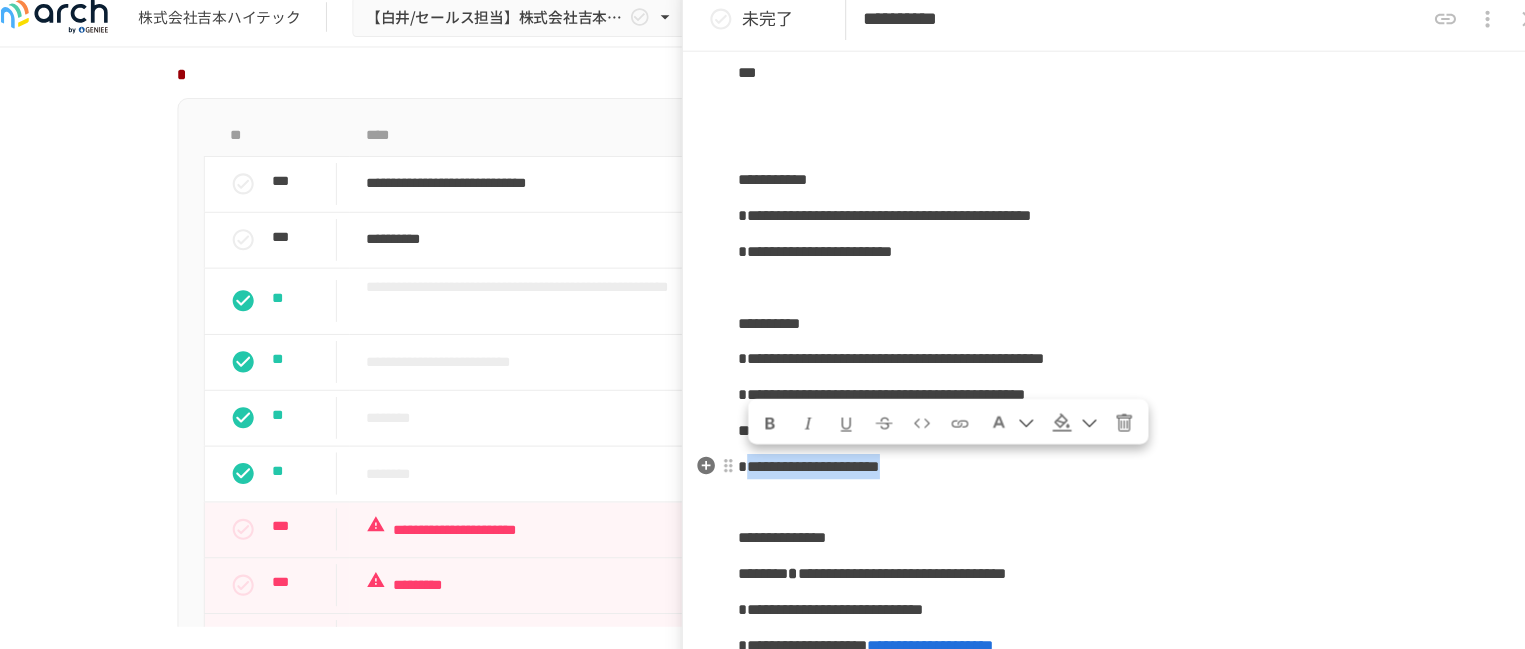 drag, startPoint x: 1083, startPoint y: 473, endPoint x: 759, endPoint y: 474, distance: 324.00156 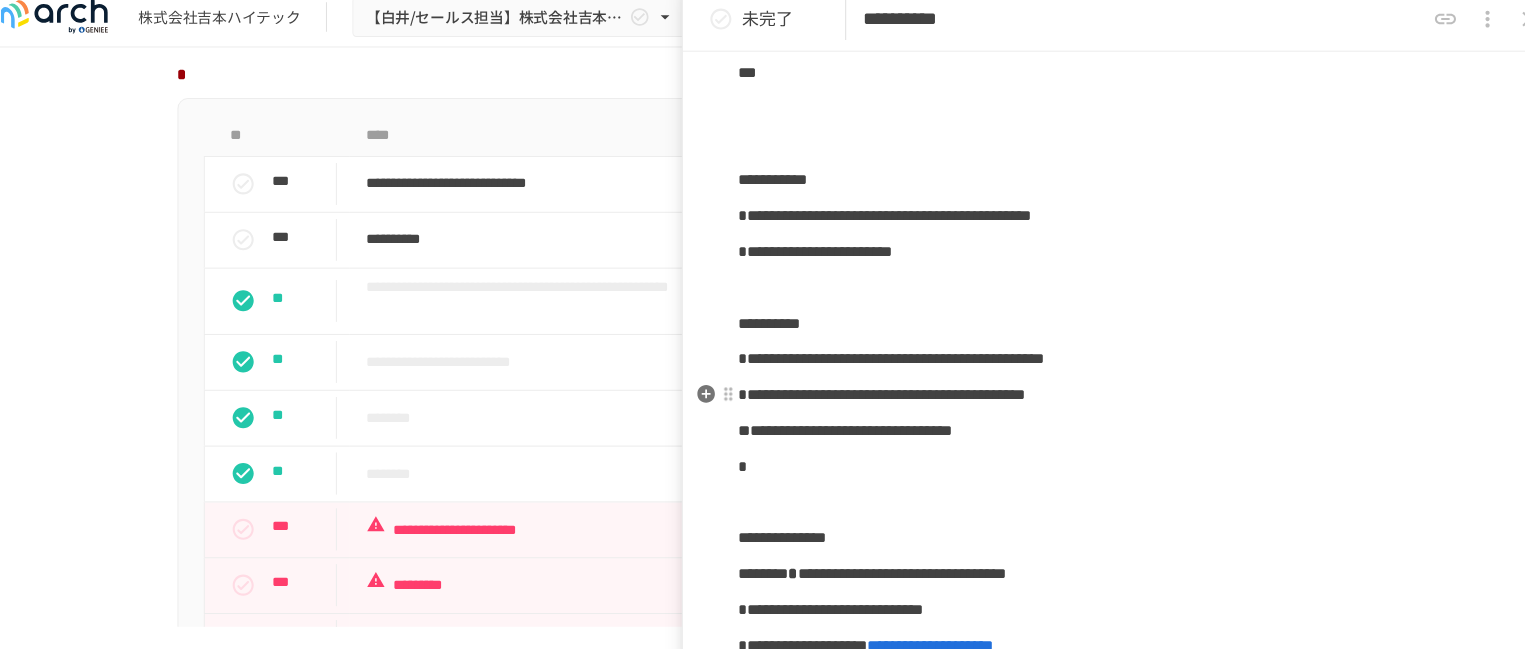 click on "**********" at bounding box center (1105, 387) 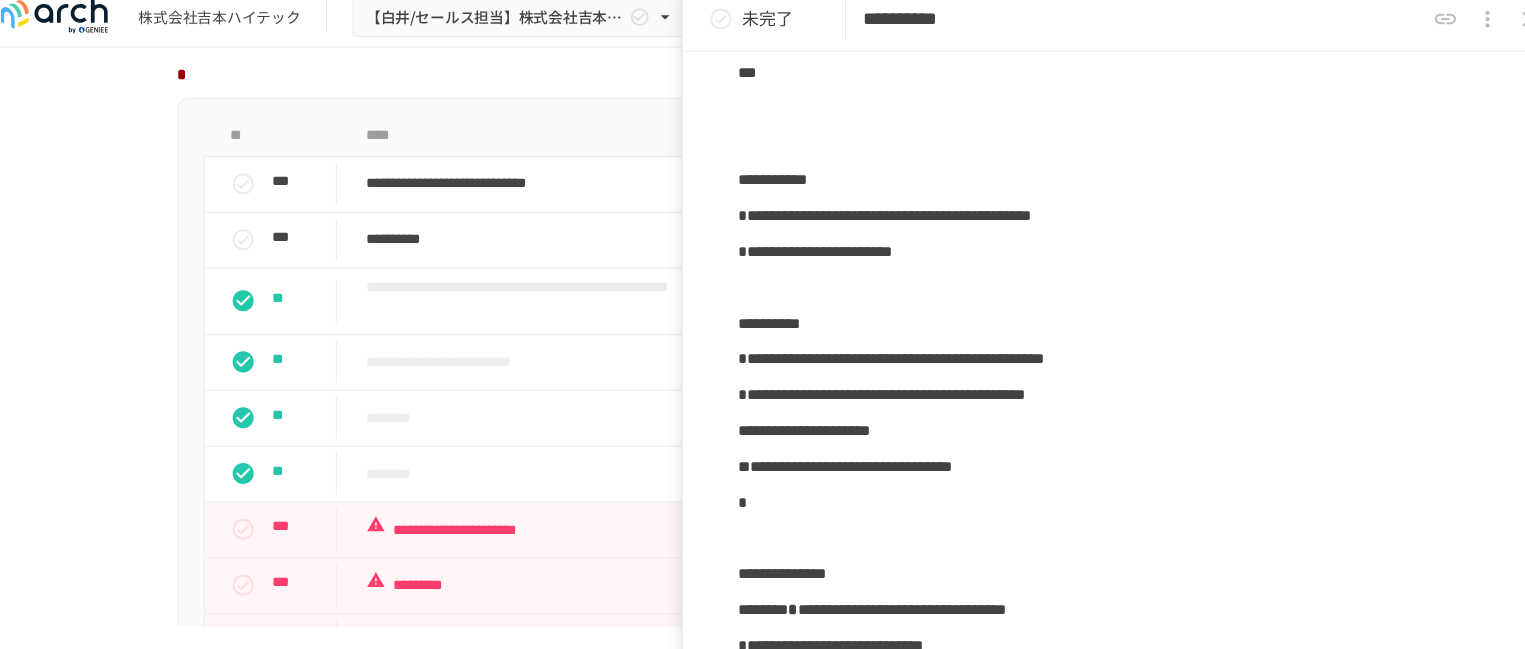 click on "**********" at bounding box center [1105, 387] 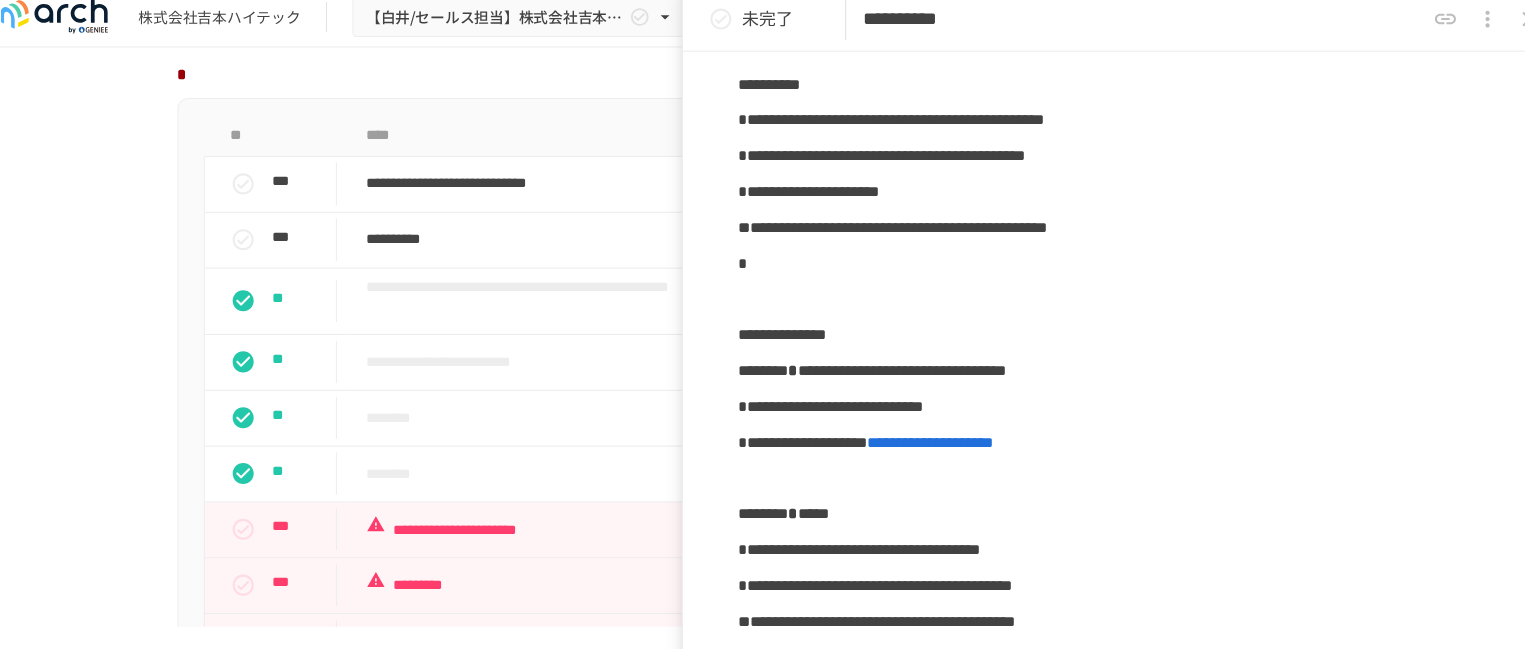scroll, scrollTop: 376, scrollLeft: 0, axis: vertical 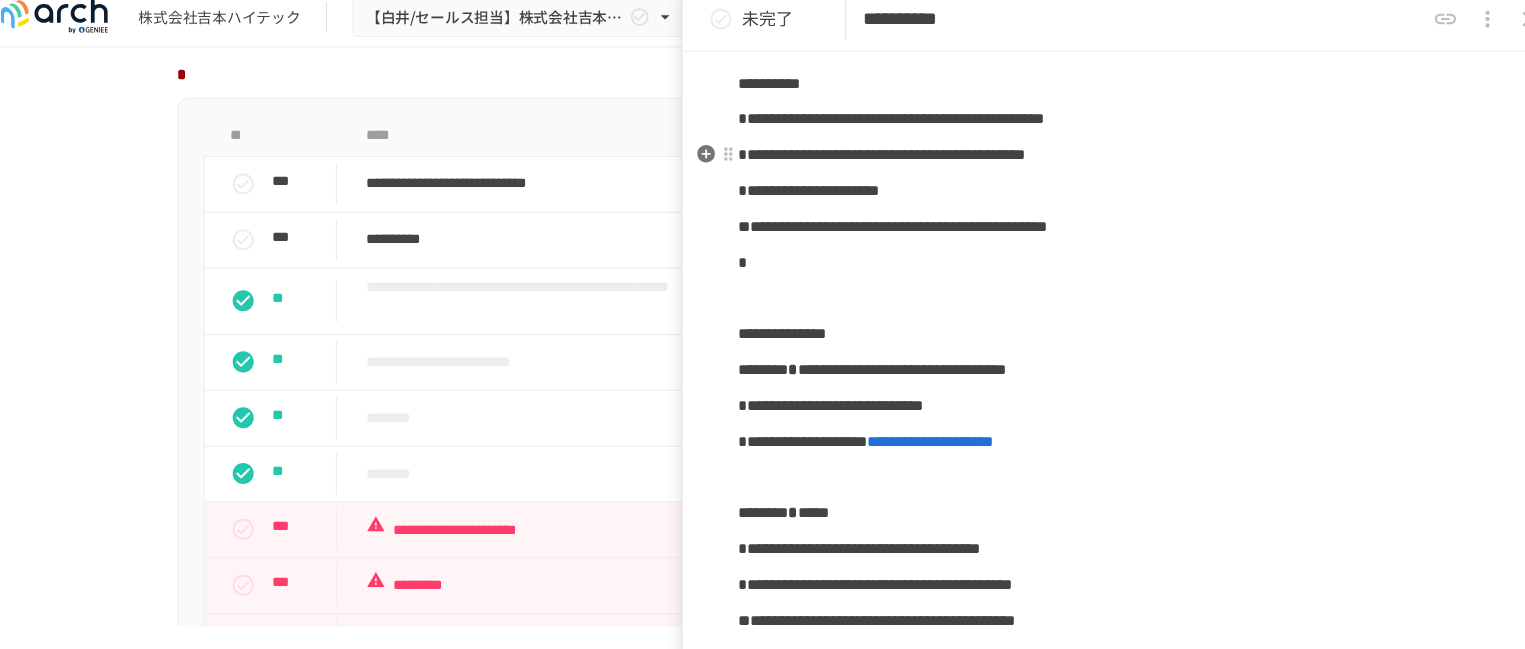 click on "**********" at bounding box center [873, 158] 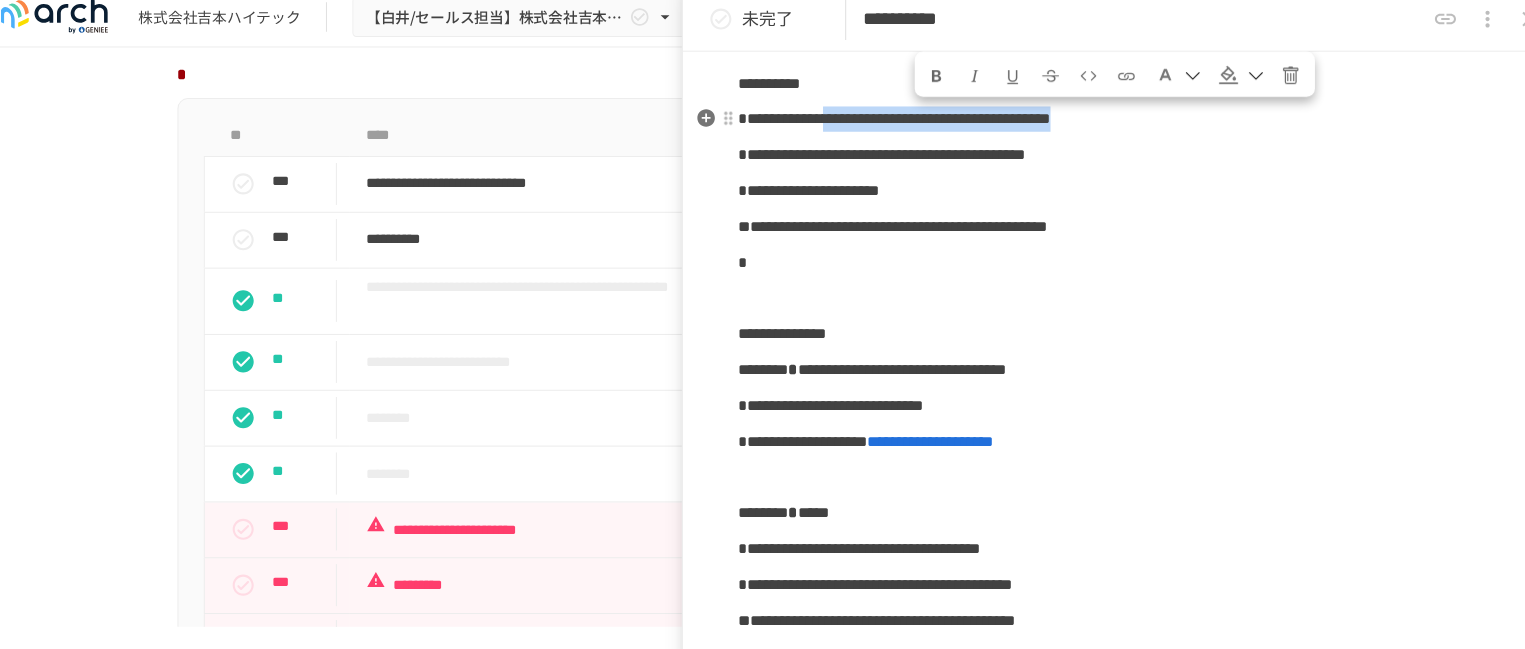 drag, startPoint x: 915, startPoint y: 151, endPoint x: 1452, endPoint y: 138, distance: 537.15735 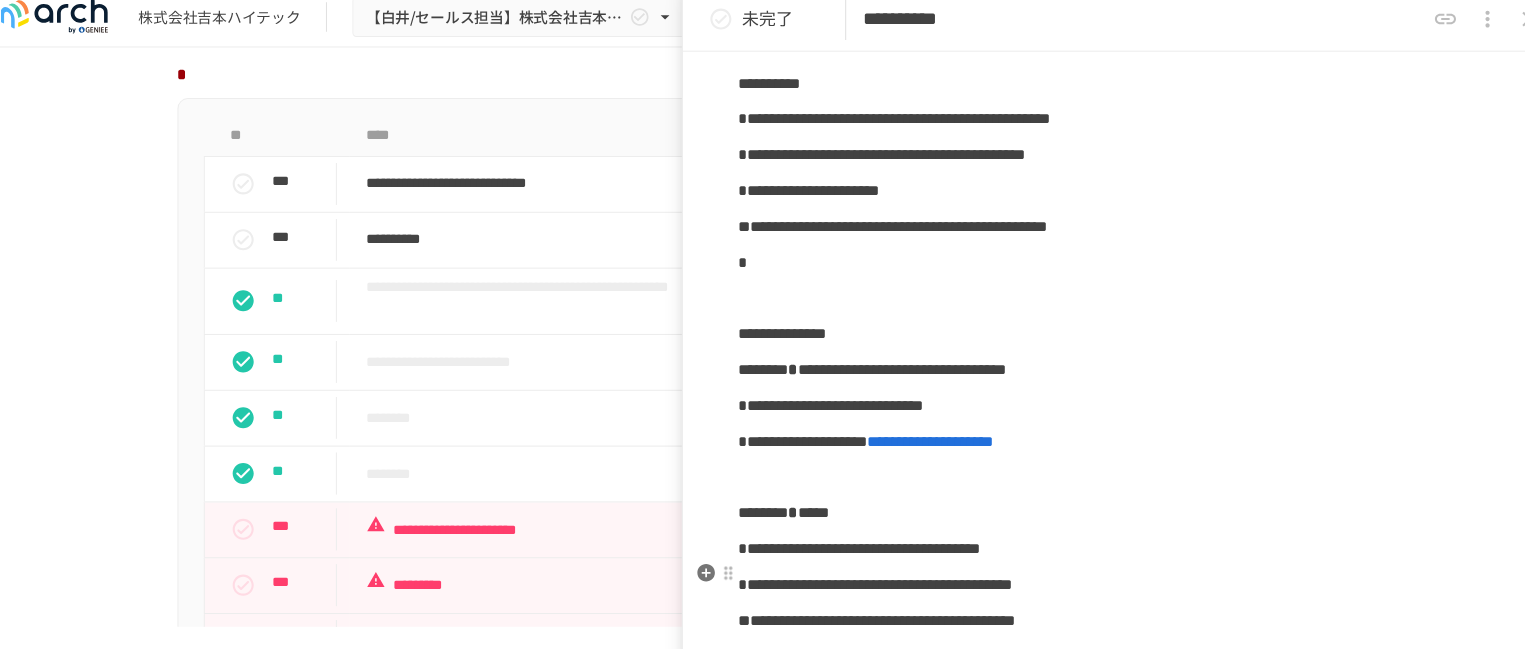 click on "**********" at bounding box center (852, 532) 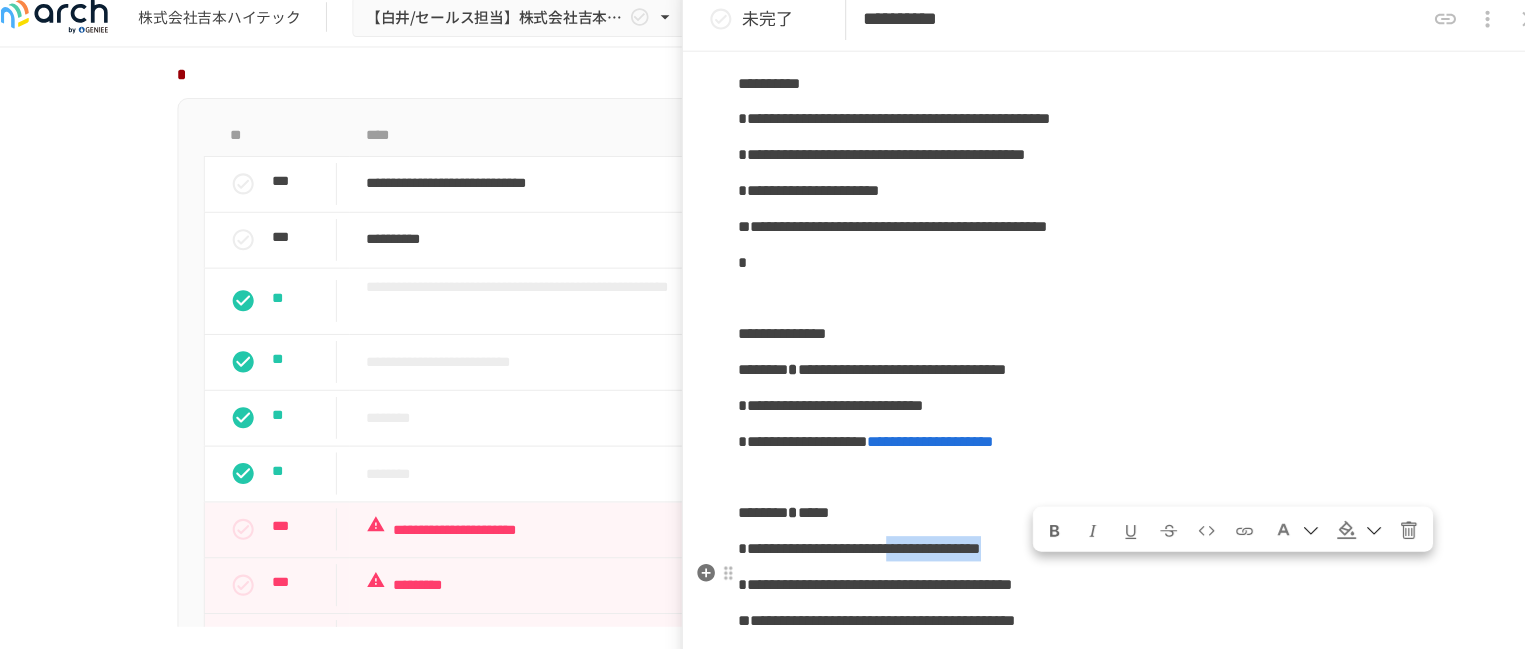 drag, startPoint x: 1019, startPoint y: 576, endPoint x: 1240, endPoint y: 578, distance: 221.00905 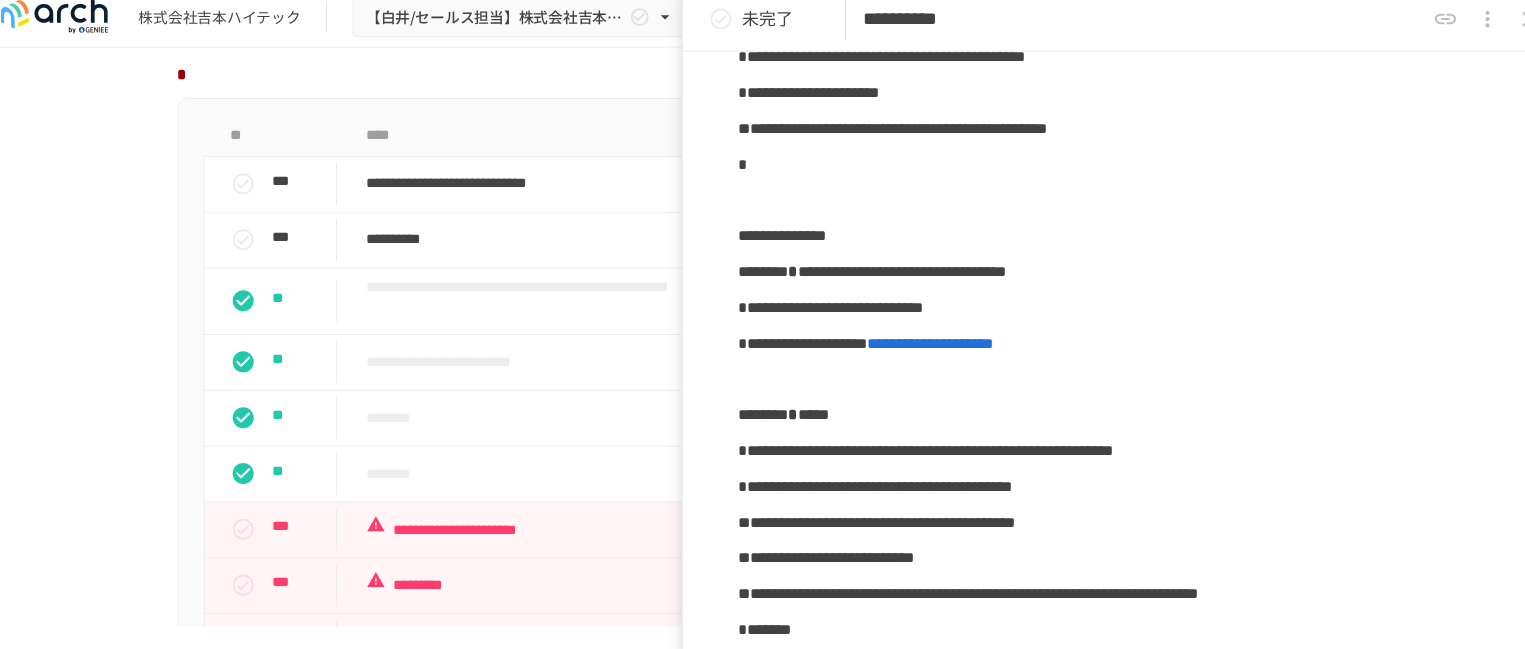 scroll, scrollTop: 467, scrollLeft: 0, axis: vertical 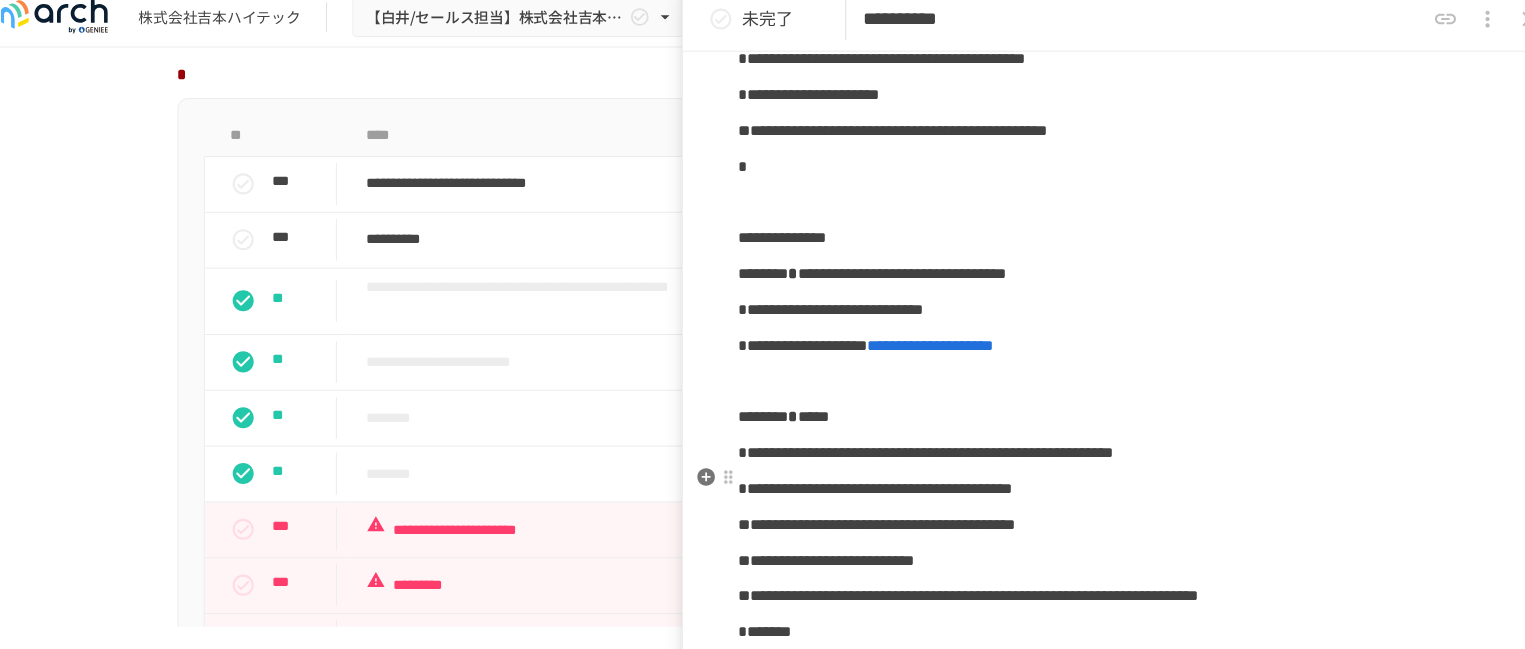 click on "**********" at bounding box center (915, 441) 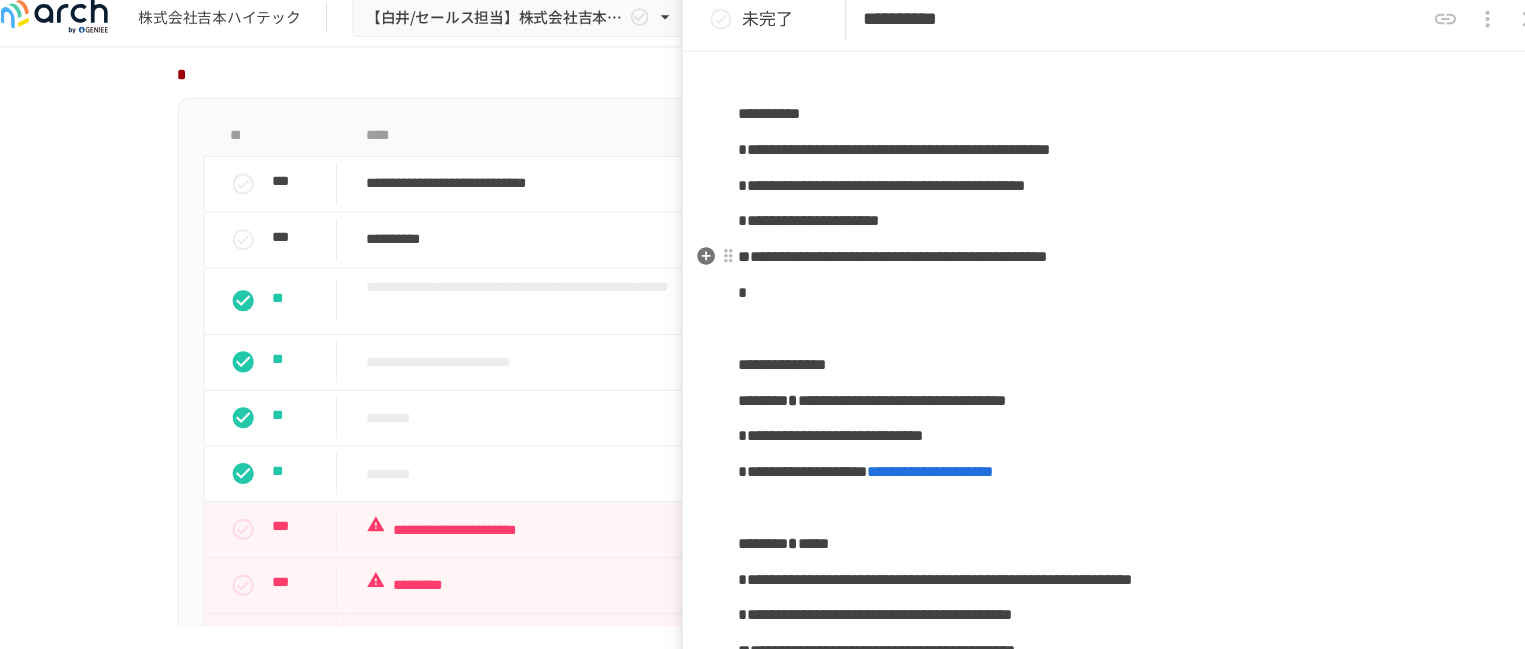 scroll, scrollTop: 346, scrollLeft: 0, axis: vertical 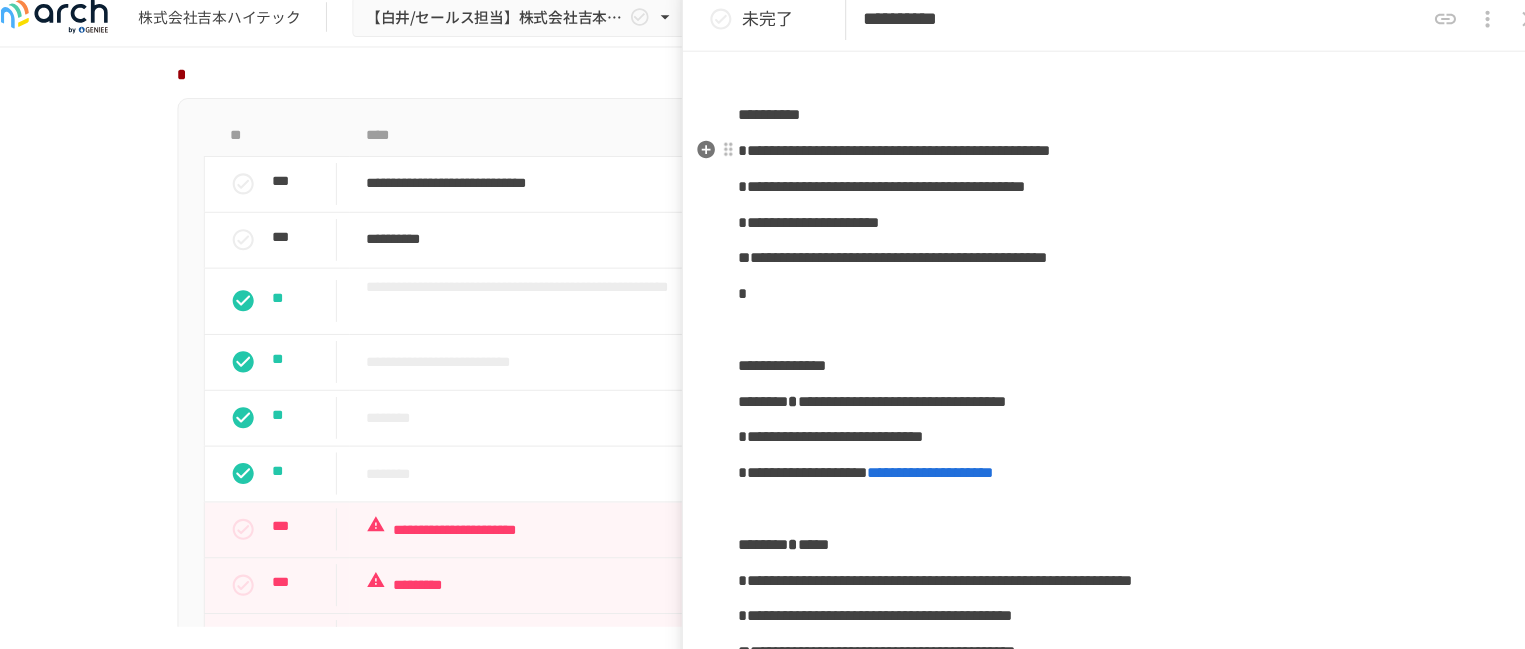 click on "**********" at bounding box center (885, 154) 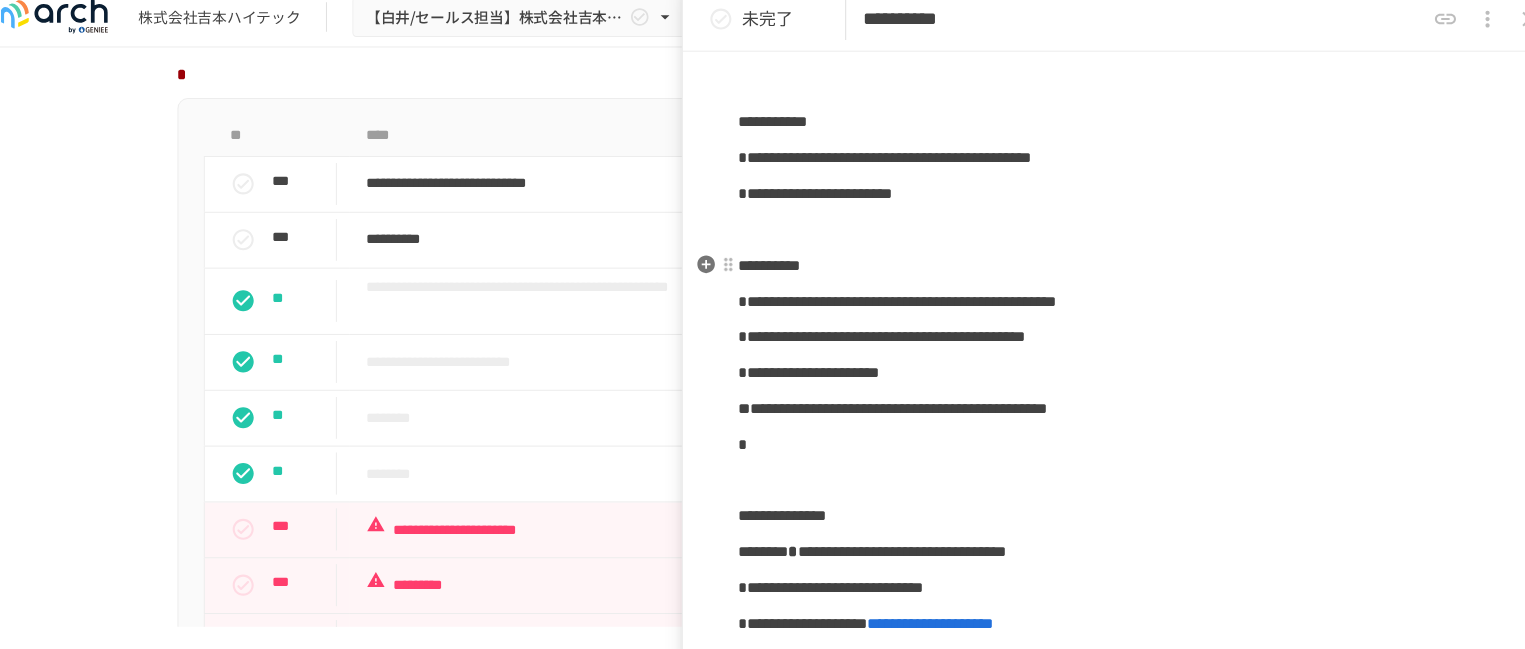 scroll, scrollTop: 203, scrollLeft: 0, axis: vertical 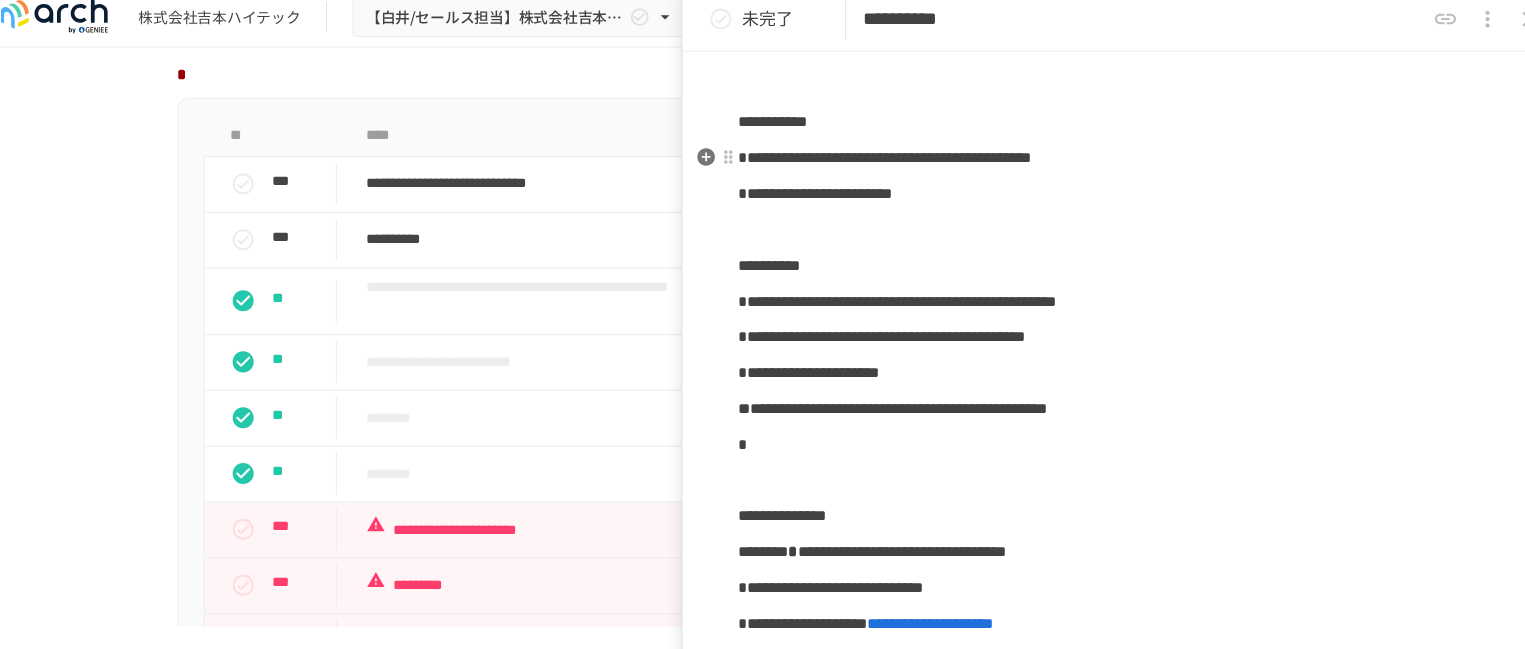 click on "**********" at bounding box center [876, 161] 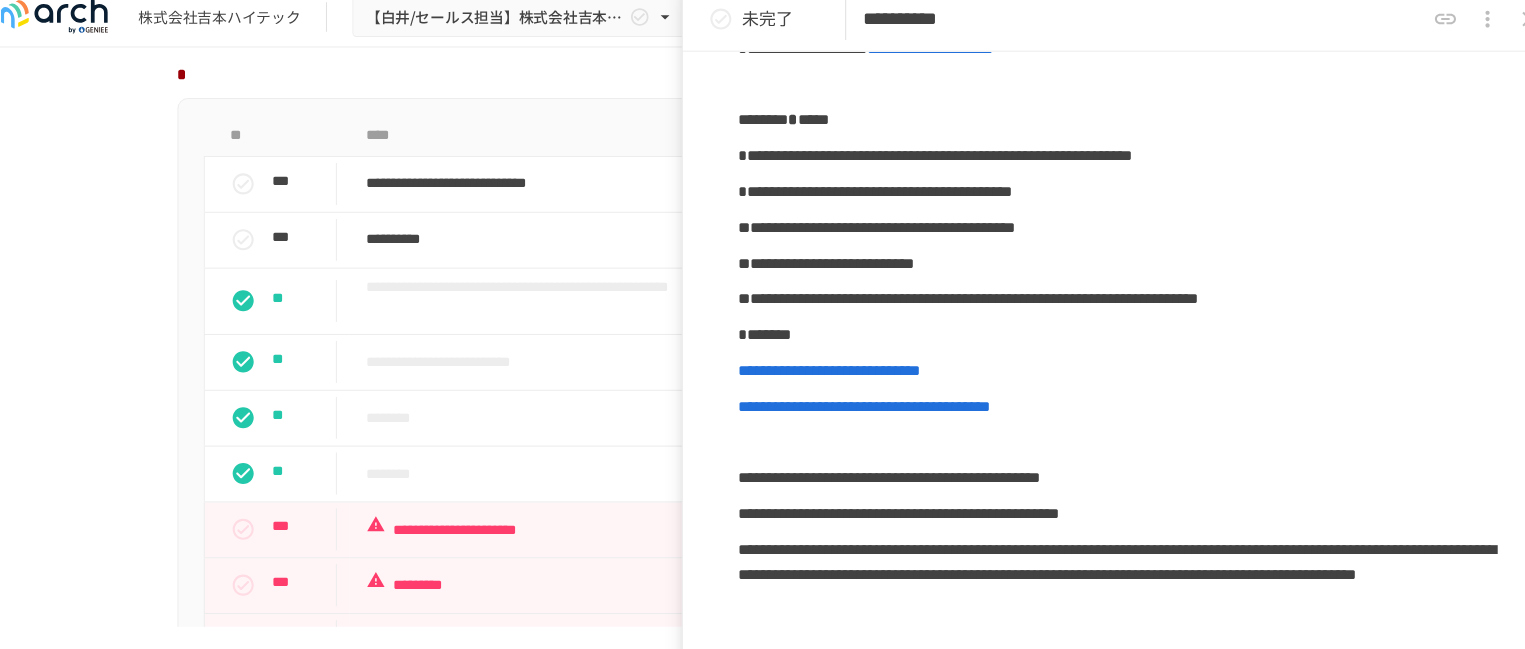 scroll, scrollTop: 754, scrollLeft: 0, axis: vertical 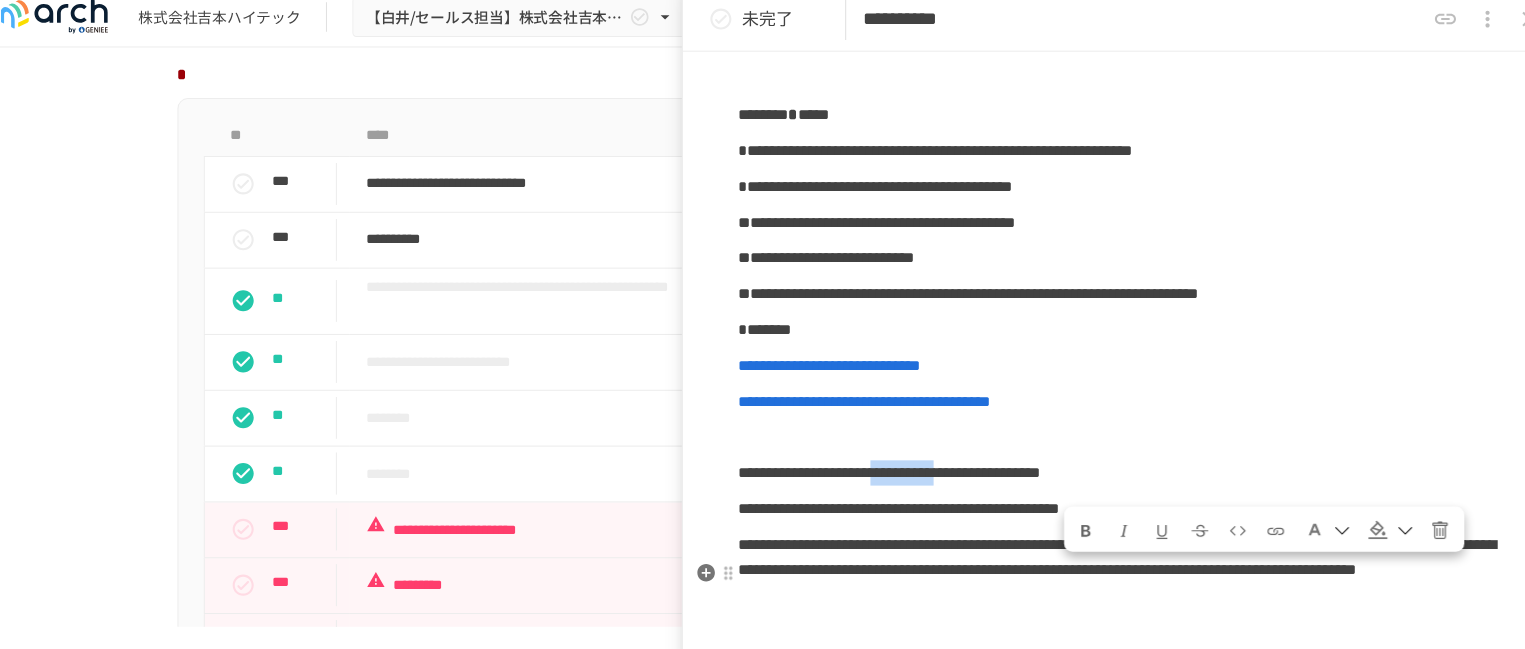 drag, startPoint x: 1055, startPoint y: 572, endPoint x: 1202, endPoint y: 571, distance: 147.0034 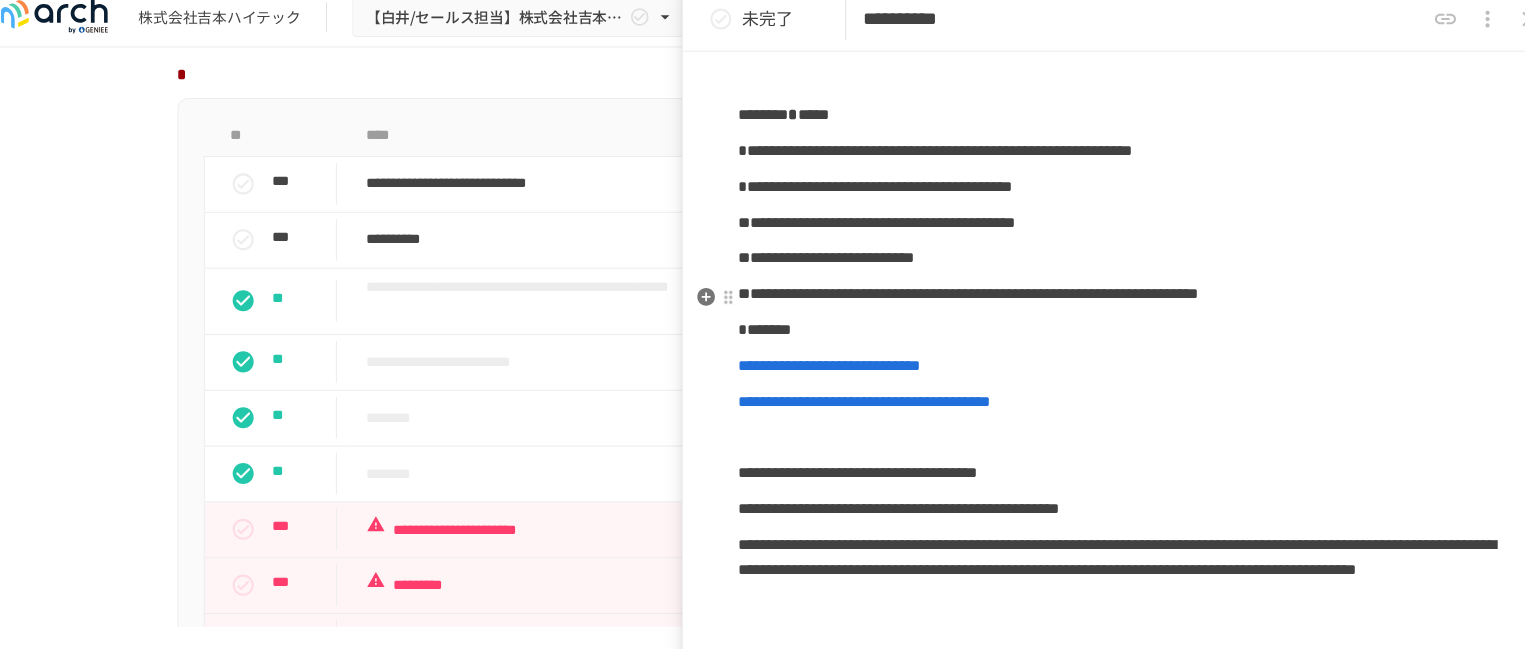 click on "**********" at bounding box center (869, 222) 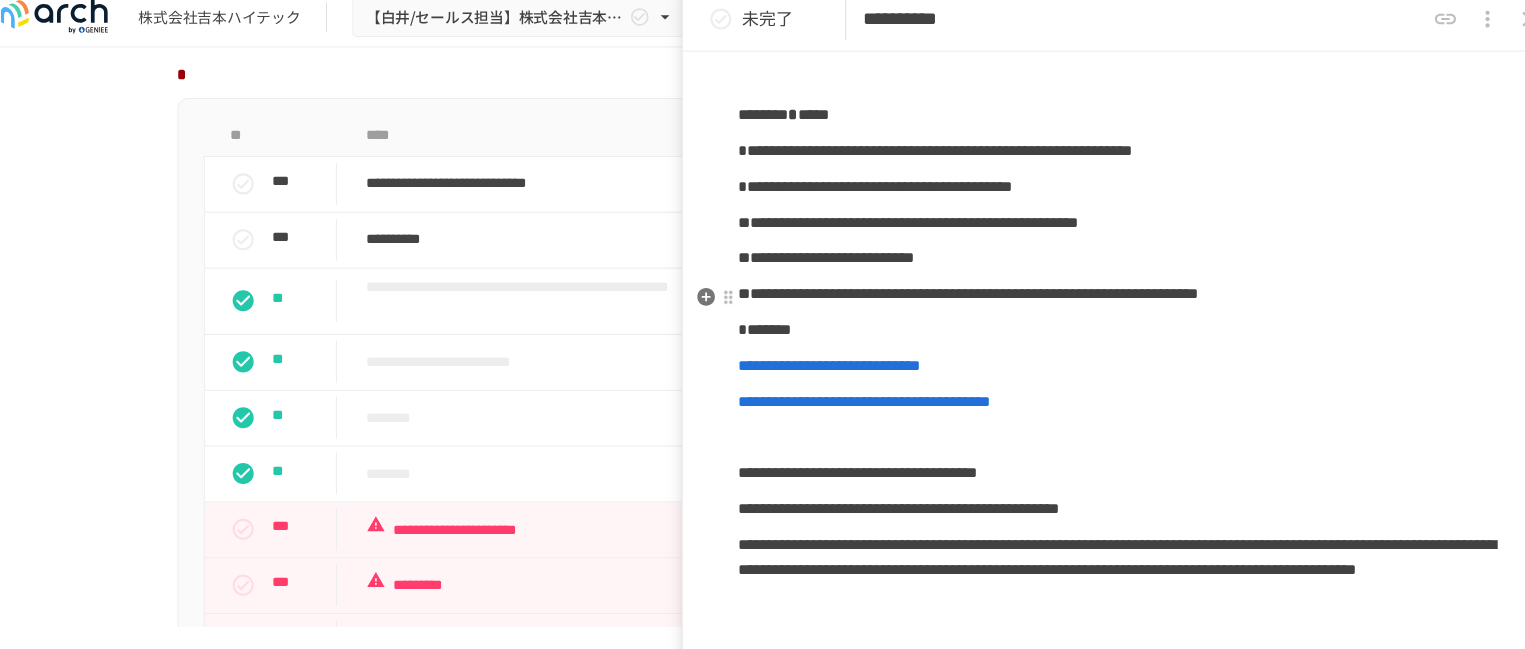 click on "**********" at bounding box center (899, 222) 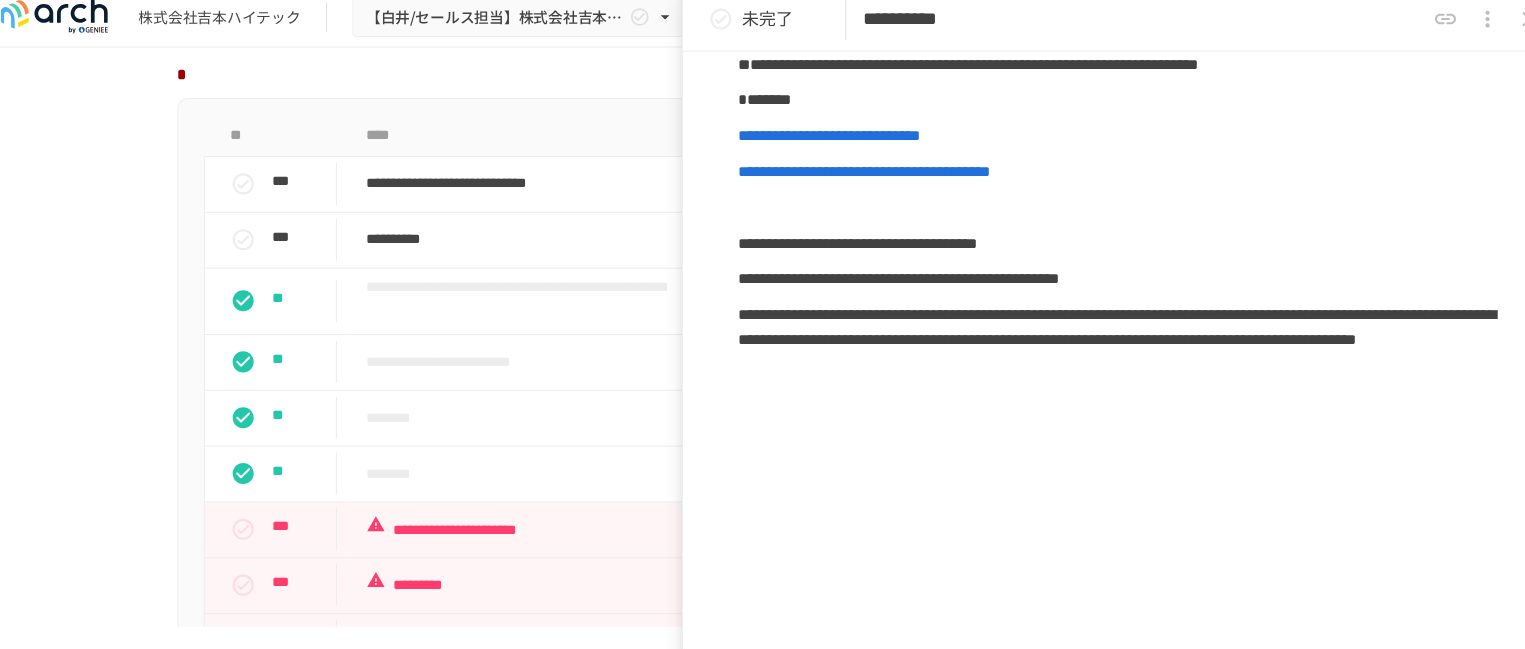 scroll, scrollTop: 939, scrollLeft: 0, axis: vertical 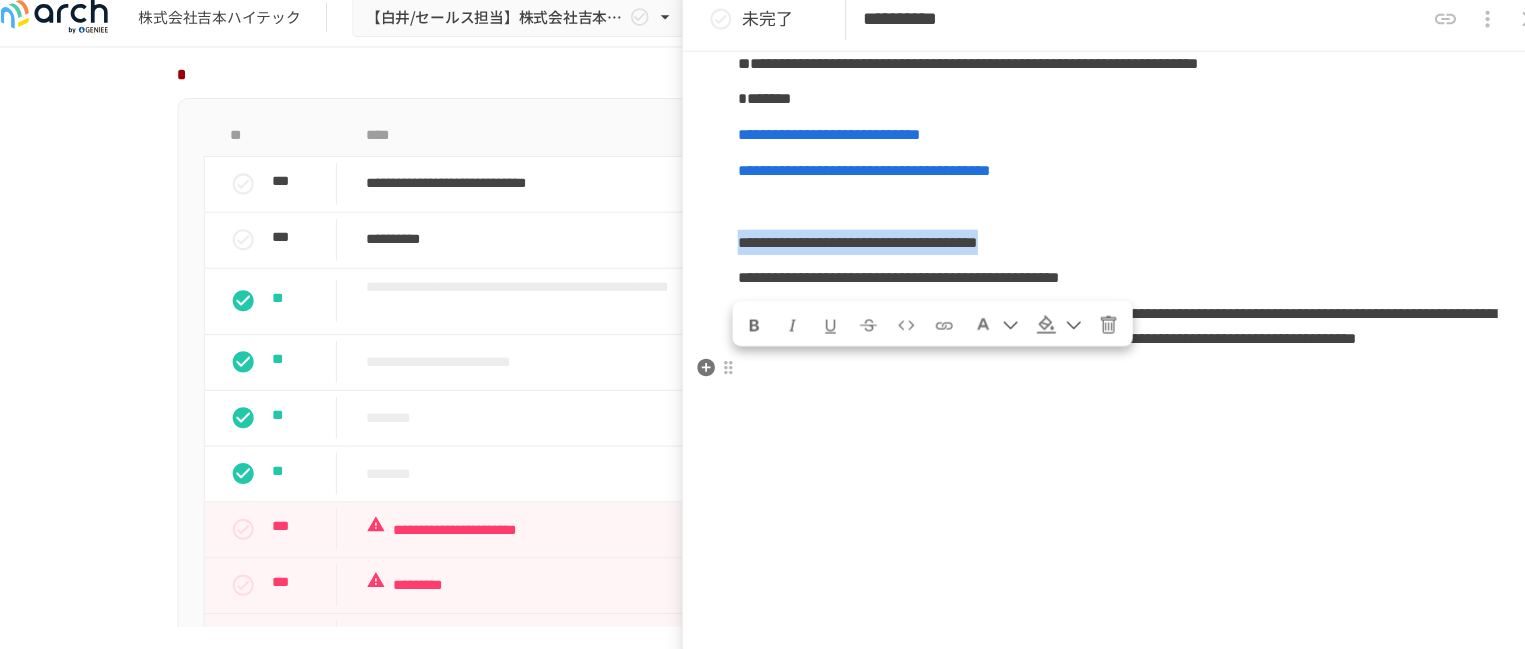 drag, startPoint x: 1316, startPoint y: 378, endPoint x: 743, endPoint y: 384, distance: 573.03143 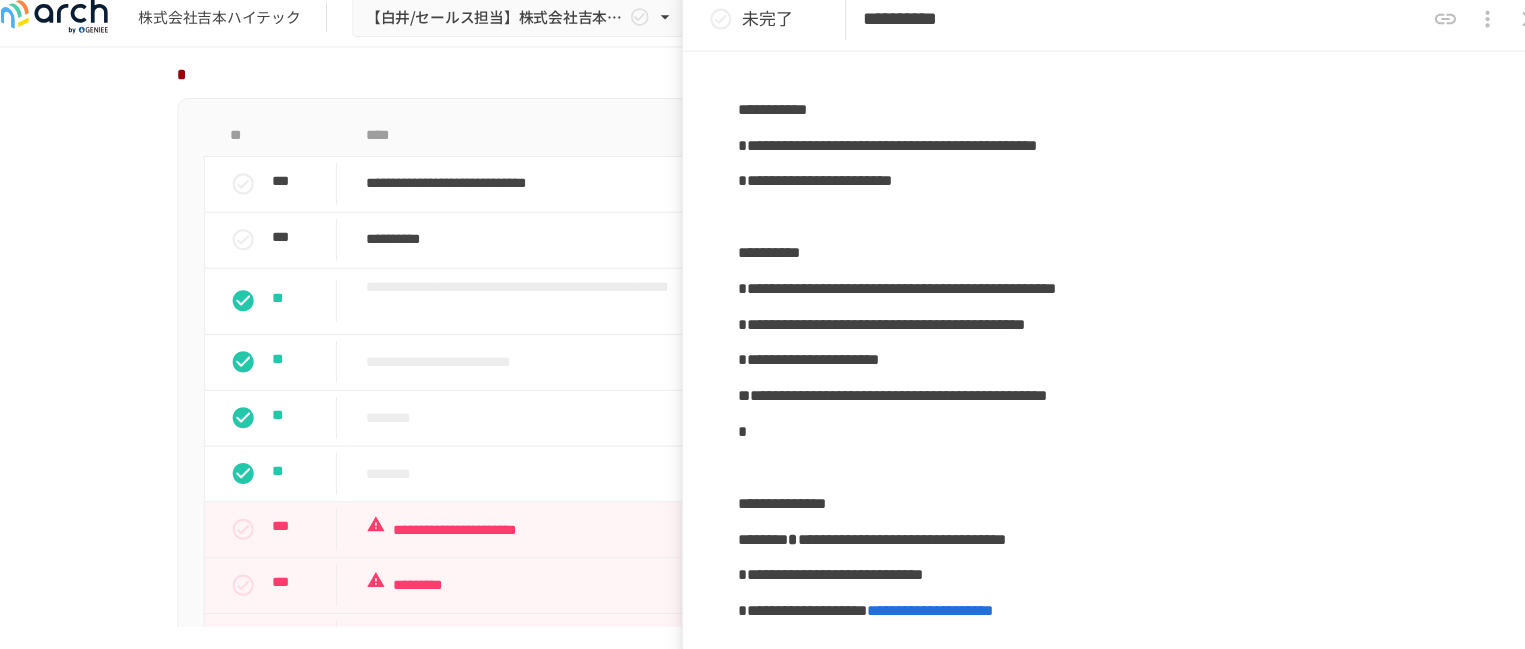 scroll, scrollTop: 213, scrollLeft: 0, axis: vertical 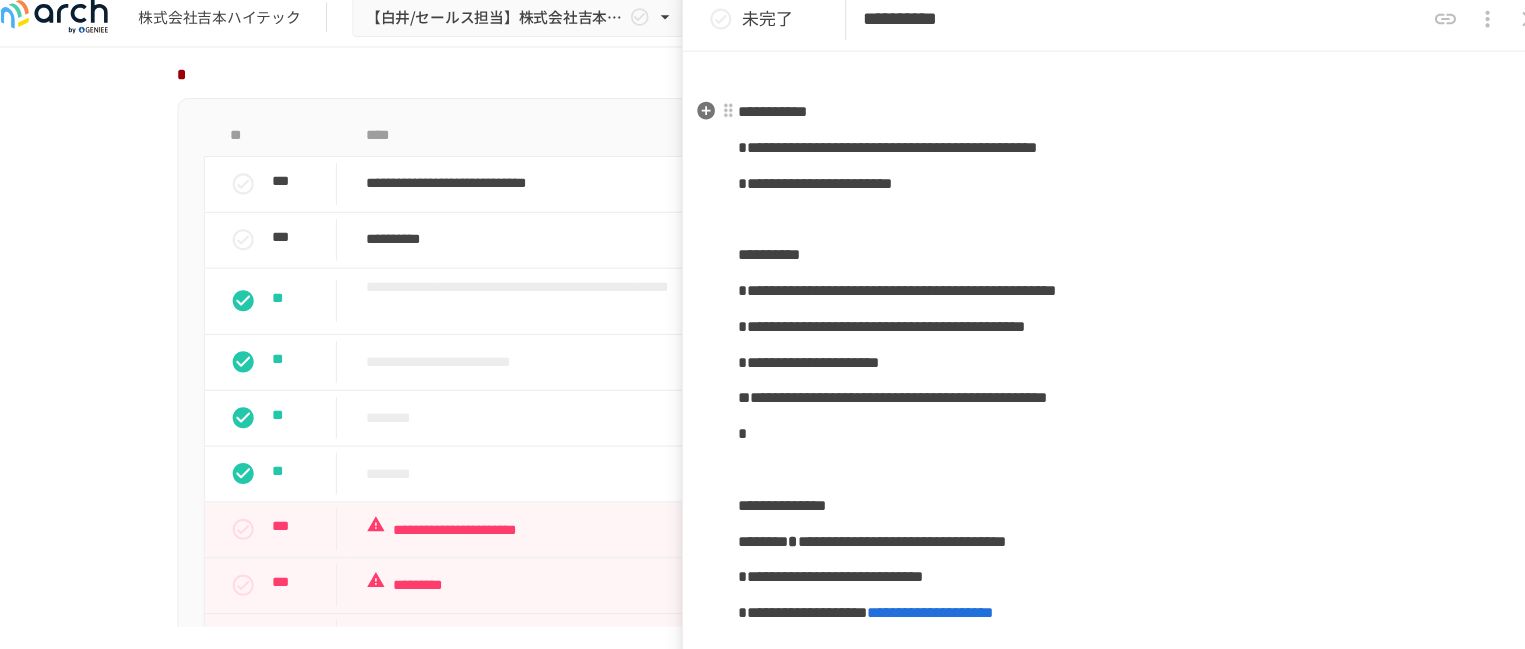 click on "**********" at bounding box center [770, 117] 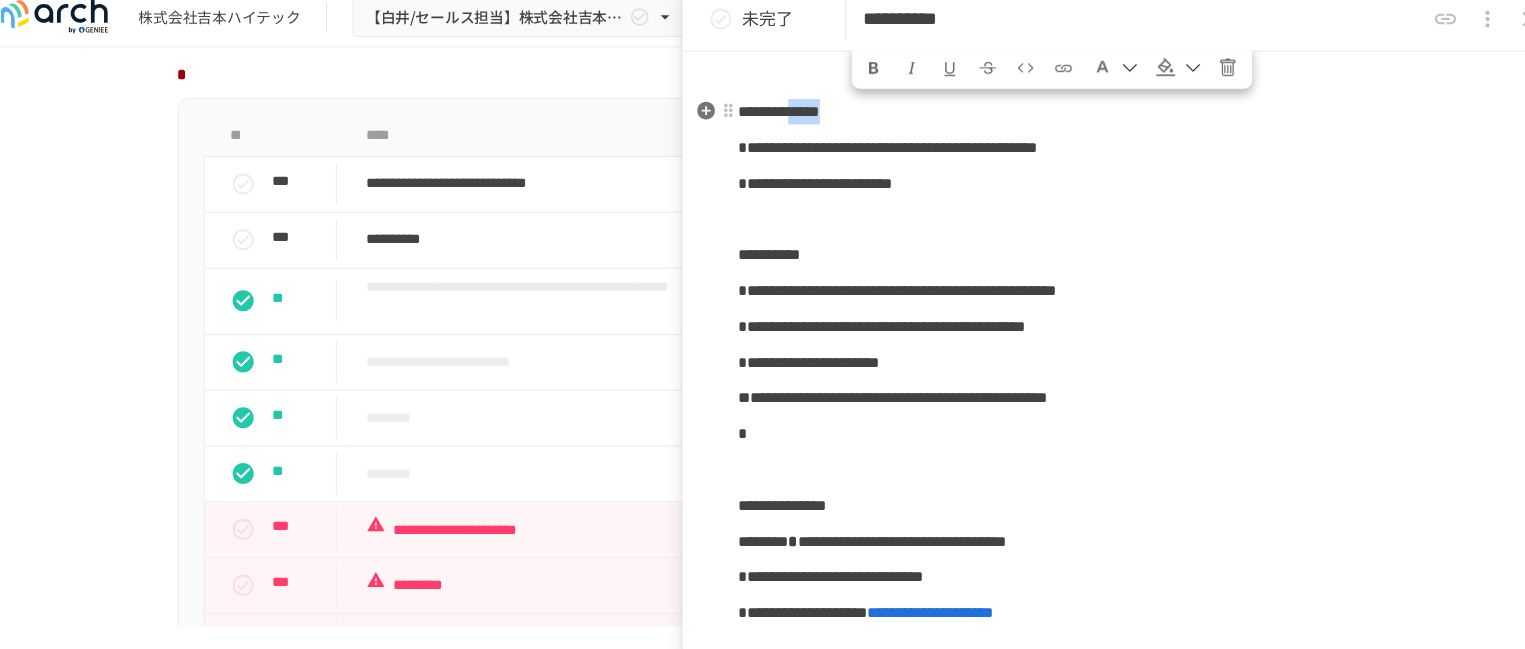 drag, startPoint x: 925, startPoint y: 141, endPoint x: 852, endPoint y: 135, distance: 73.24616 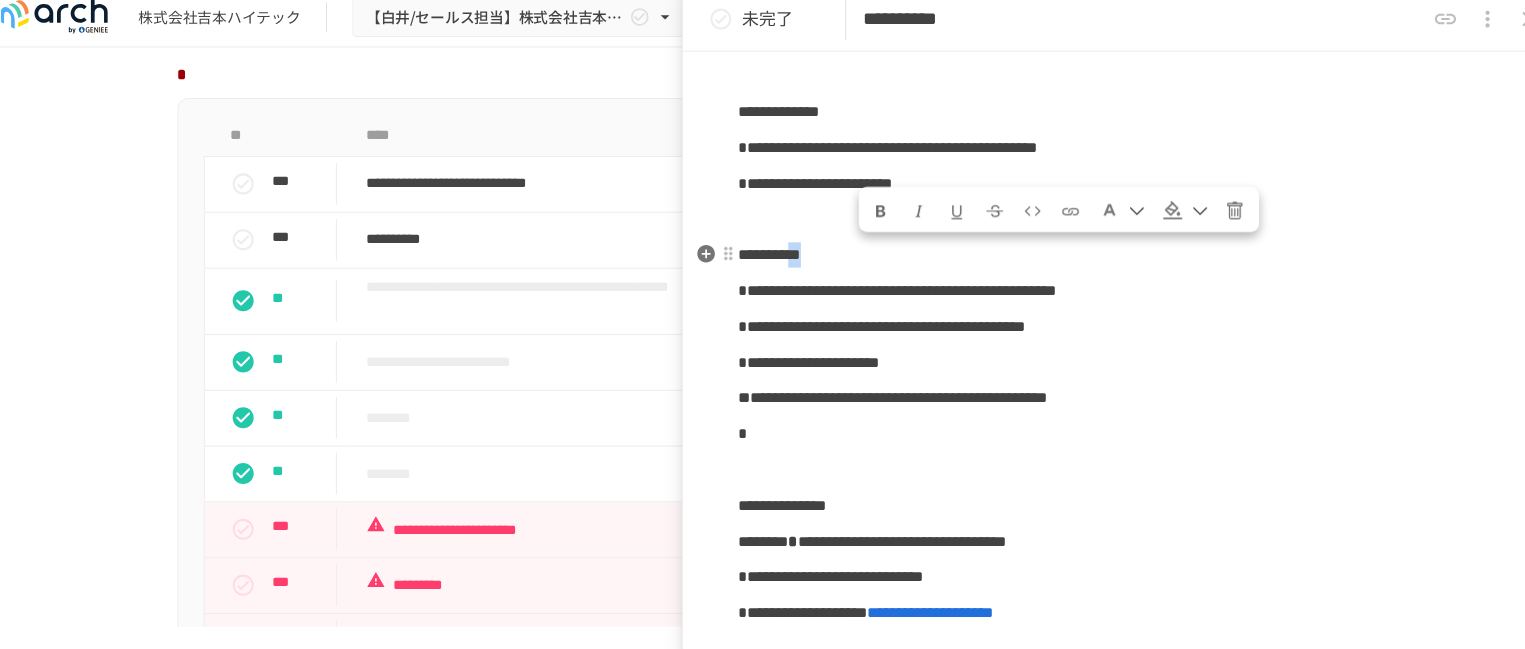 drag, startPoint x: 856, startPoint y: 275, endPoint x: 881, endPoint y: 275, distance: 25 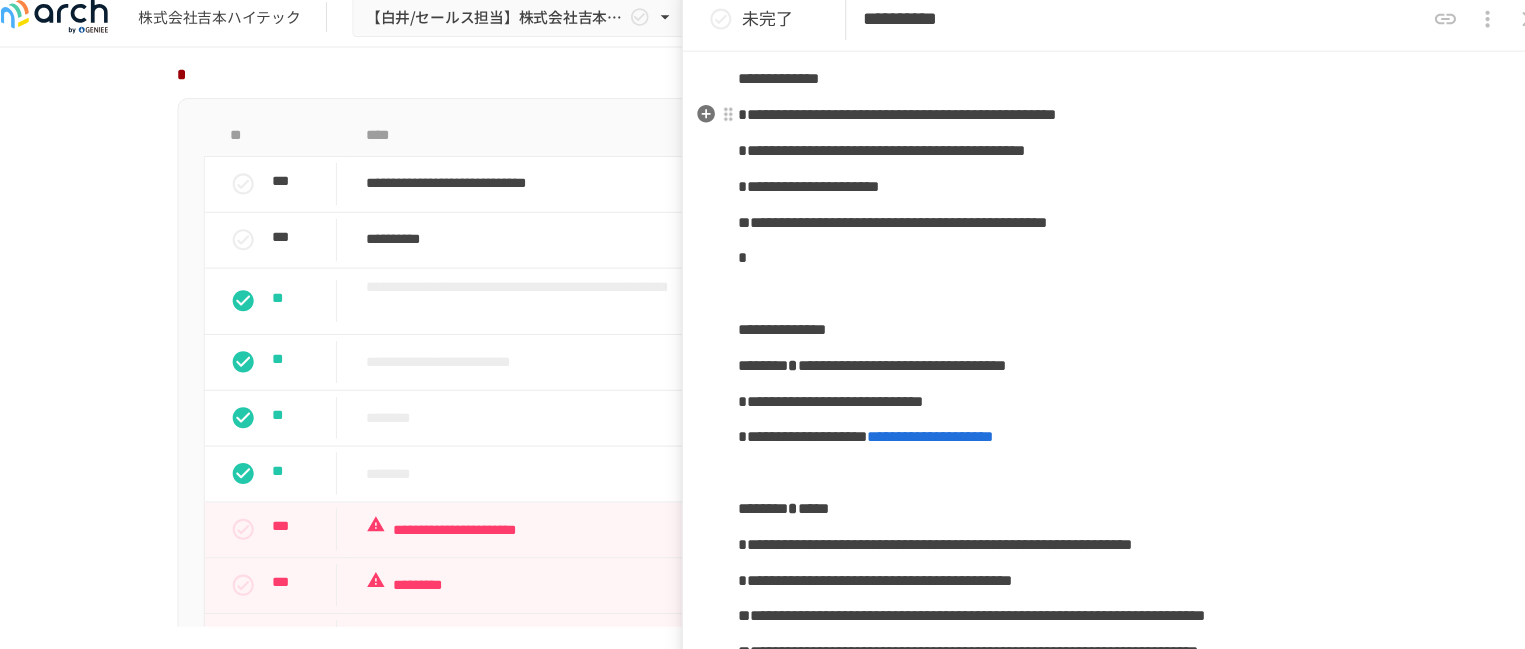 scroll, scrollTop: 384, scrollLeft: 0, axis: vertical 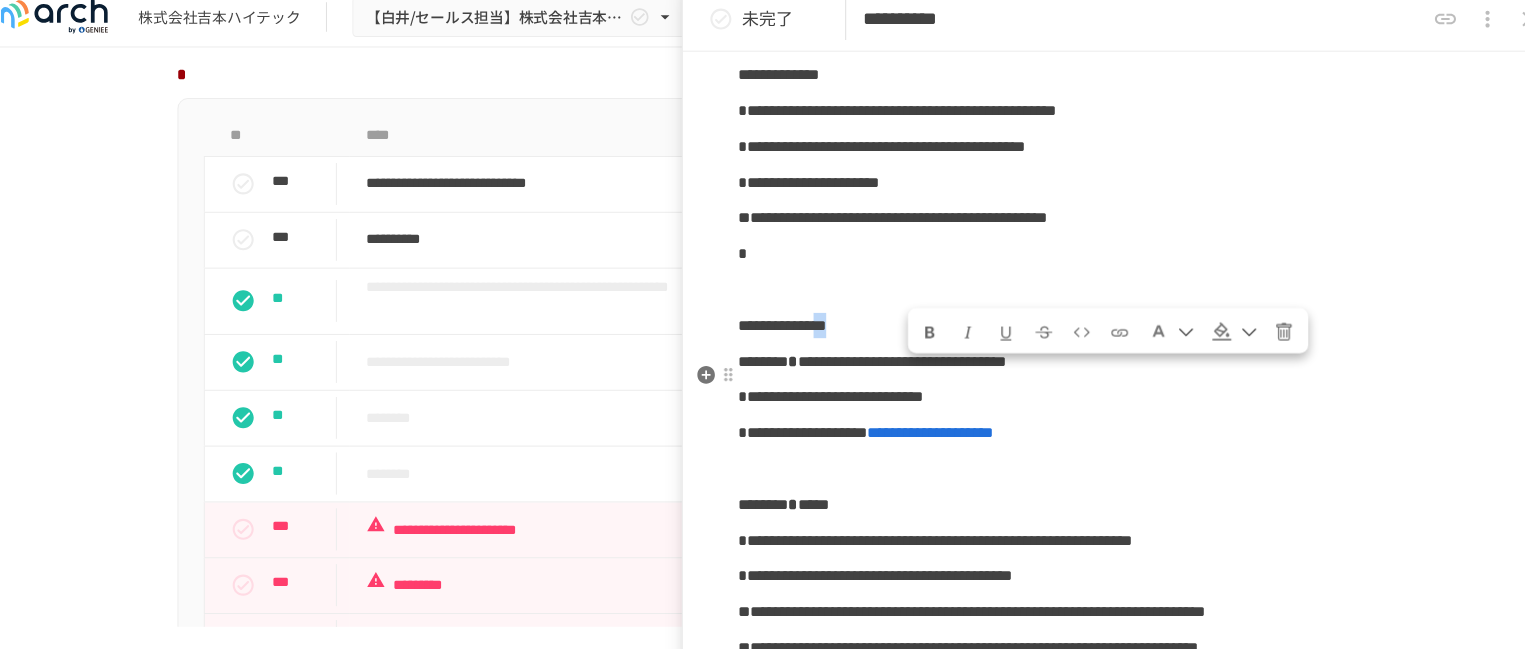 drag, startPoint x: 911, startPoint y: 385, endPoint x: 932, endPoint y: 386, distance: 21.023796 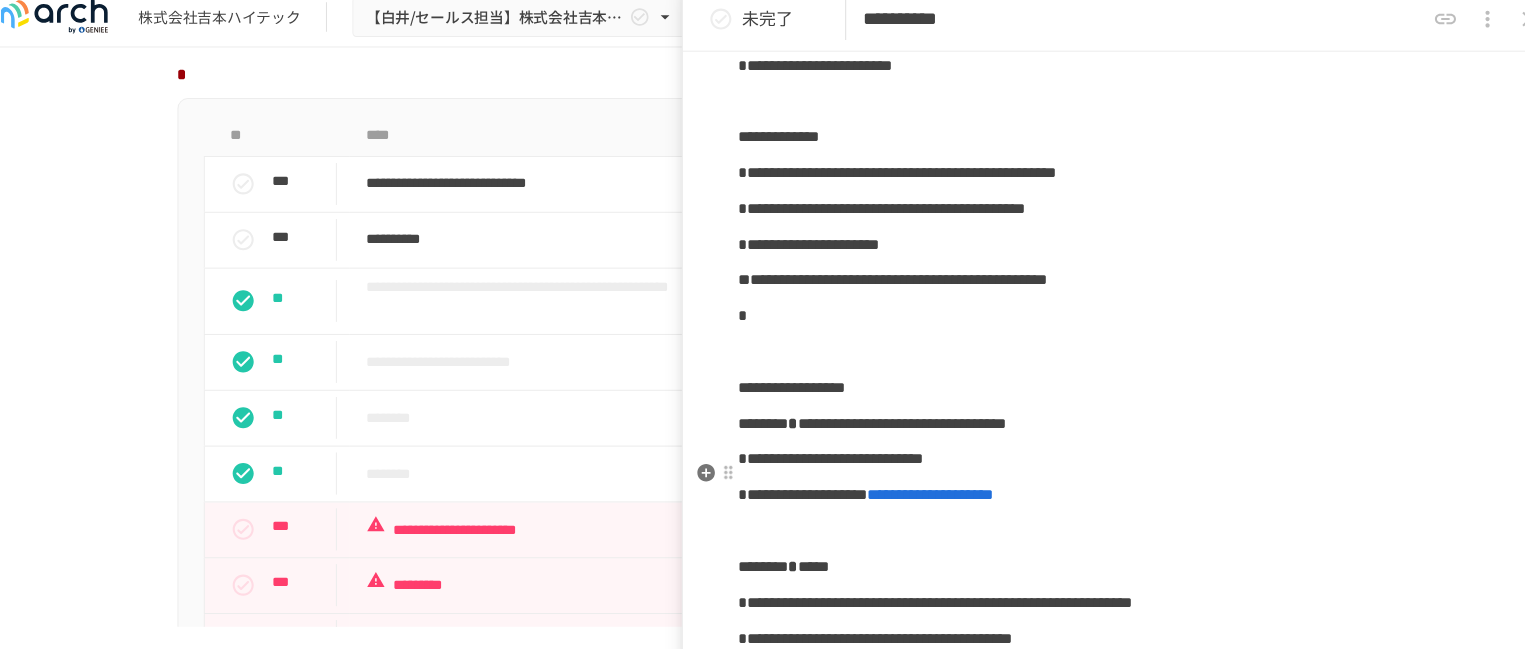 scroll, scrollTop: 323, scrollLeft: 0, axis: vertical 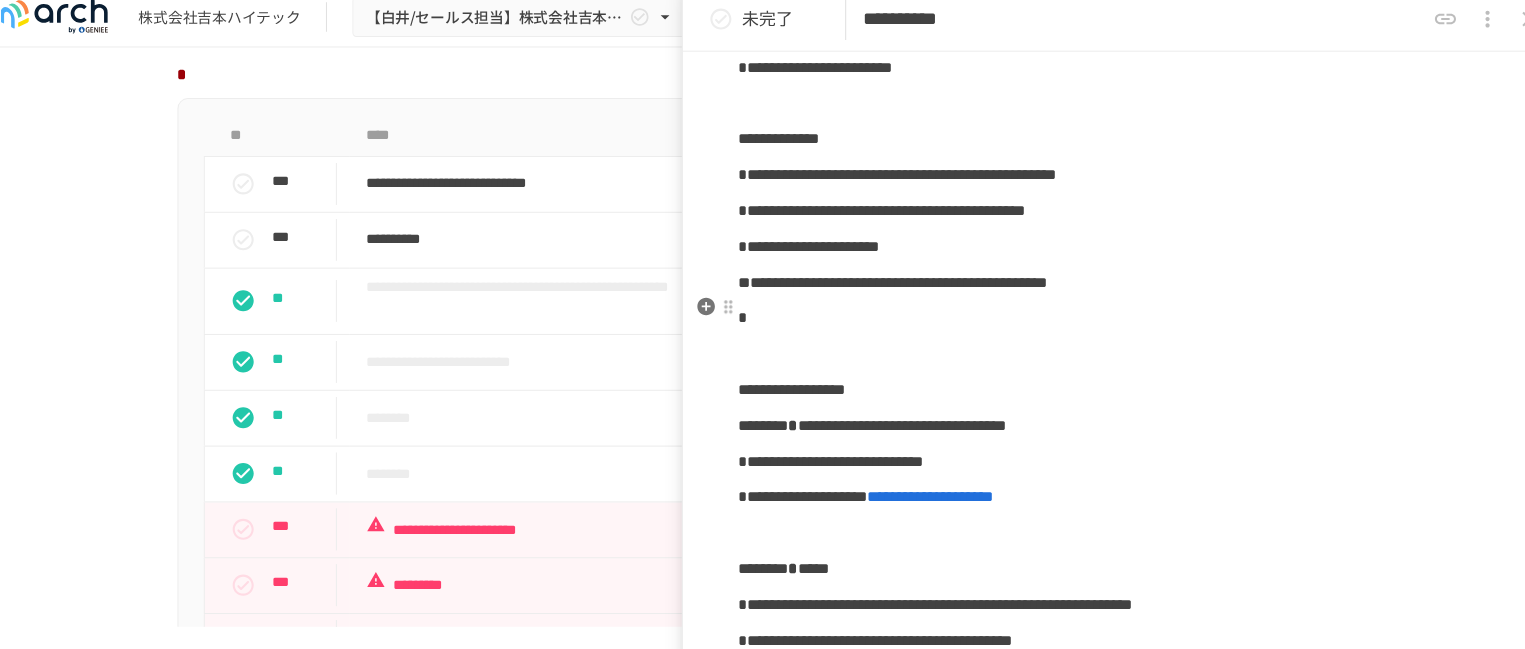 click on "**********" at bounding box center (884, 279) 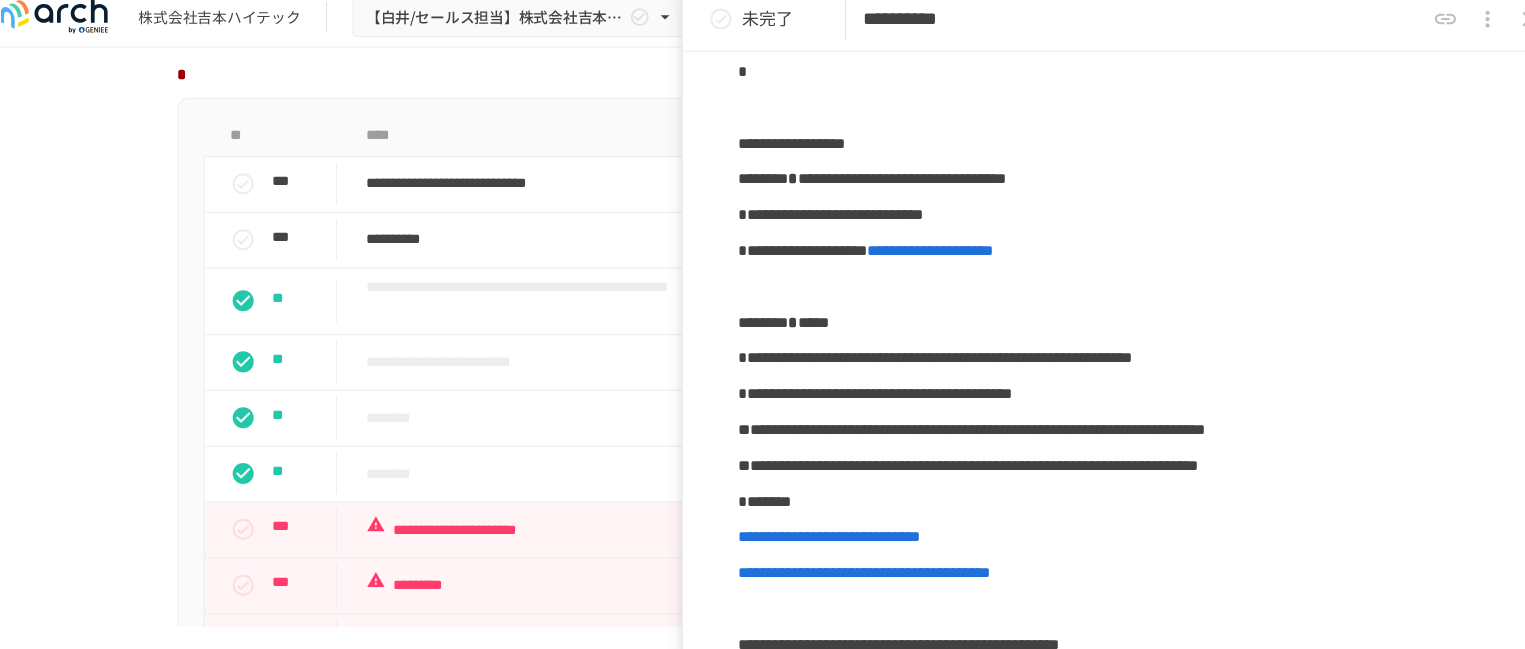 scroll, scrollTop: 625, scrollLeft: 0, axis: vertical 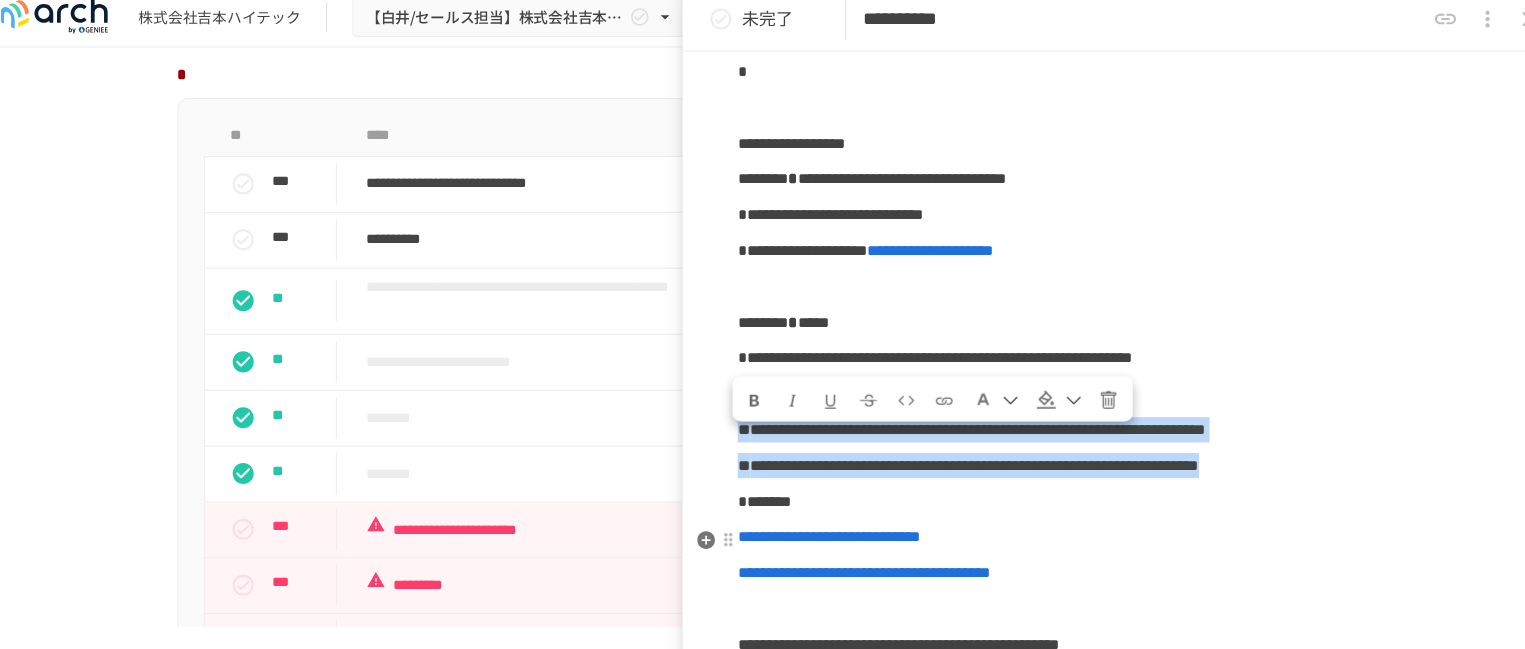 drag, startPoint x: 751, startPoint y: 449, endPoint x: 1088, endPoint y: 570, distance: 358.06424 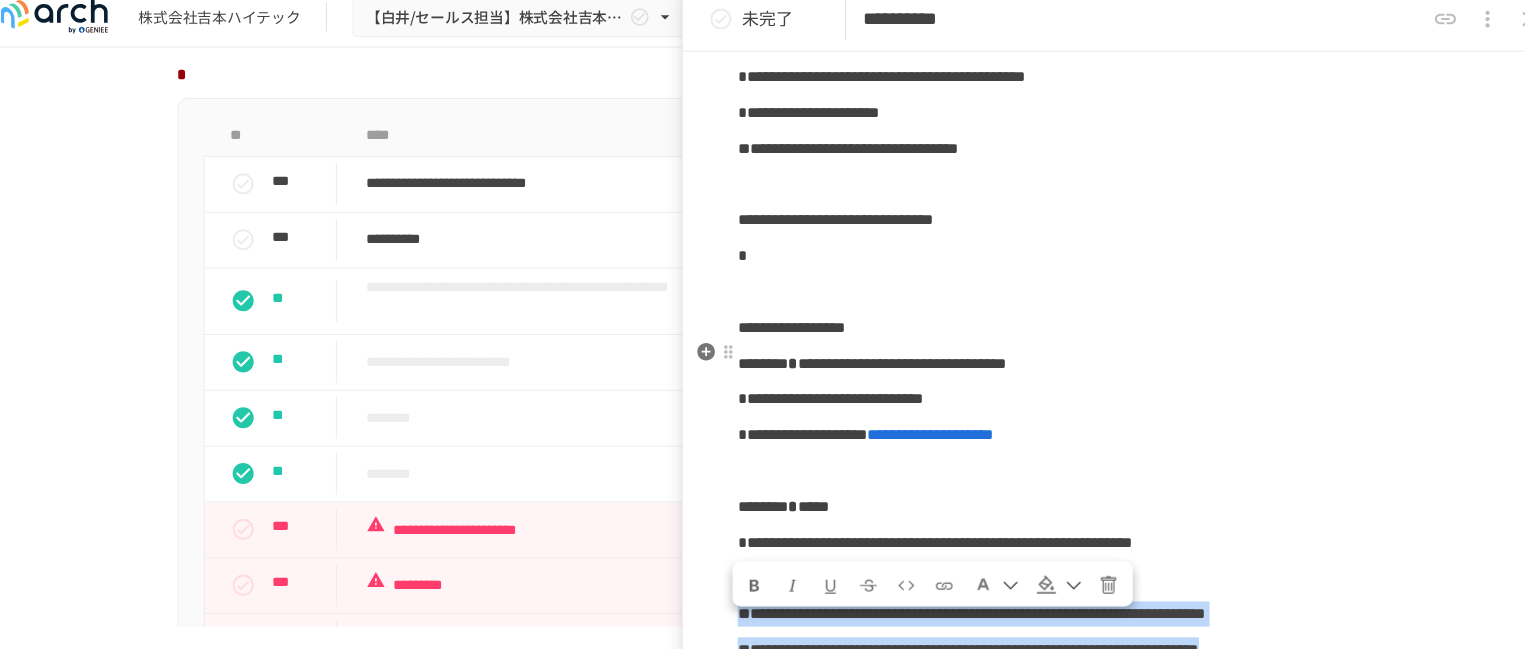scroll, scrollTop: 434, scrollLeft: 0, axis: vertical 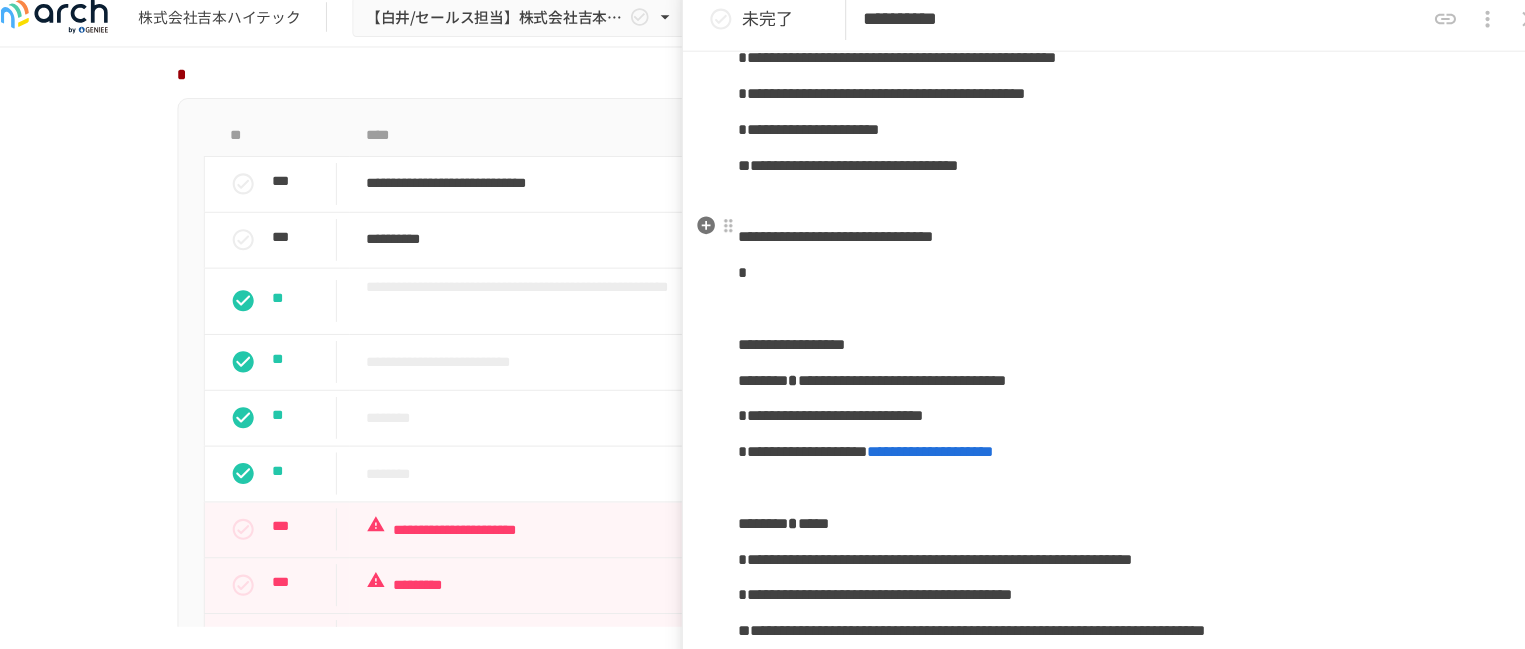 click at bounding box center [1105, 203] 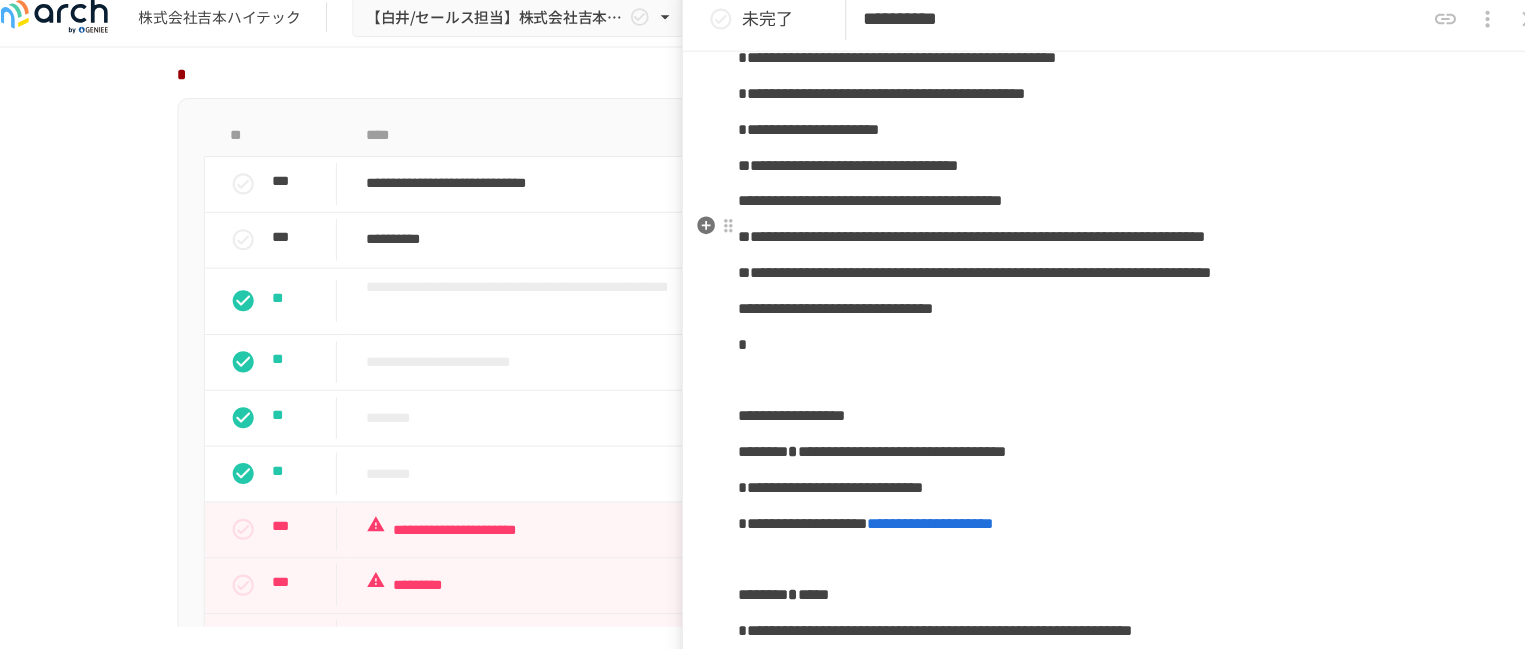 click on "**********" at bounding box center (863, 202) 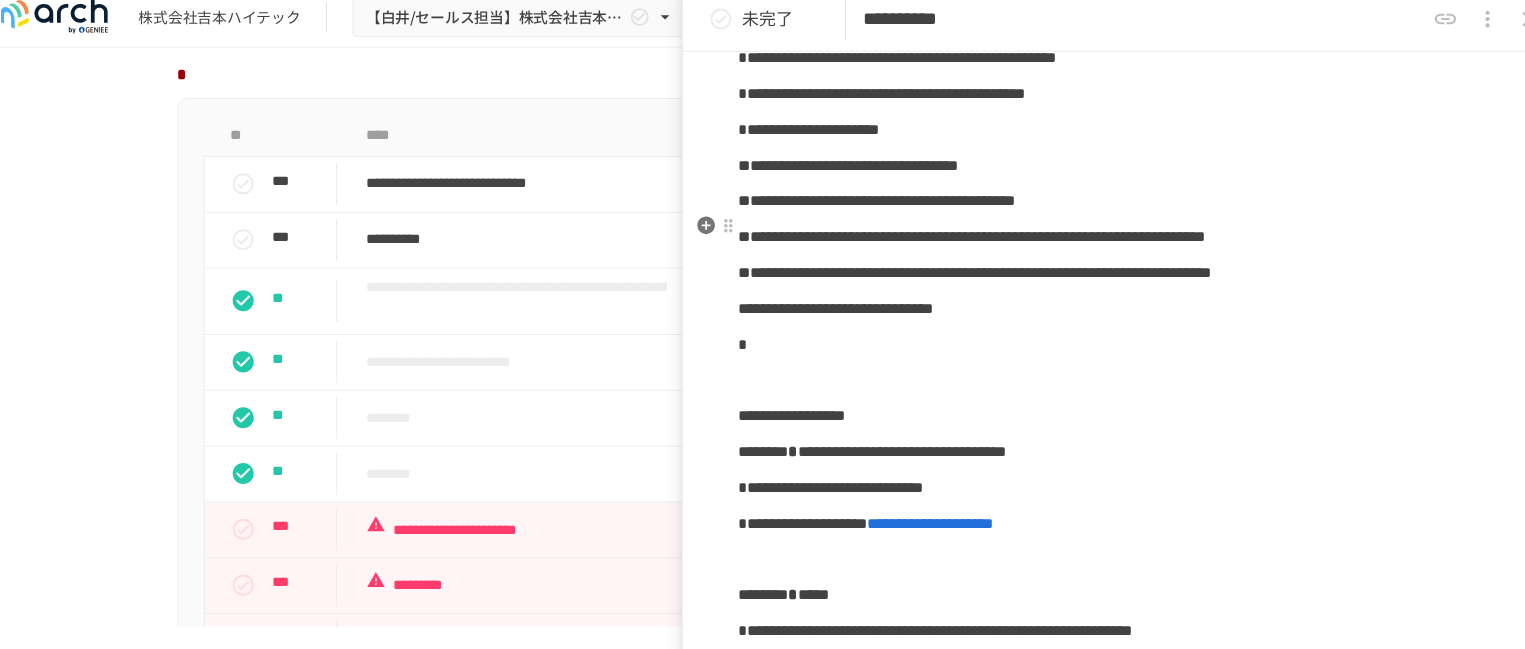 click on "**********" at bounding box center [1105, 436] 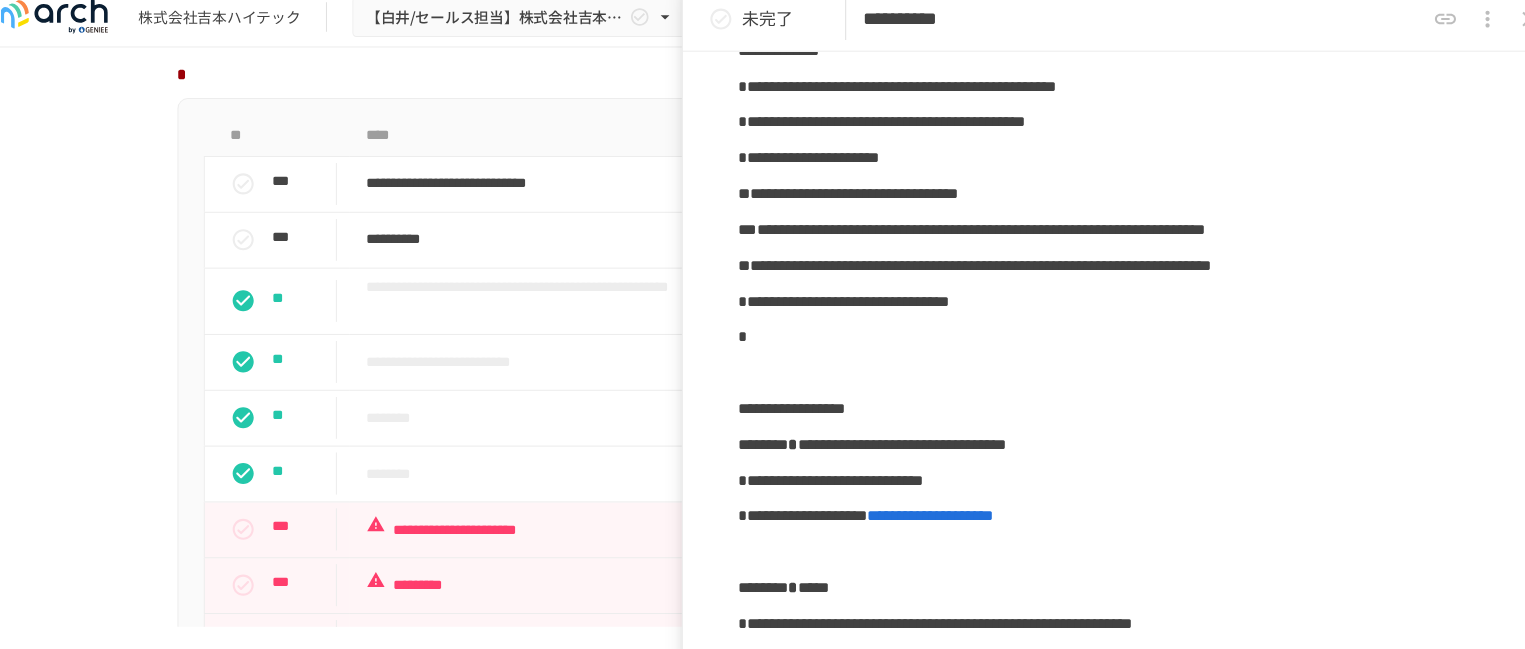scroll, scrollTop: 400, scrollLeft: 0, axis: vertical 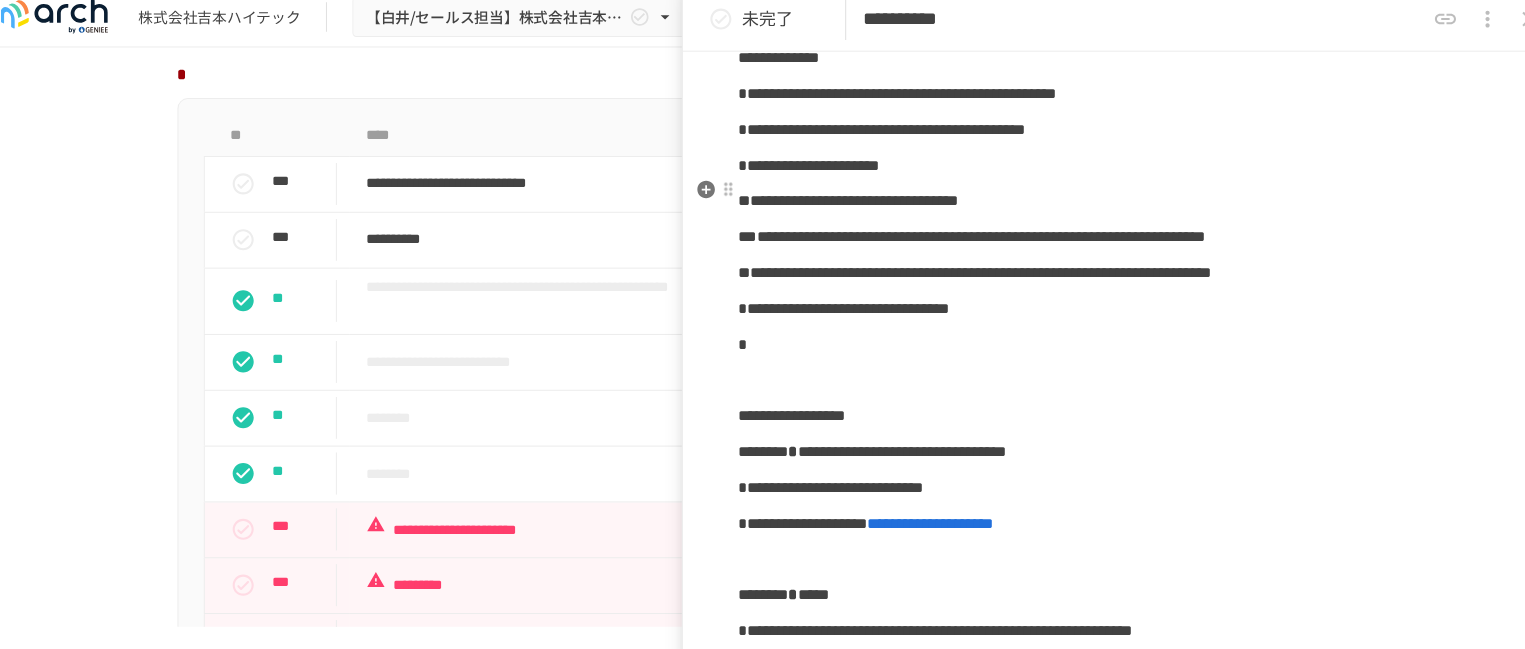 click on "**********" at bounding box center (804, 168) 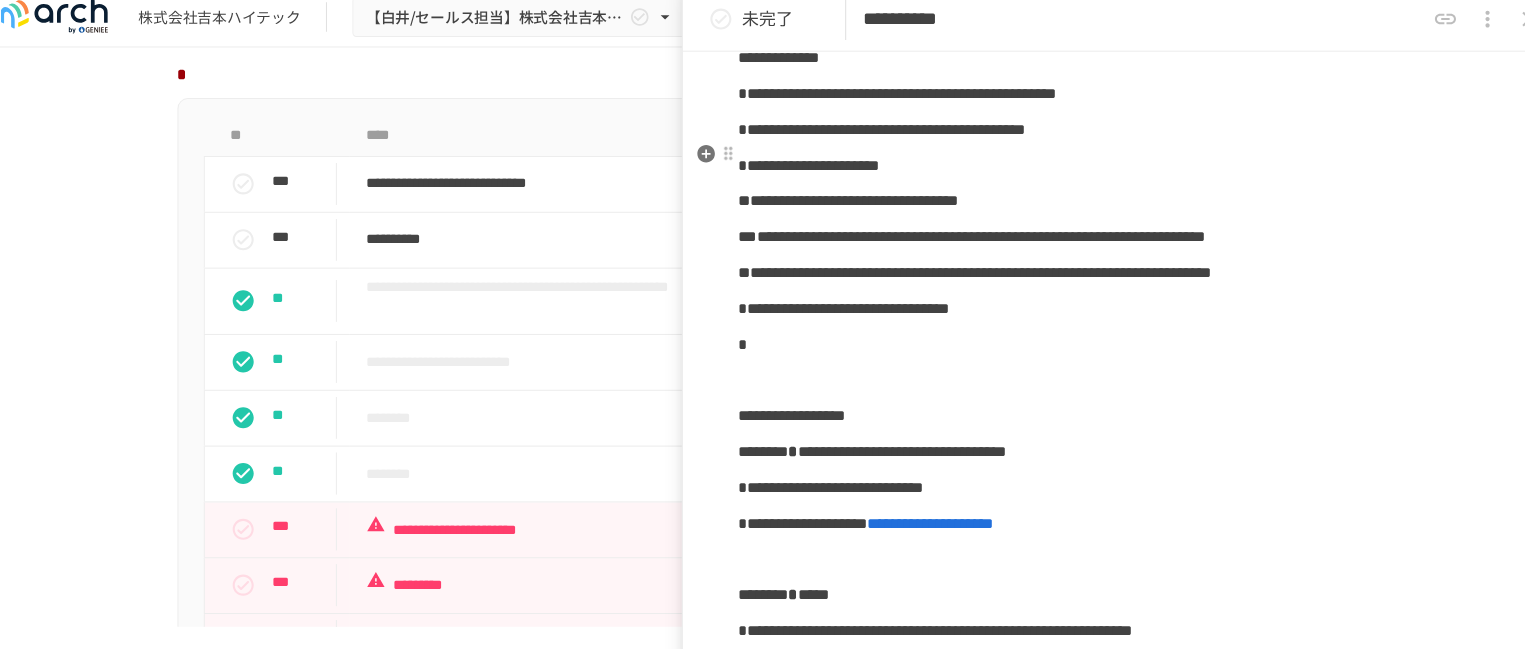 click on "**********" at bounding box center [873, 134] 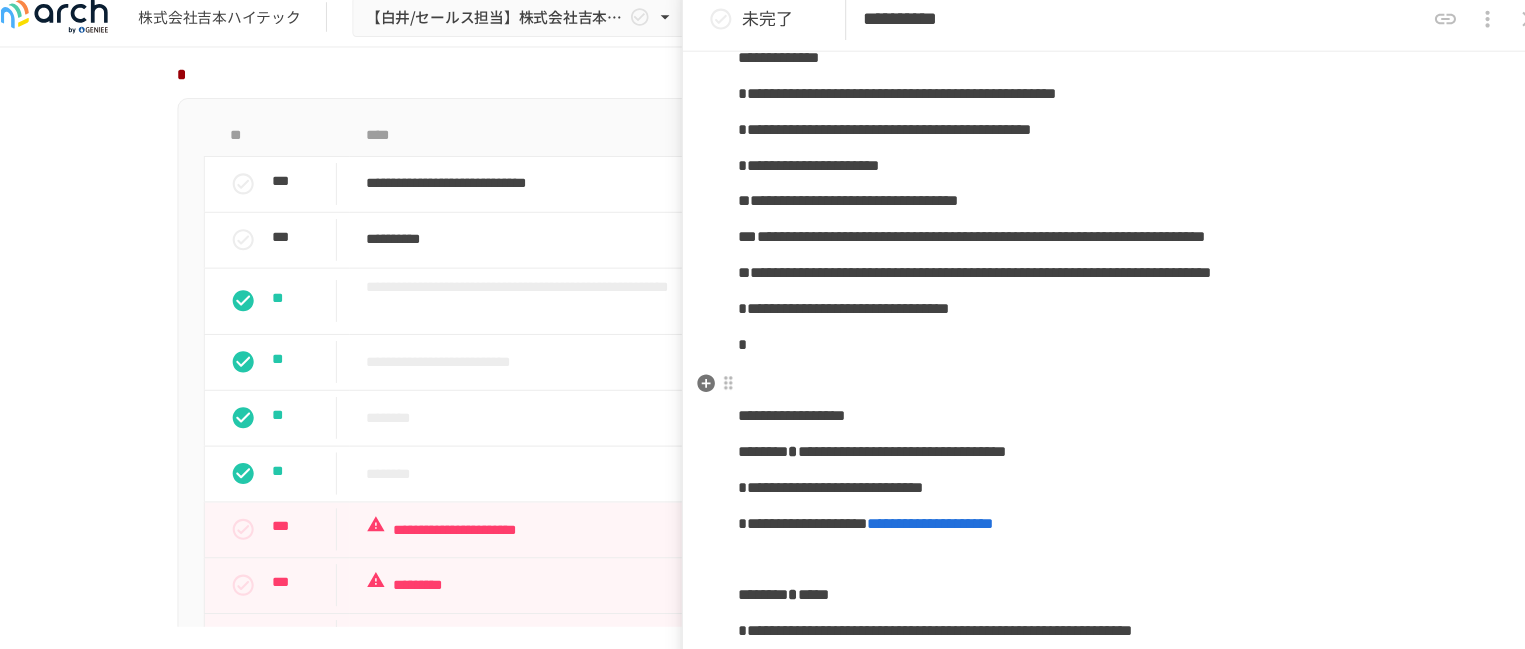 click on "**********" at bounding box center (837, 304) 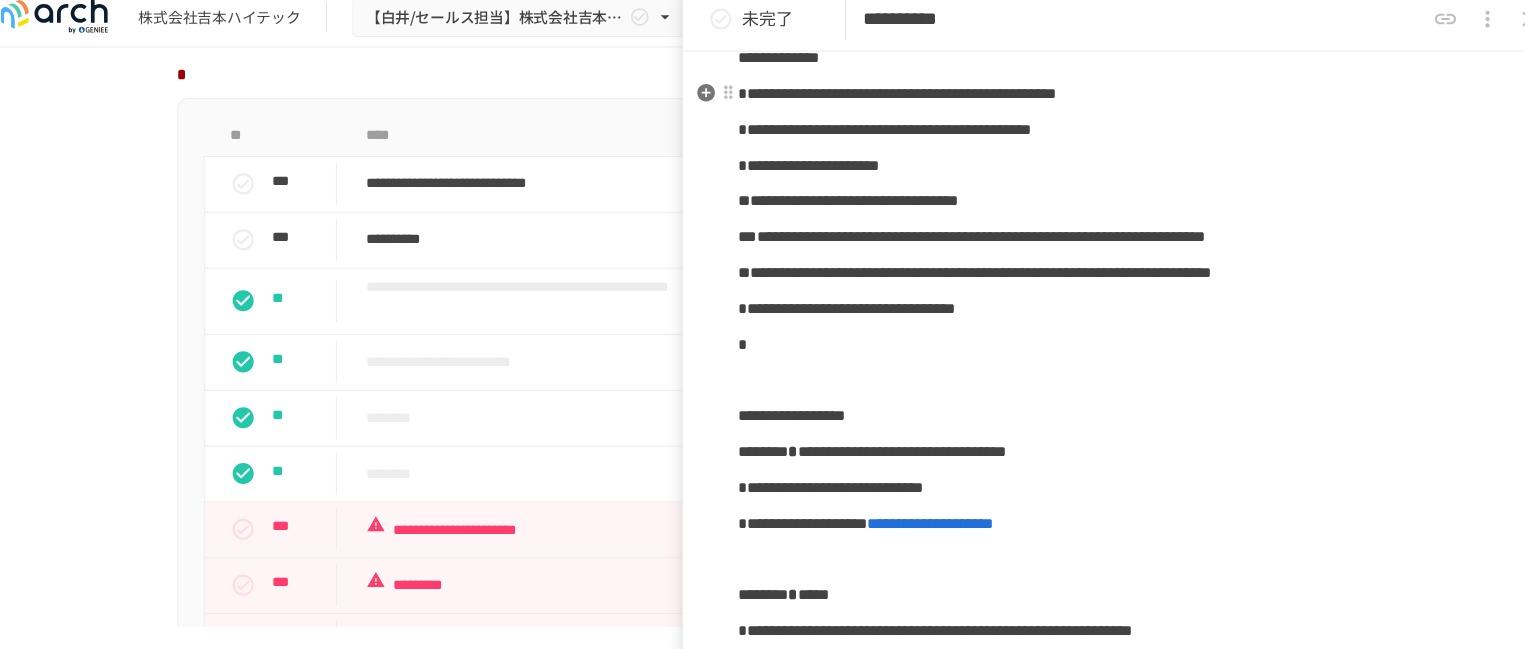 click on "**********" at bounding box center [1105, 101] 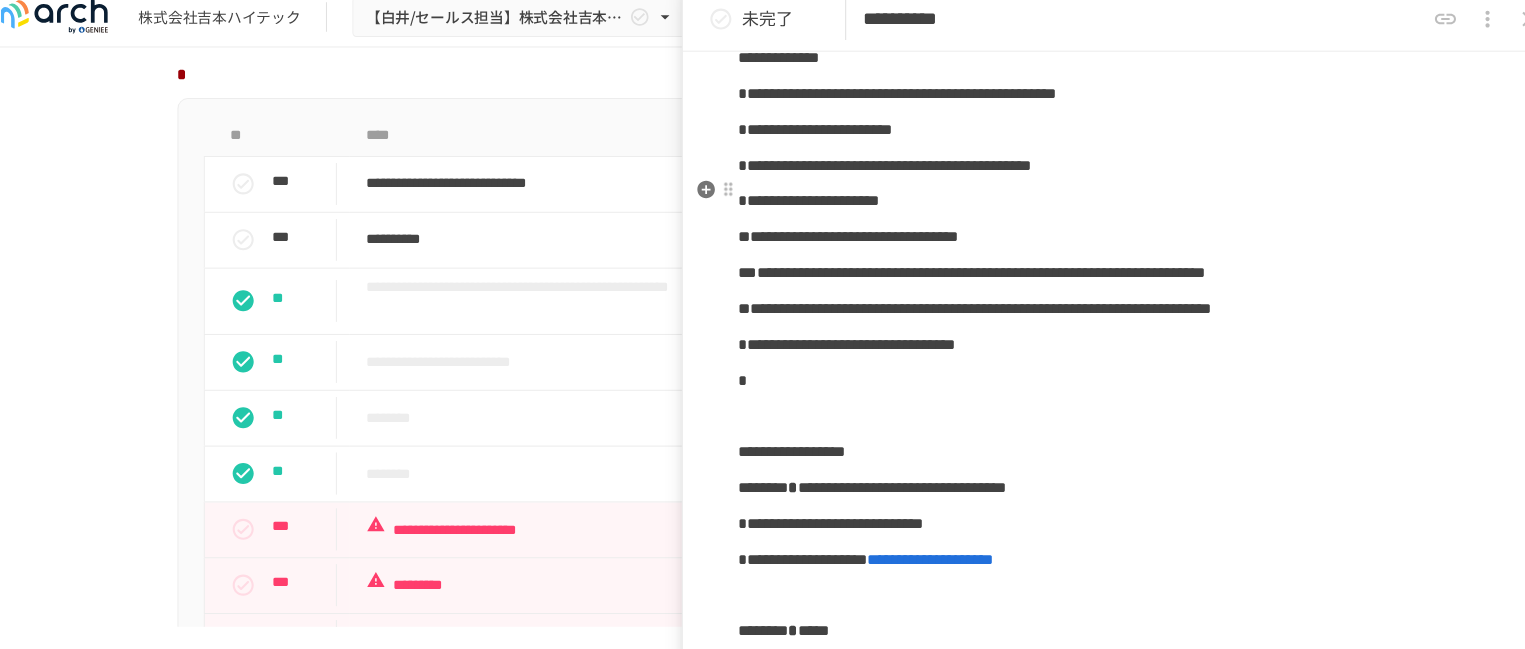 click on "**********" at bounding box center [876, 168] 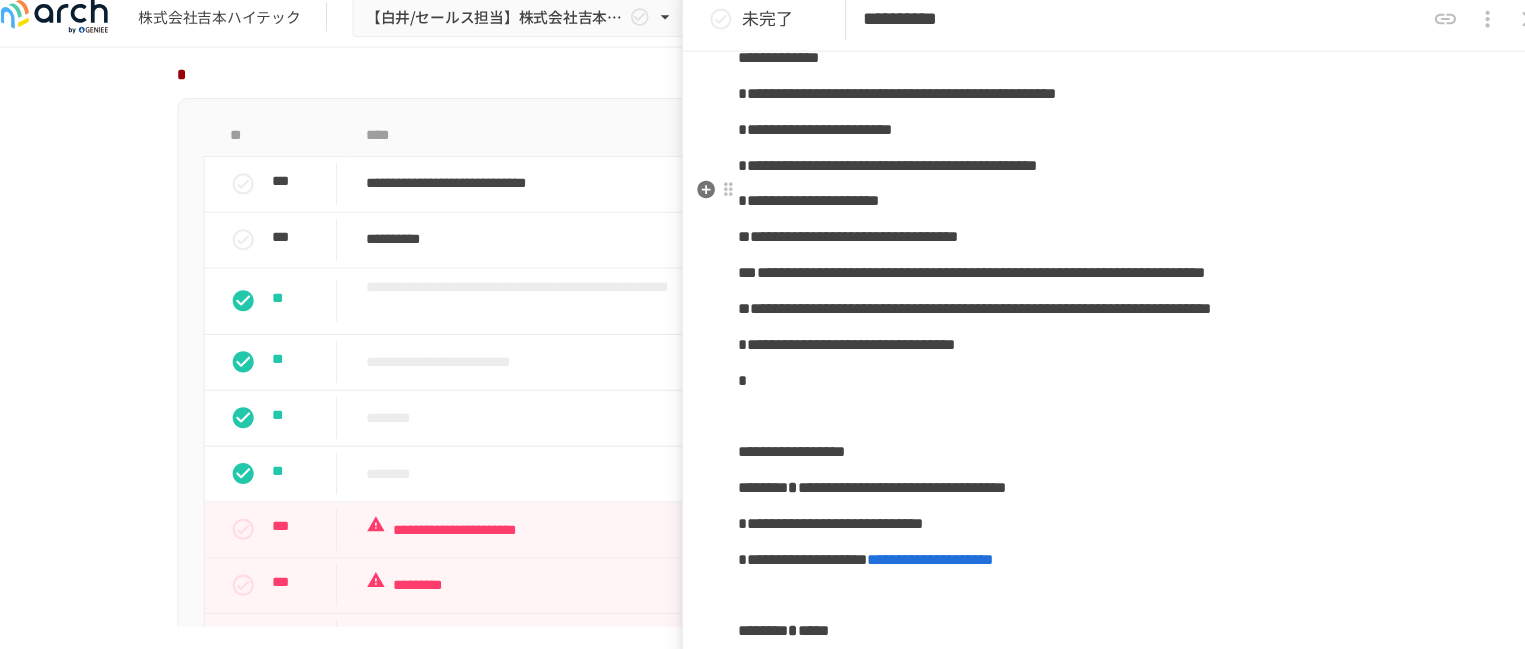 click on "**********" at bounding box center (879, 168) 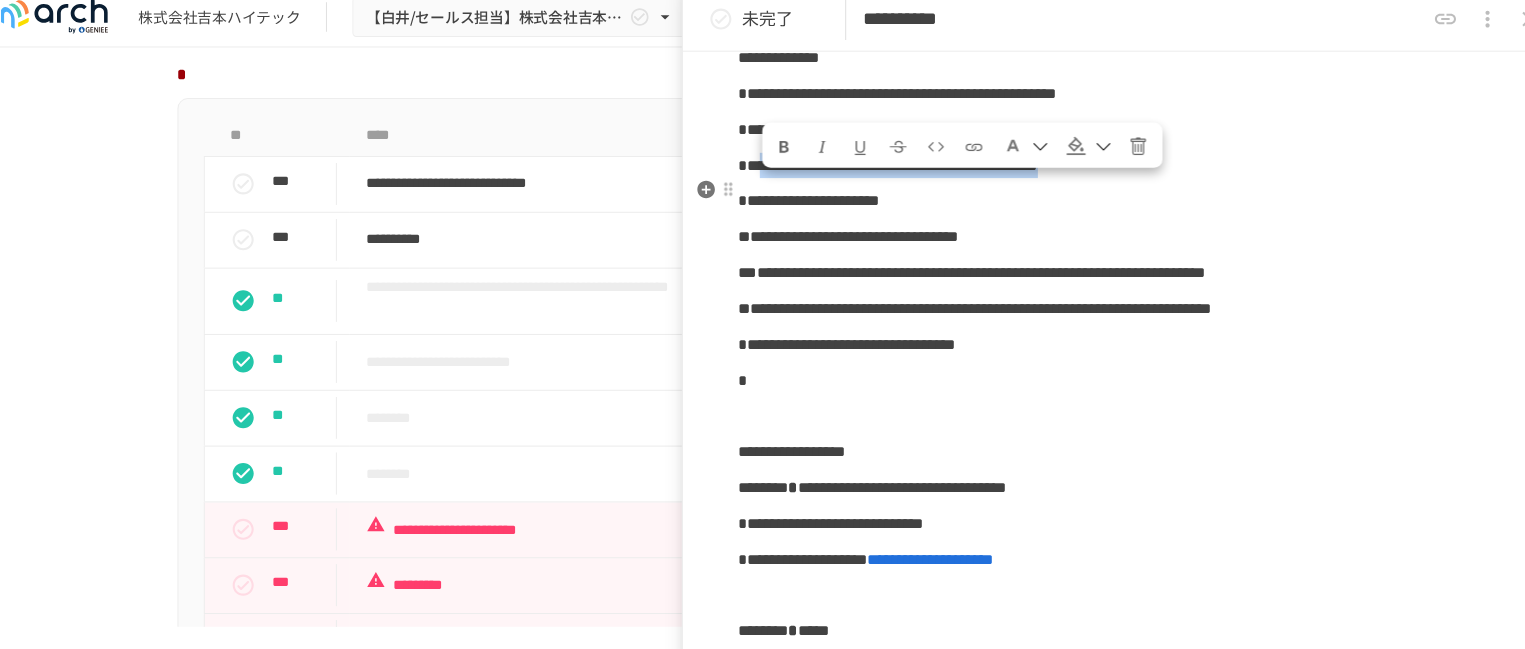 drag, startPoint x: 765, startPoint y: 214, endPoint x: 1424, endPoint y: 207, distance: 659.0372 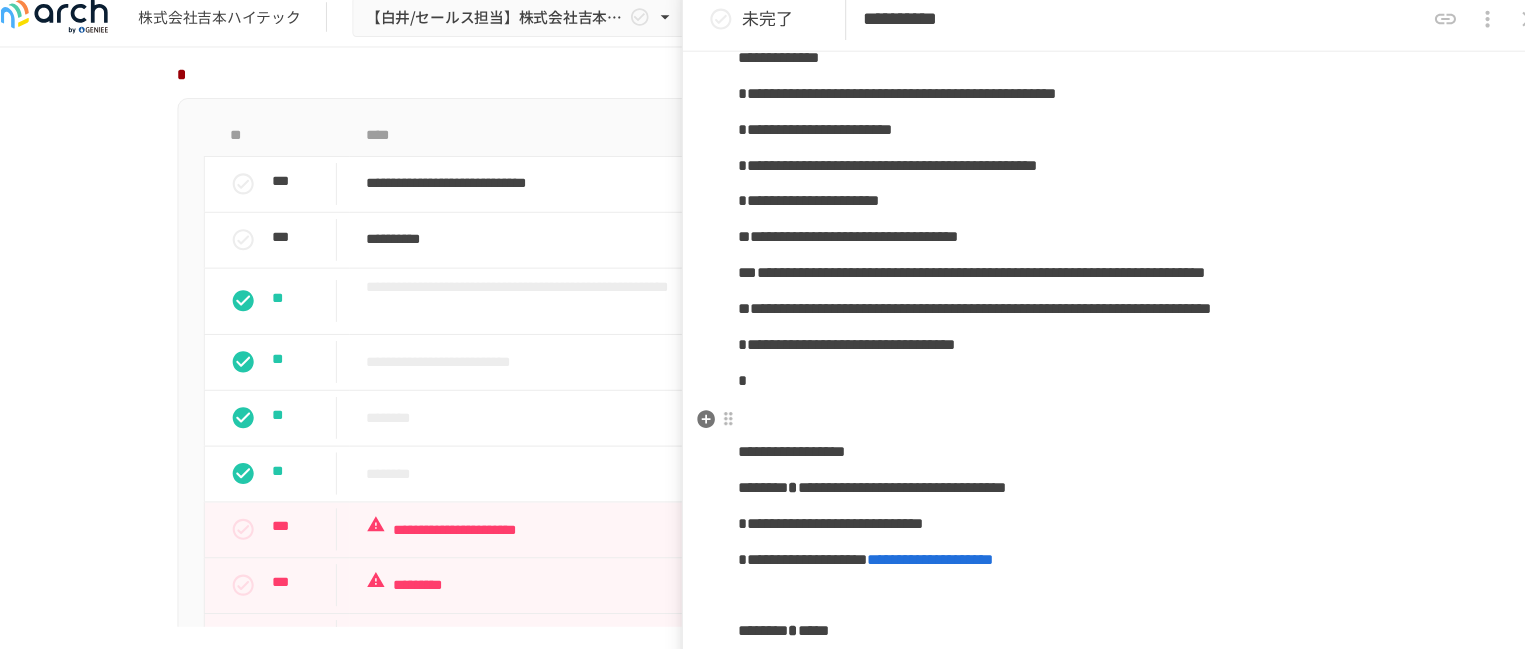click on "**********" at bounding box center (840, 338) 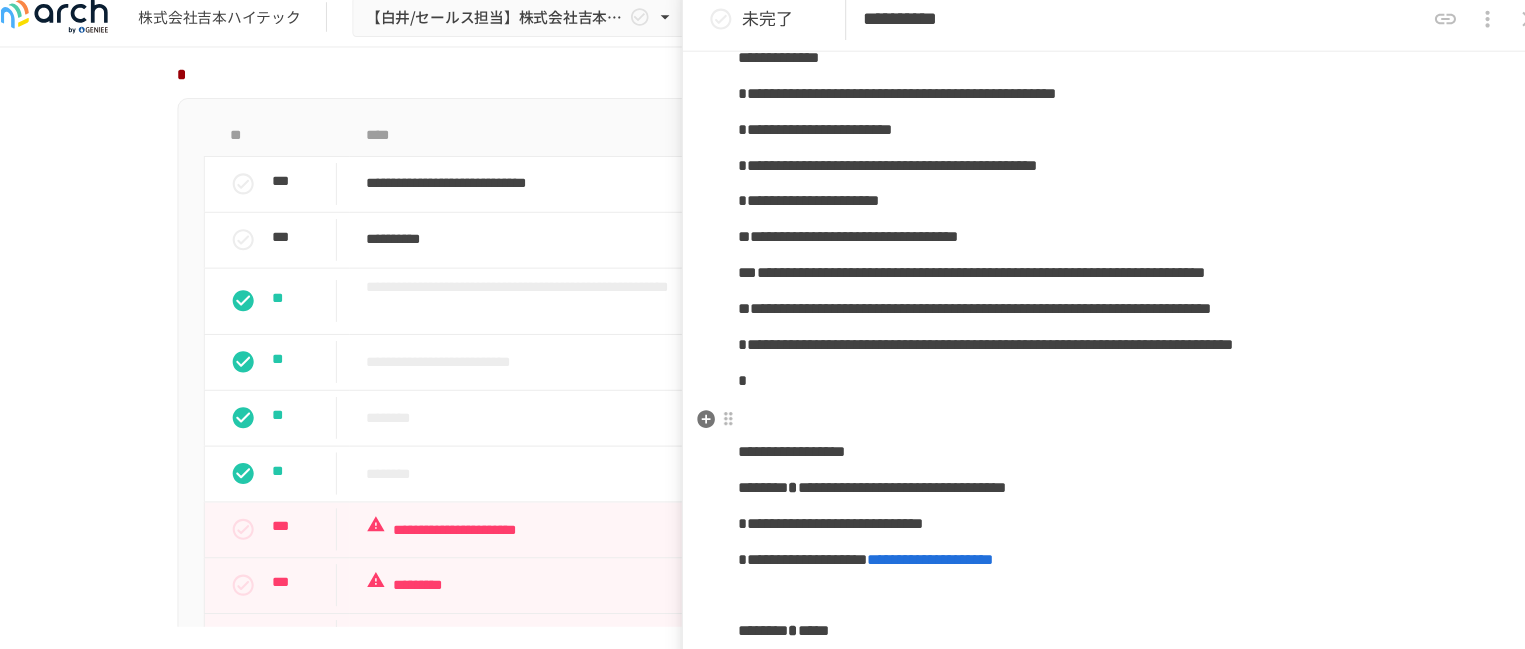 click on "**********" at bounding box center (972, 338) 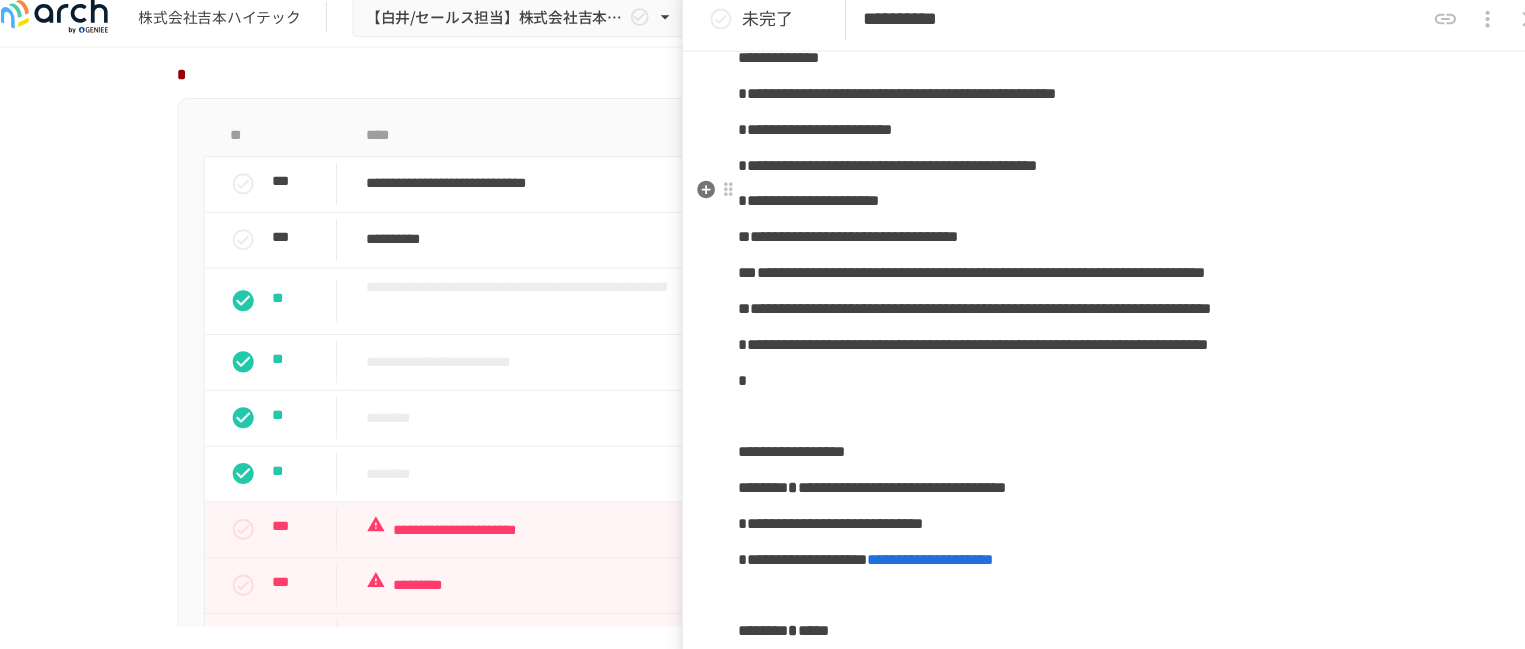 click on "**********" at bounding box center [879, 168] 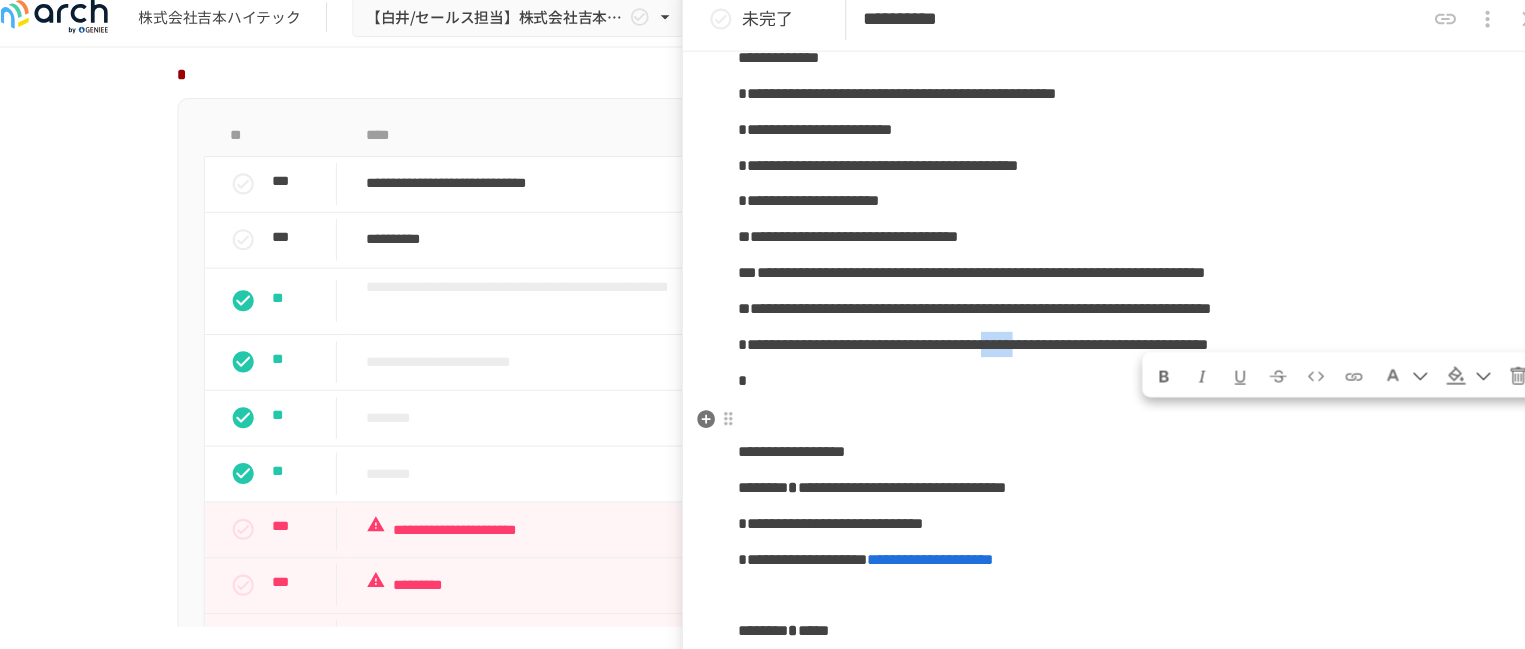 drag, startPoint x: 1294, startPoint y: 433, endPoint x: 1365, endPoint y: 436, distance: 71.063354 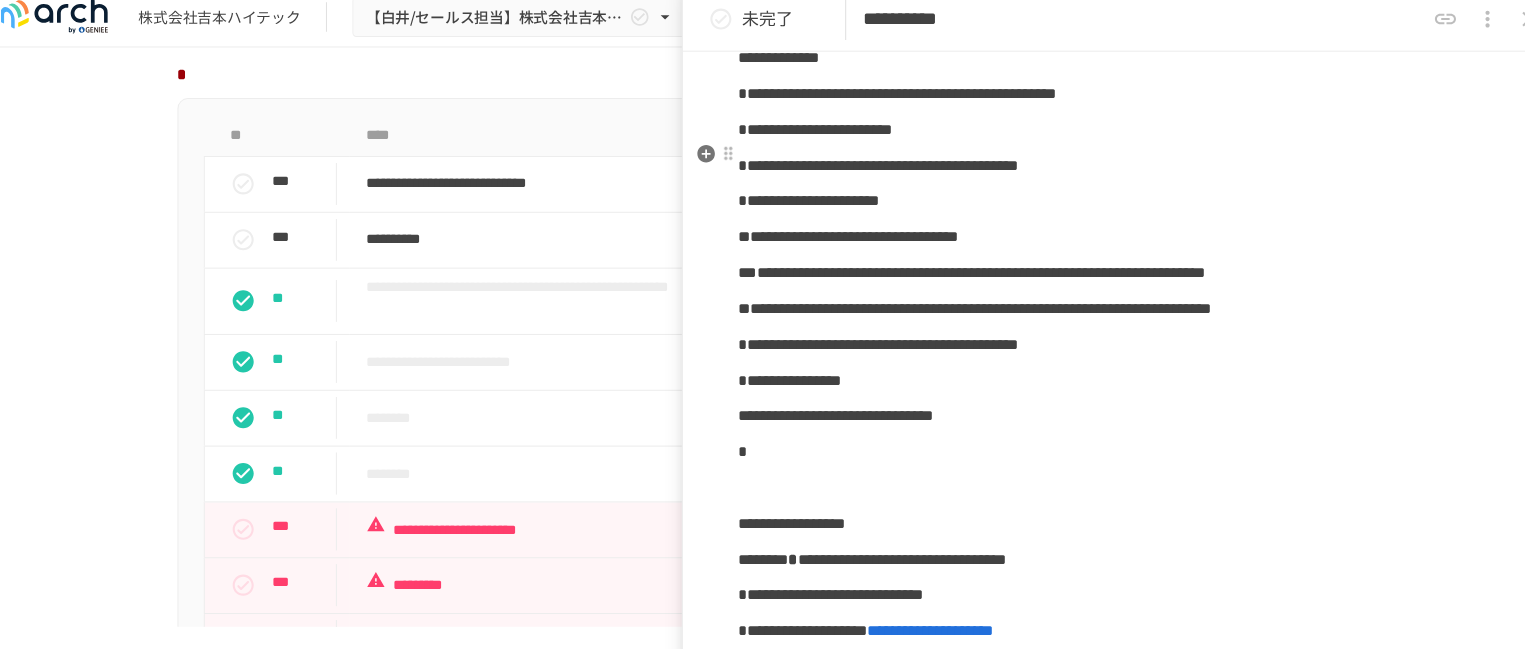 click on "**********" at bounding box center (1105, 135) 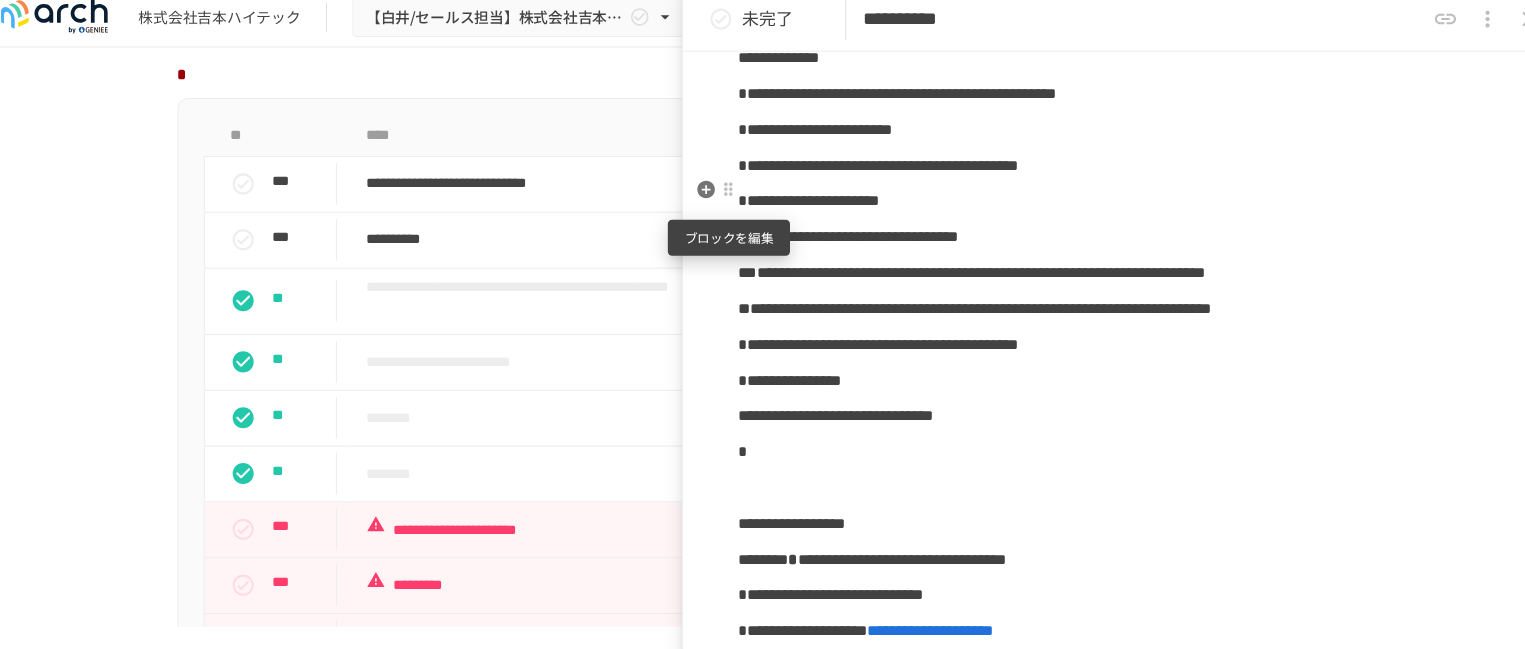 click at bounding box center (728, 192) 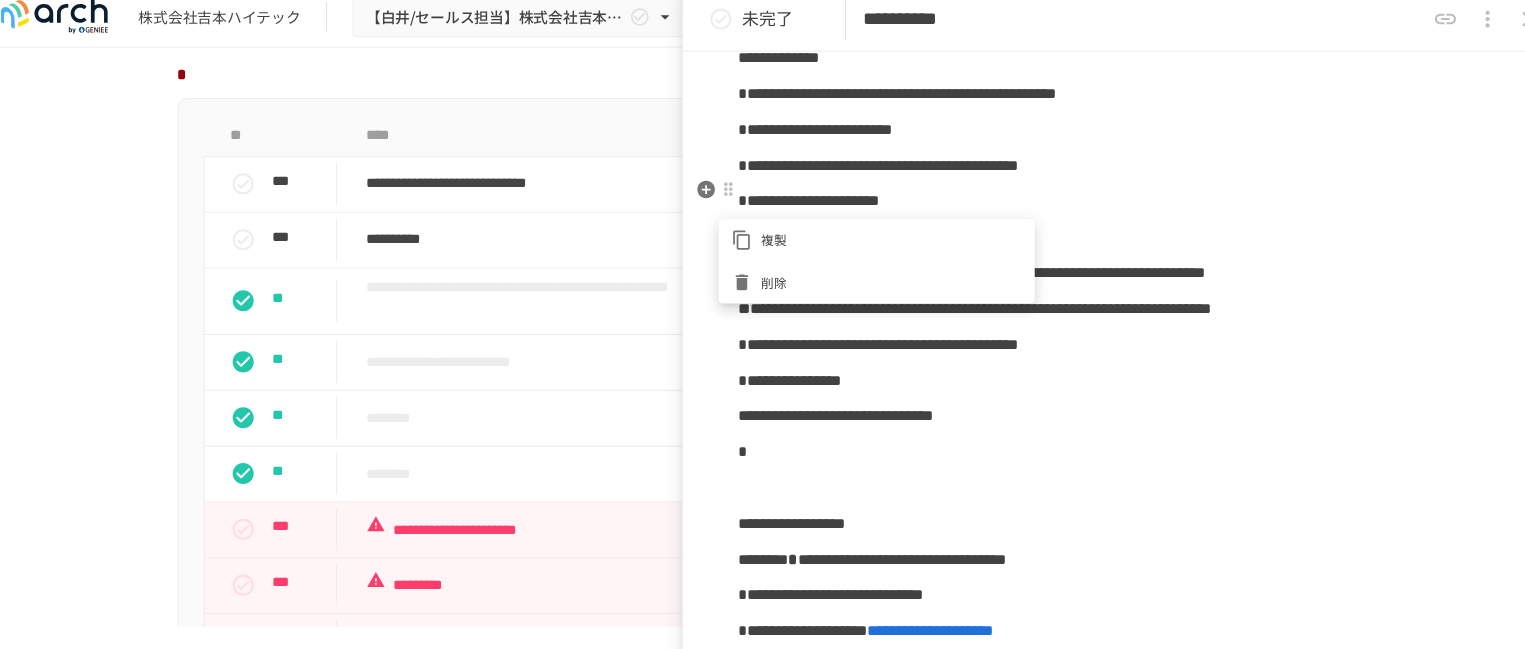 click at bounding box center (762, 324) 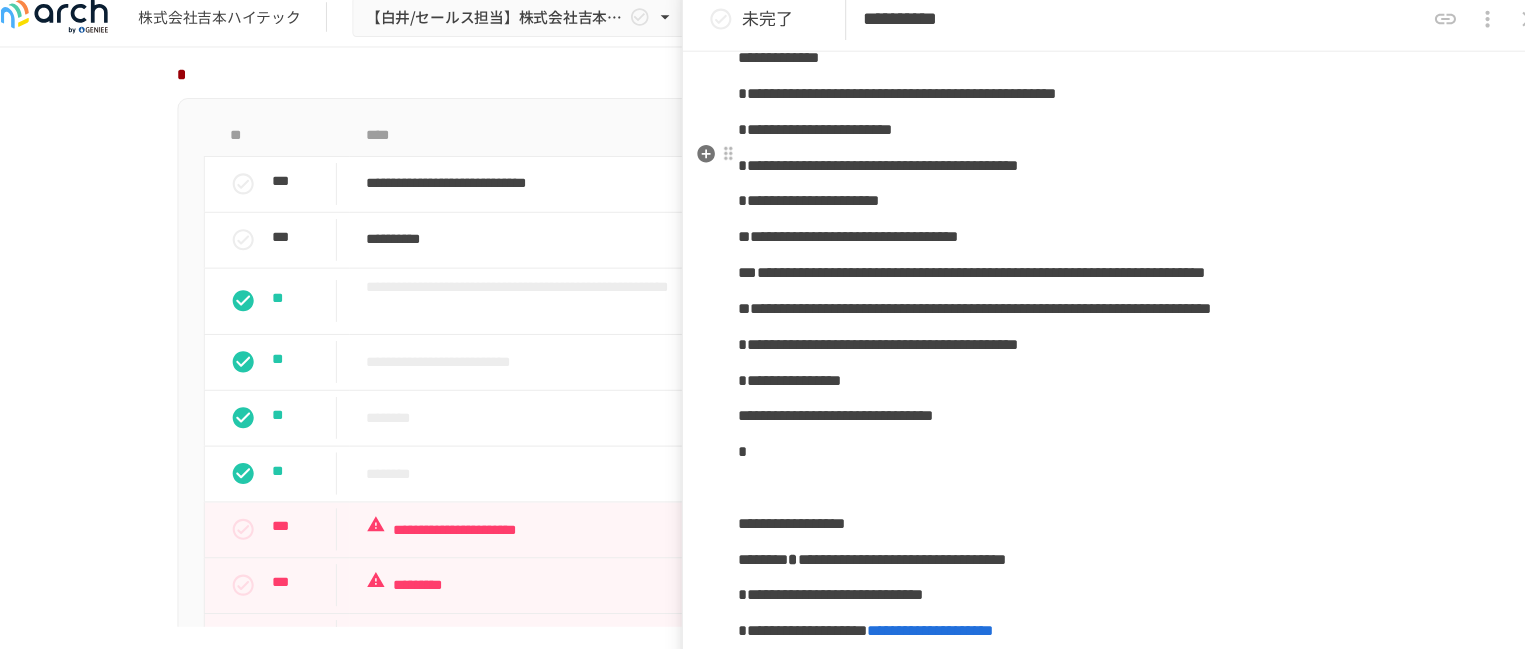 click on "**********" at bounding box center [1105, 135] 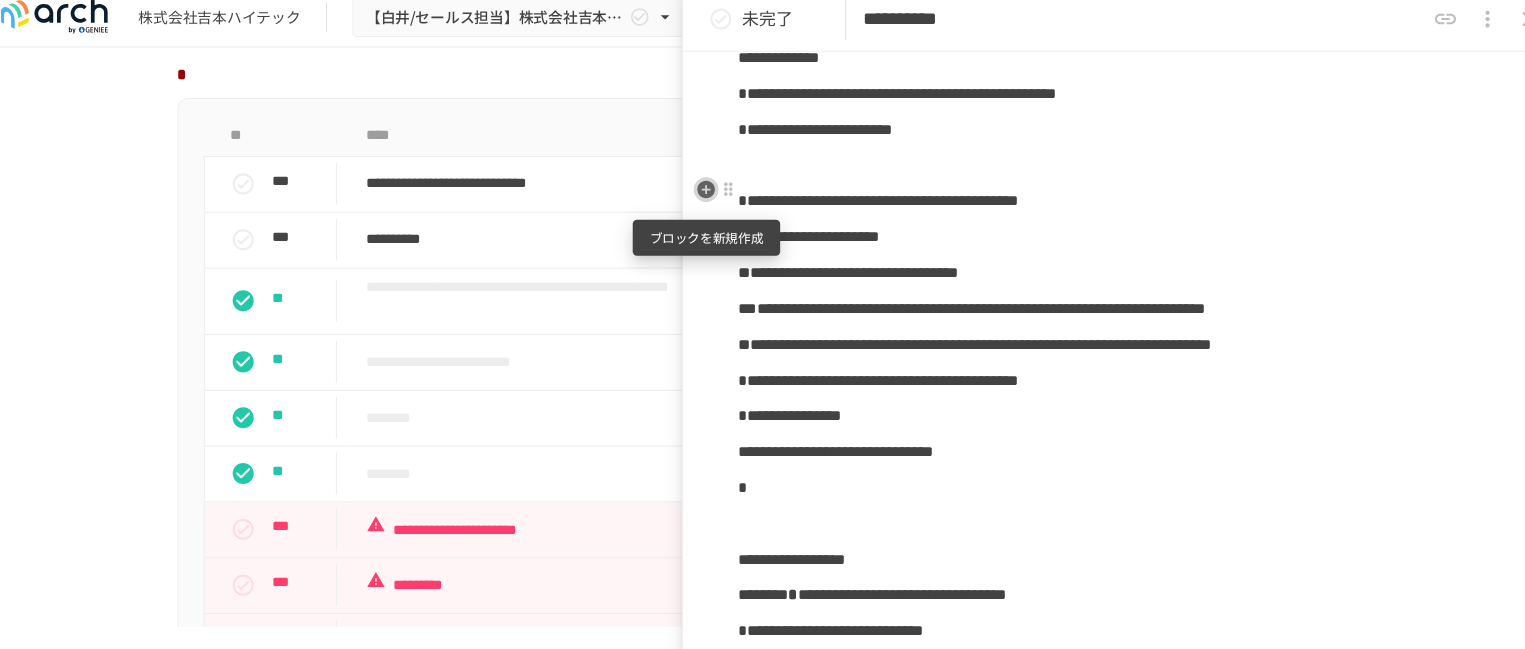 click 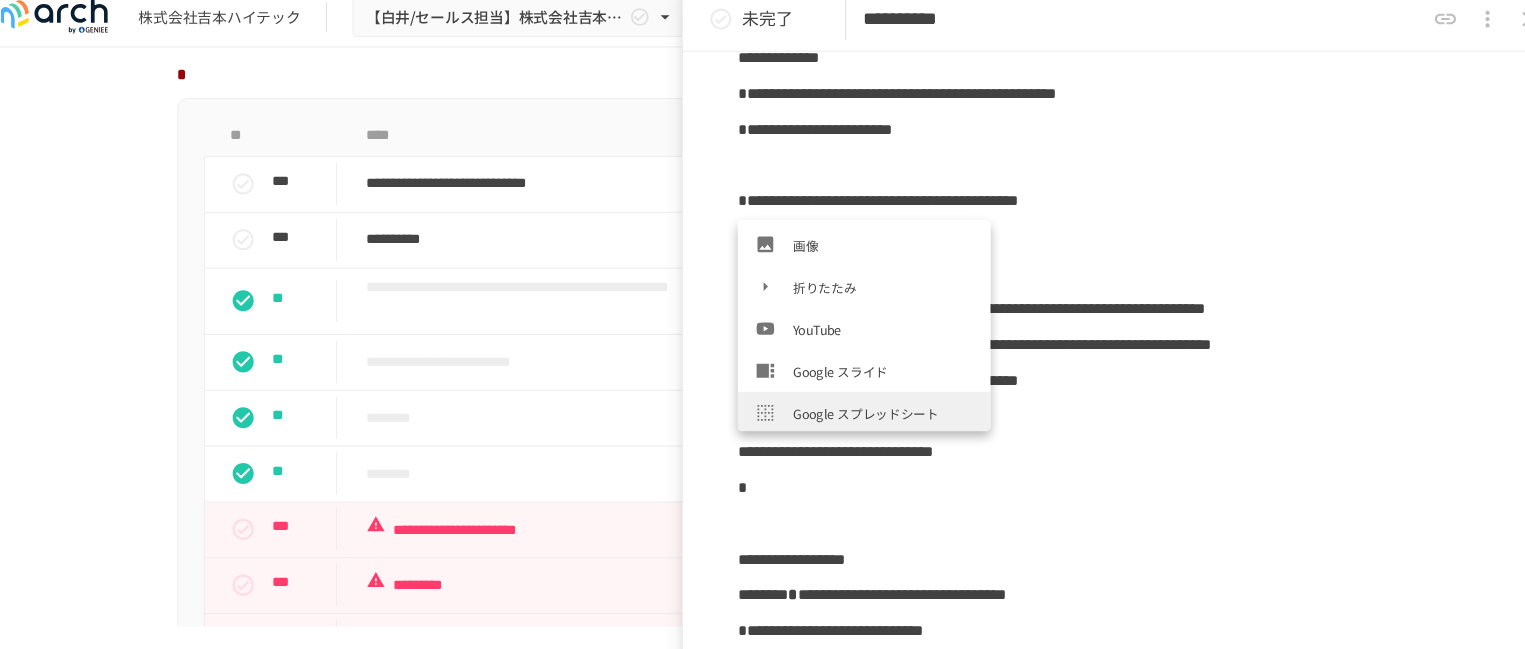 scroll, scrollTop: 430, scrollLeft: 0, axis: vertical 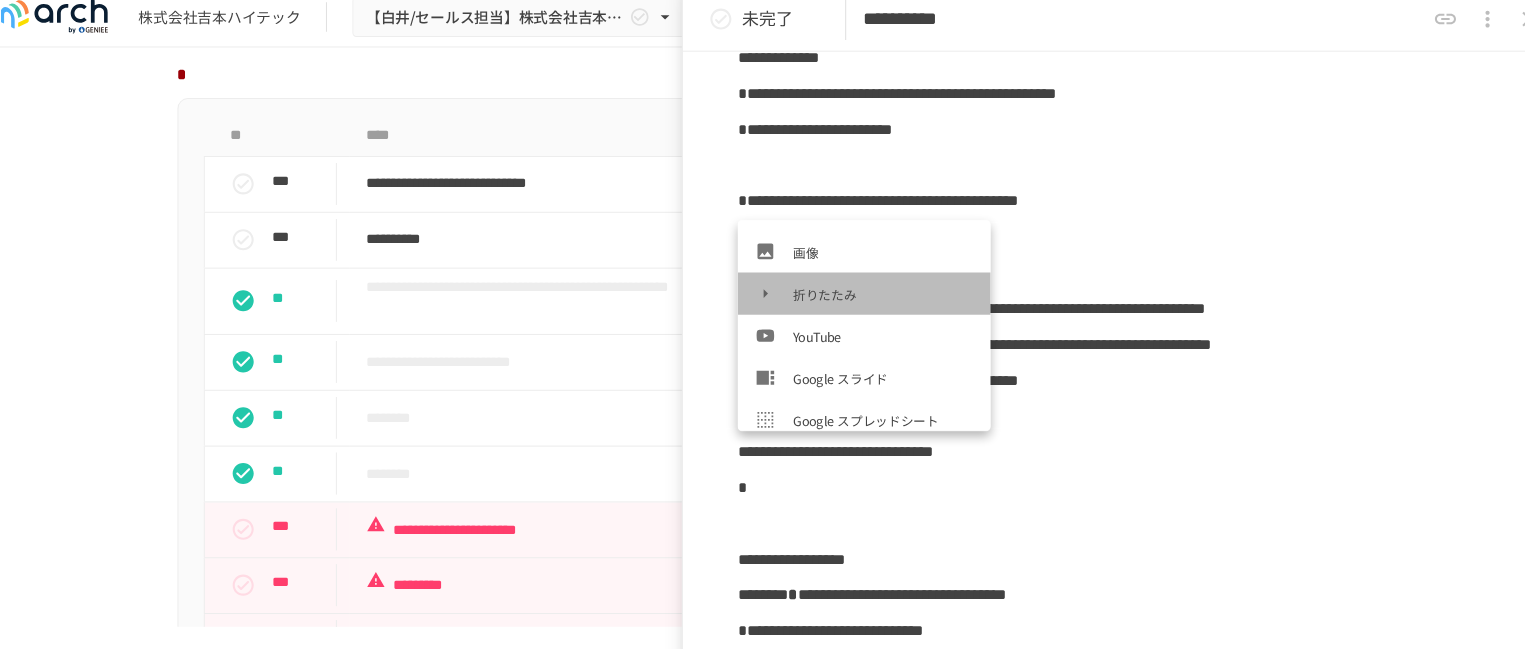 click on "折りたたみ" at bounding box center (875, 291) 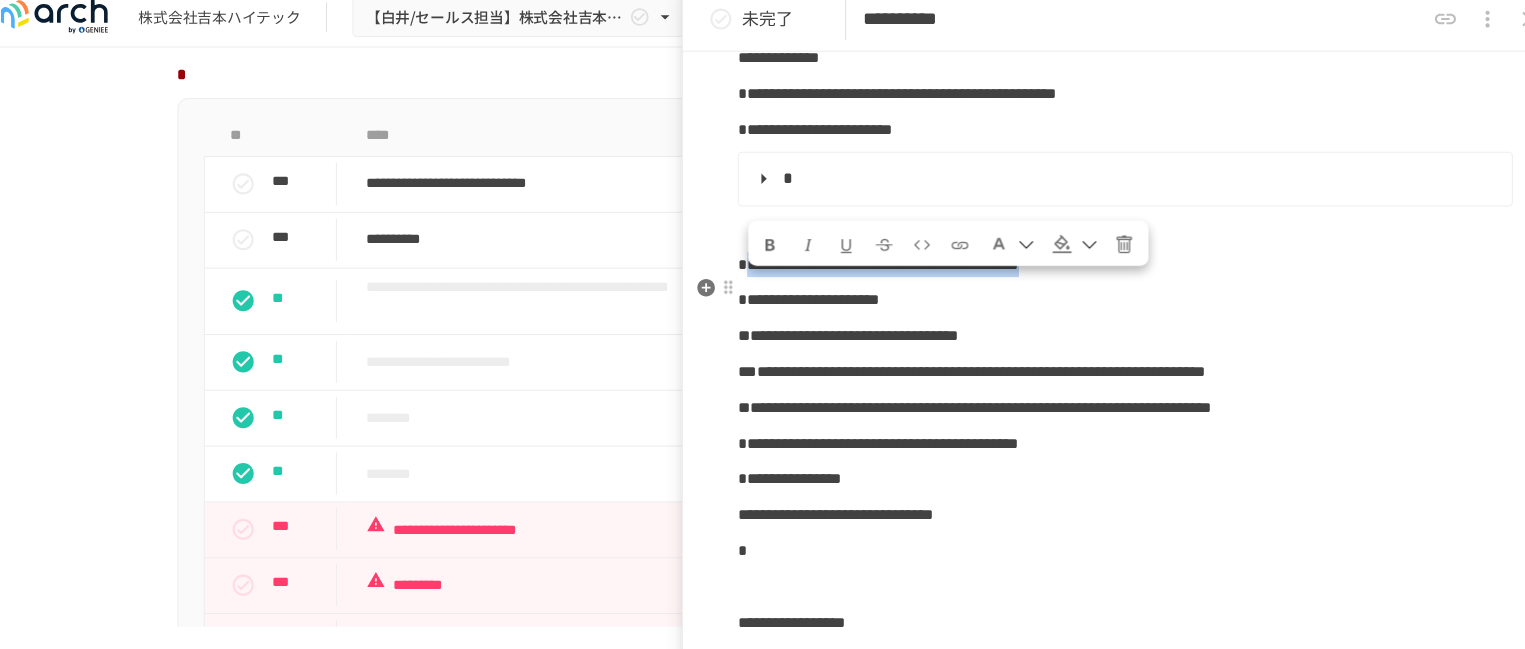 drag, startPoint x: 753, startPoint y: 303, endPoint x: 1387, endPoint y: 307, distance: 634.01263 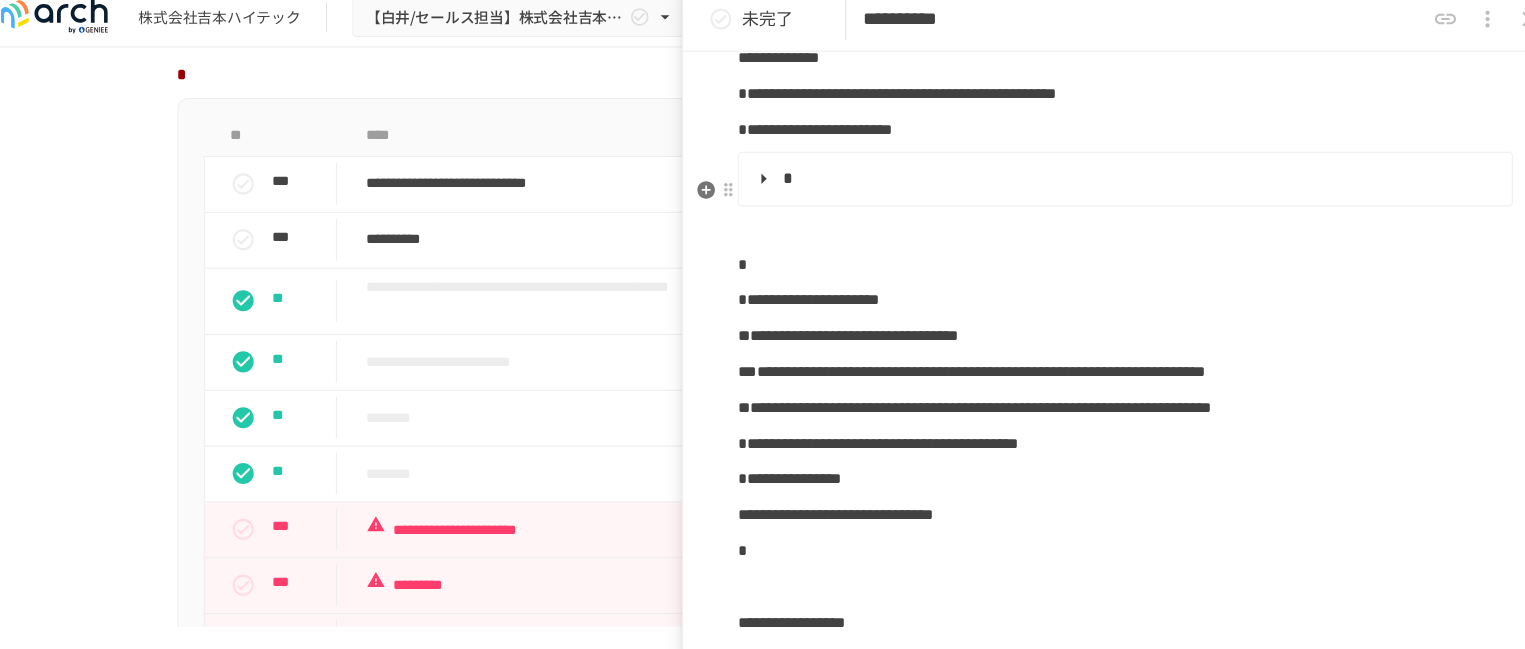 click at bounding box center [1103, 182] 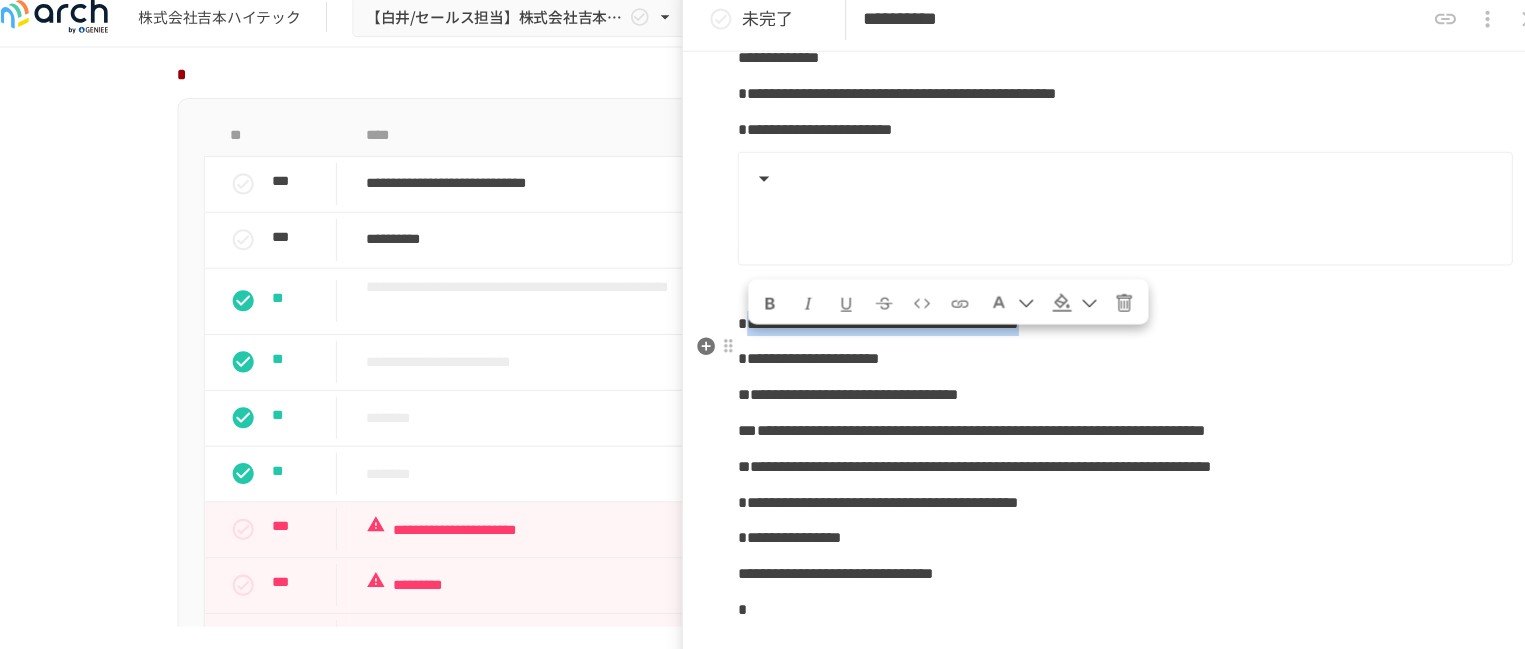 drag, startPoint x: 749, startPoint y: 363, endPoint x: 1377, endPoint y: 358, distance: 628.0199 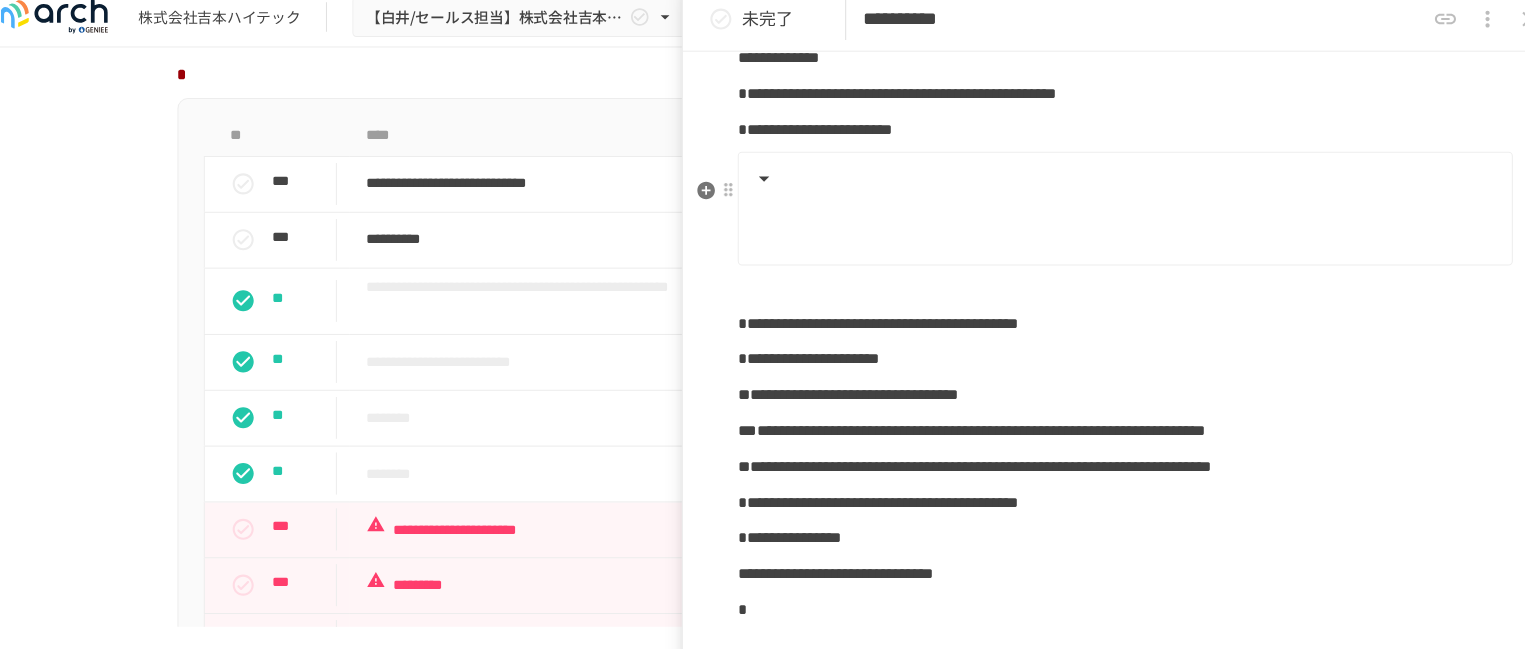click at bounding box center (1103, 219) 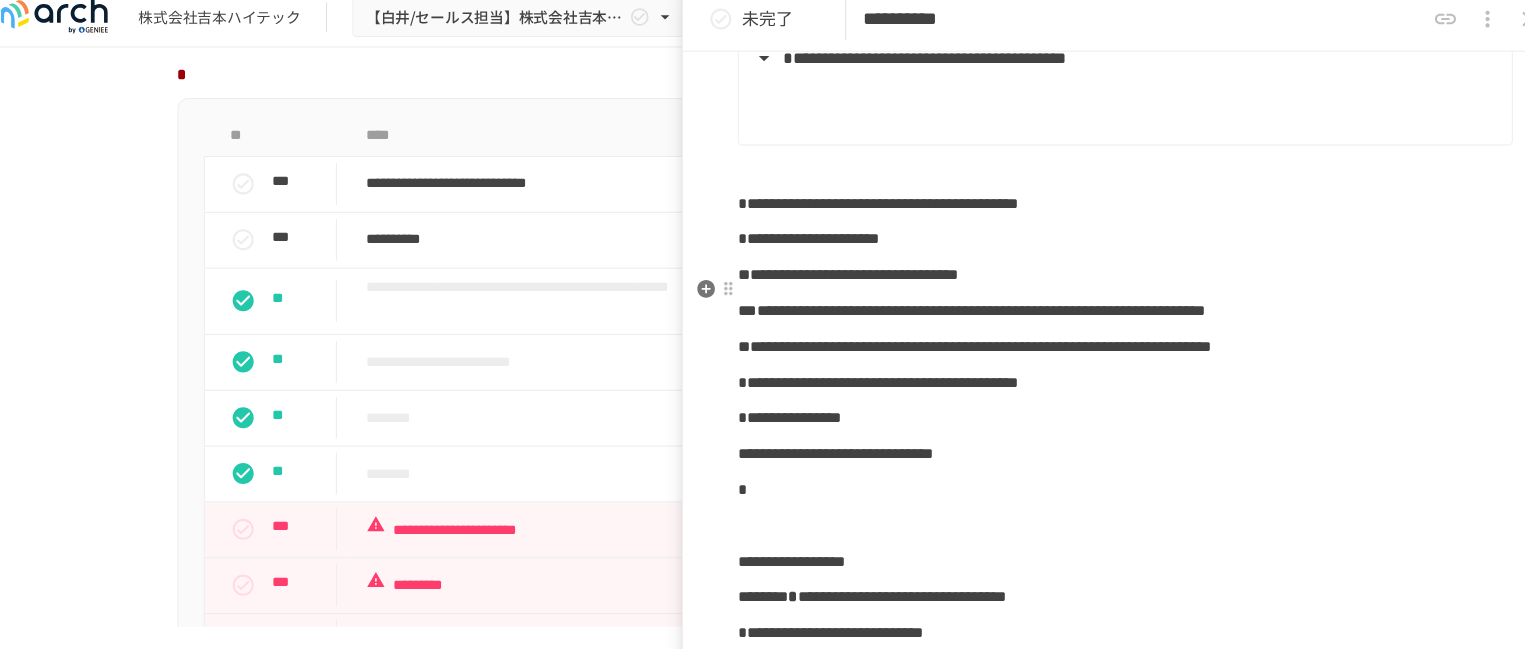 scroll, scrollTop: 512, scrollLeft: 0, axis: vertical 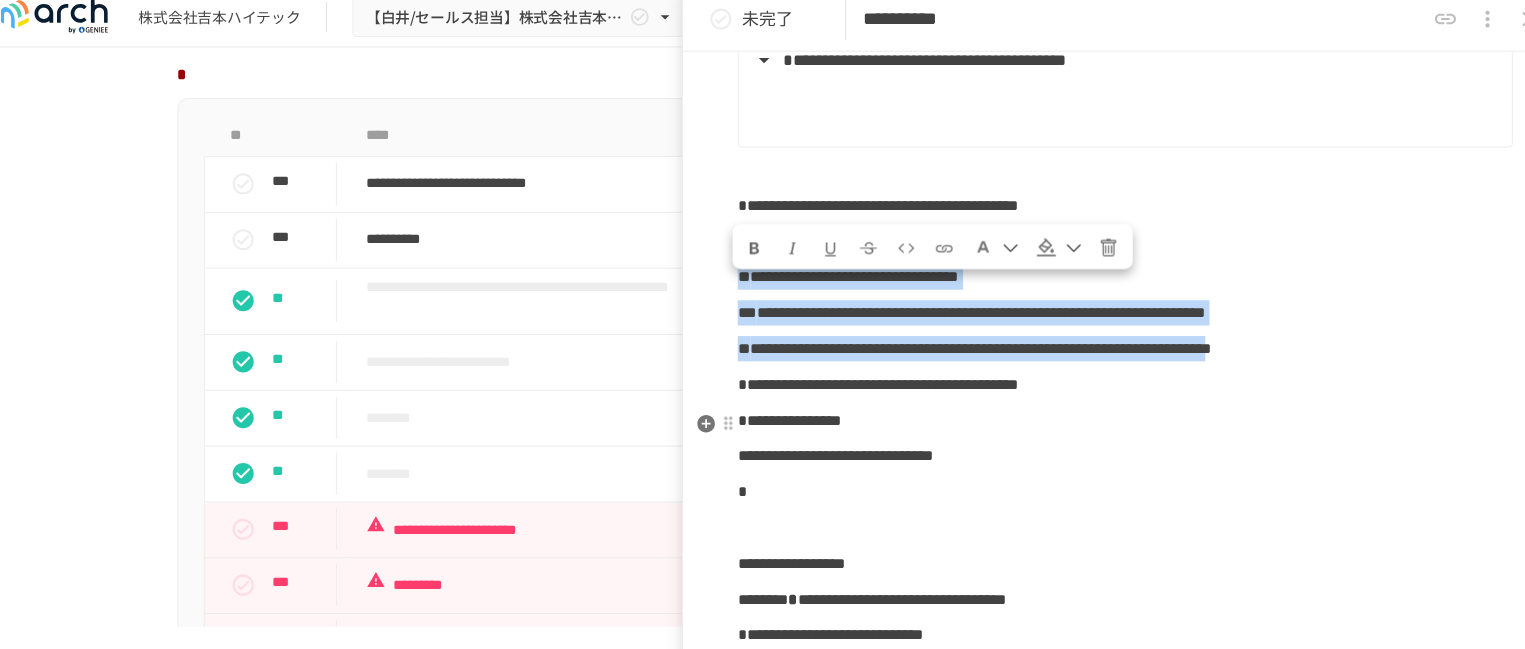 drag, startPoint x: 754, startPoint y: 308, endPoint x: 1059, endPoint y: 456, distance: 339.0118 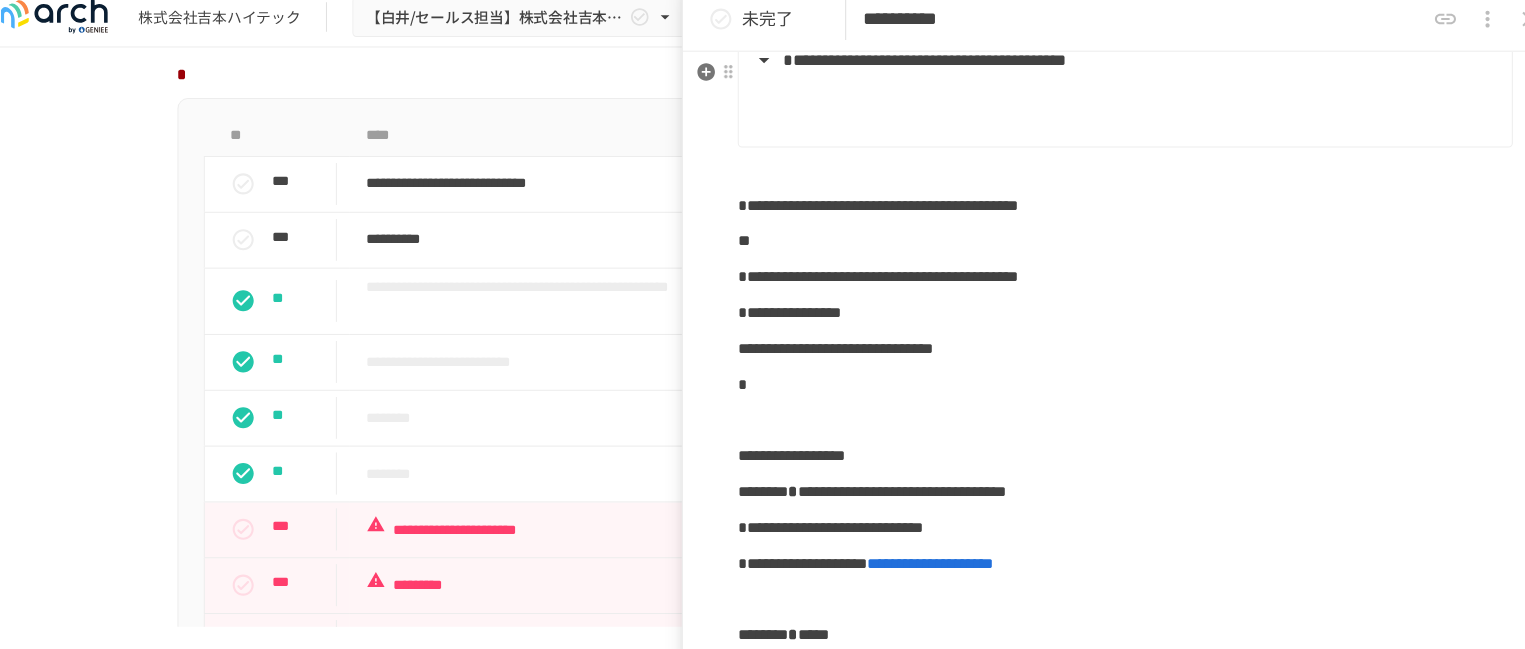 click at bounding box center (1118, 117) 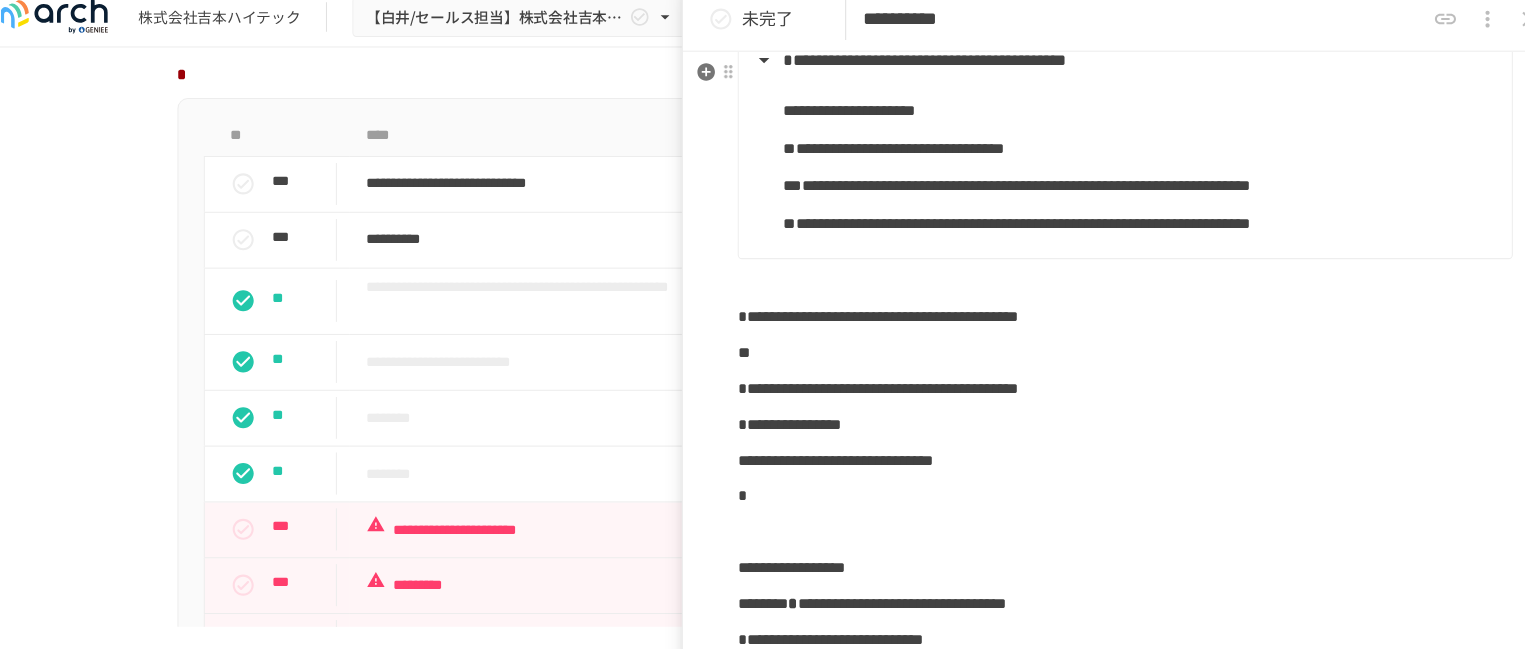 click on "**********" at bounding box center [1103, 70] 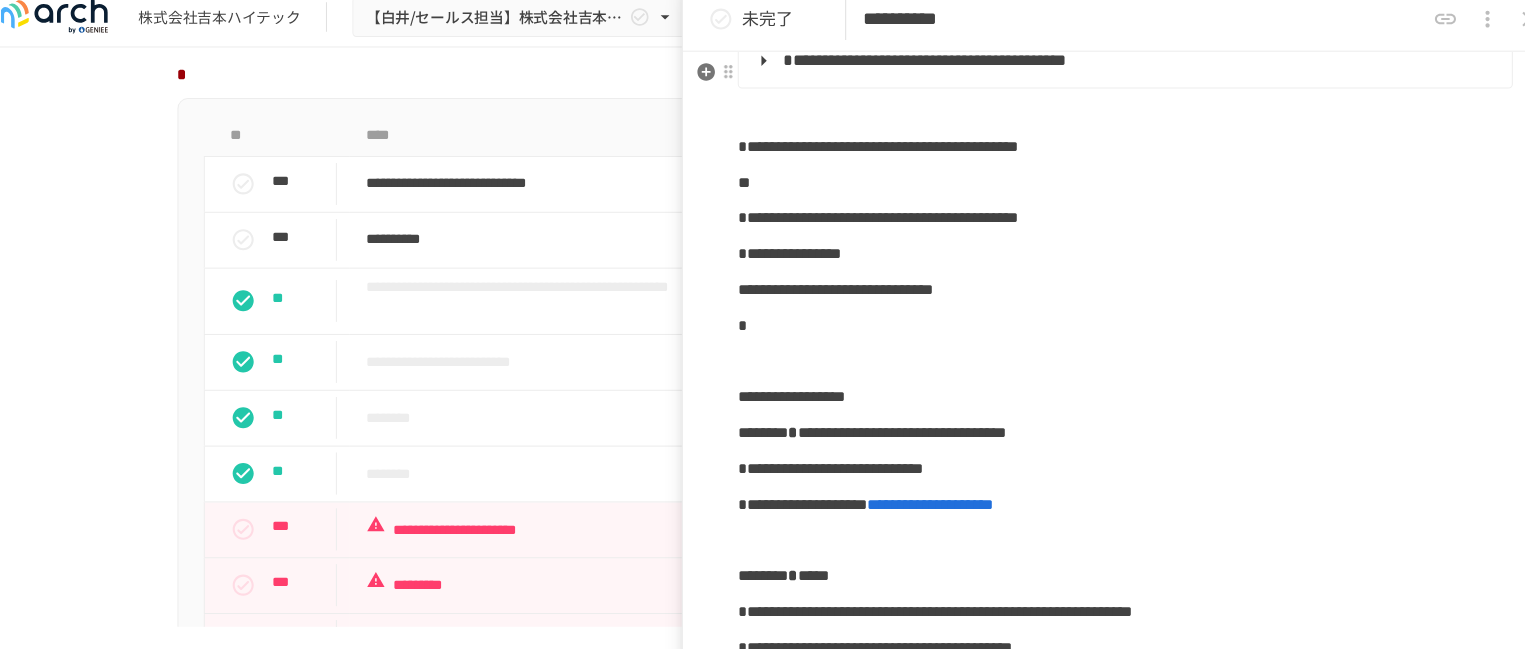 click on "**********" at bounding box center (914, 69) 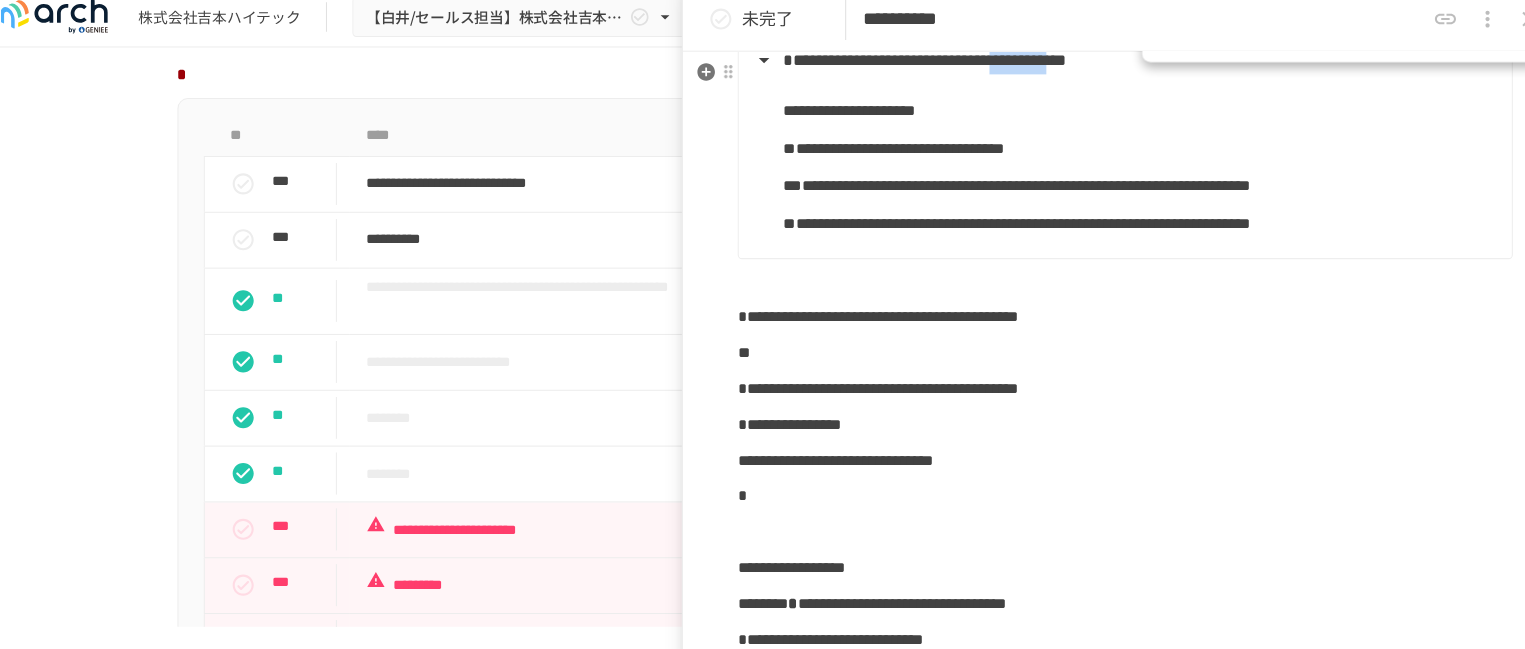 drag, startPoint x: 1270, startPoint y: 108, endPoint x: 1417, endPoint y: 116, distance: 147.21753 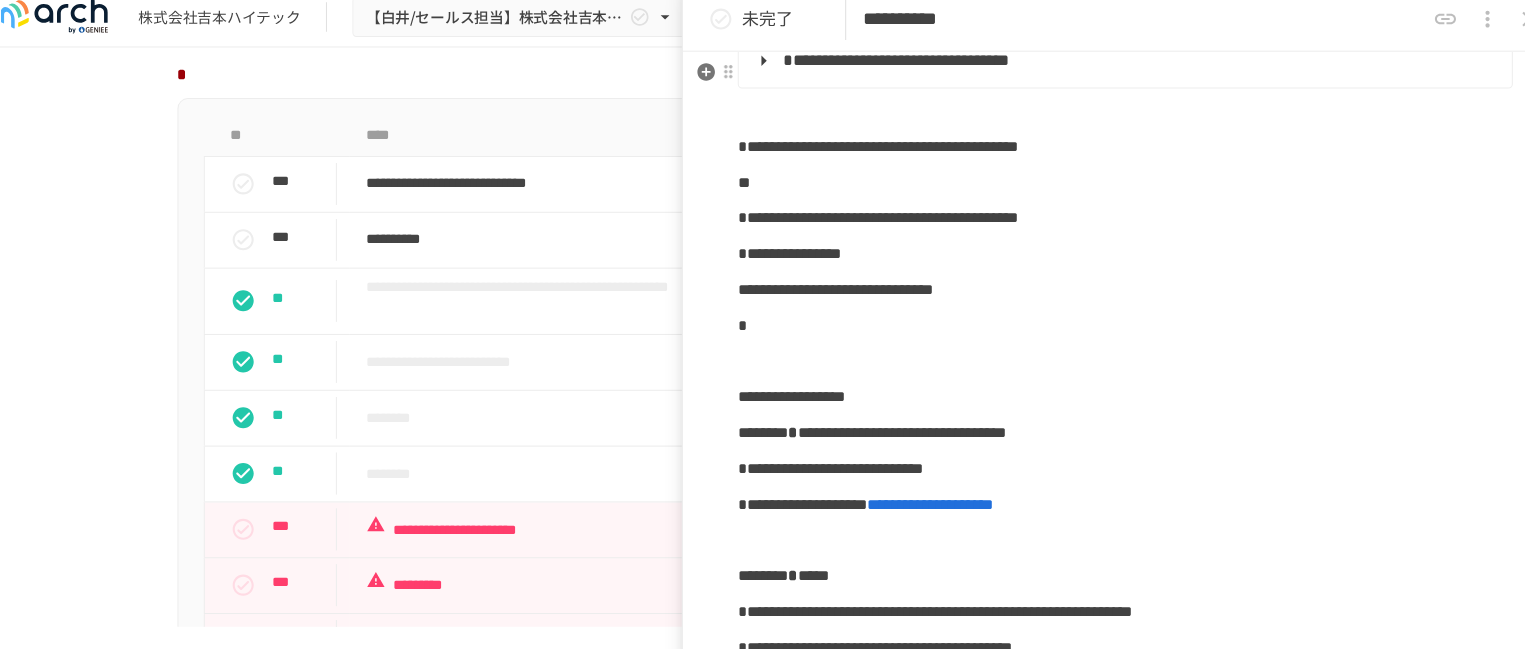 click on "**********" at bounding box center [887, 69] 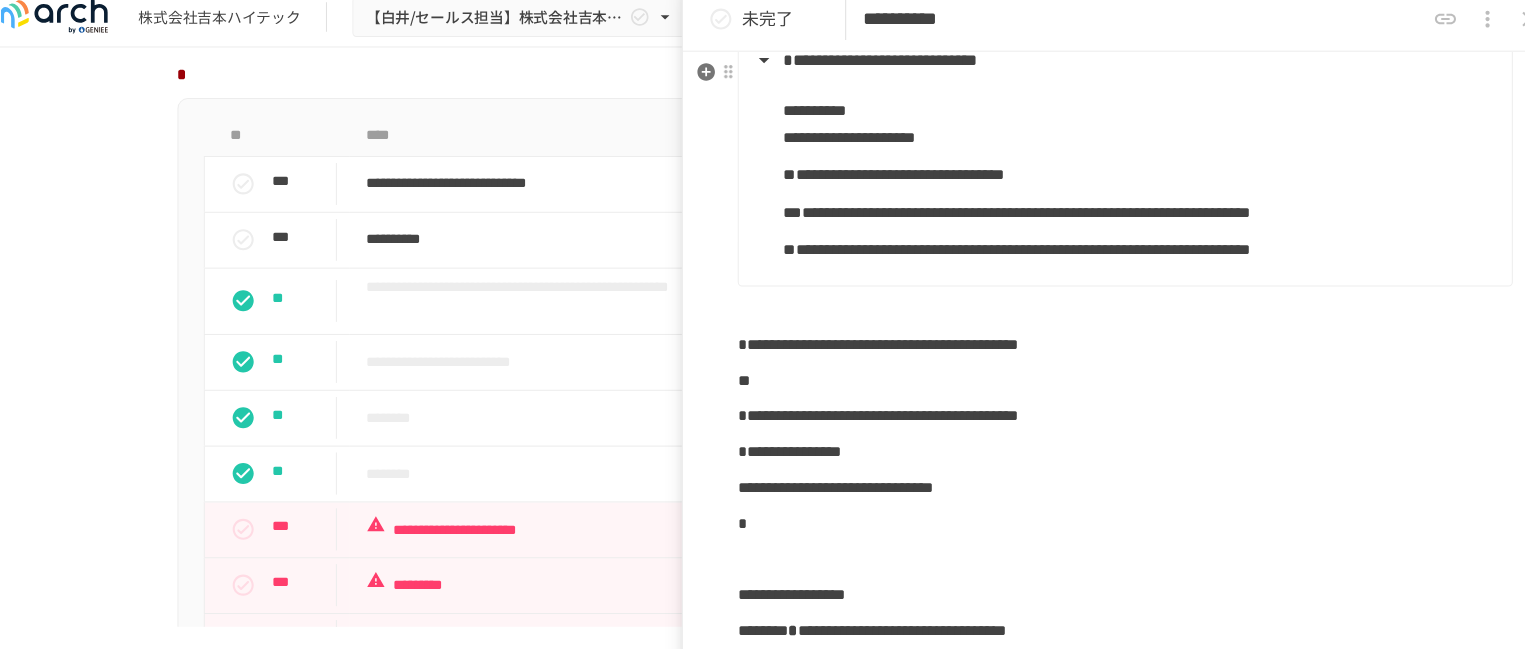 click on "**********" at bounding box center [810, 116] 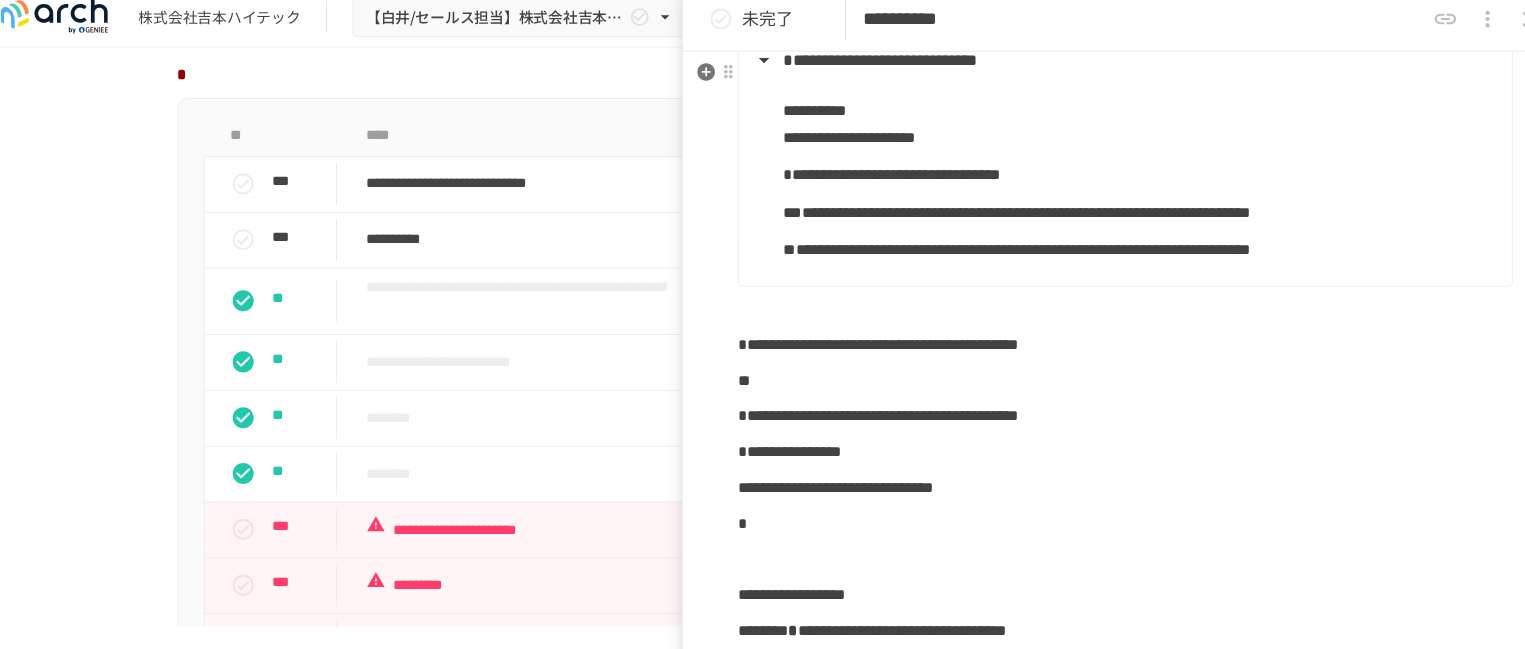 click on "**********" at bounding box center (883, 177) 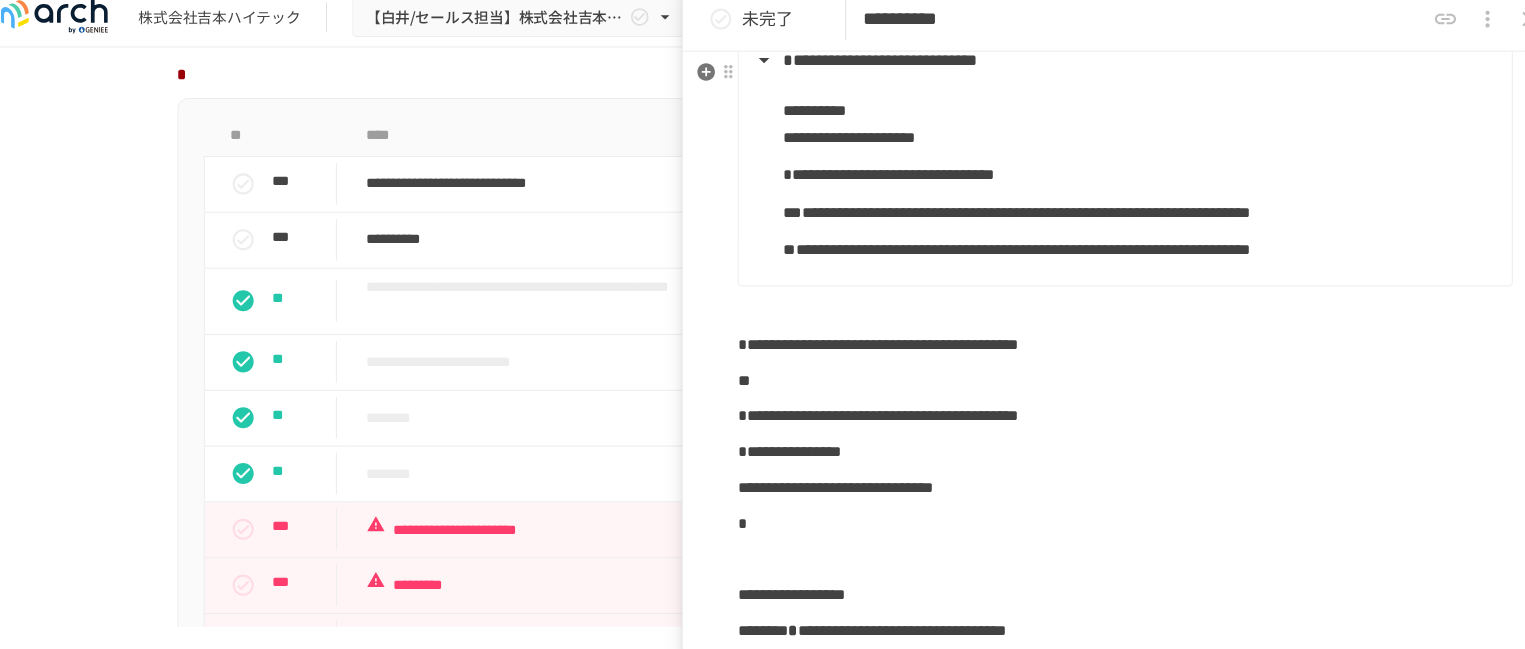 click on "**********" at bounding box center (1002, 213) 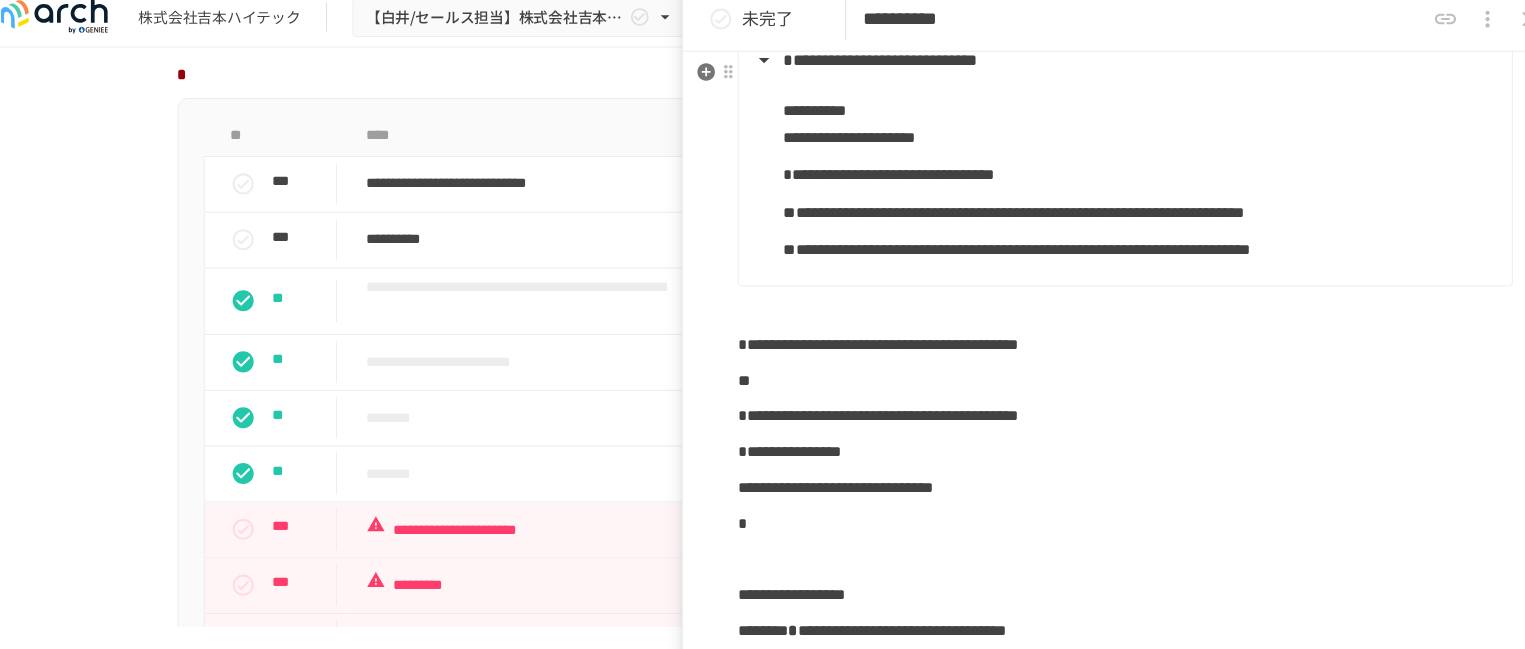 click on "**********" at bounding box center [999, 213] 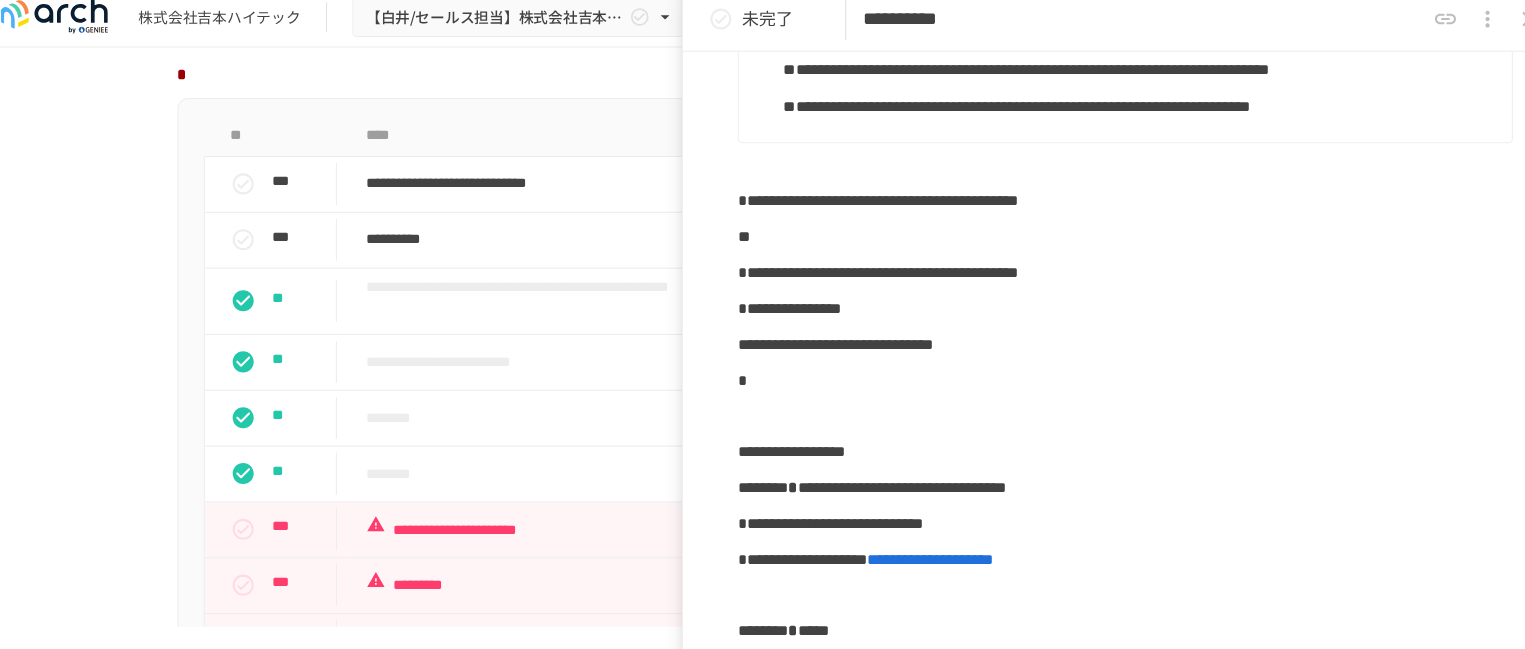 scroll, scrollTop: 658, scrollLeft: 0, axis: vertical 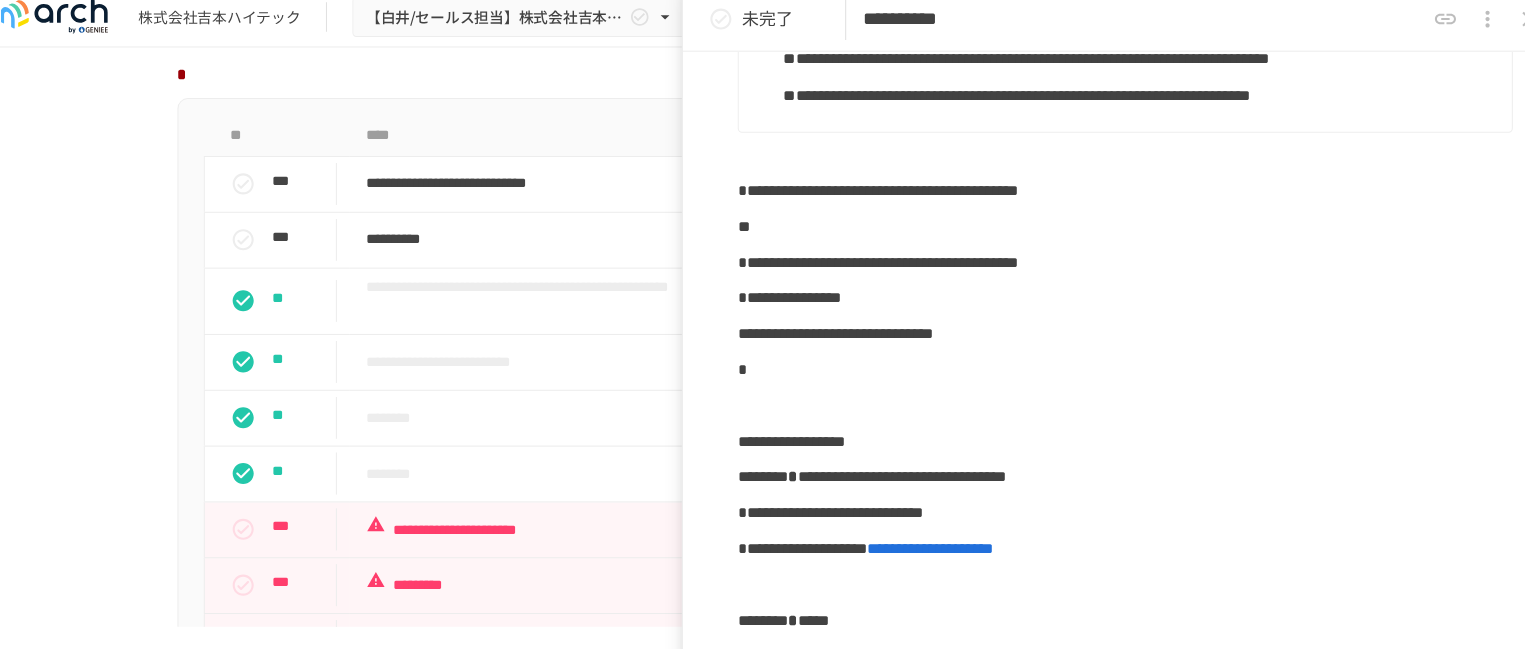 click on "**********" at bounding box center [1118, 103] 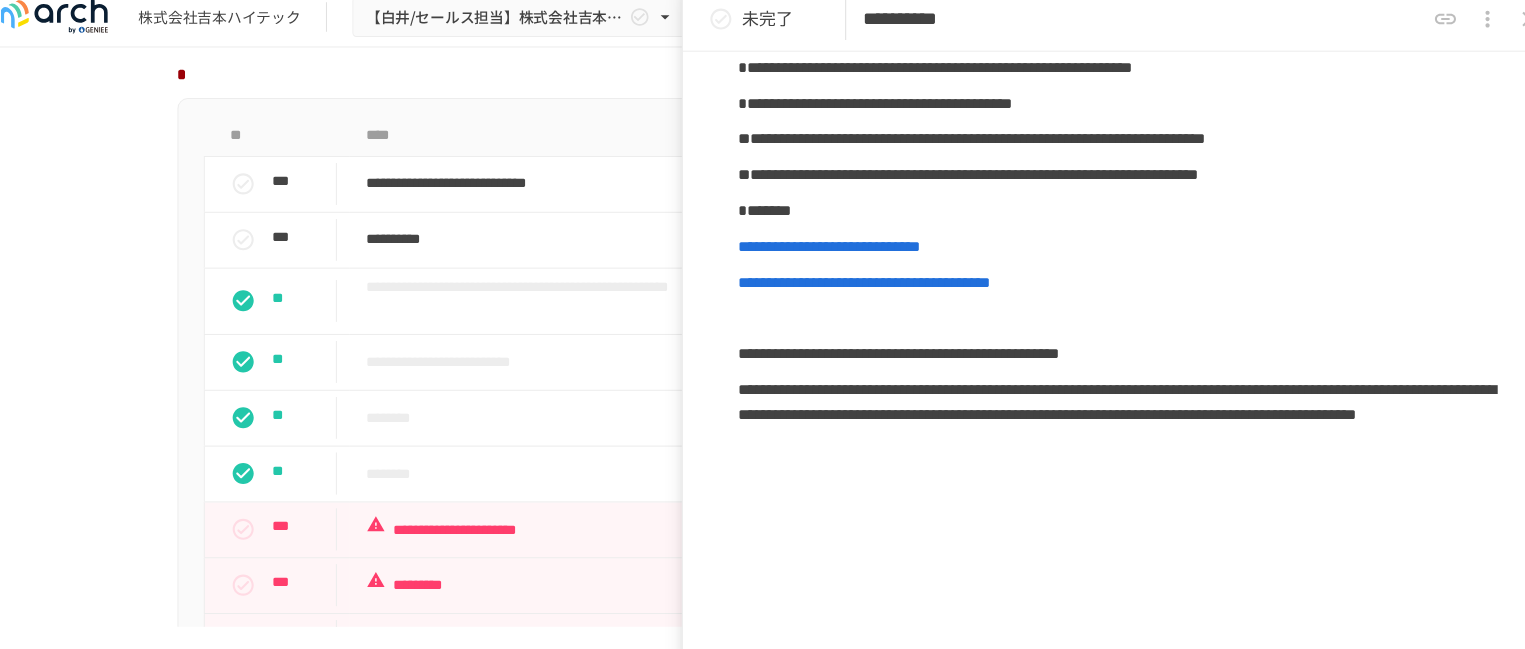 scroll, scrollTop: 1246, scrollLeft: 0, axis: vertical 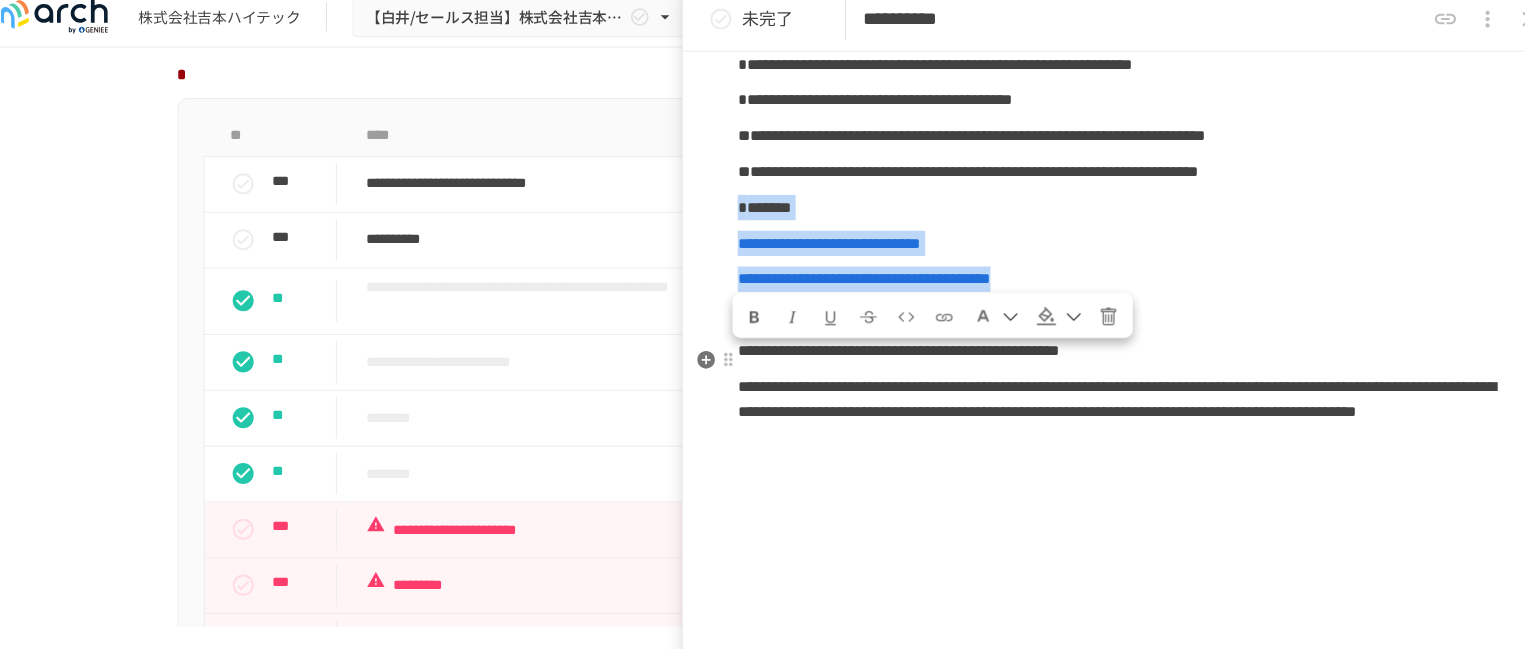 drag, startPoint x: 1317, startPoint y: 446, endPoint x: 744, endPoint y: 367, distance: 578.4203 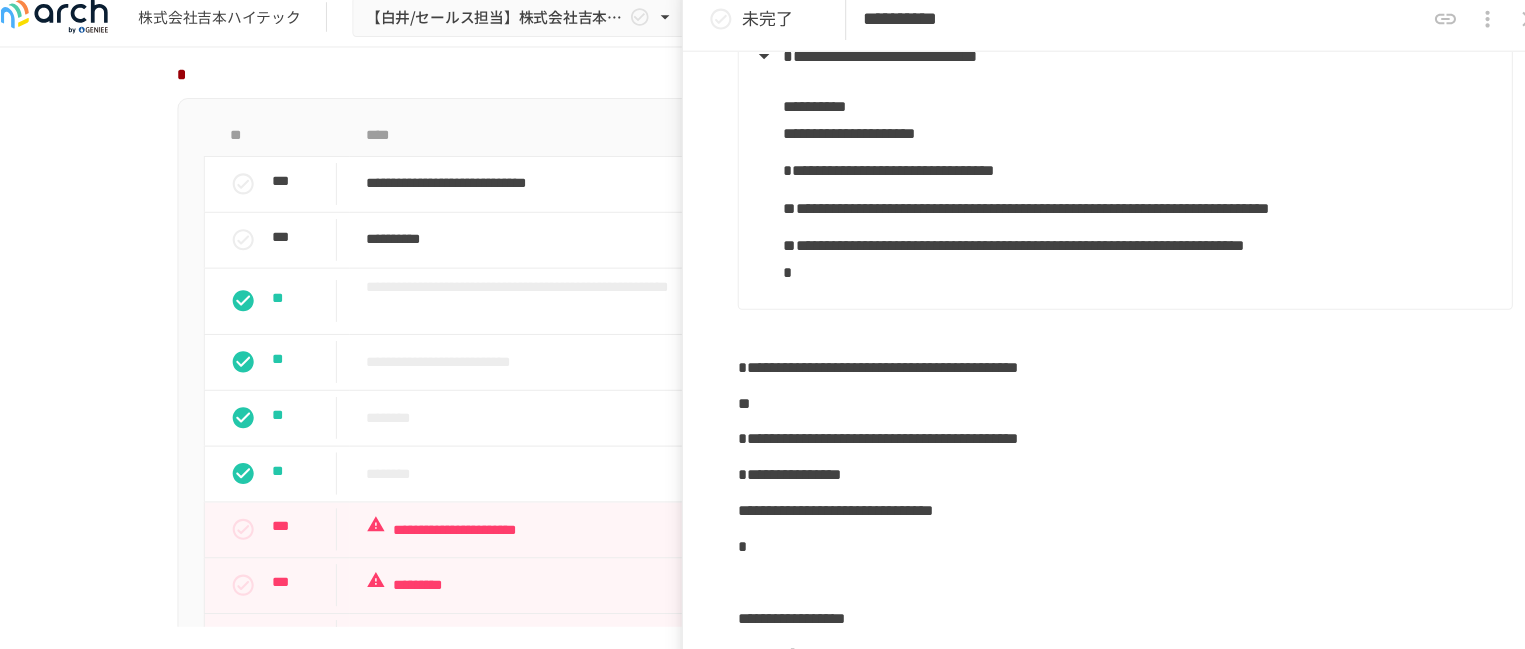 scroll, scrollTop: 509, scrollLeft: 0, axis: vertical 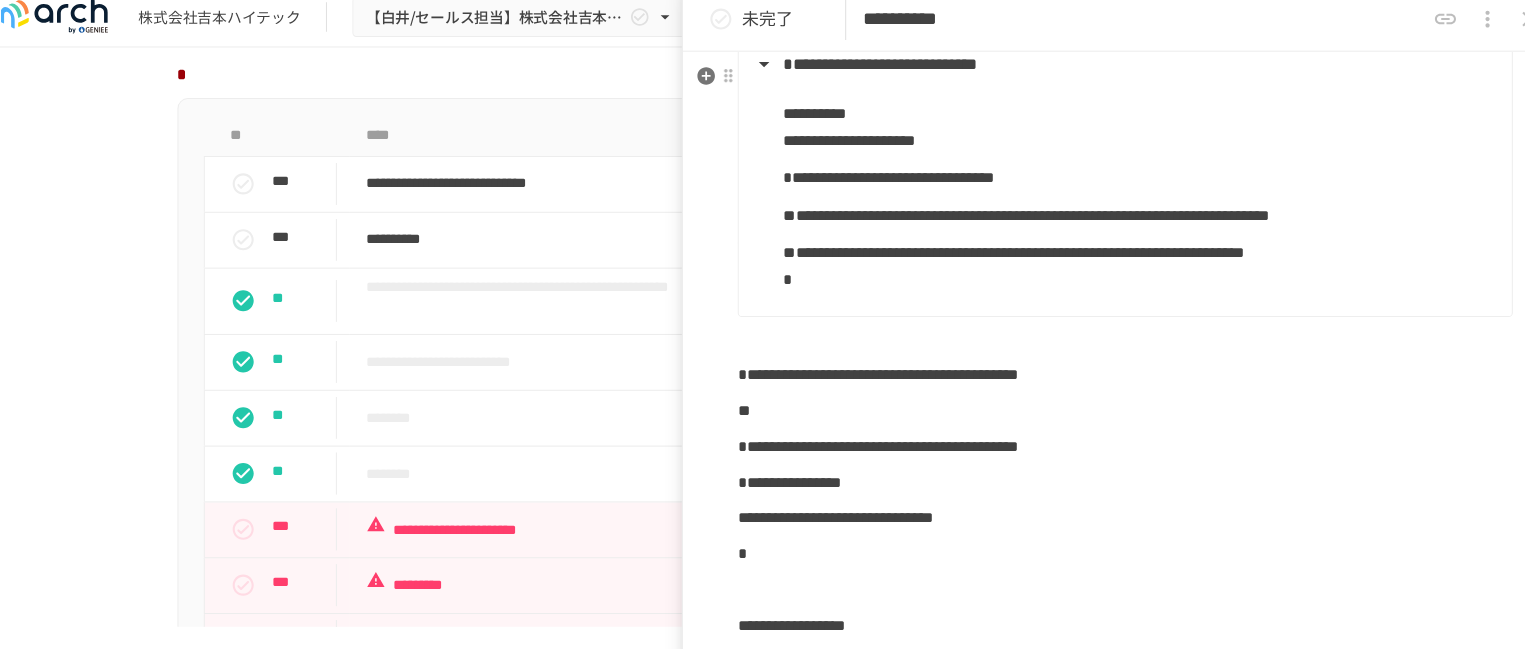 click on "**********" at bounding box center [1118, 264] 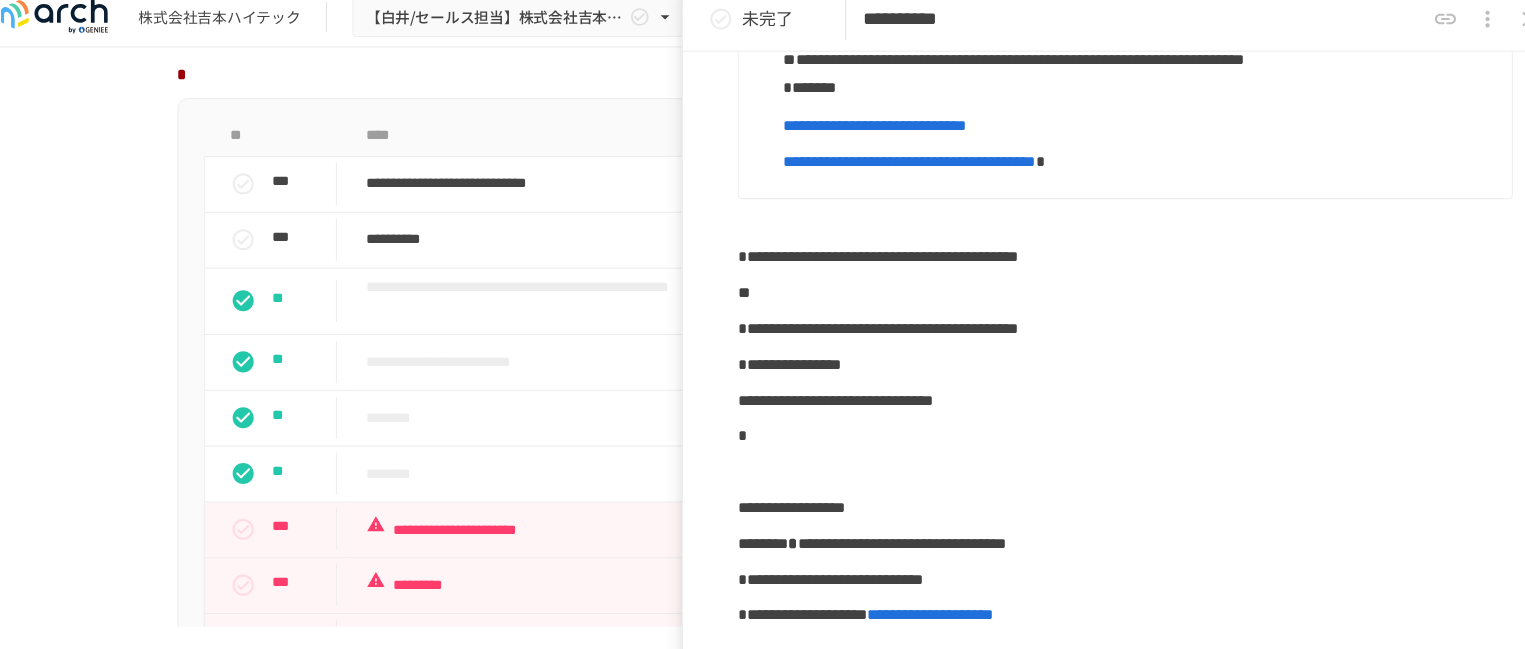scroll, scrollTop: 699, scrollLeft: 0, axis: vertical 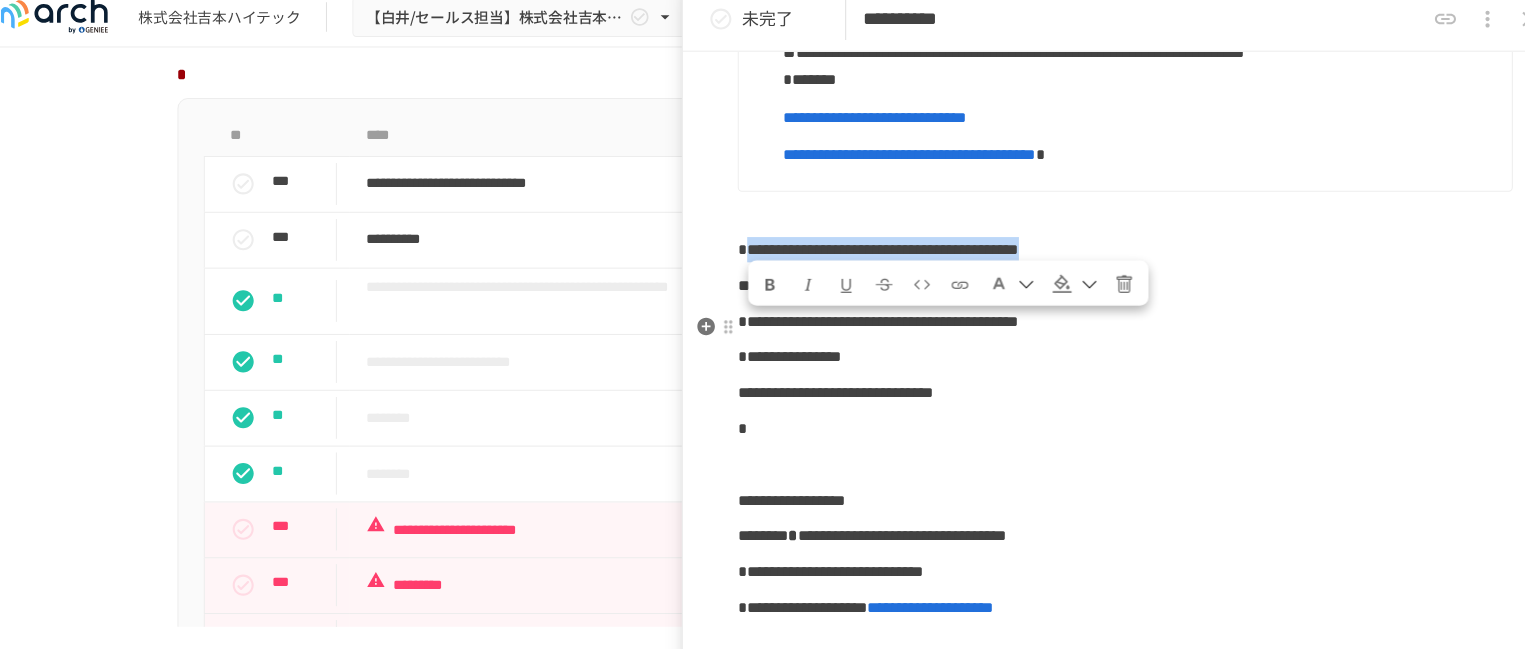 drag, startPoint x: 1395, startPoint y: 342, endPoint x: 755, endPoint y: 338, distance: 640.0125 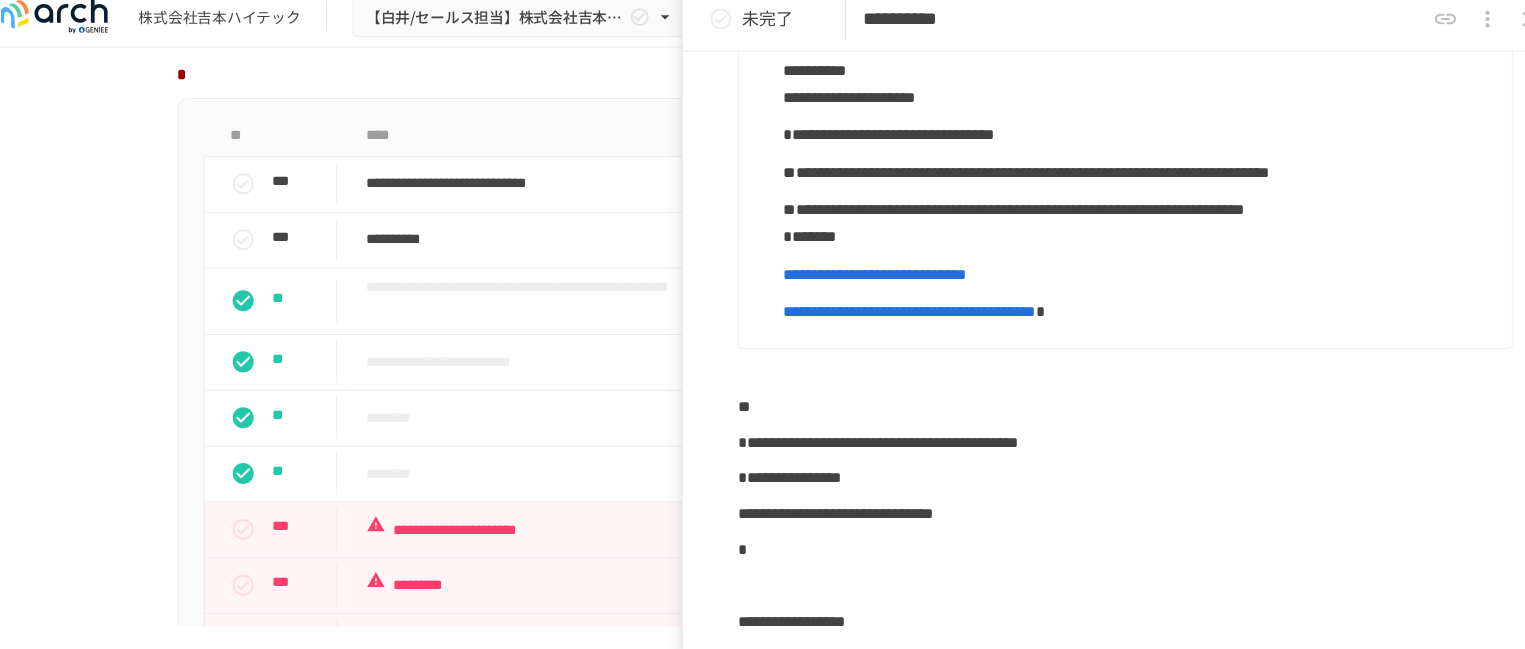 click on "**********" at bounding box center [1103, 183] 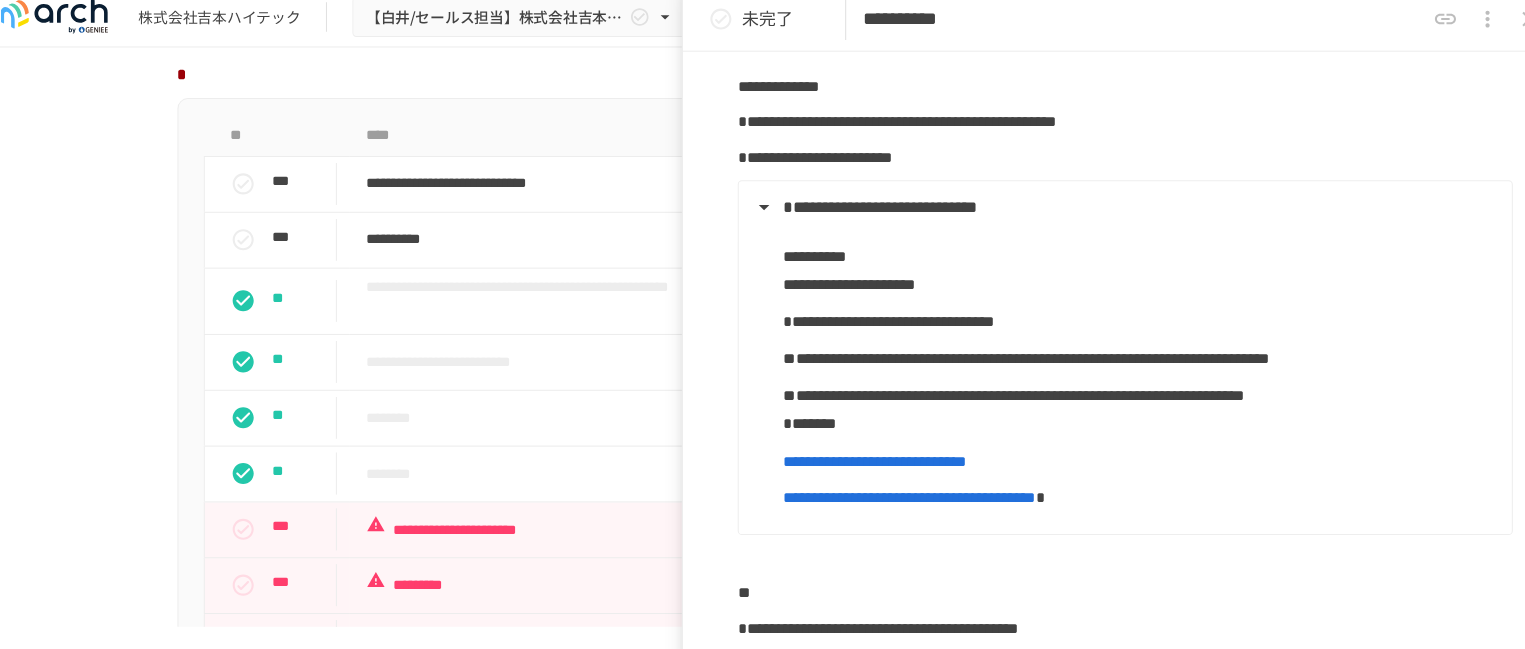 scroll, scrollTop: 342, scrollLeft: 0, axis: vertical 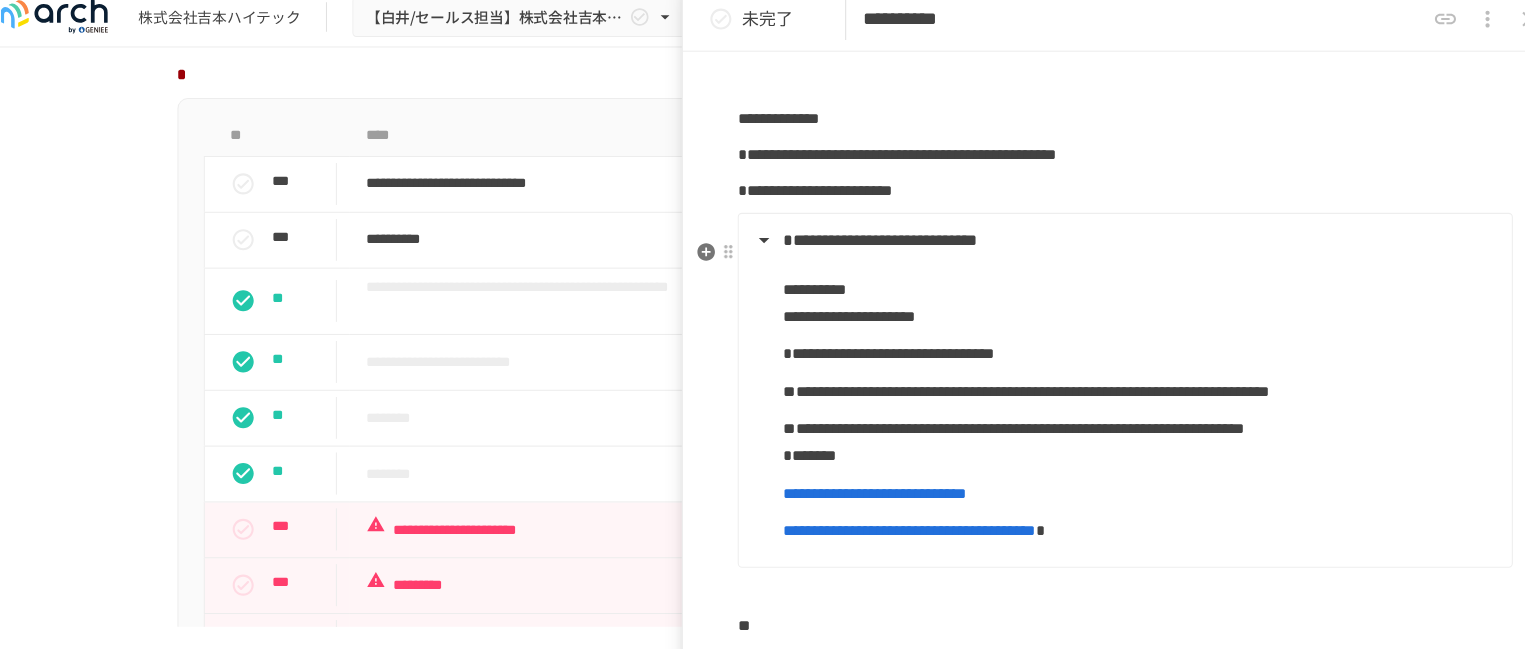 click on "**********" at bounding box center (1103, 240) 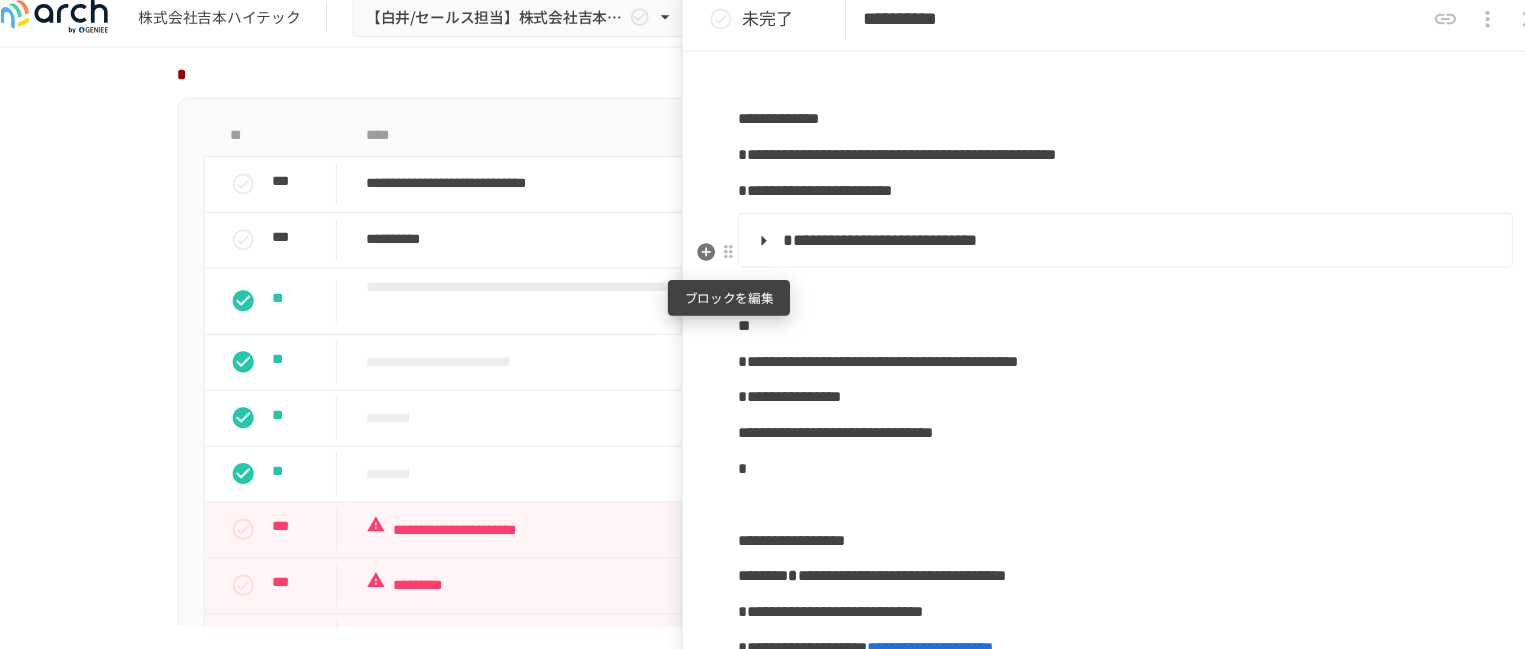 click at bounding box center [728, 251] 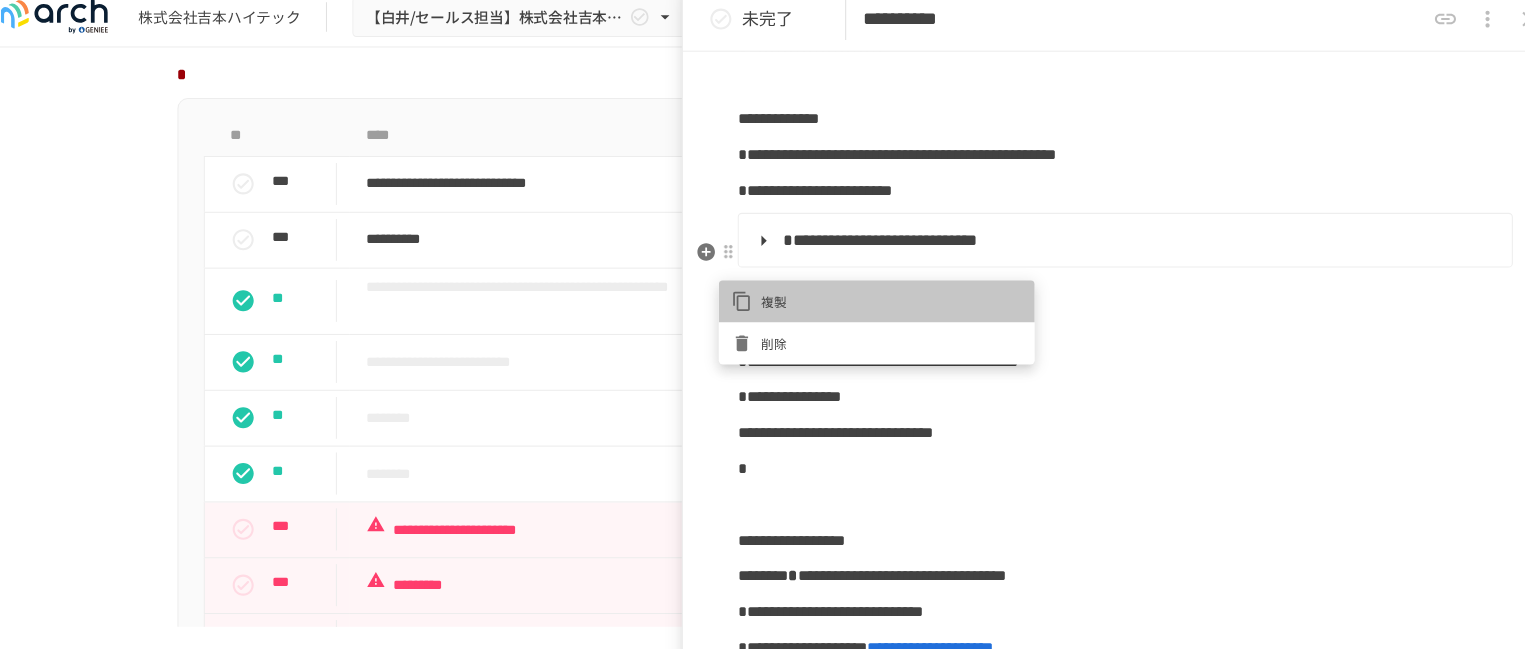 click on "複製" at bounding box center [883, 297] 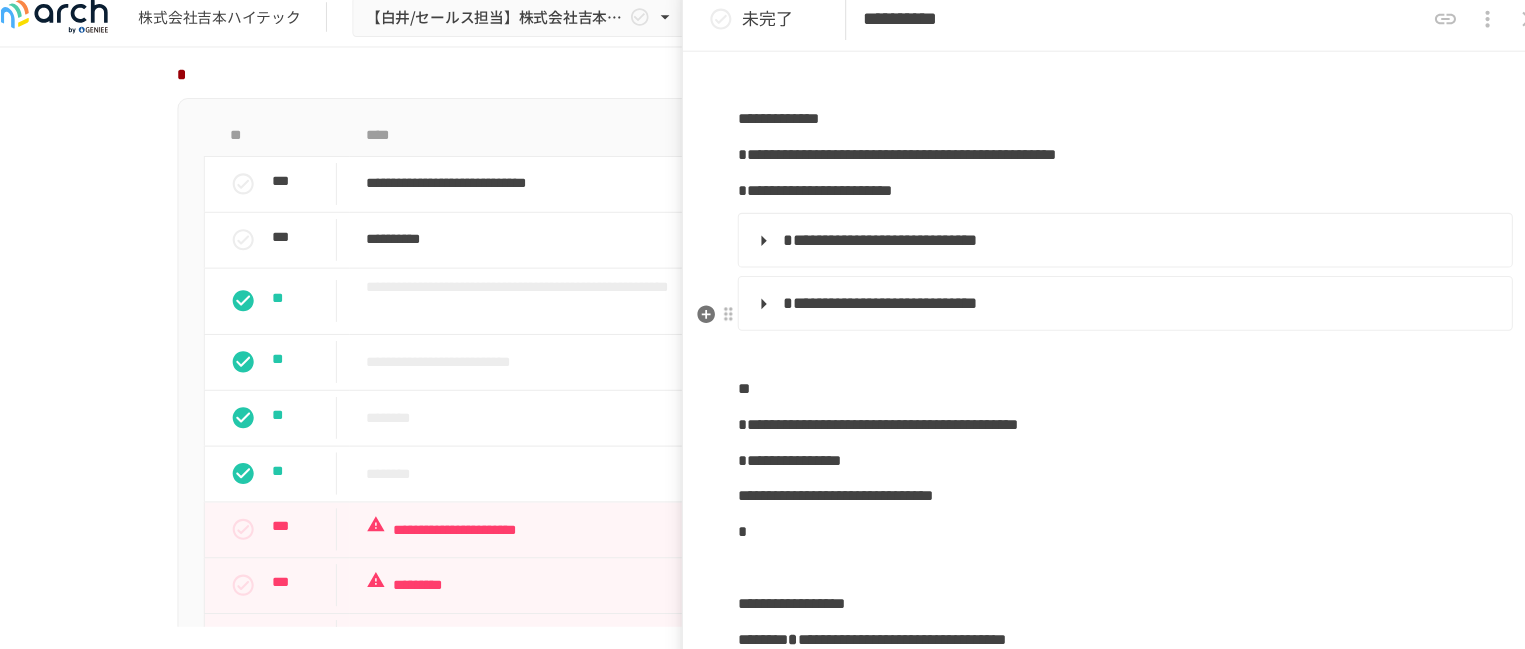 click on "**********" at bounding box center [1103, 300] 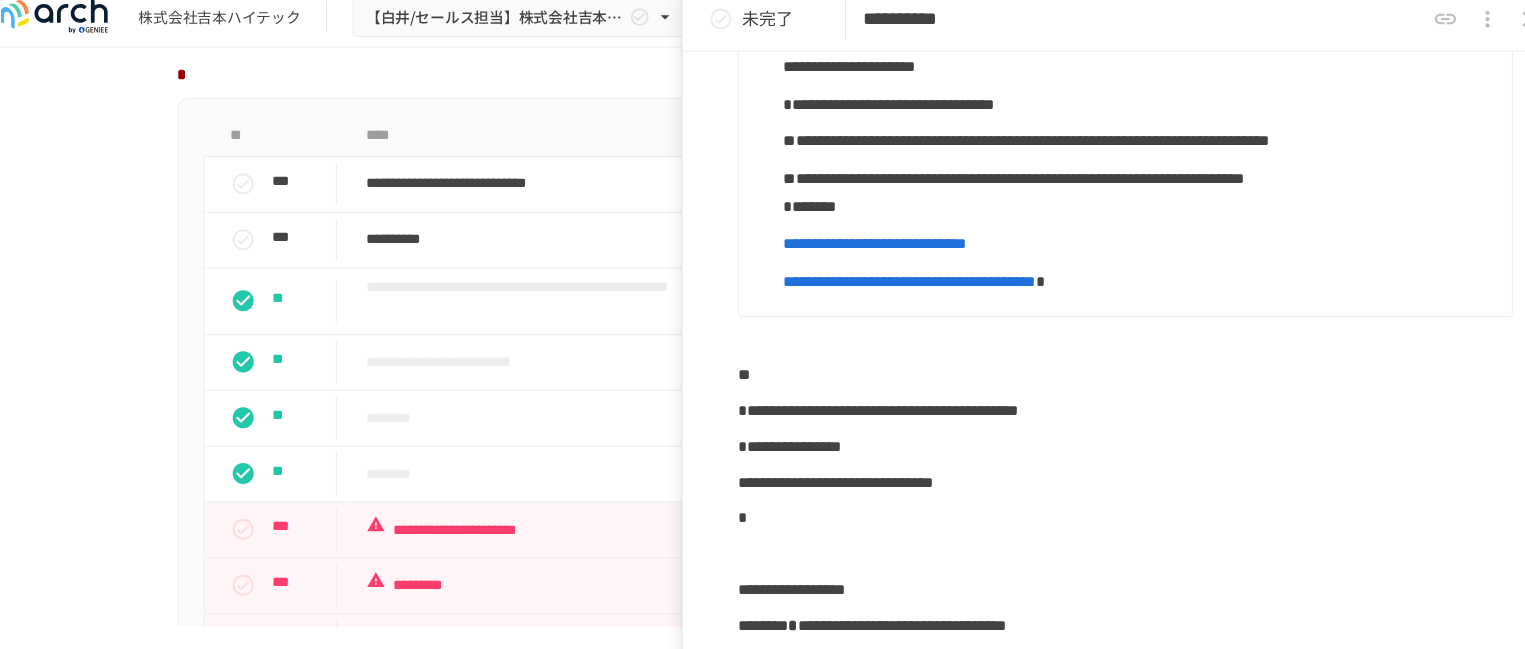 scroll, scrollTop: 654, scrollLeft: 0, axis: vertical 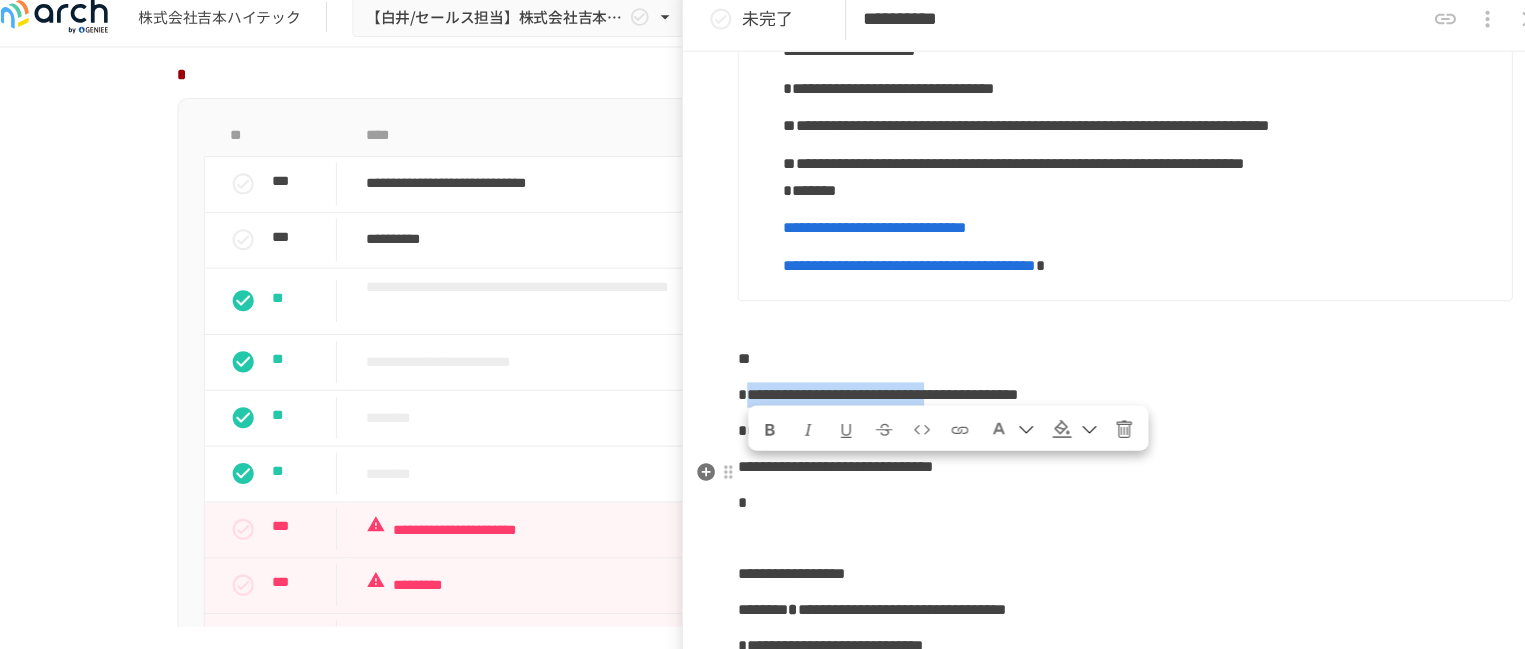 drag, startPoint x: 751, startPoint y: 477, endPoint x: 1153, endPoint y: 479, distance: 402.00497 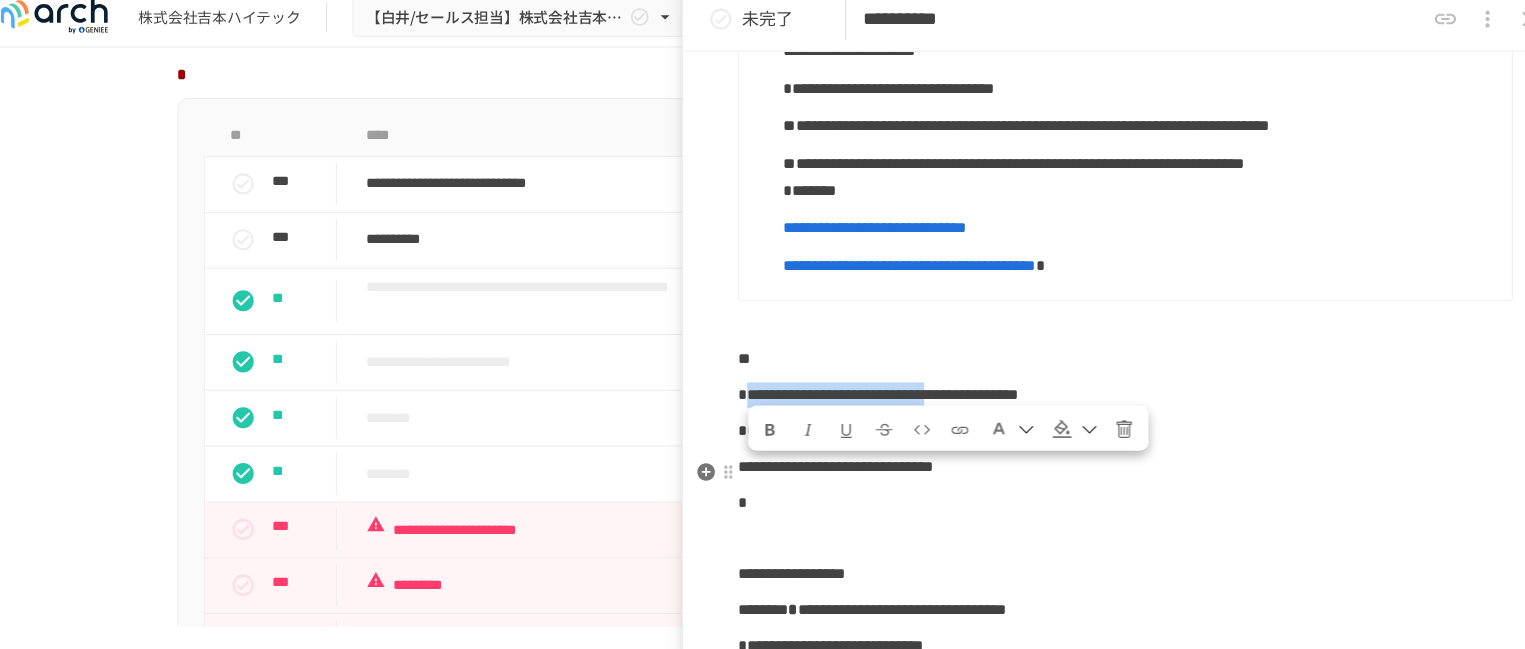 click on "**********" at bounding box center [870, 386] 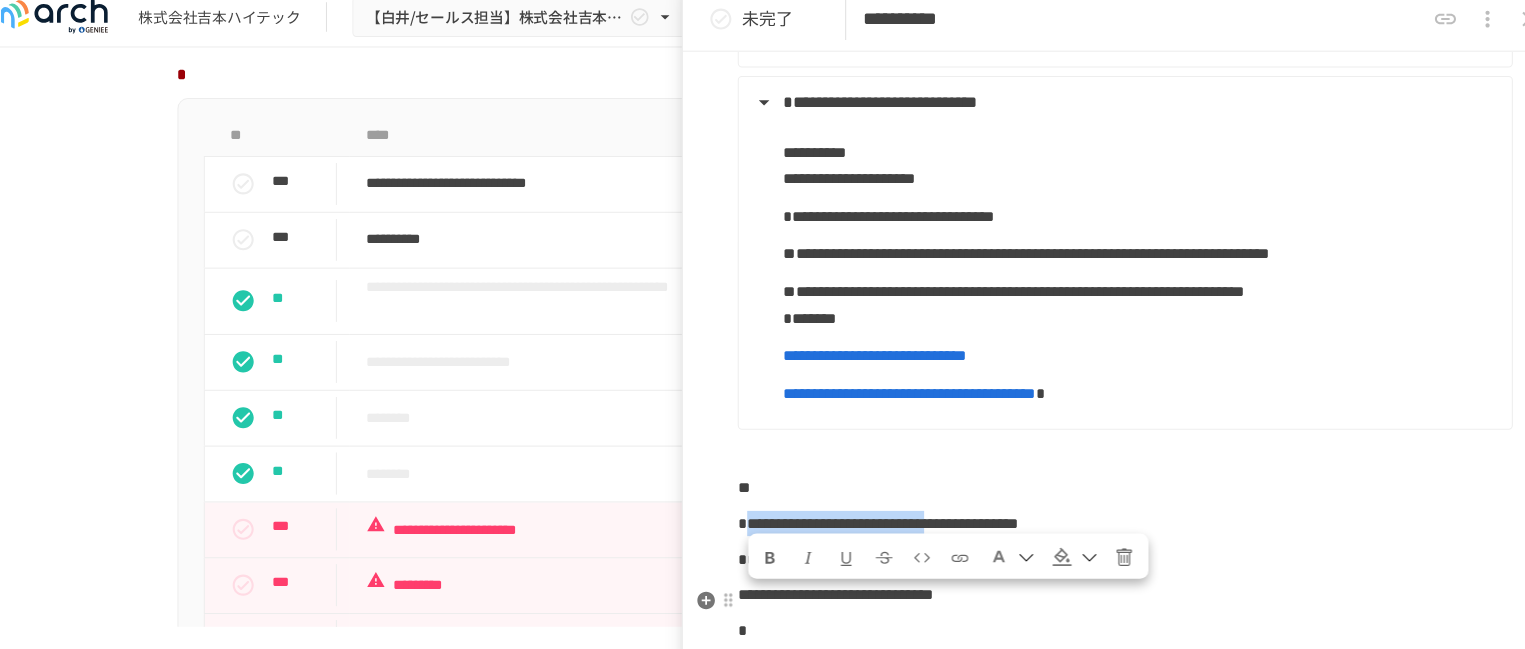 scroll, scrollTop: 531, scrollLeft: 0, axis: vertical 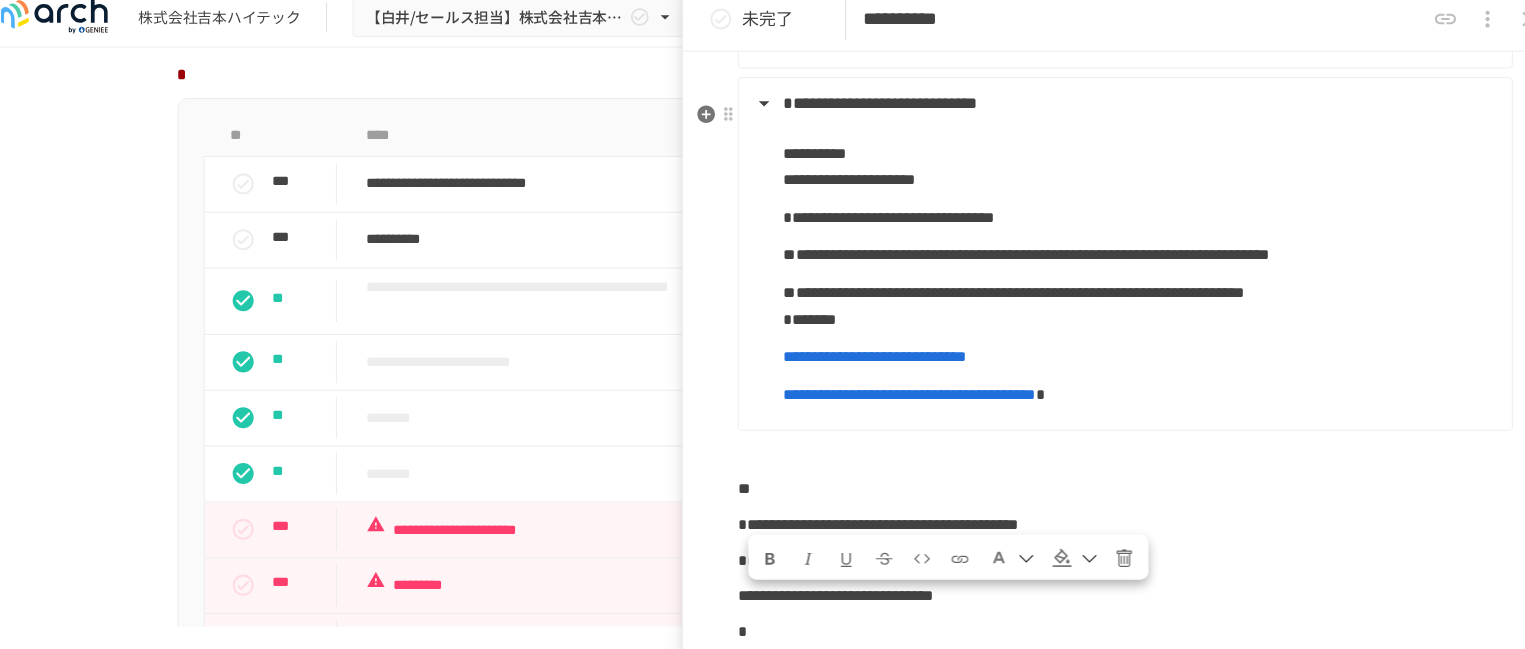 click on "**********" at bounding box center [872, 110] 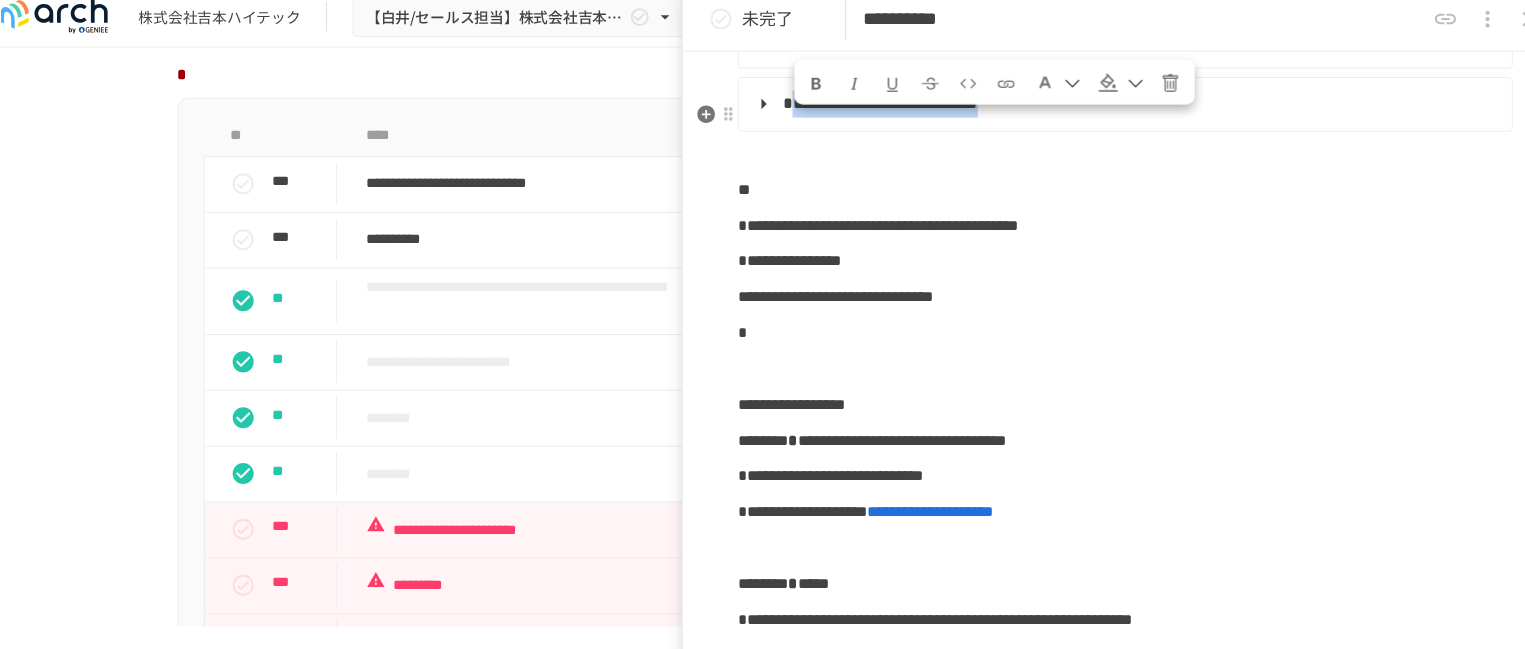 drag, startPoint x: 1241, startPoint y: 144, endPoint x: 797, endPoint y: 147, distance: 444.01013 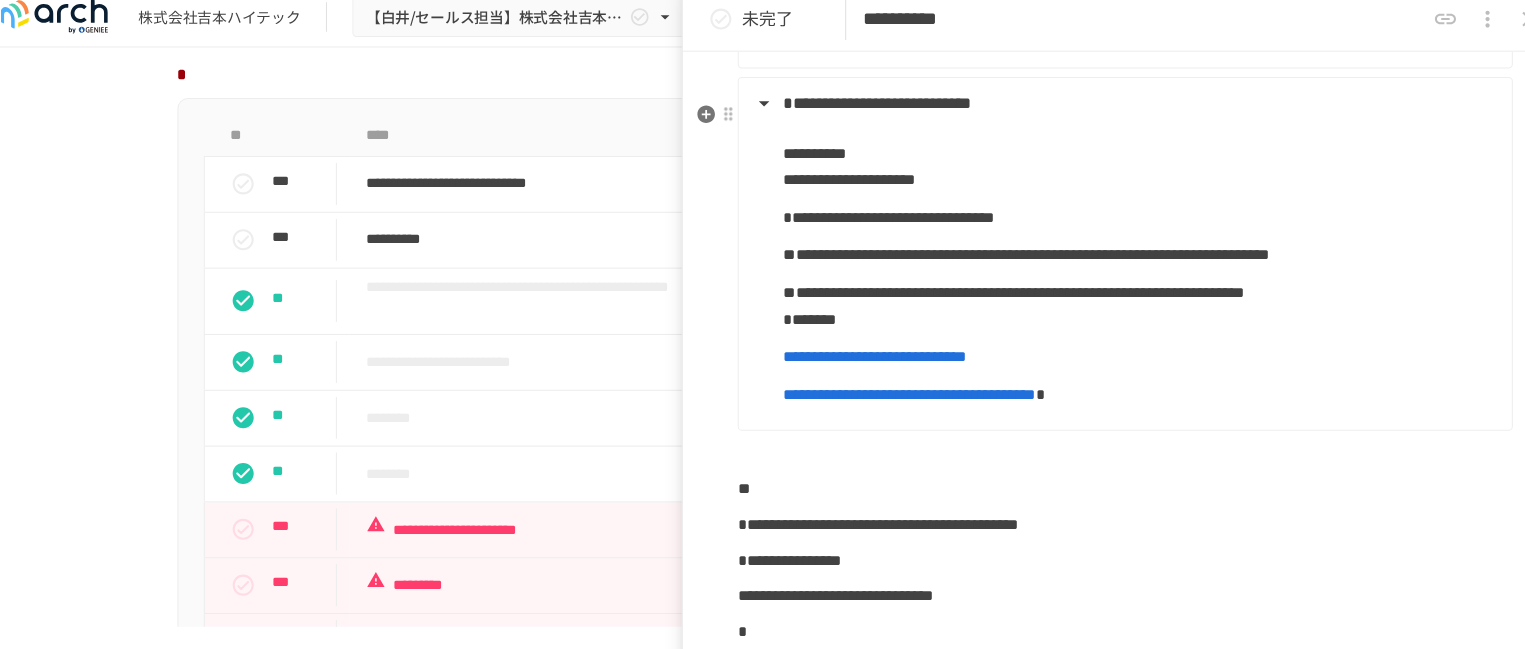 click on "**********" at bounding box center [1118, 170] 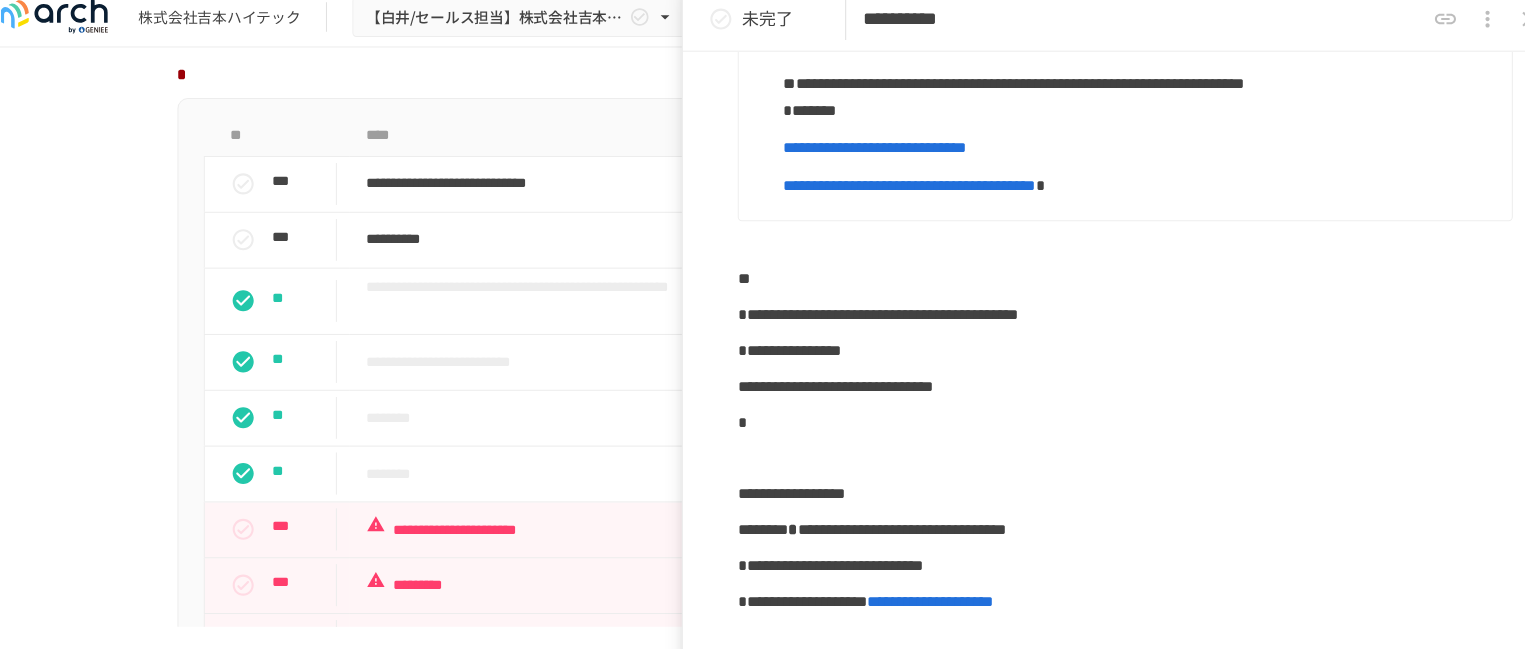 scroll, scrollTop: 737, scrollLeft: 0, axis: vertical 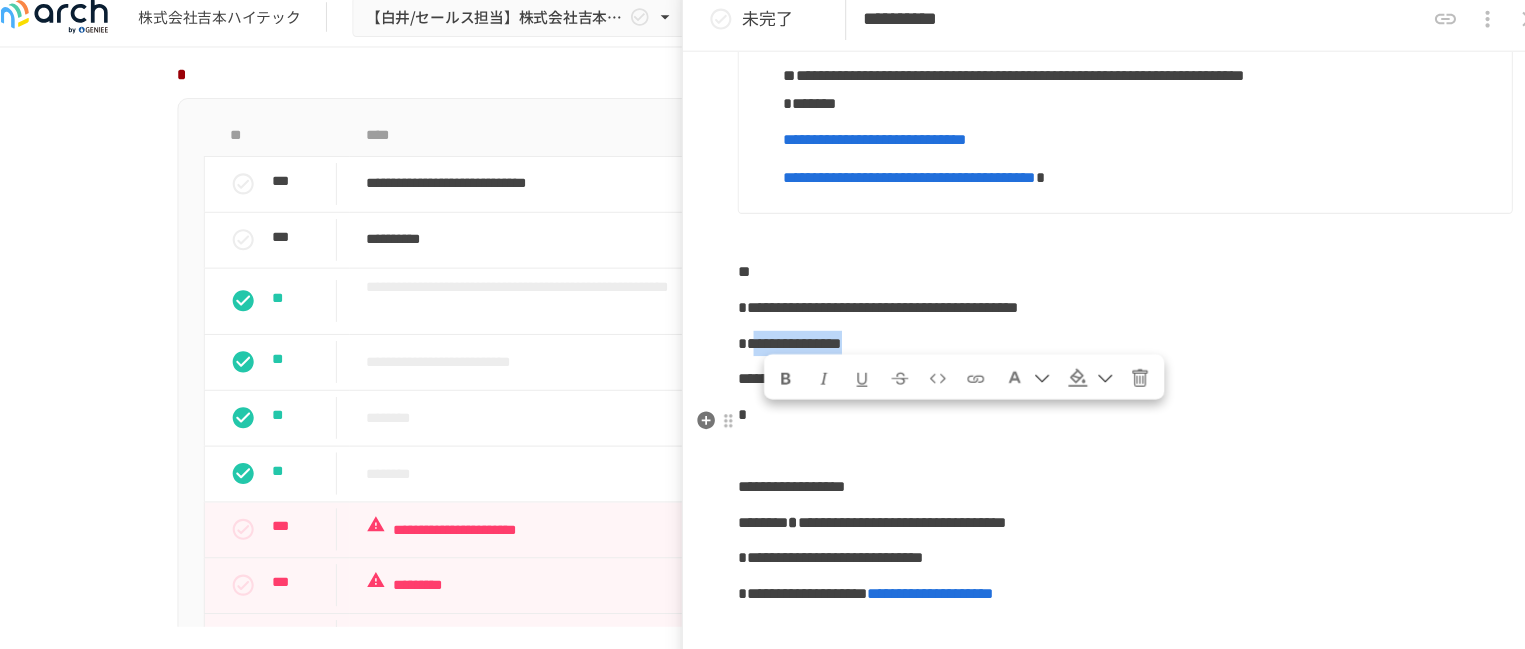 drag, startPoint x: 990, startPoint y: 429, endPoint x: 770, endPoint y: 429, distance: 220 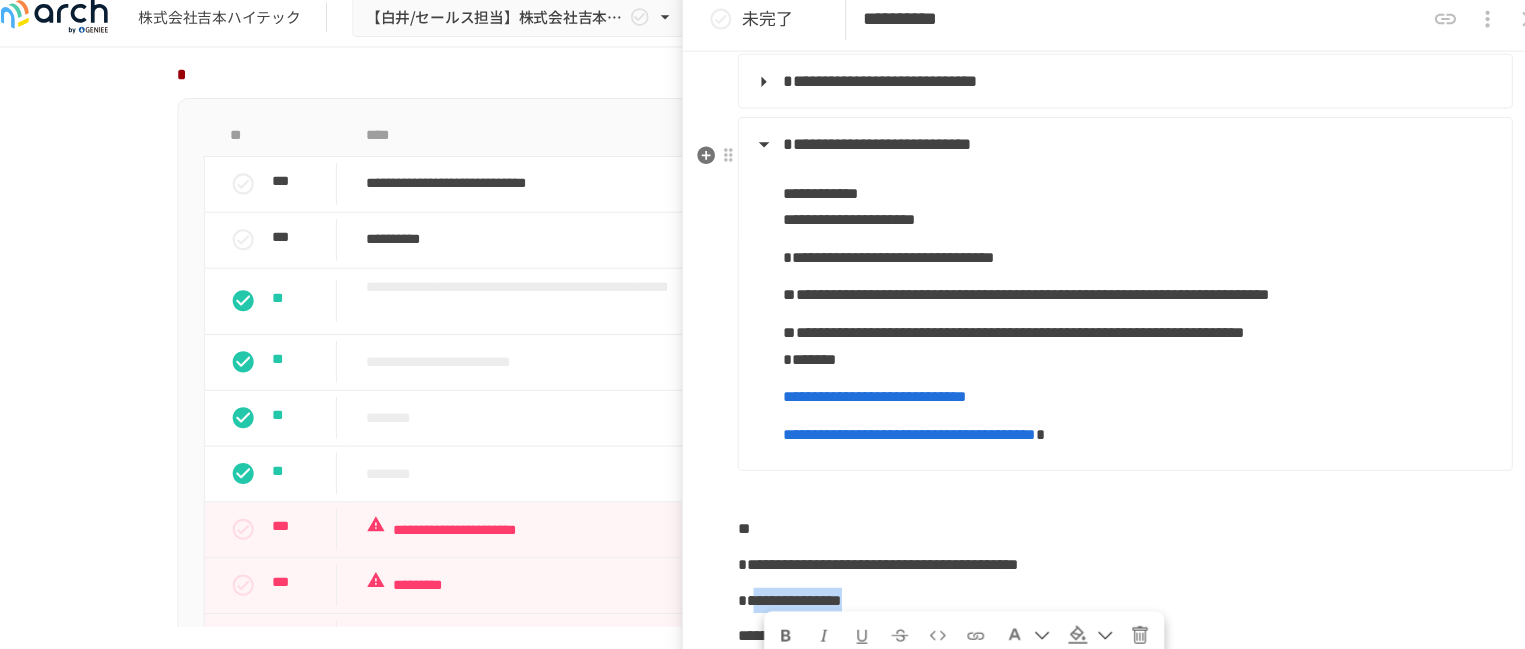 scroll, scrollTop: 479, scrollLeft: 0, axis: vertical 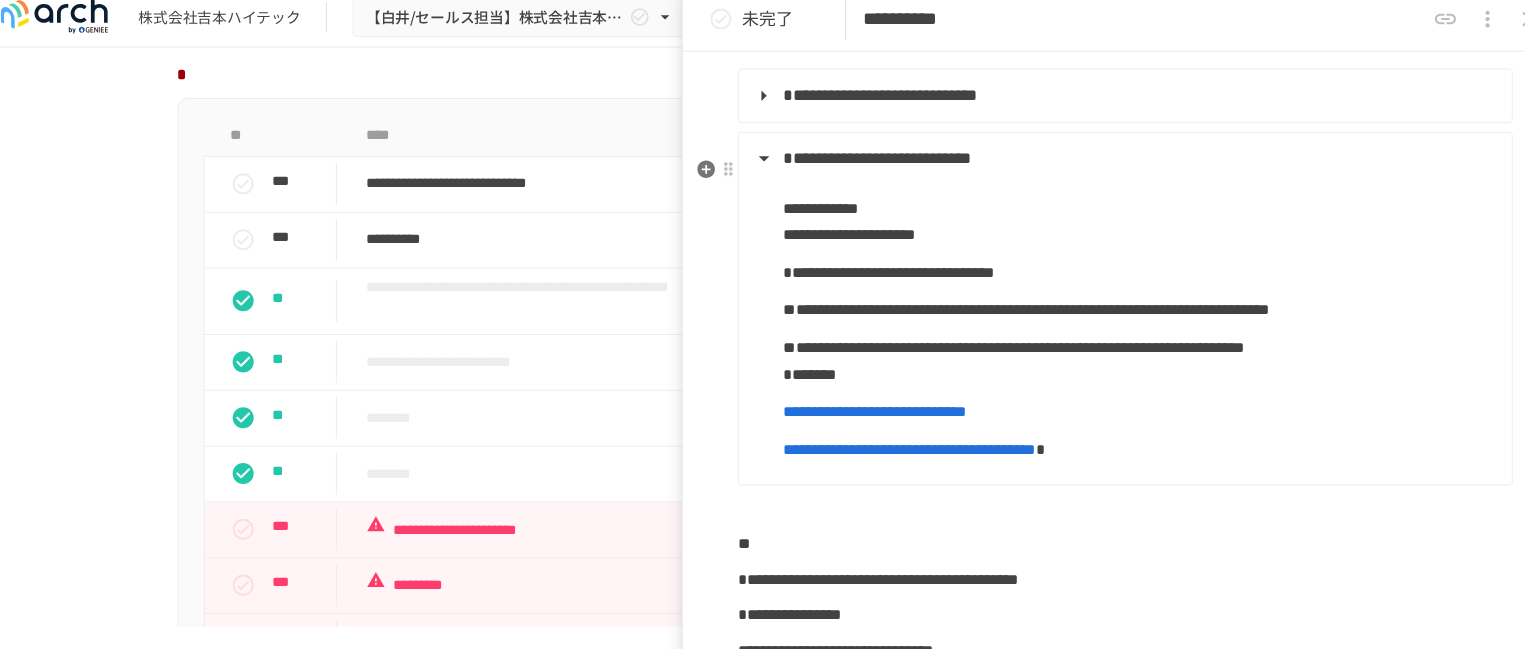 click on "**********" at bounding box center (1118, 222) 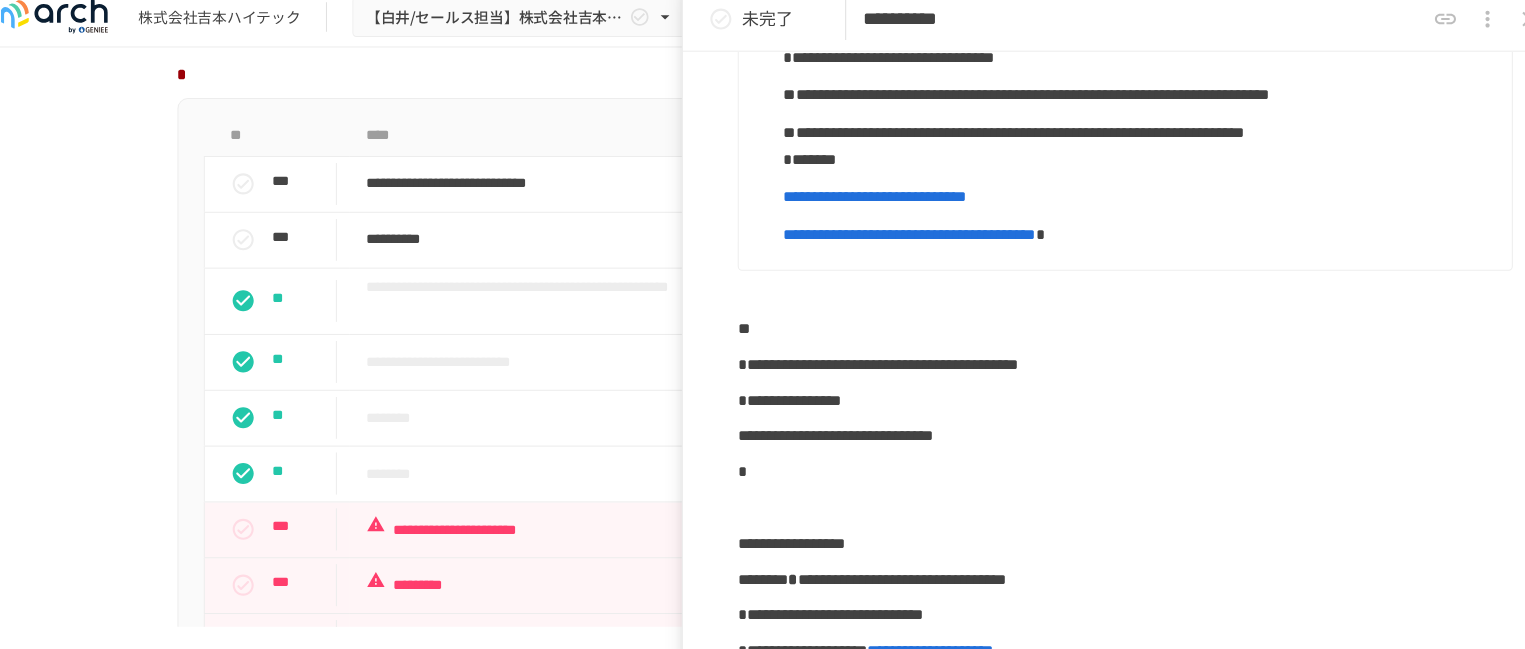 scroll, scrollTop: 683, scrollLeft: 0, axis: vertical 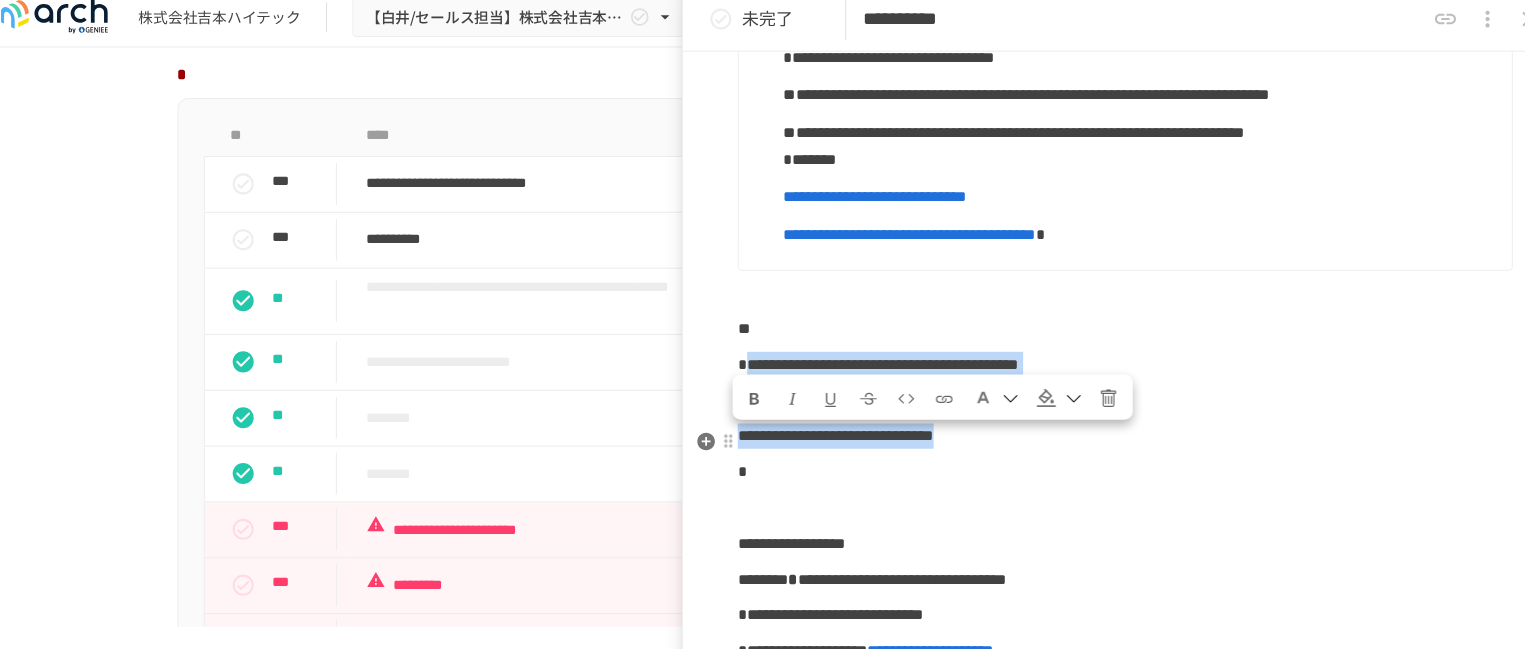 drag, startPoint x: 1209, startPoint y: 520, endPoint x: 749, endPoint y: 455, distance: 464.5697 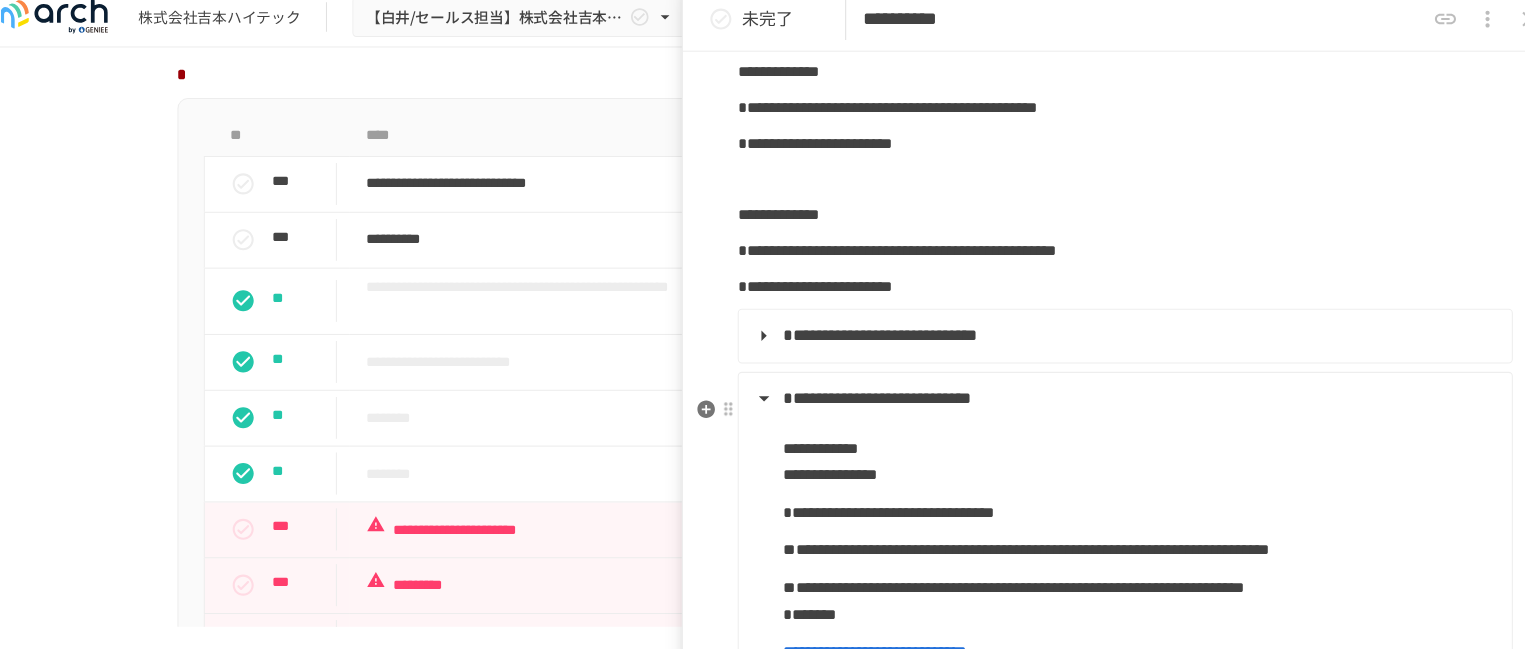scroll, scrollTop: 253, scrollLeft: 0, axis: vertical 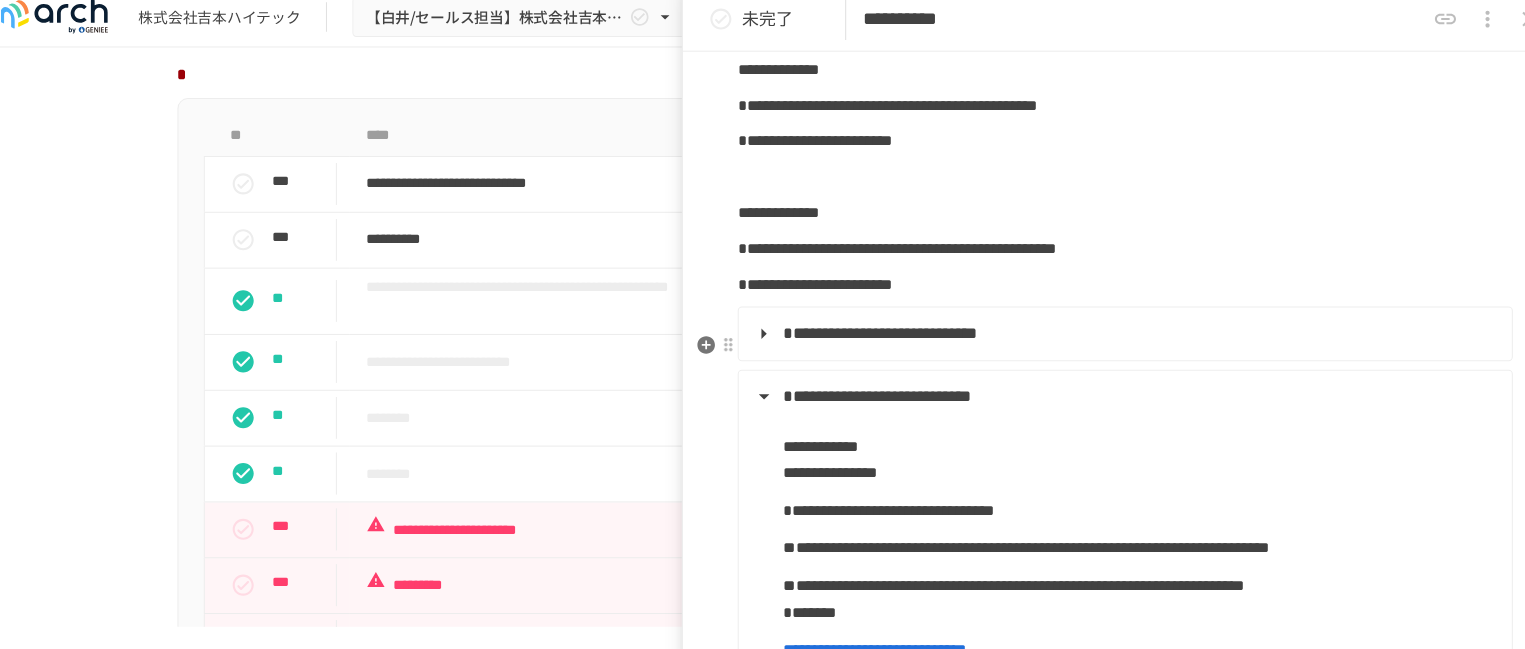click on "**********" at bounding box center (1103, 329) 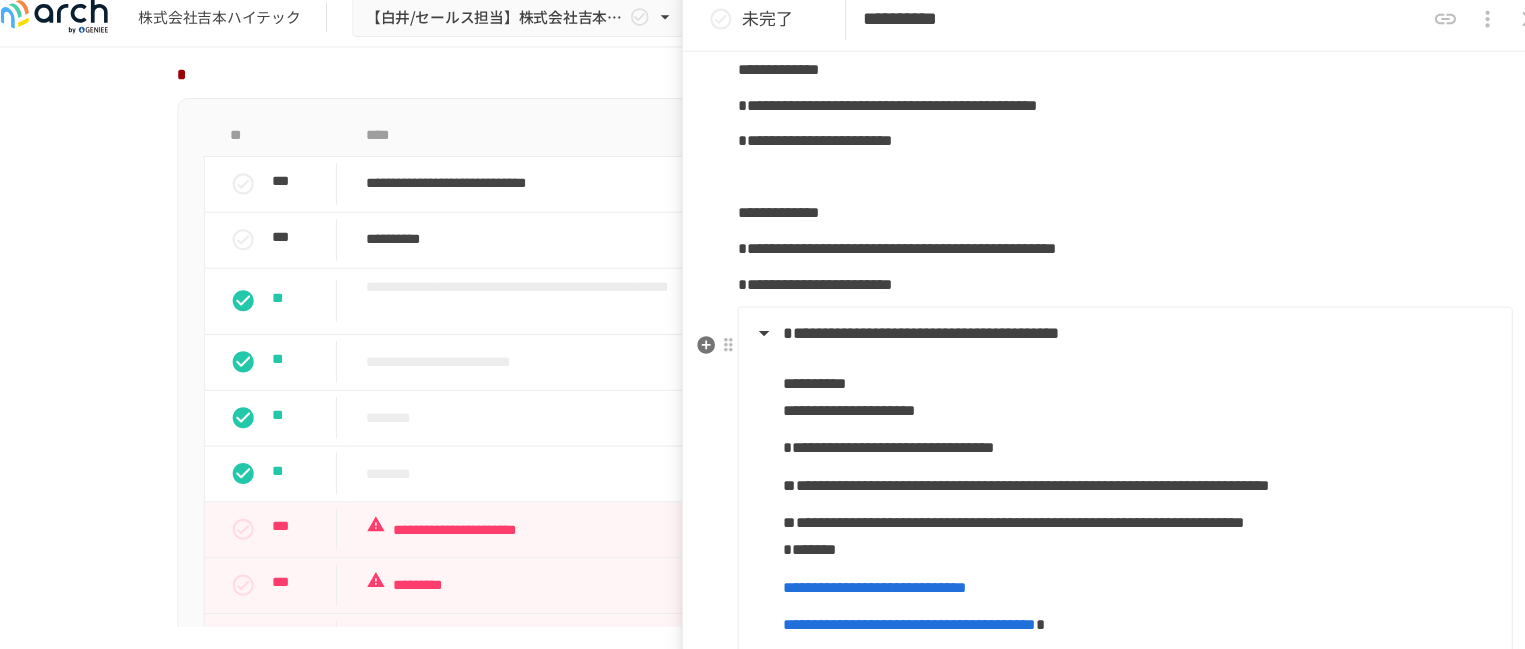 click on "**********" at bounding box center (911, 328) 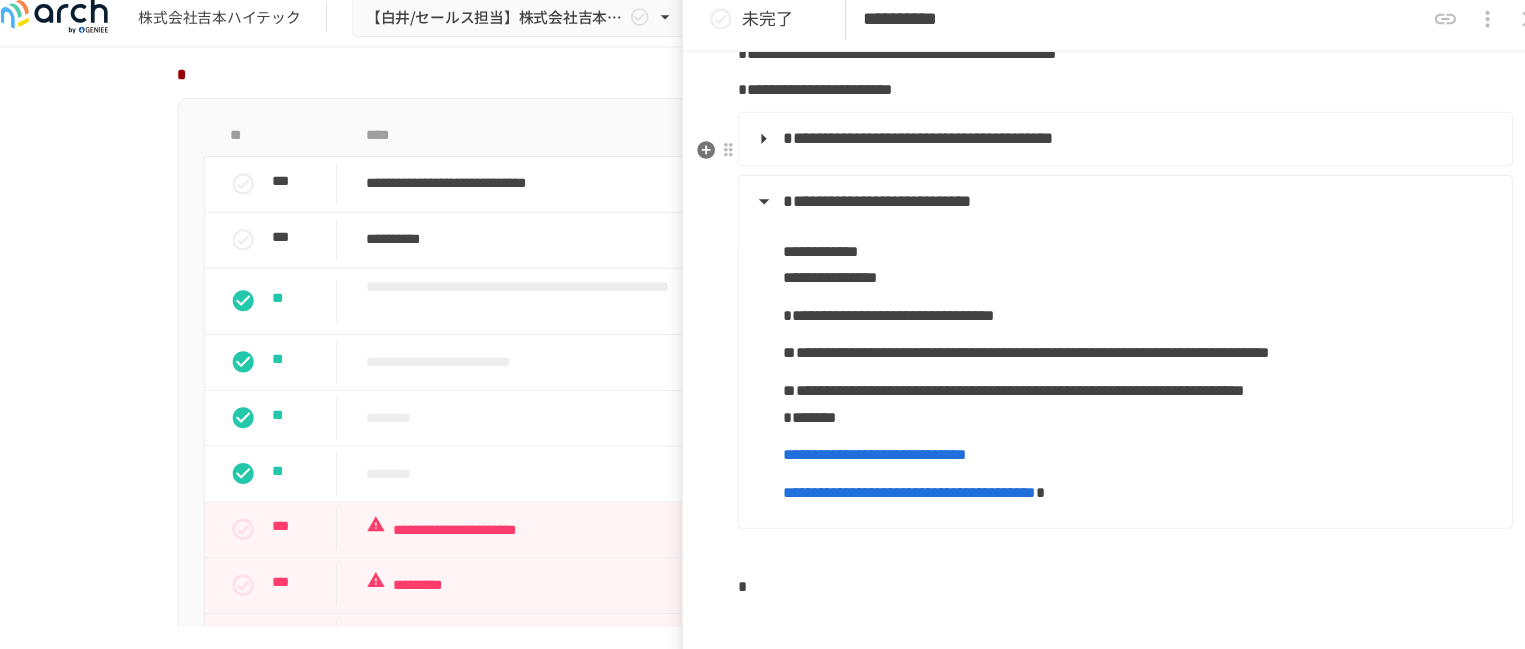 scroll, scrollTop: 446, scrollLeft: 0, axis: vertical 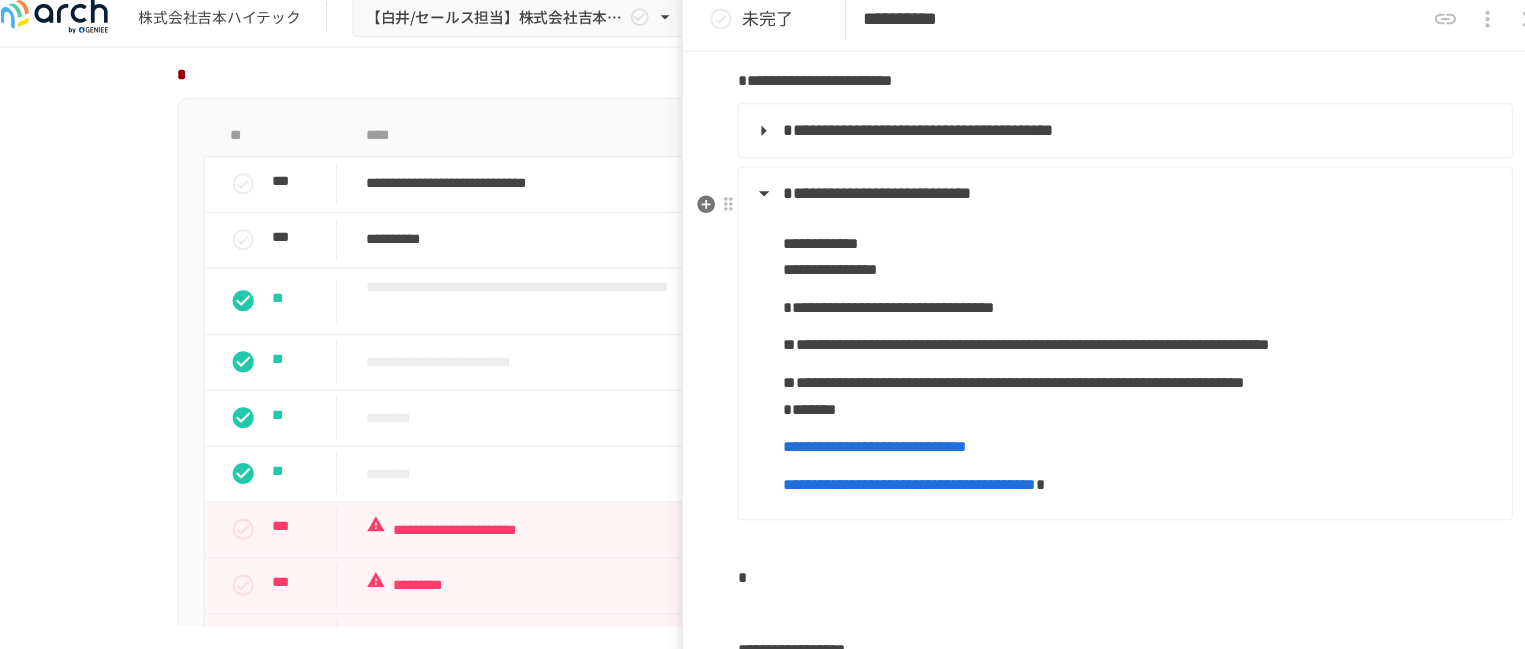 click on "**********" at bounding box center [1103, 196] 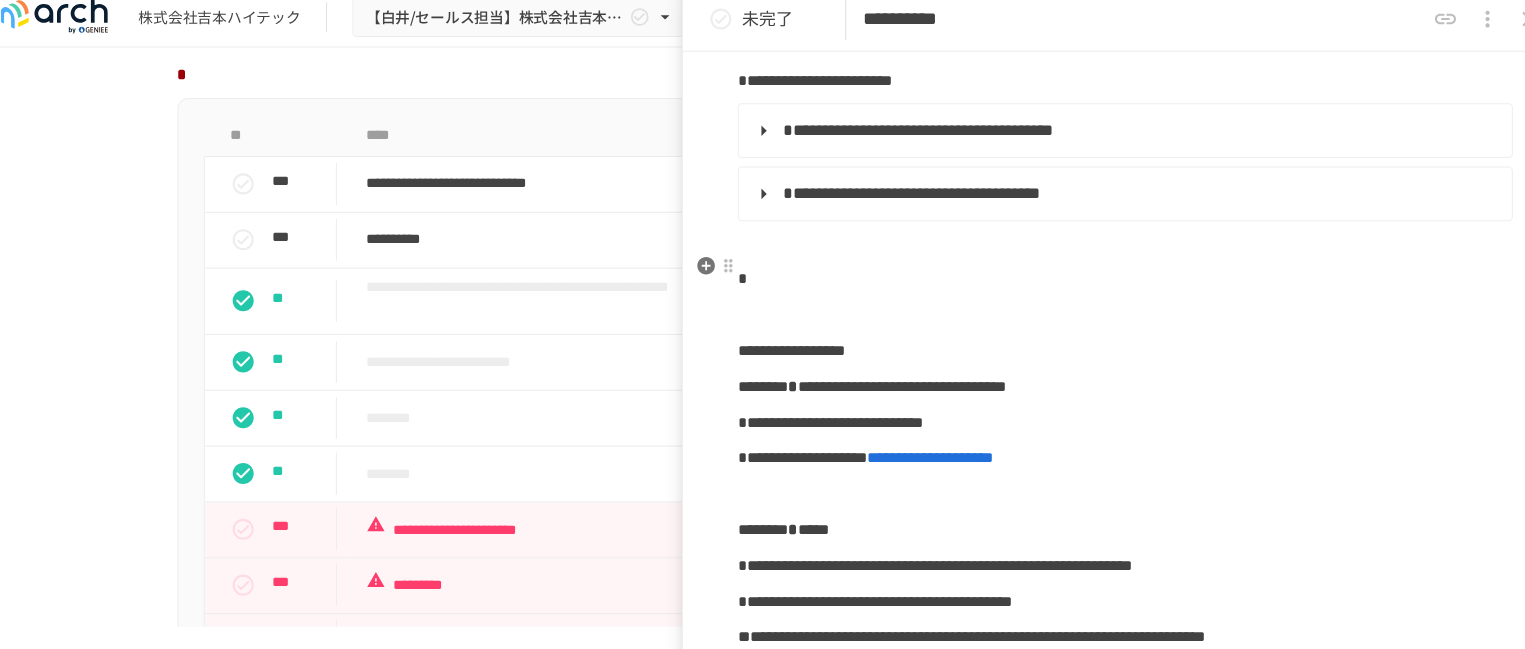 click on "**********" at bounding box center (1105, 364) 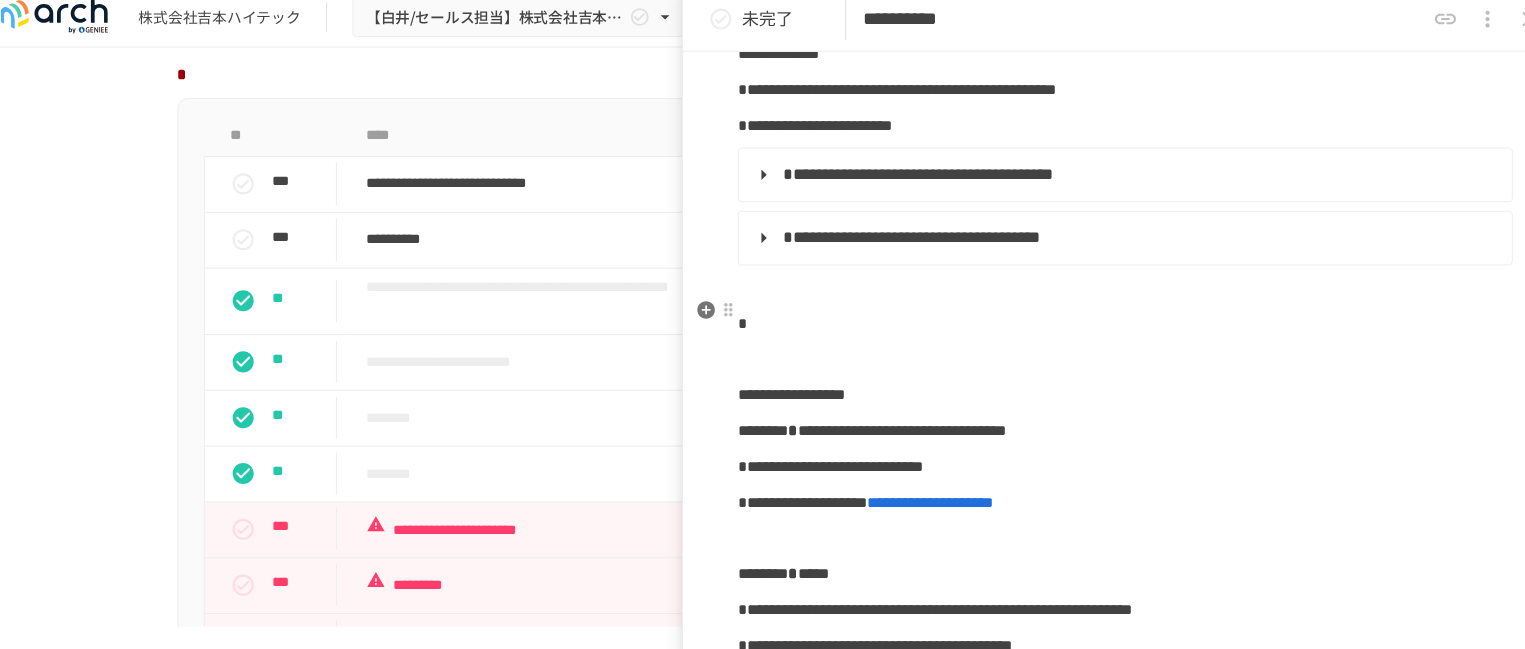 scroll, scrollTop: 392, scrollLeft: 0, axis: vertical 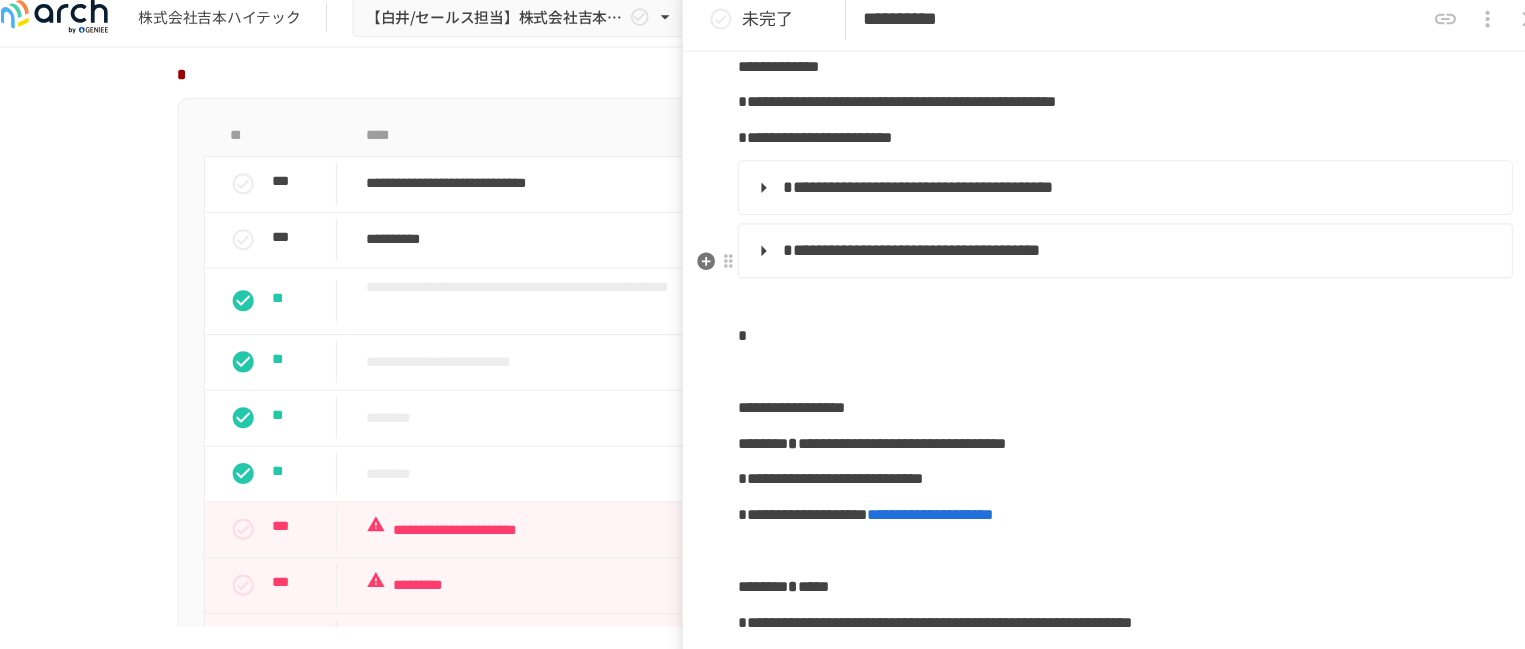 click on "**********" at bounding box center (1103, 250) 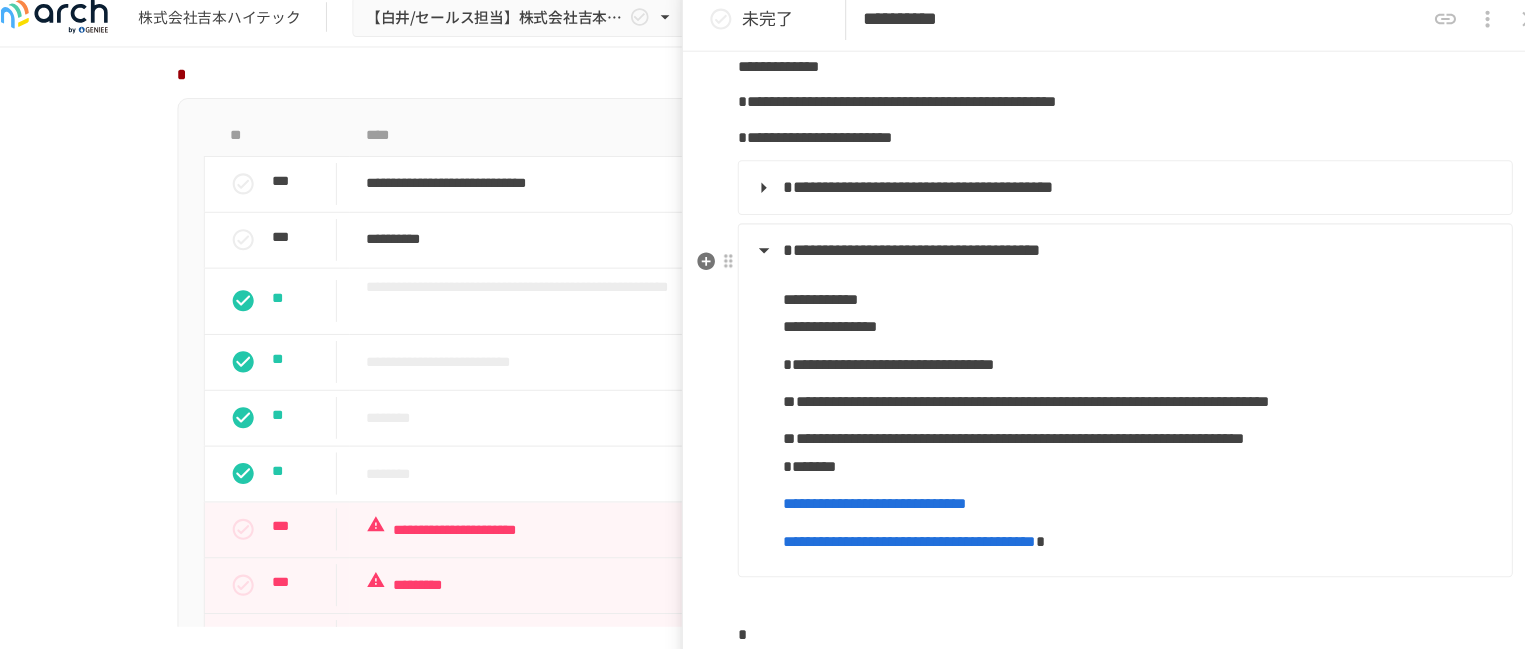 click on "**********" at bounding box center [1103, 250] 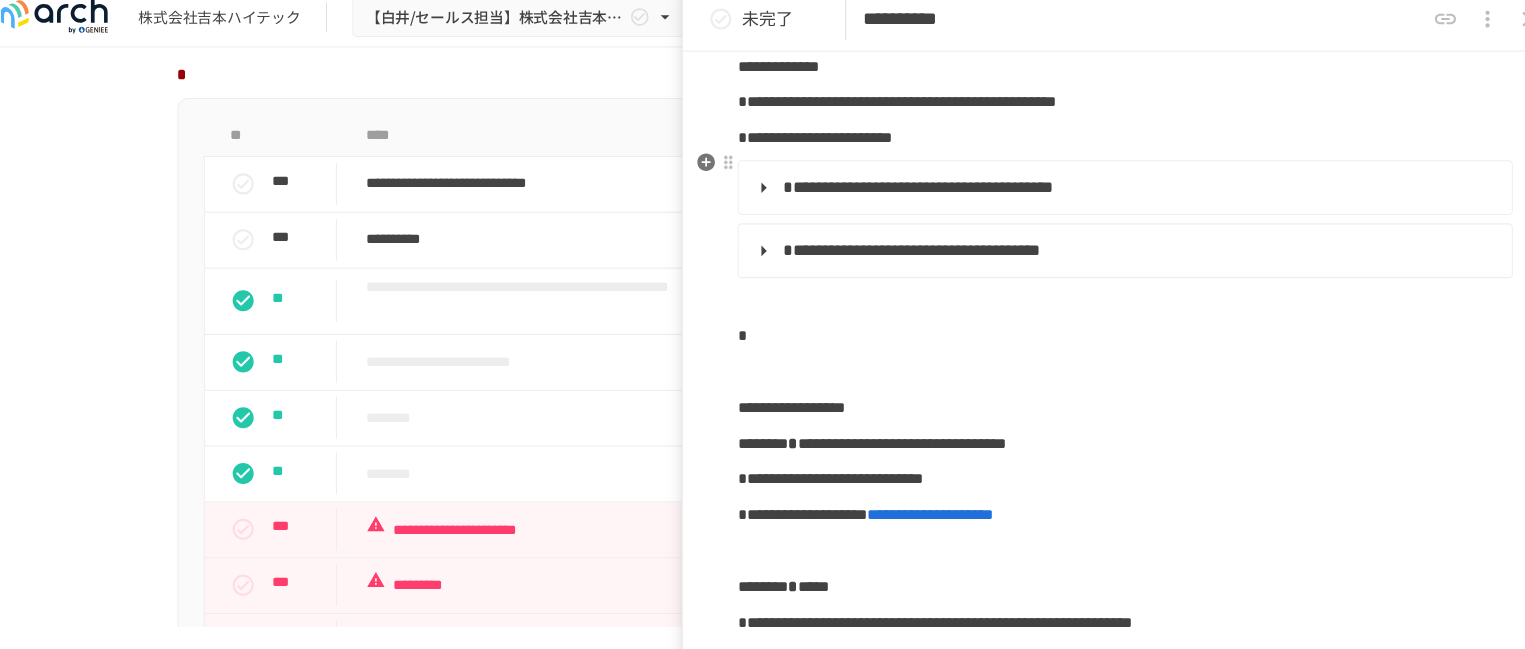 click on "**********" at bounding box center [1105, 143] 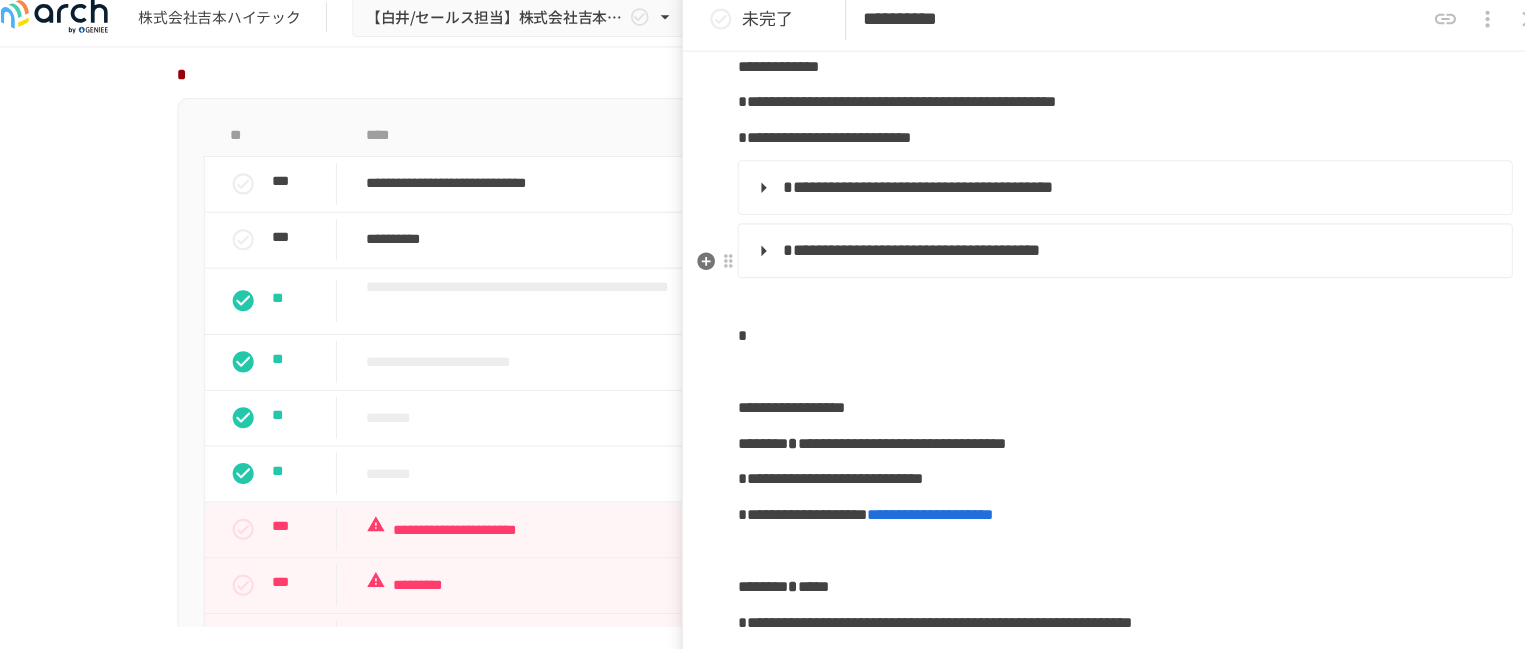 click on "**********" at bounding box center (1103, 250) 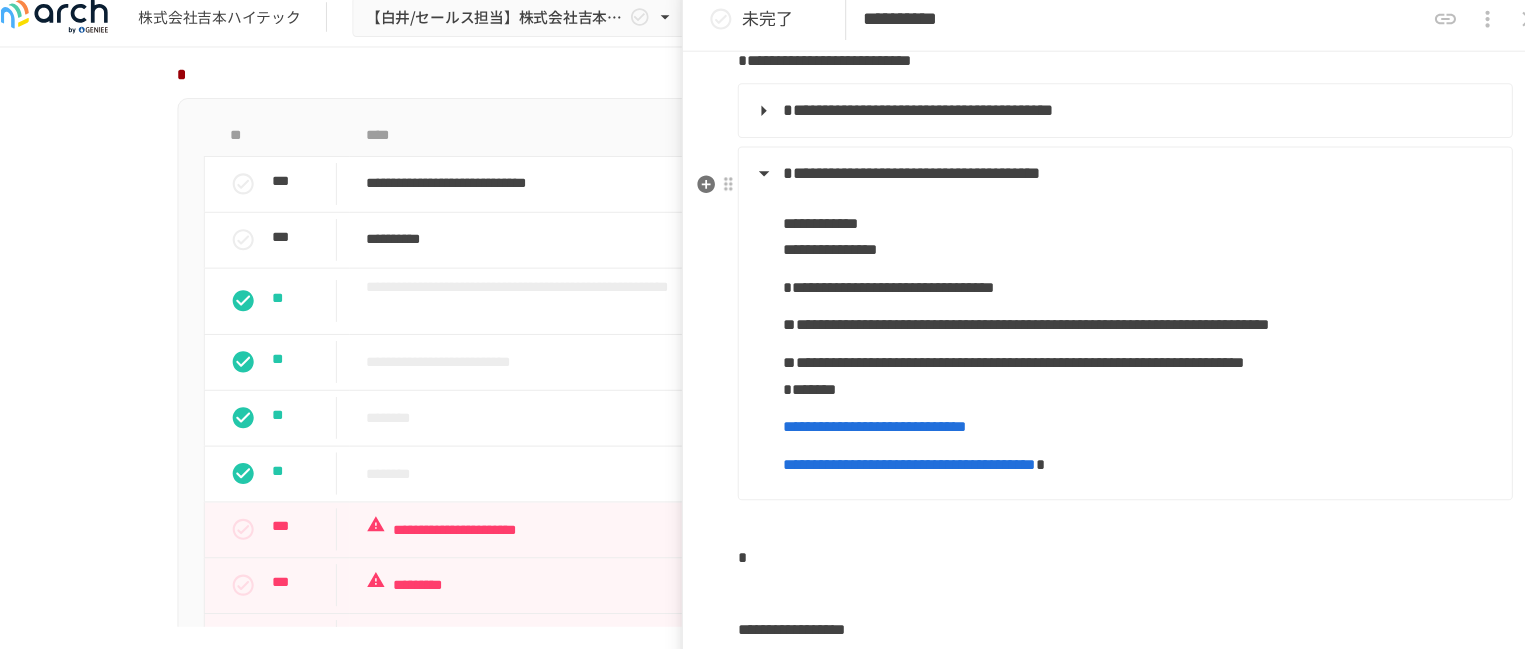 scroll, scrollTop: 466, scrollLeft: 0, axis: vertical 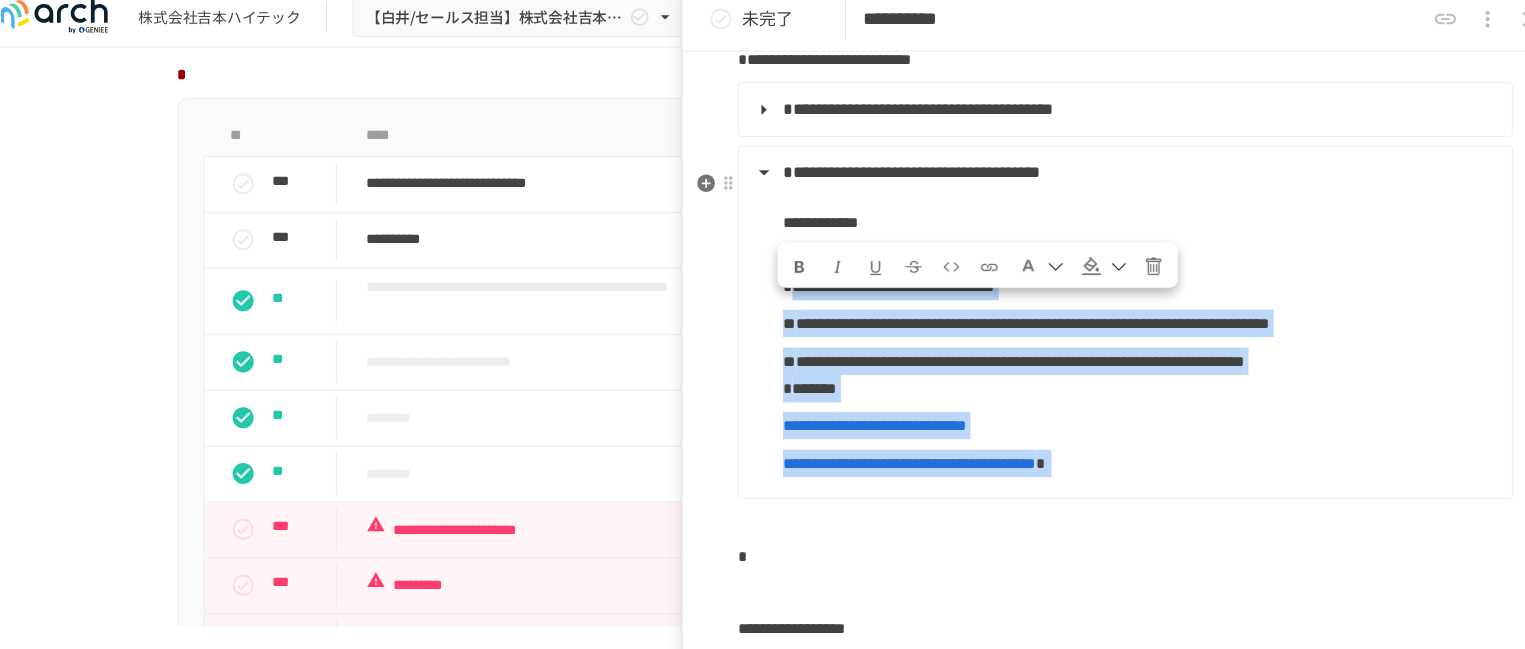 drag, startPoint x: 799, startPoint y: 314, endPoint x: 1355, endPoint y: 544, distance: 601.6943 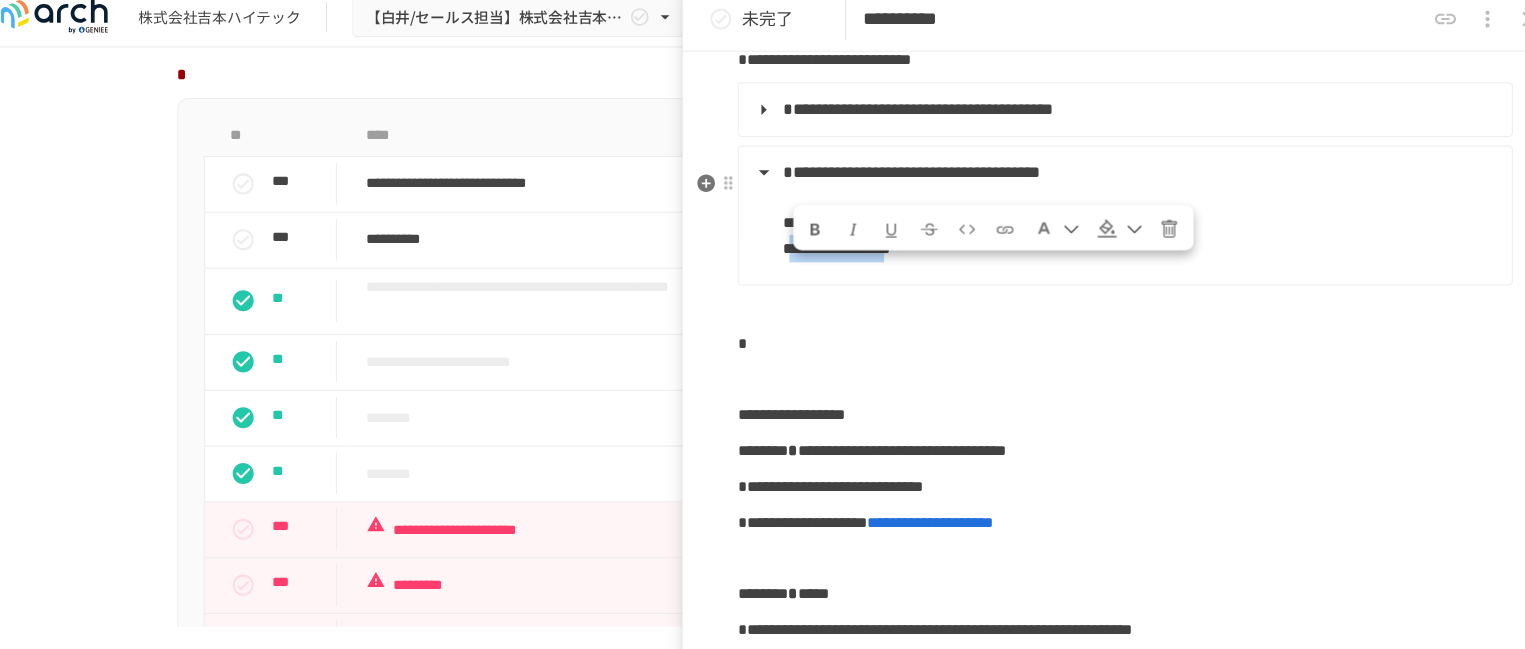 drag, startPoint x: 1026, startPoint y: 289, endPoint x: 796, endPoint y: 287, distance: 230.0087 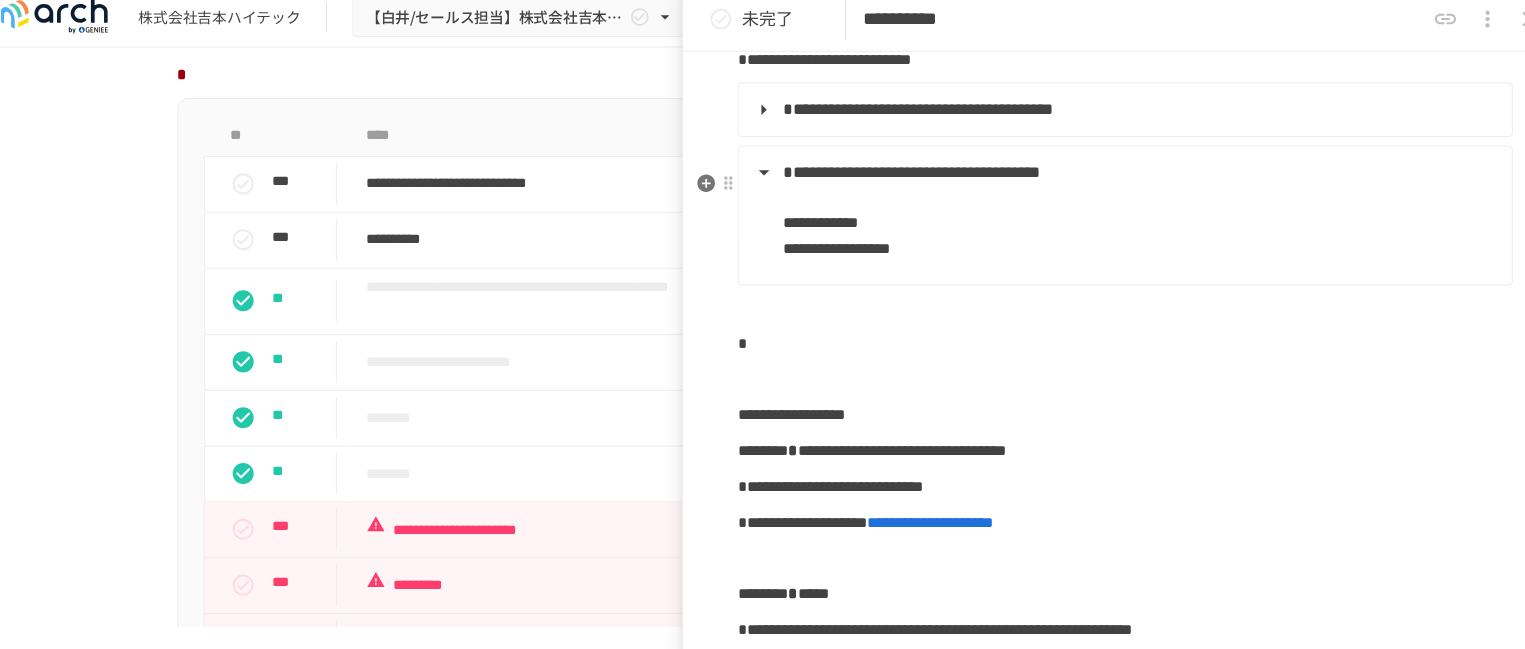 click on "**********" at bounding box center [1118, 235] 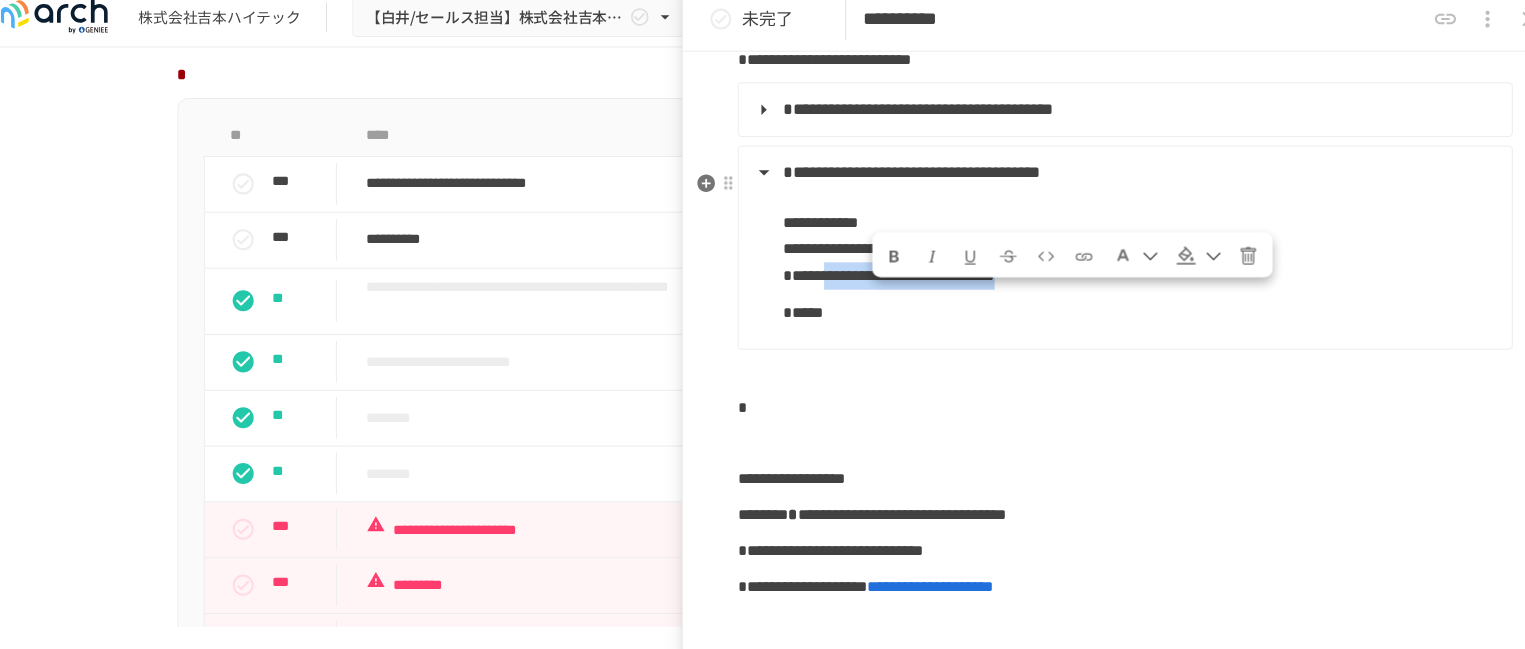 drag, startPoint x: 875, startPoint y: 313, endPoint x: 1273, endPoint y: 317, distance: 398.0201 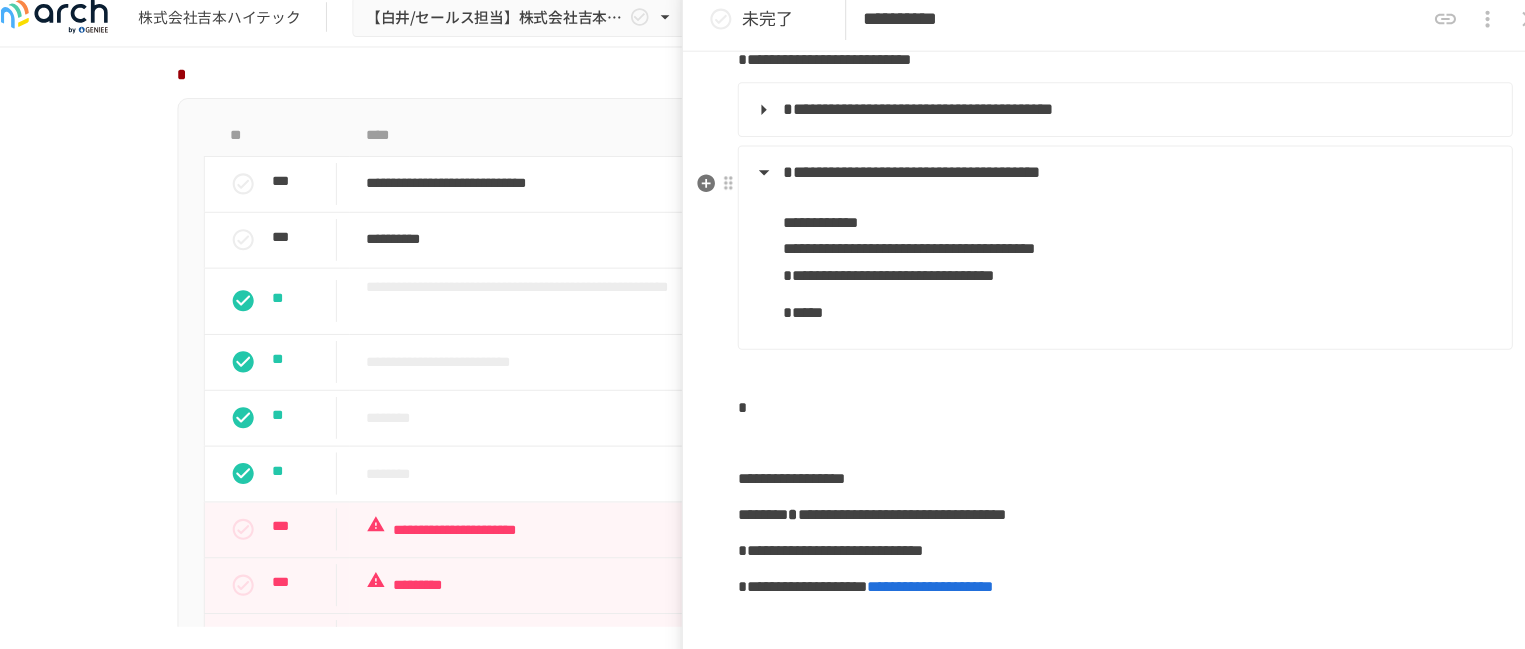 click on "*****" at bounding box center [1118, 309] 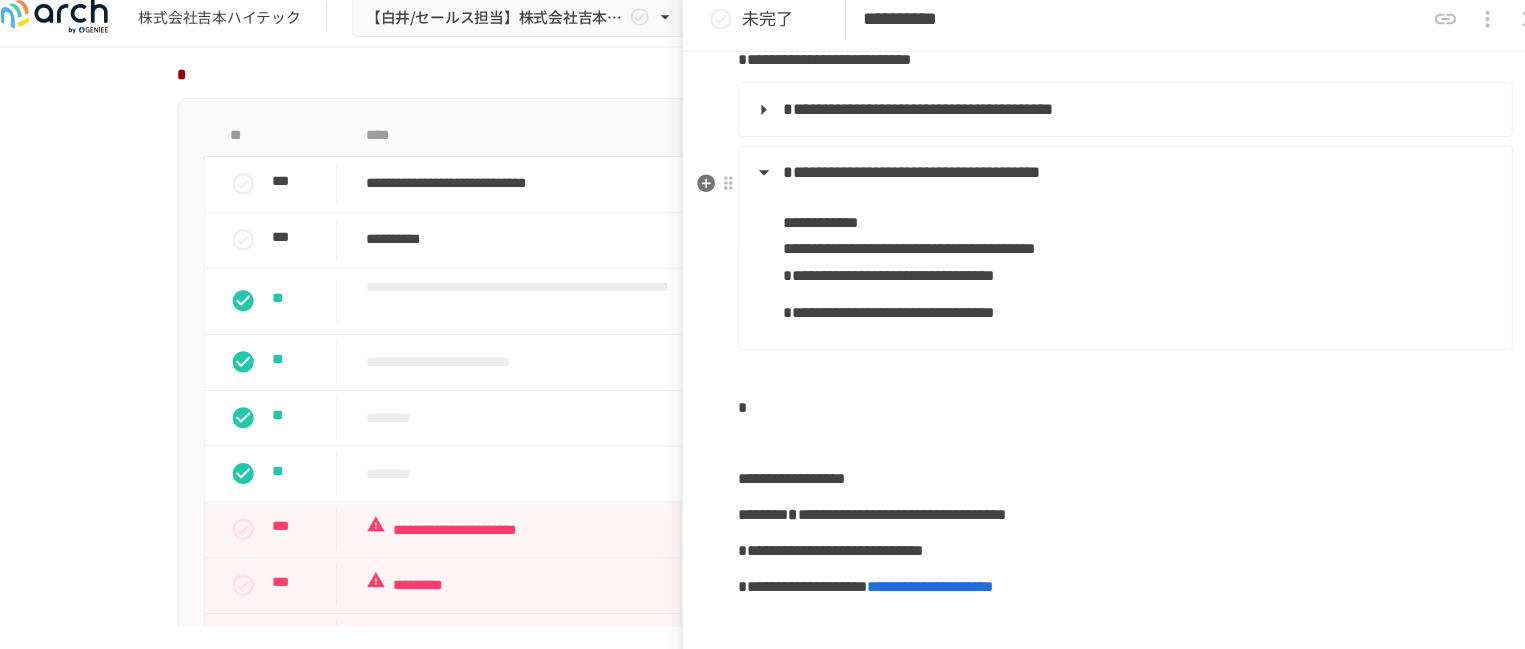 click on "**********" at bounding box center [880, 308] 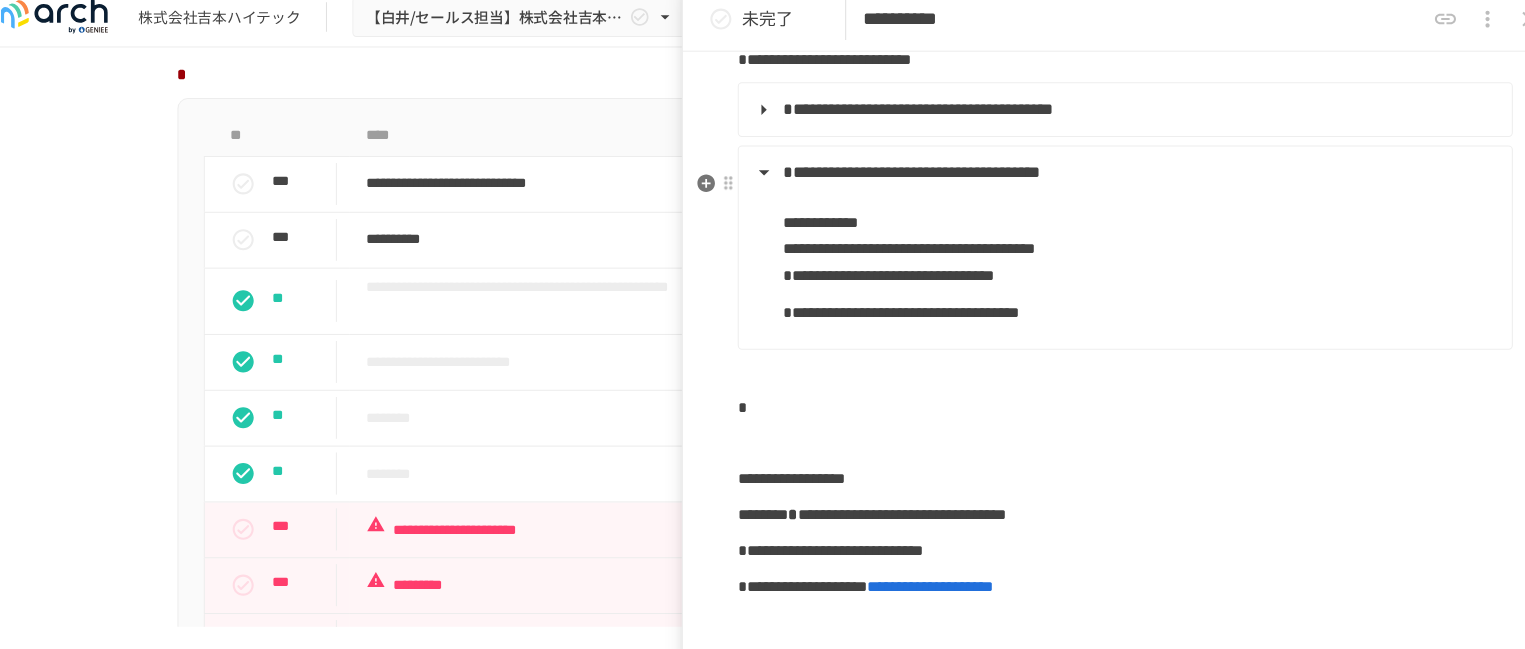 click on "**********" at bounding box center (1118, 248) 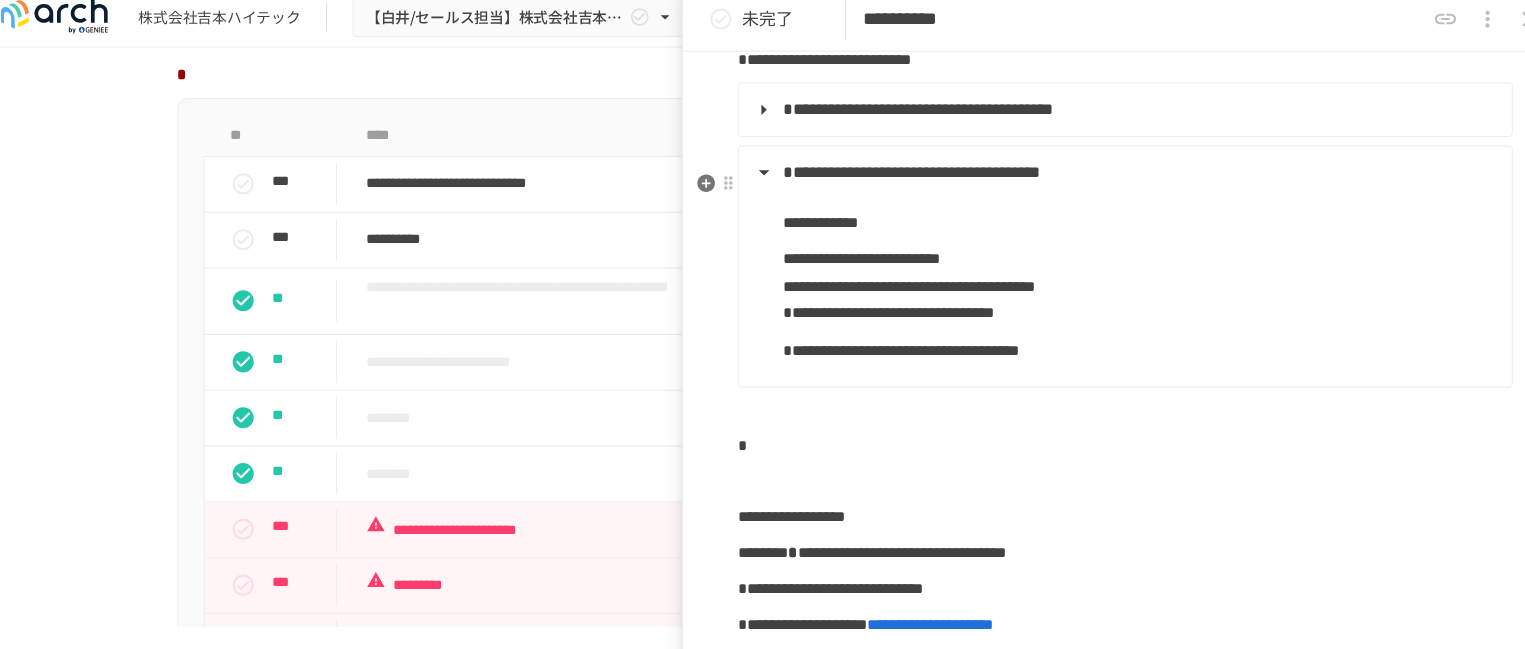 click on "**********" at bounding box center [1103, 176] 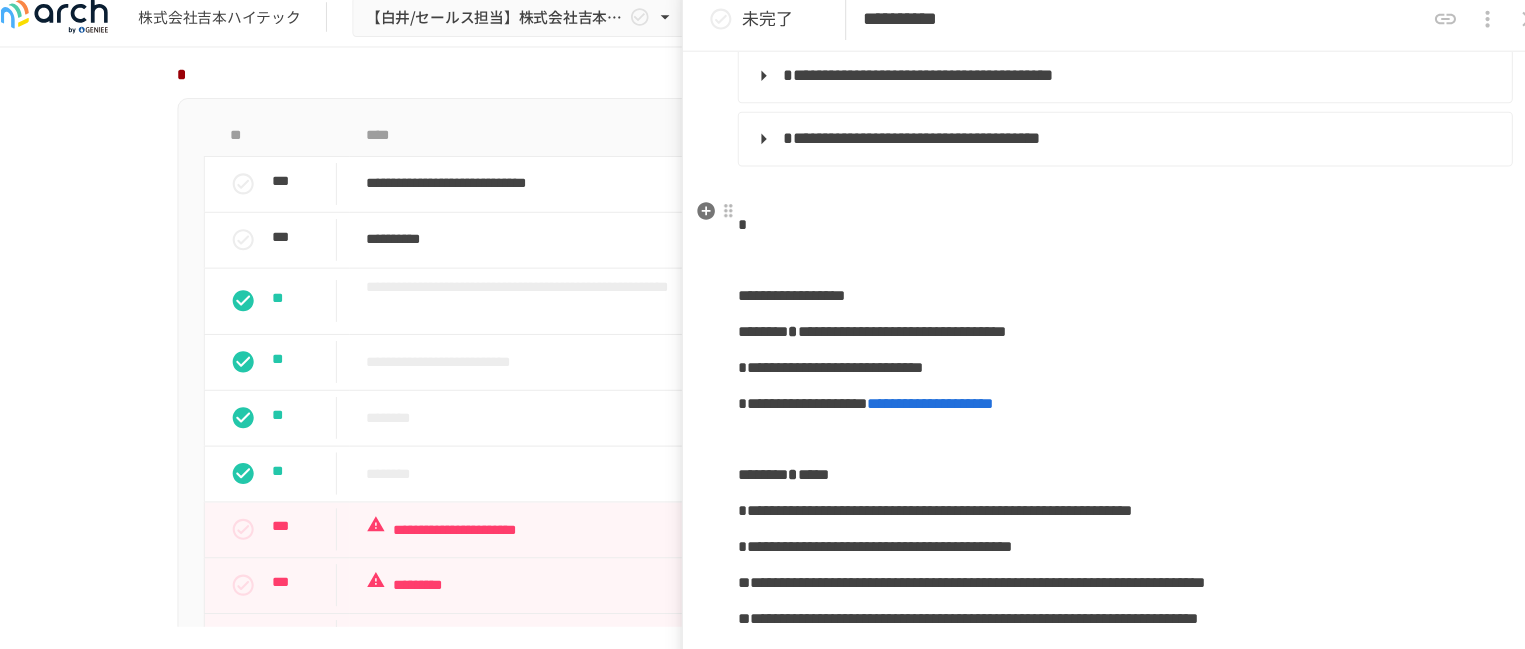 scroll, scrollTop: 500, scrollLeft: 0, axis: vertical 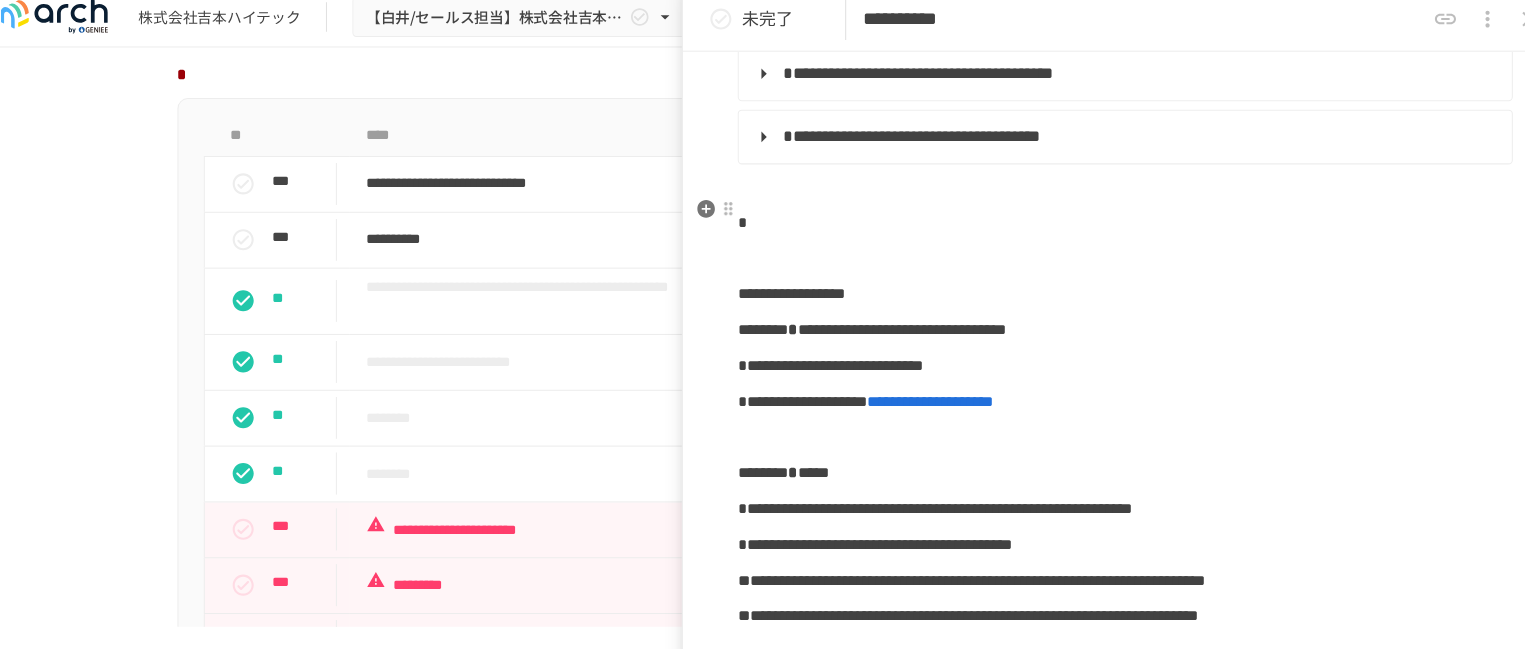 click at bounding box center [1105, 257] 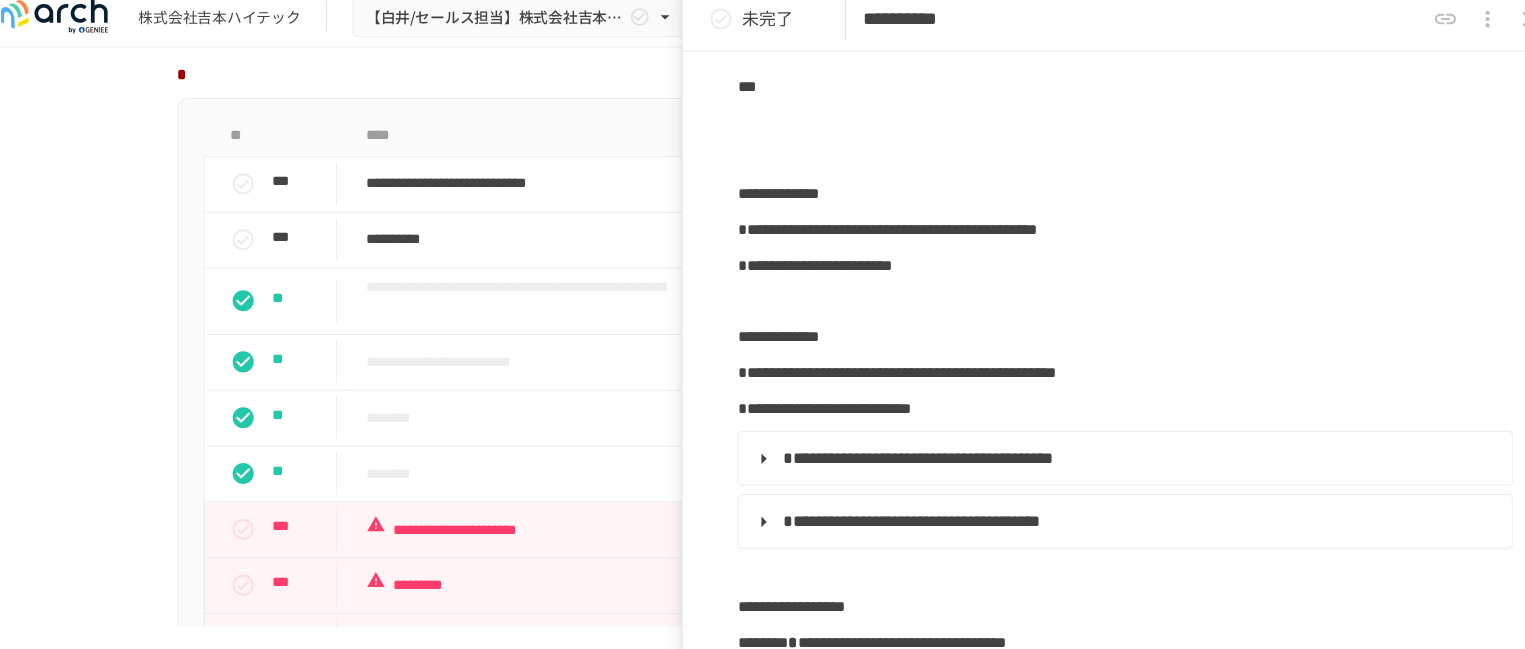 scroll, scrollTop: 129, scrollLeft: 0, axis: vertical 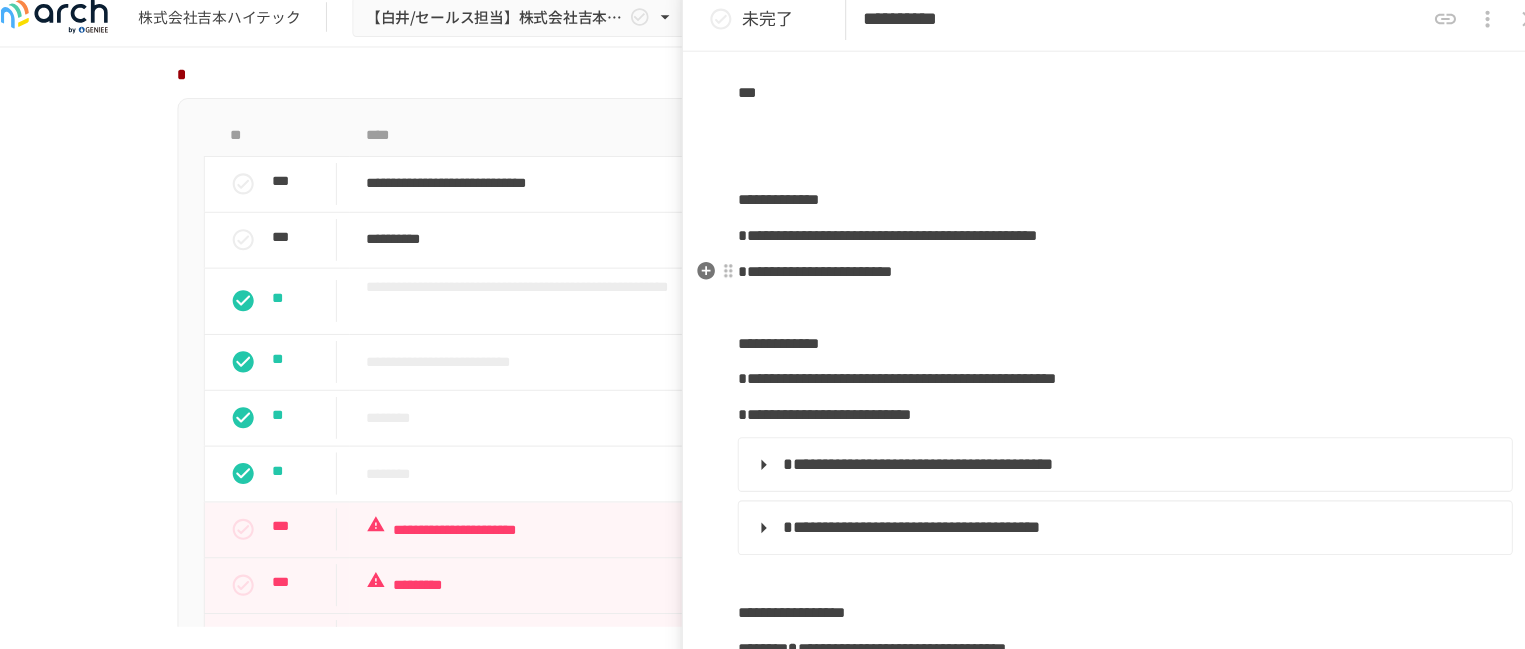 click on "**********" at bounding box center [1105, 270] 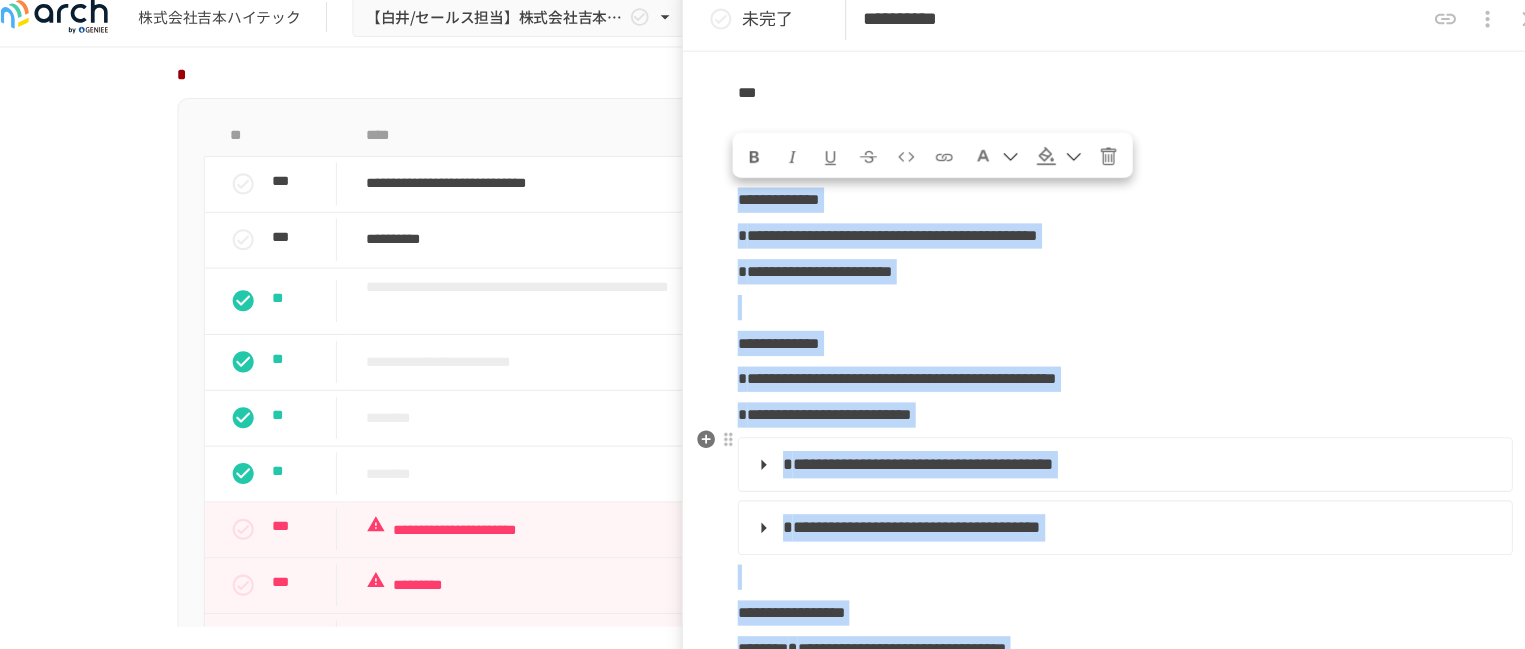 scroll, scrollTop: 534, scrollLeft: 0, axis: vertical 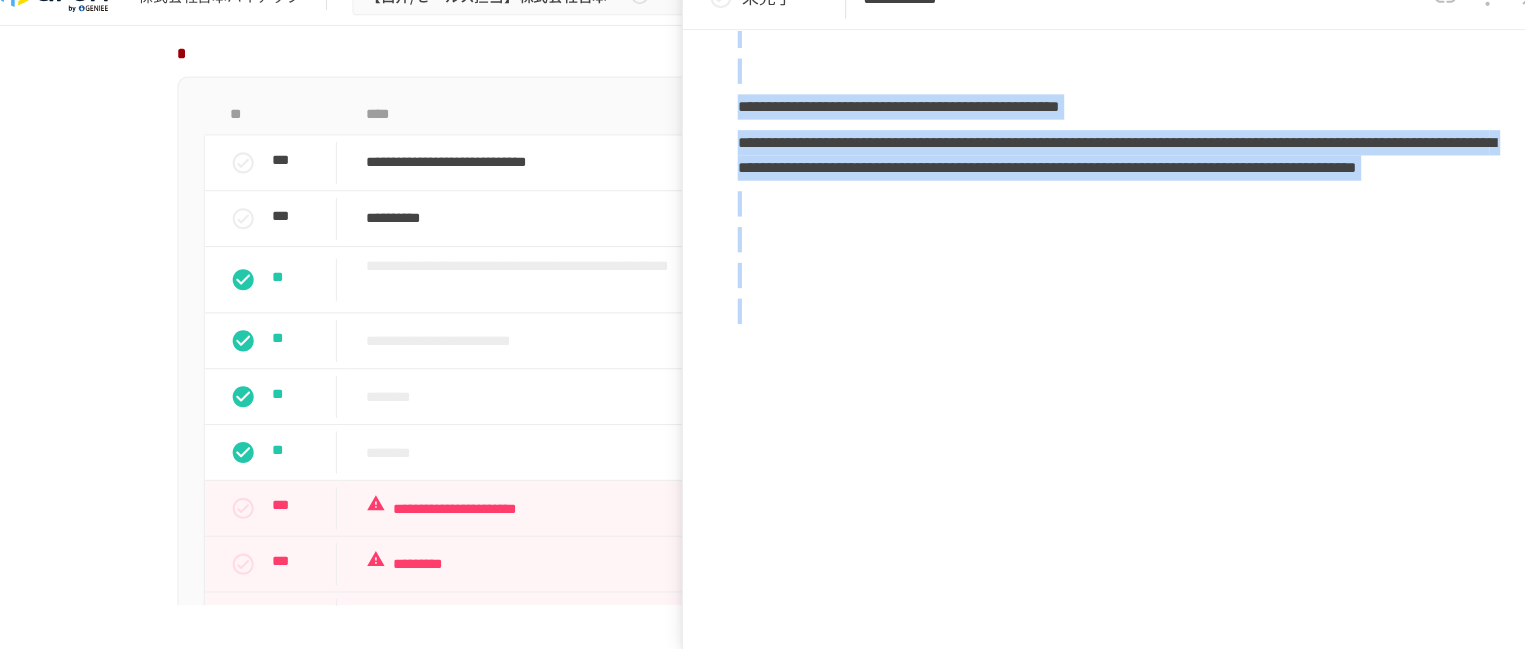 drag, startPoint x: 742, startPoint y: 214, endPoint x: 1009, endPoint y: 698, distance: 552.7612 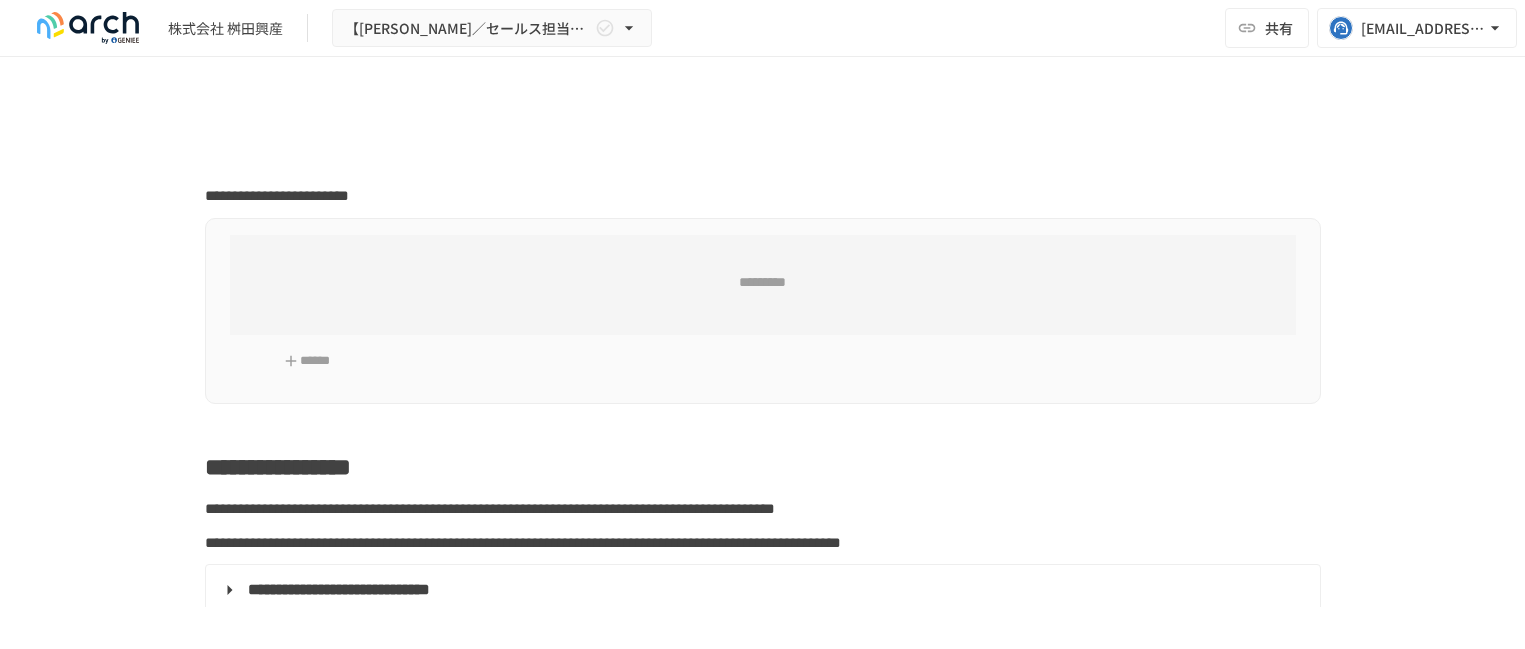 scroll, scrollTop: 0, scrollLeft: 0, axis: both 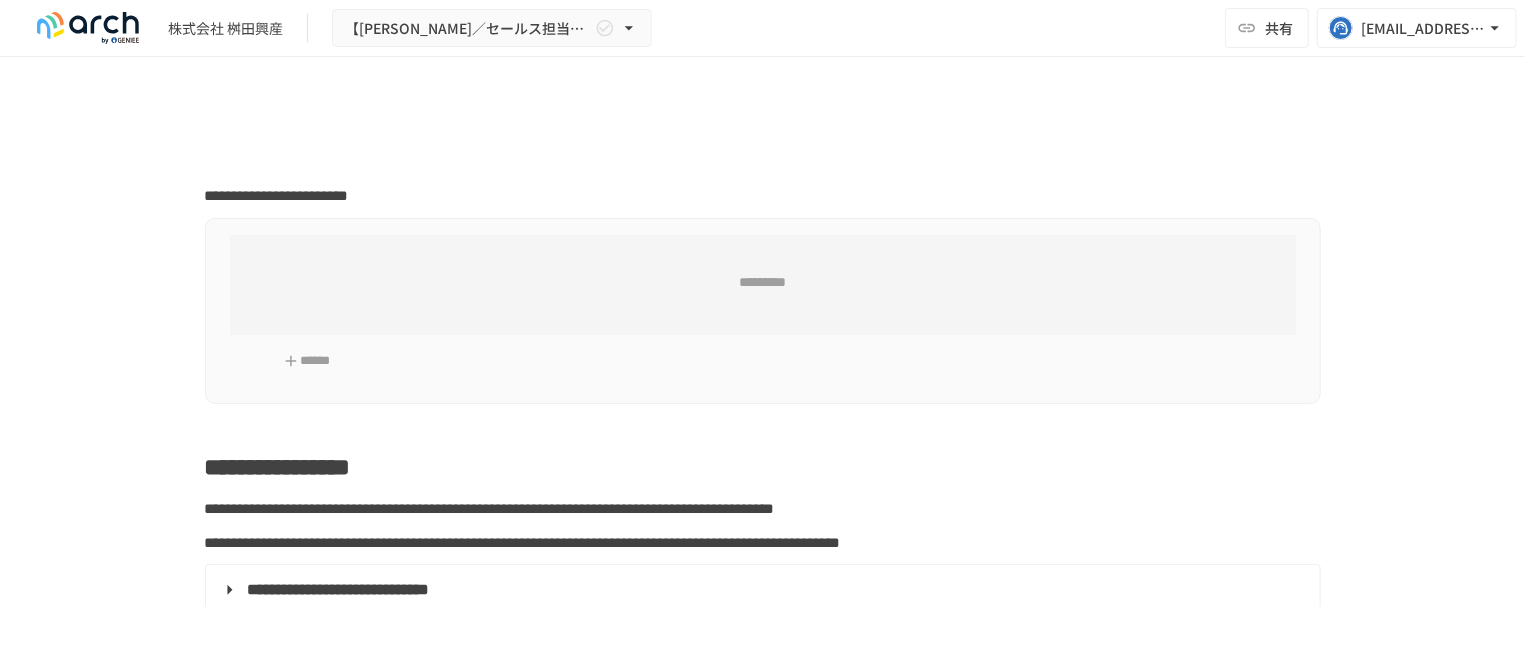 type on "**********" 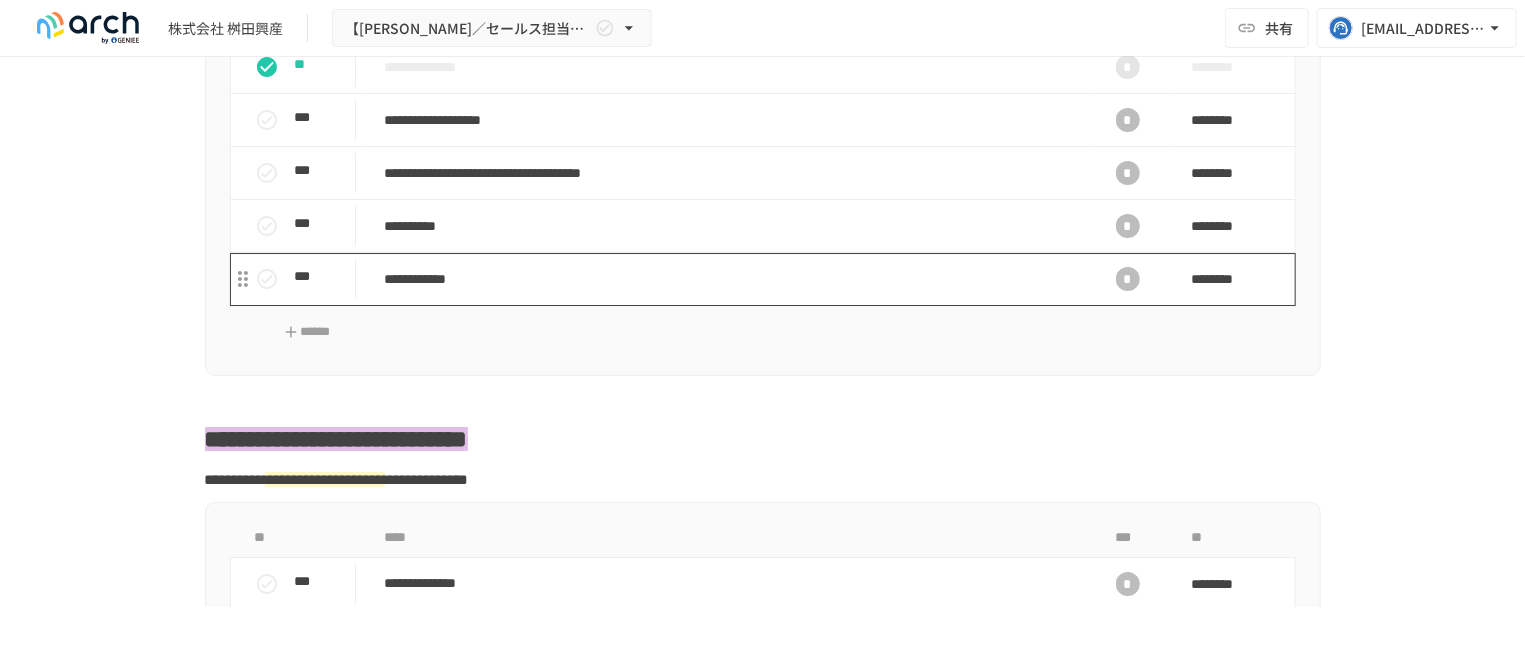 scroll, scrollTop: 3473, scrollLeft: 0, axis: vertical 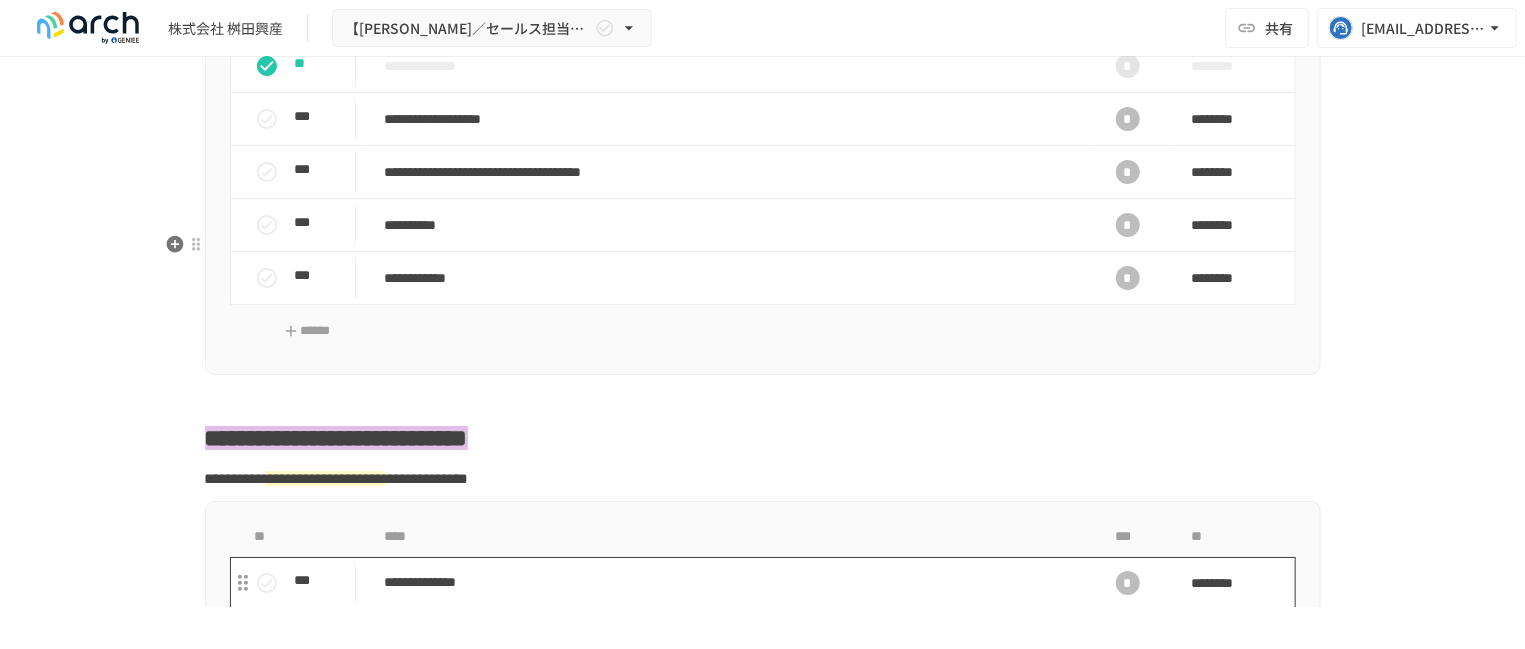 click on "**********" at bounding box center [732, 582] 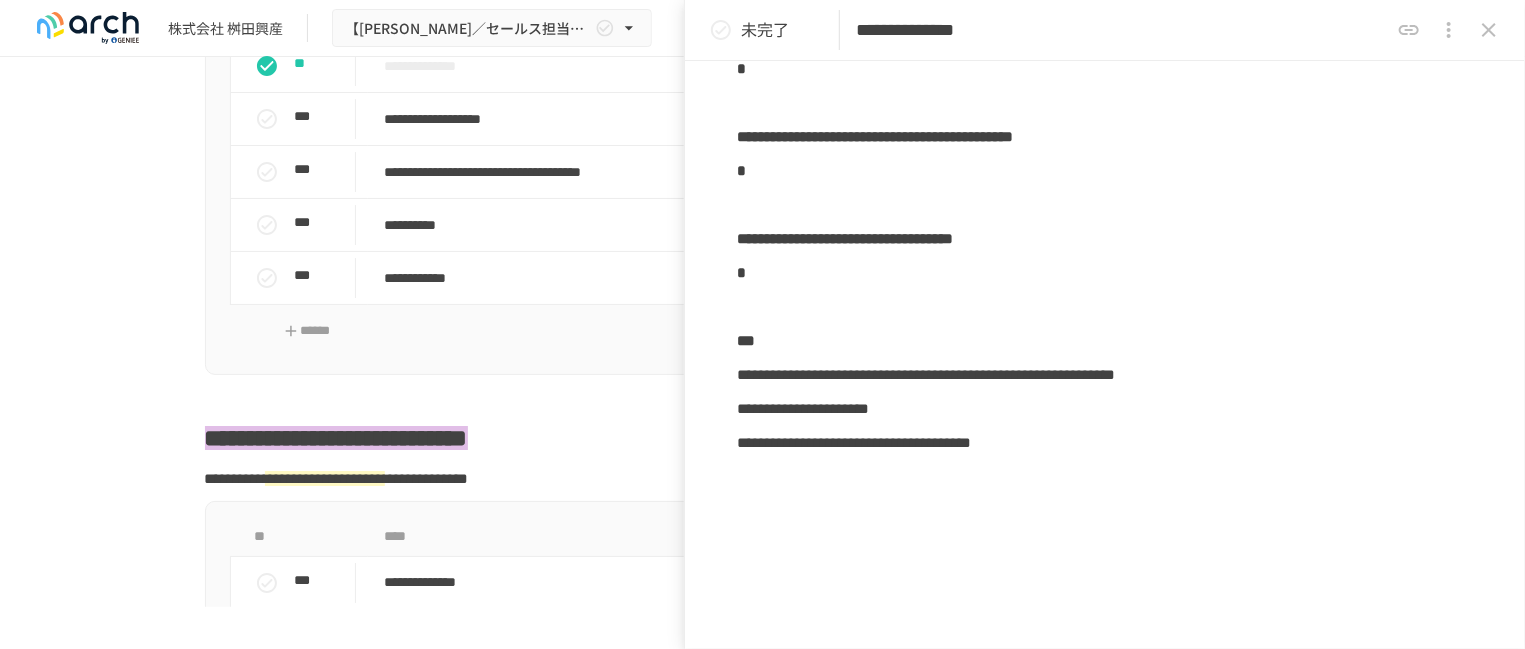 scroll, scrollTop: 769, scrollLeft: 0, axis: vertical 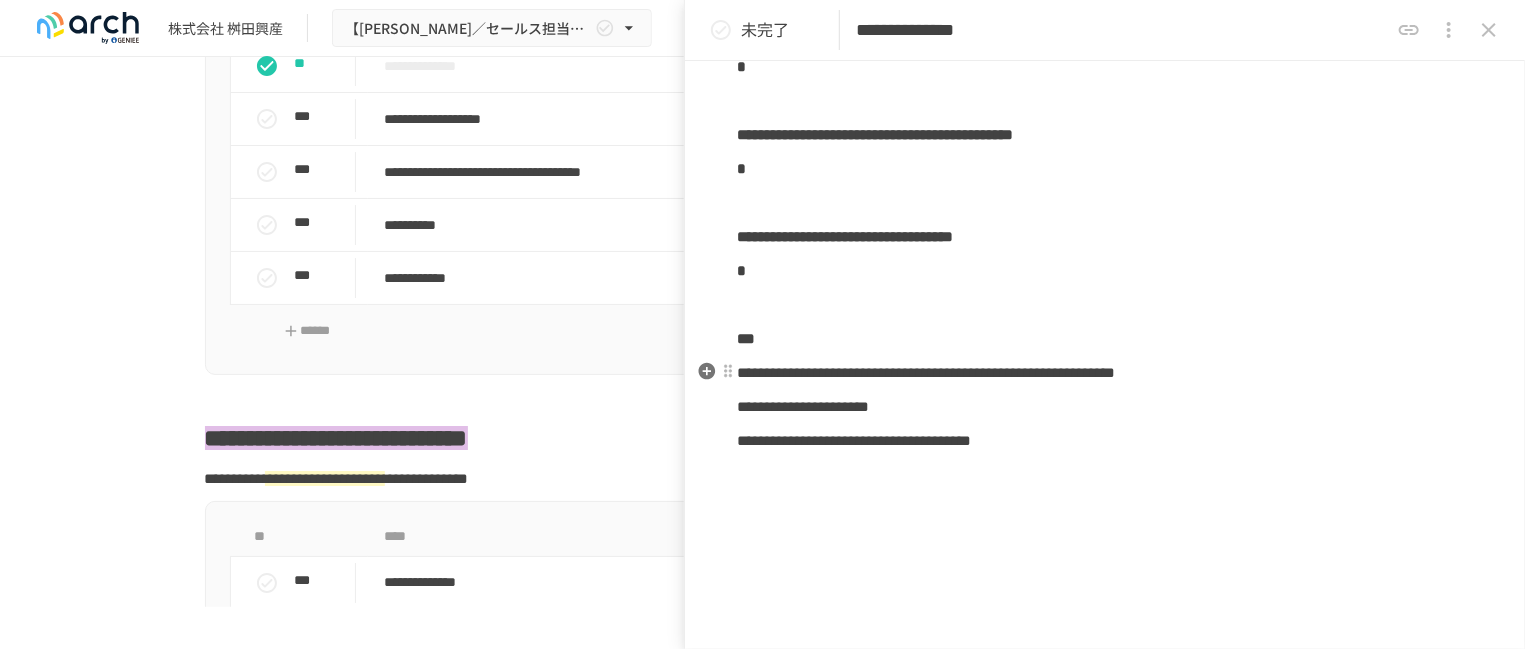 click on "**********" at bounding box center (1105, 373) 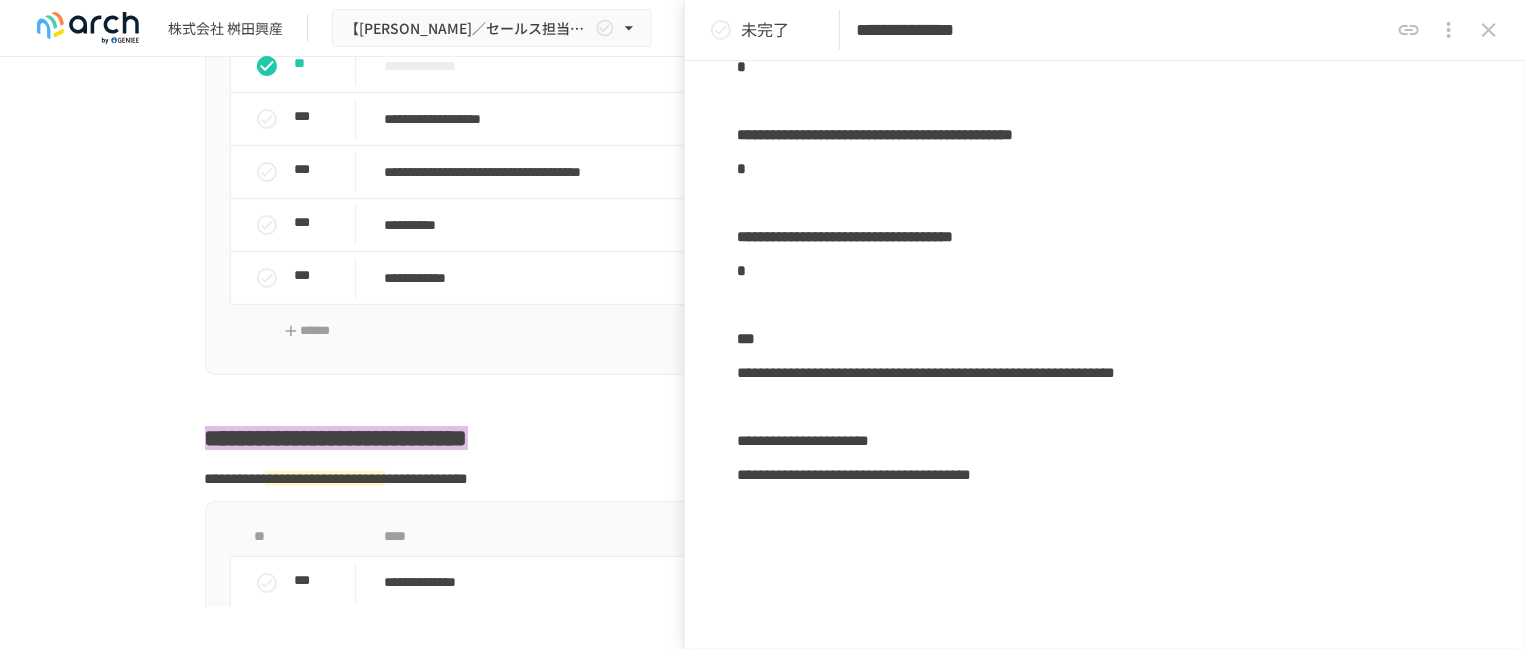 type 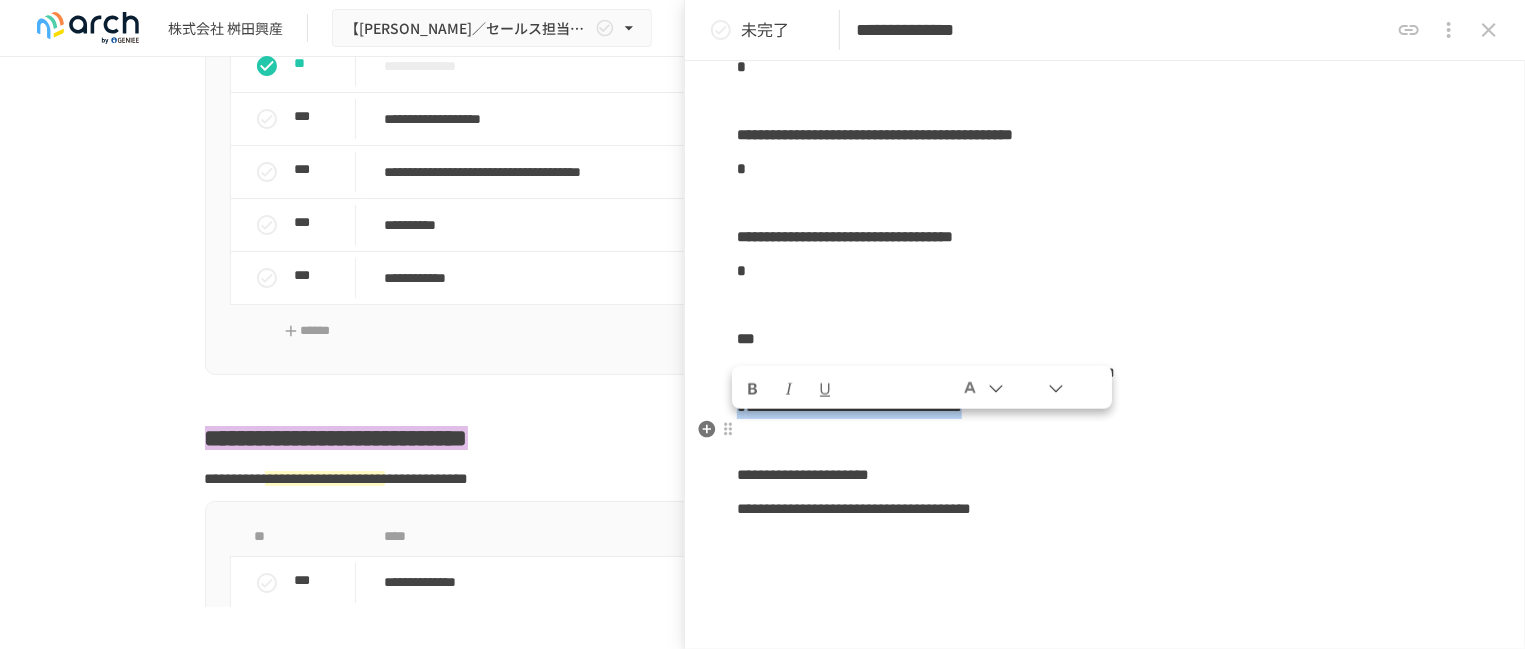 drag, startPoint x: 1303, startPoint y: 444, endPoint x: 742, endPoint y: 447, distance: 561.008 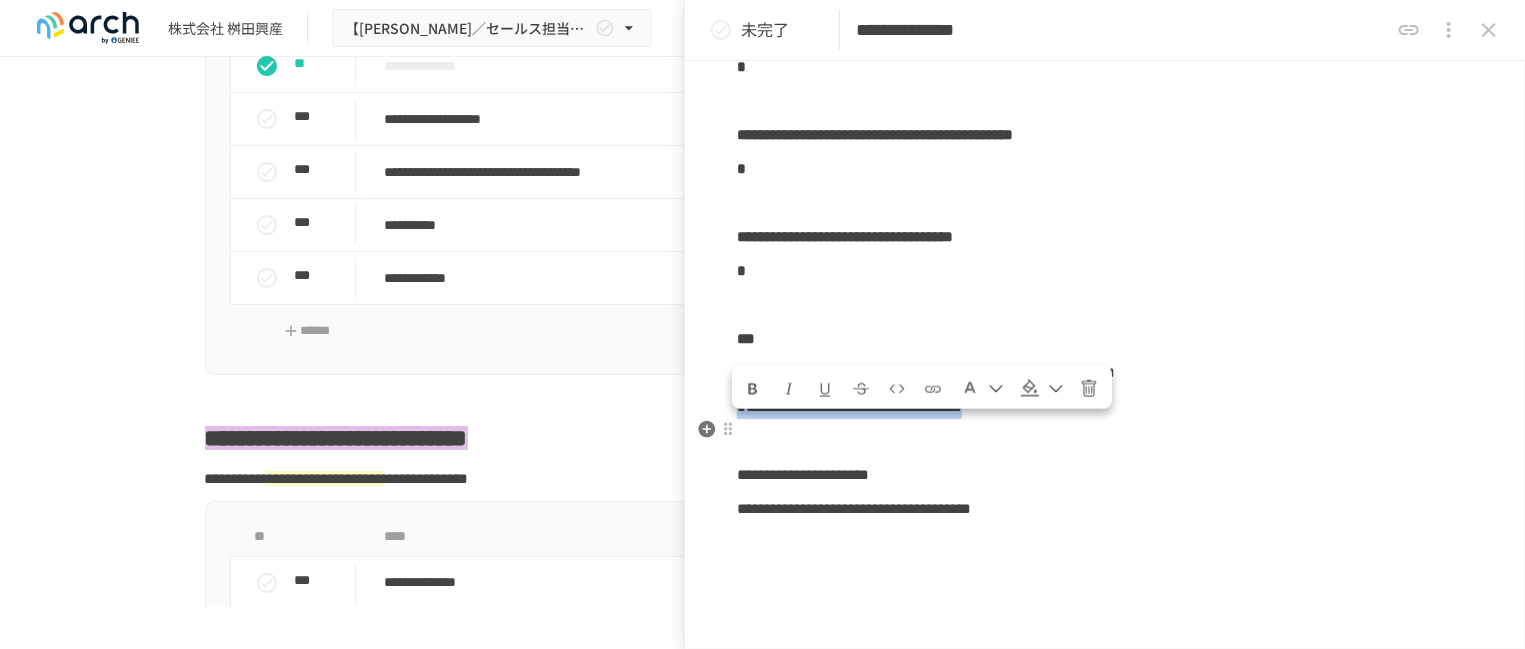 click on "**********" at bounding box center [1105, 407] 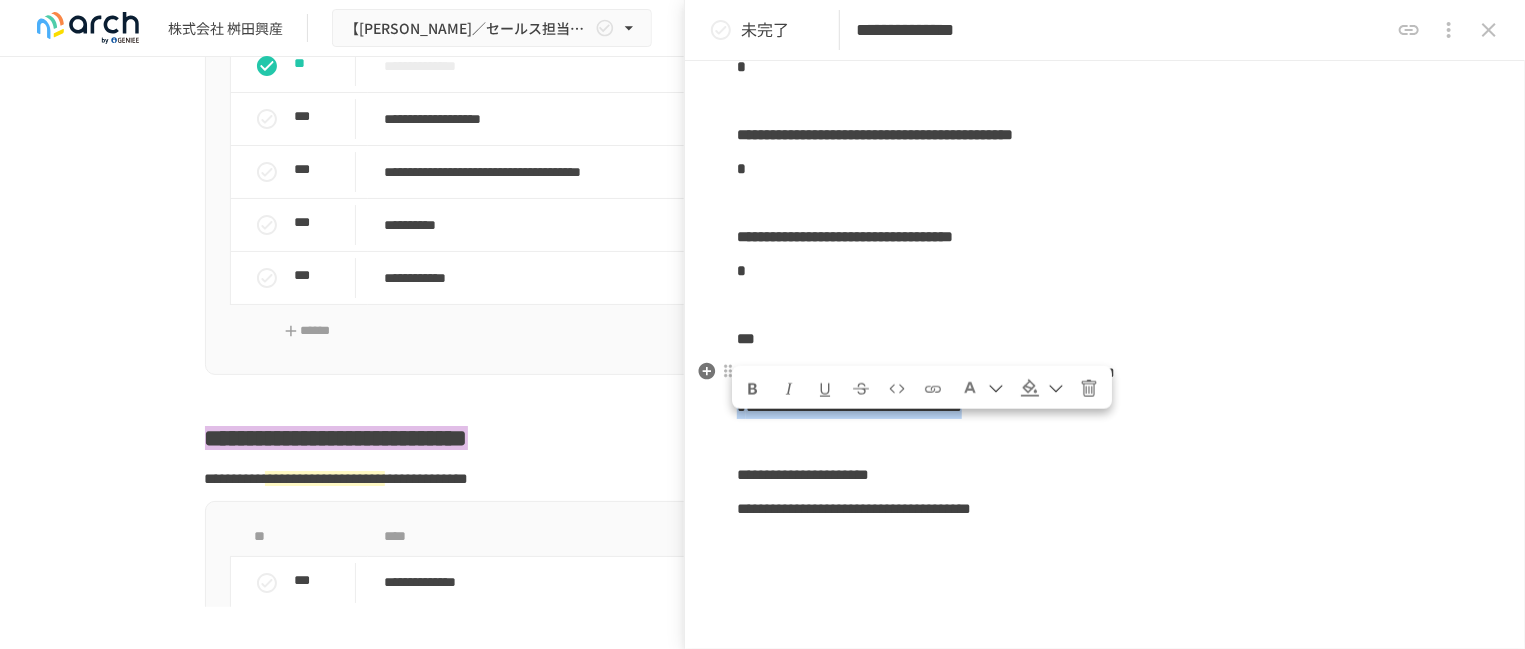 click at bounding box center (1030, 388) 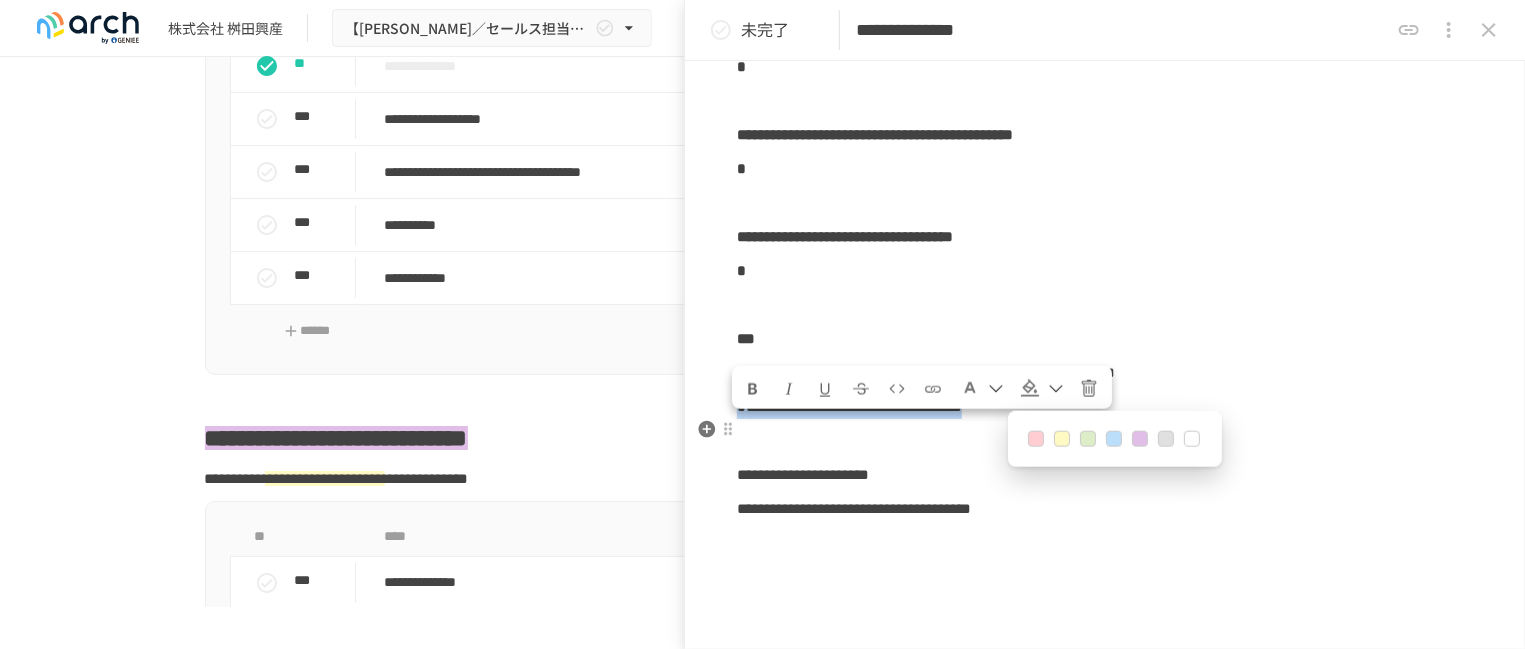 click at bounding box center (1036, 439) 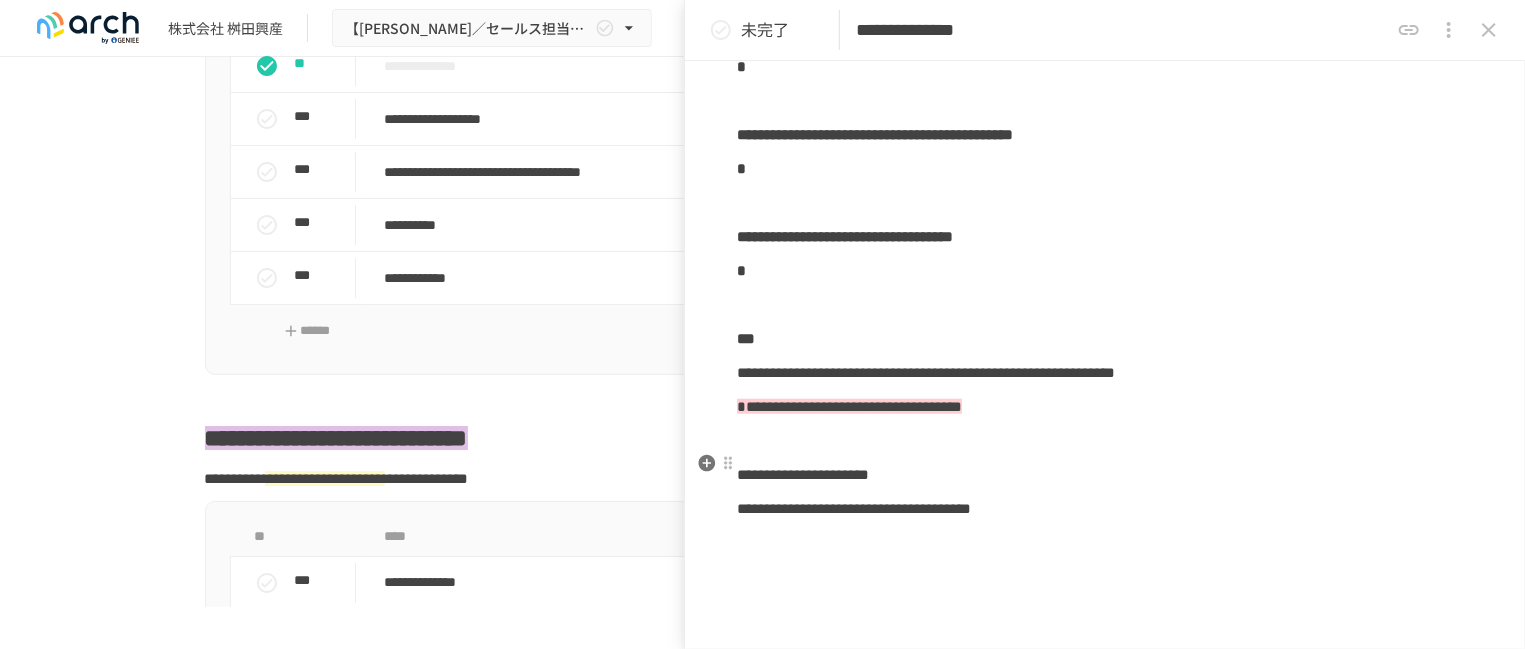 click at bounding box center [1105, 441] 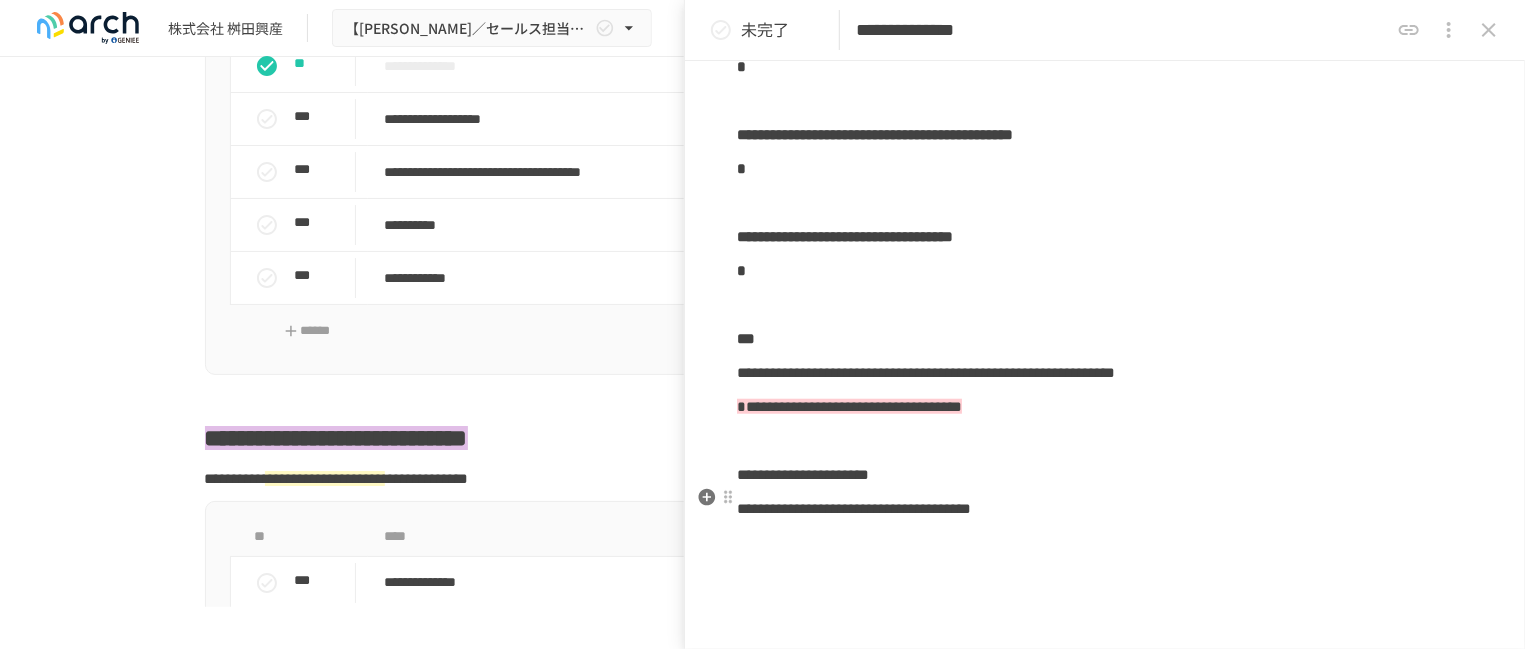 click on "**********" at bounding box center (1105, 475) 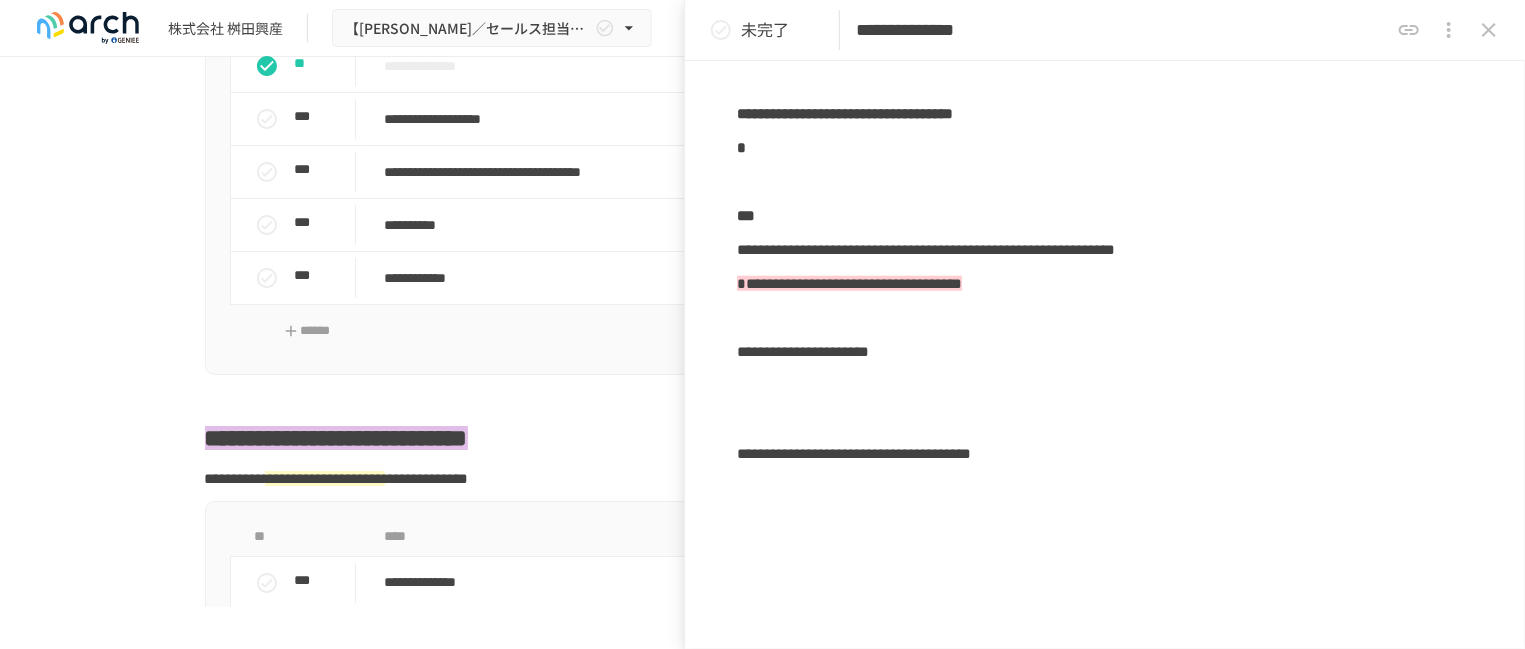 scroll, scrollTop: 892, scrollLeft: 0, axis: vertical 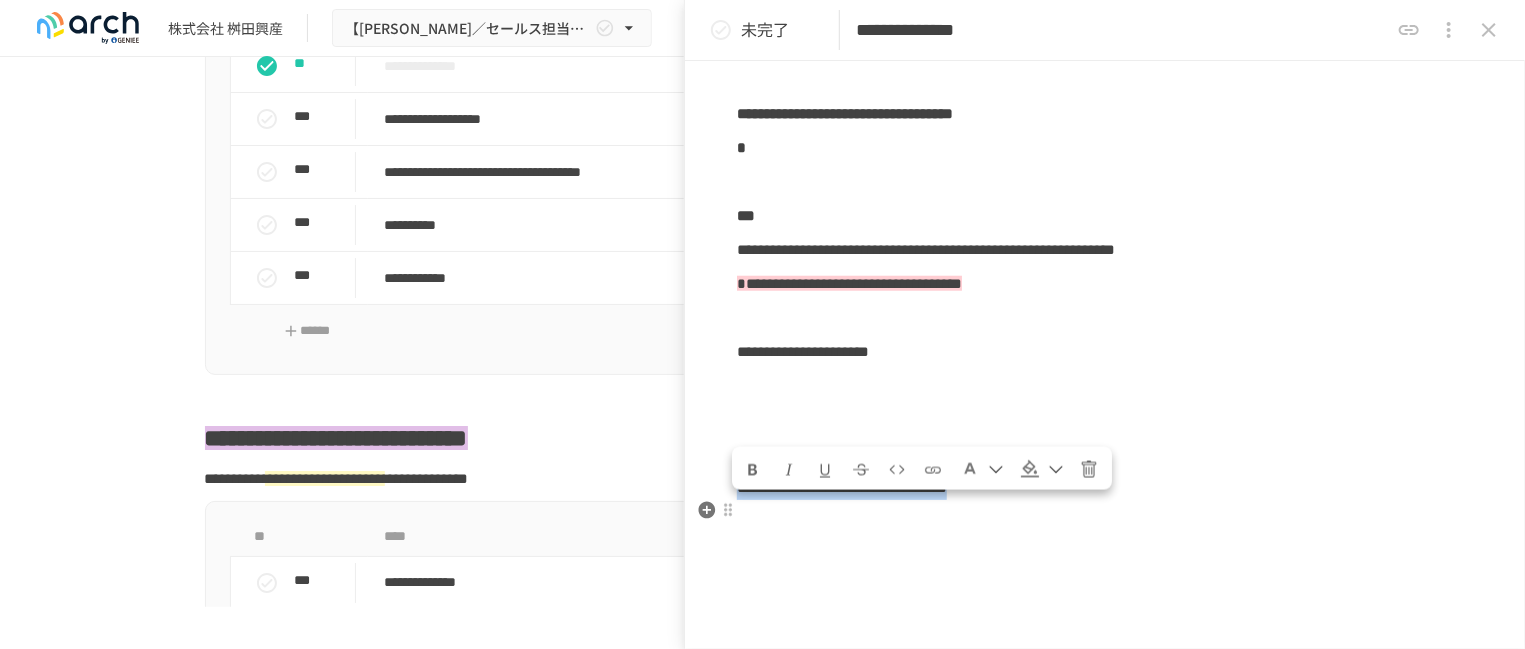 drag, startPoint x: 1271, startPoint y: 532, endPoint x: 742, endPoint y: 535, distance: 529.0085 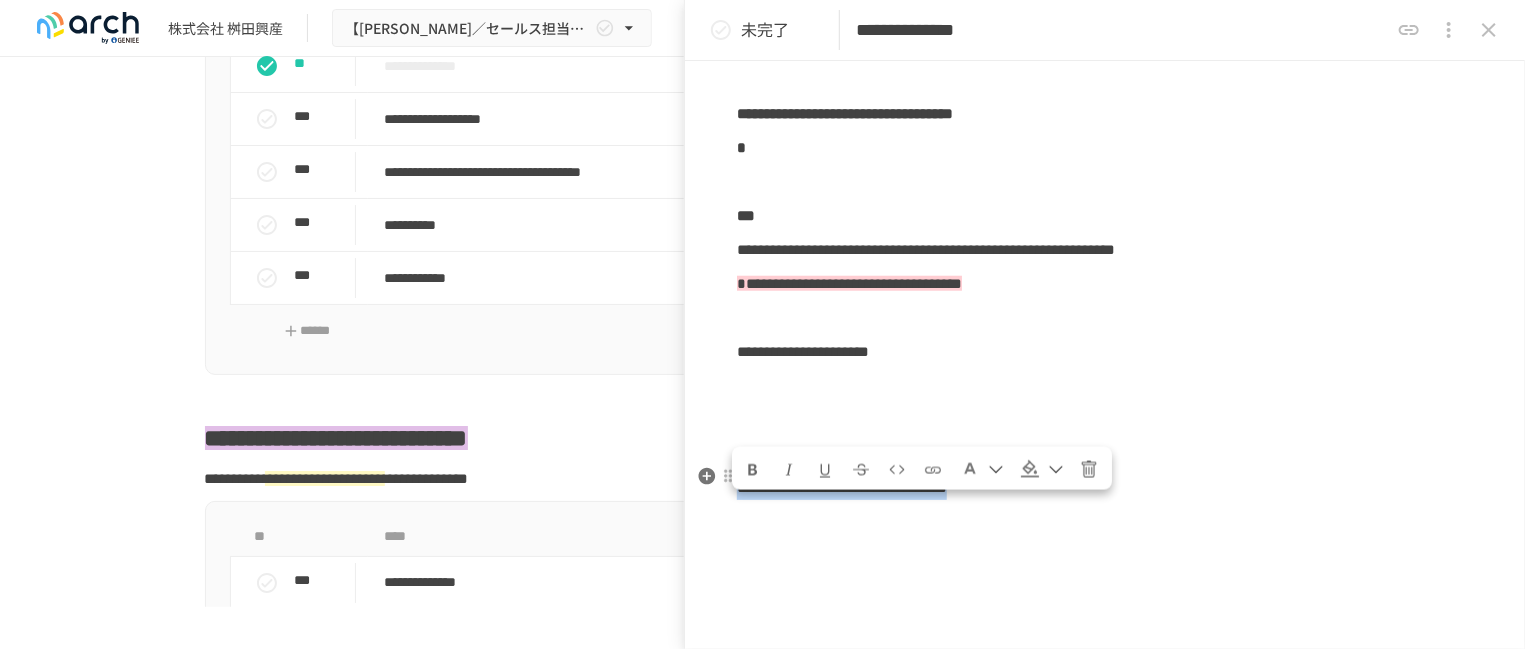 click at bounding box center [1042, 468] 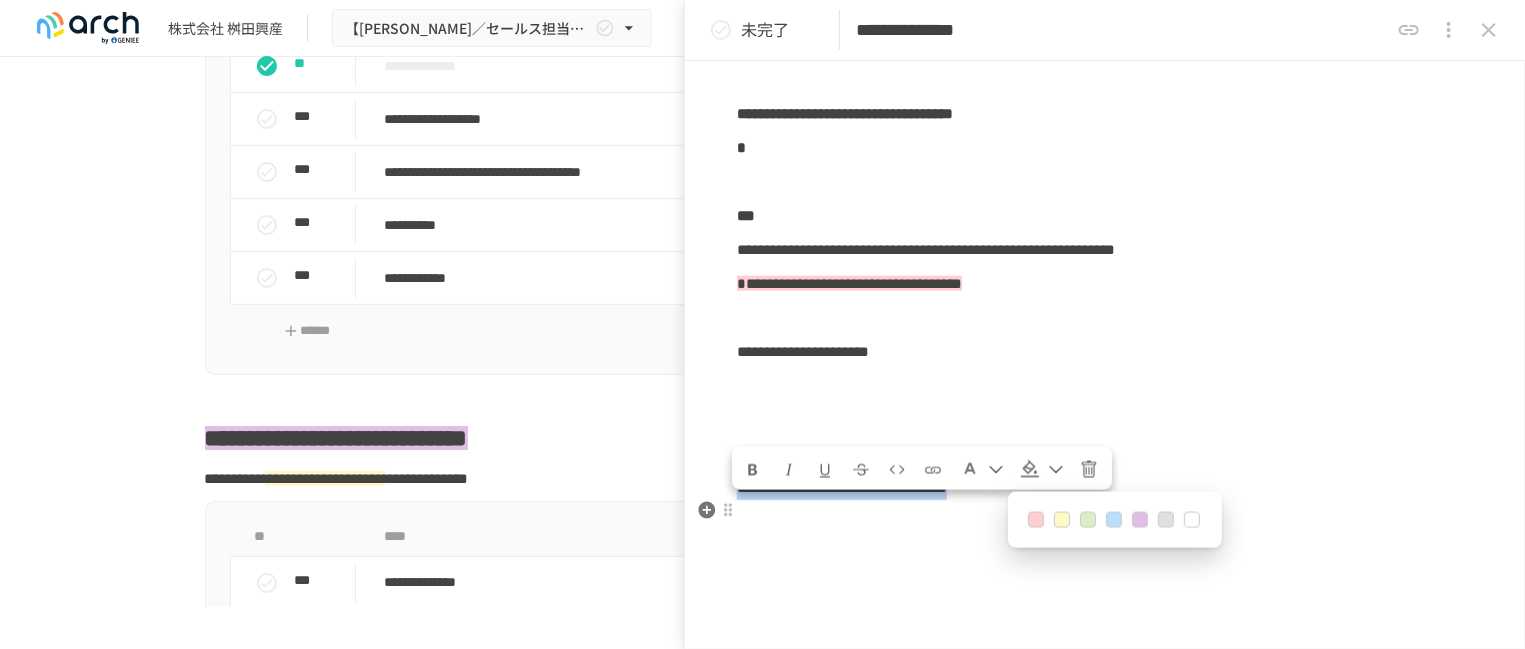 click at bounding box center [1036, 520] 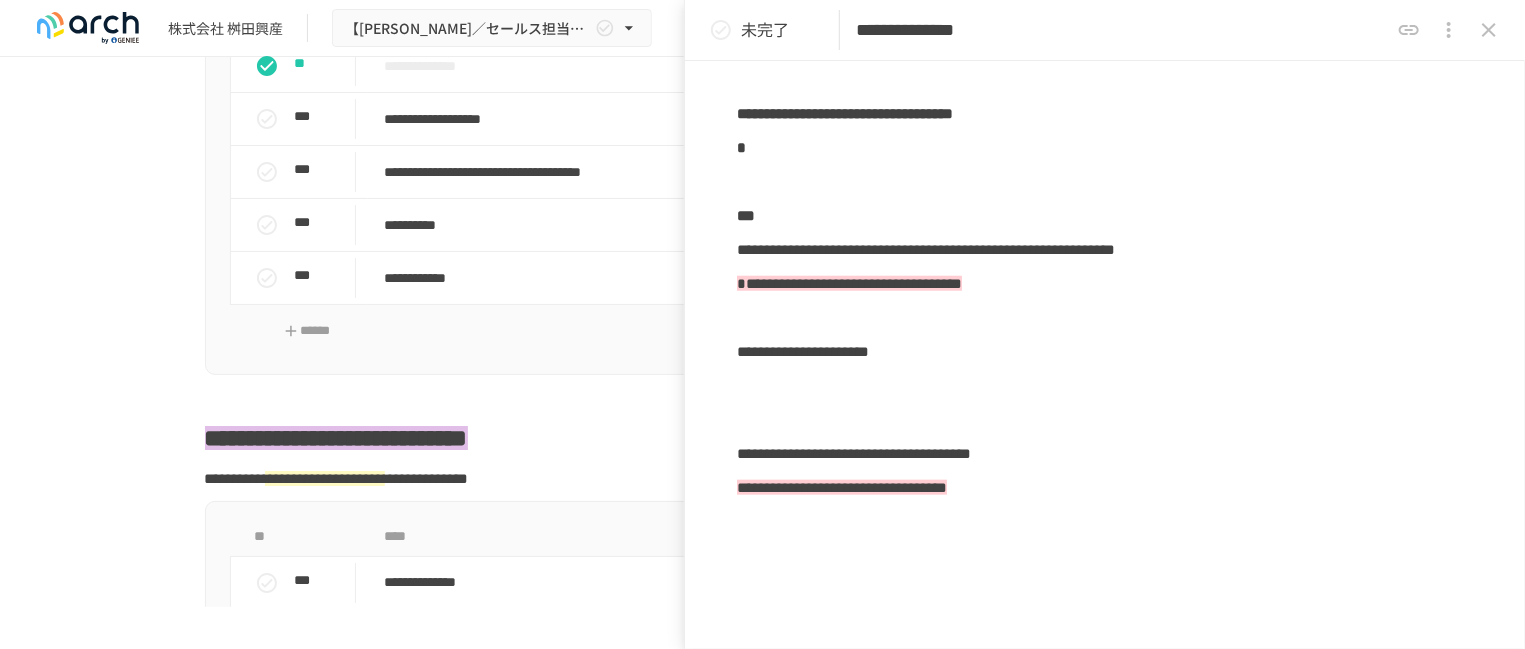click on "**********" at bounding box center (1105, 66) 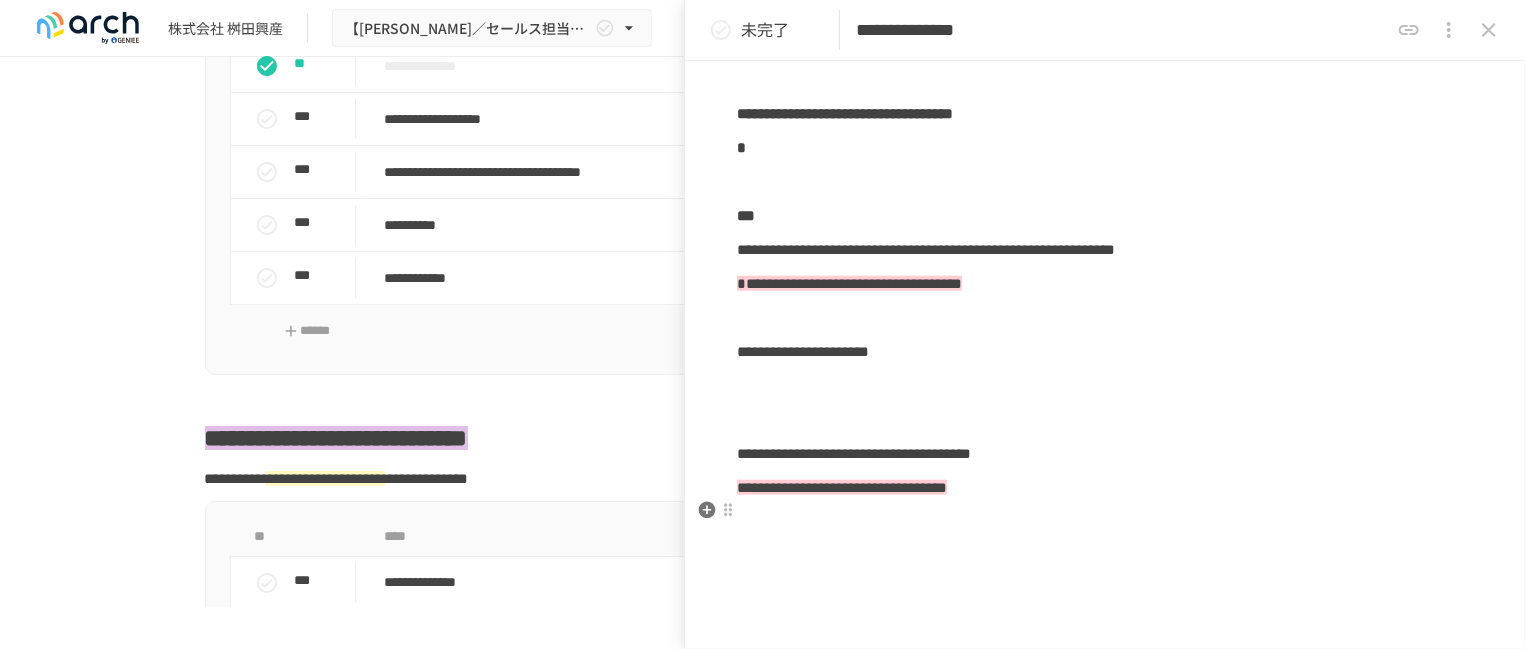 click on "**********" at bounding box center [1105, 488] 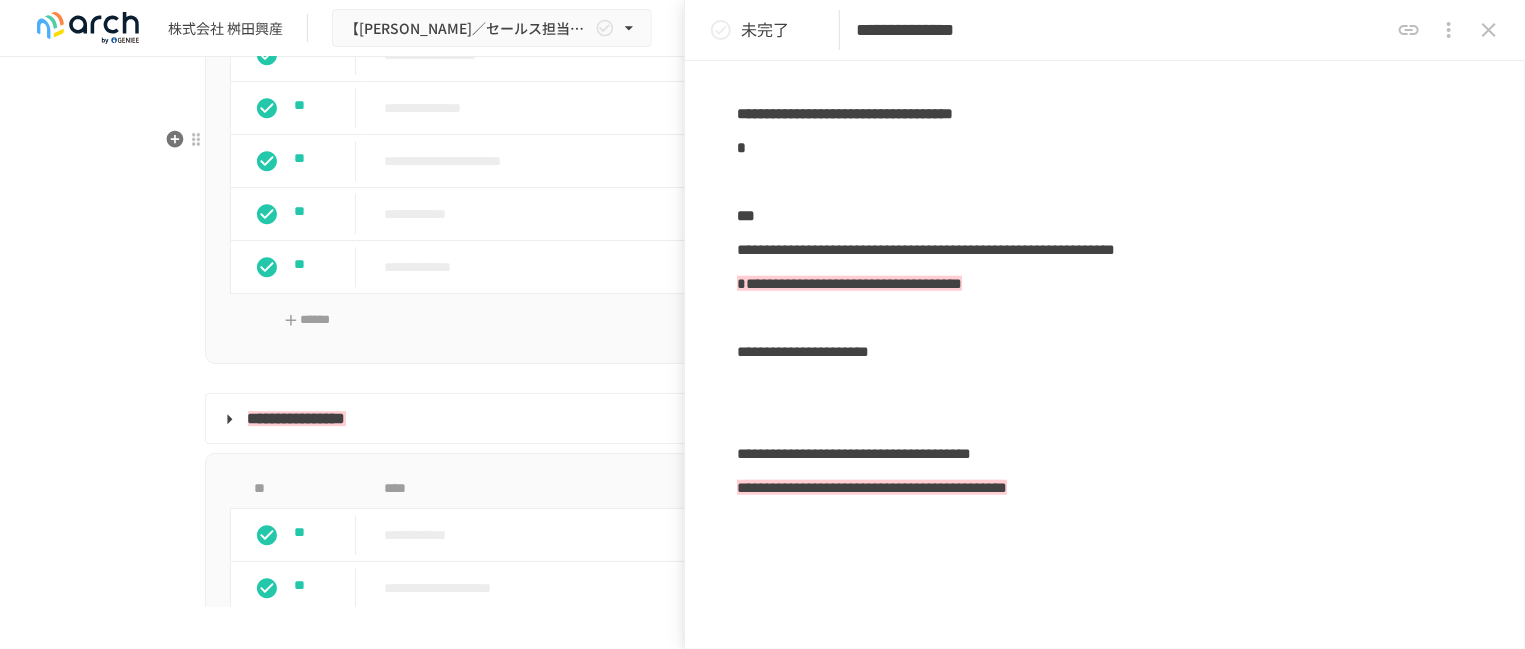 scroll, scrollTop: 2793, scrollLeft: 0, axis: vertical 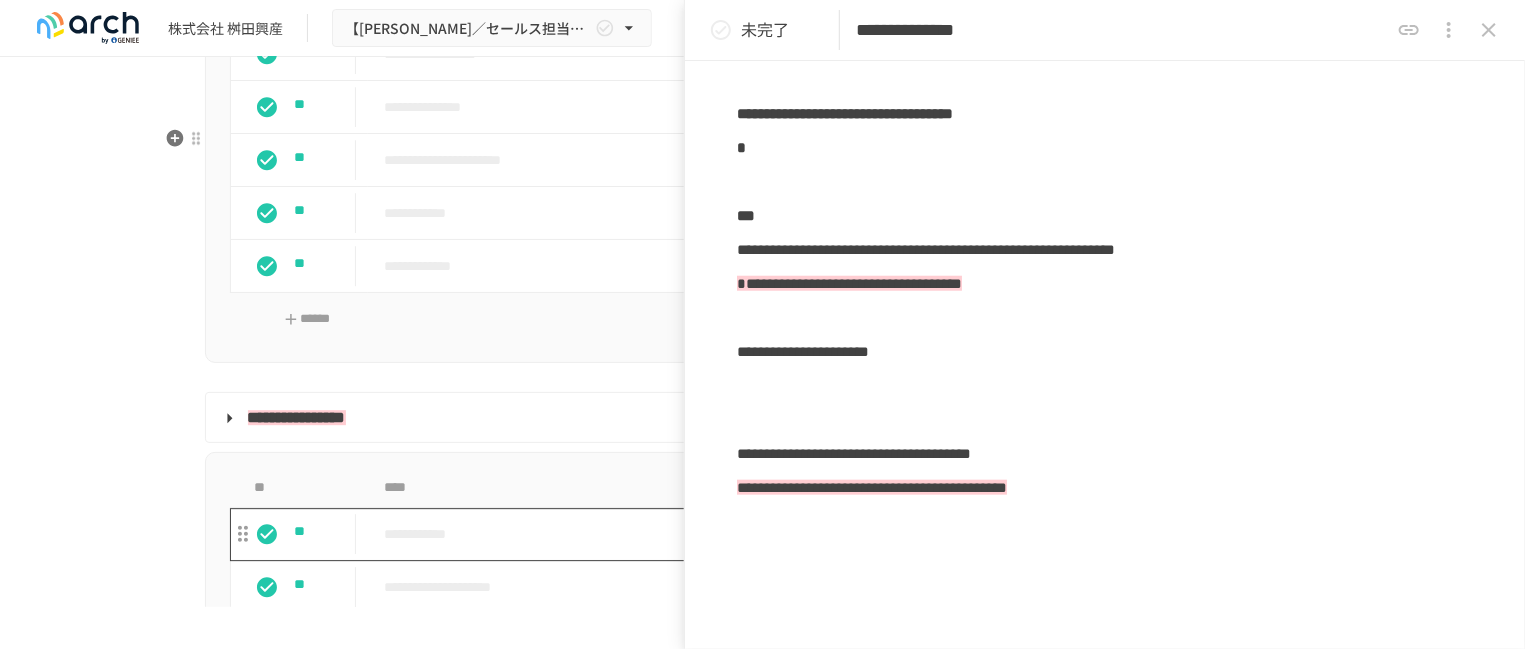 click on "**********" at bounding box center (732, 534) 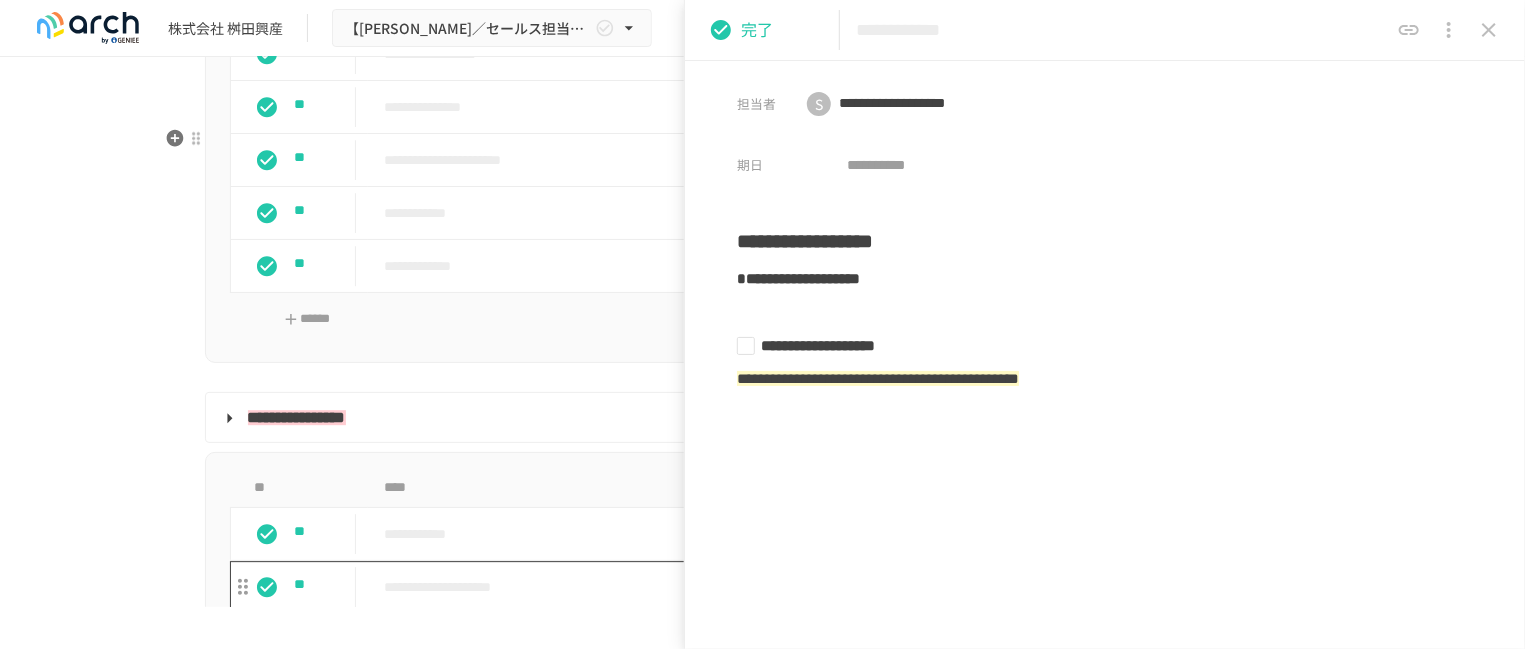 click on "**********" at bounding box center (732, 587) 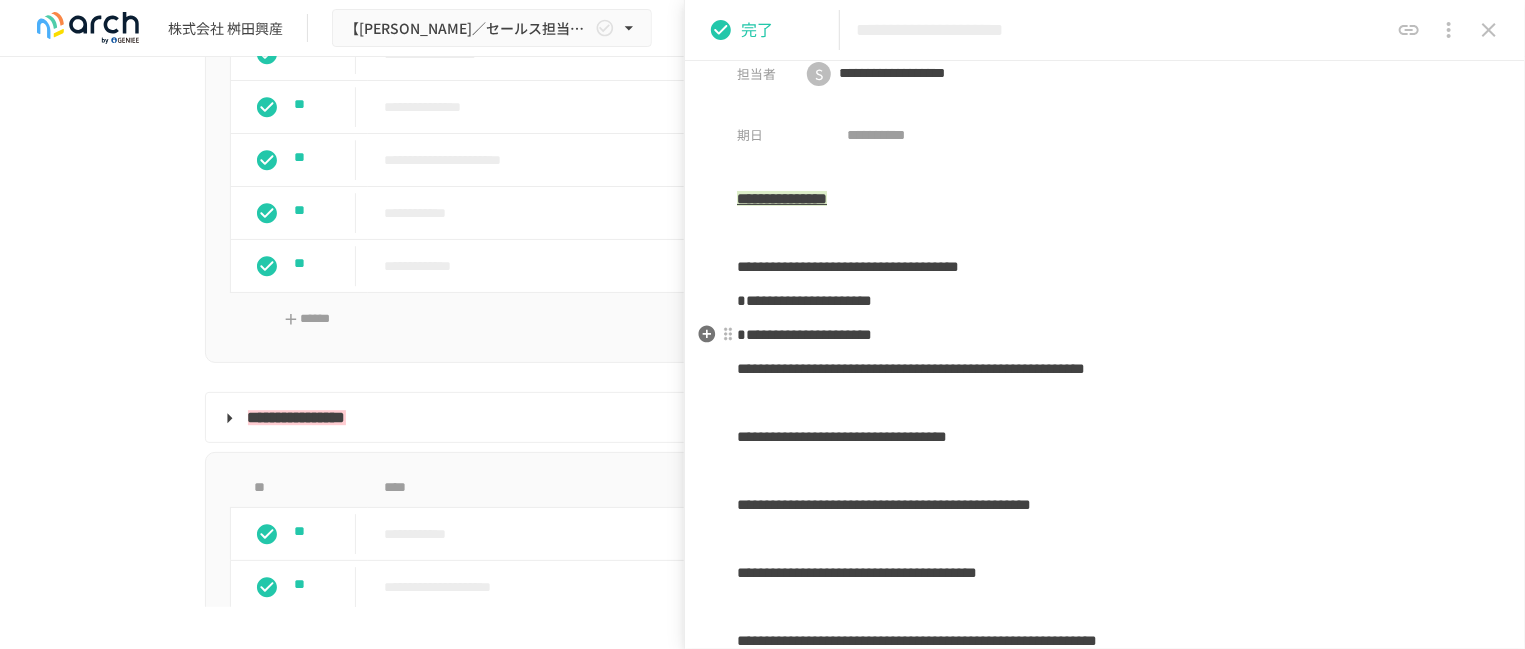 scroll, scrollTop: 30, scrollLeft: 0, axis: vertical 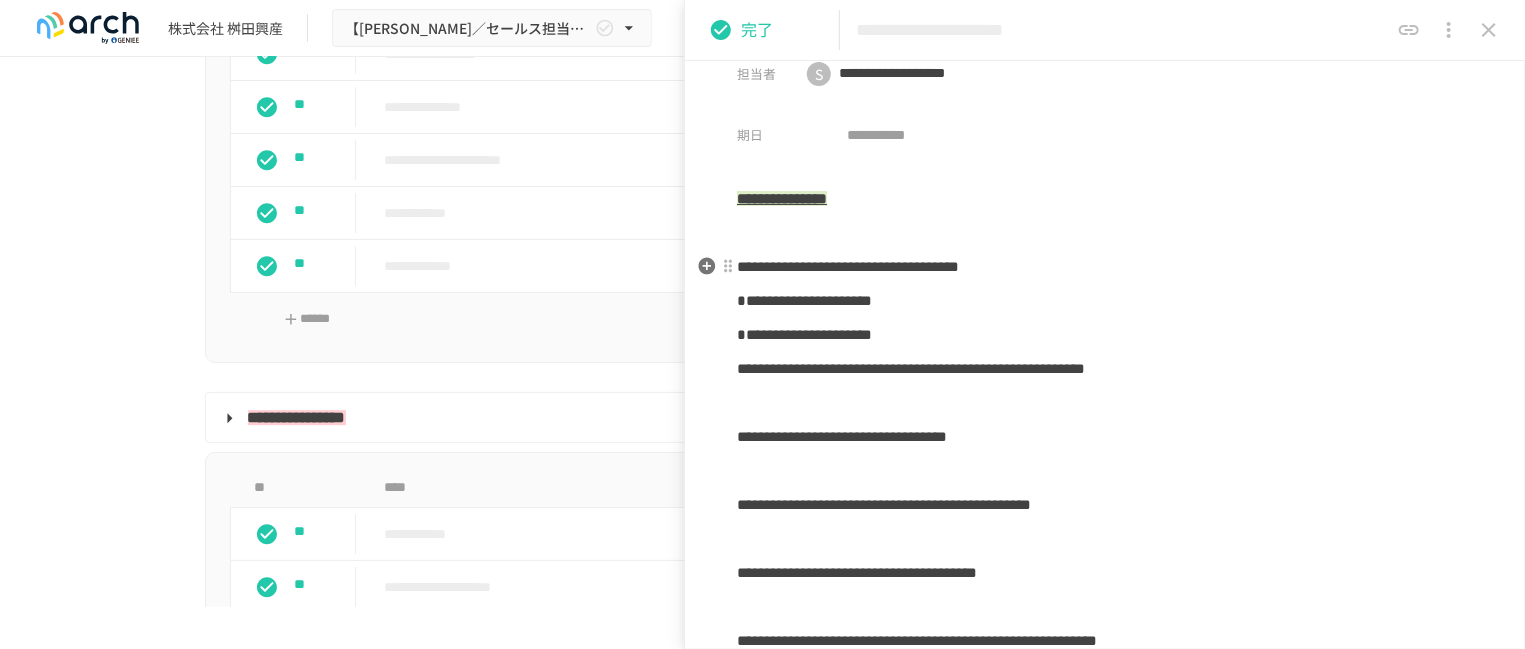 click on "**********" at bounding box center (848, 266) 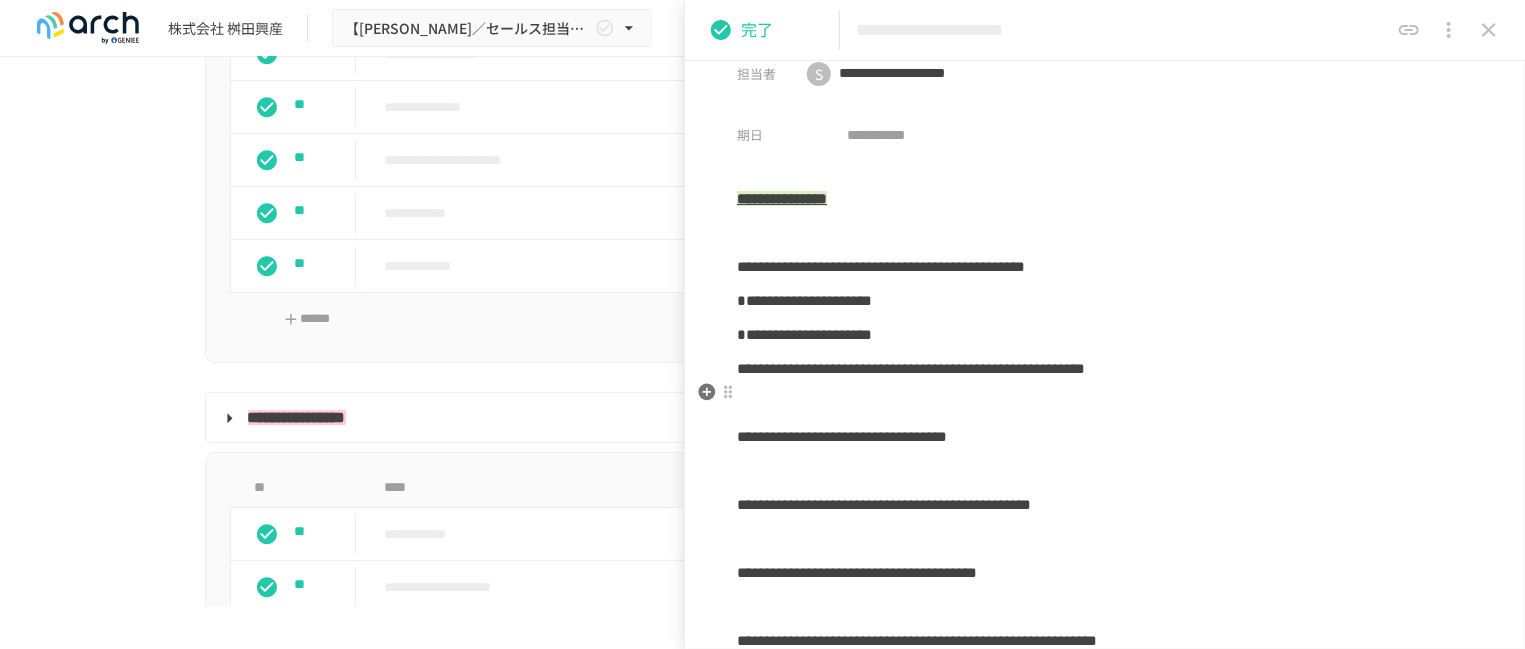 click on "**********" at bounding box center (1105, 369) 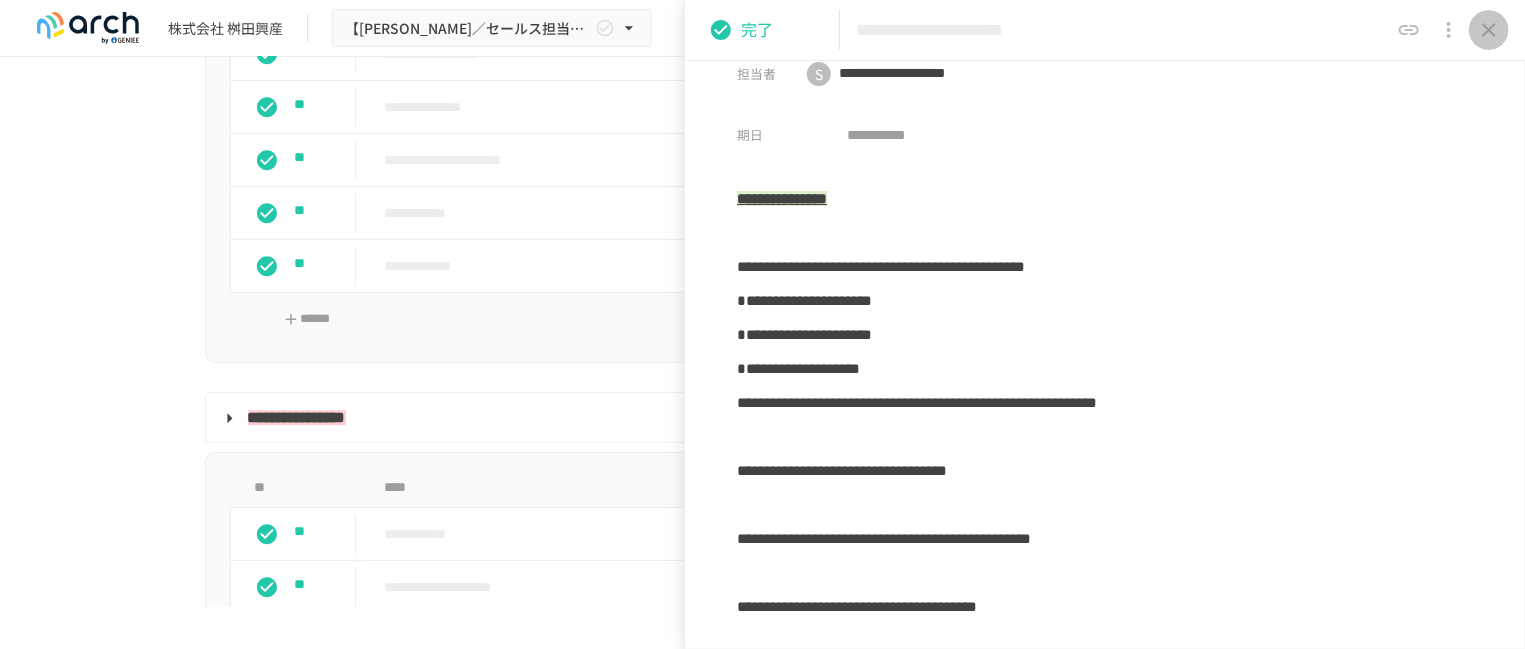 click 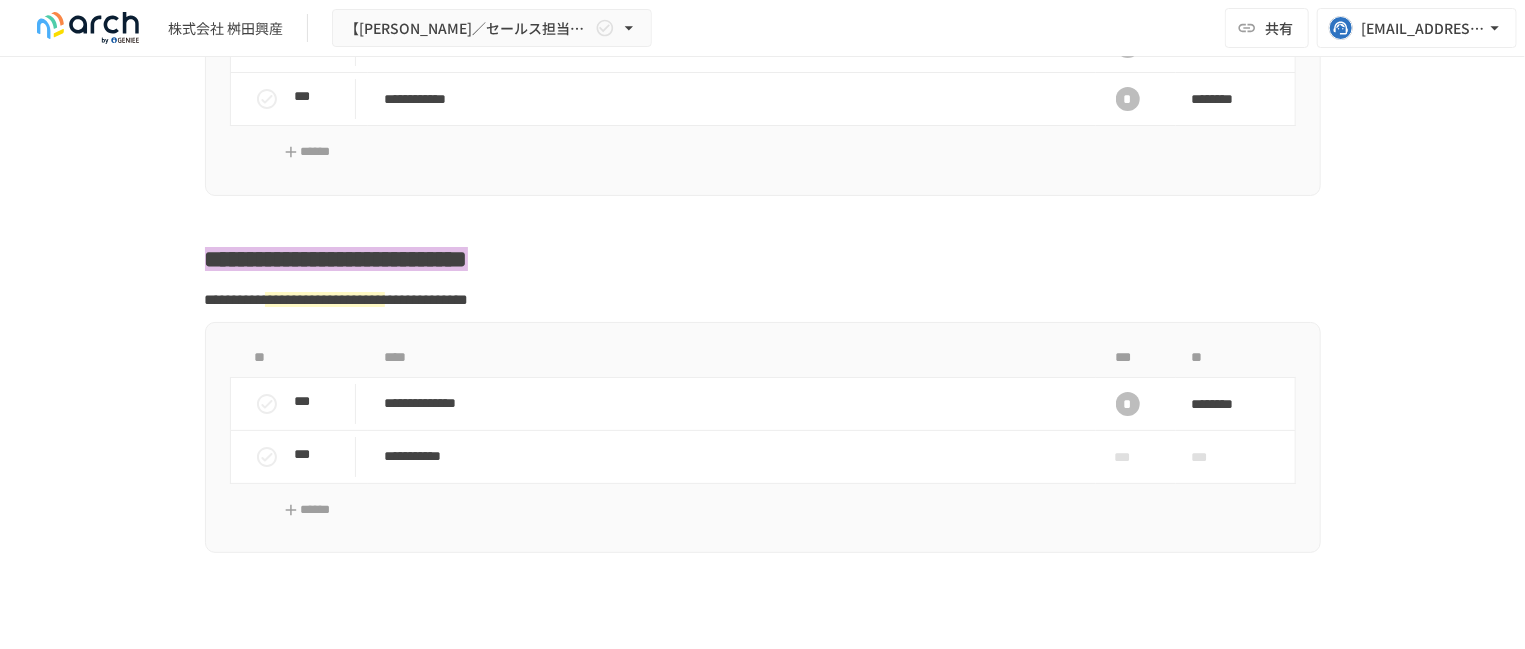 scroll, scrollTop: 3646, scrollLeft: 0, axis: vertical 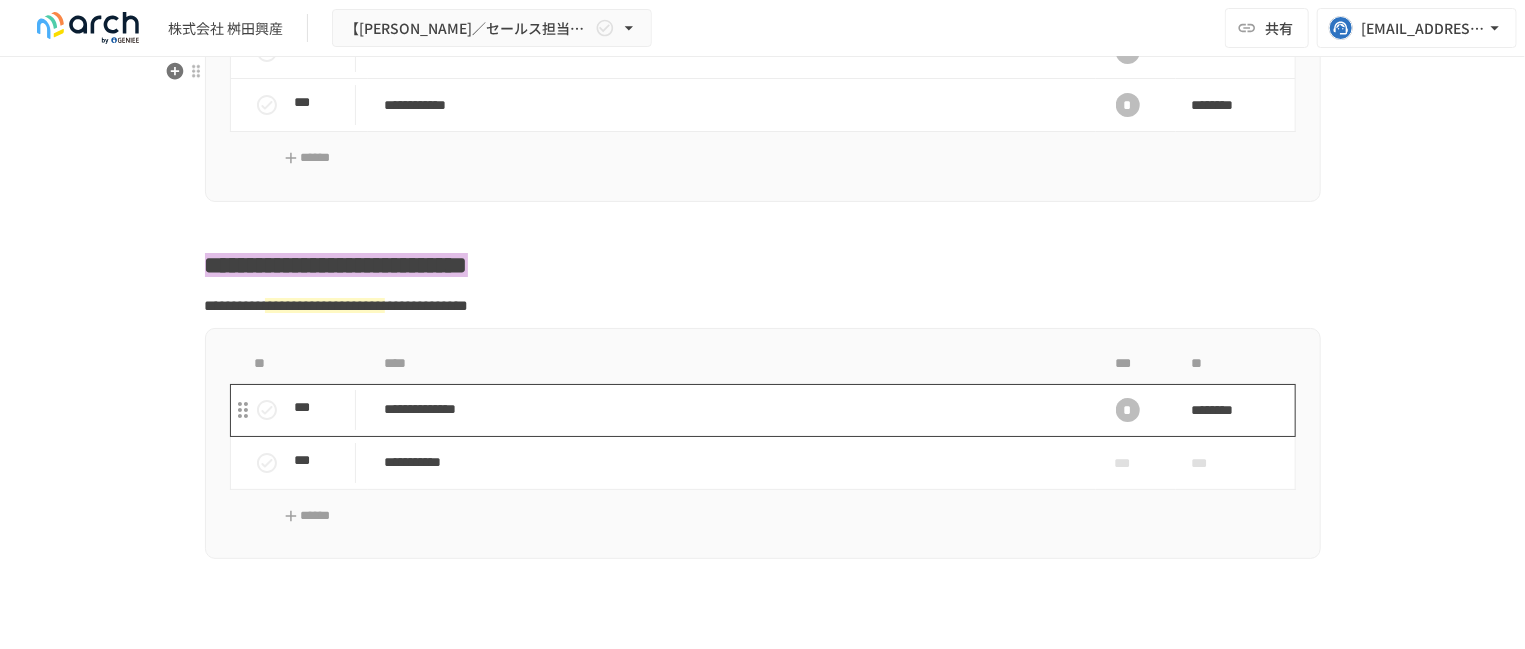 click on "**********" at bounding box center (732, 409) 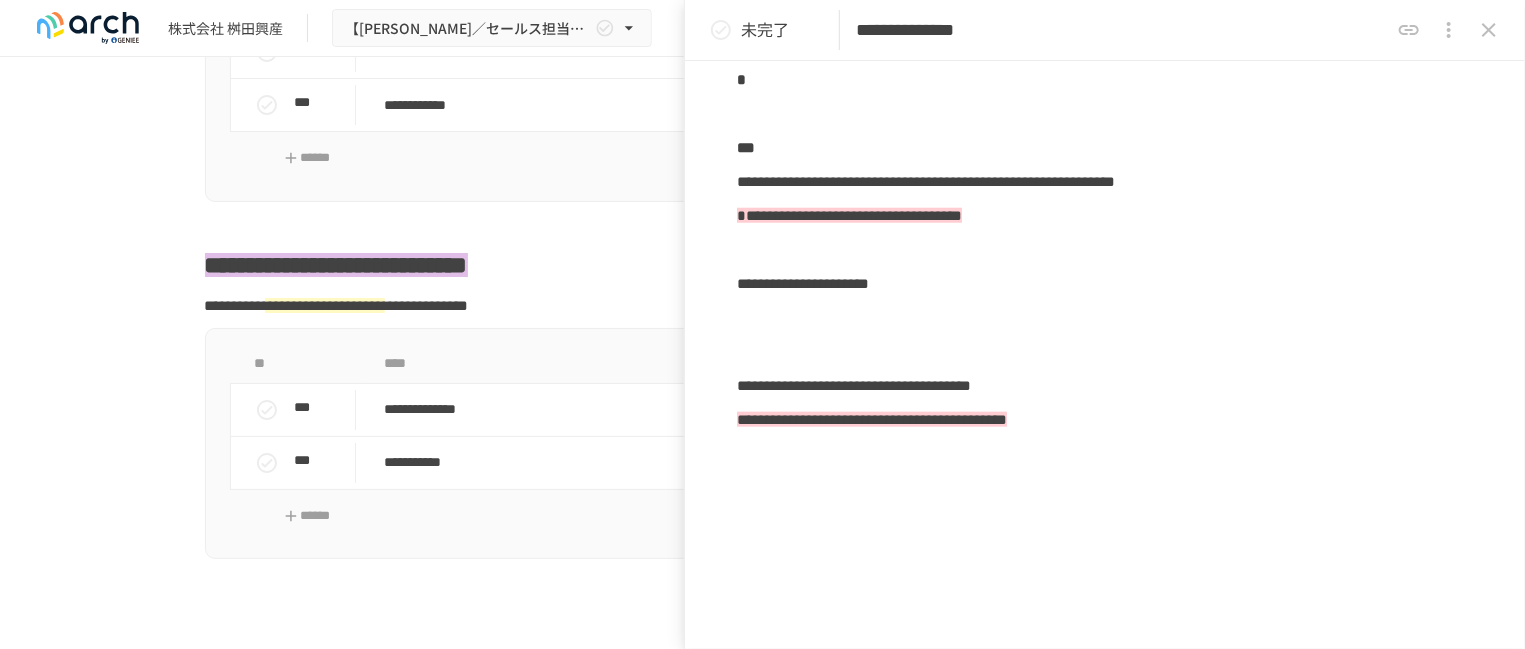 scroll, scrollTop: 965, scrollLeft: 0, axis: vertical 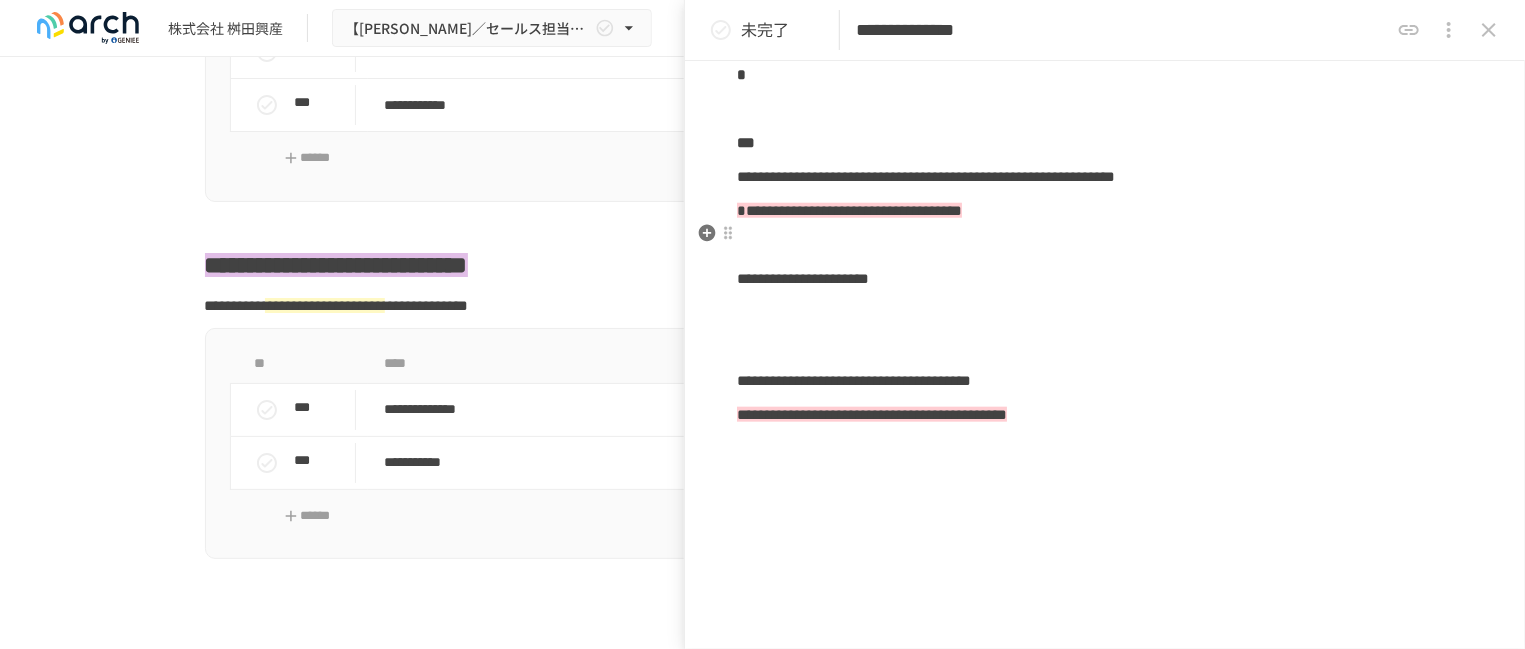 click on "**********" at bounding box center (1105, 211) 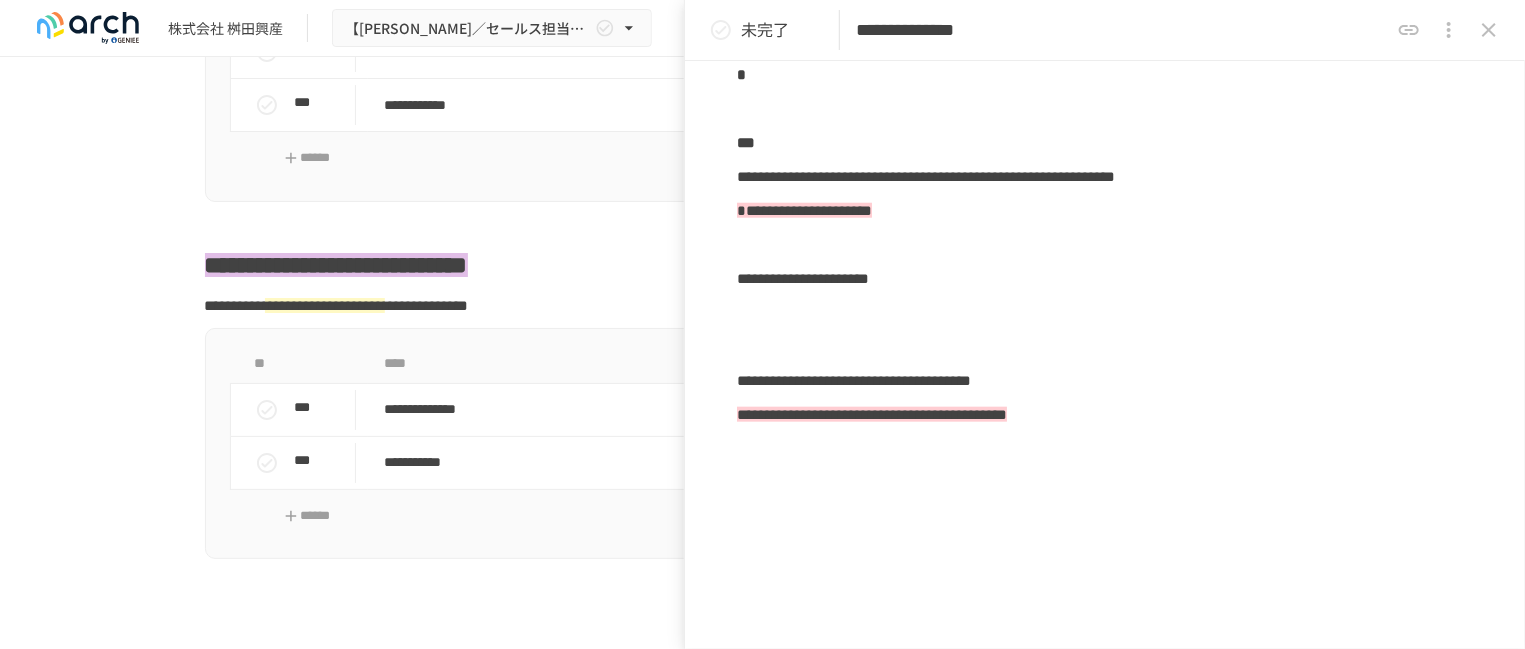 type 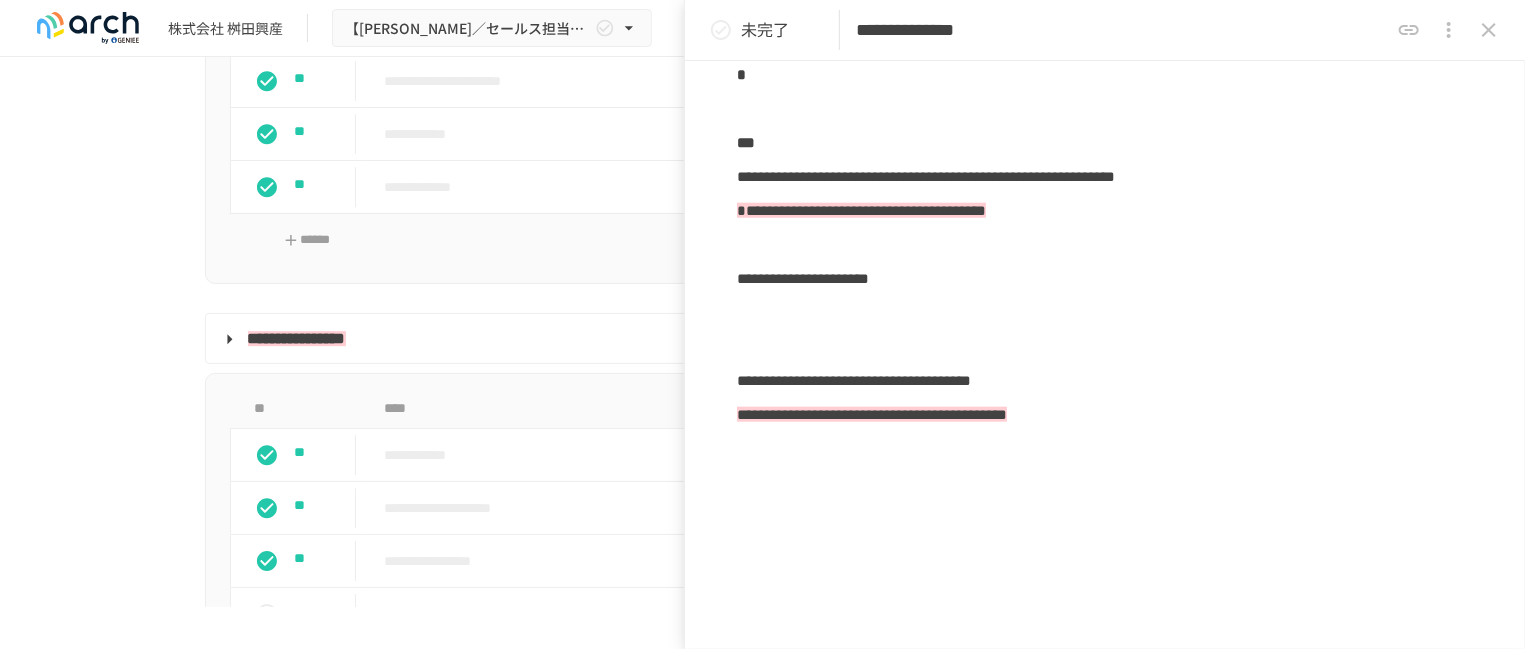 scroll, scrollTop: 2871, scrollLeft: 0, axis: vertical 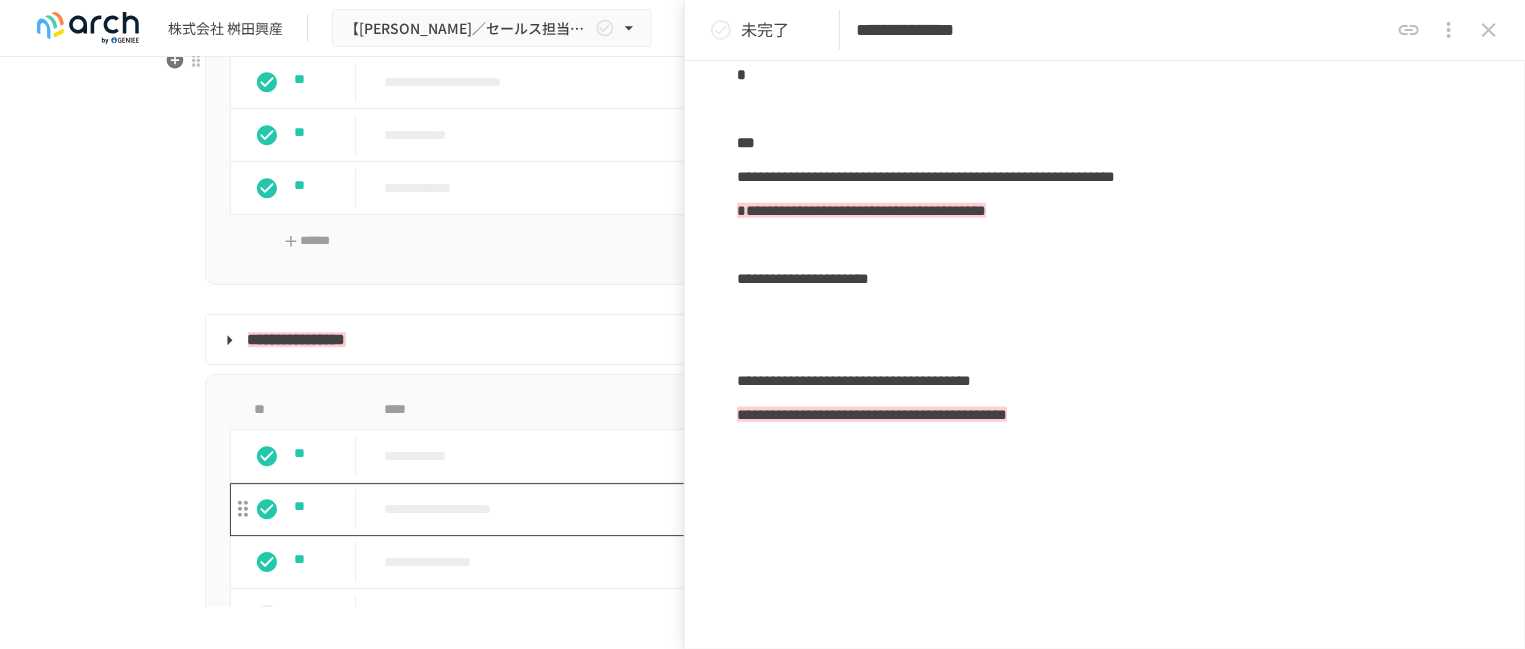 click on "**********" at bounding box center [732, 509] 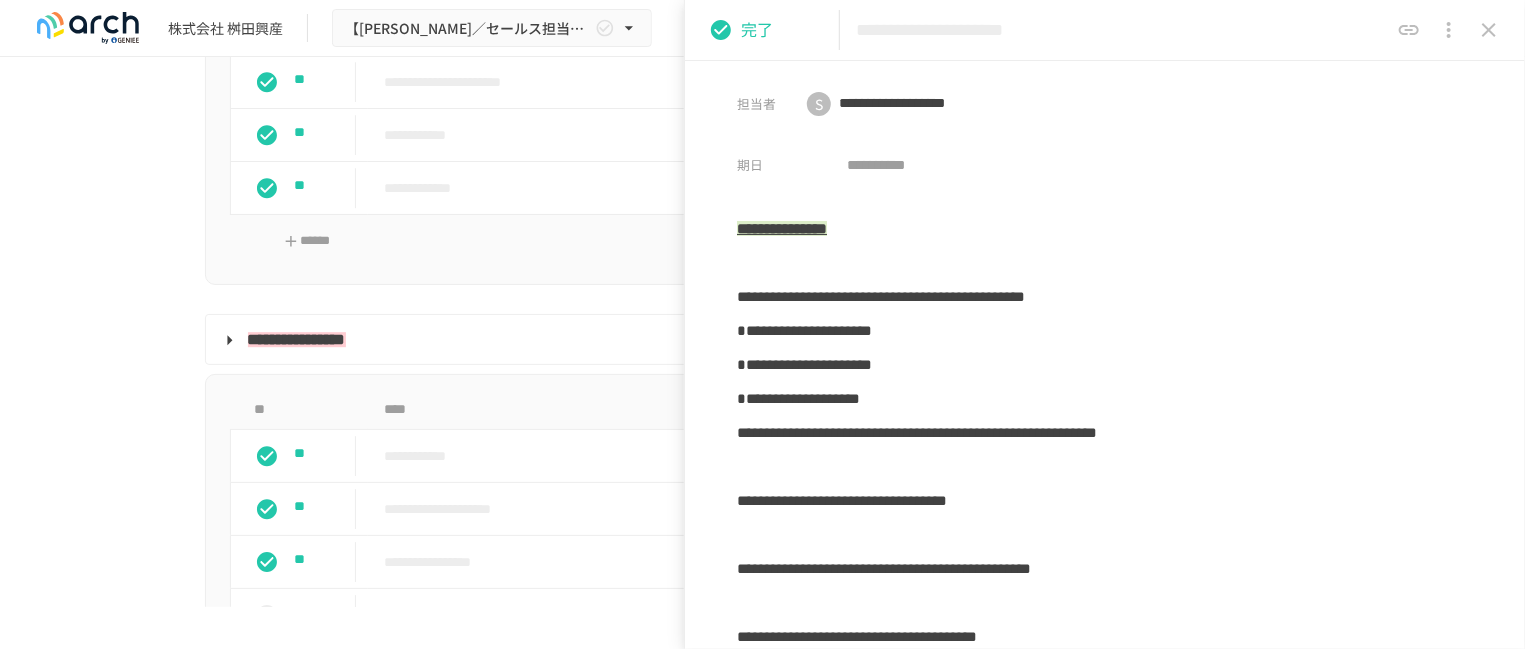 drag, startPoint x: 1250, startPoint y: 26, endPoint x: 860, endPoint y: 38, distance: 390.18457 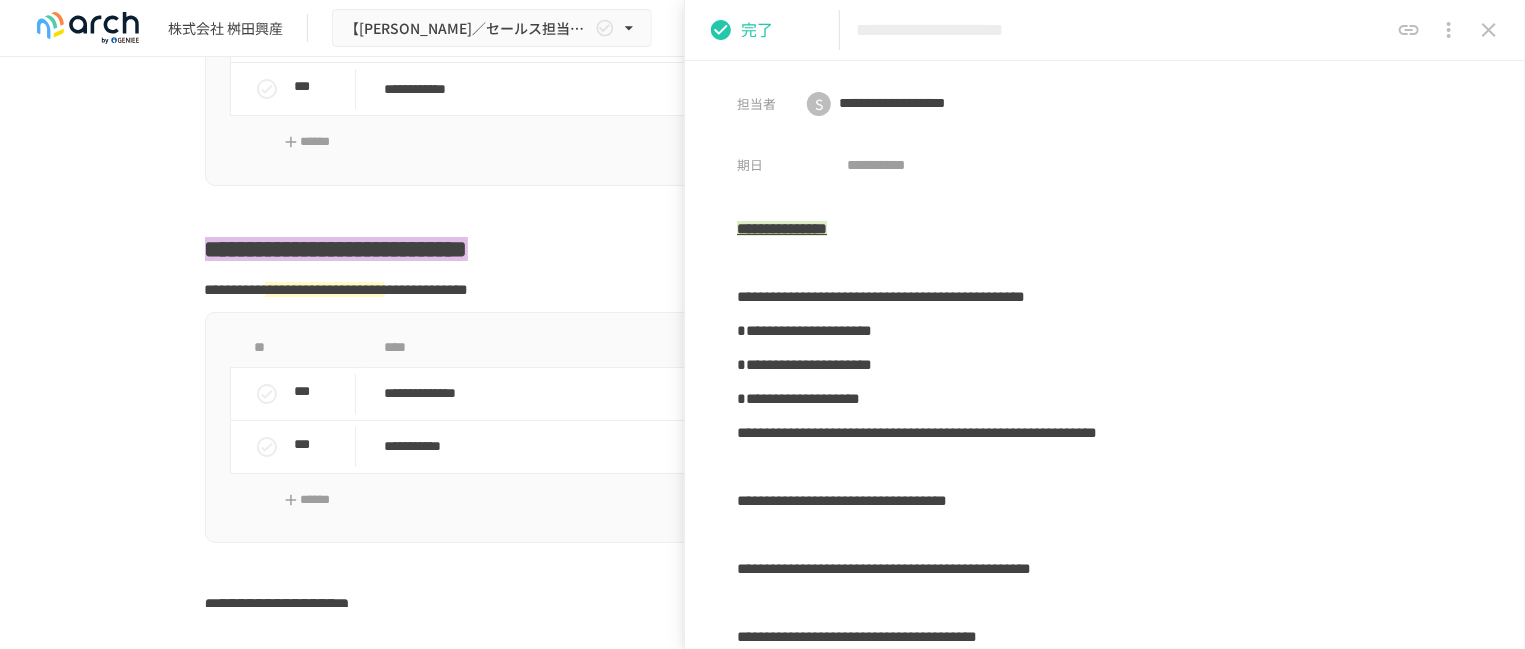 scroll, scrollTop: 3687, scrollLeft: 0, axis: vertical 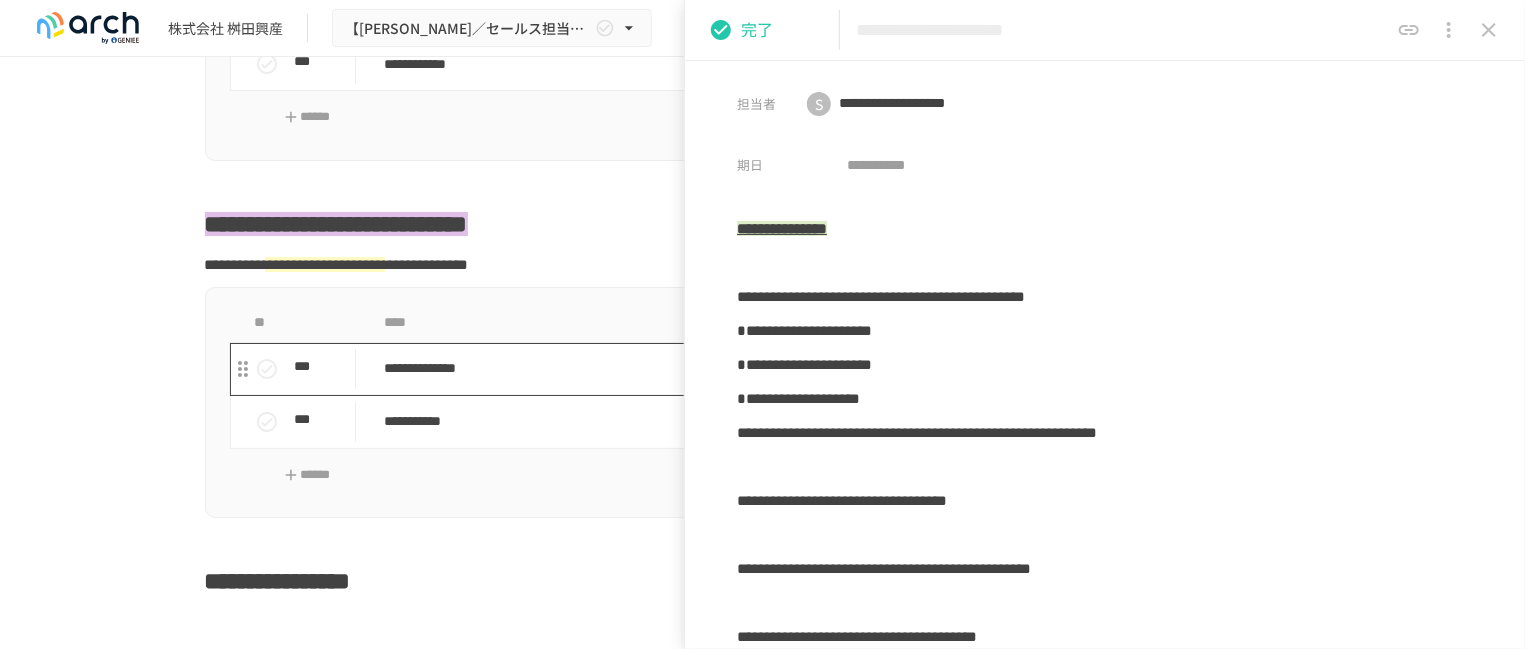 click on "**********" at bounding box center (732, 368) 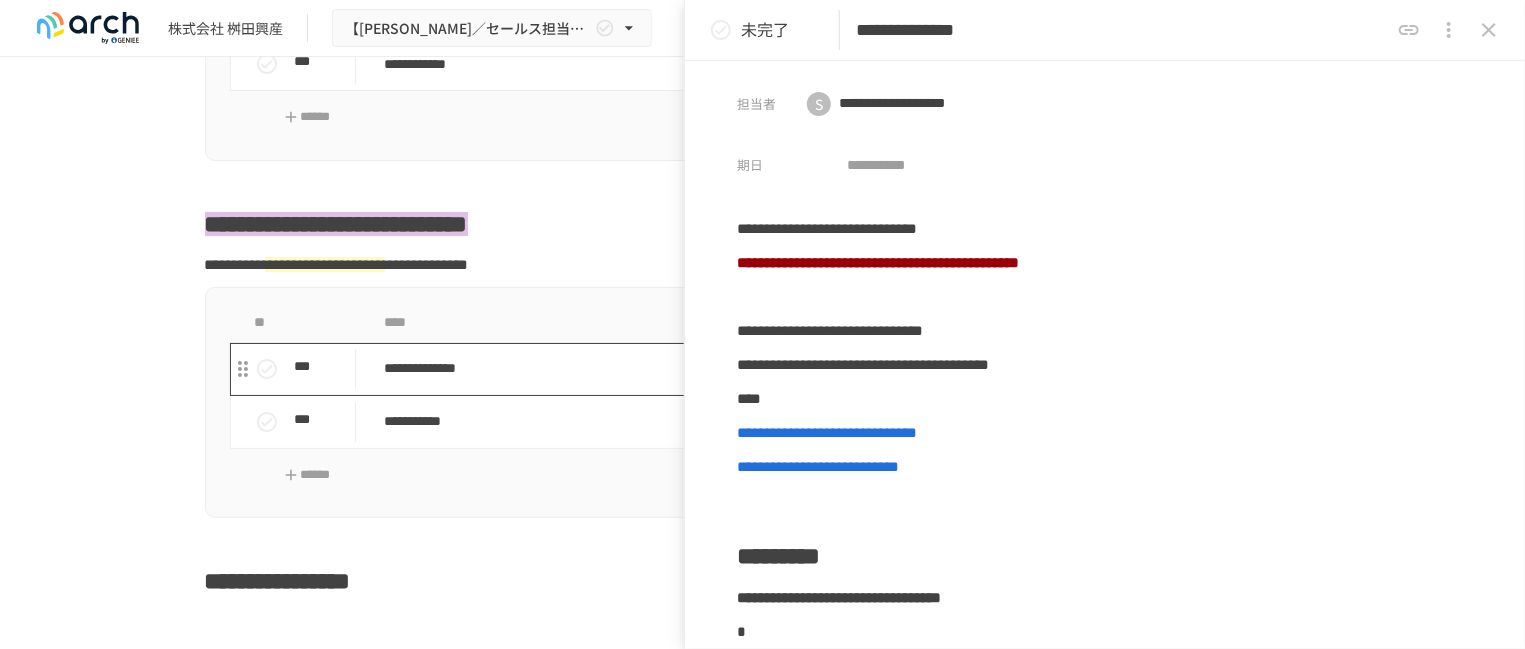 type on "**********" 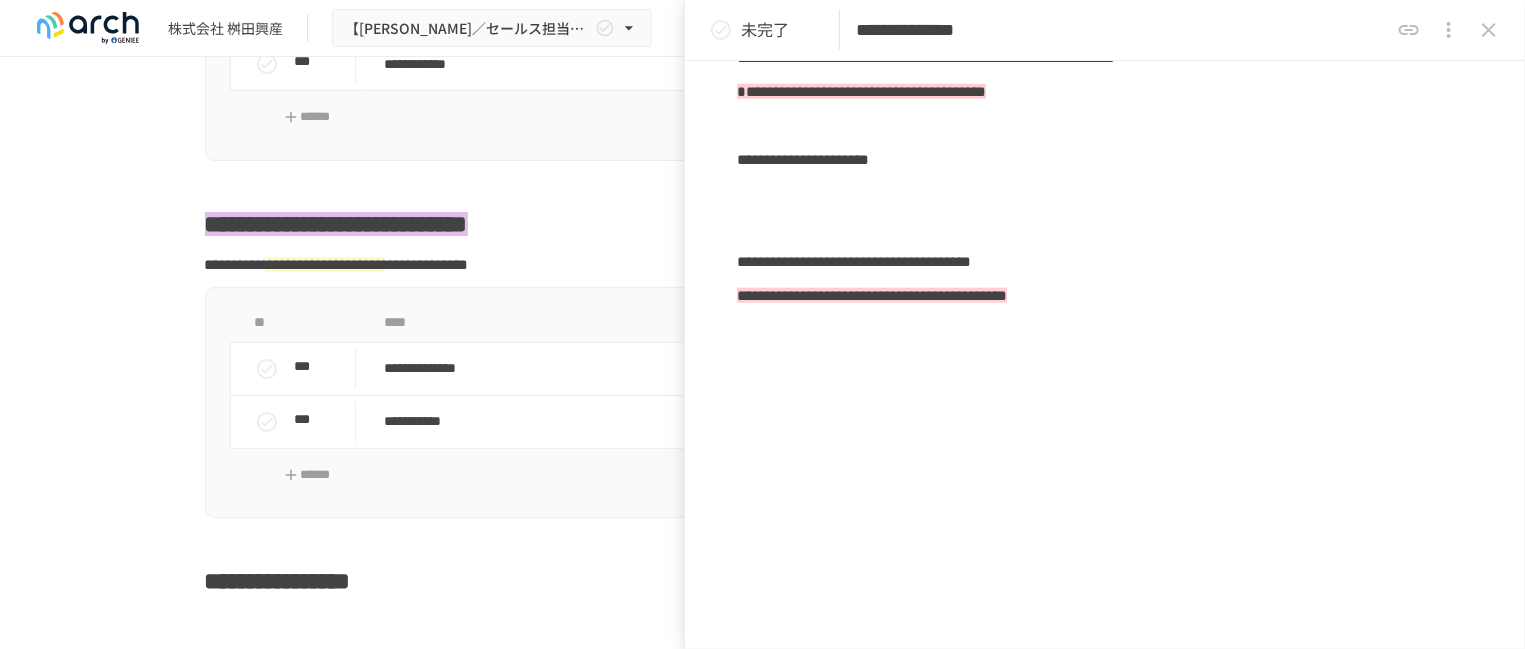 scroll, scrollTop: 1088, scrollLeft: 0, axis: vertical 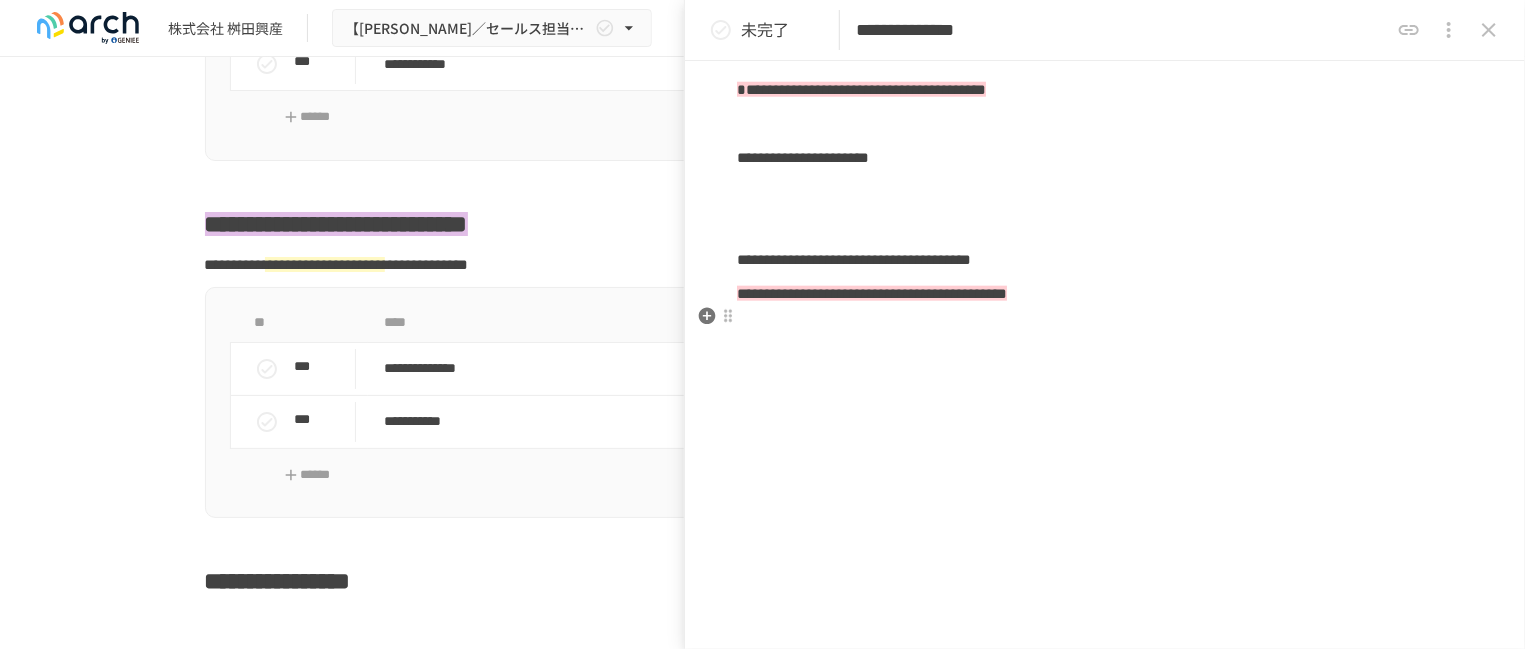 click on "**********" at bounding box center [1105, -265] 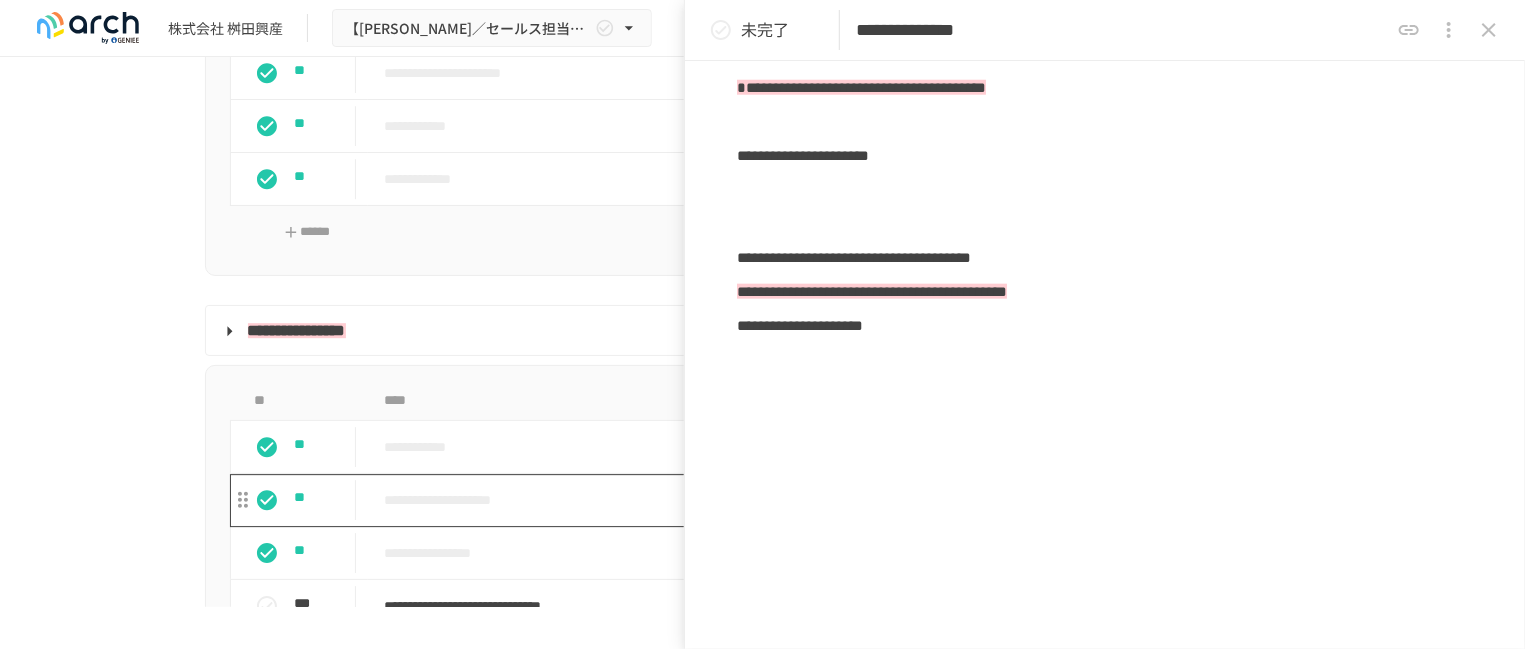 scroll, scrollTop: 2830, scrollLeft: 0, axis: vertical 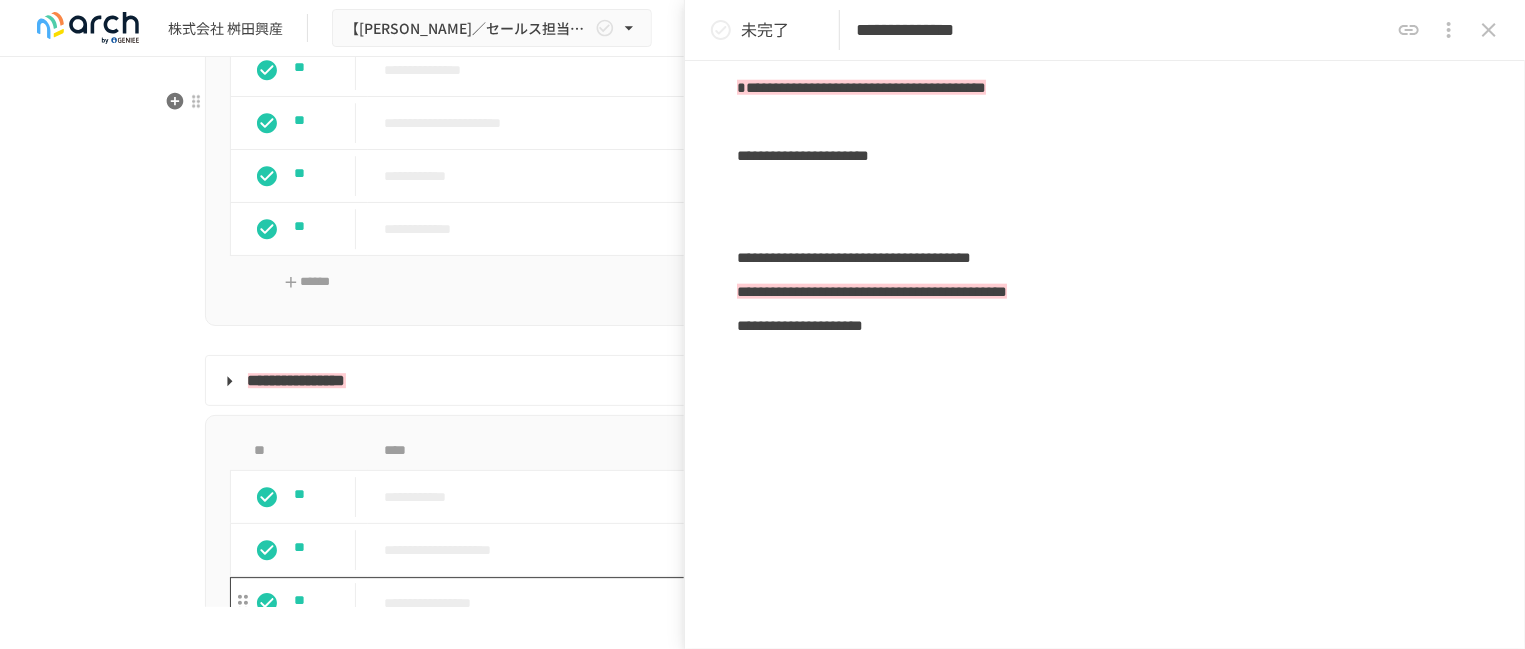click on "**********" at bounding box center (732, 603) 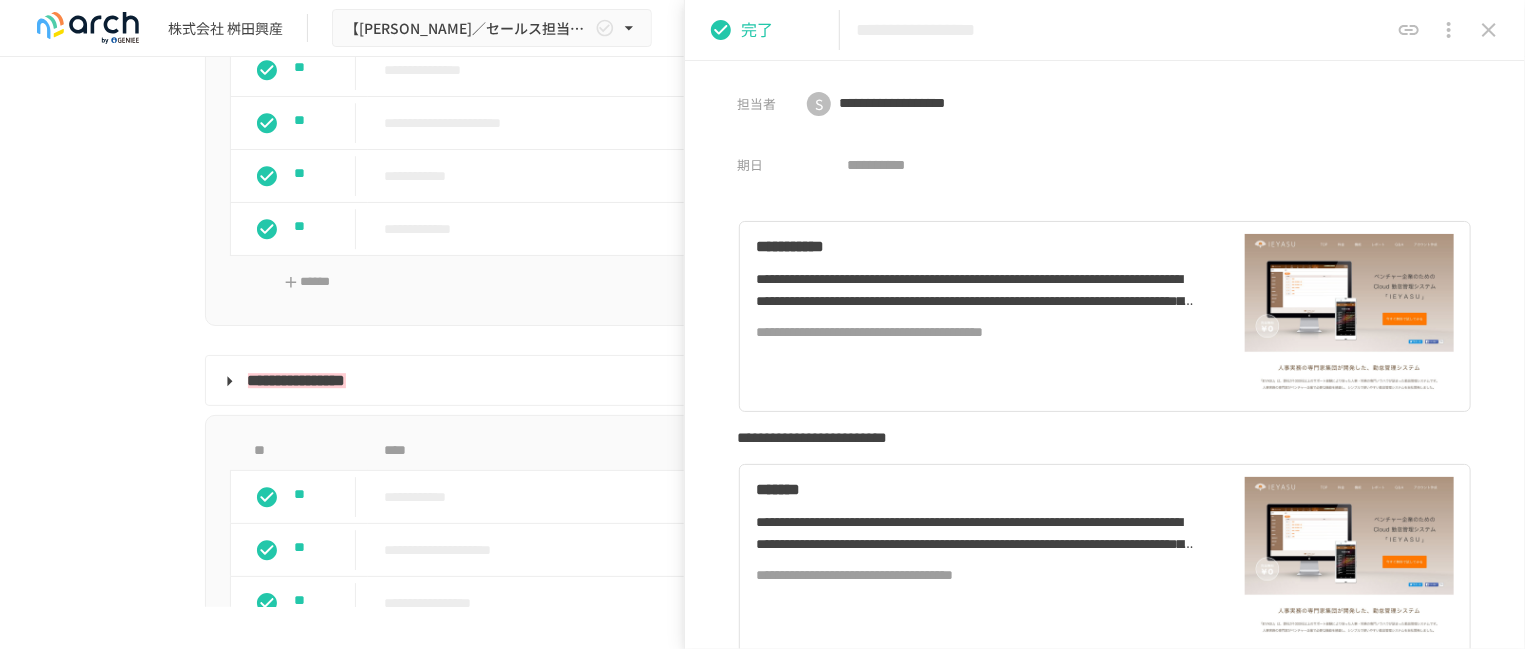 drag, startPoint x: 1181, startPoint y: 37, endPoint x: 843, endPoint y: 44, distance: 338.07248 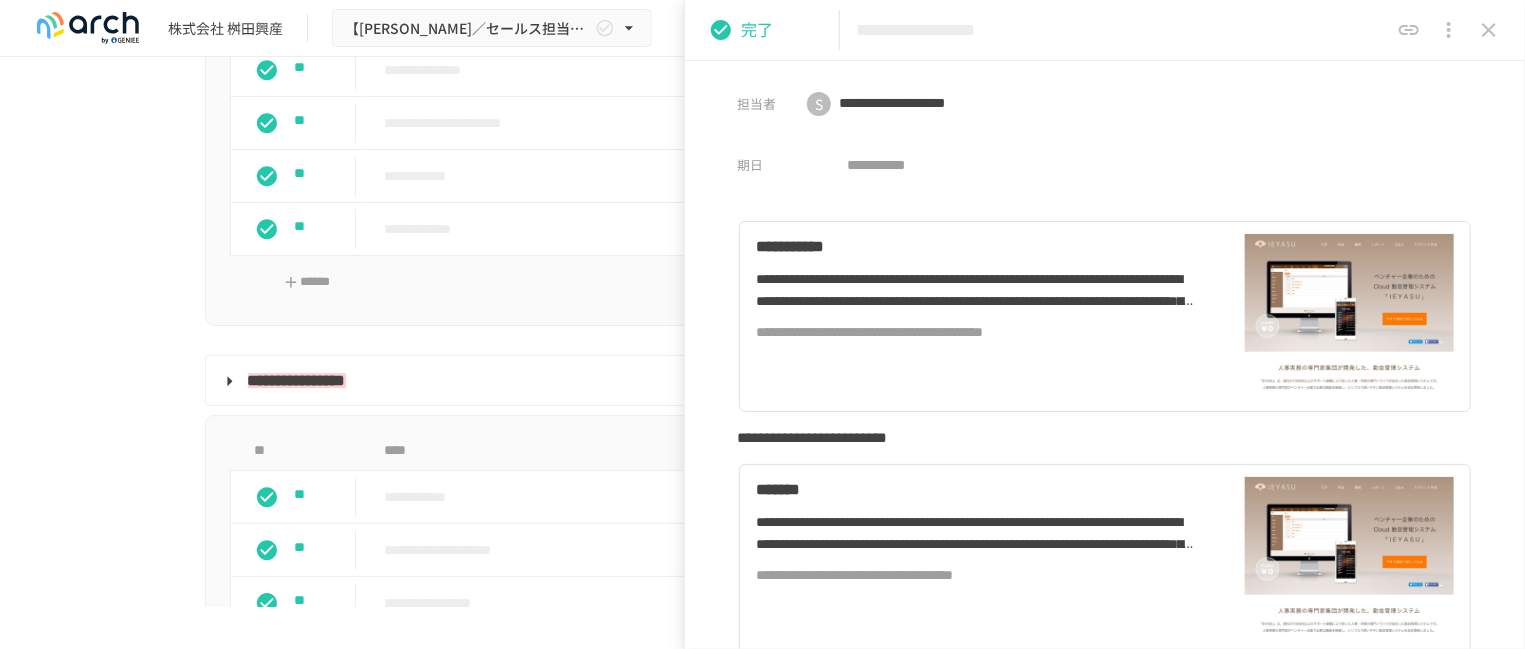 click on "**********" at bounding box center (1105, 30) 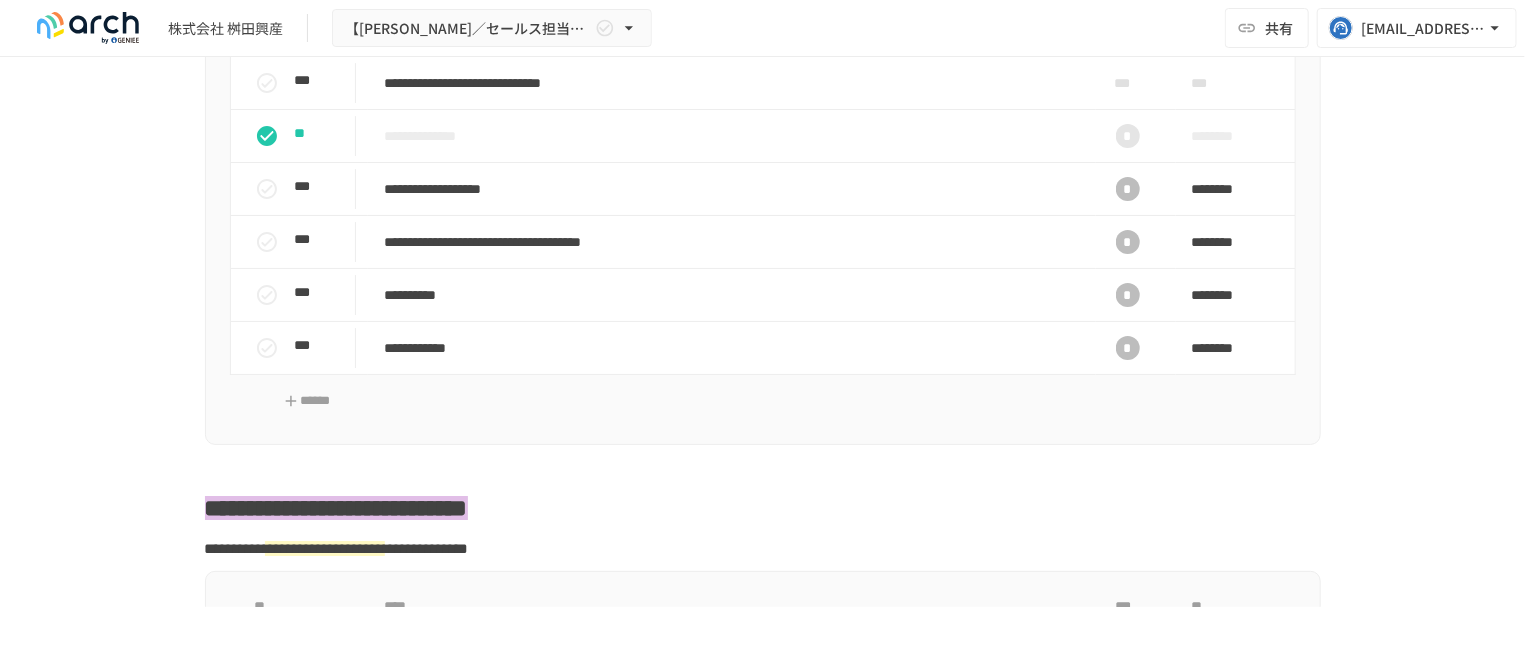 scroll, scrollTop: 3404, scrollLeft: 0, axis: vertical 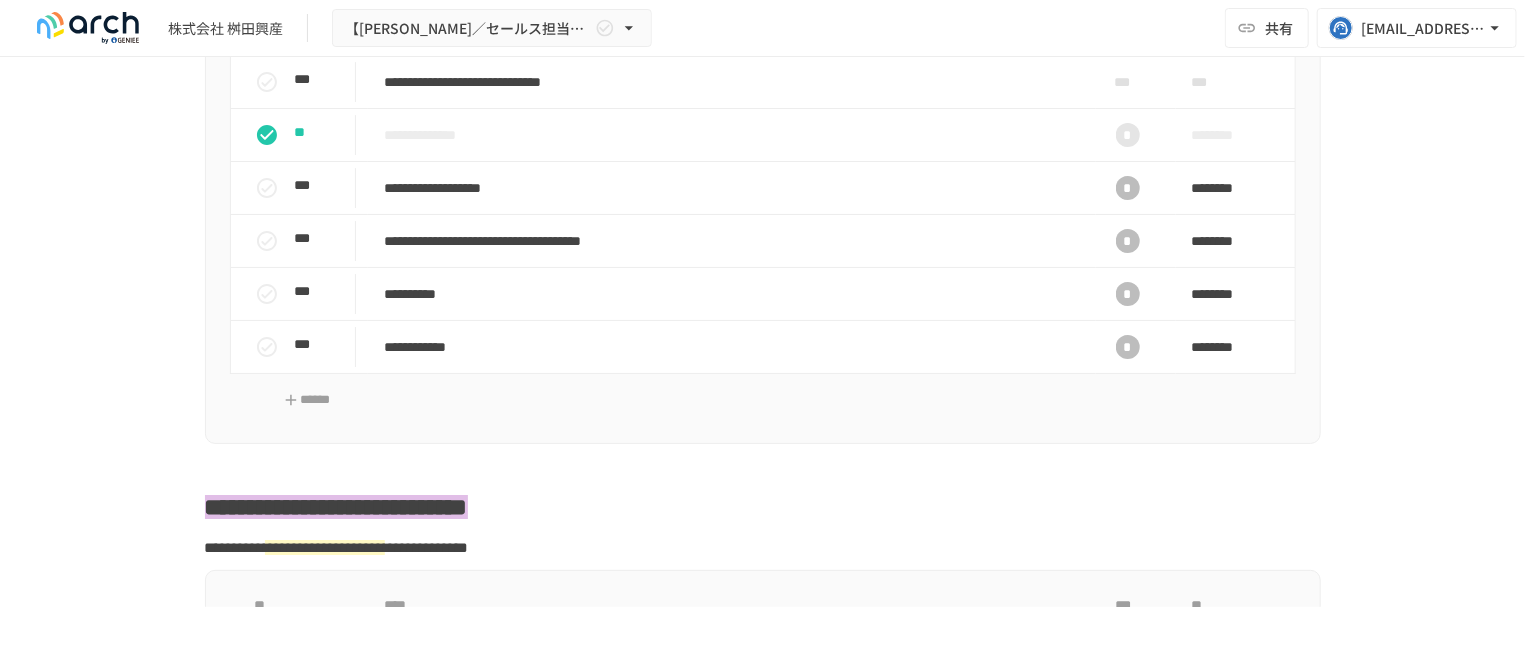 click on "**********" at bounding box center (732, 652) 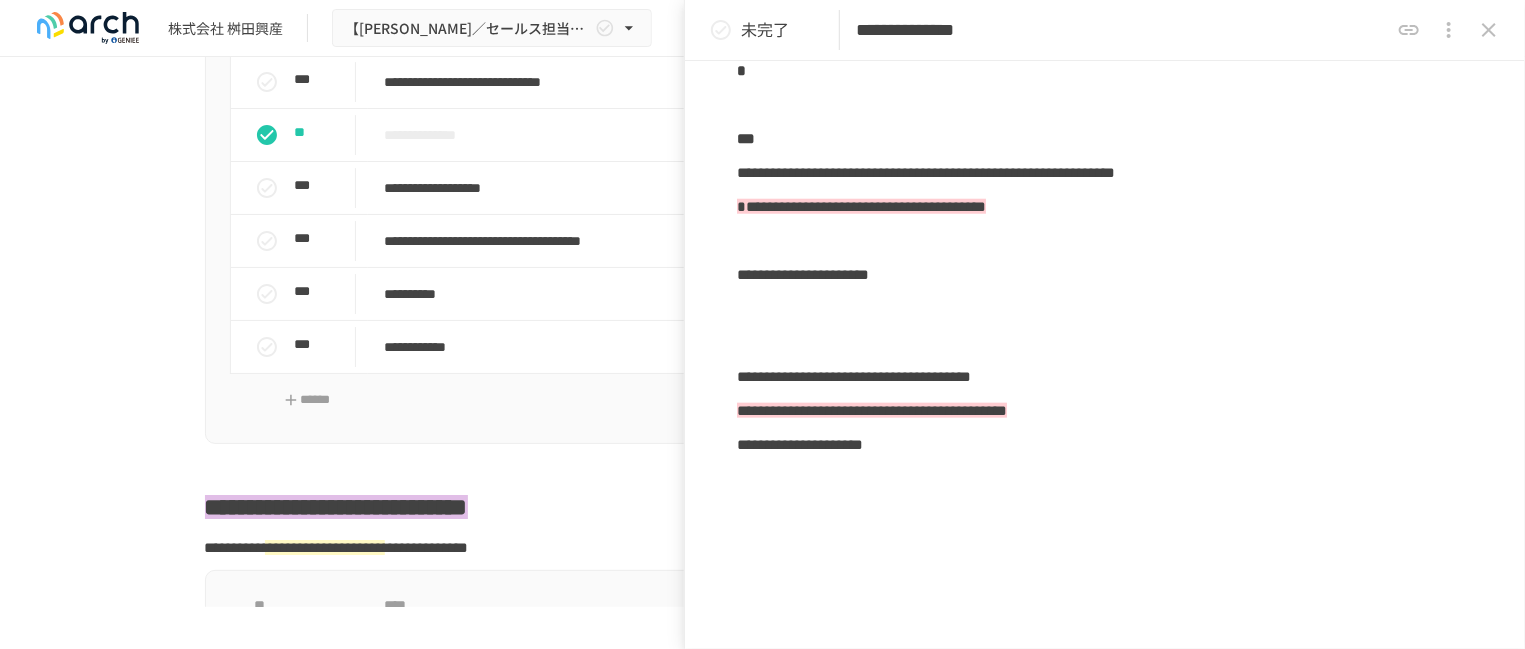 scroll, scrollTop: 969, scrollLeft: 0, axis: vertical 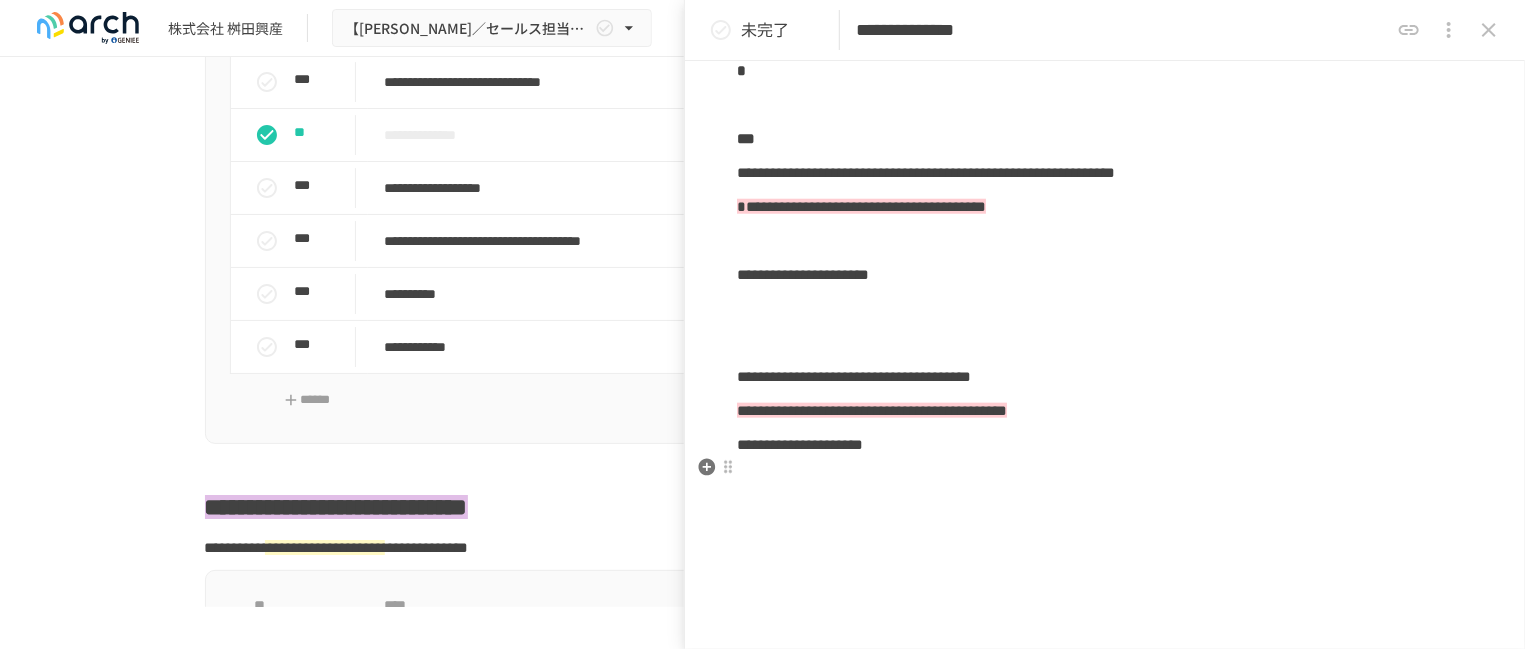 click on "**********" at bounding box center [1105, 445] 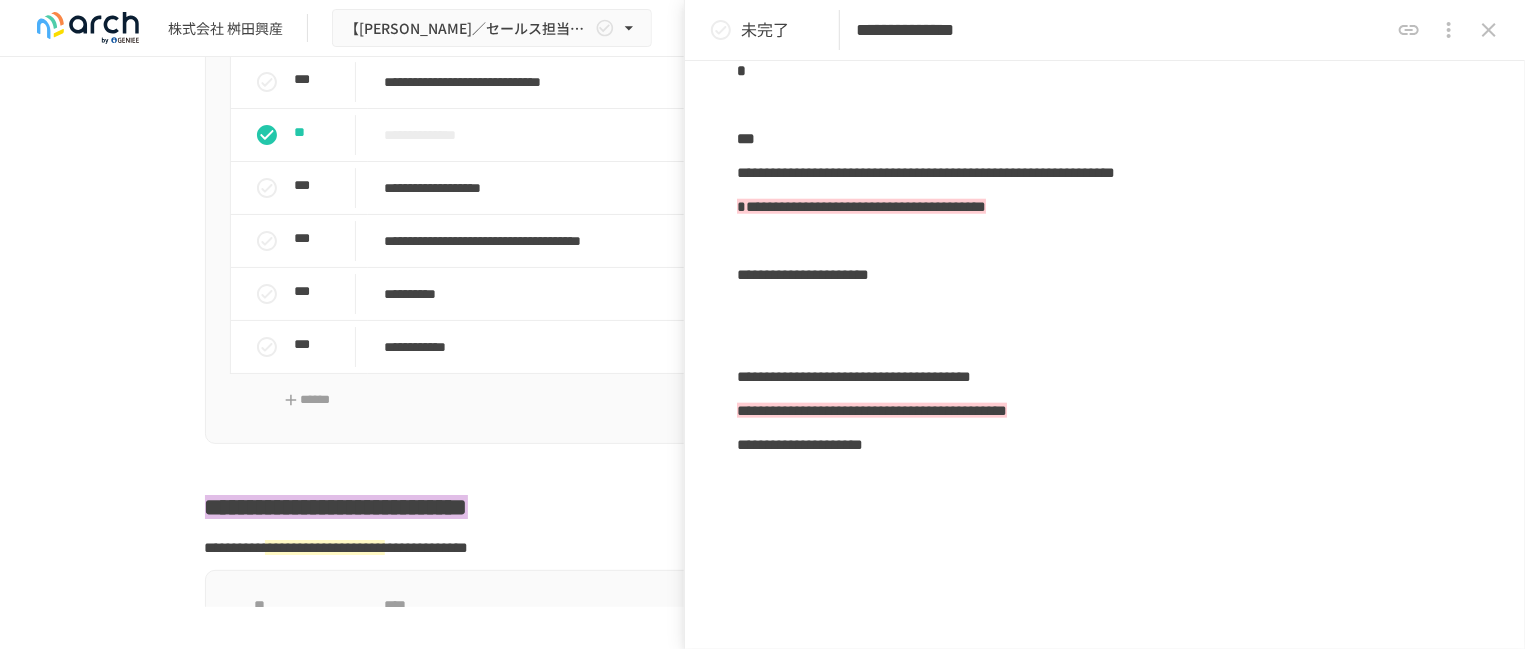 paste 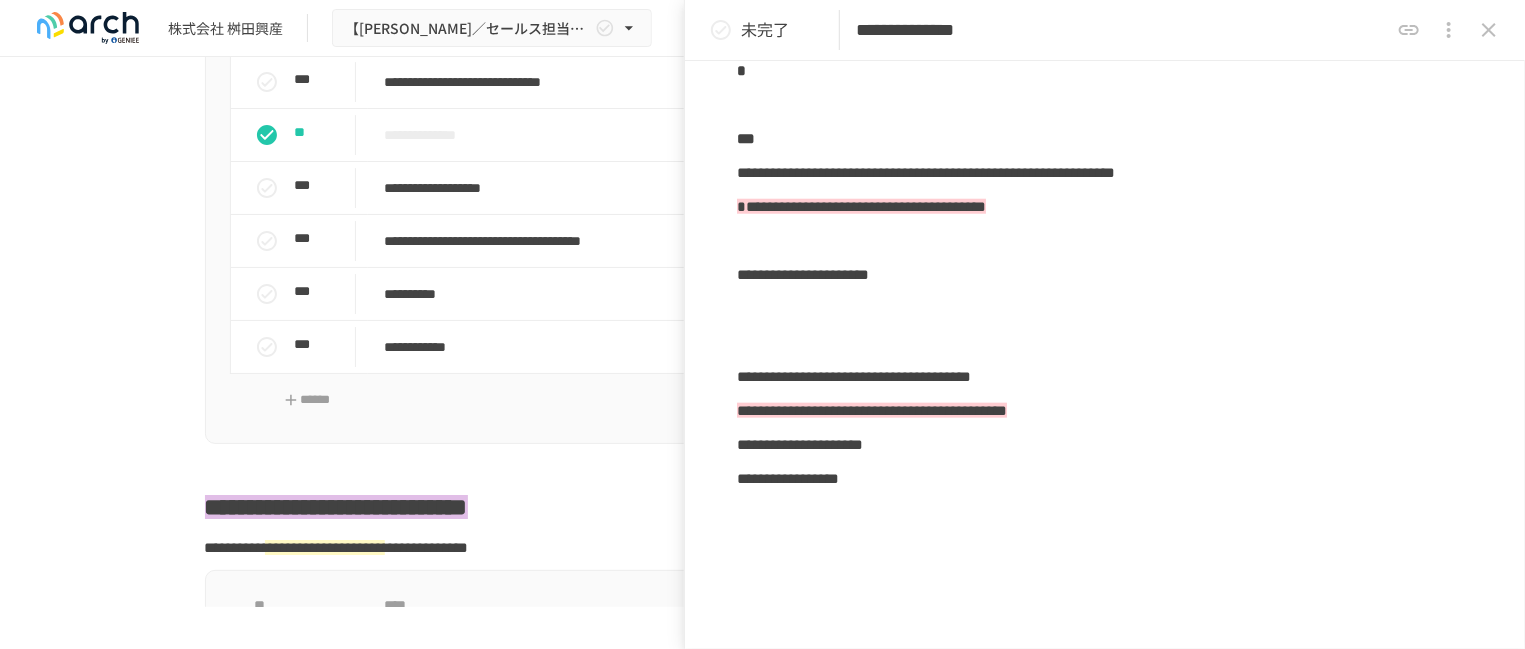 type 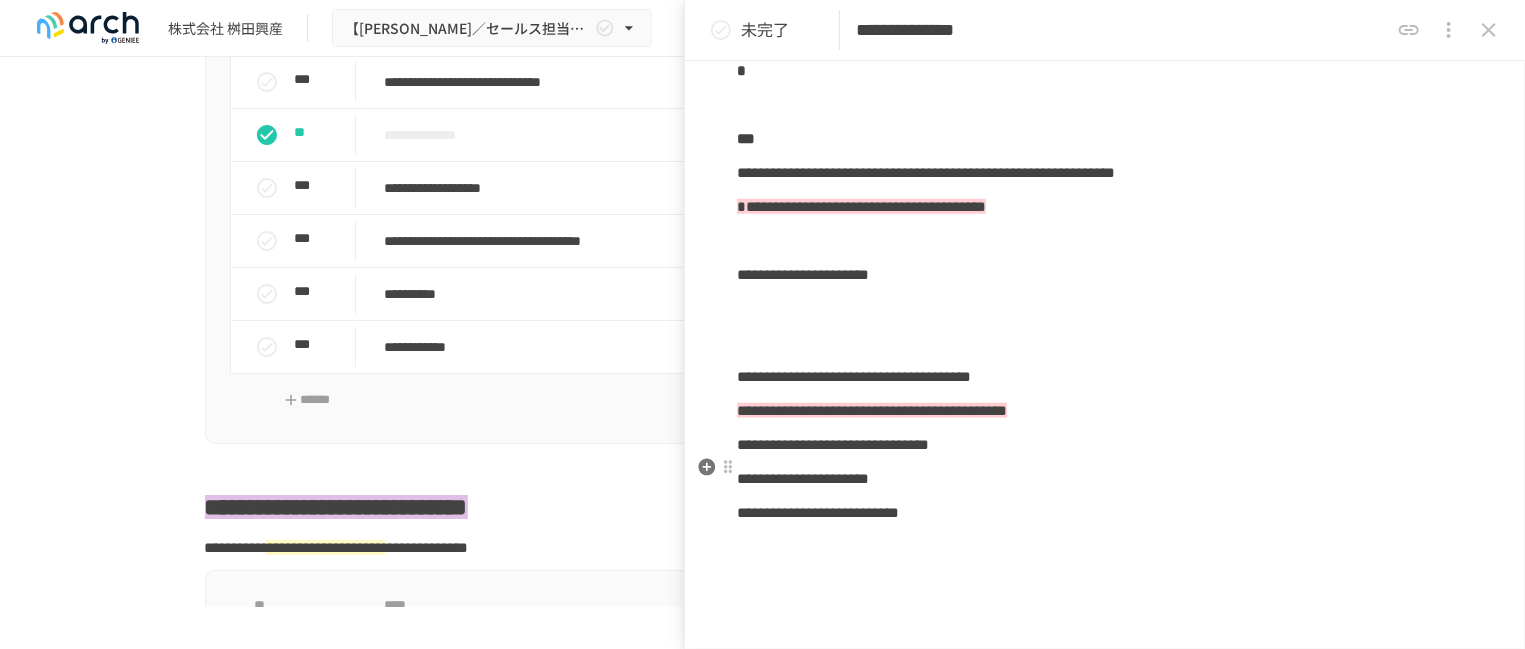 click on "**********" at bounding box center (833, 444) 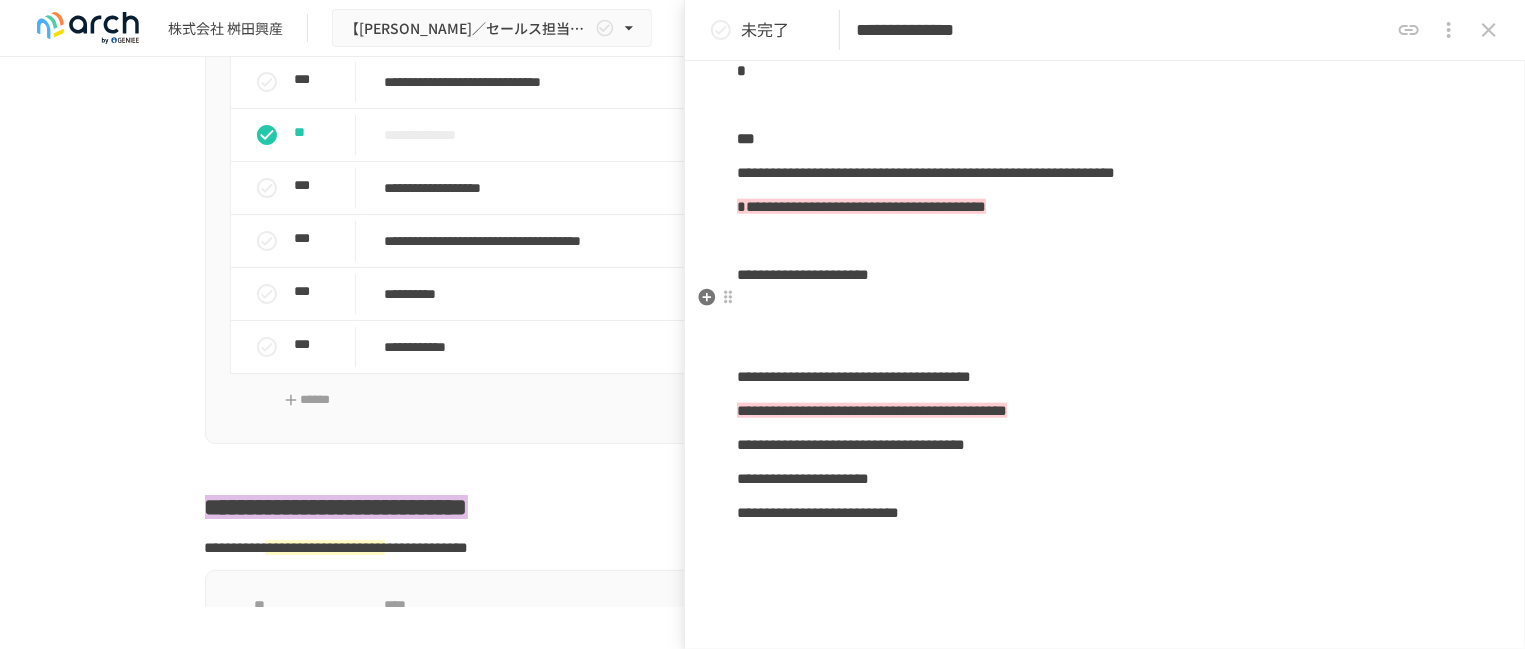 click on "**********" at bounding box center [1105, 275] 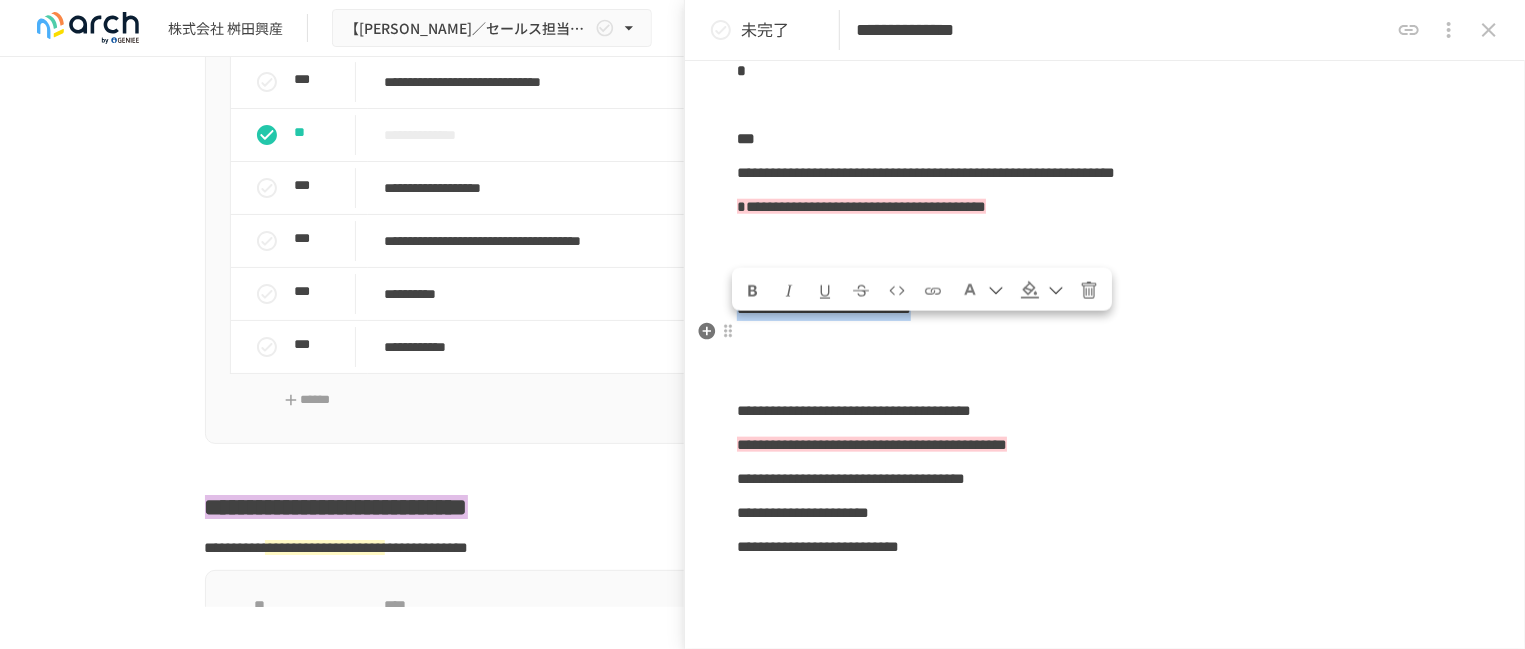 drag, startPoint x: 1189, startPoint y: 354, endPoint x: 738, endPoint y: 353, distance: 451.0011 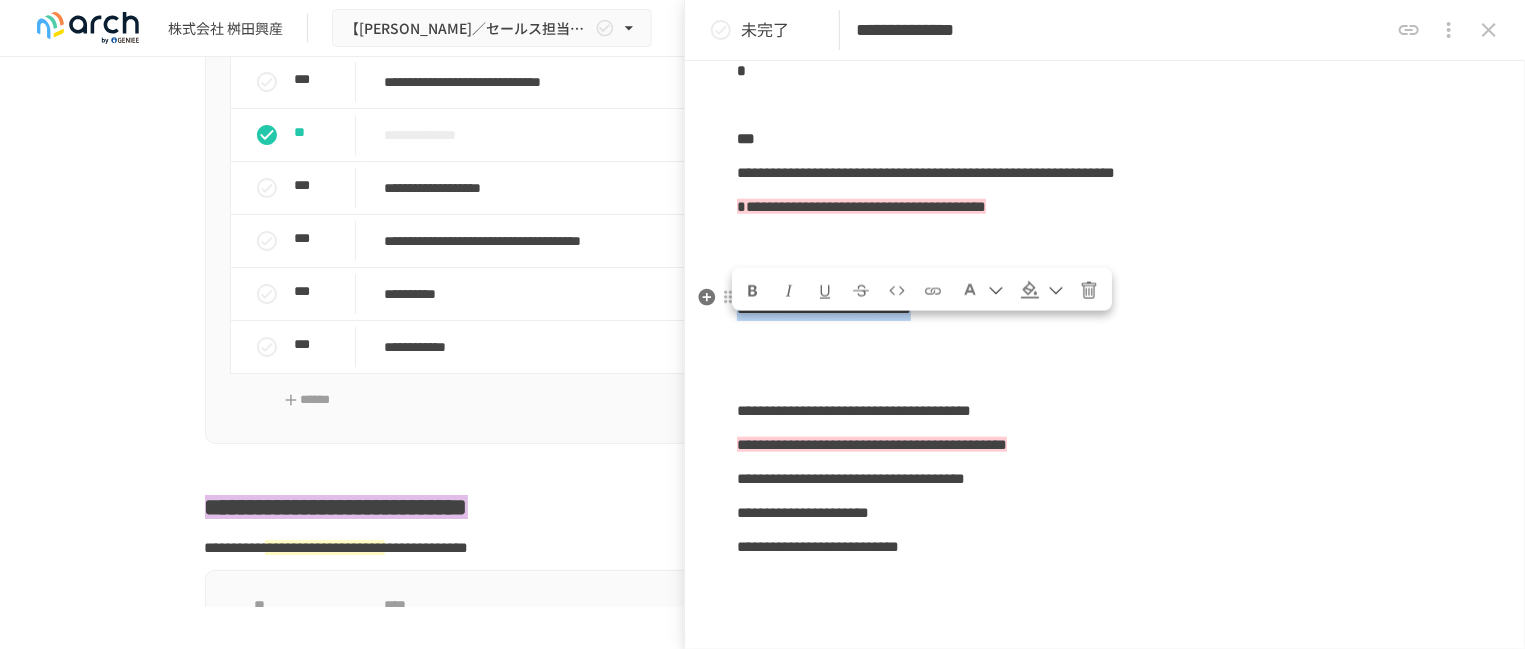 click at bounding box center [1030, 290] 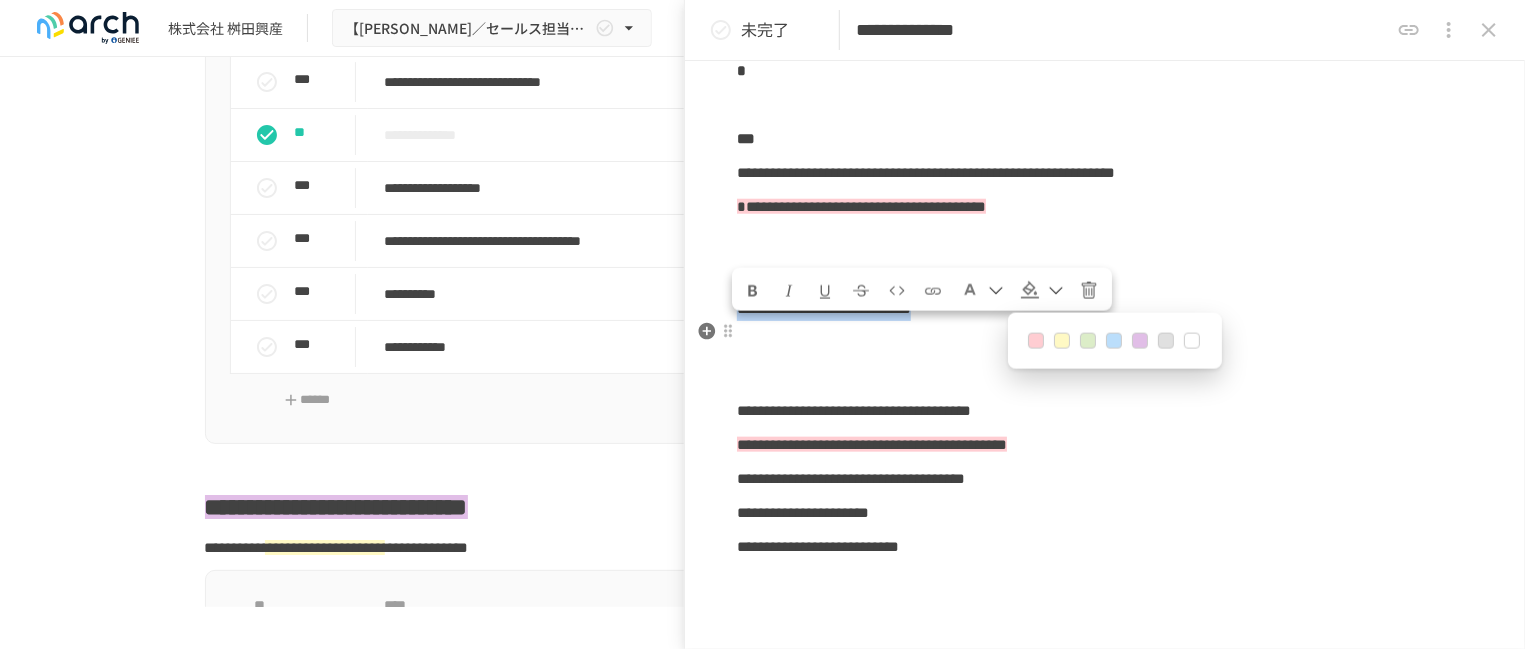 click at bounding box center [1036, 341] 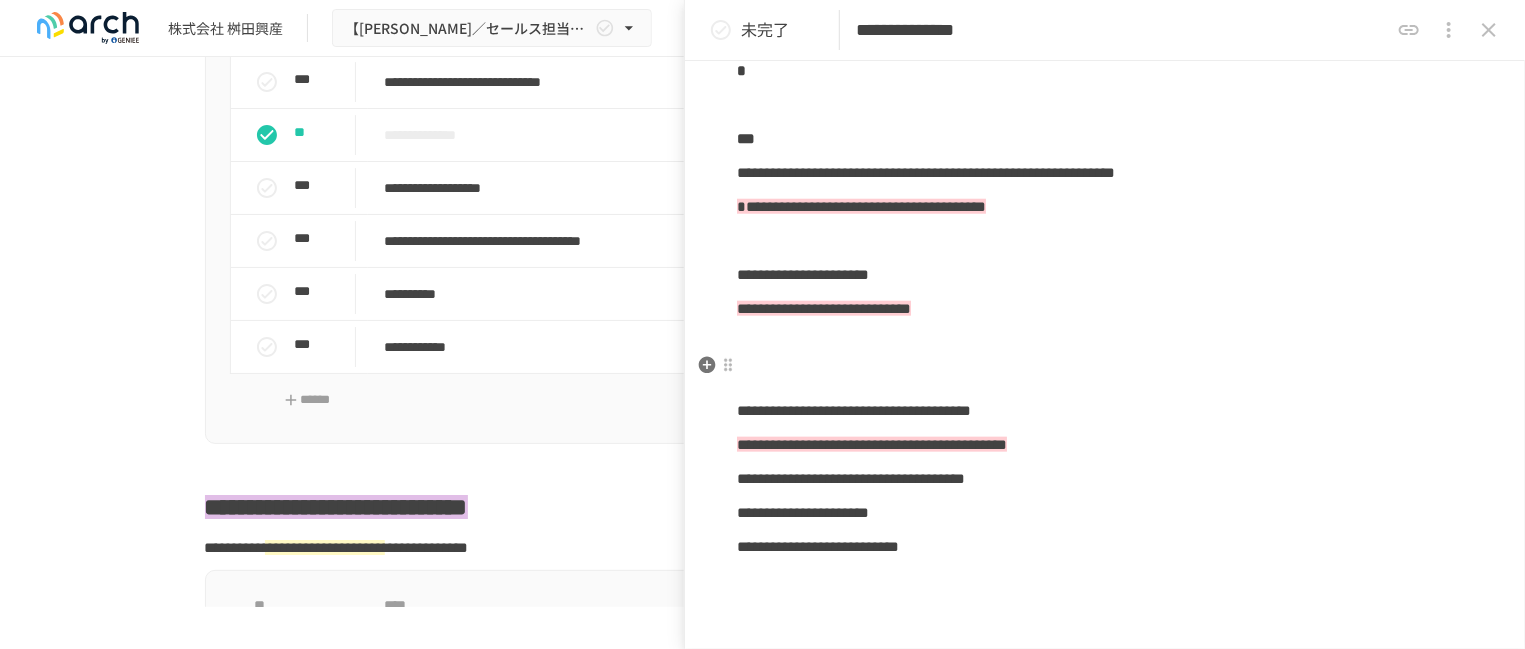 click at bounding box center (1105, 343) 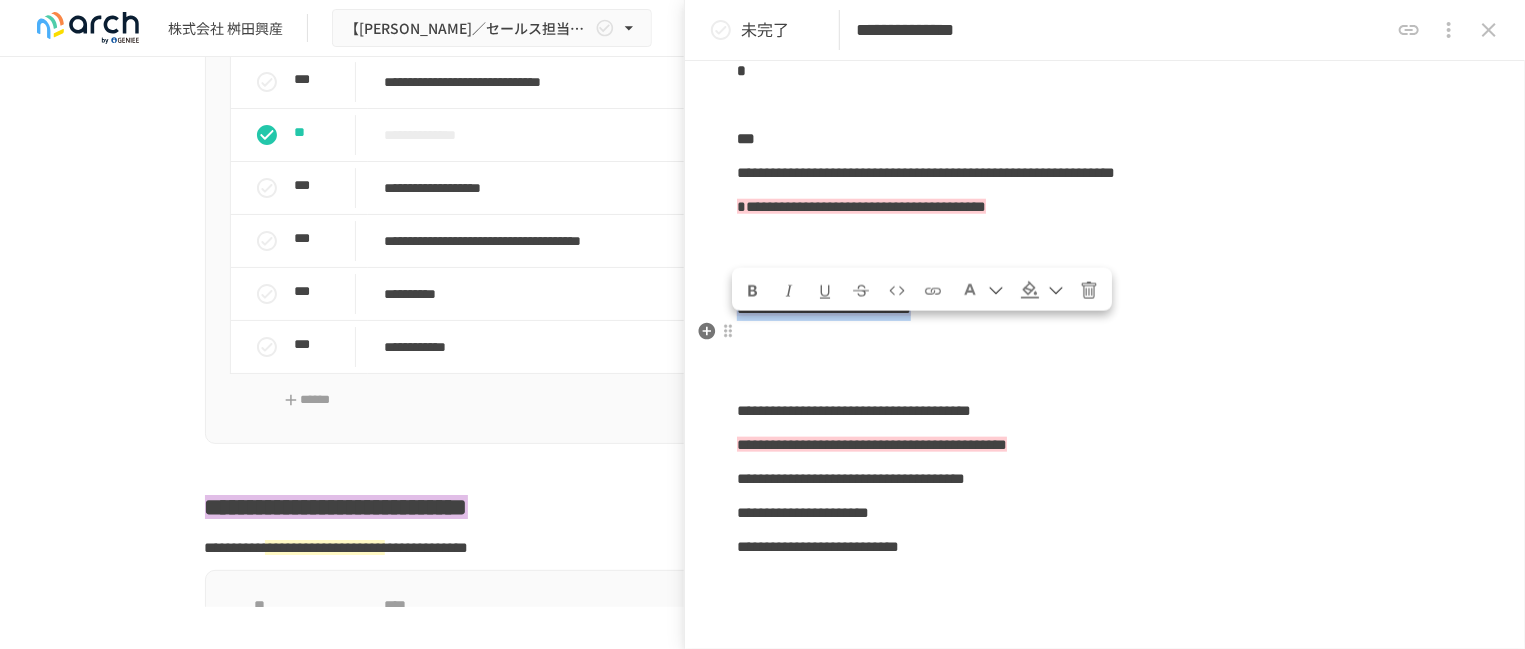drag, startPoint x: 1175, startPoint y: 356, endPoint x: 741, endPoint y: 361, distance: 434.0288 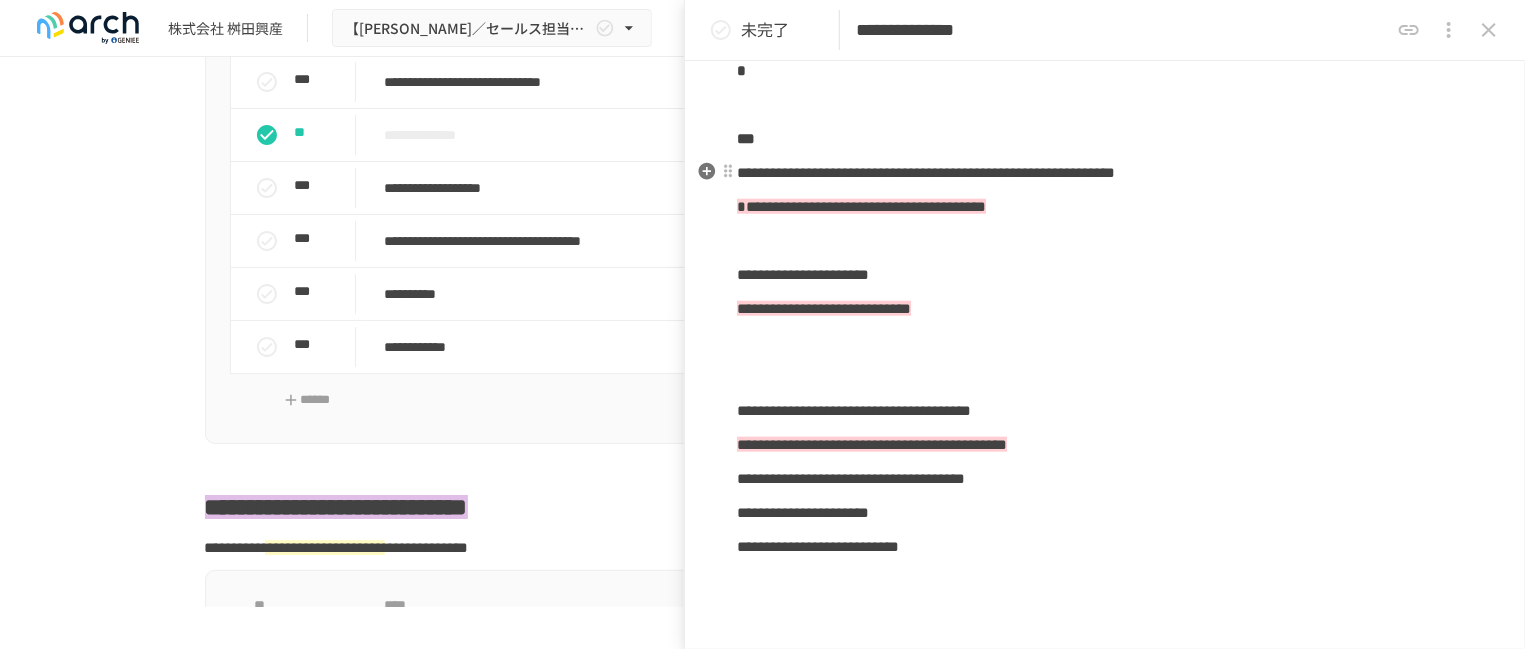 click on "**********" at bounding box center (1105, -80) 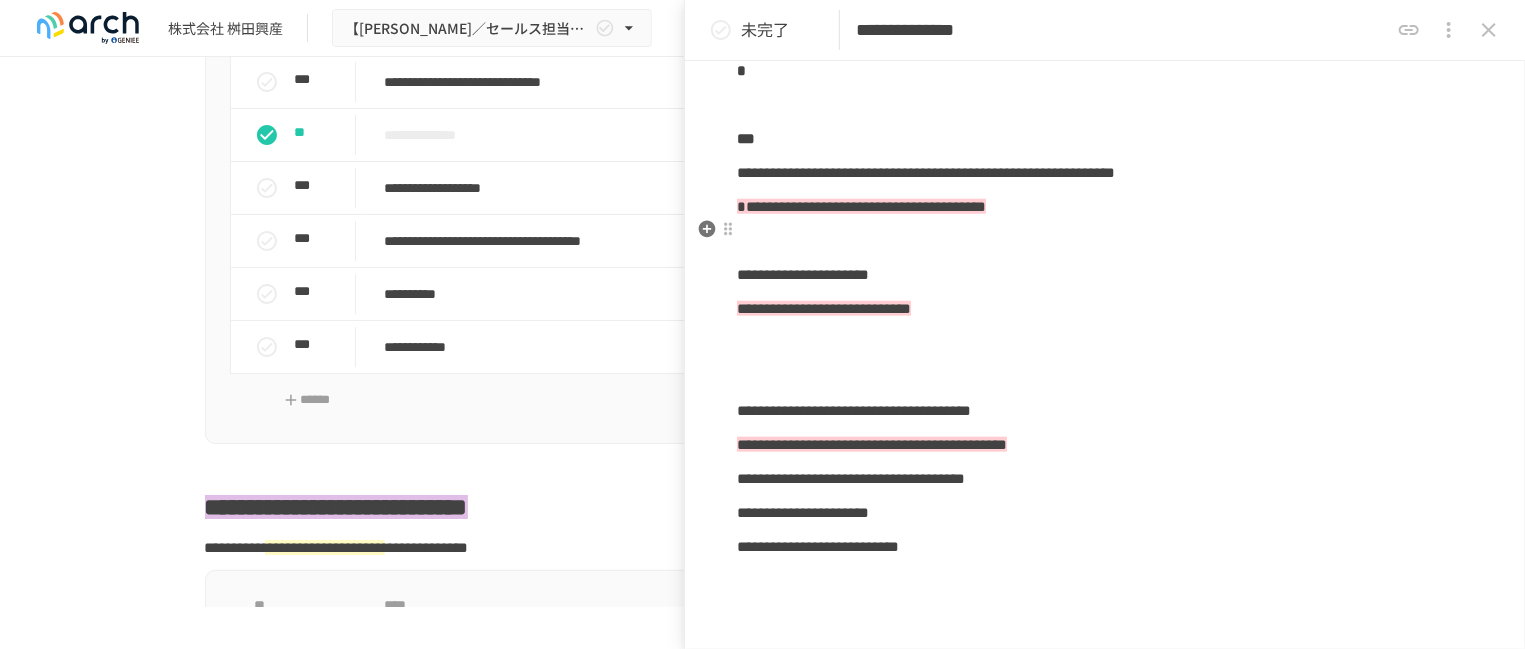 click on "**********" at bounding box center [861, 206] 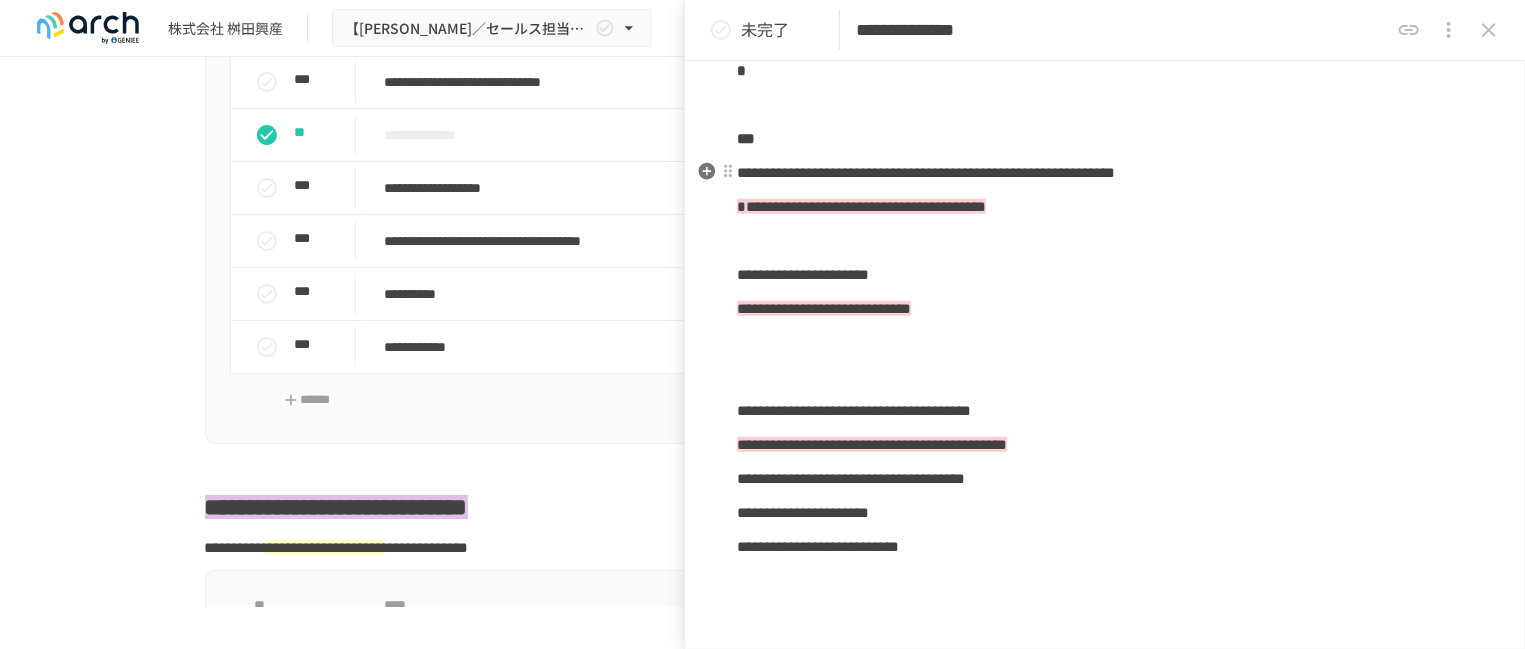 click on "**********" at bounding box center [1105, 173] 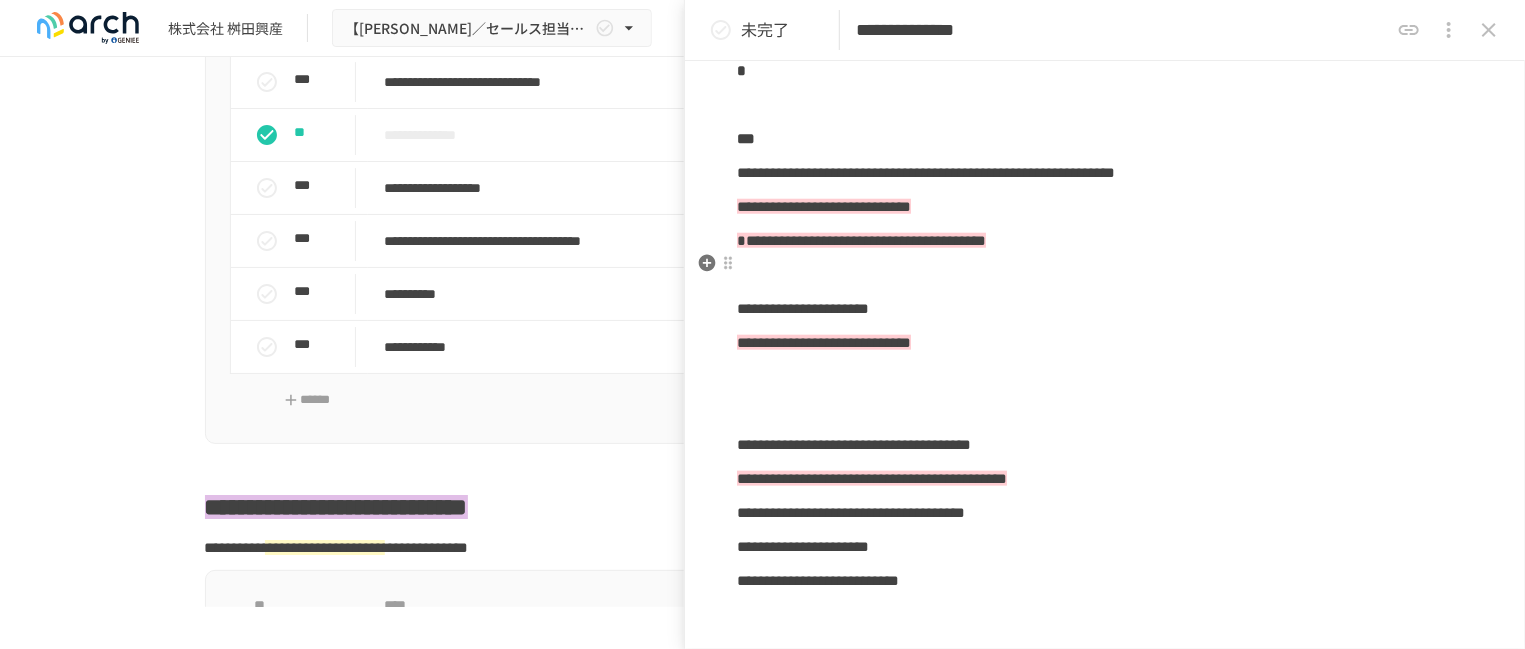click on "**********" at bounding box center [861, 240] 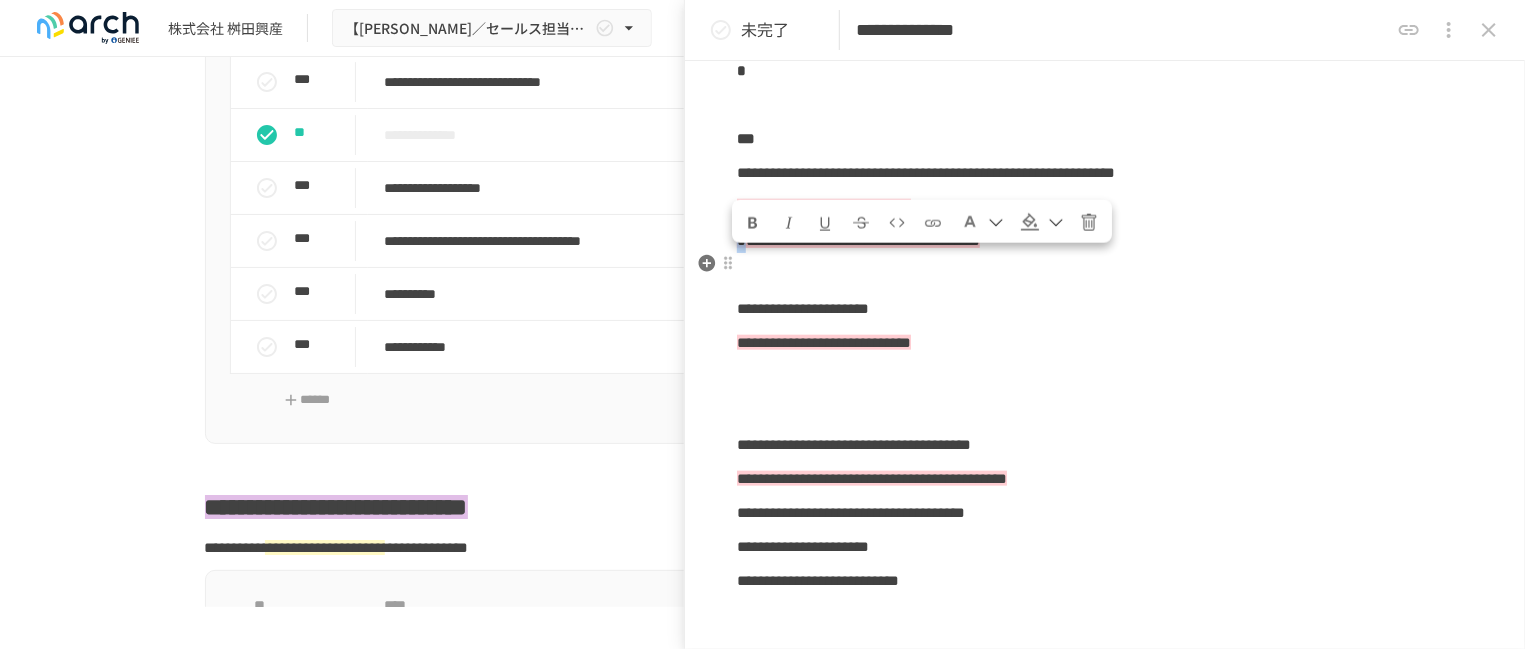 drag, startPoint x: 750, startPoint y: 281, endPoint x: 740, endPoint y: 280, distance: 10.049875 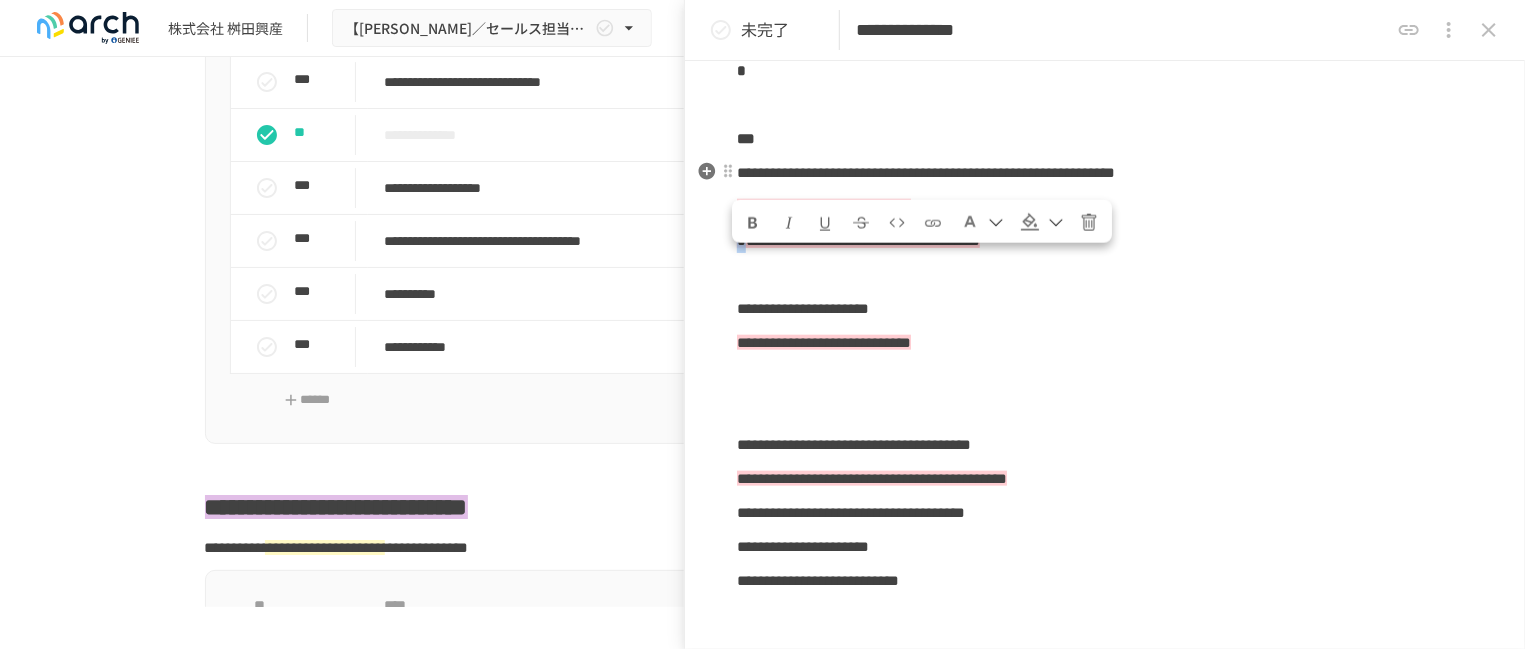 click at bounding box center [1030, 222] 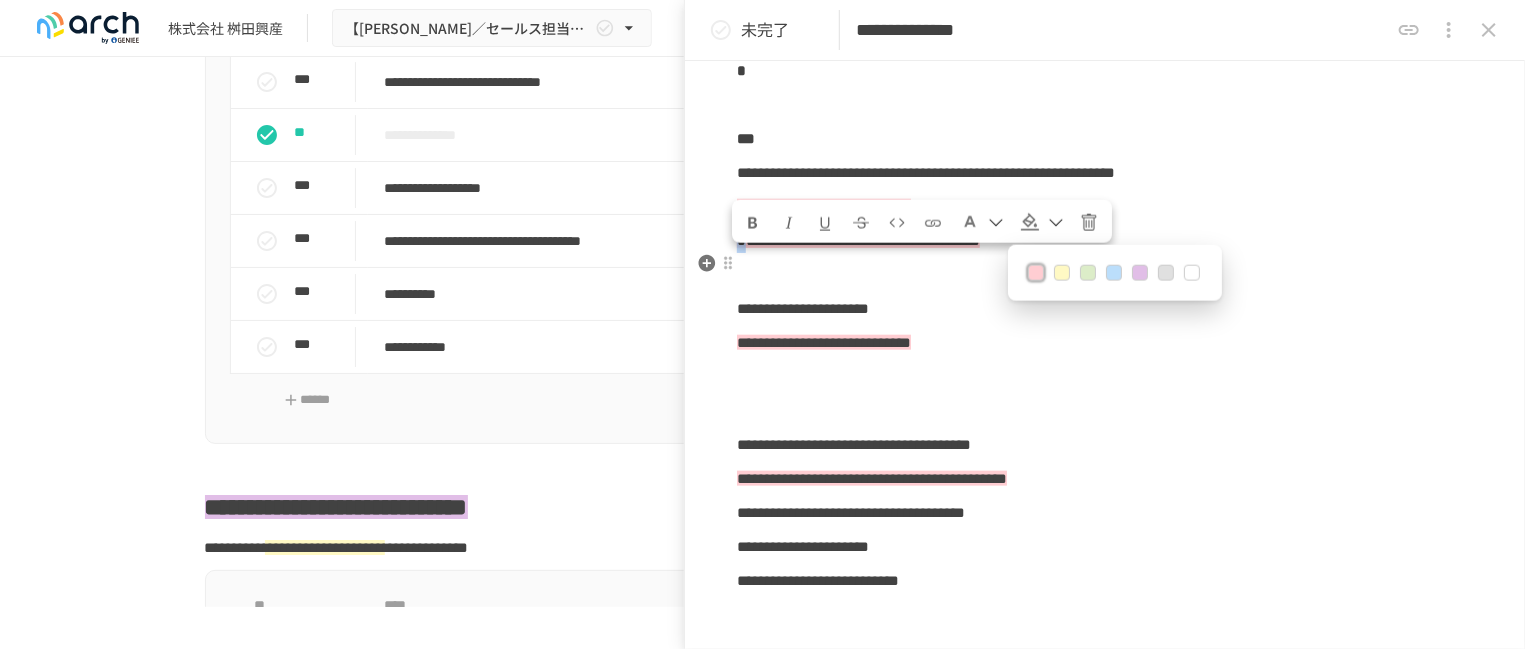 click at bounding box center (1192, 273) 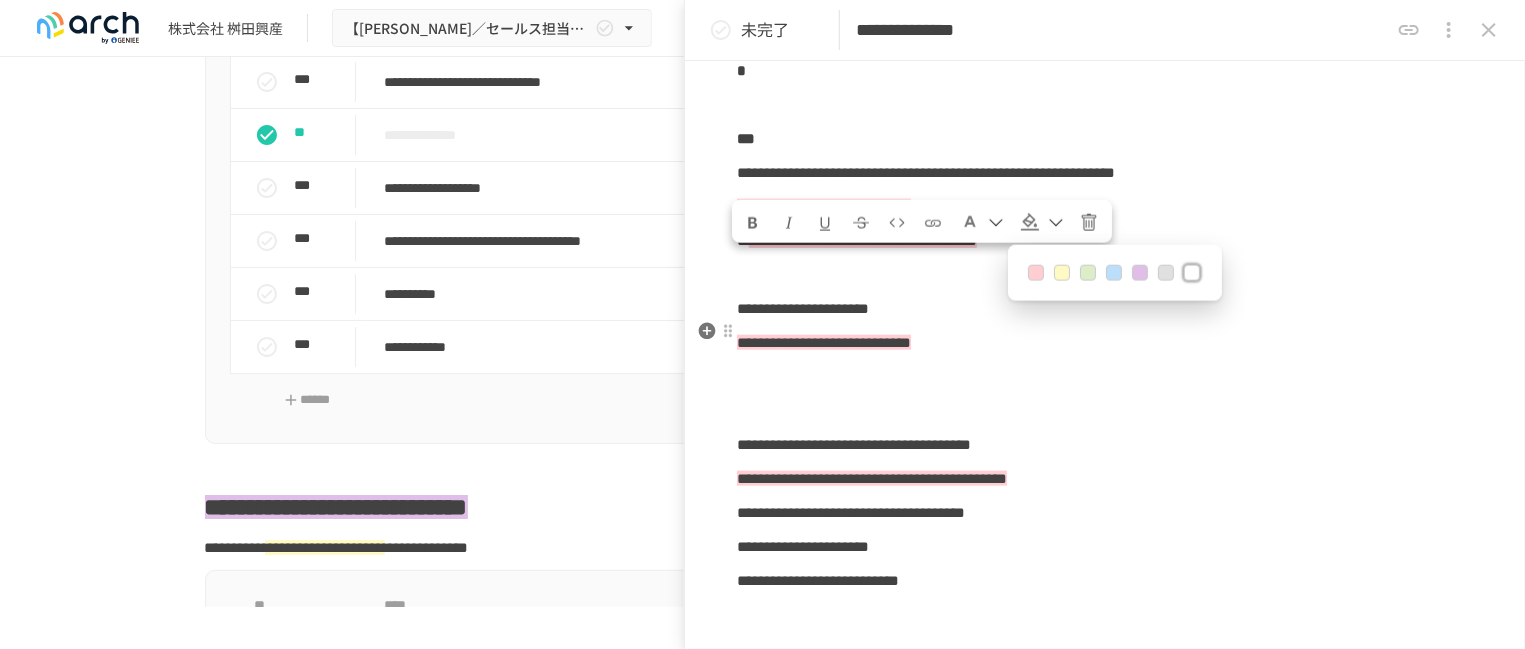 click on "**********" at bounding box center [1105, 309] 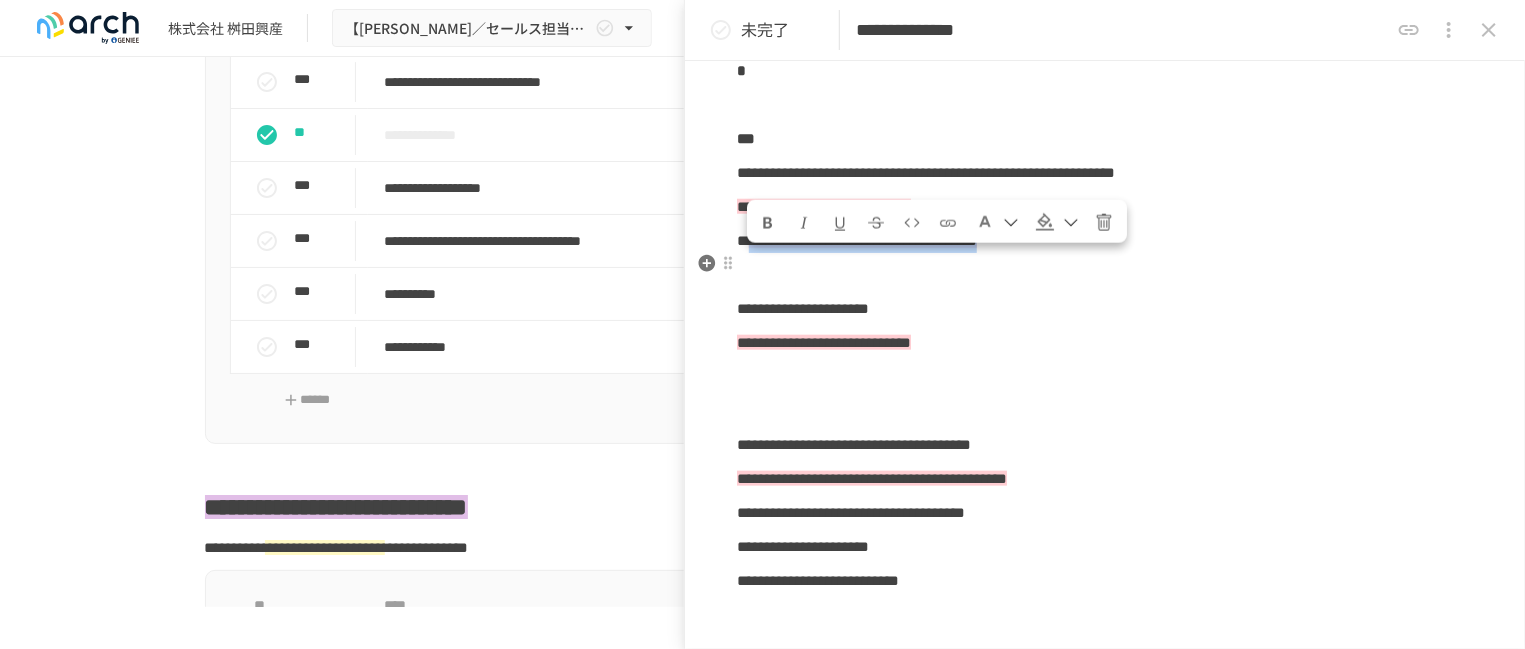 drag, startPoint x: 754, startPoint y: 274, endPoint x: 1334, endPoint y: 280, distance: 580.031 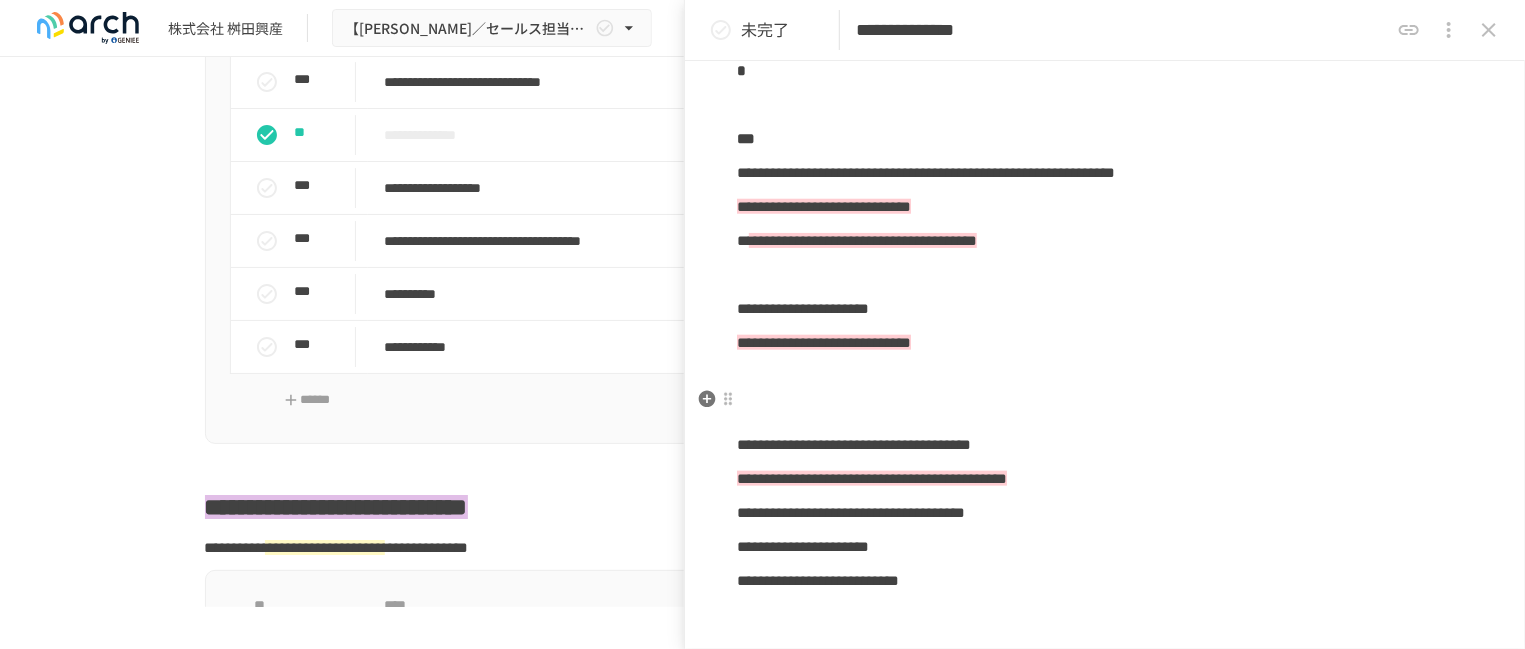 click at bounding box center [1105, 377] 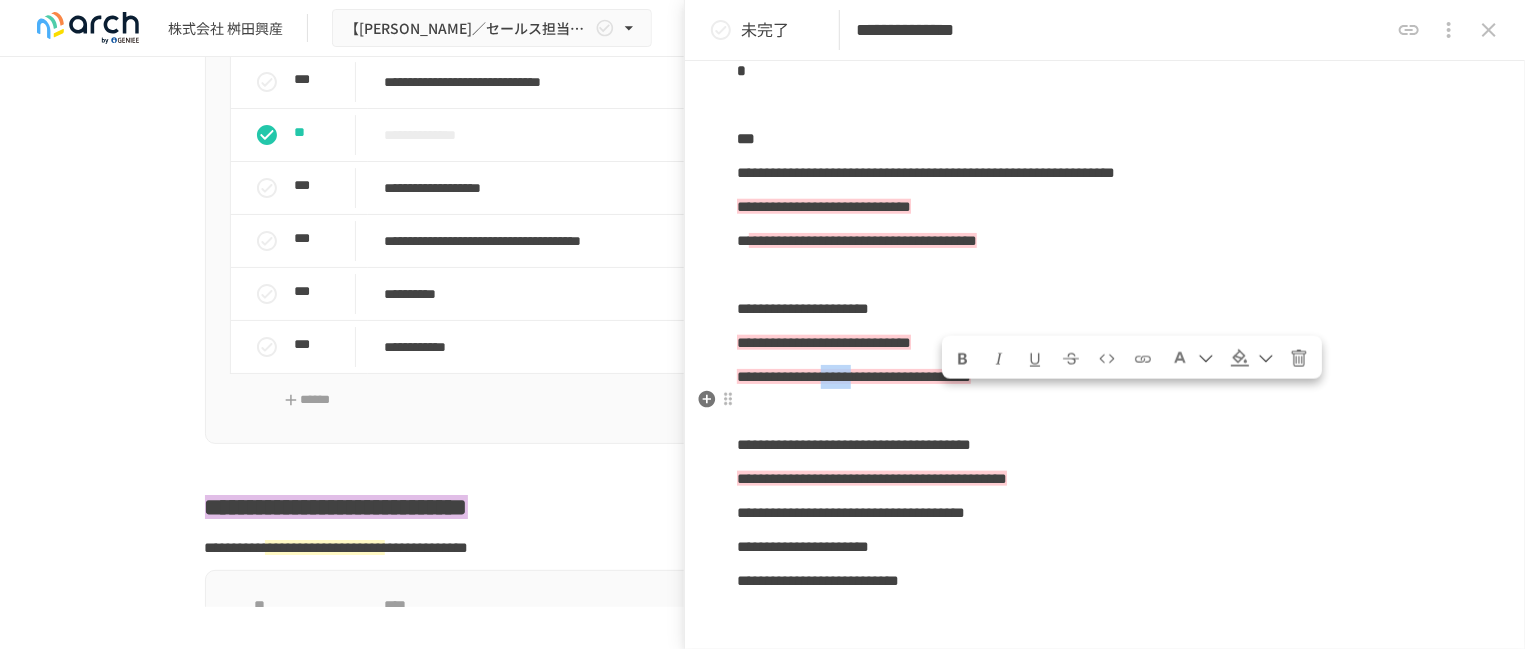 drag, startPoint x: 953, startPoint y: 411, endPoint x: 1022, endPoint y: 416, distance: 69.18092 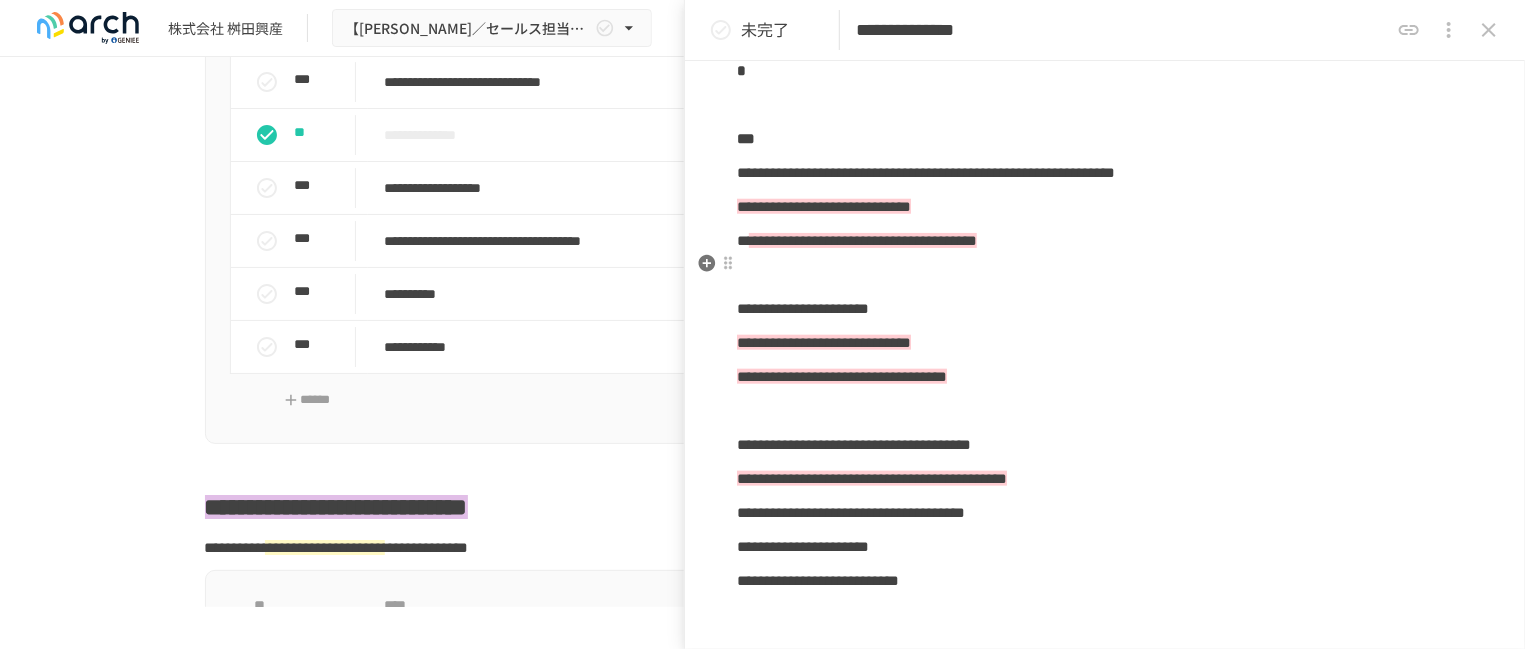 click at bounding box center (743, 240) 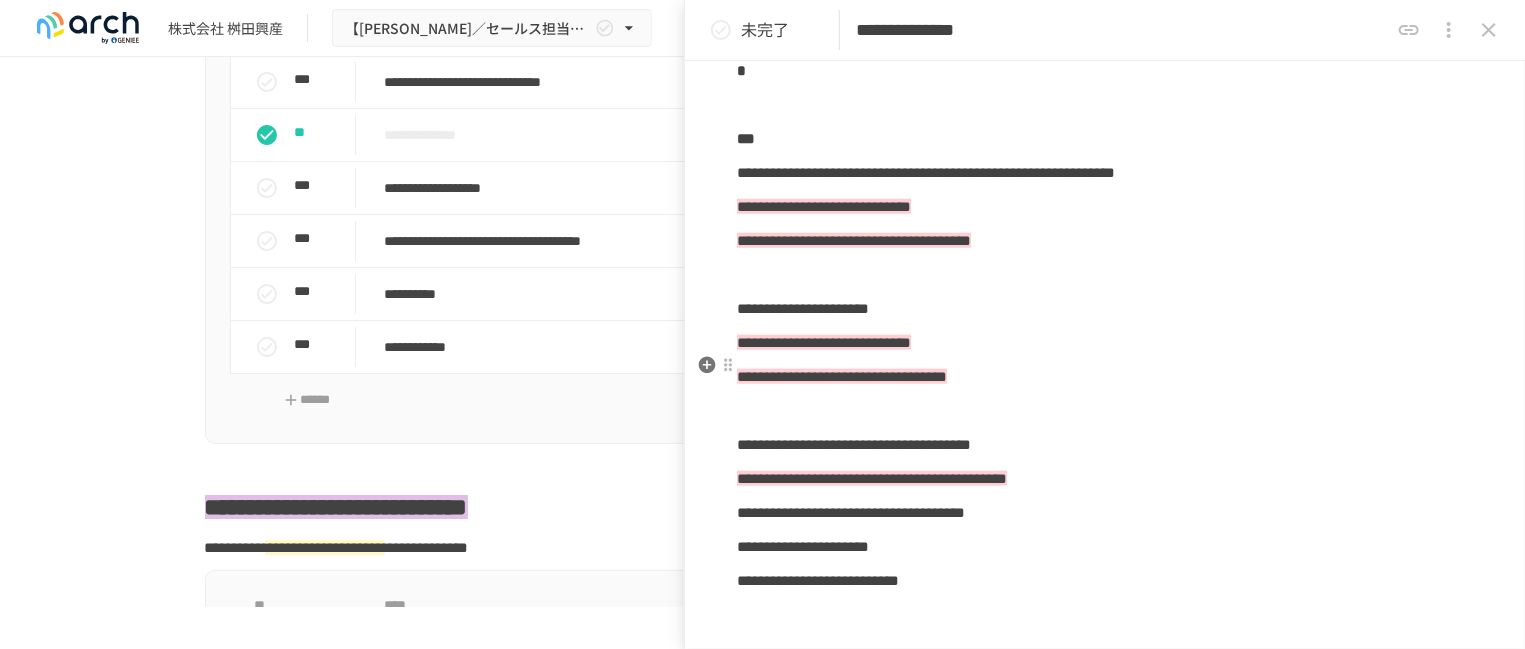 click on "**********" at bounding box center (824, 342) 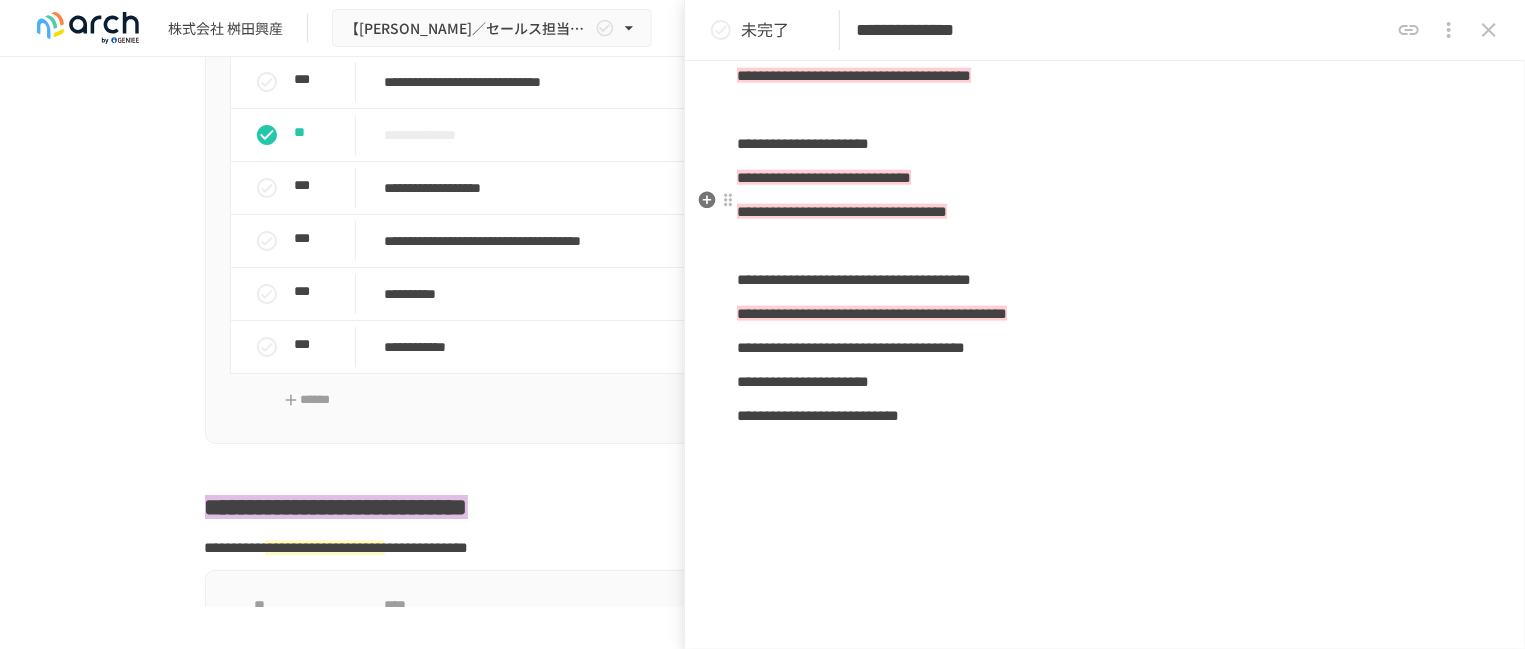 scroll, scrollTop: 1134, scrollLeft: 0, axis: vertical 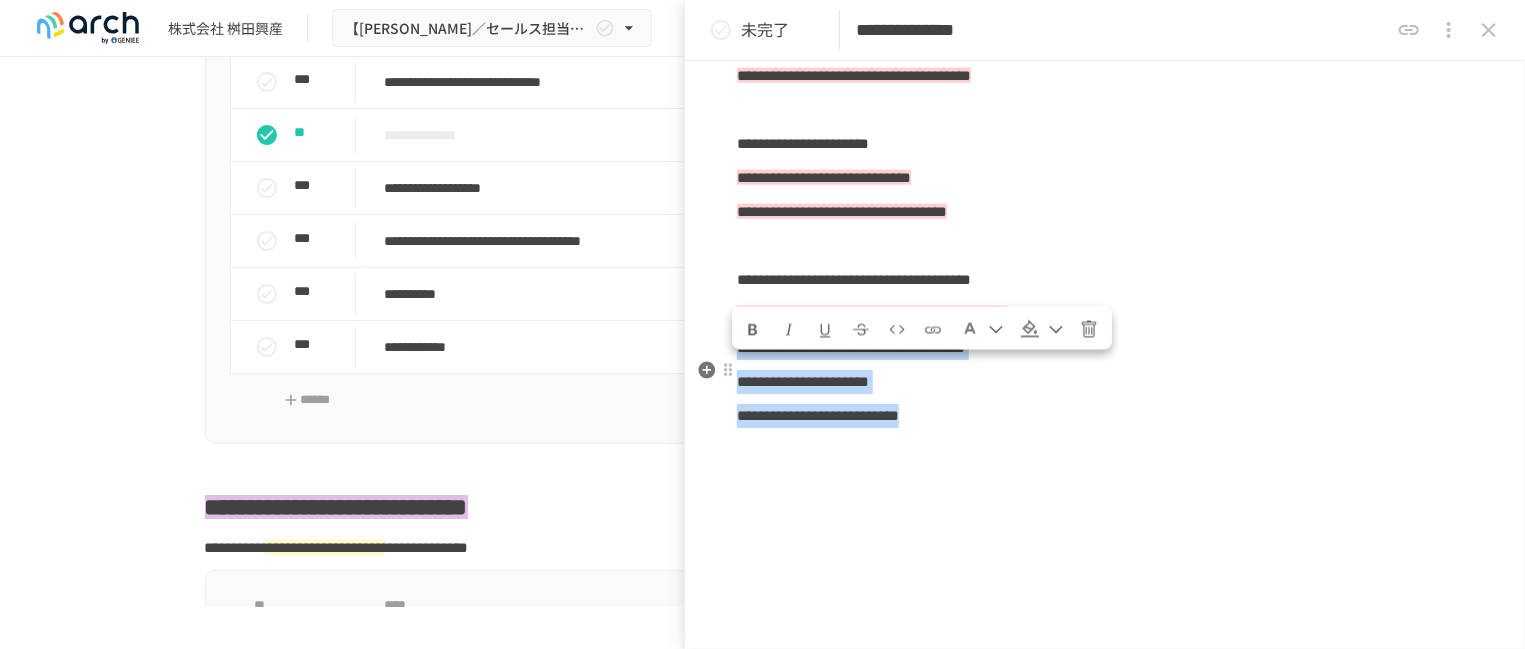 drag, startPoint x: 1156, startPoint y: 453, endPoint x: 741, endPoint y: 386, distance: 420.37366 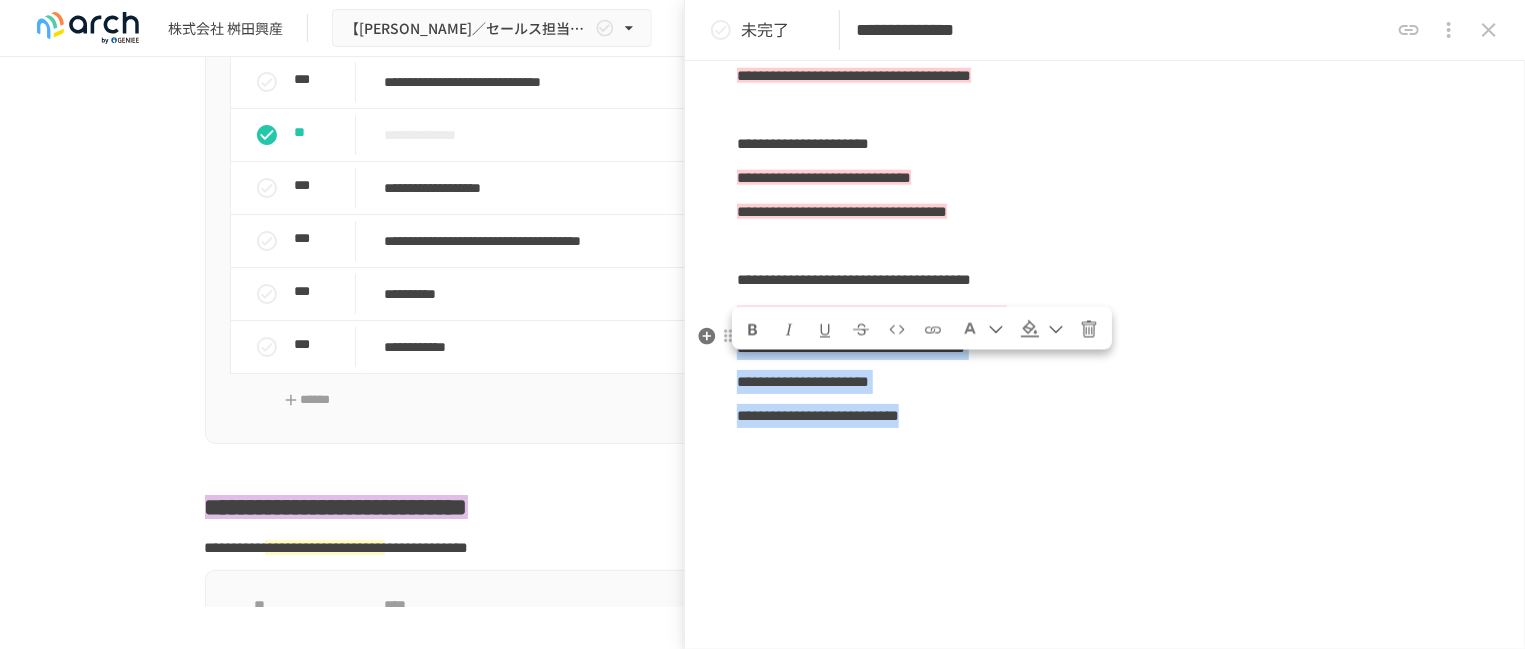 click at bounding box center (1030, 329) 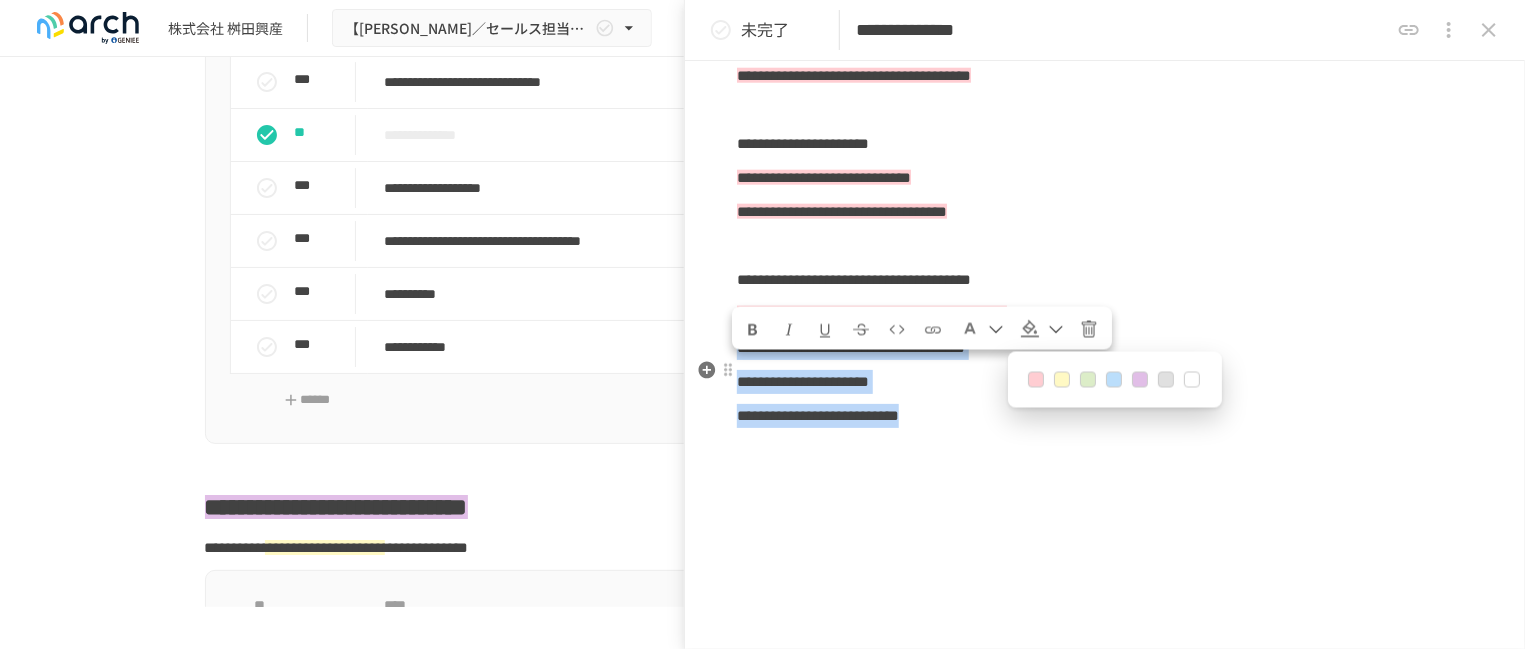 click at bounding box center (1036, 380) 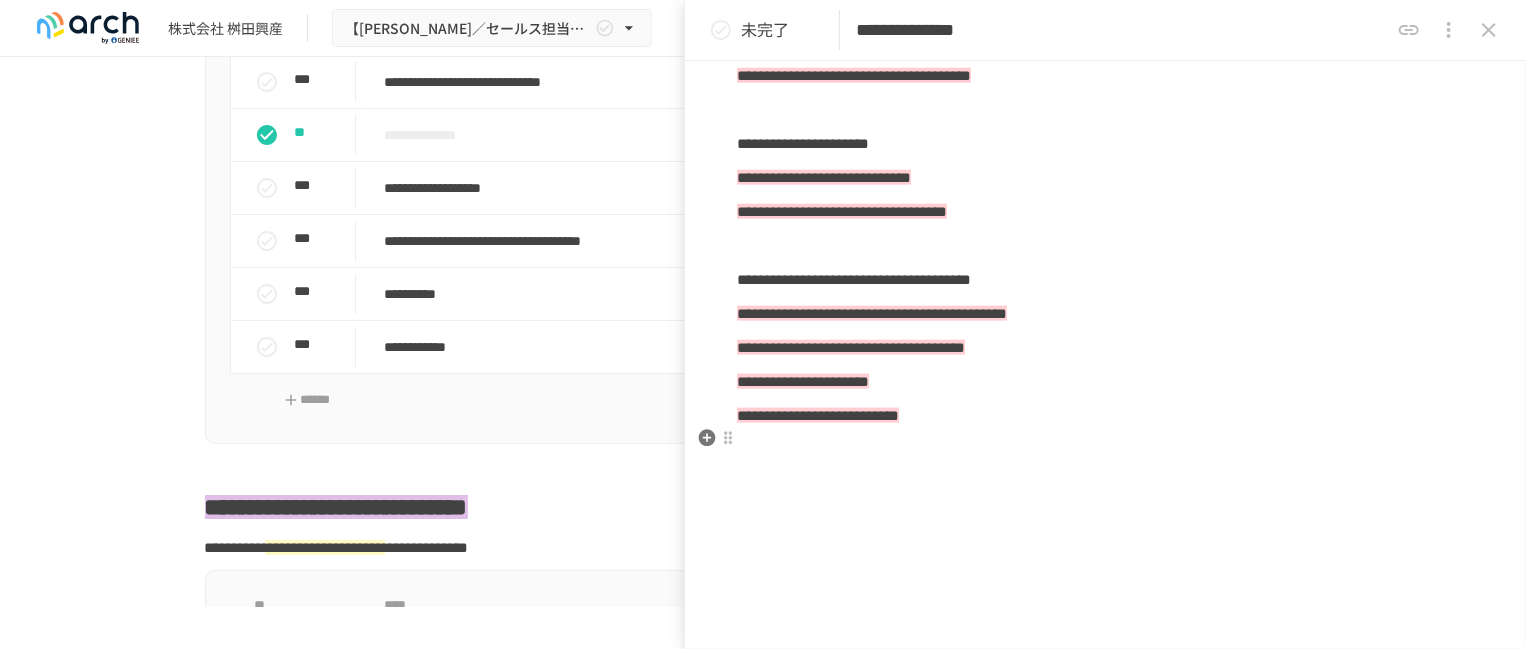 click on "**********" at bounding box center [1105, -228] 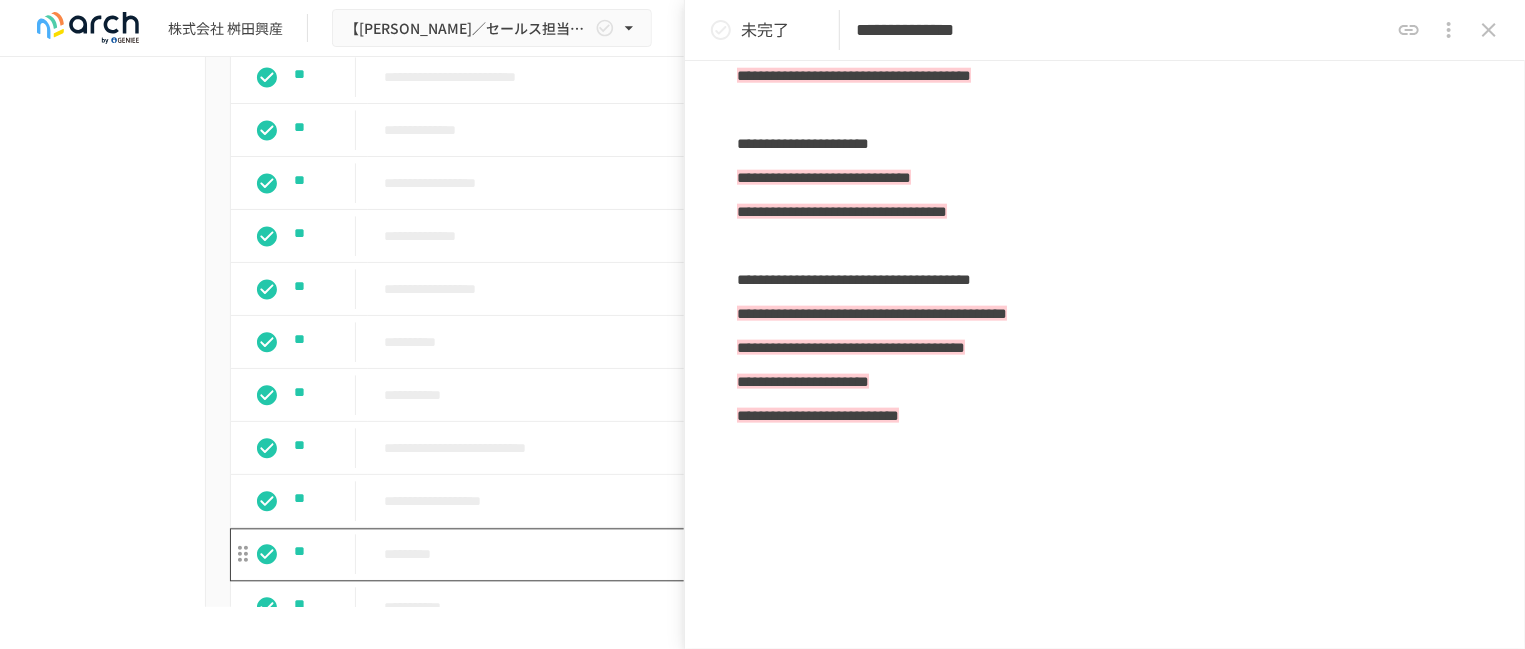 scroll, scrollTop: 2130, scrollLeft: 0, axis: vertical 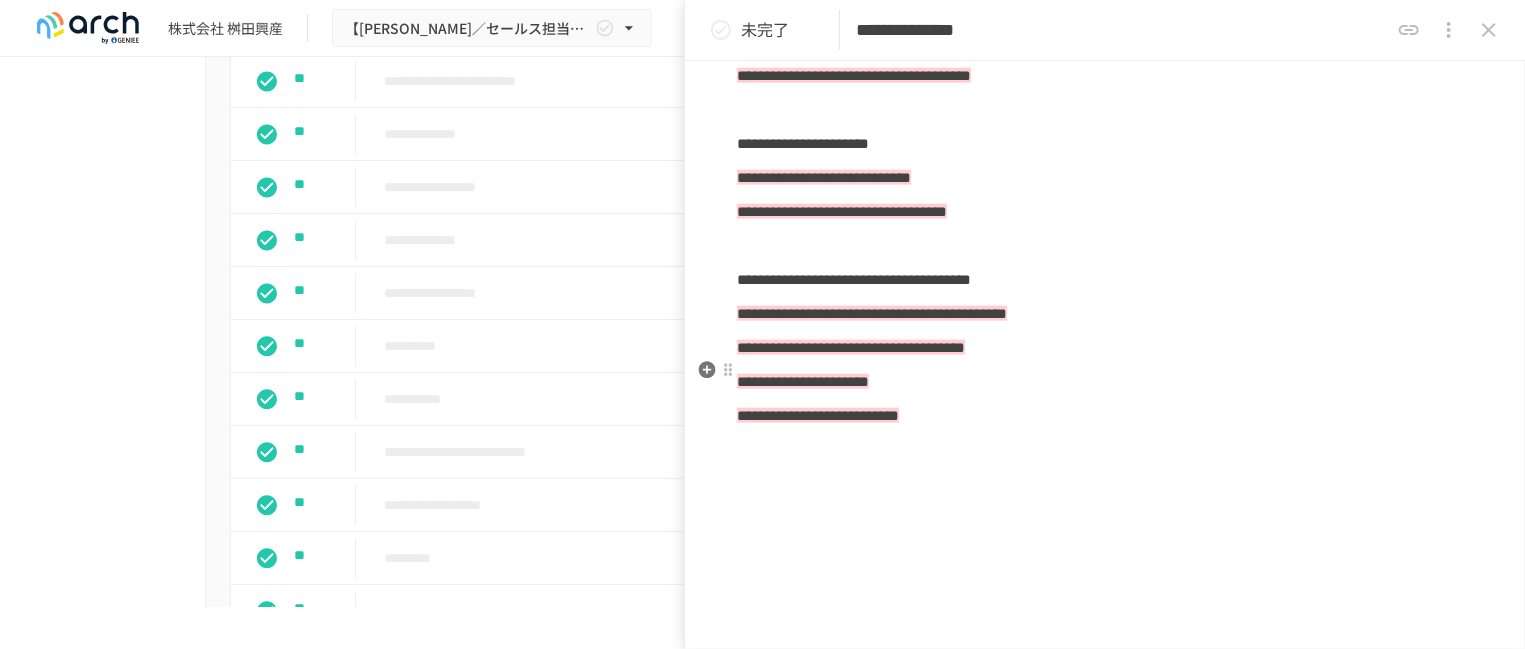 click on "**********" at bounding box center [851, 347] 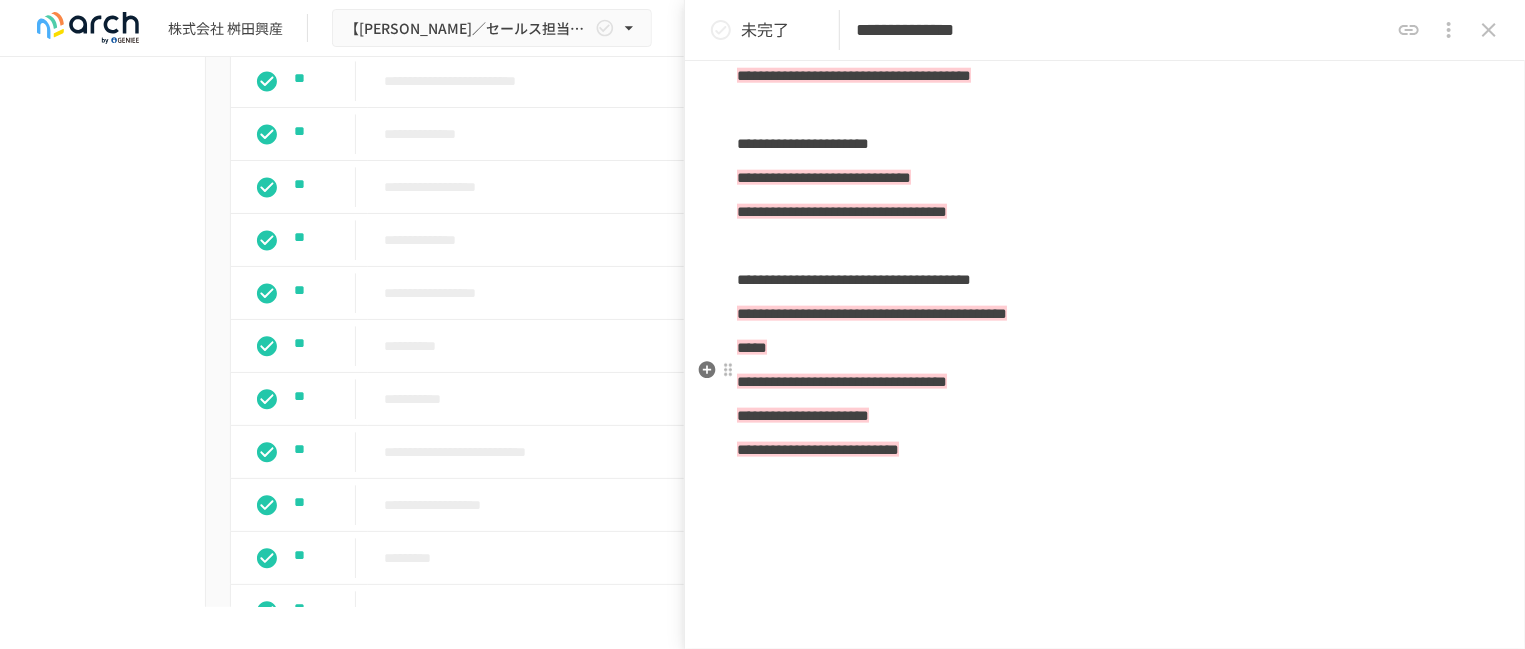 click on "*****" at bounding box center (1105, 348) 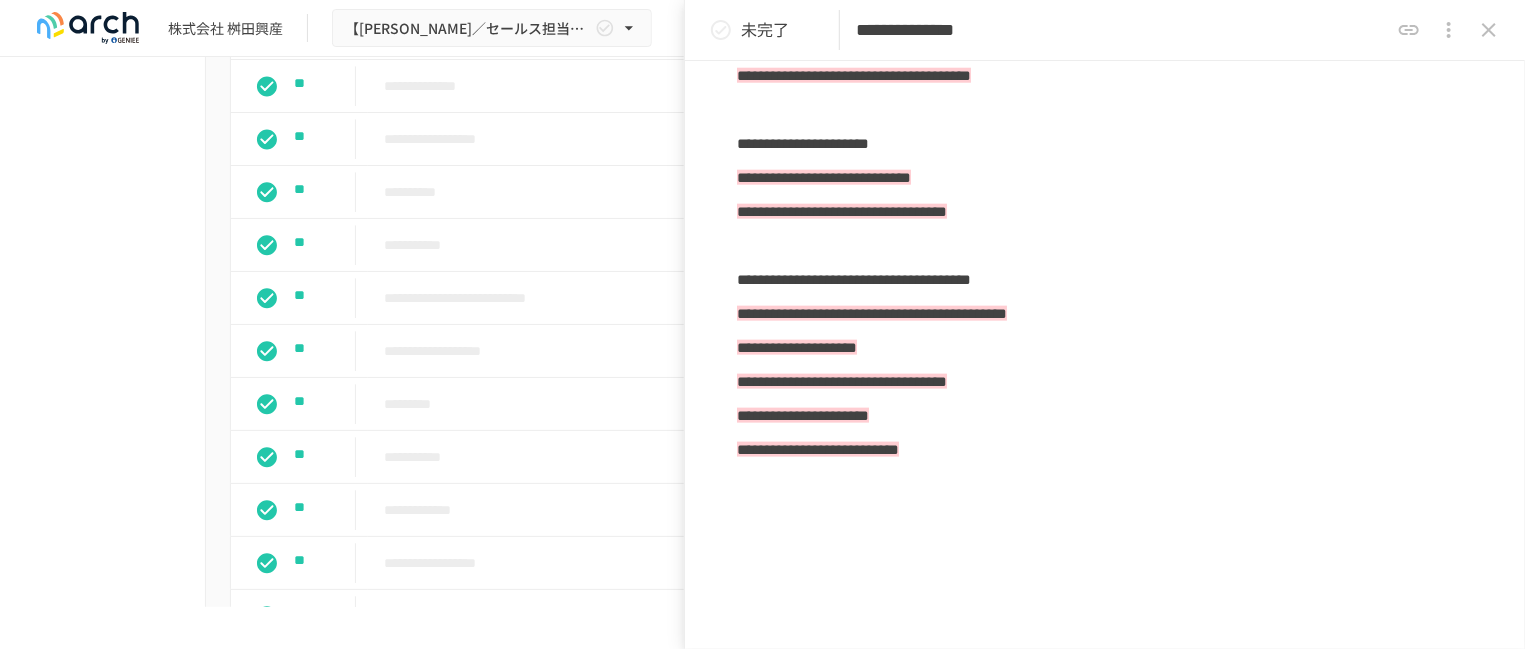 scroll, scrollTop: 2282, scrollLeft: 0, axis: vertical 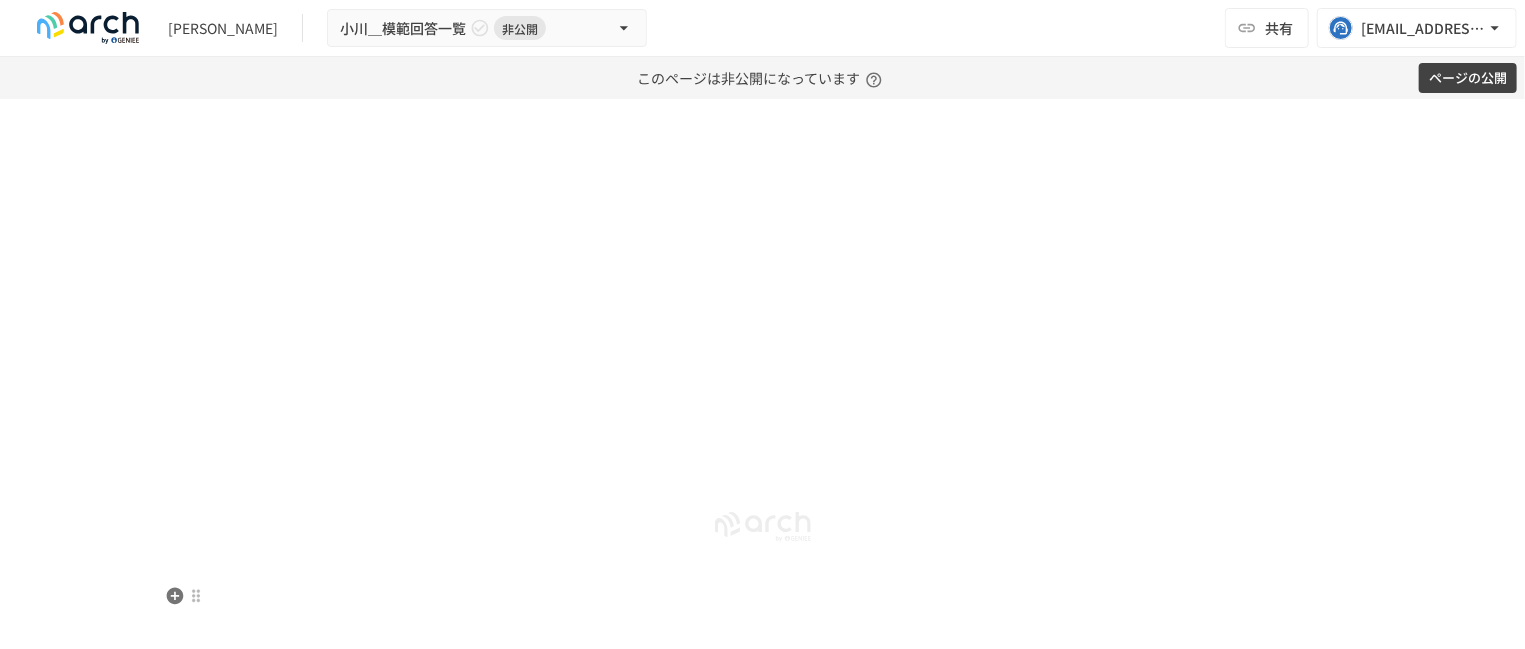 click at bounding box center [732, -616] 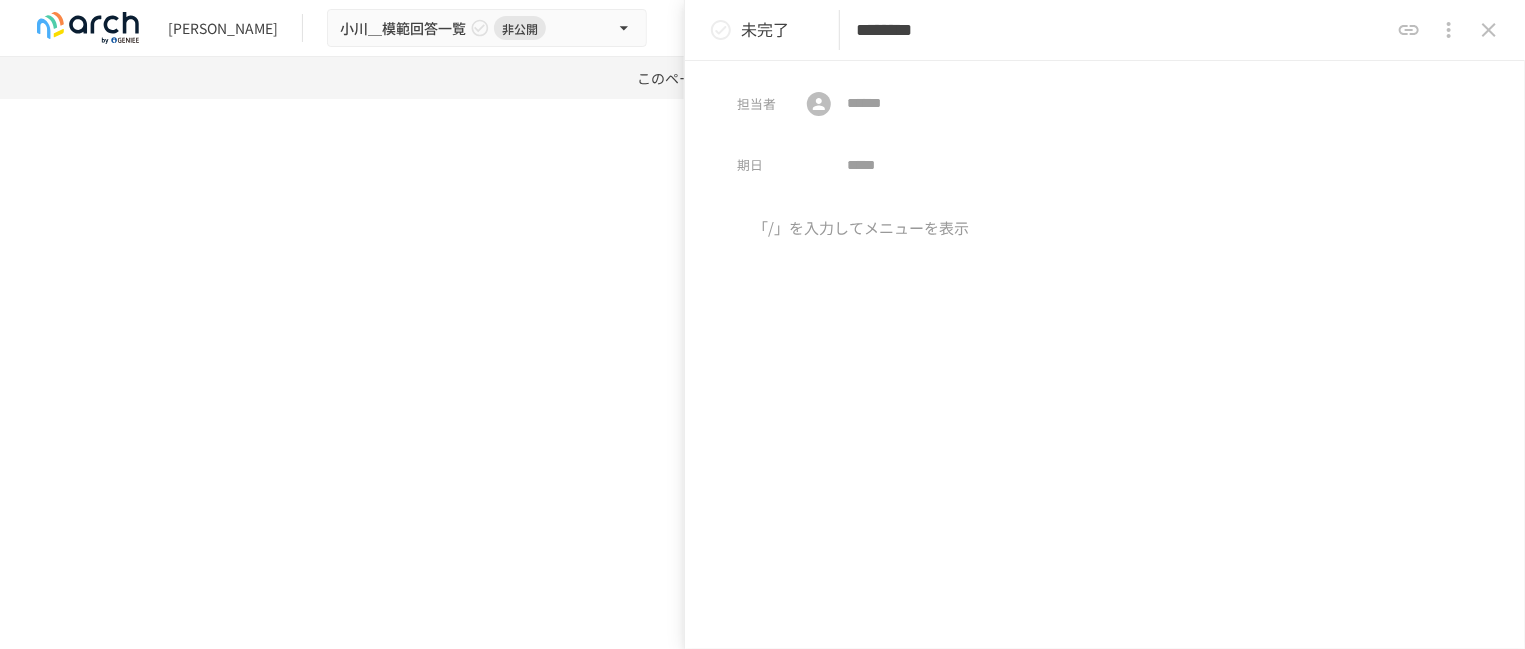 type on "********" 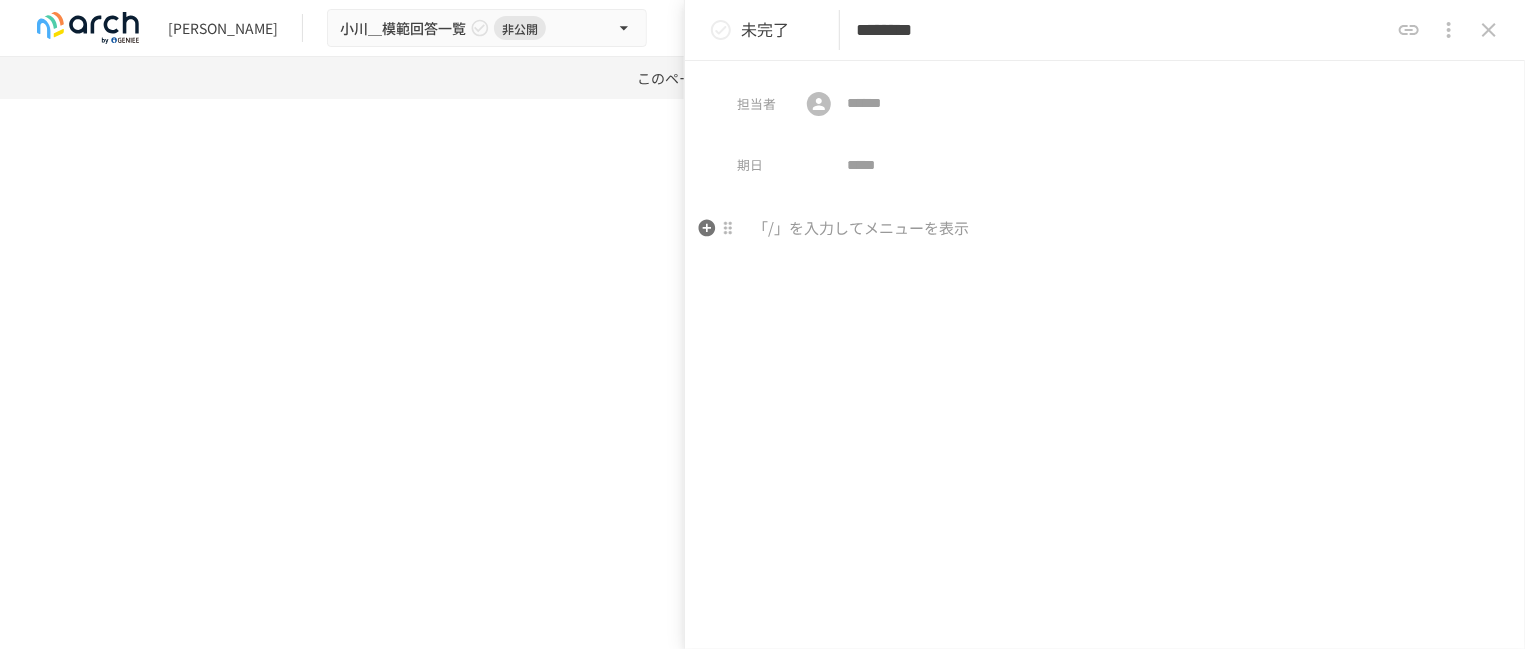 click at bounding box center (1105, 229) 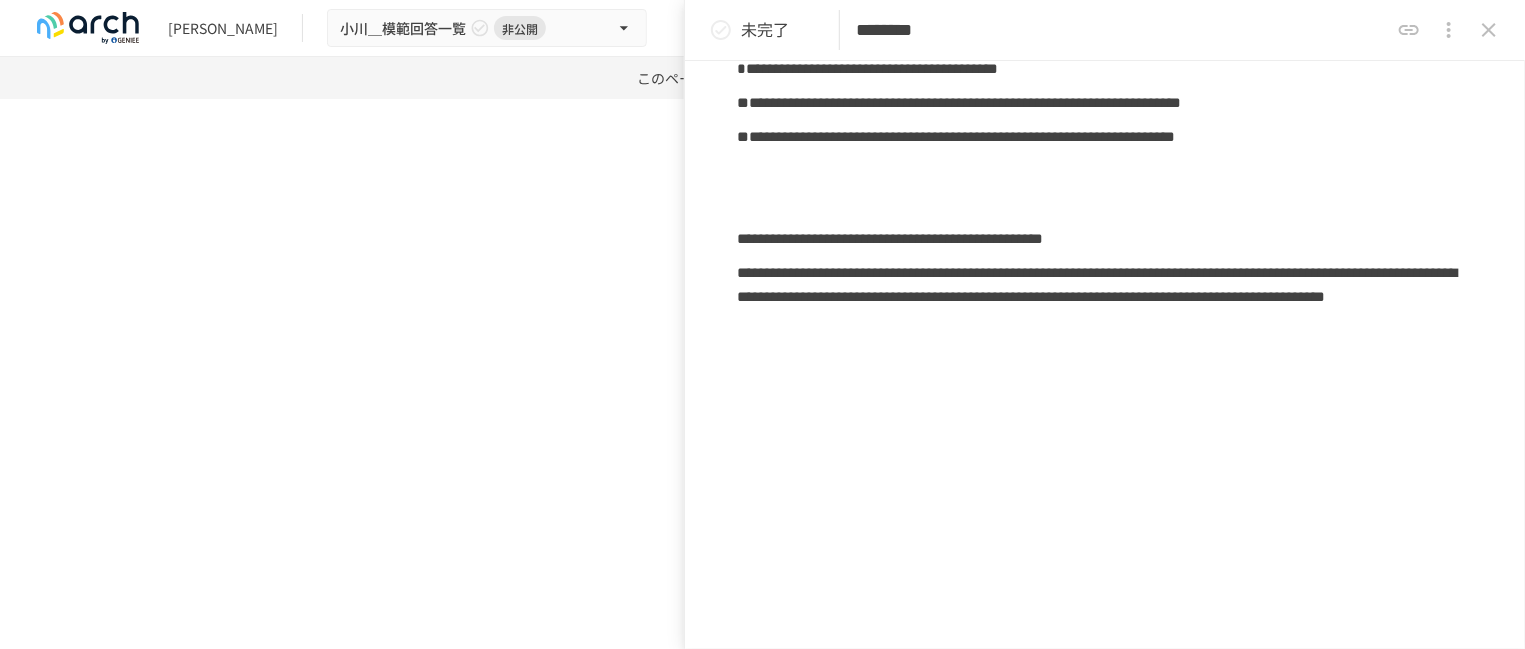 scroll, scrollTop: 0, scrollLeft: 0, axis: both 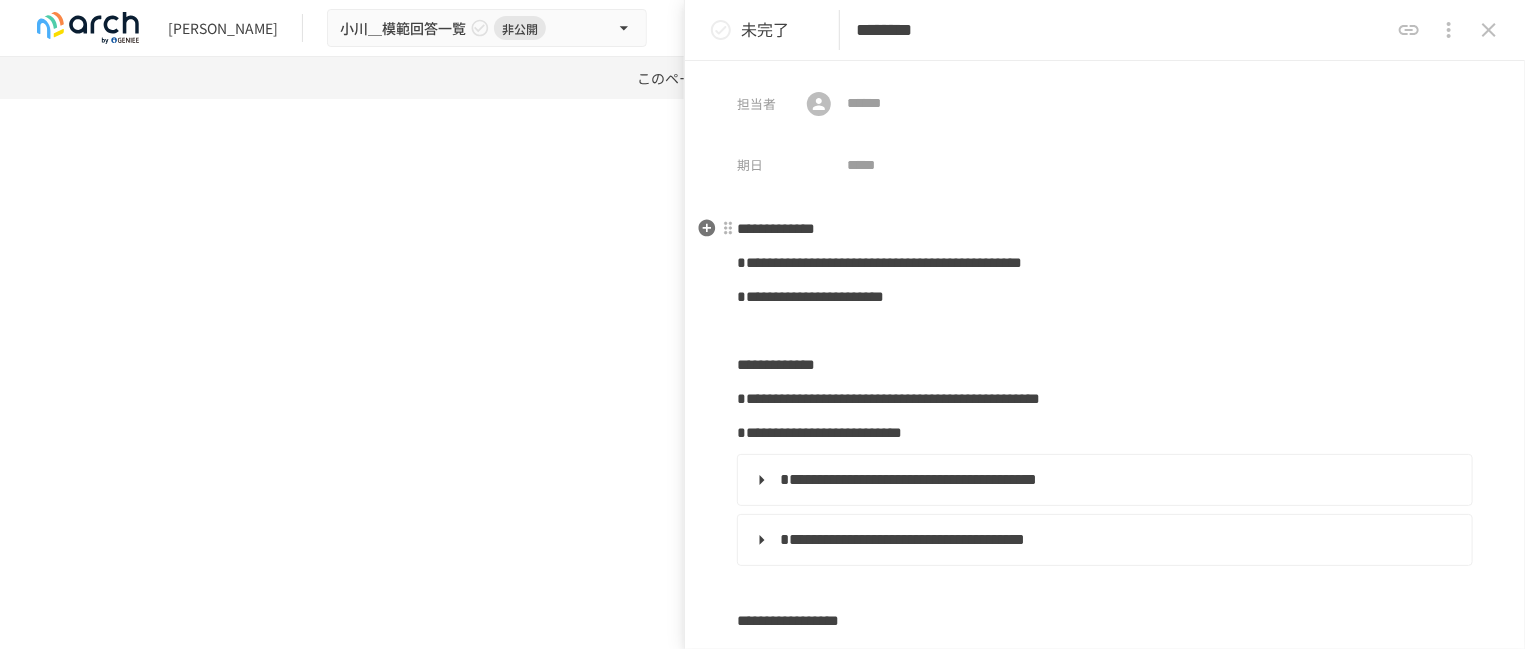click on "**********" at bounding box center [776, 228] 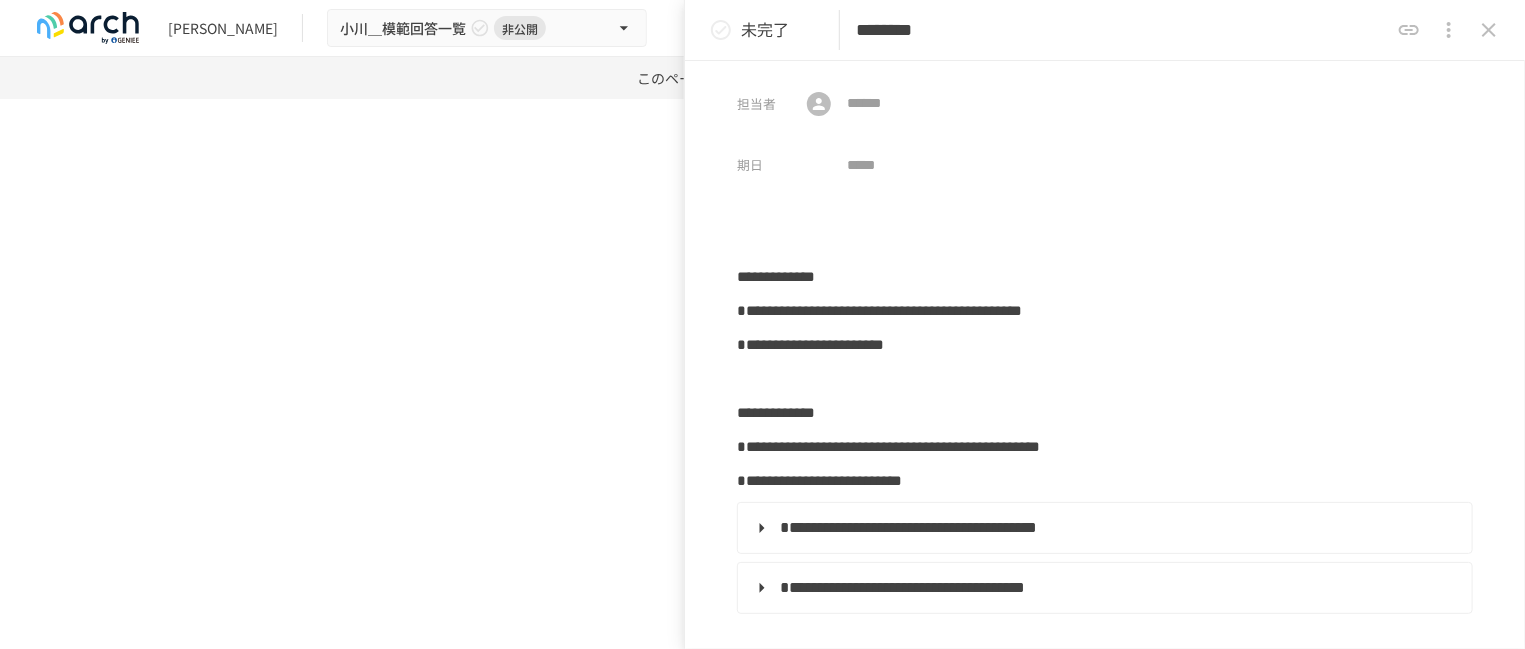type 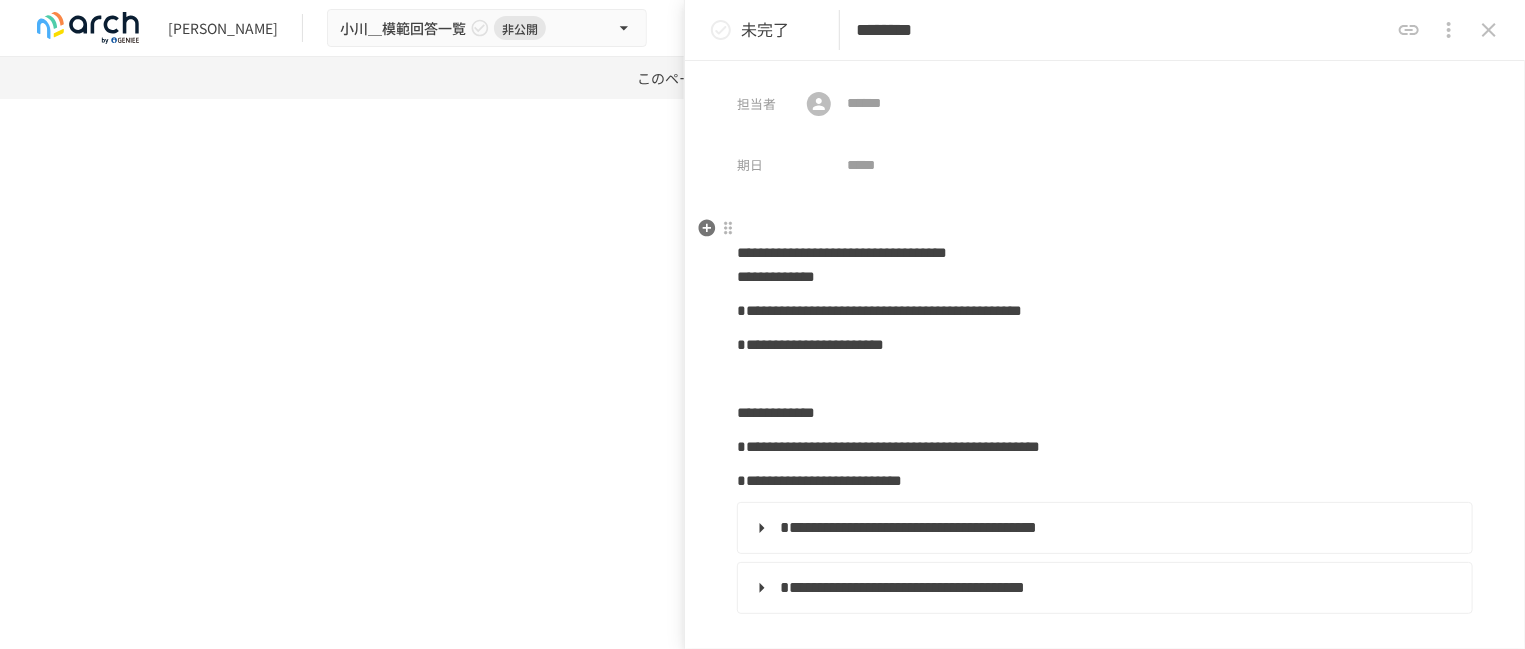 click on "**********" at bounding box center [1105, 253] 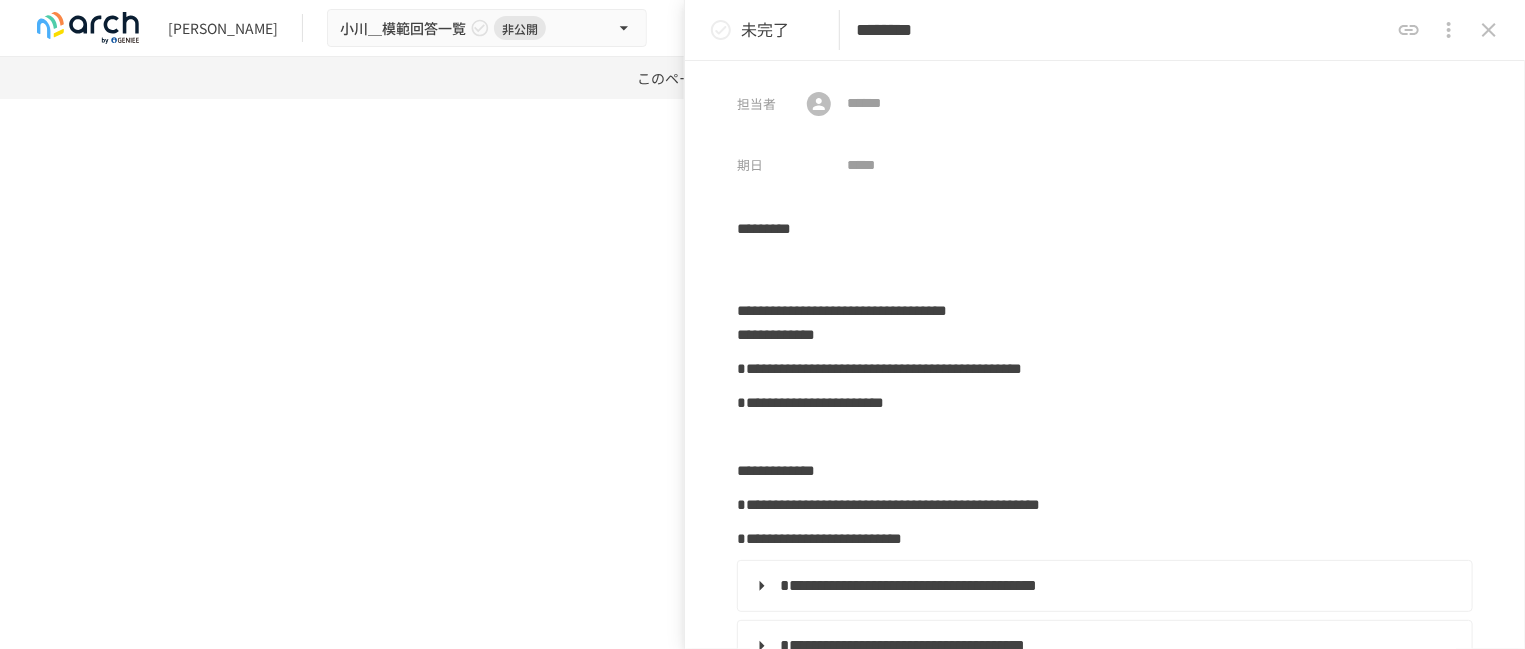 scroll, scrollTop: 144, scrollLeft: 0, axis: vertical 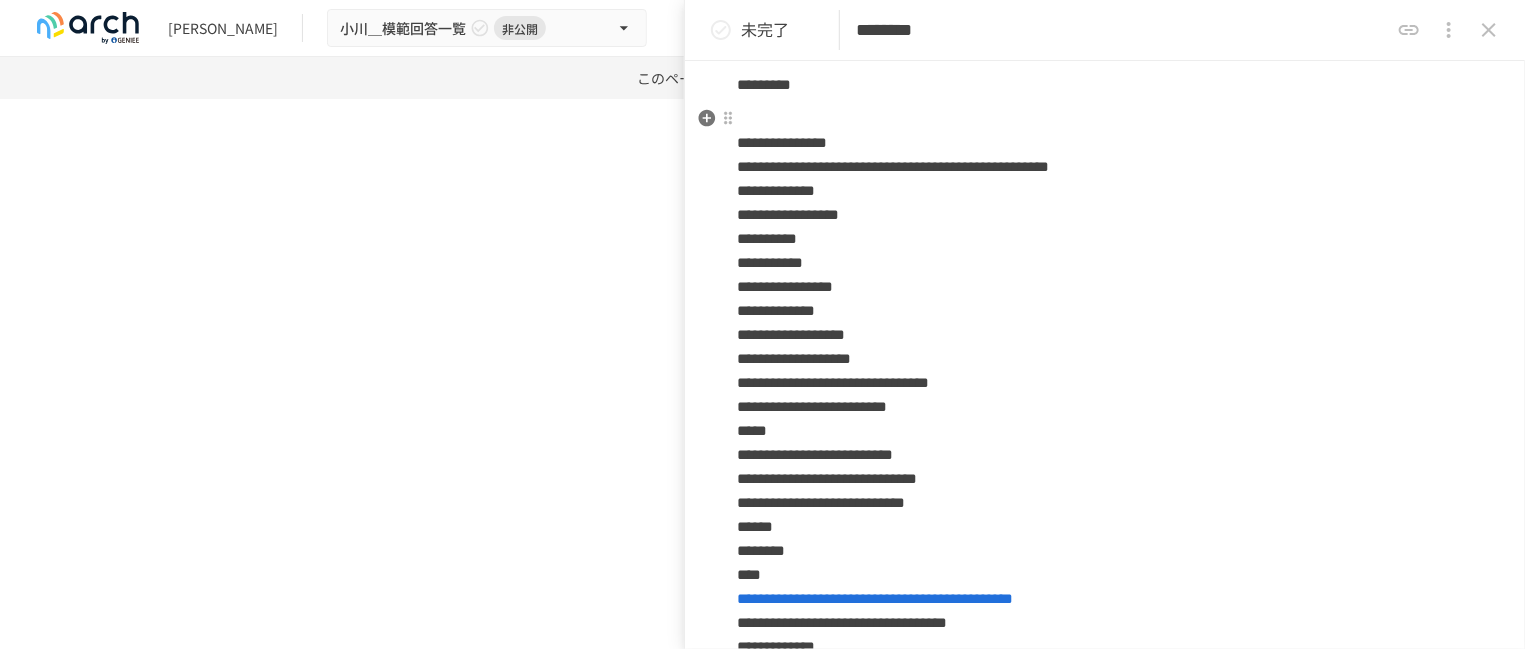 click on "**********" at bounding box center (1105, 383) 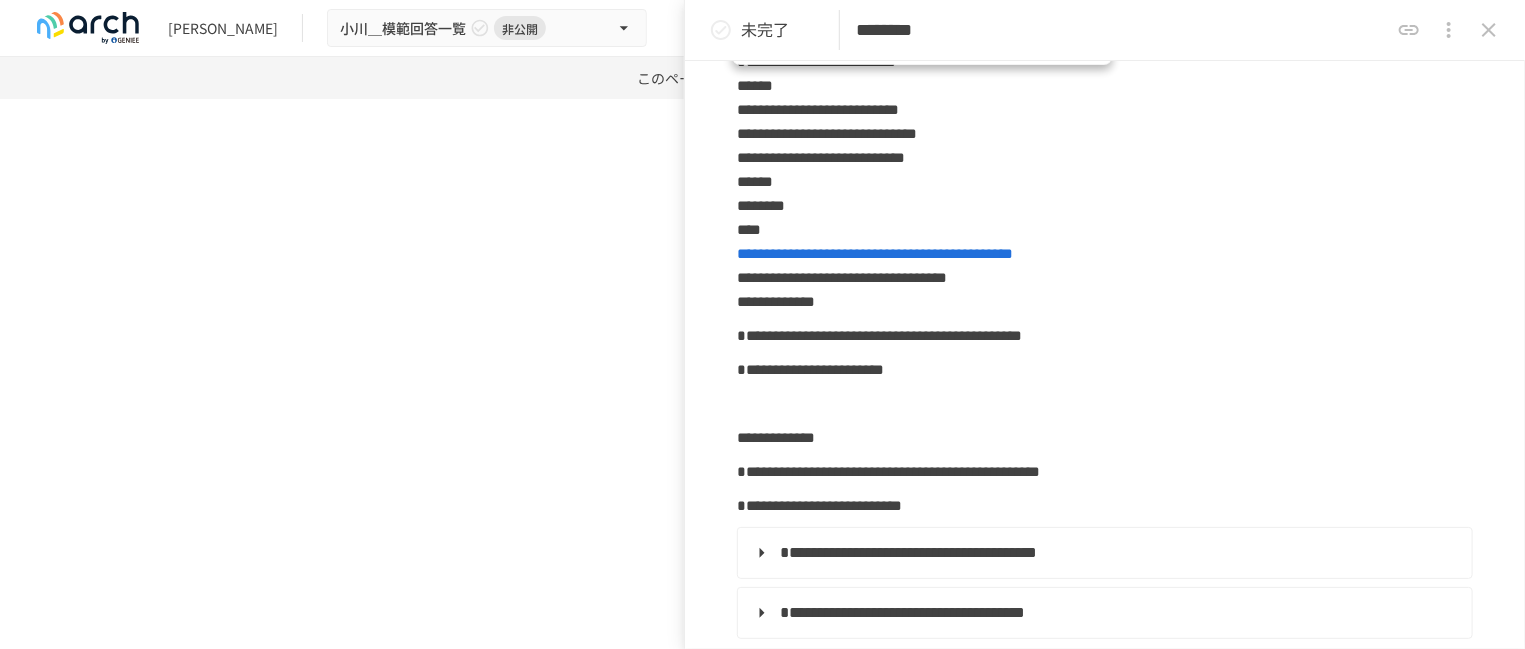scroll, scrollTop: 553, scrollLeft: 0, axis: vertical 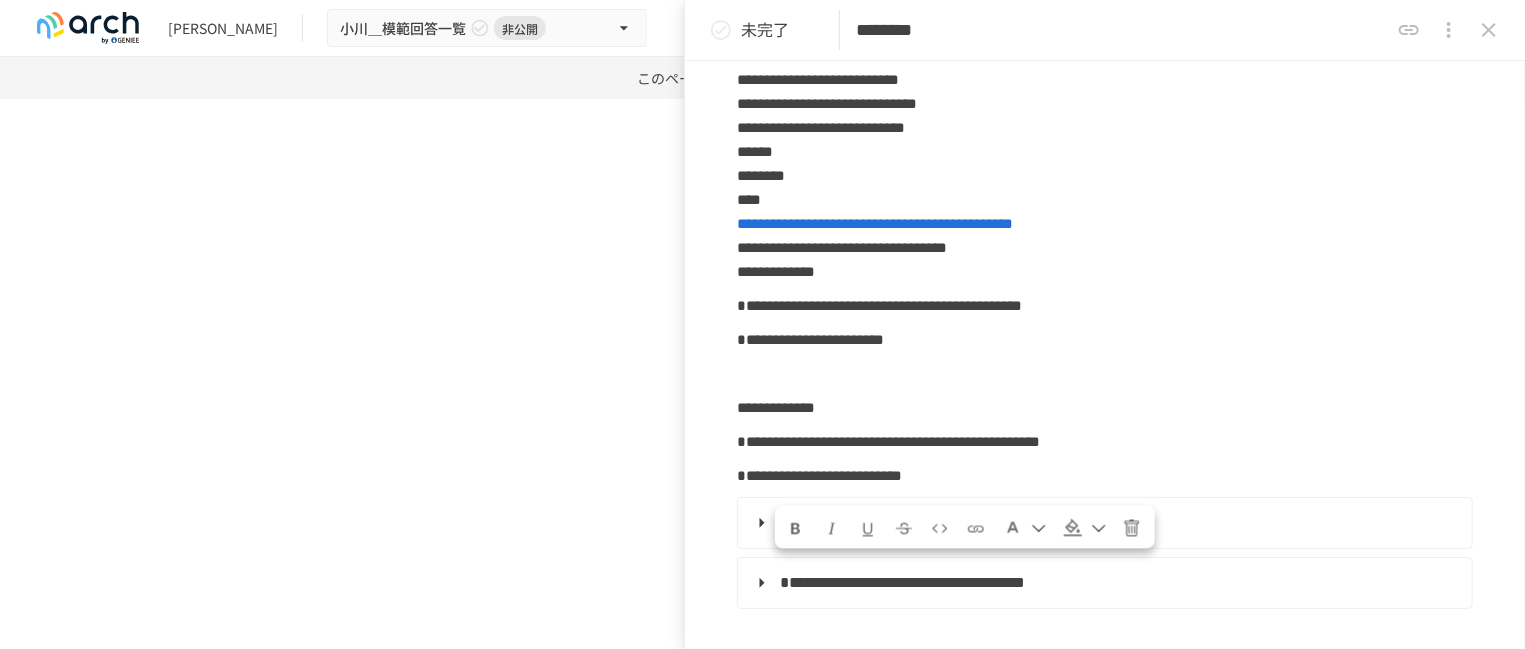 drag, startPoint x: 753, startPoint y: 479, endPoint x: 888, endPoint y: 217, distance: 294.73547 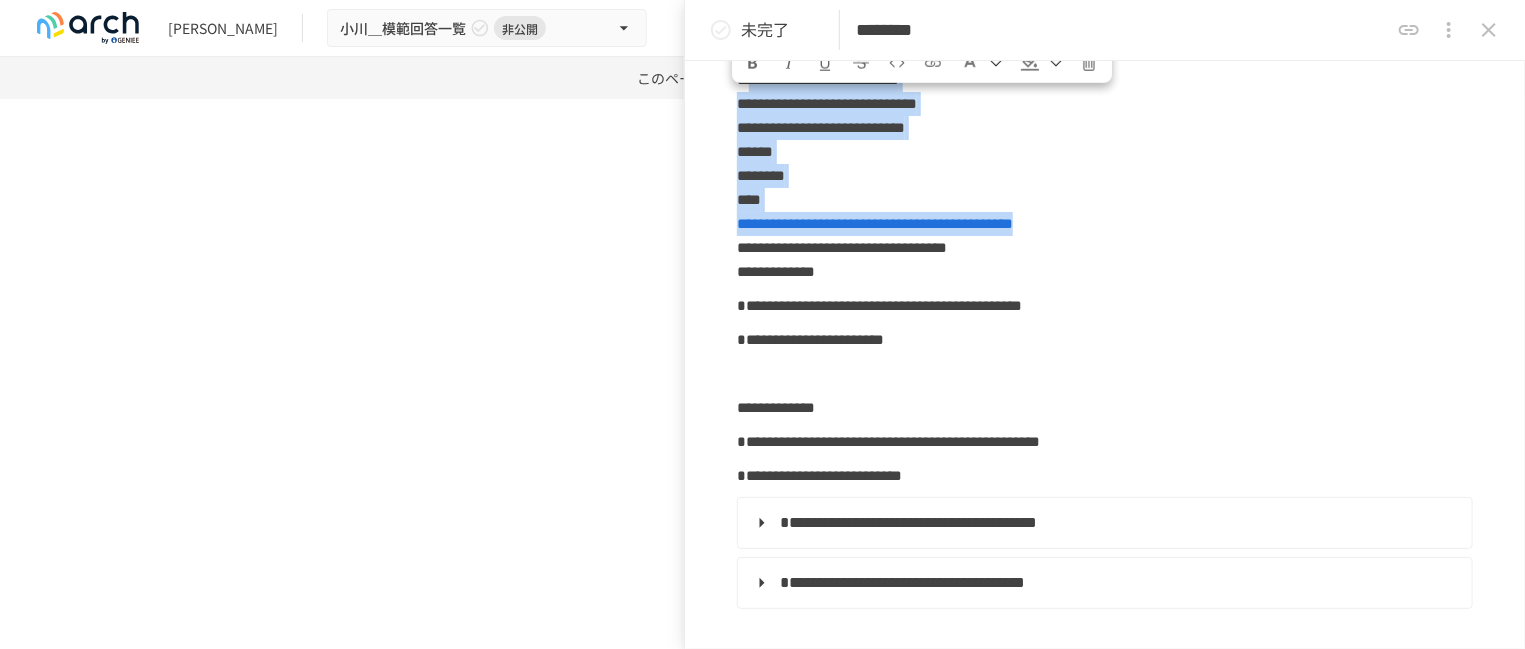 drag, startPoint x: 1114, startPoint y: 260, endPoint x: 771, endPoint y: 114, distance: 372.7801 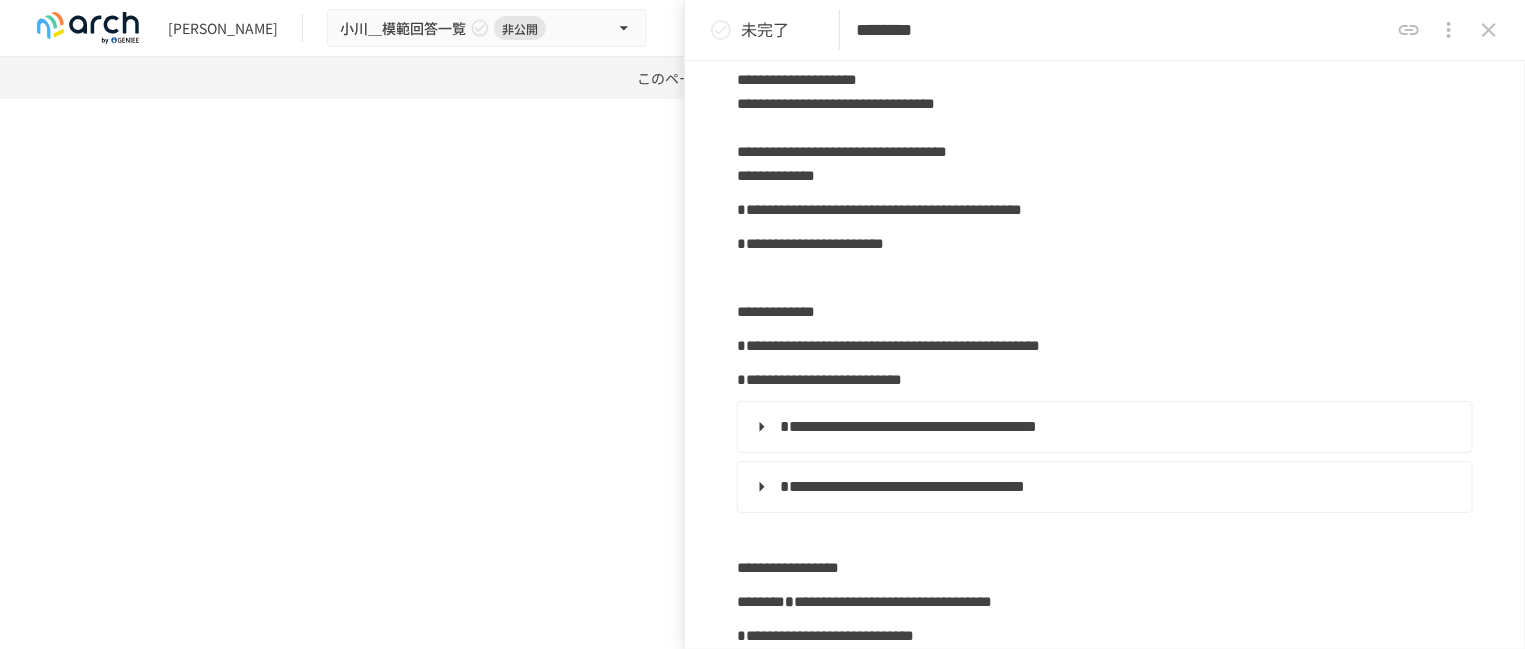 scroll, scrollTop: 451, scrollLeft: 0, axis: vertical 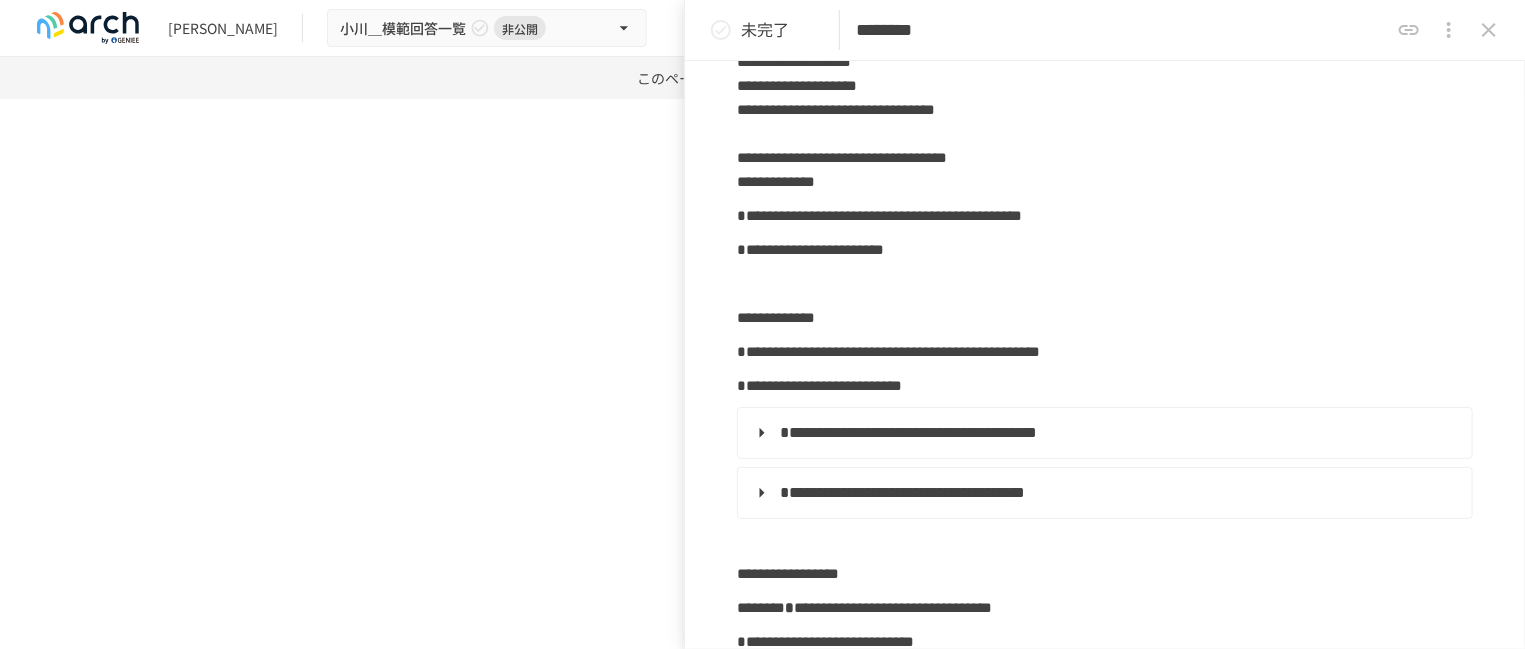 click on "**********" at bounding box center (836, 109) 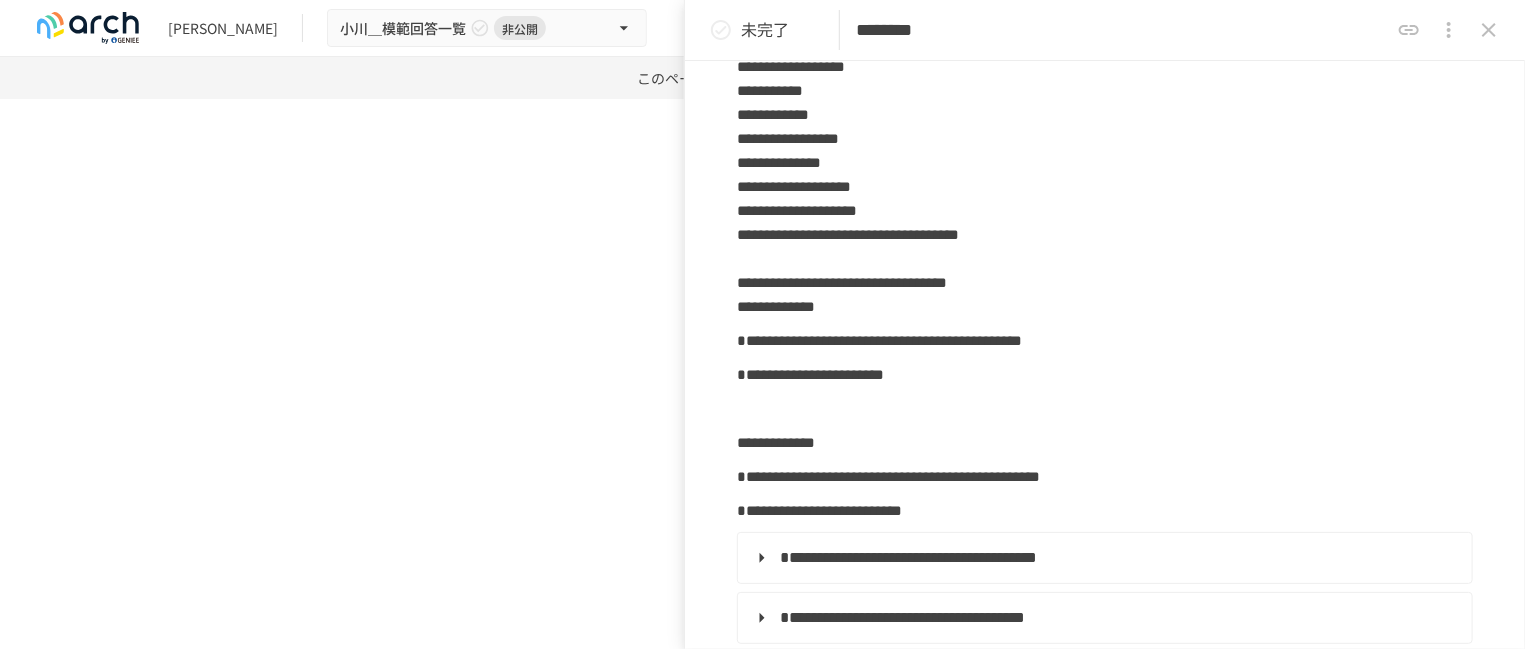 scroll, scrollTop: 323, scrollLeft: 0, axis: vertical 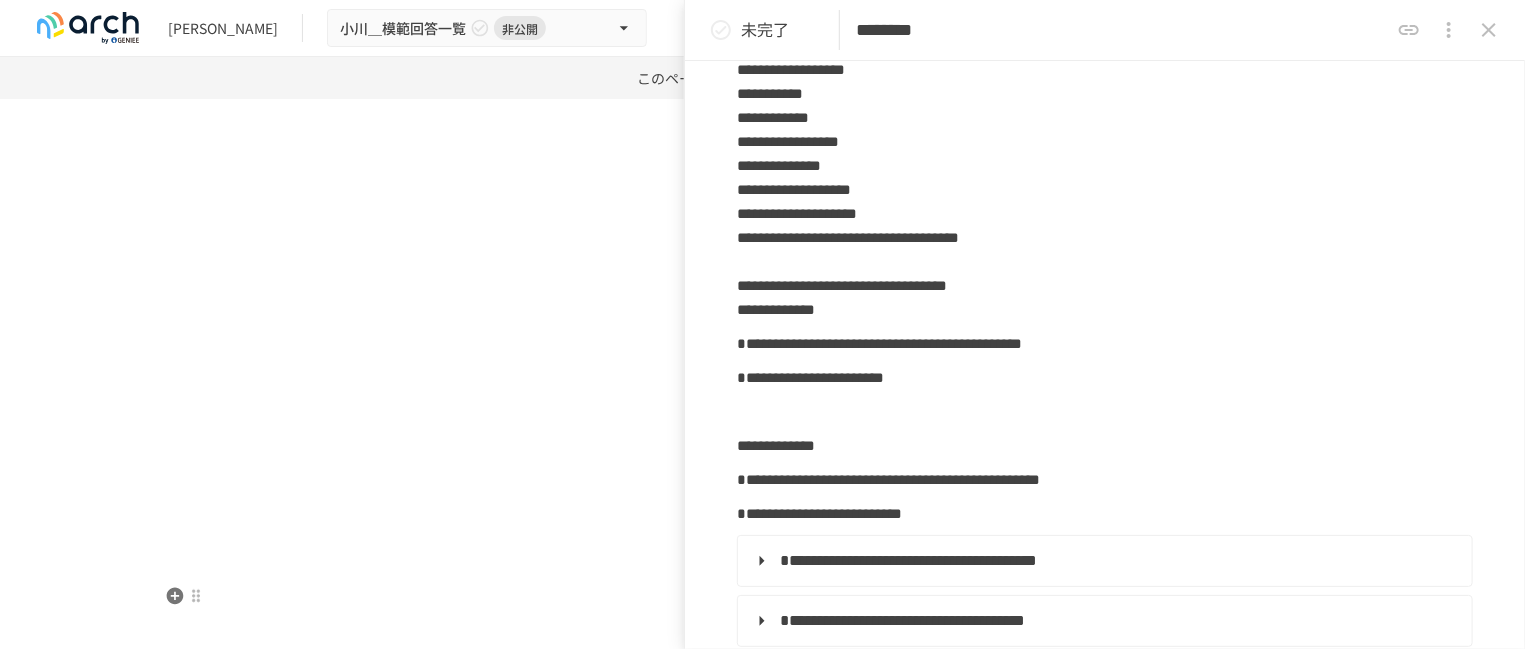 click on "******" at bounding box center [732, -670] 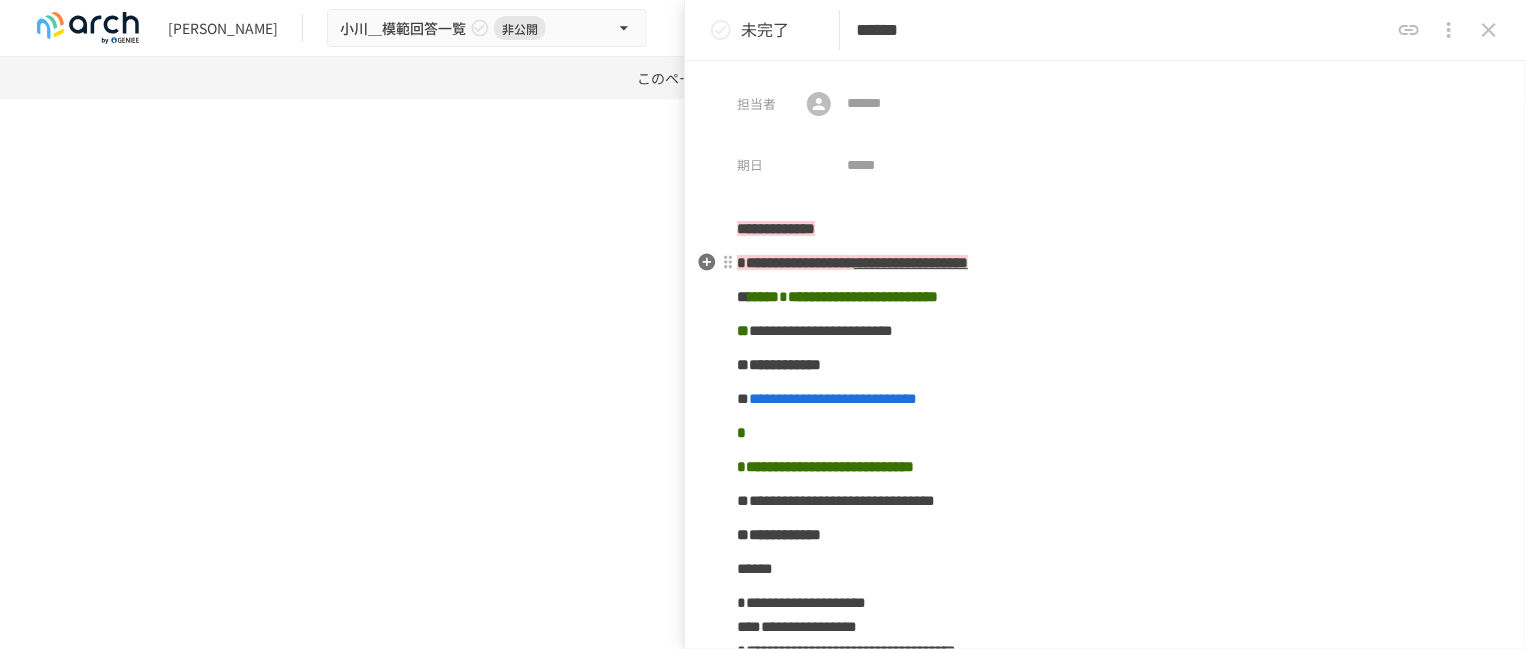 click on "**********" at bounding box center (911, 262) 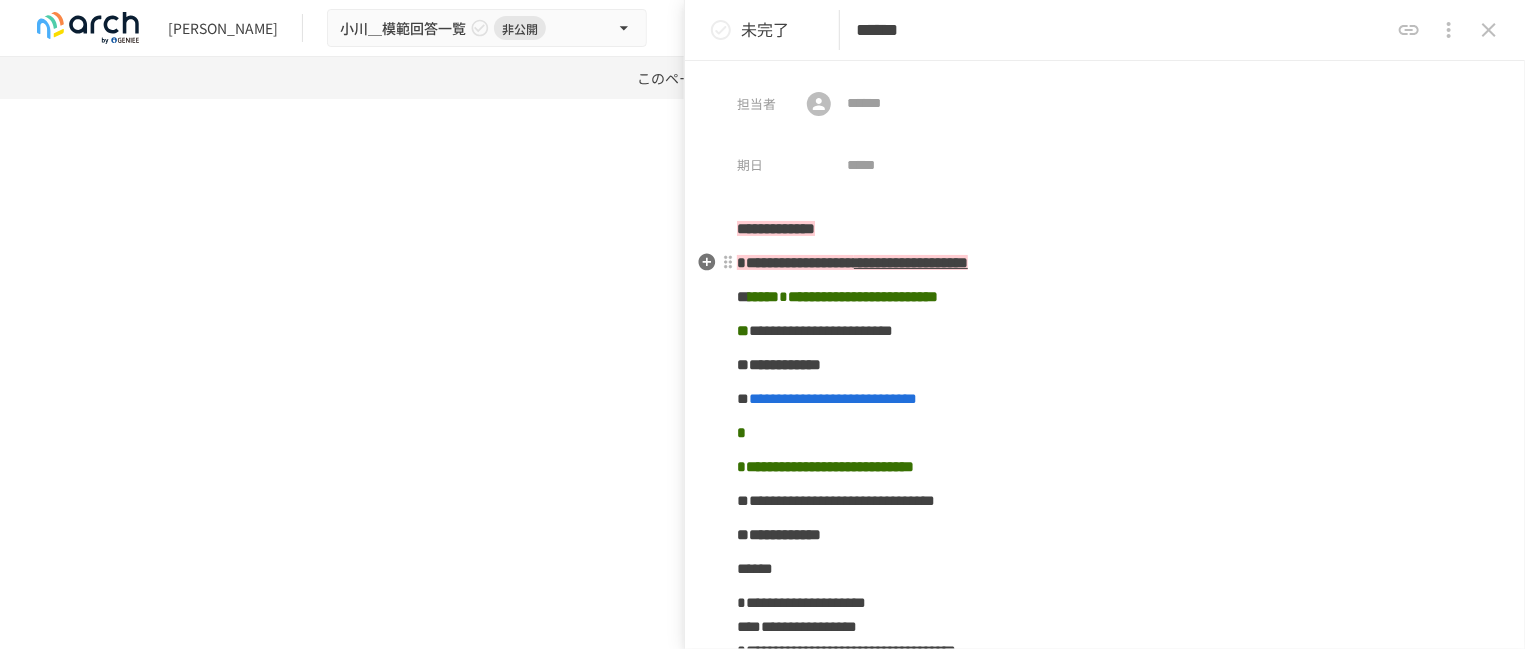 type 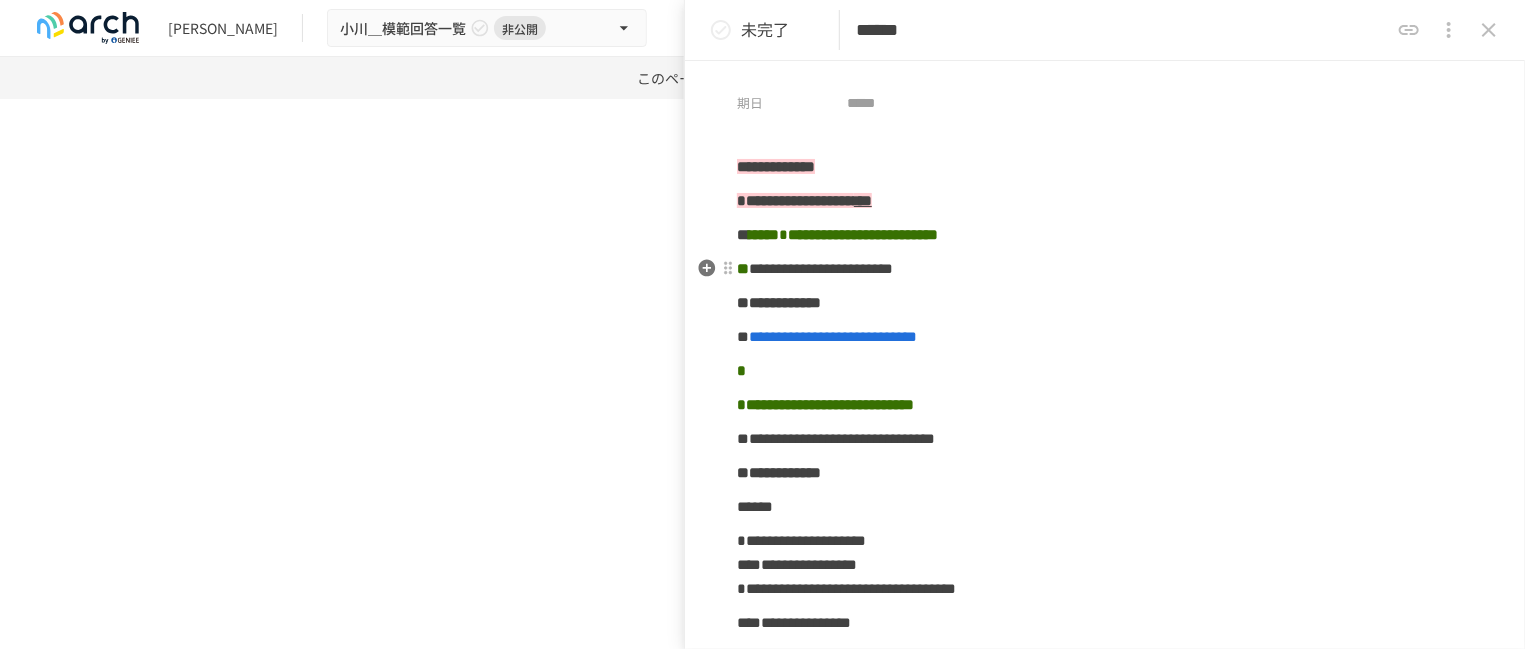 scroll, scrollTop: 61, scrollLeft: 0, axis: vertical 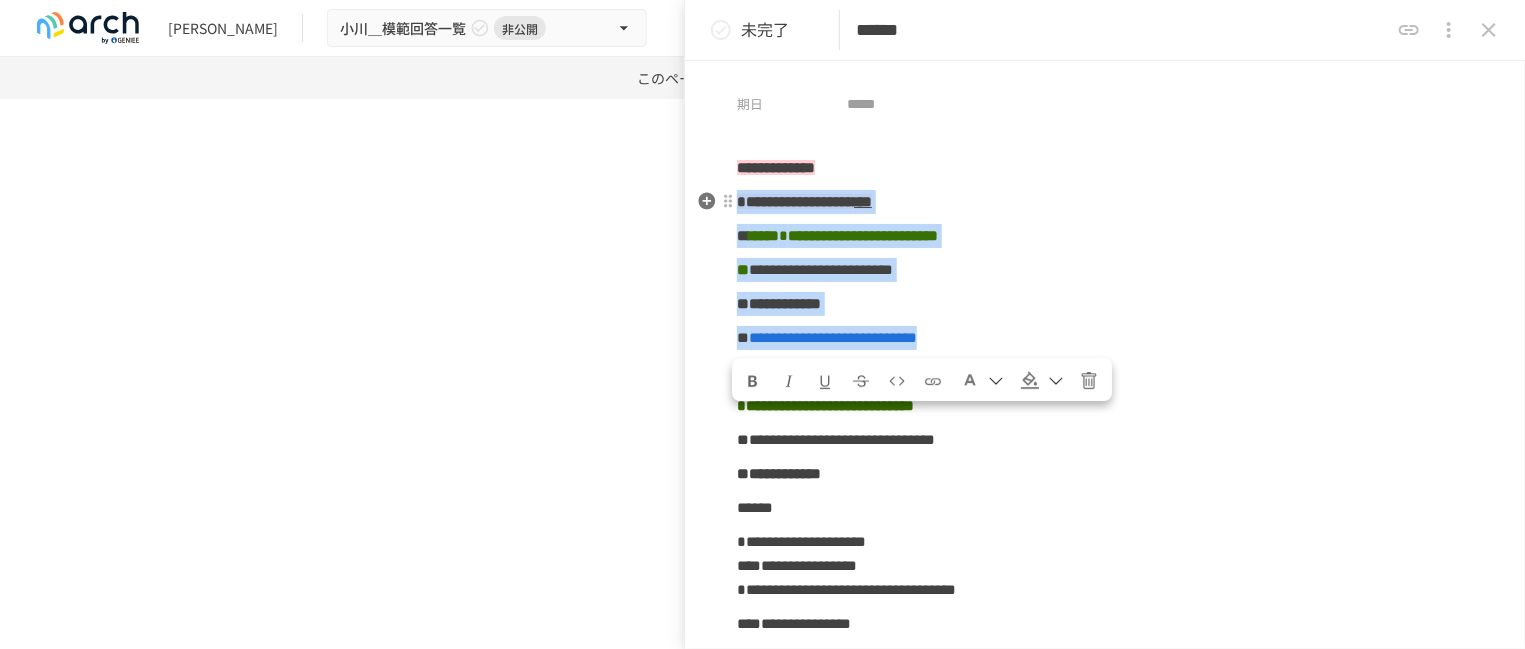 drag, startPoint x: 1156, startPoint y: 356, endPoint x: 743, endPoint y: 206, distance: 439.39618 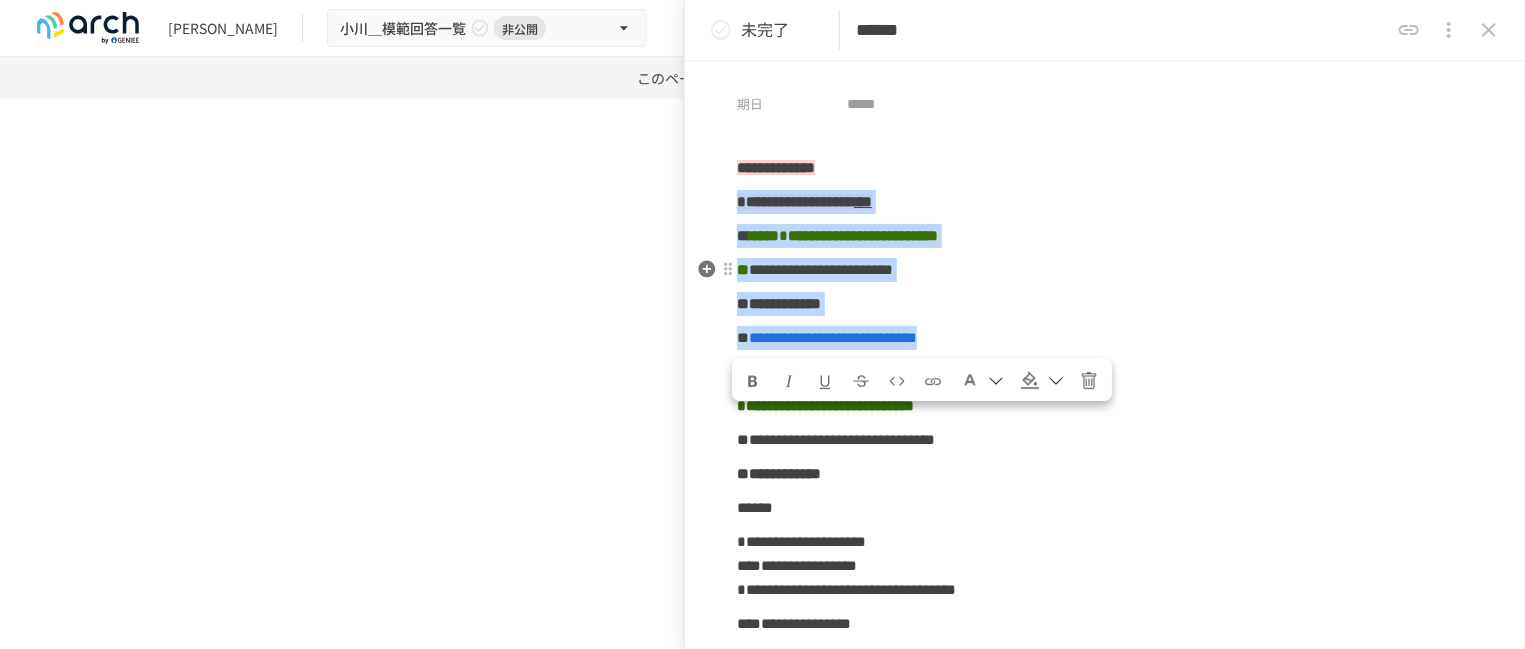 click on "**********" at bounding box center (1105, 2327) 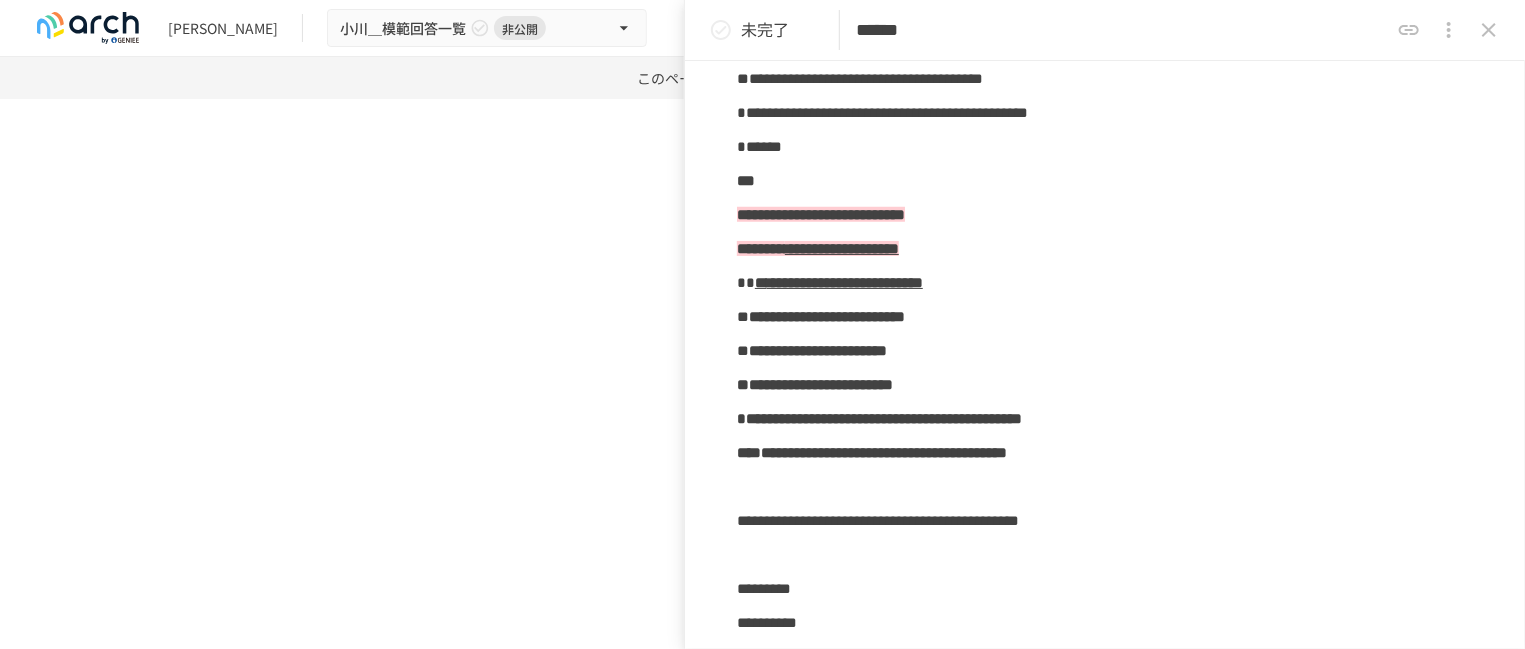 scroll, scrollTop: 813, scrollLeft: 0, axis: vertical 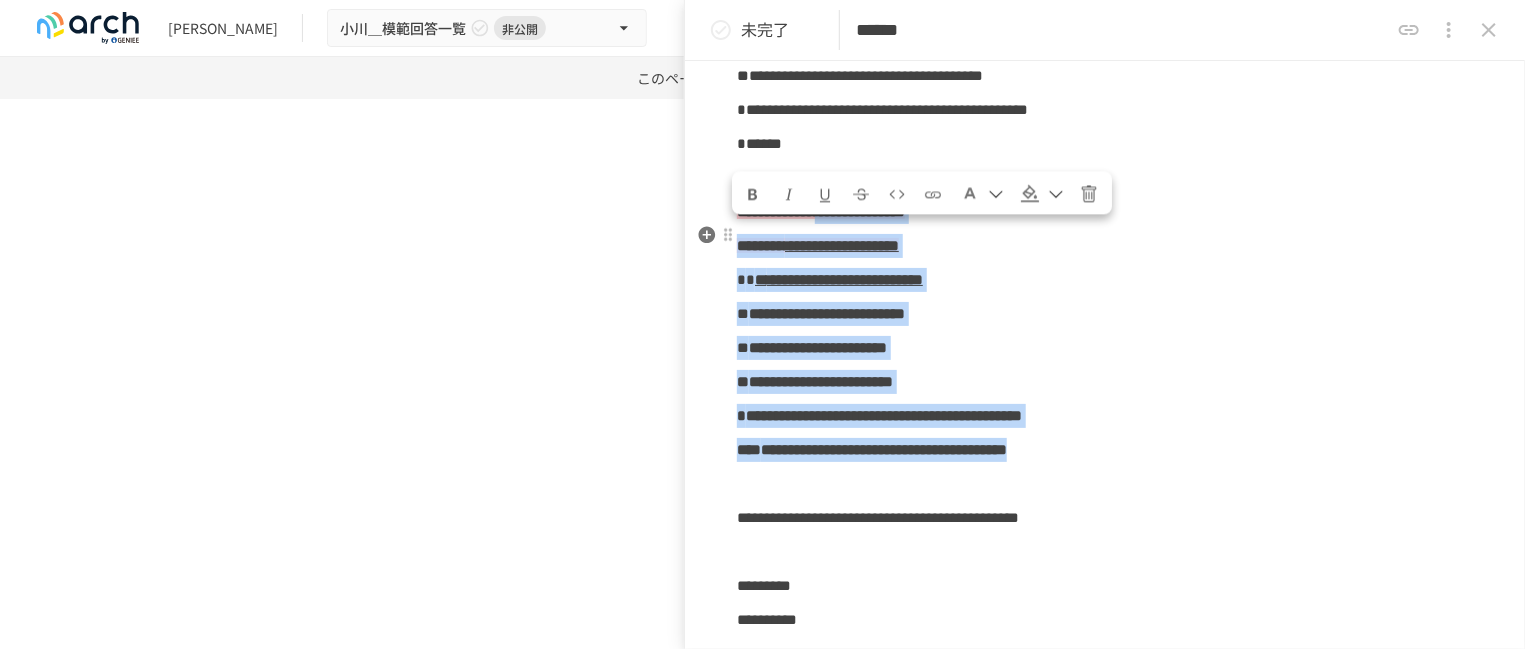 drag, startPoint x: 1376, startPoint y: 500, endPoint x: 935, endPoint y: 251, distance: 506.44052 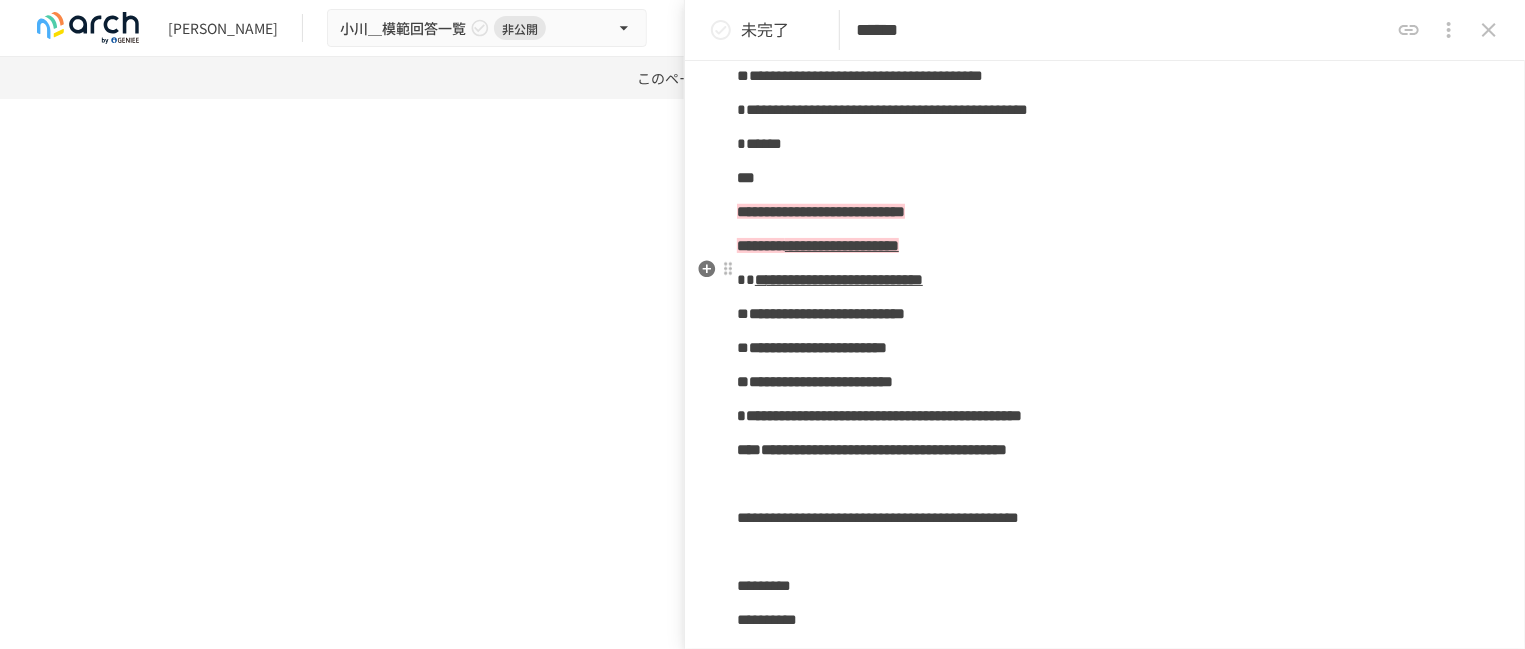 click on "**********" at bounding box center [842, 245] 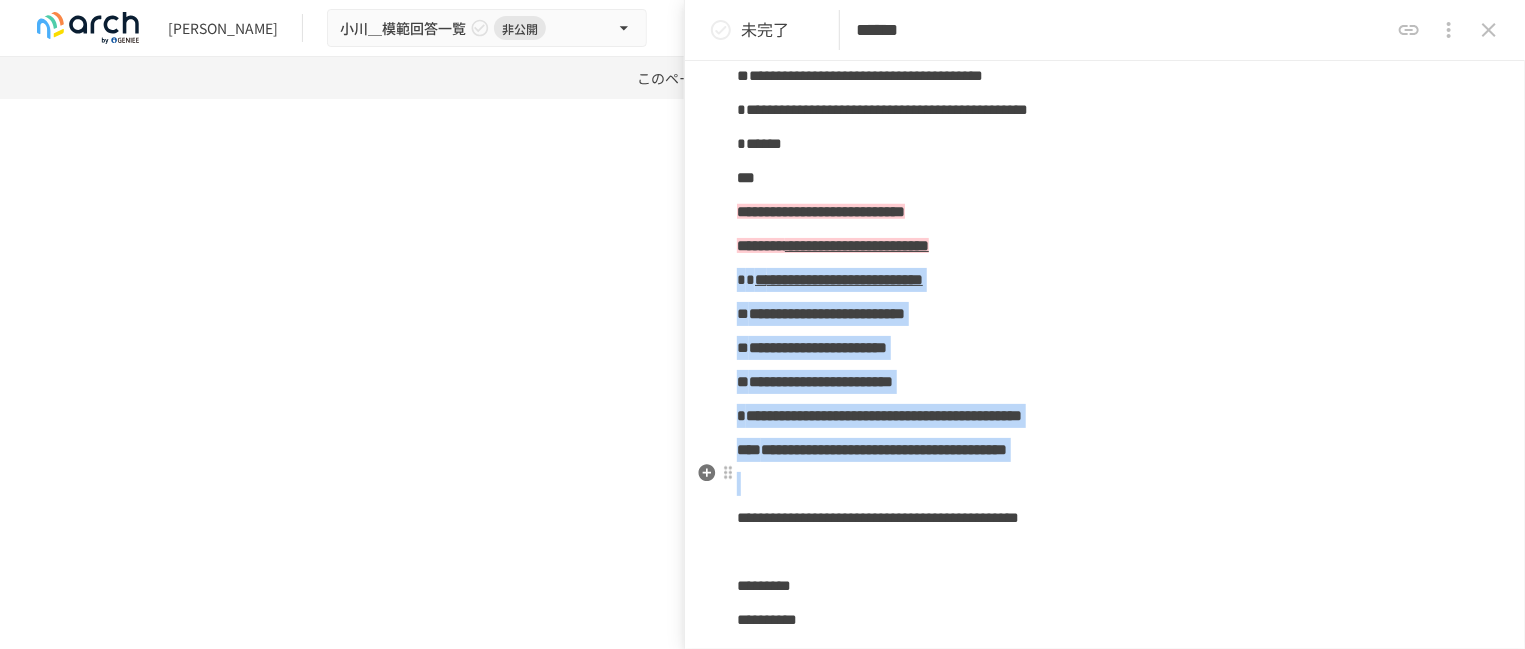 drag, startPoint x: 738, startPoint y: 317, endPoint x: 1409, endPoint y: 505, distance: 696.8393 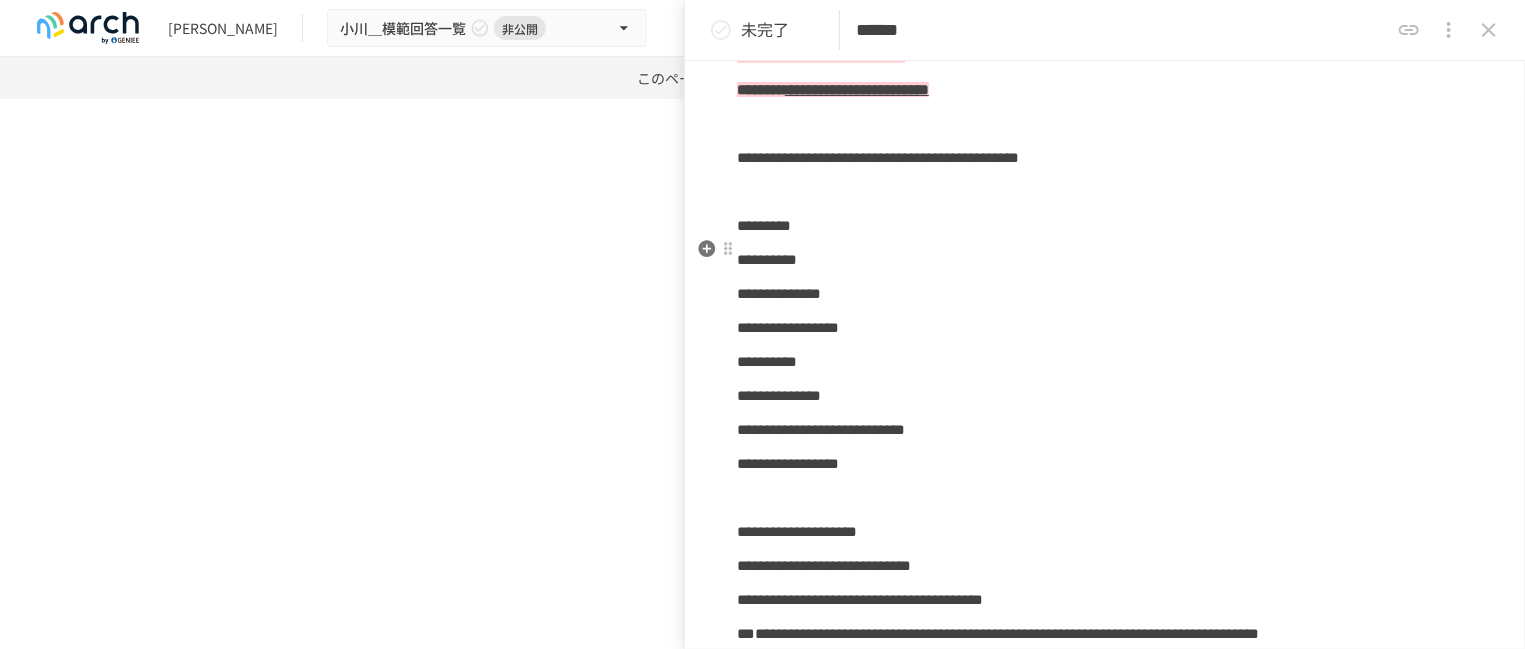 scroll, scrollTop: 969, scrollLeft: 0, axis: vertical 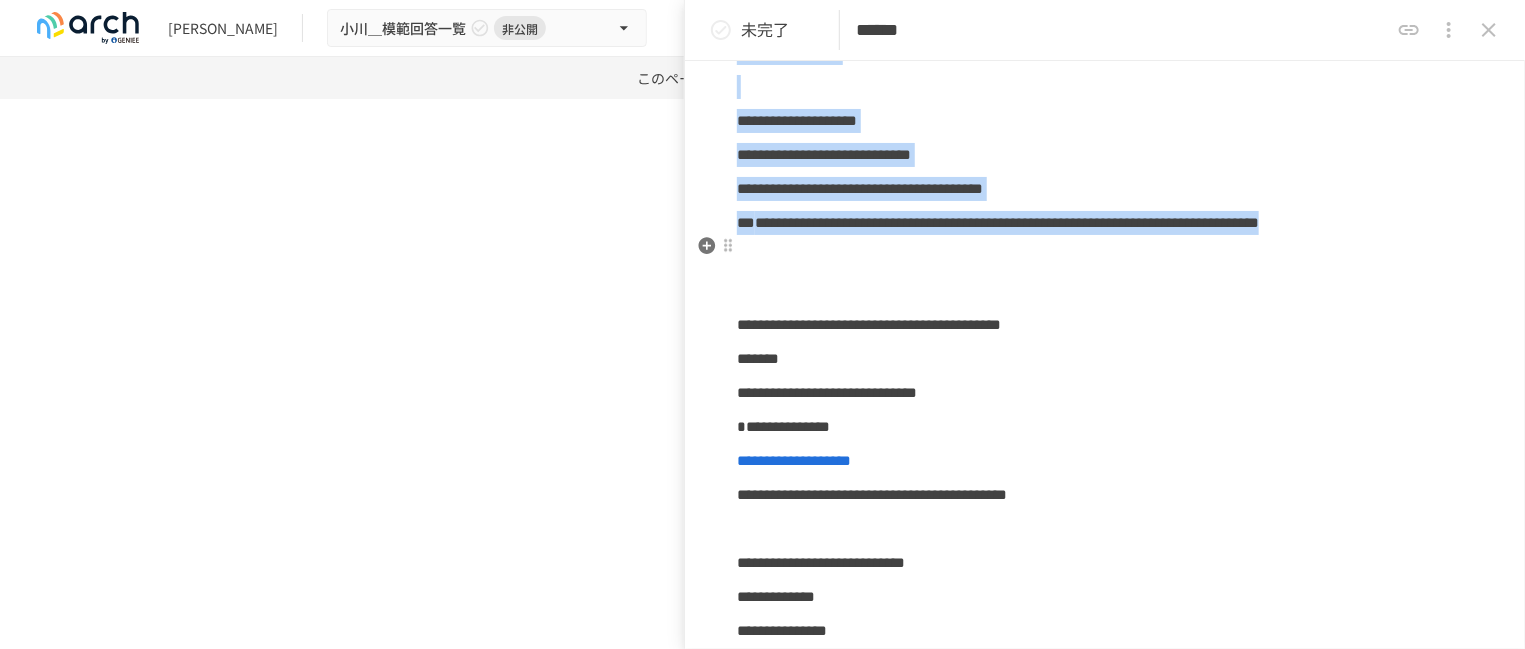 drag, startPoint x: 742, startPoint y: 260, endPoint x: 1163, endPoint y: 297, distance: 422.62277 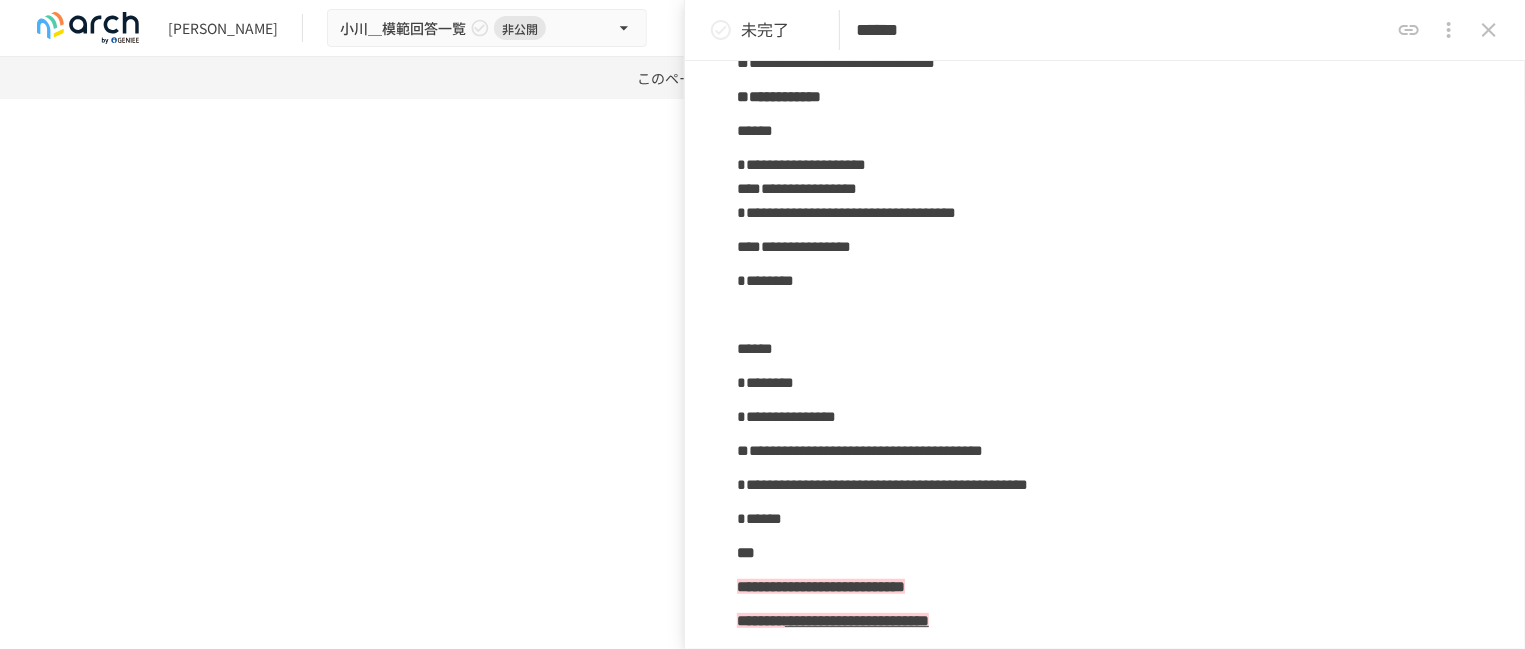 scroll, scrollTop: 0, scrollLeft: 0, axis: both 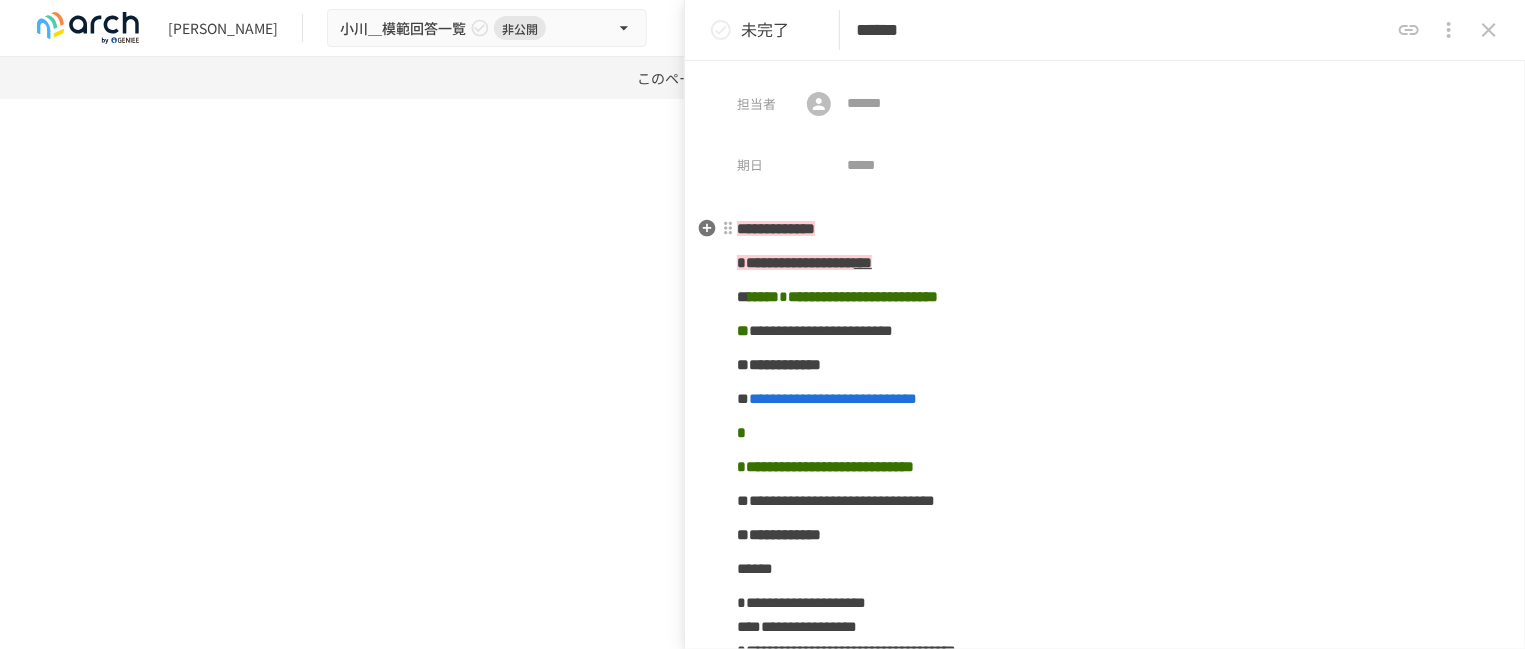 click on "**********" at bounding box center [776, 228] 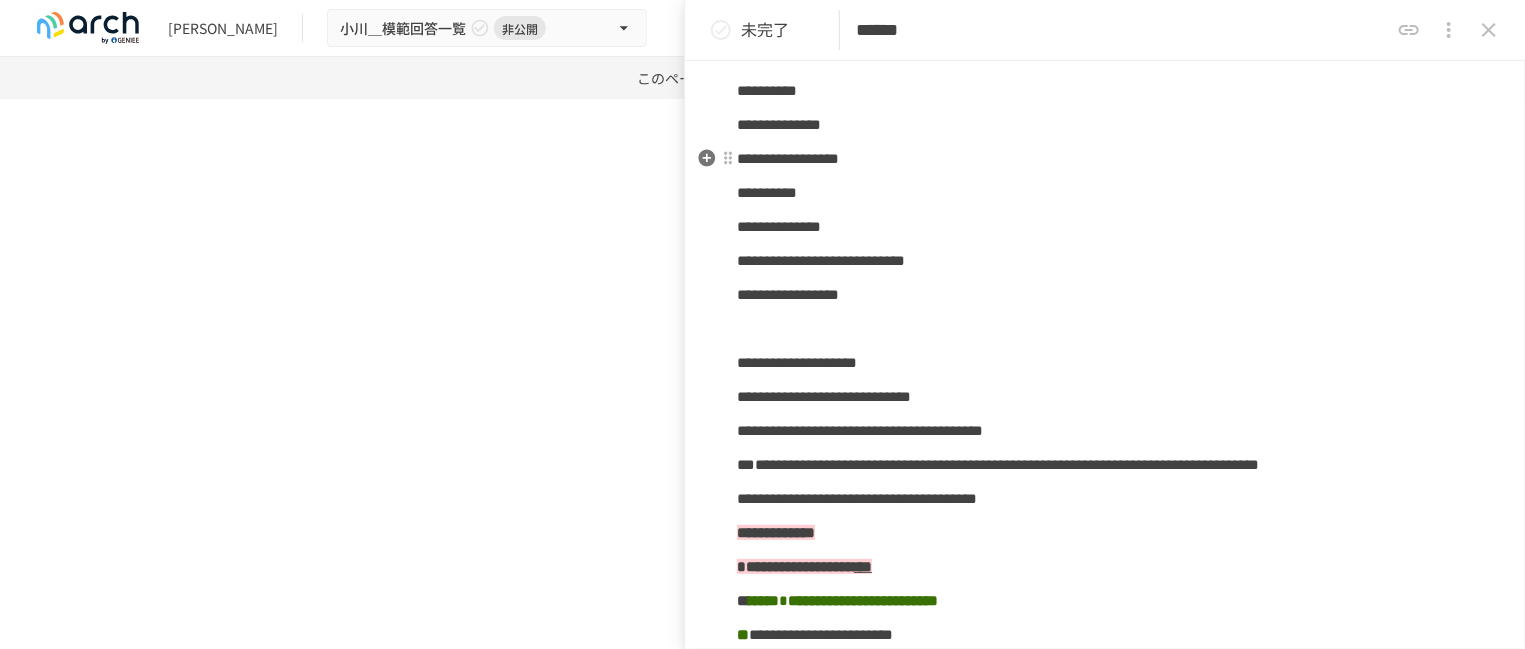 scroll, scrollTop: 111, scrollLeft: 0, axis: vertical 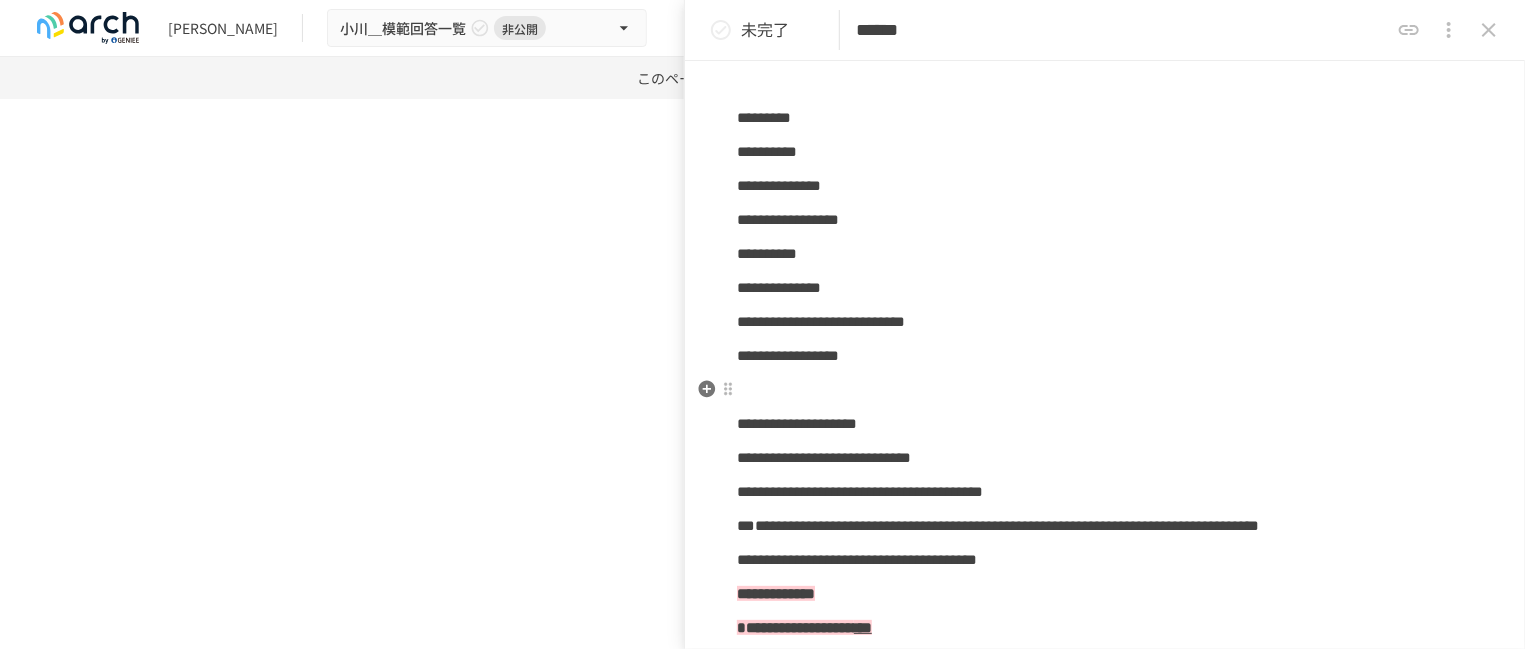 click on "**********" at bounding box center (1105, 2413) 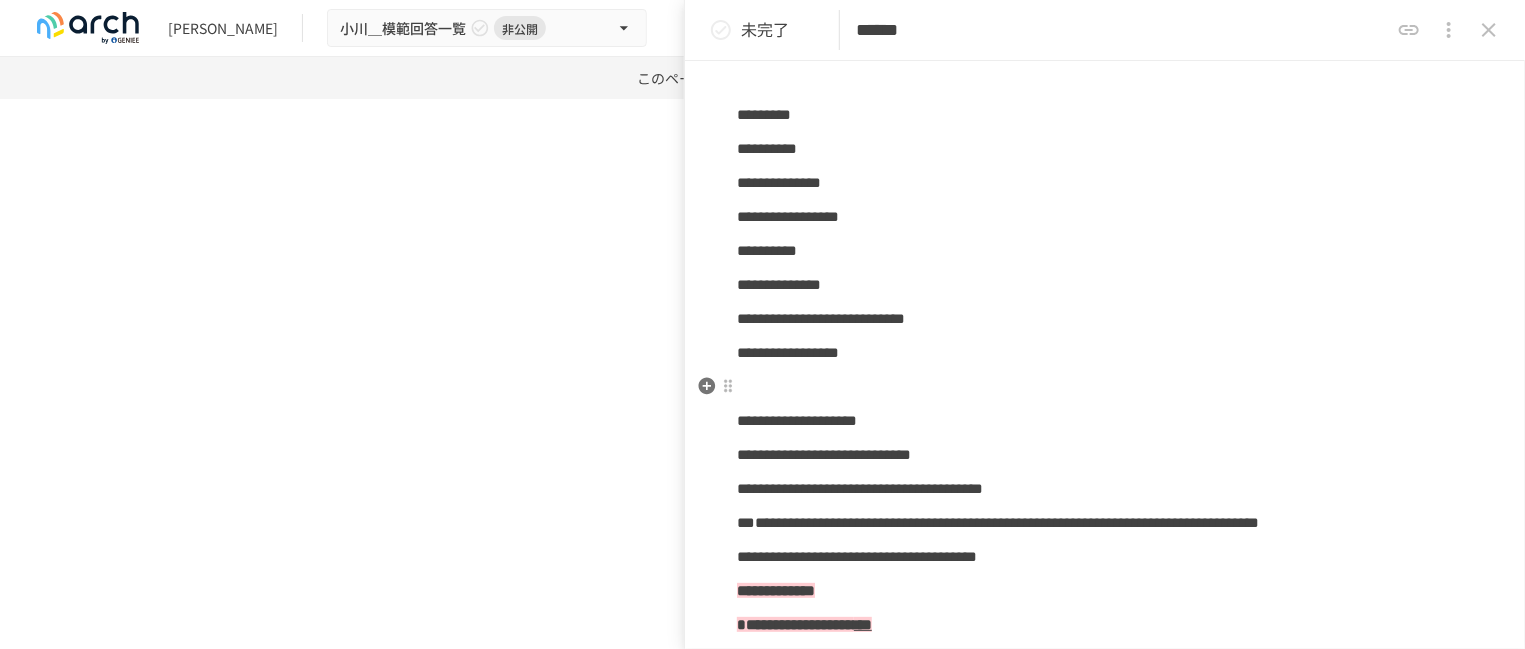 scroll, scrollTop: 115, scrollLeft: 0, axis: vertical 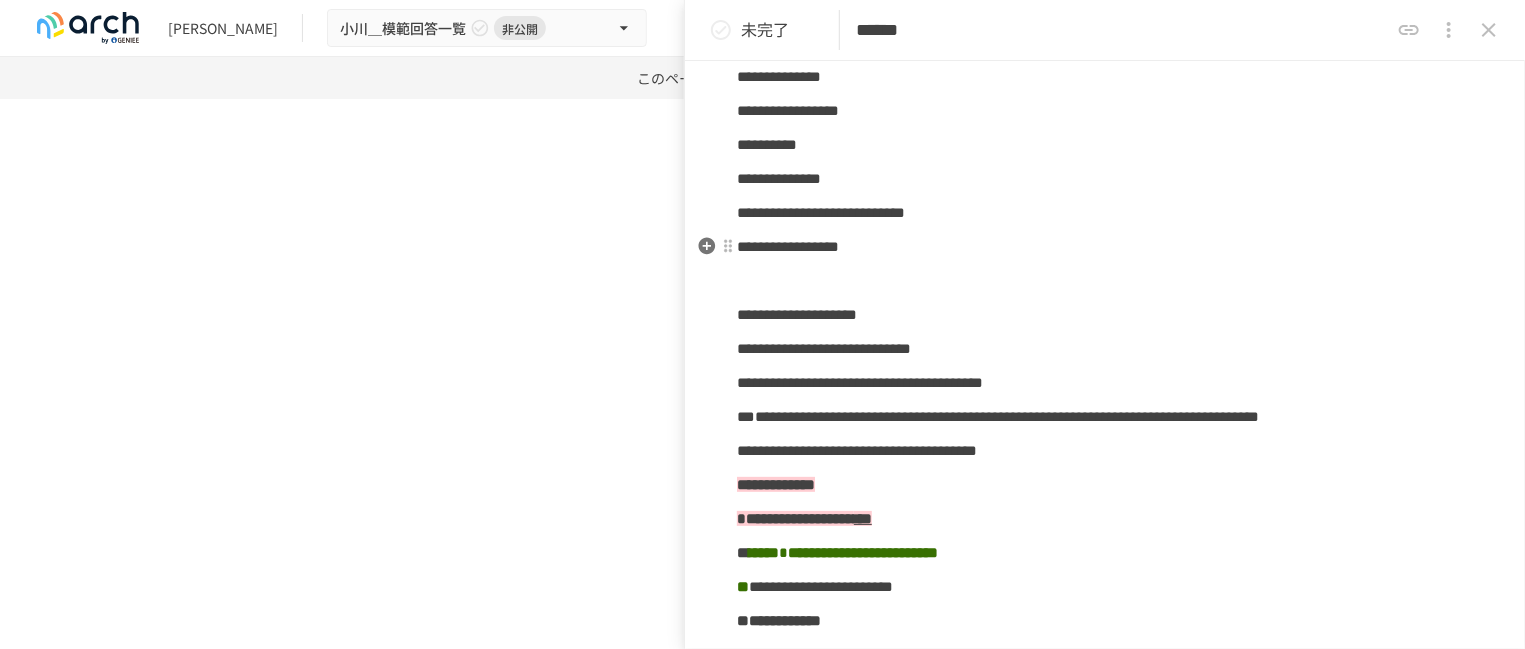 click on "**********" at bounding box center [1105, 247] 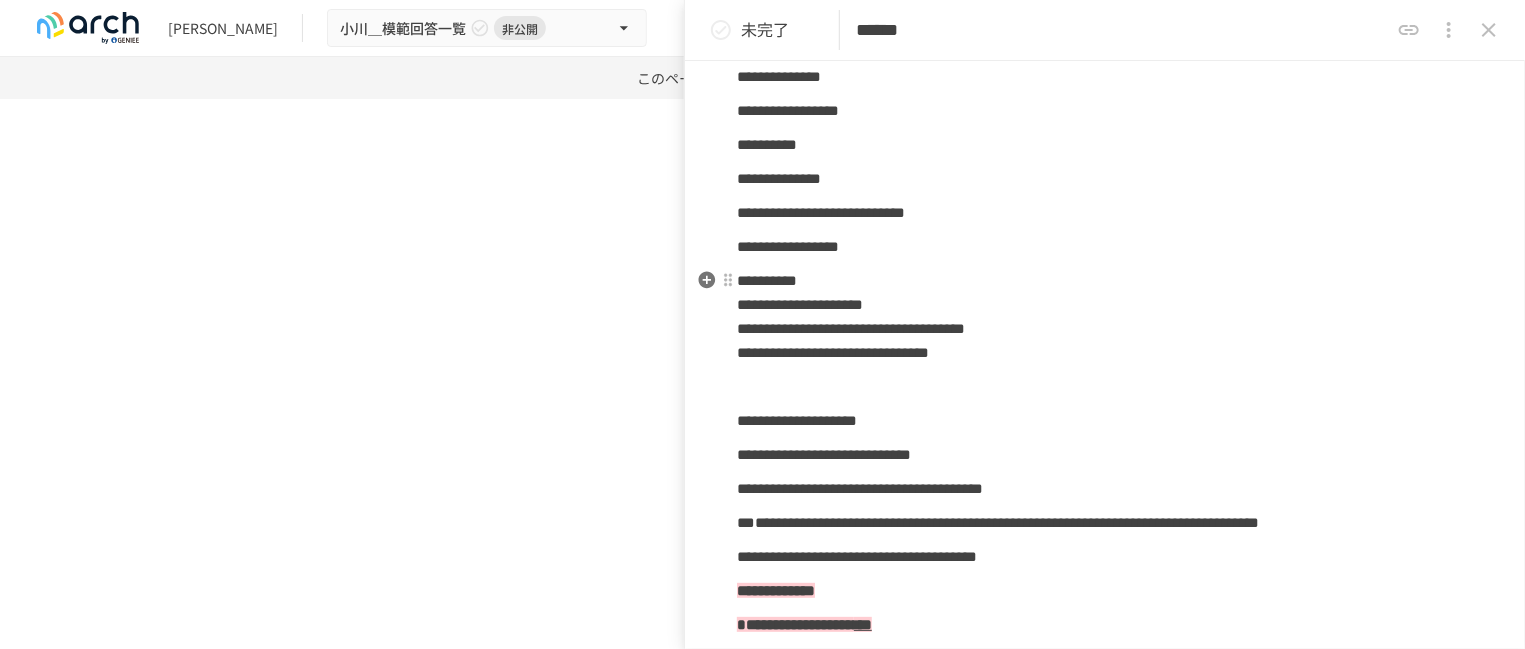 click on "**********" at bounding box center (1105, 317) 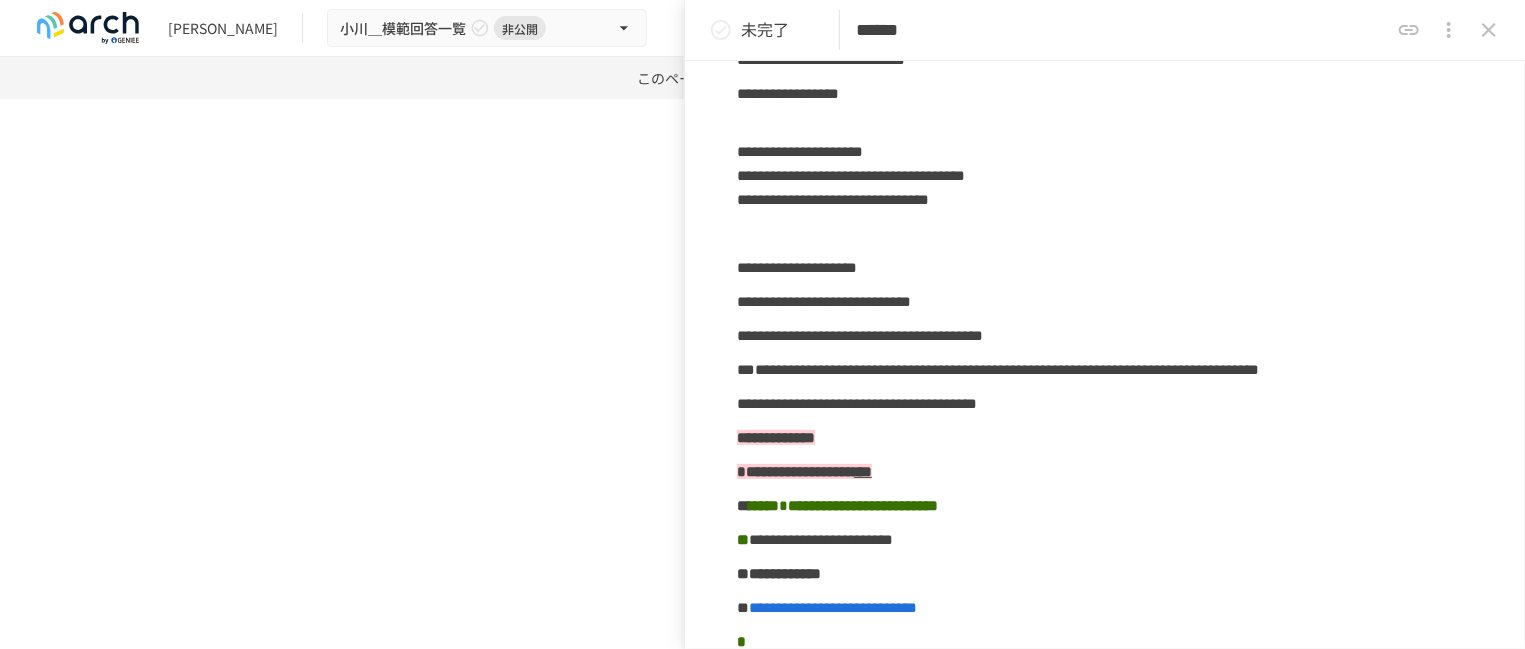 scroll, scrollTop: 375, scrollLeft: 0, axis: vertical 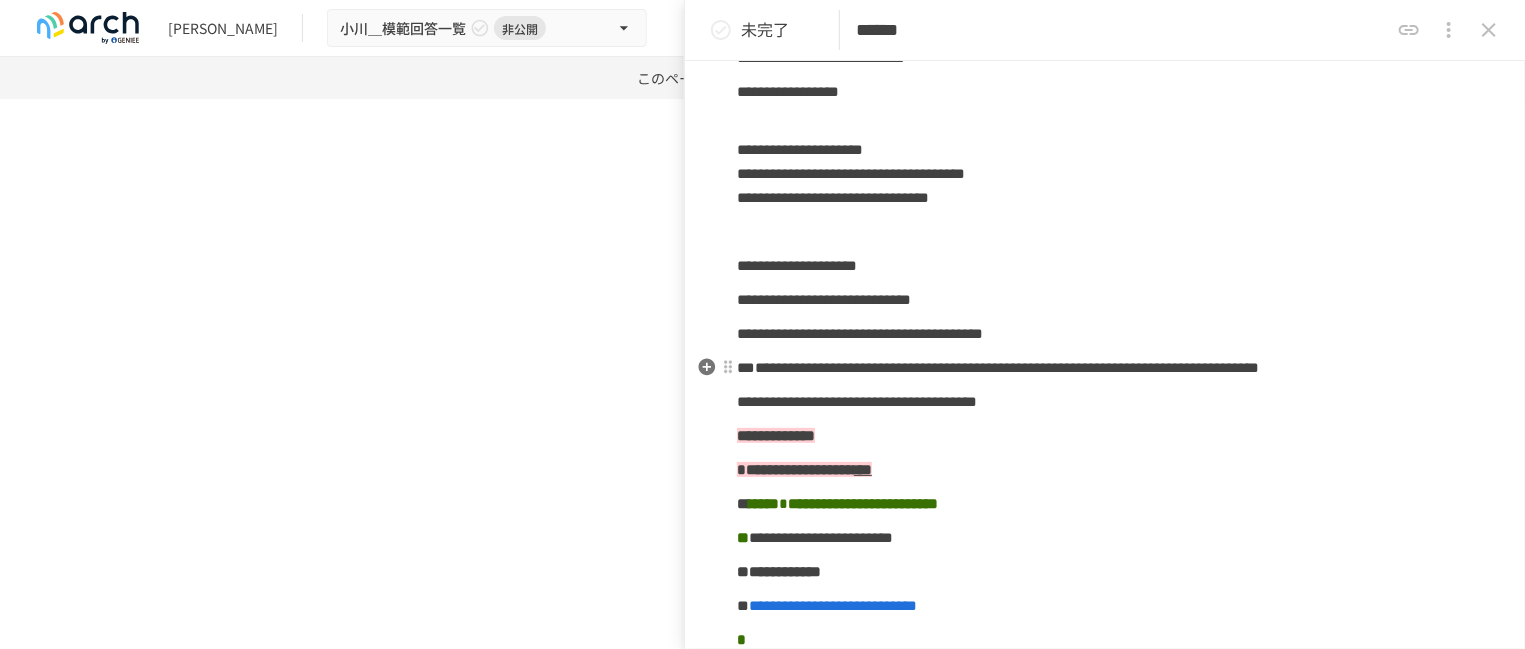 click on "**********" at bounding box center [1105, 368] 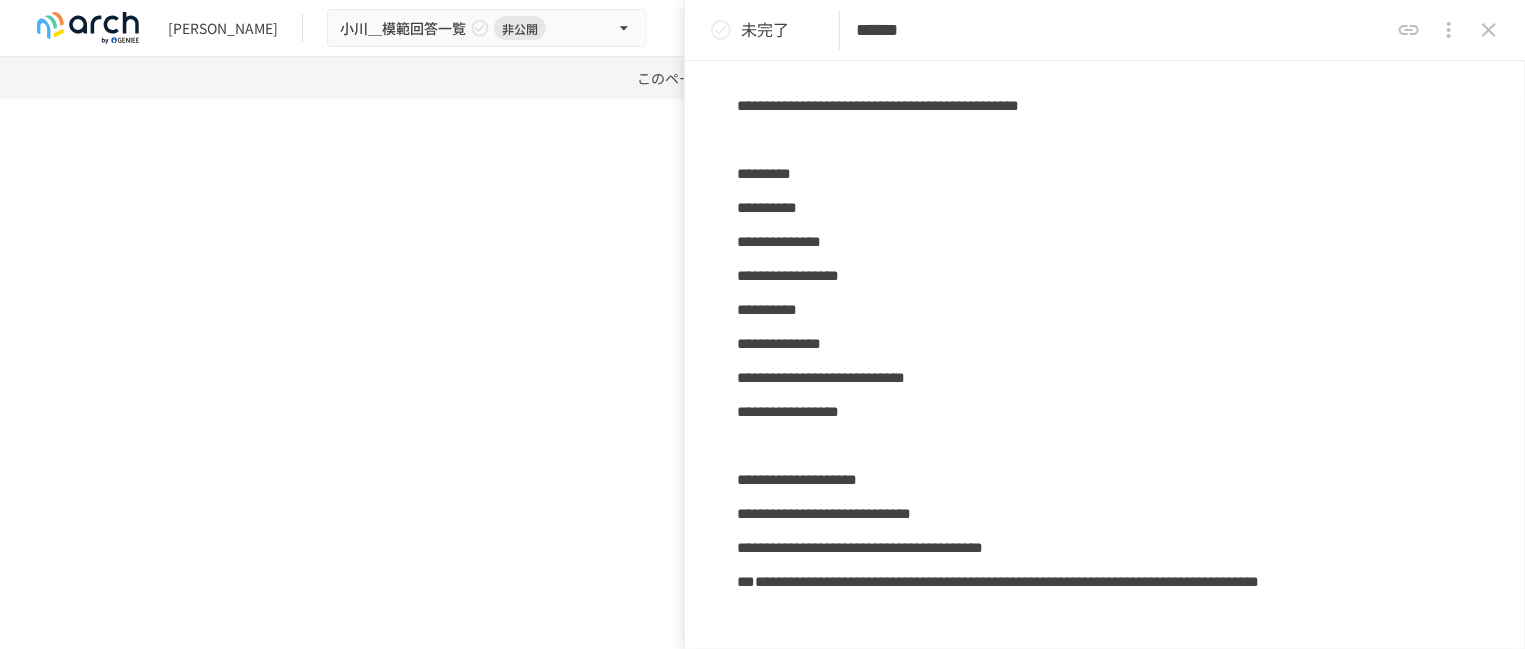 scroll, scrollTop: 1605, scrollLeft: 0, axis: vertical 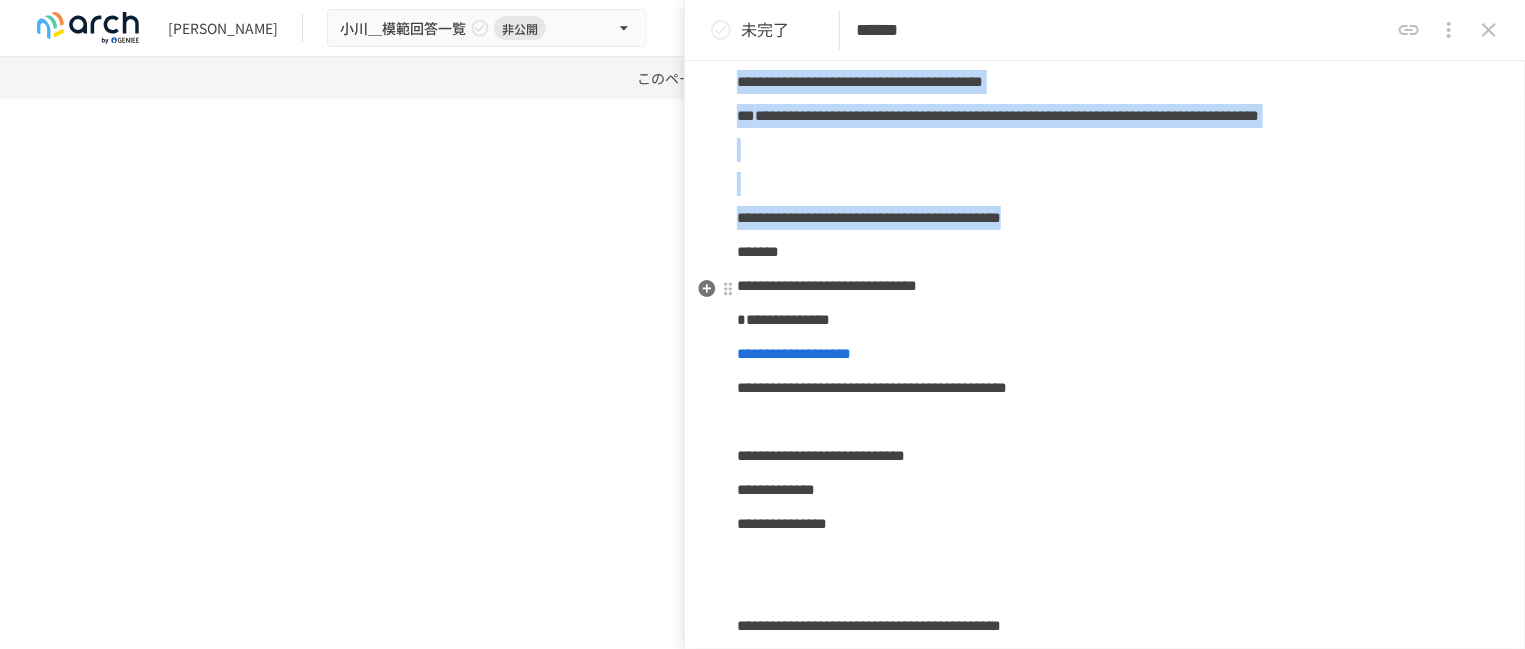 drag, startPoint x: 739, startPoint y: 235, endPoint x: 1407, endPoint y: 295, distance: 670.6892 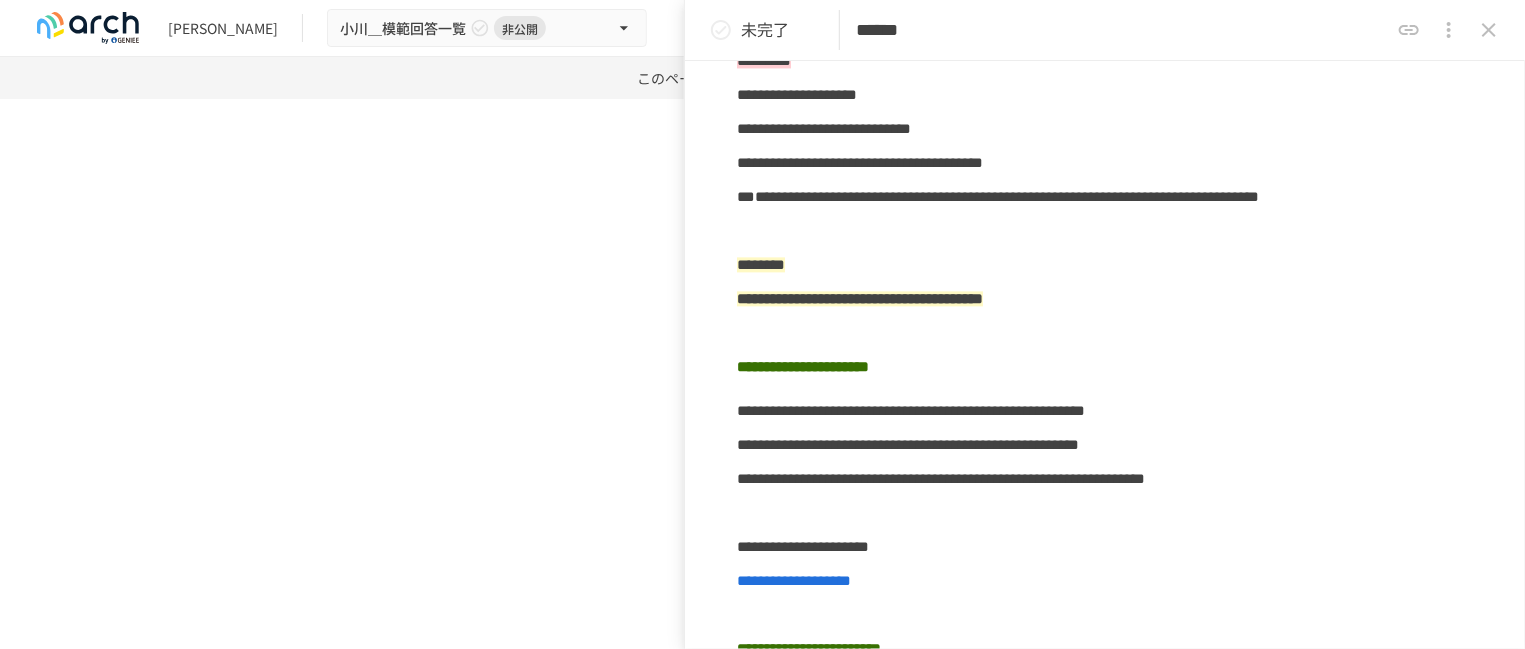 scroll, scrollTop: 2159, scrollLeft: 0, axis: vertical 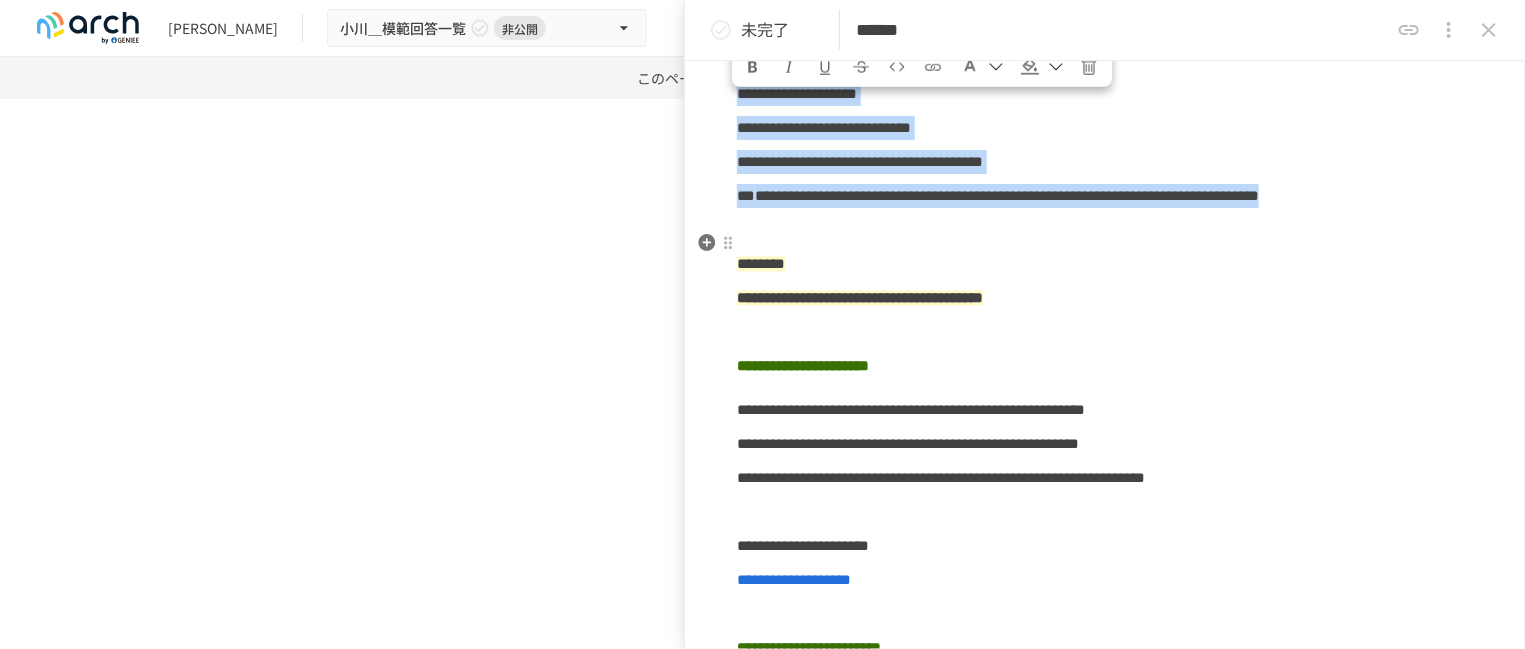 drag, startPoint x: 742, startPoint y: 119, endPoint x: 1201, endPoint y: 283, distance: 487.4187 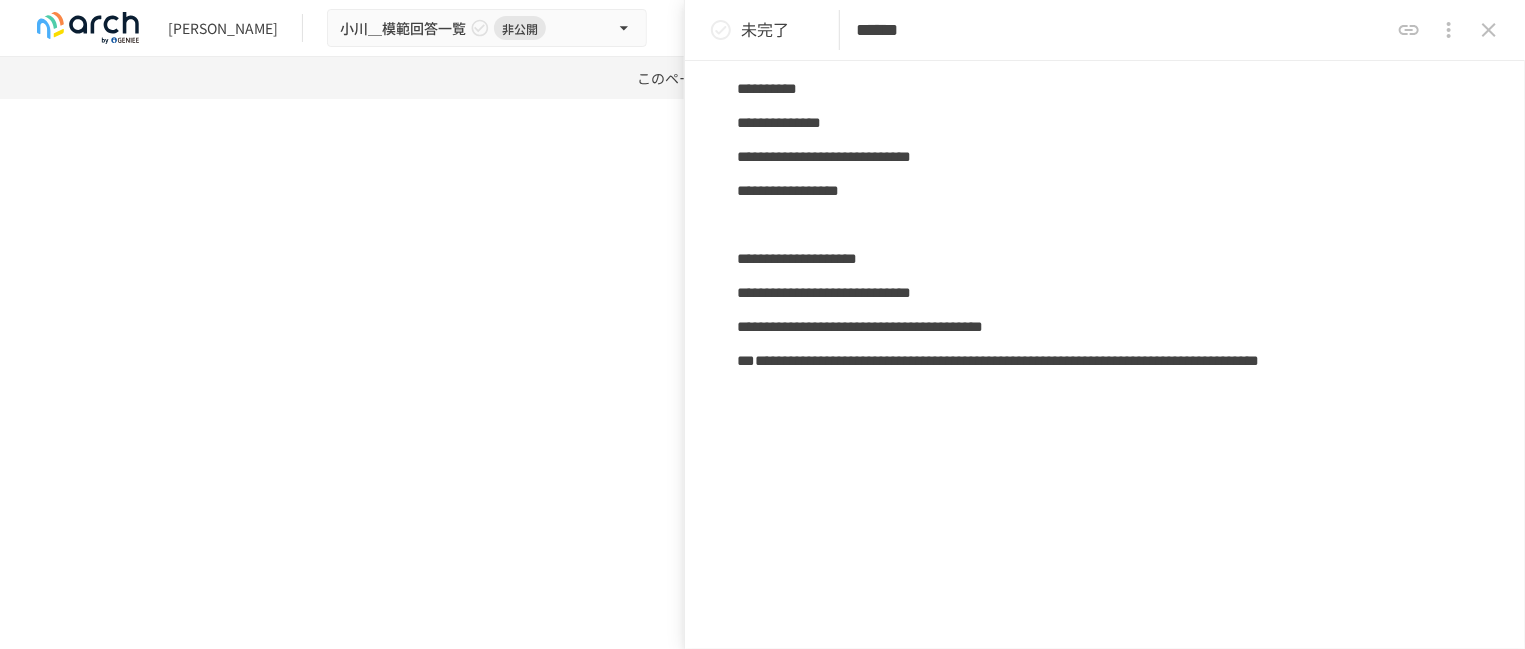 scroll, scrollTop: 3848, scrollLeft: 0, axis: vertical 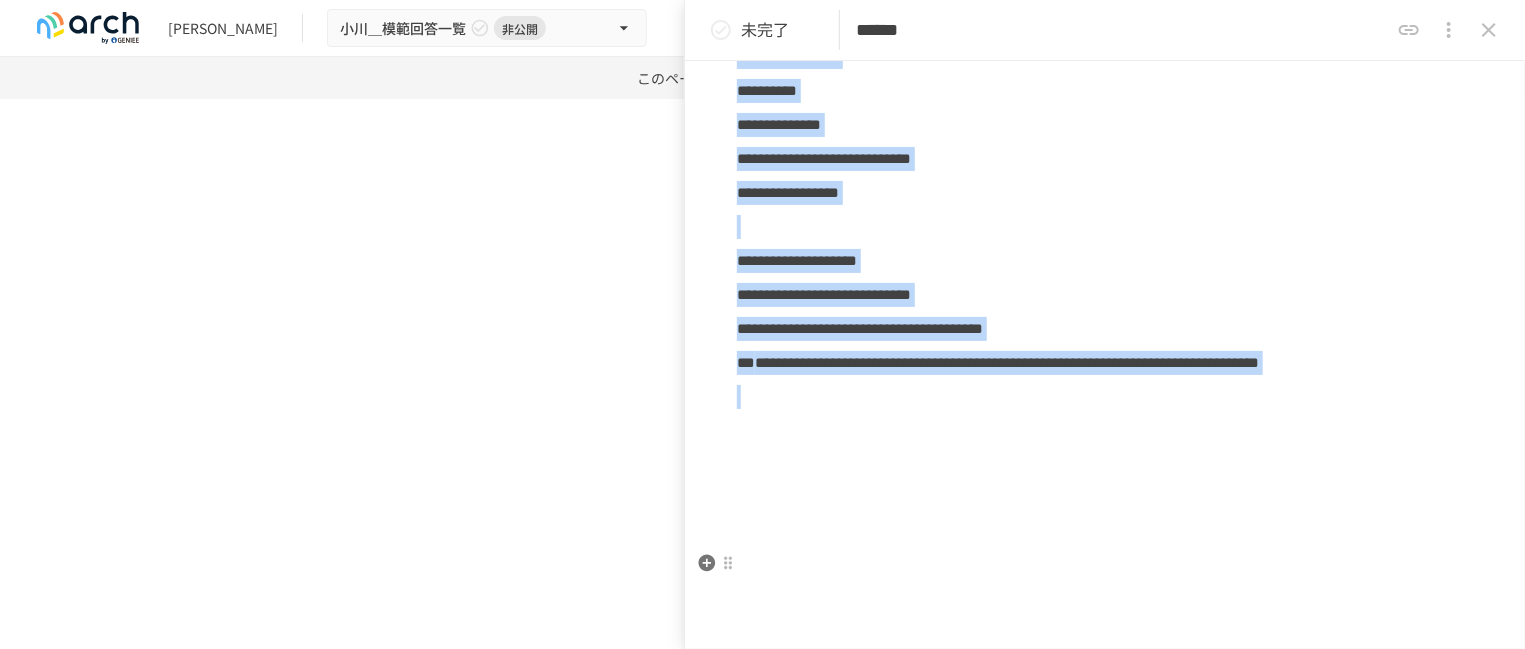 drag, startPoint x: 738, startPoint y: 116, endPoint x: 1264, endPoint y: 596, distance: 712.0927 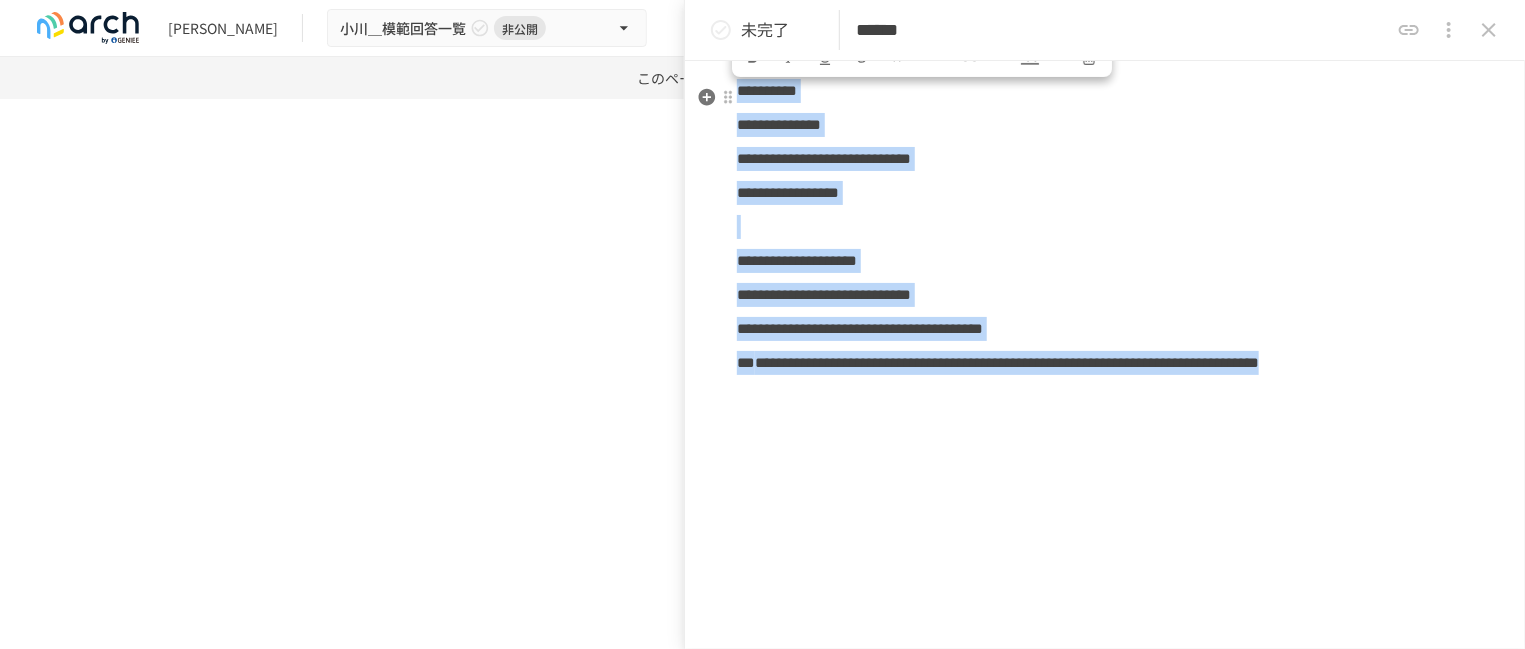 drag, startPoint x: 1182, startPoint y: 548, endPoint x: 742, endPoint y: 115, distance: 617.32404 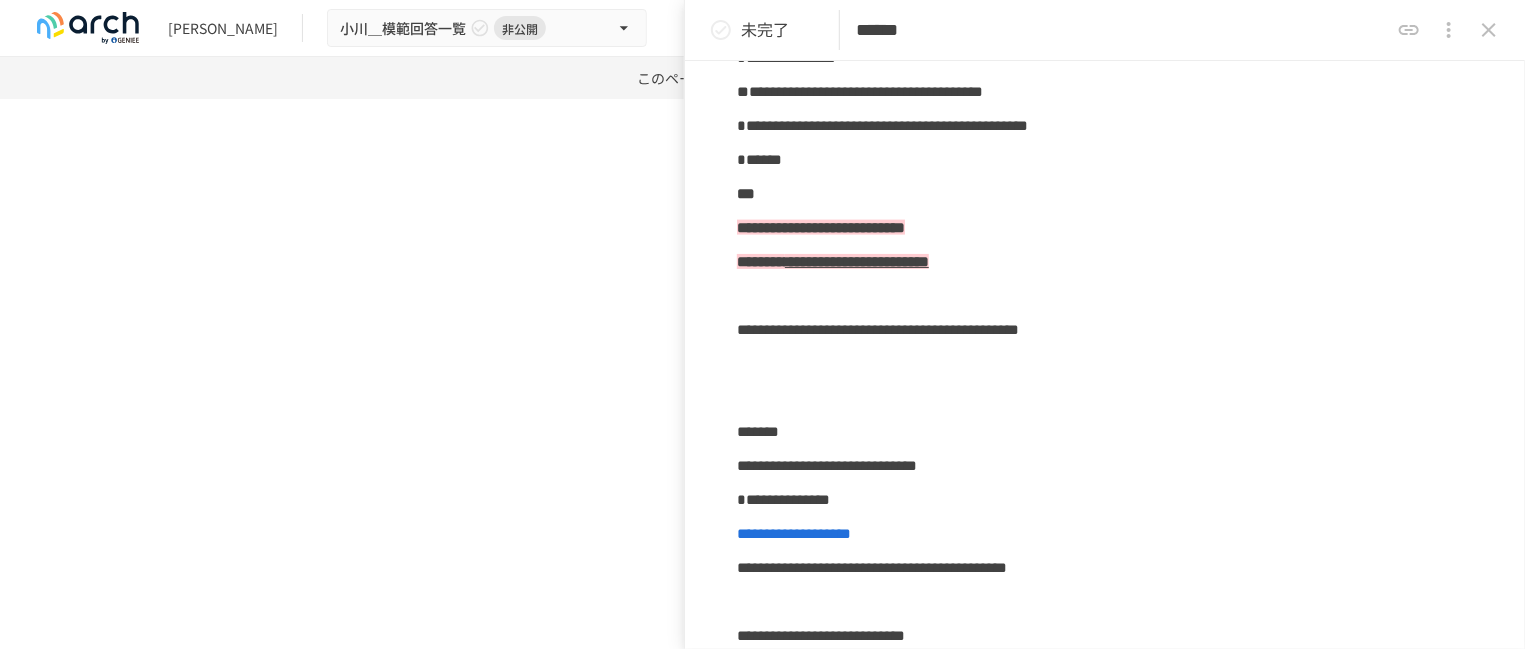 scroll, scrollTop: 1377, scrollLeft: 0, axis: vertical 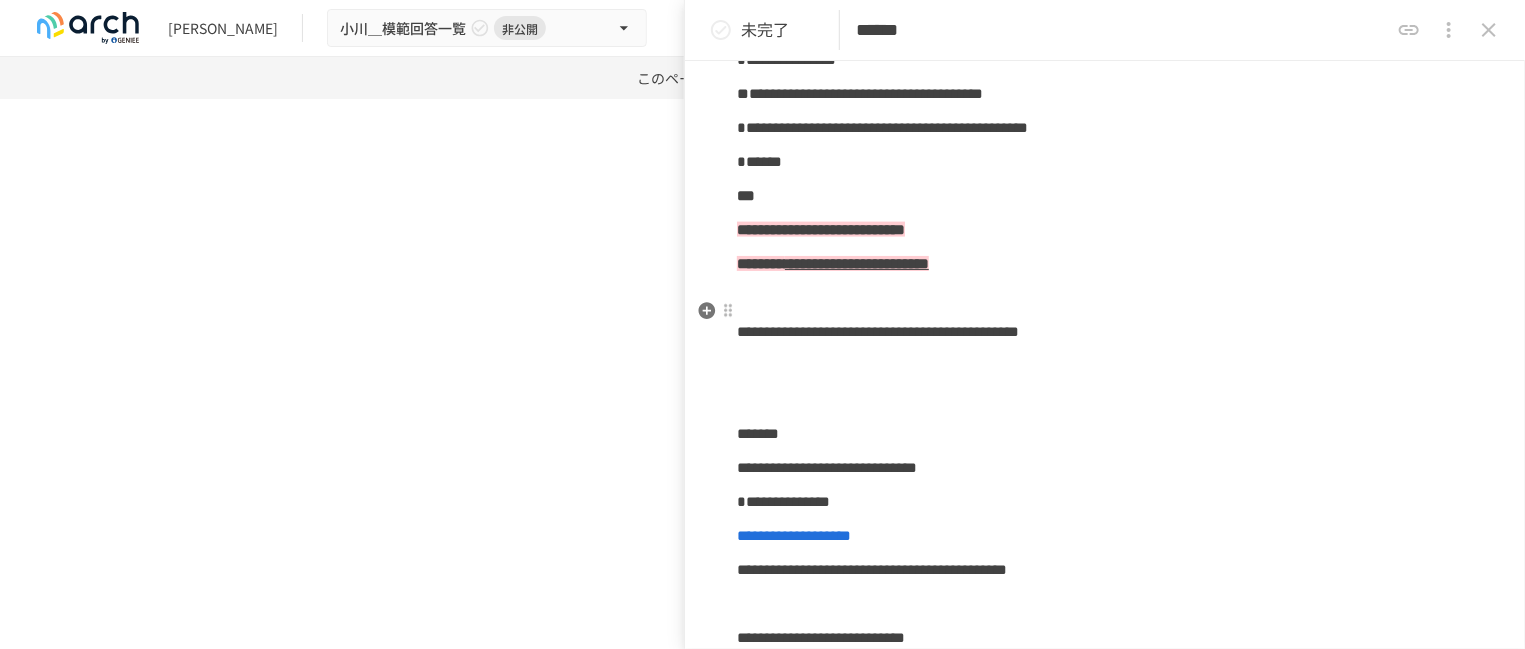 click on "**********" at bounding box center (1105, 264) 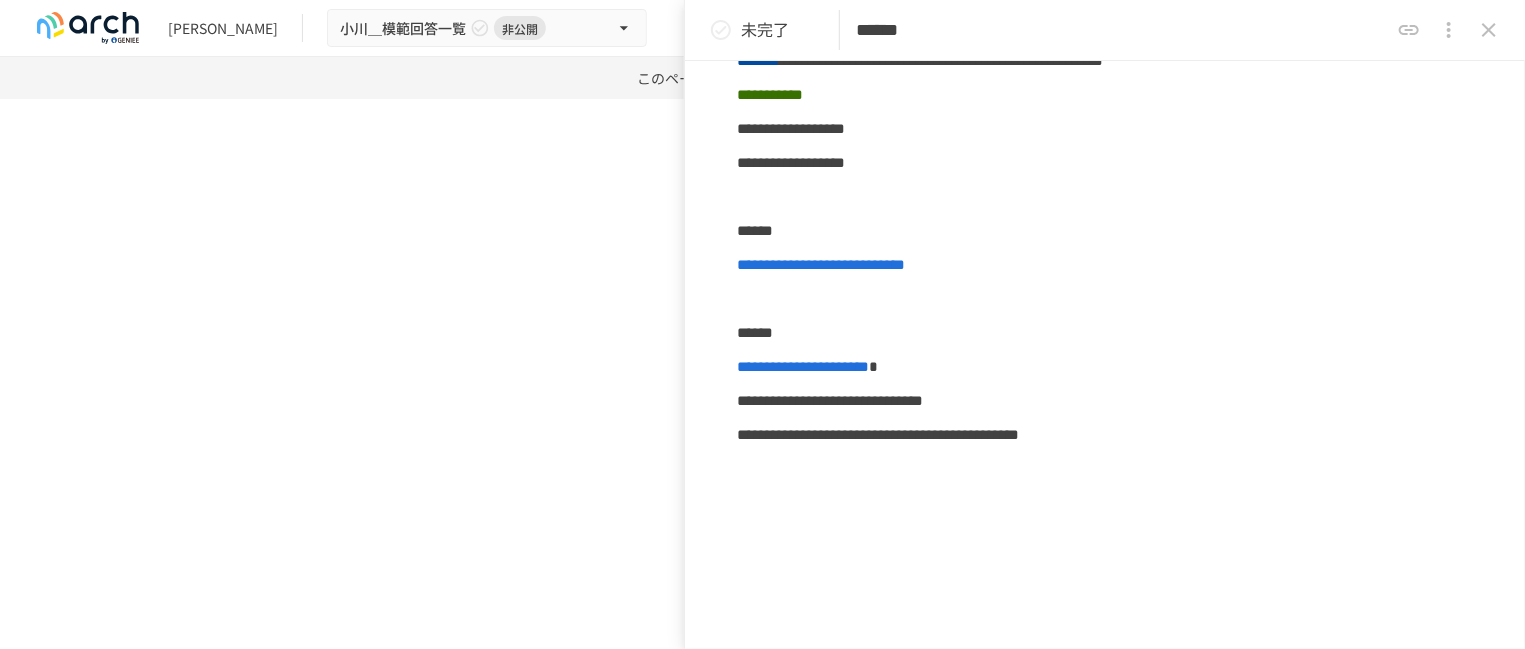 scroll, scrollTop: 3333, scrollLeft: 0, axis: vertical 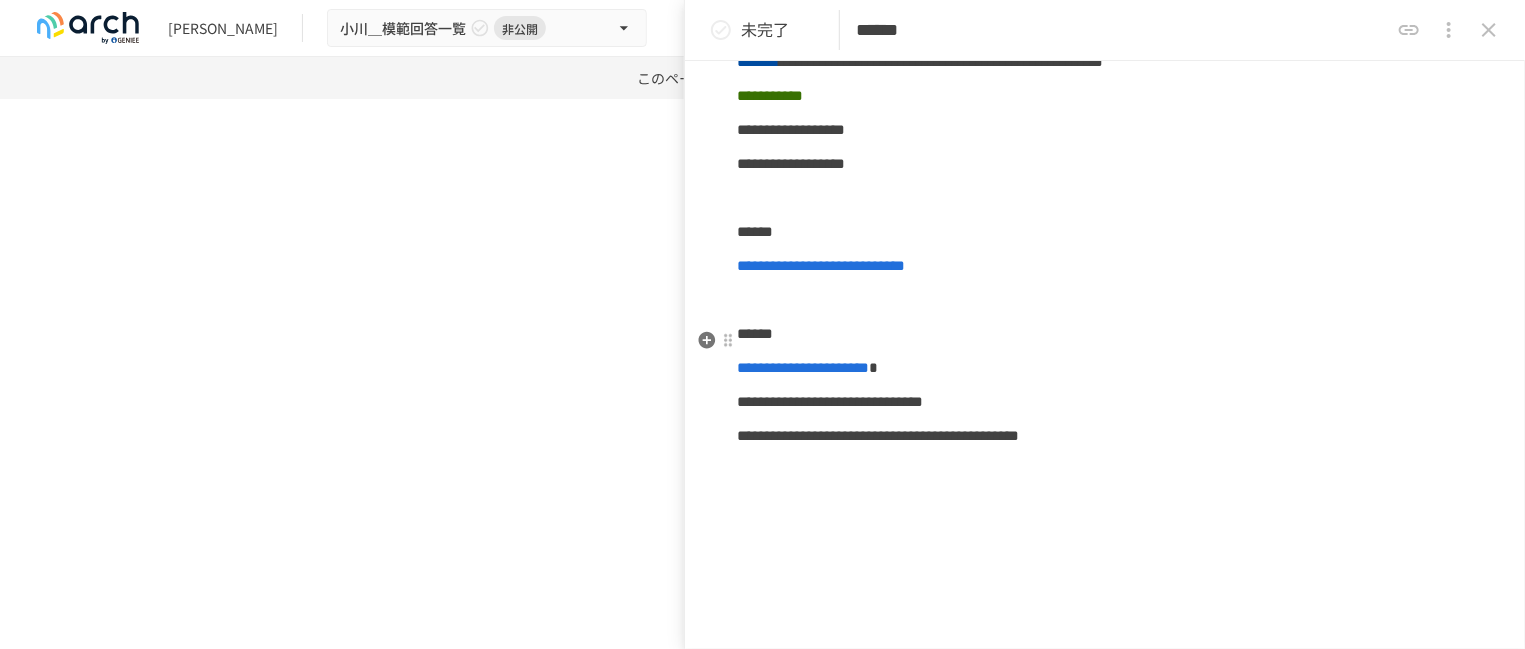 click at bounding box center (1105, 198) 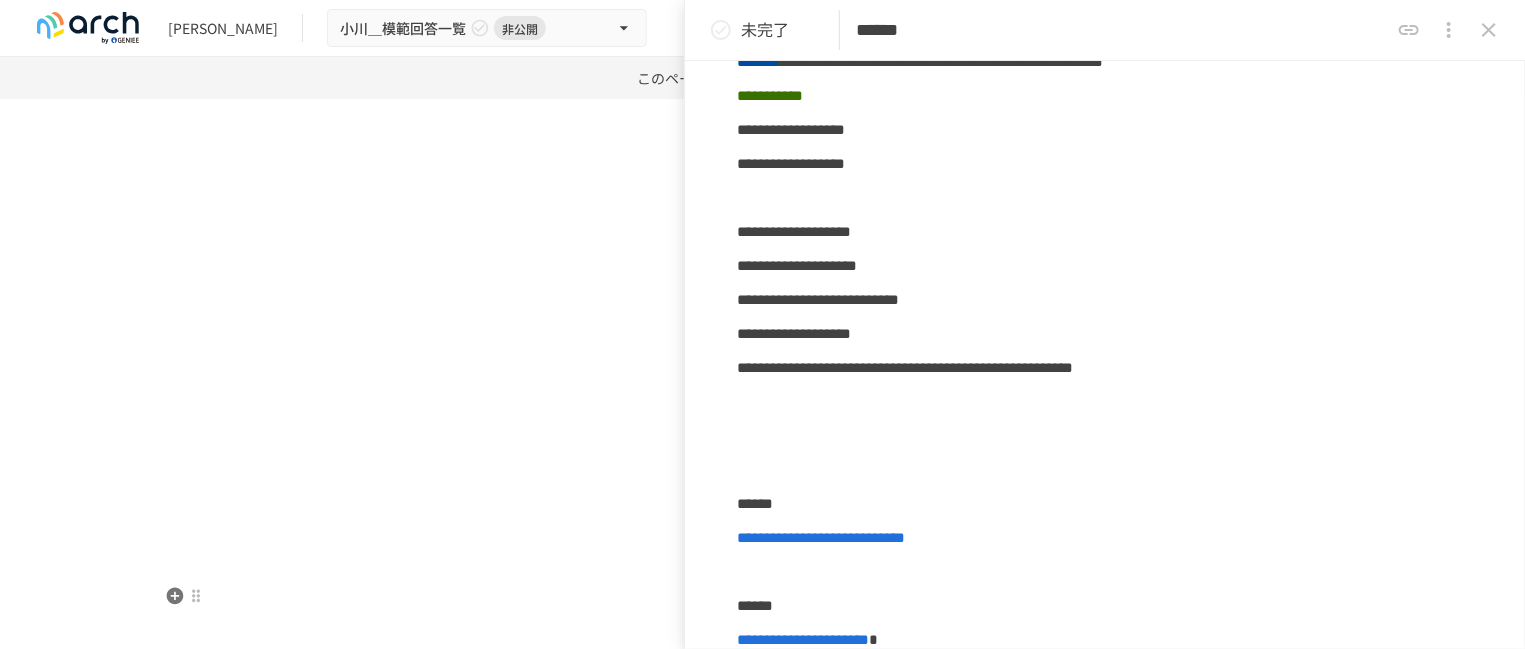 click on "********" at bounding box center [732, -616] 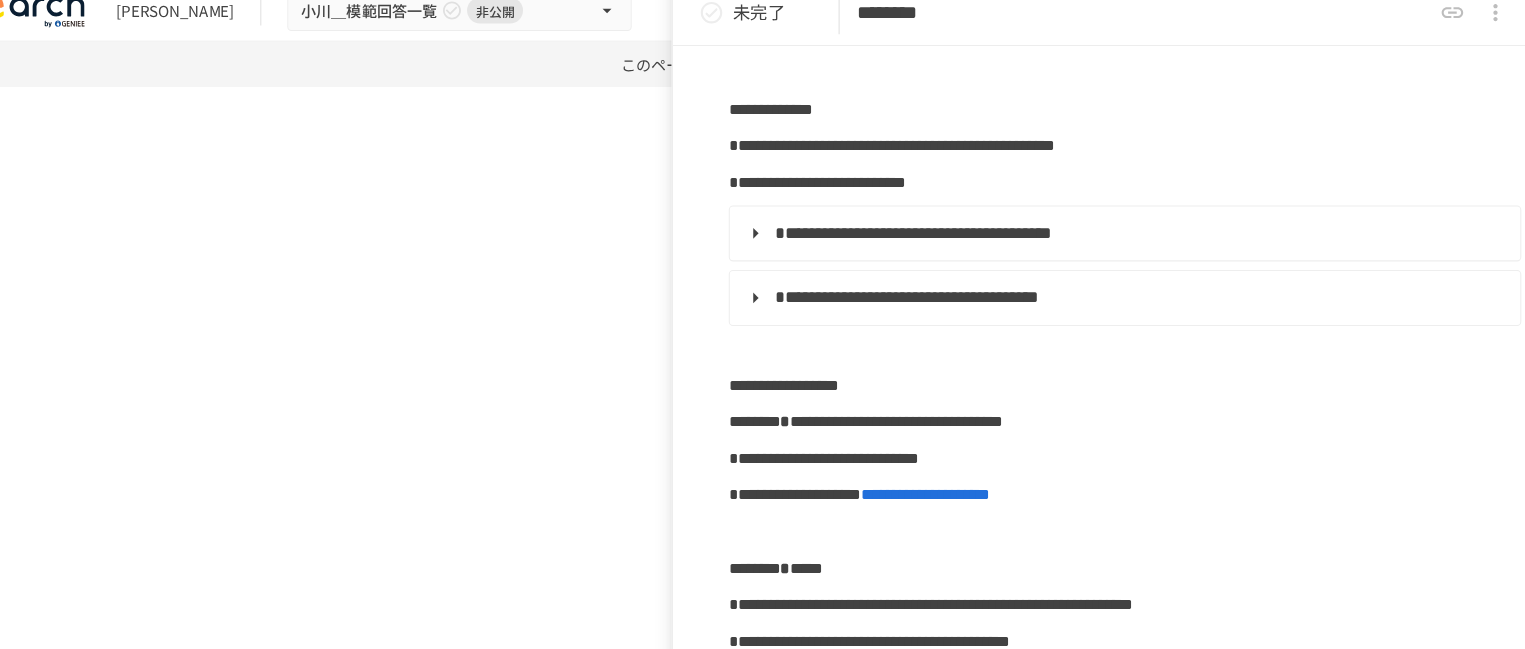 scroll, scrollTop: 657, scrollLeft: 0, axis: vertical 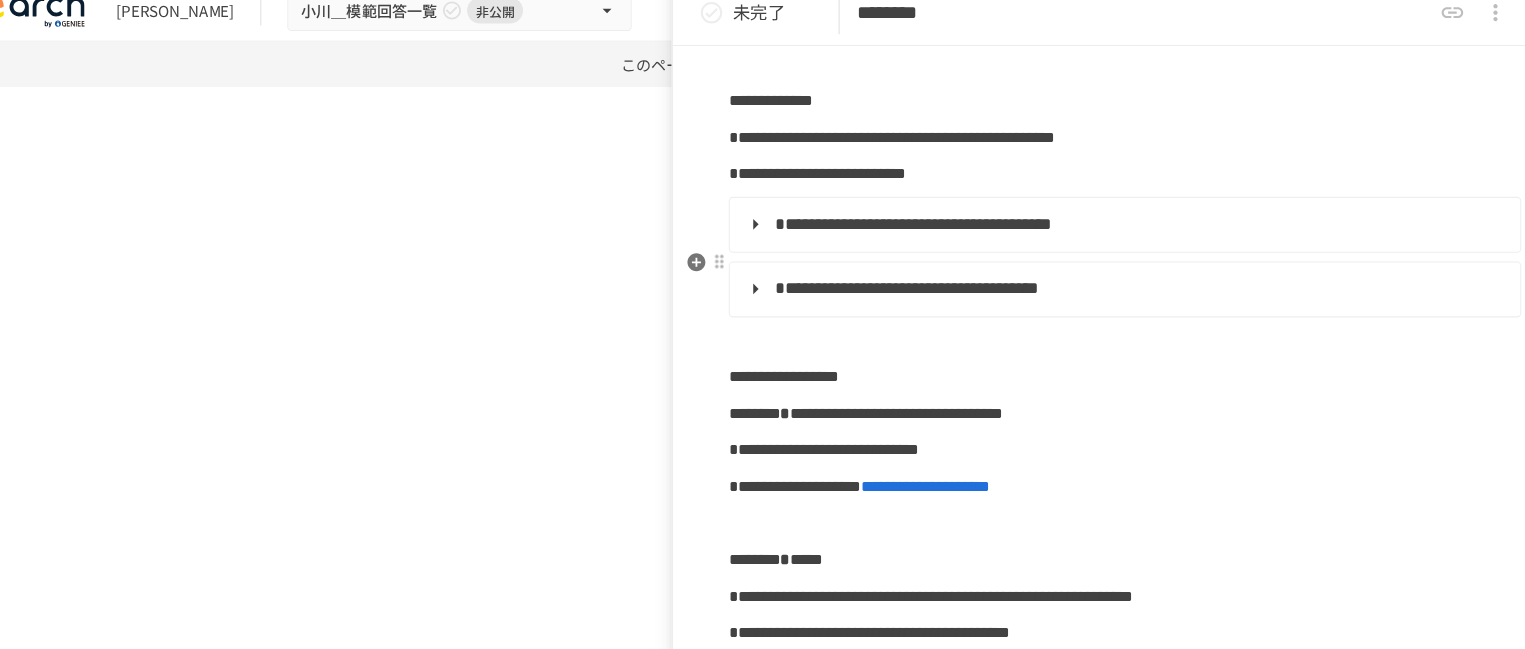click on "**********" at bounding box center [1103, 227] 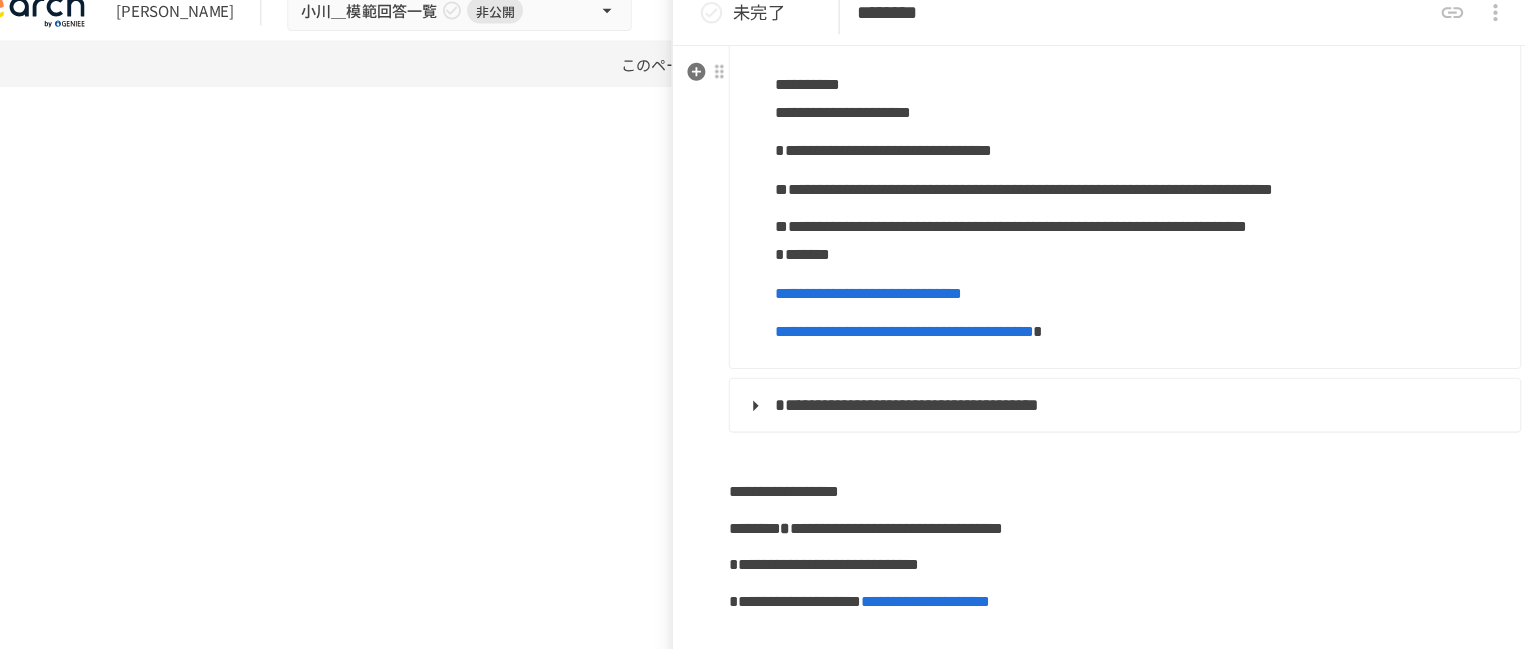 scroll, scrollTop: 834, scrollLeft: 0, axis: vertical 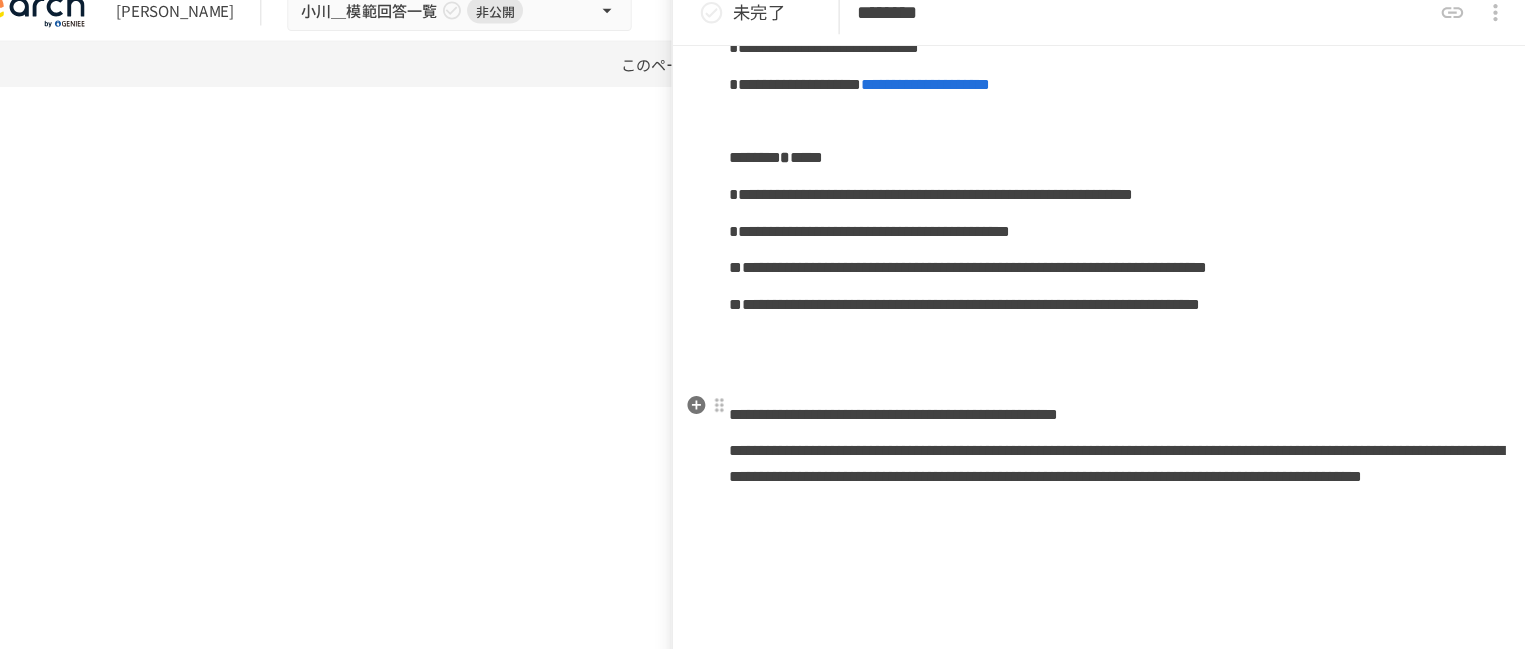 click on "**********" at bounding box center [1105, 301] 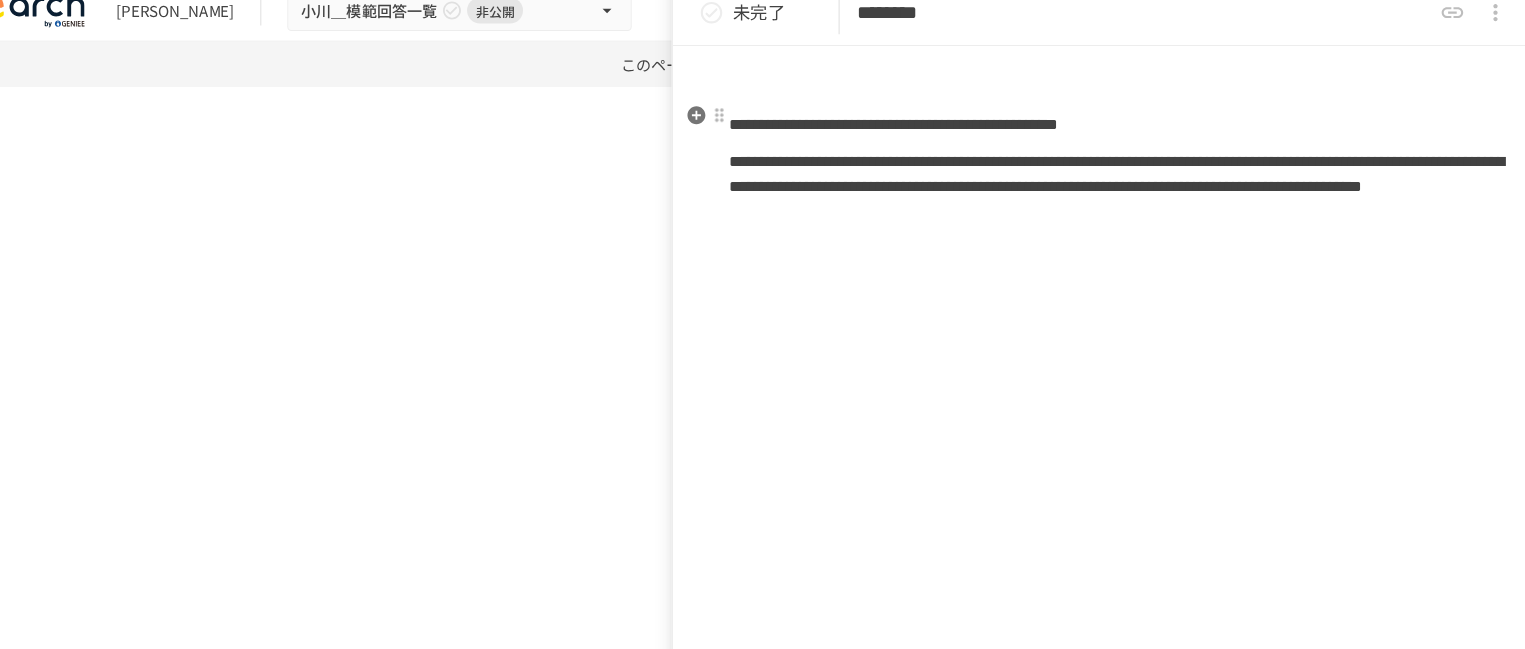 scroll, scrollTop: 1446, scrollLeft: 0, axis: vertical 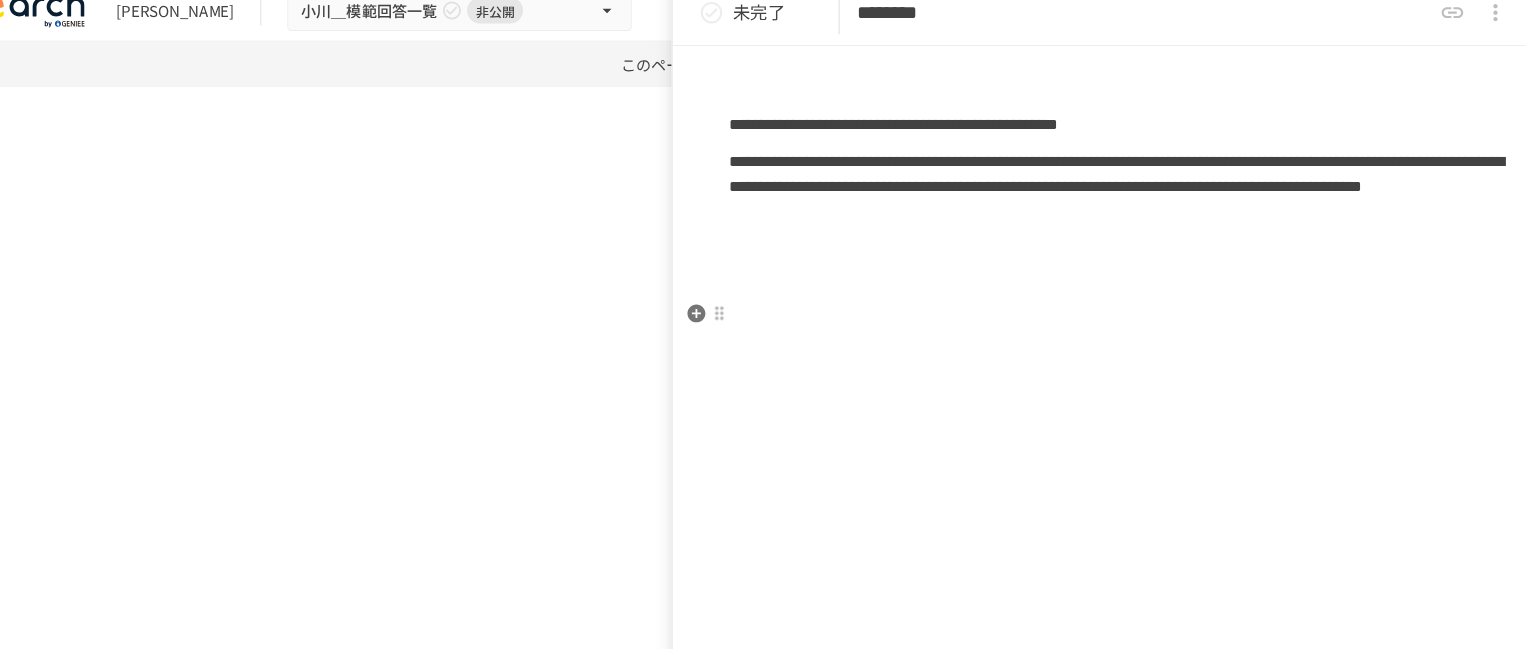 click on "**********" at bounding box center (1105, 180) 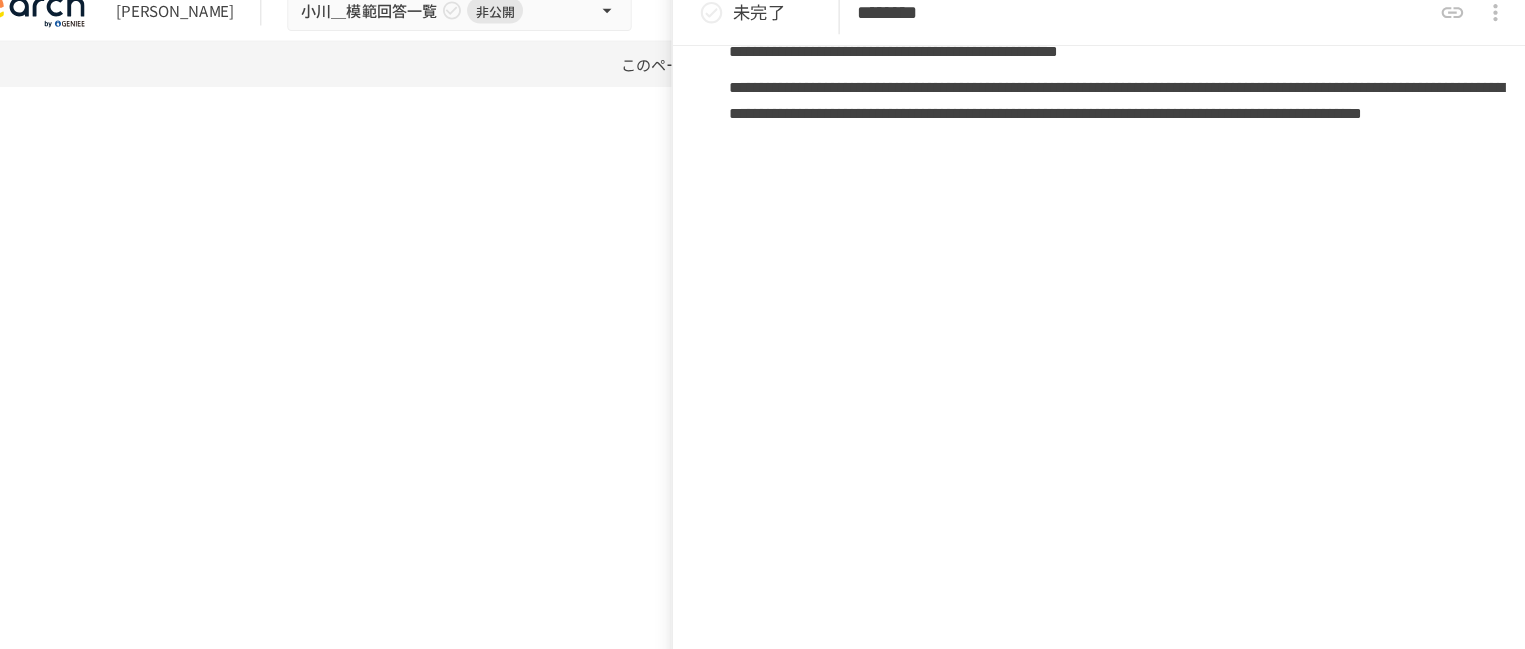 type 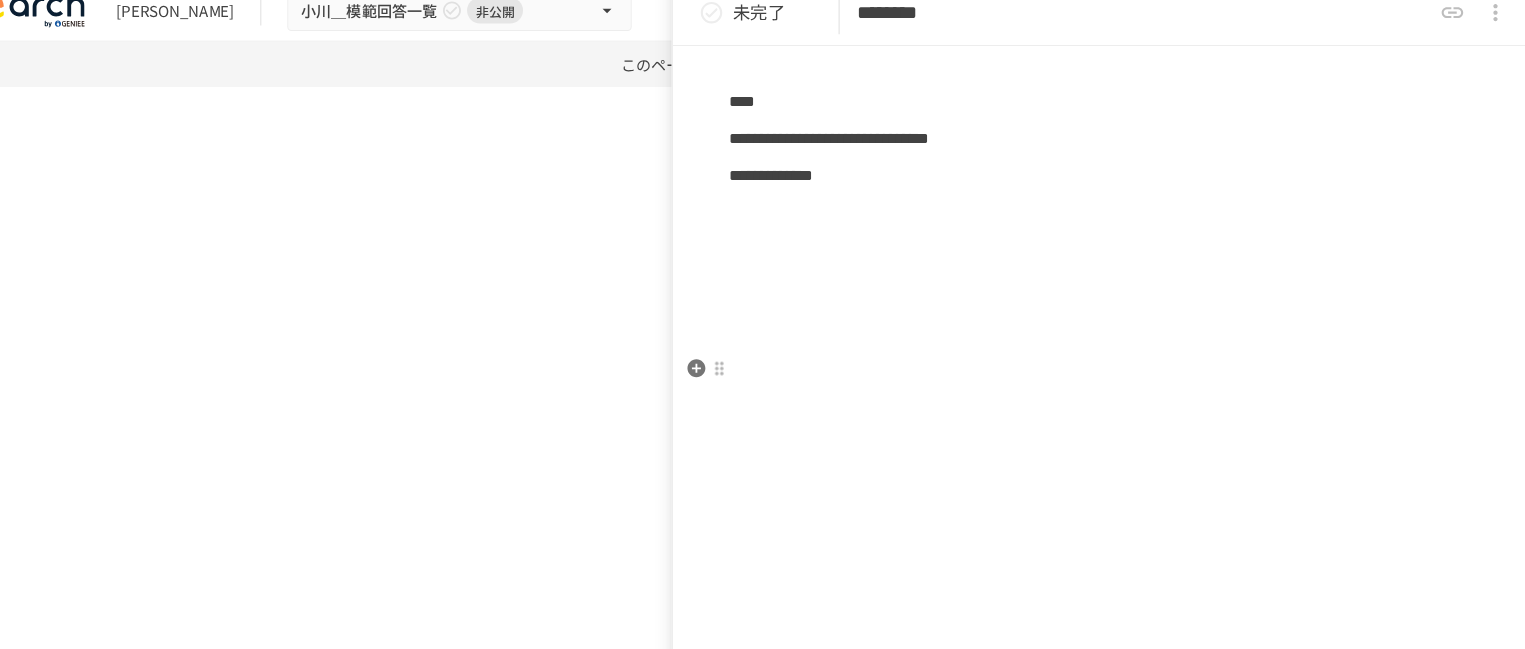 click on "**********" at bounding box center [830, 146] 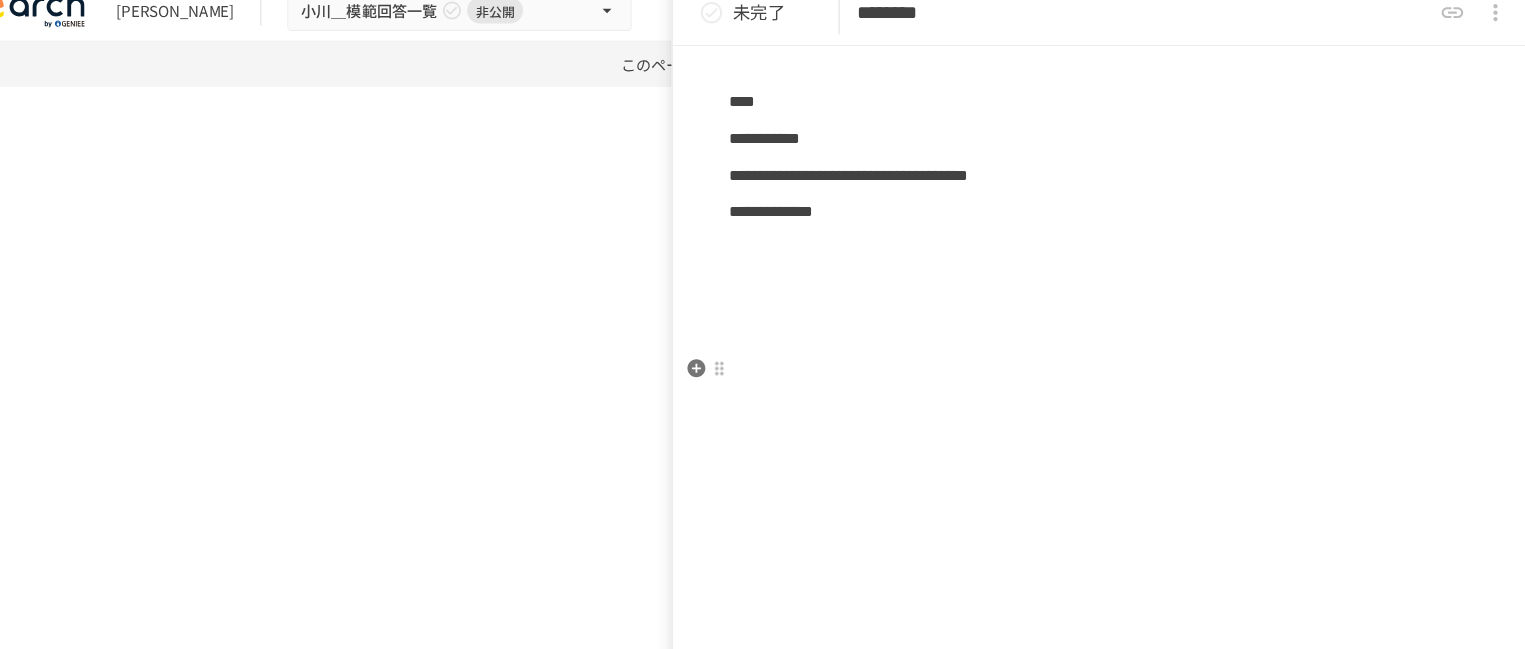 click on "**********" at bounding box center (1105, 147) 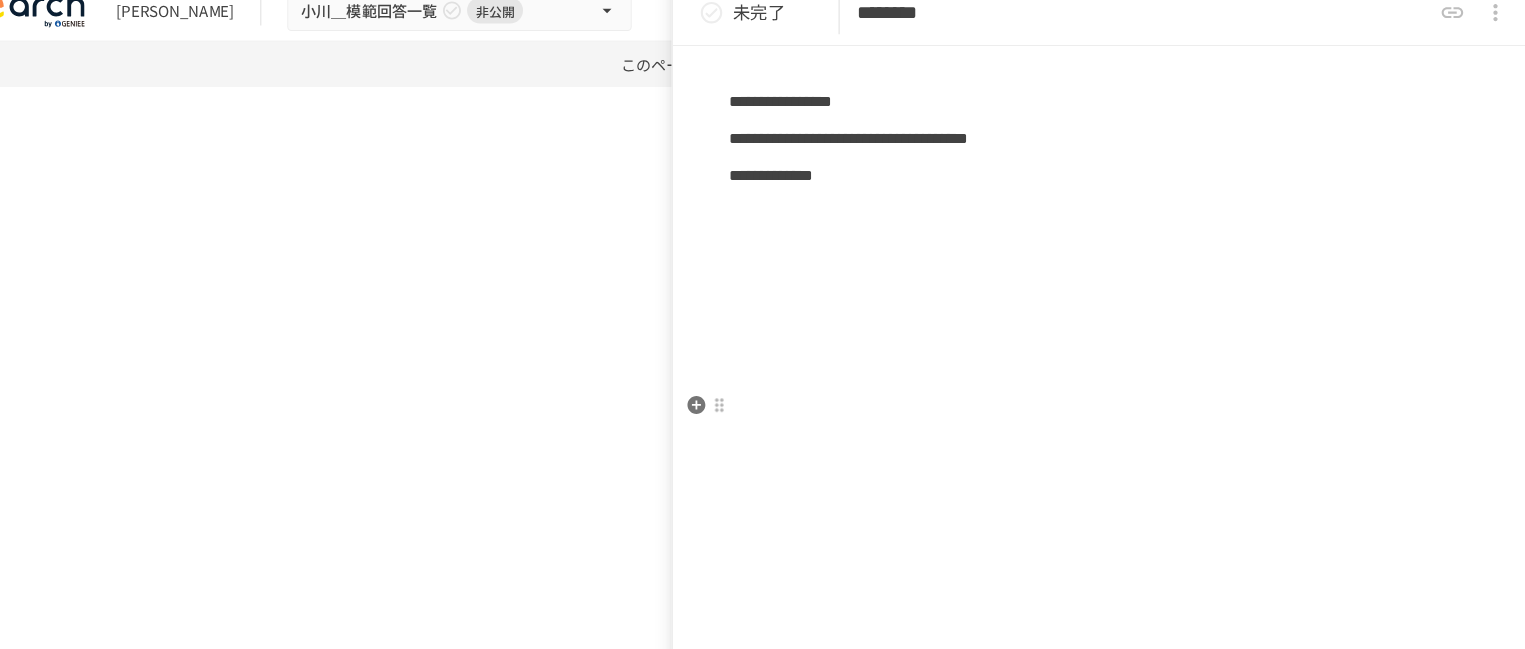 click on "**********" at bounding box center [1105, 181] 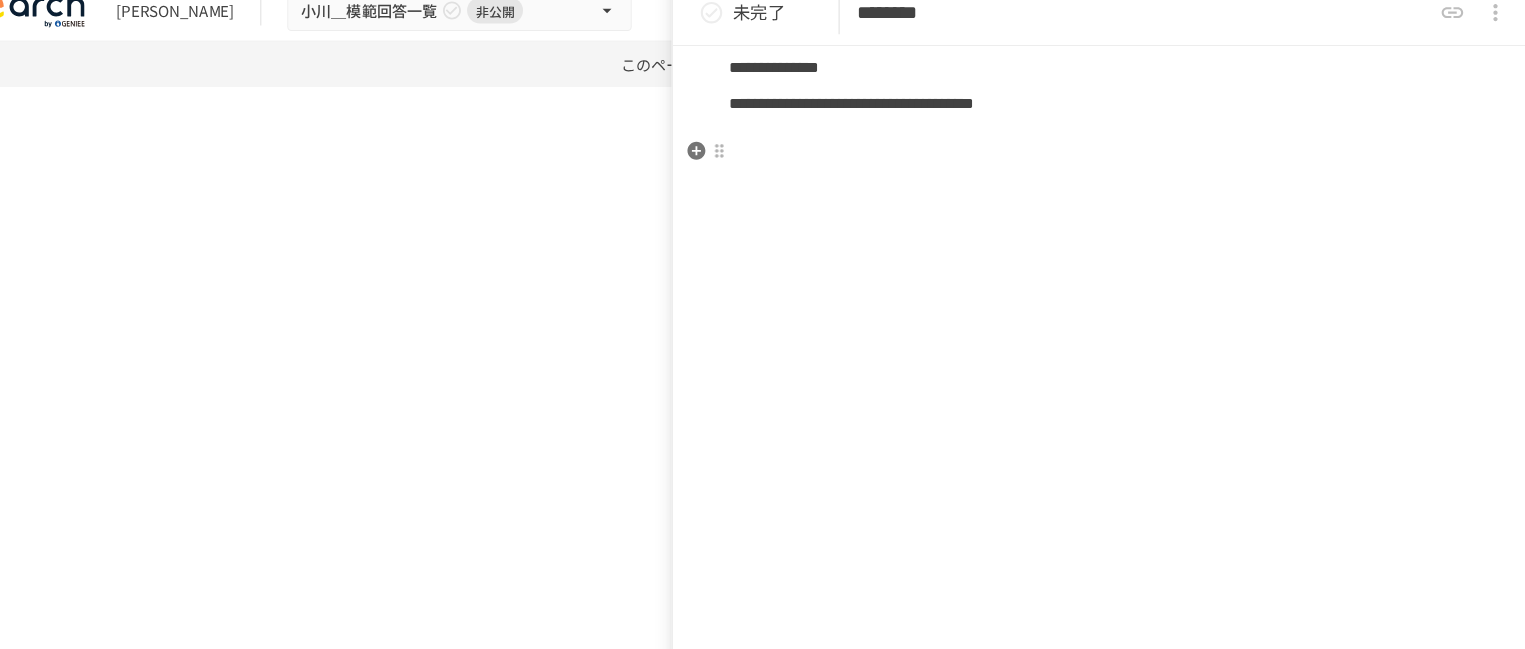 scroll, scrollTop: 1622, scrollLeft: 0, axis: vertical 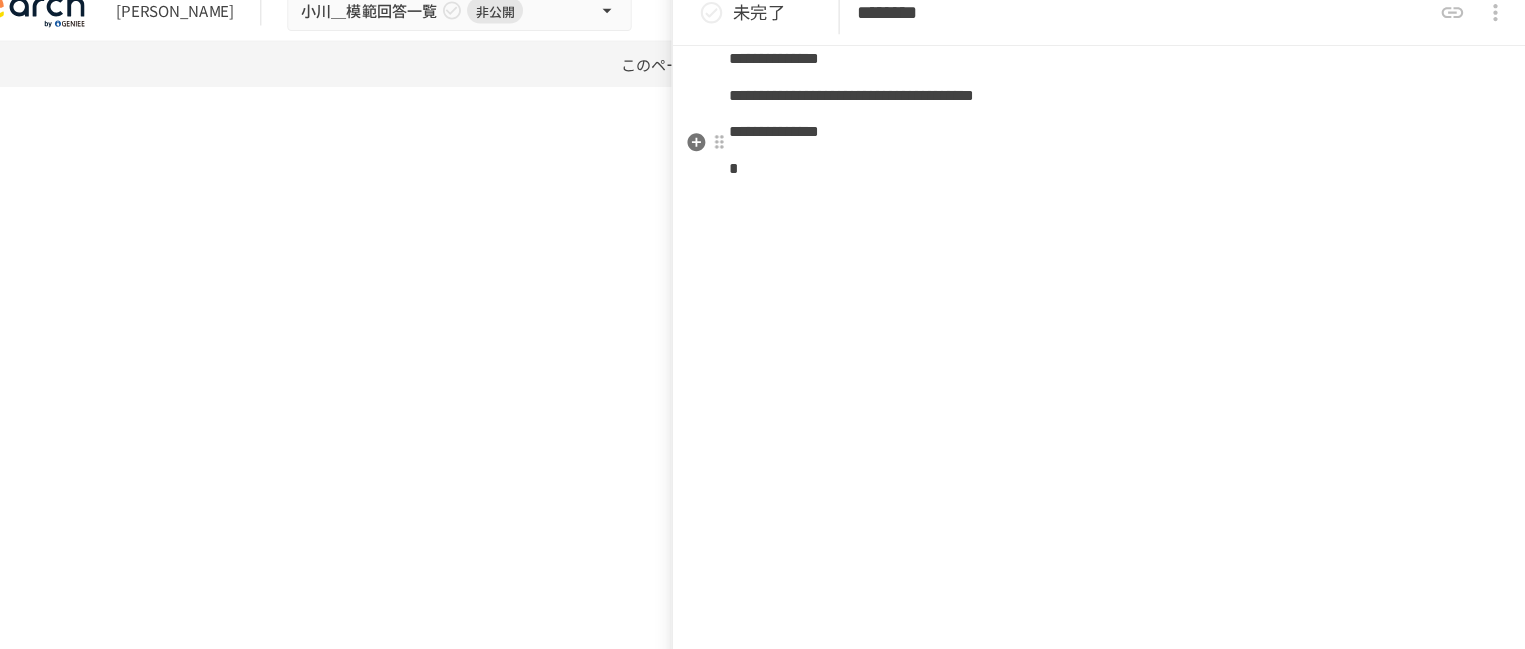 click on "**********" at bounding box center (1105, -63) 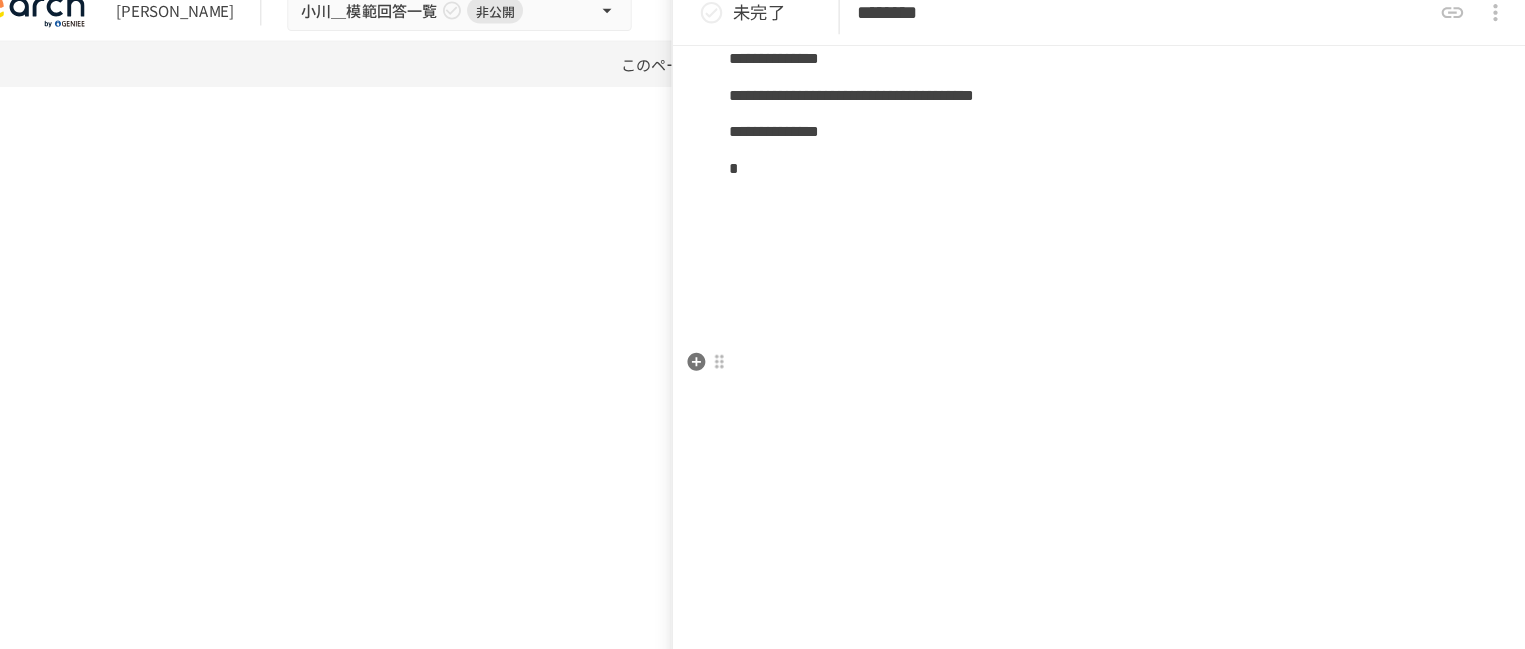 click on "**********" at bounding box center (1105, 141) 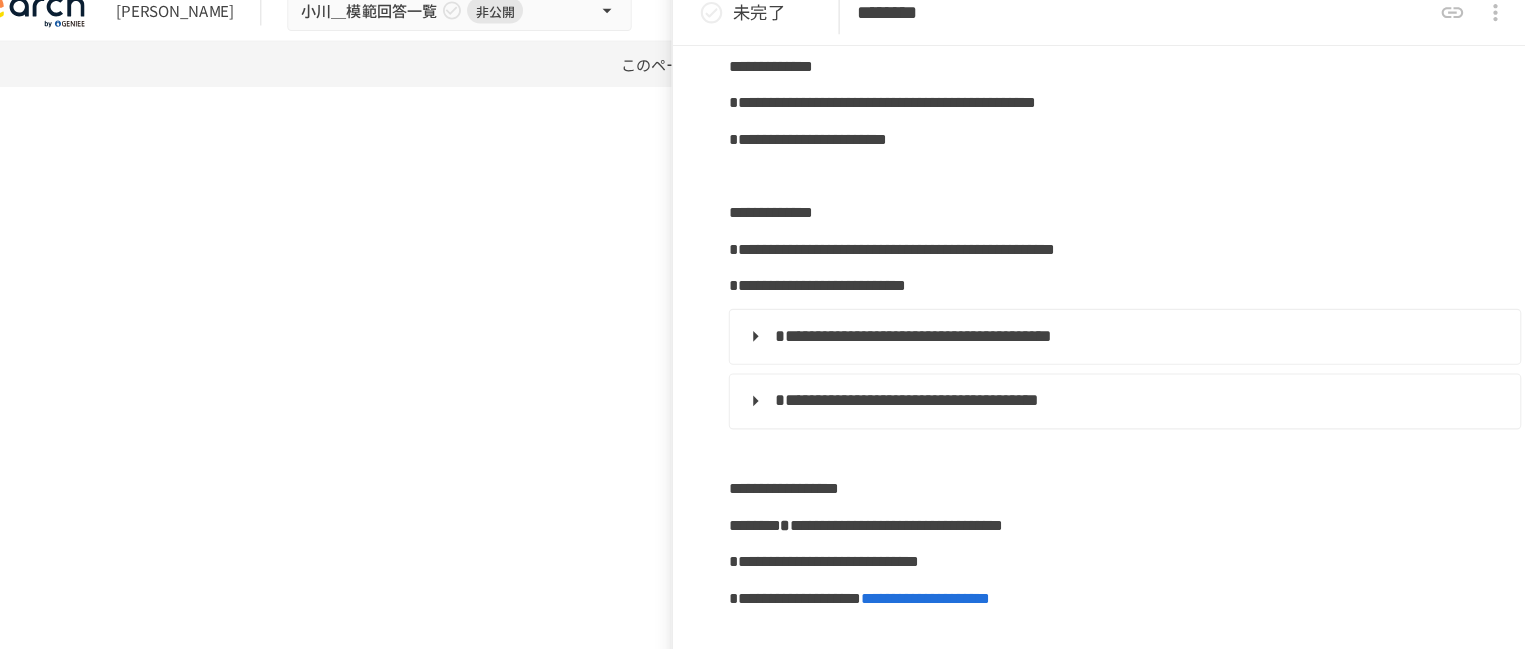 scroll, scrollTop: 552, scrollLeft: 0, axis: vertical 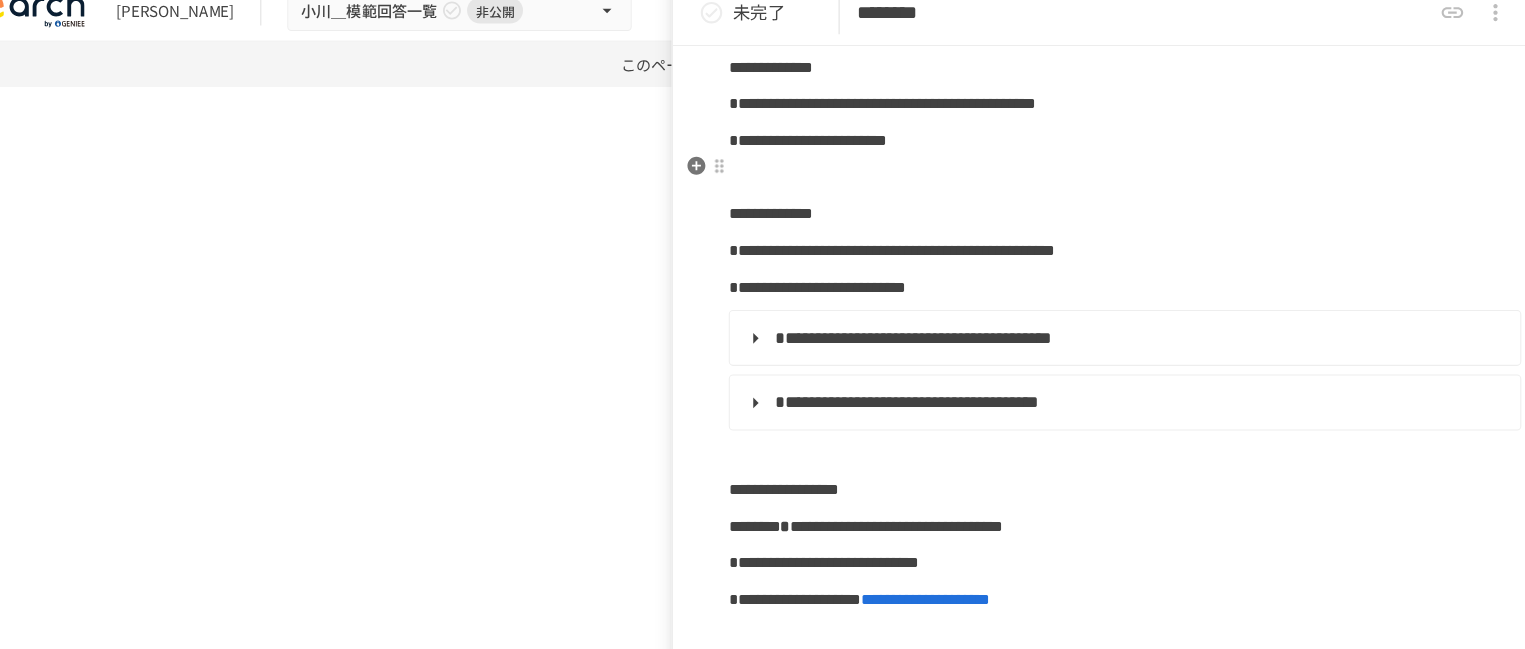 click on "**********" at bounding box center (1105, 149) 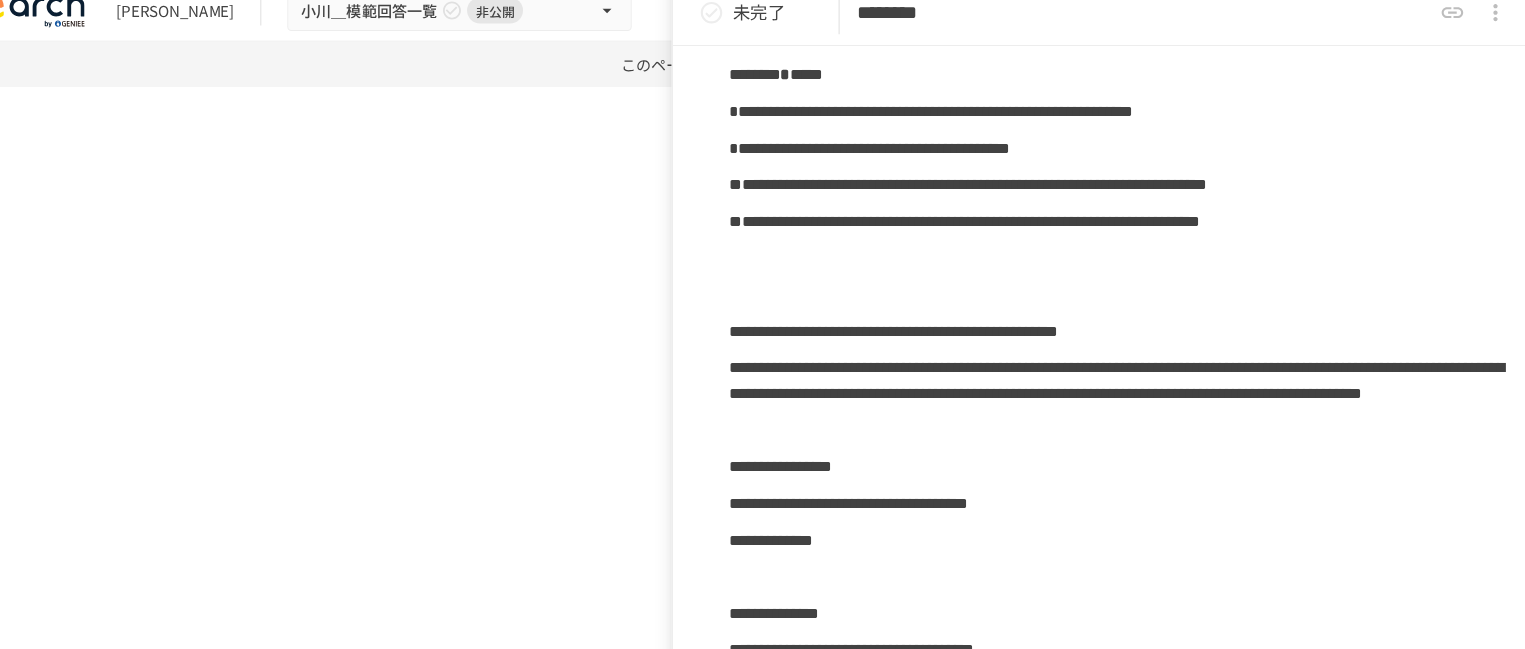 scroll, scrollTop: 1107, scrollLeft: 0, axis: vertical 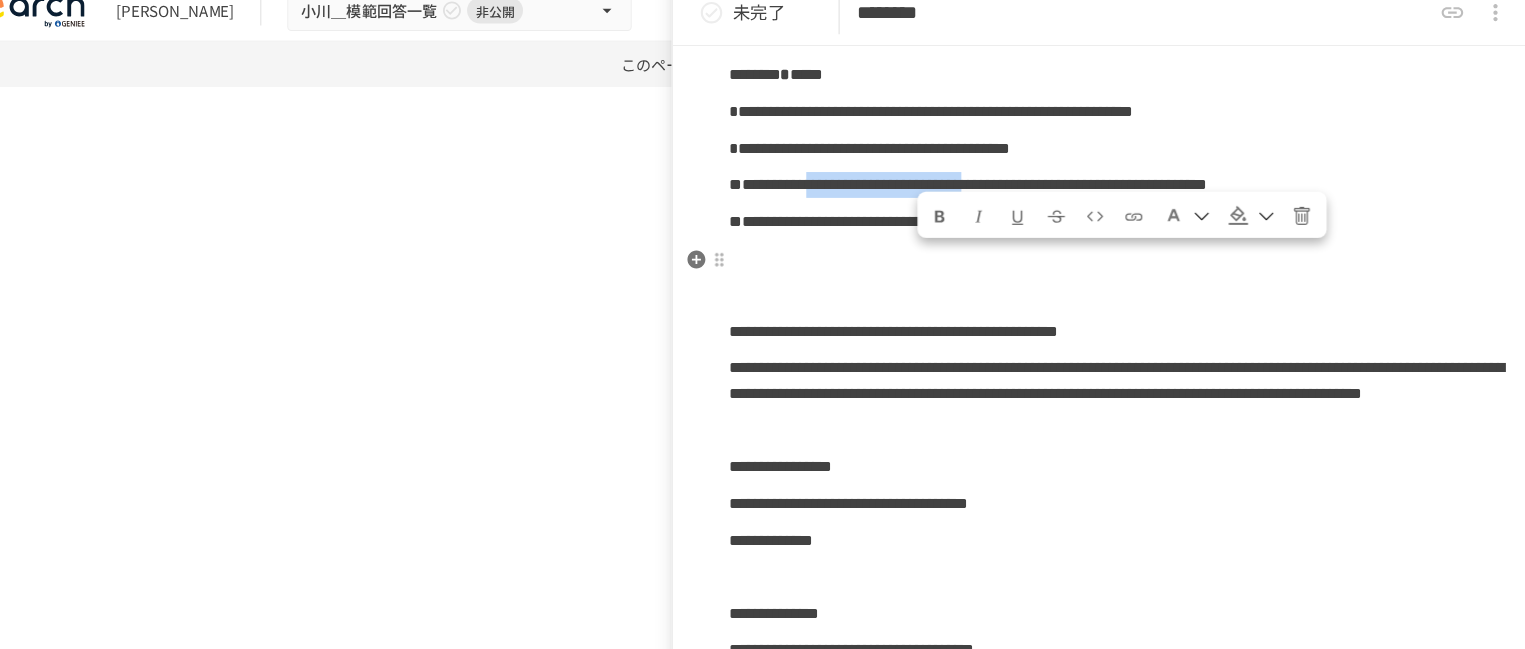 drag, startPoint x: 912, startPoint y: 278, endPoint x: 1278, endPoint y: 271, distance: 366.06693 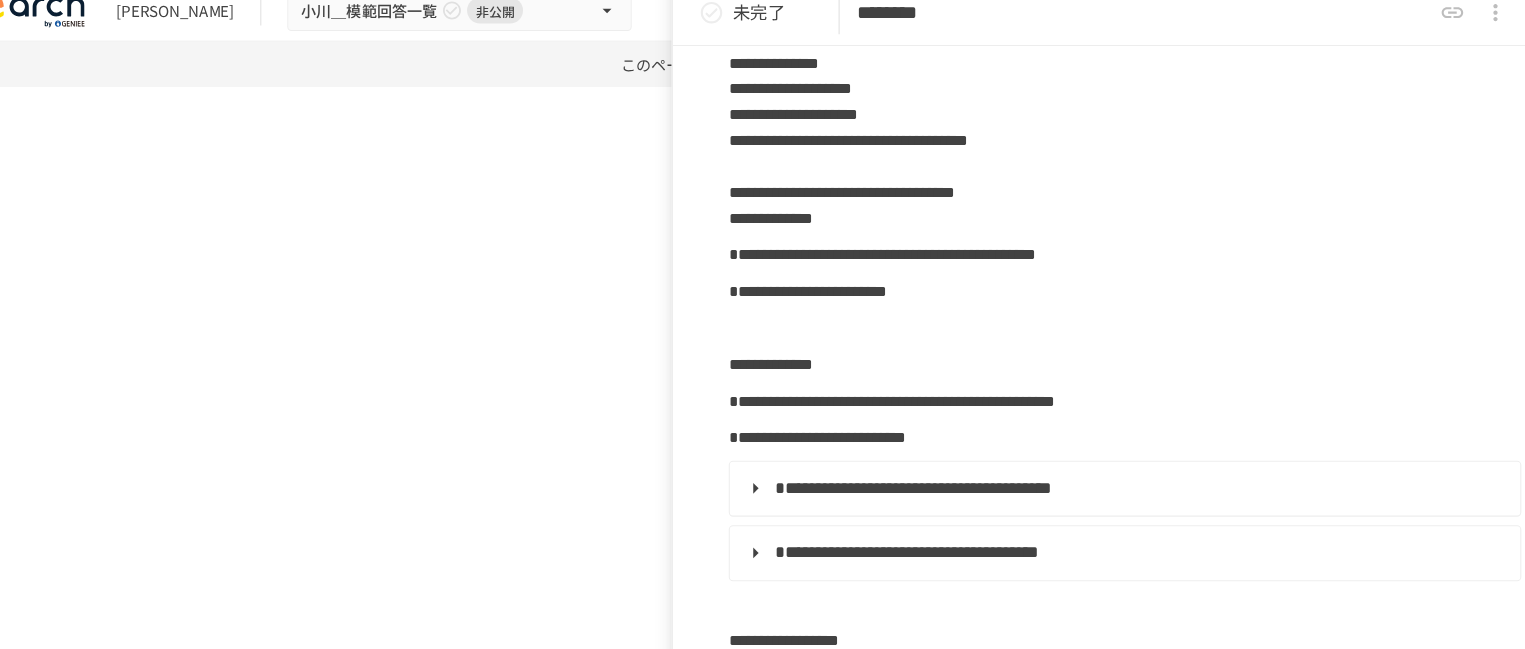 scroll, scrollTop: 373, scrollLeft: 0, axis: vertical 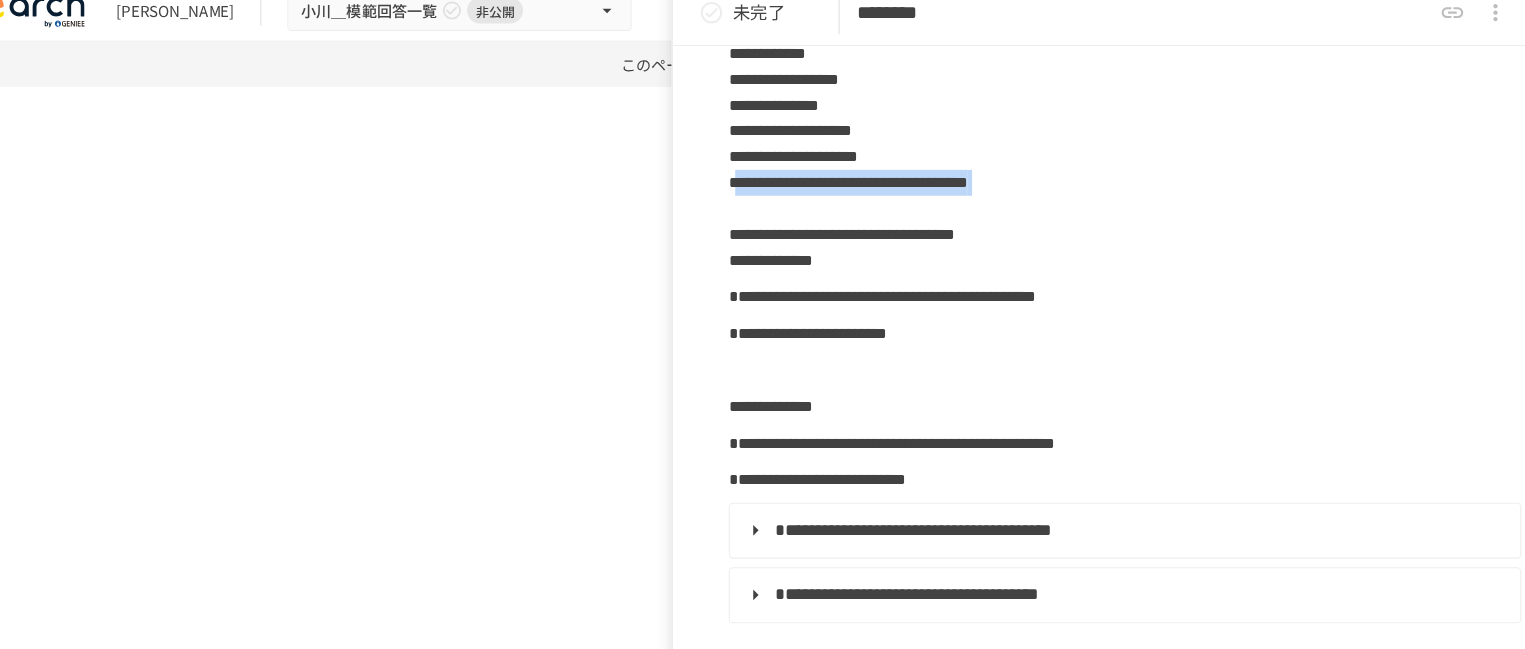 drag, startPoint x: 752, startPoint y: 230, endPoint x: 856, endPoint y: 243, distance: 104.80935 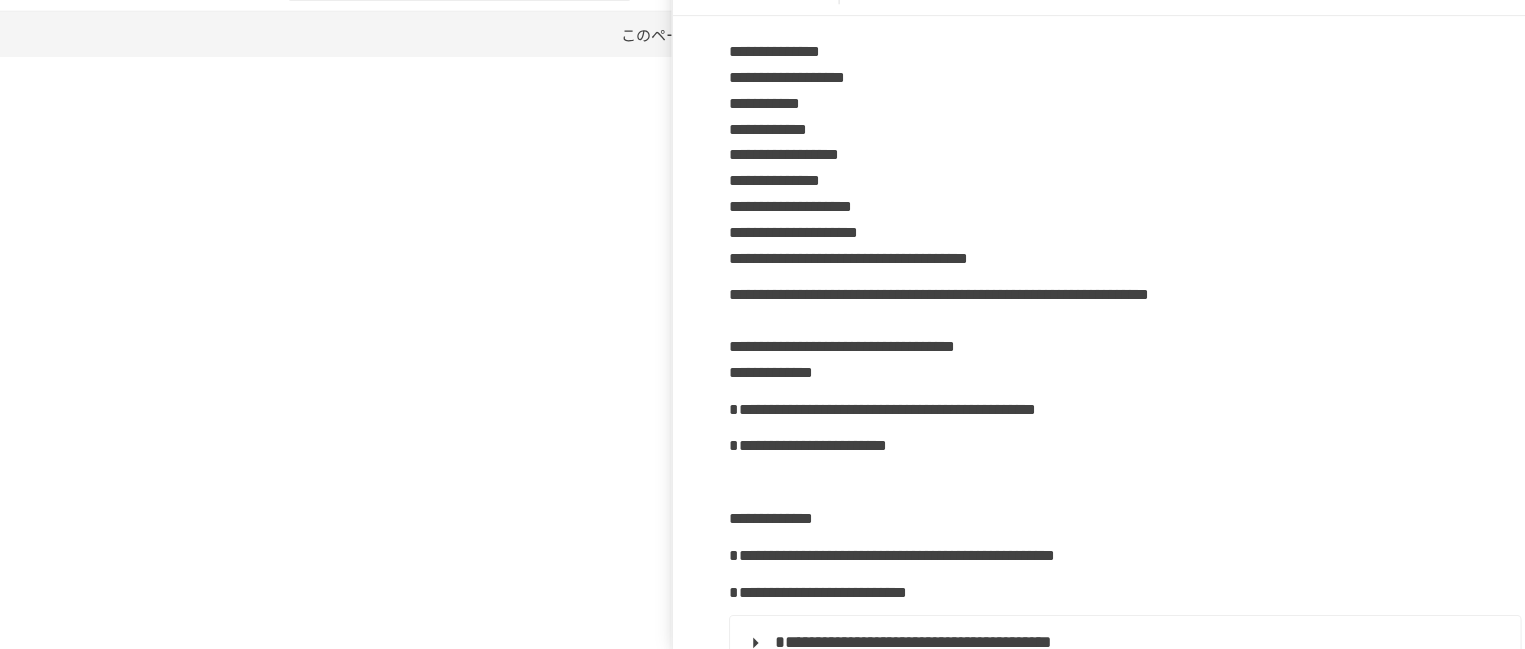 scroll, scrollTop: 273, scrollLeft: 0, axis: vertical 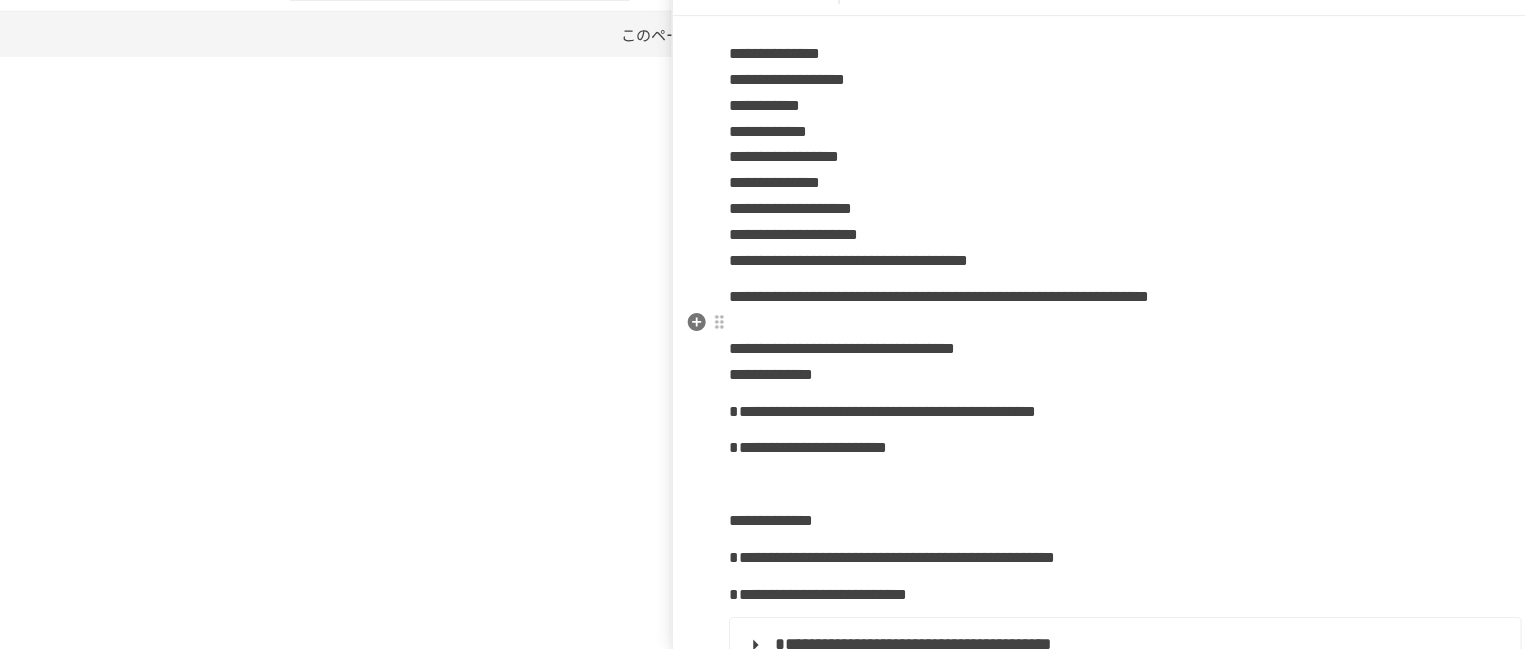 click on "**********" at bounding box center (1105, 358) 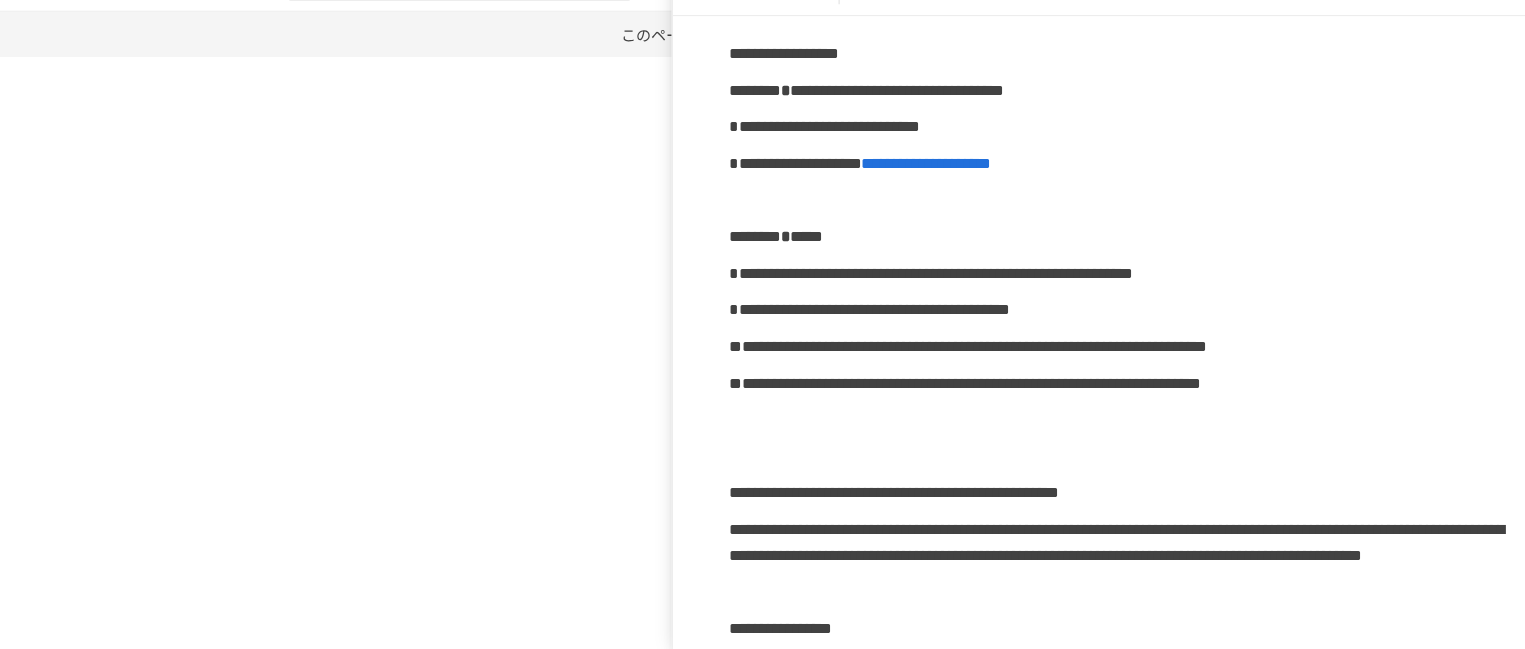 scroll, scrollTop: 964, scrollLeft: 0, axis: vertical 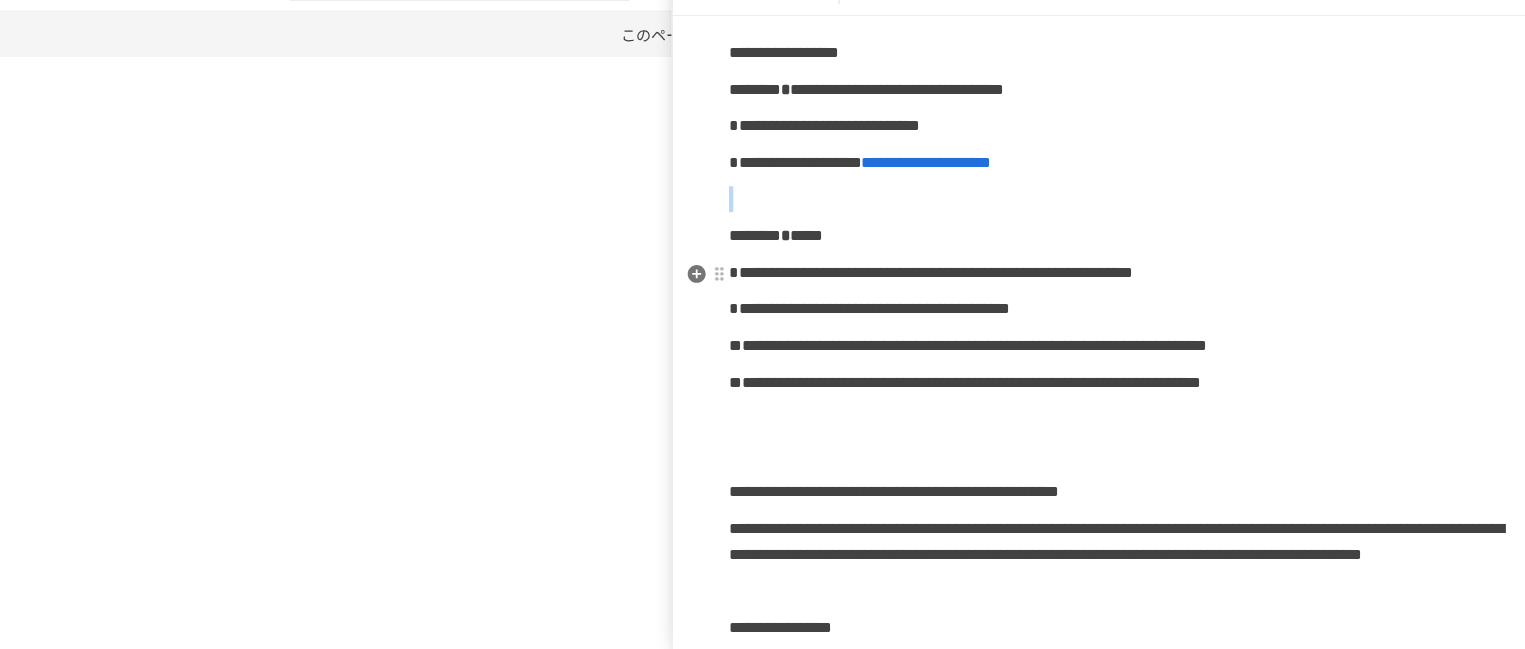 drag, startPoint x: 1340, startPoint y: 288, endPoint x: 918, endPoint y: 321, distance: 423.28833 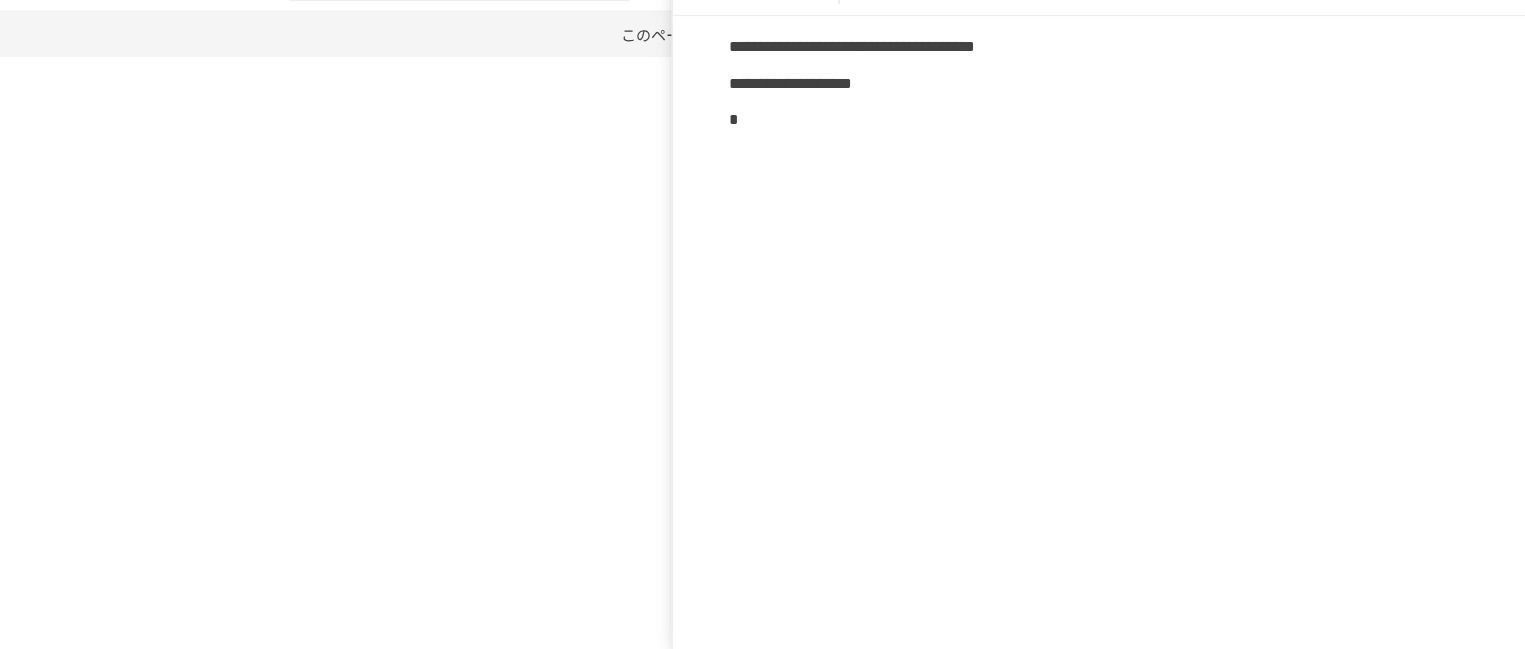 scroll, scrollTop: 1712, scrollLeft: 0, axis: vertical 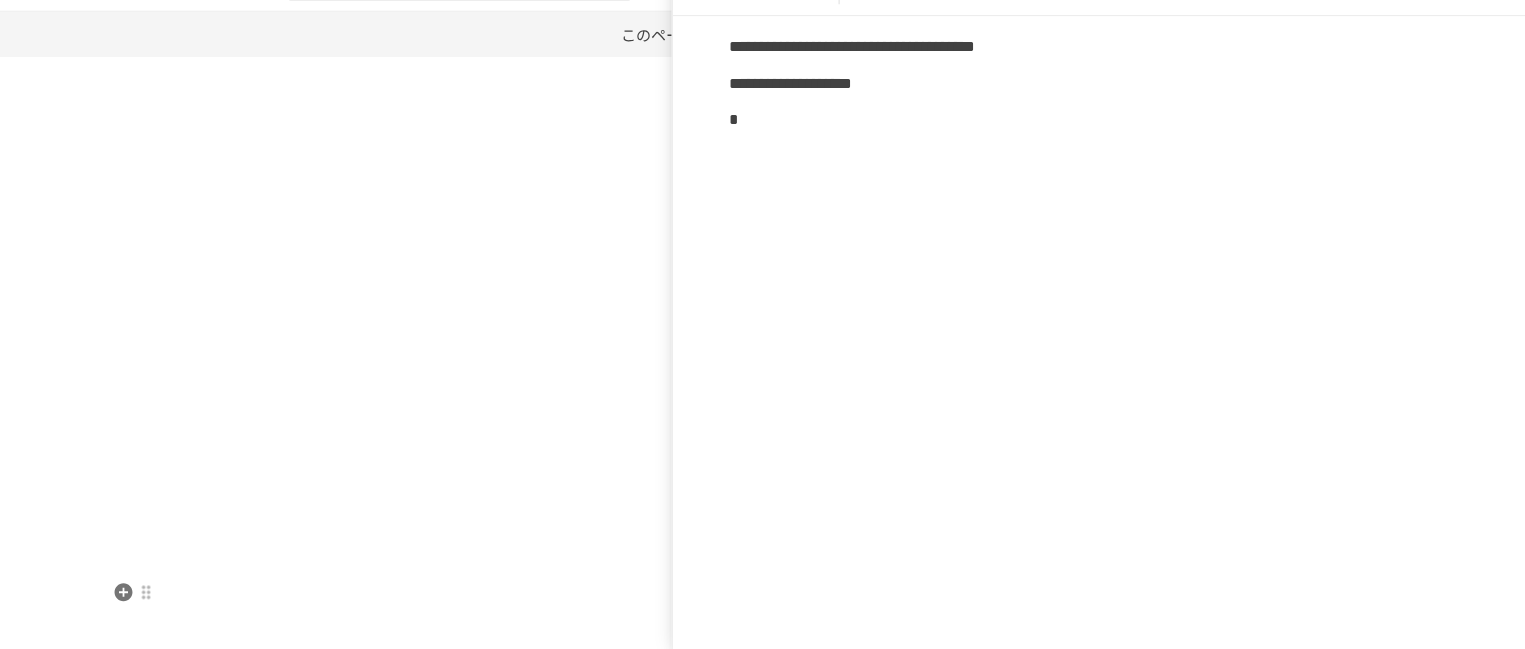 click on "******" at bounding box center [732, -670] 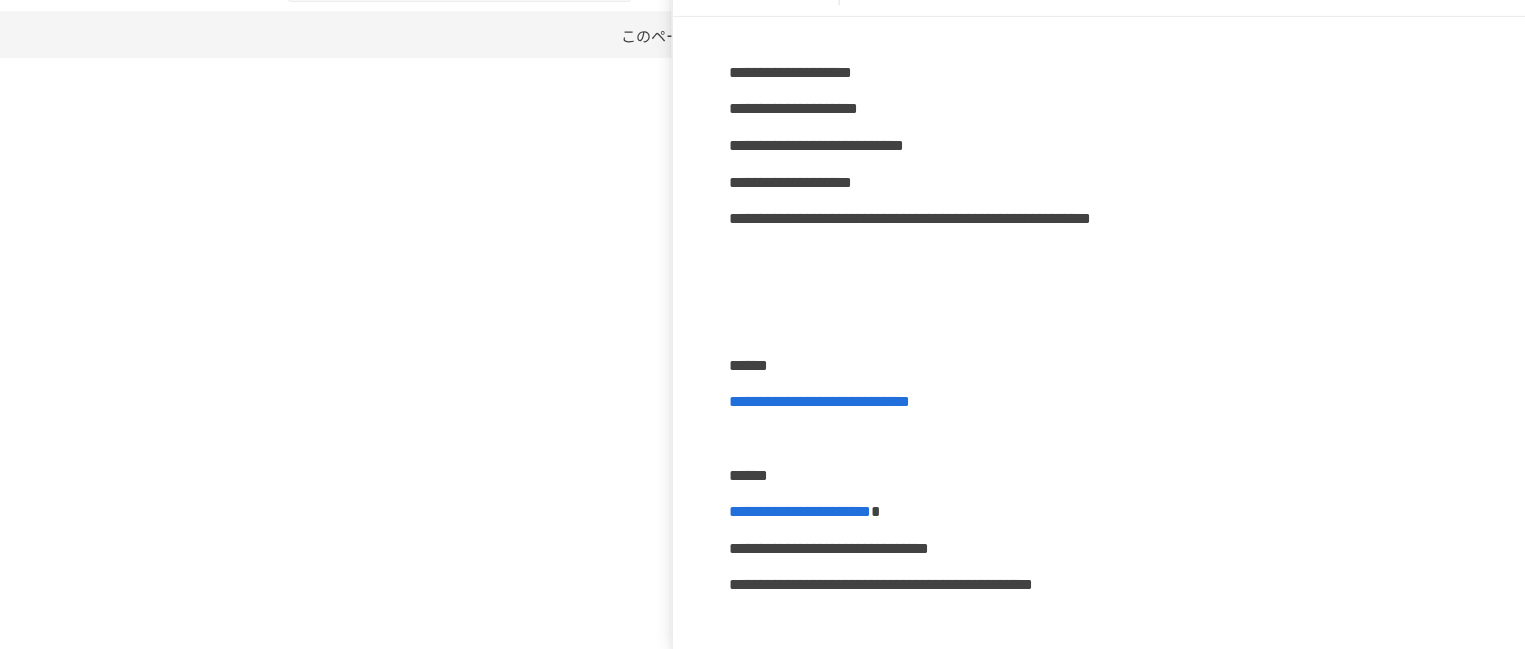 scroll, scrollTop: 3452, scrollLeft: 0, axis: vertical 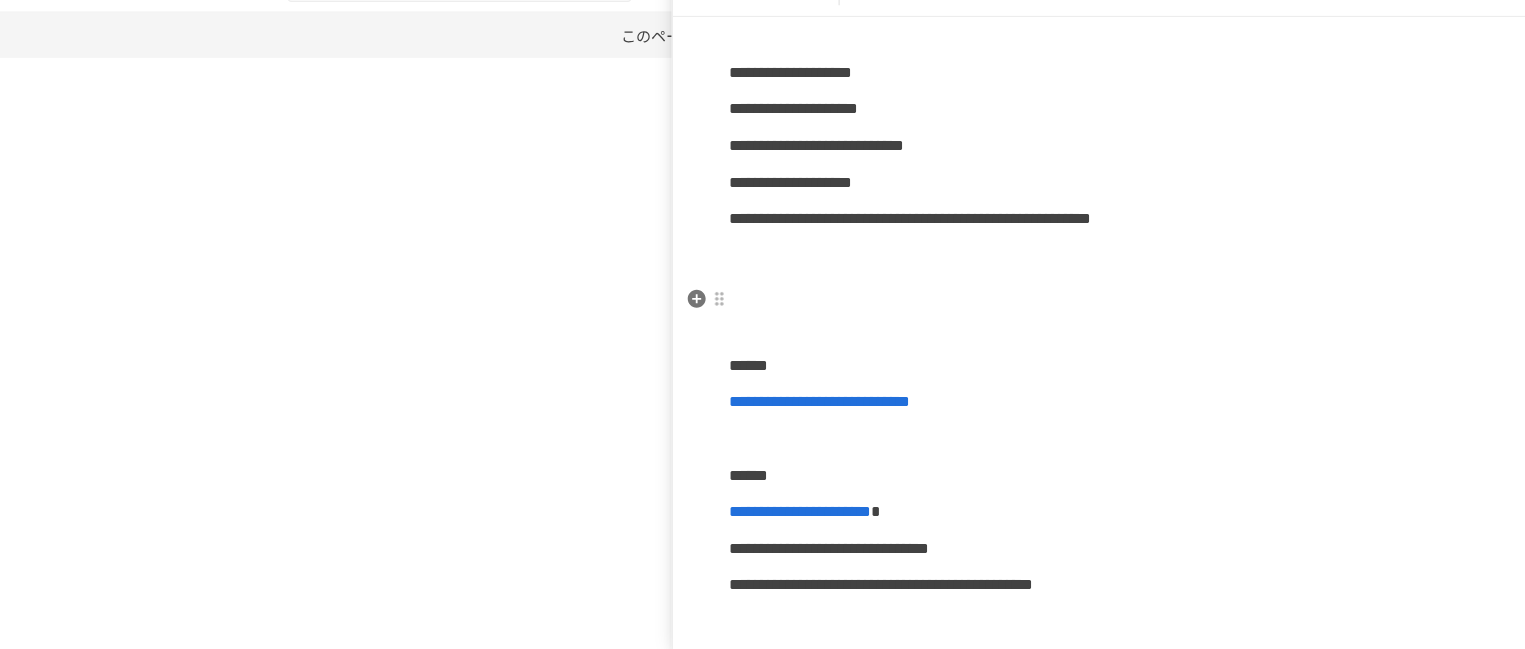 click on "**********" at bounding box center (1105, 181) 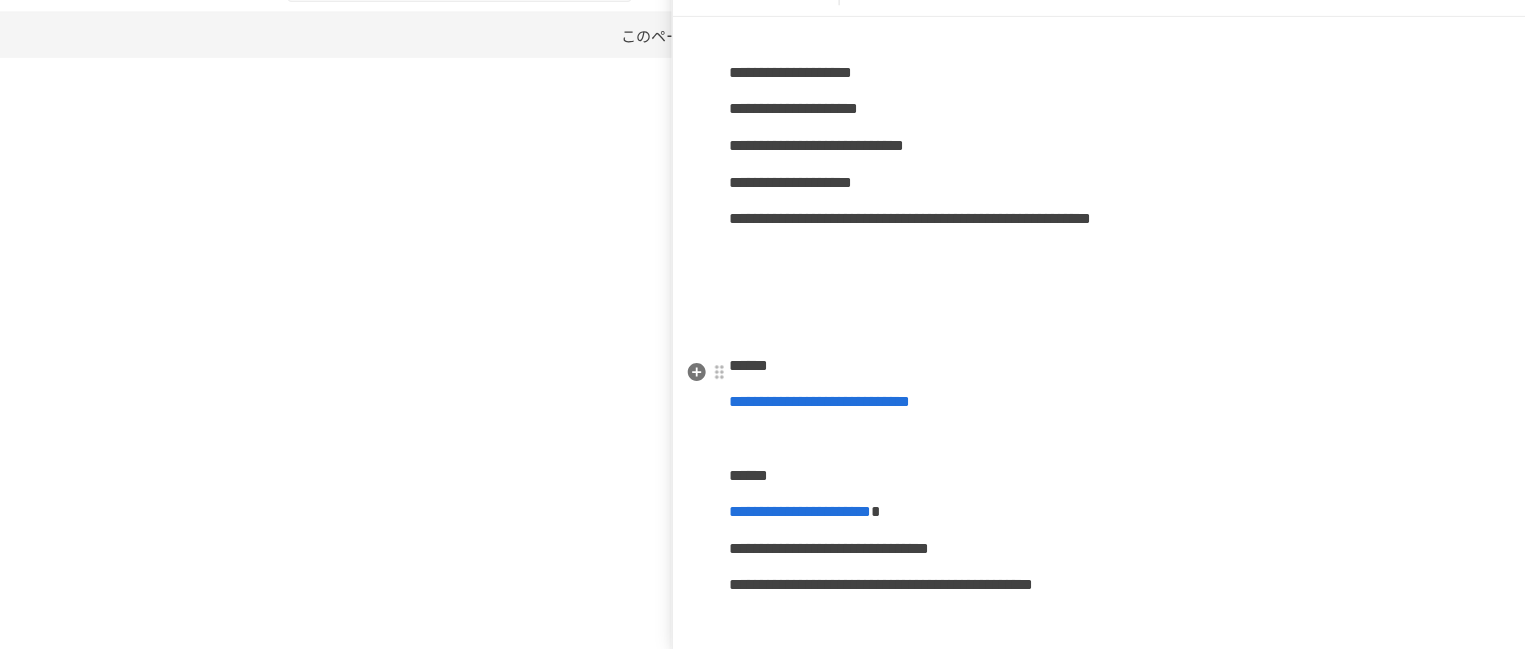 click on "**********" at bounding box center [1105, 249] 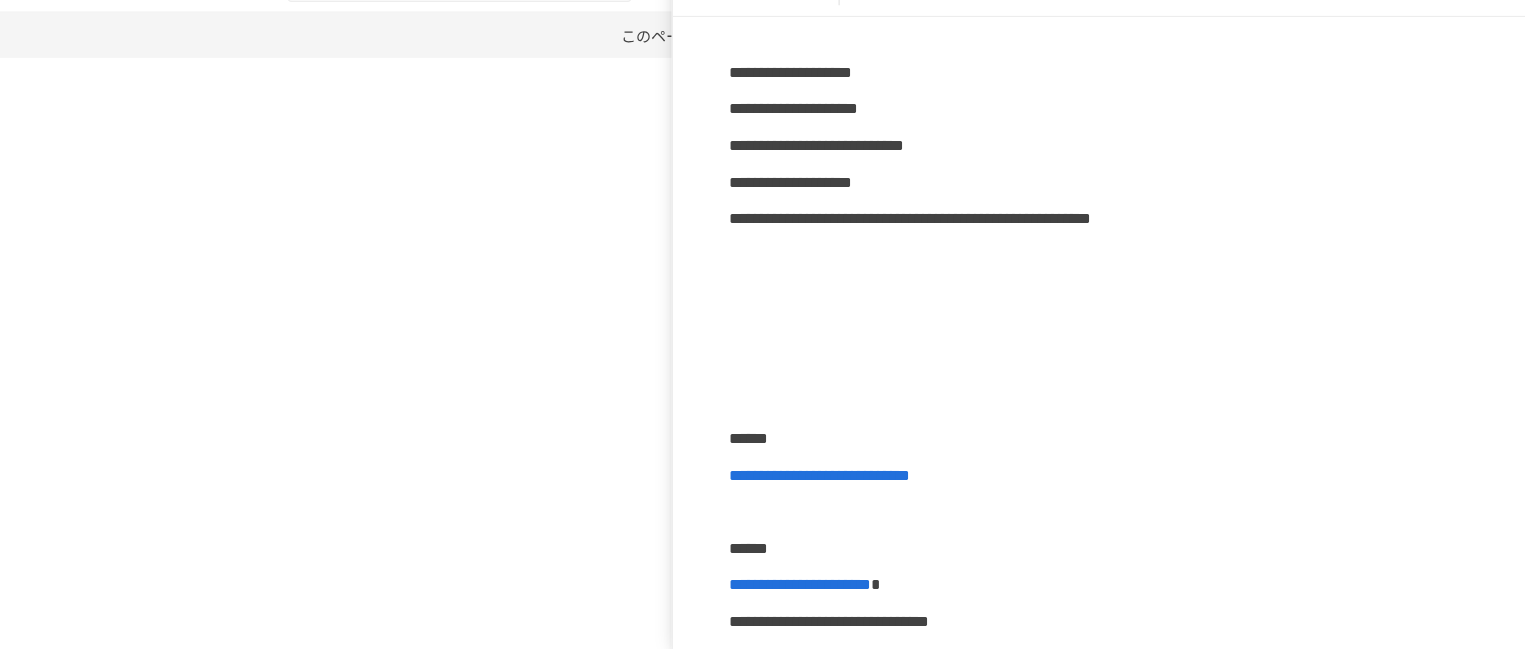 type 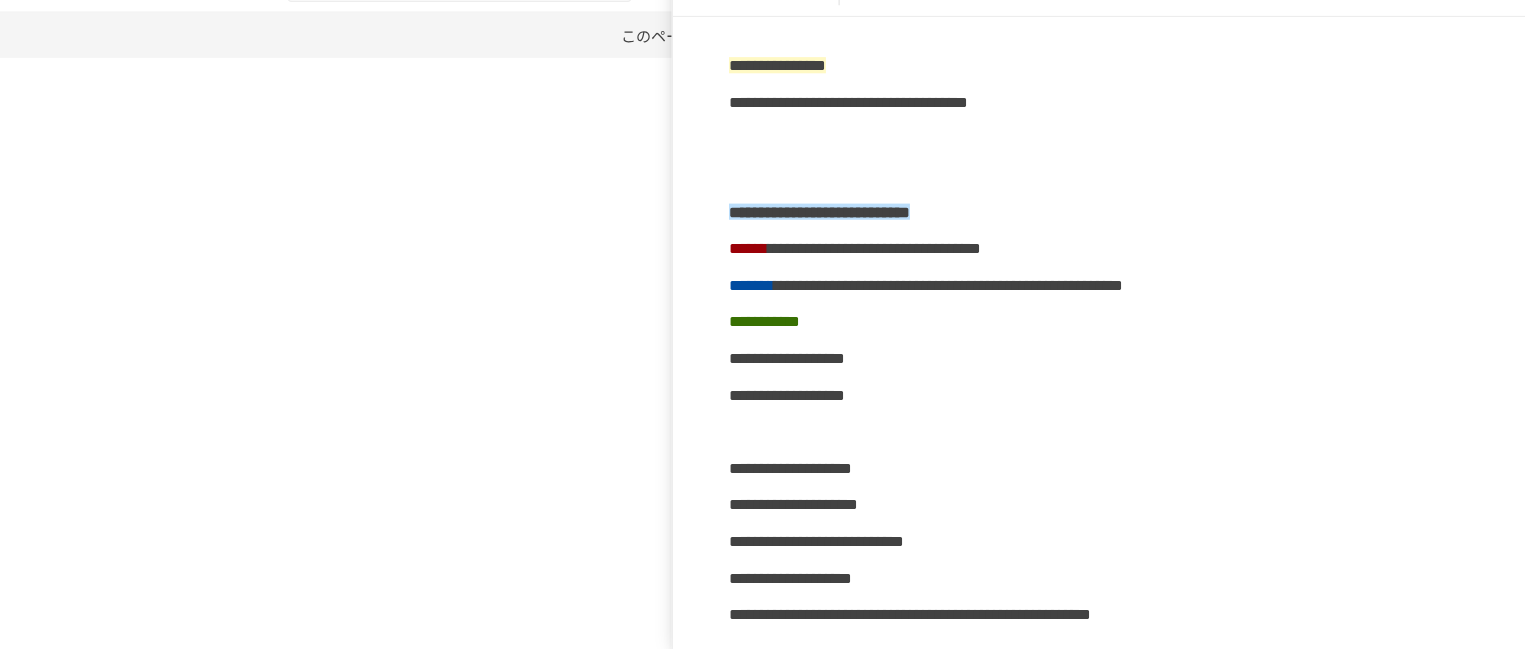scroll, scrollTop: 3289, scrollLeft: 0, axis: vertical 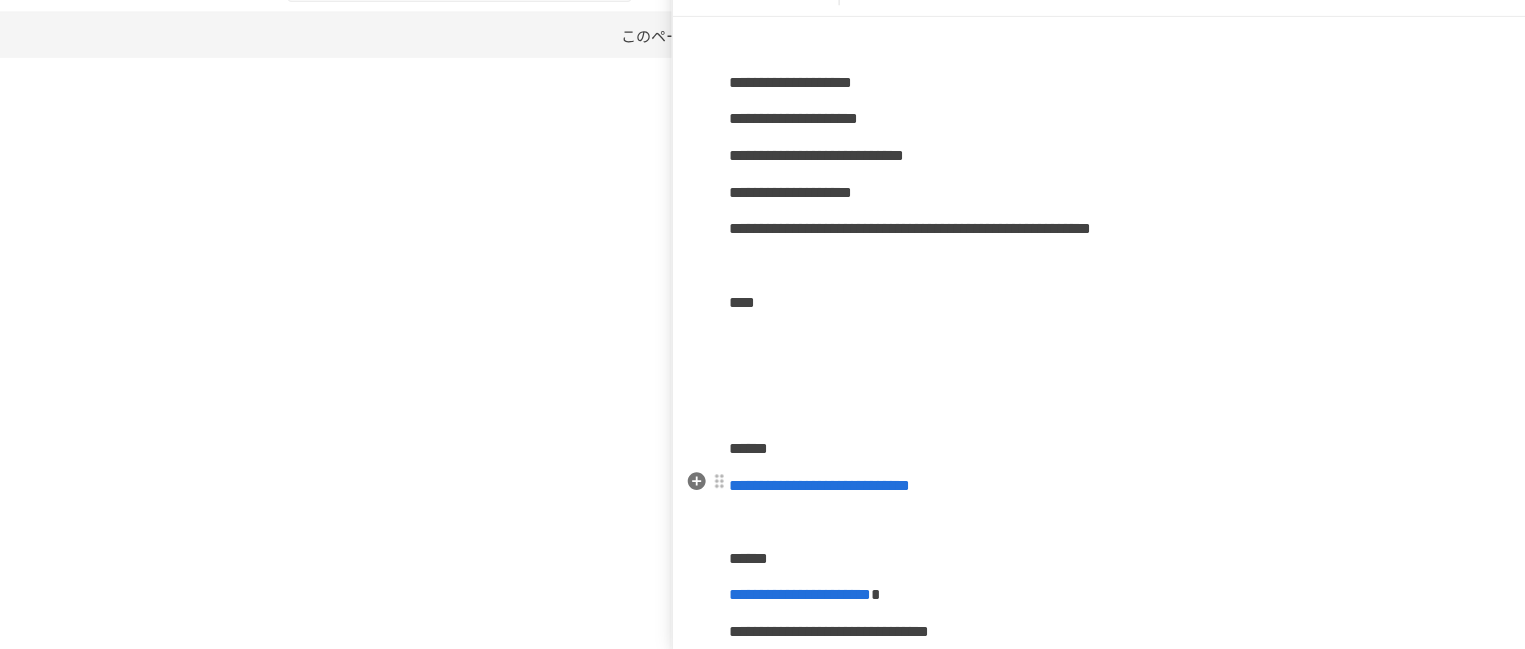 click on "****" at bounding box center [1105, 326] 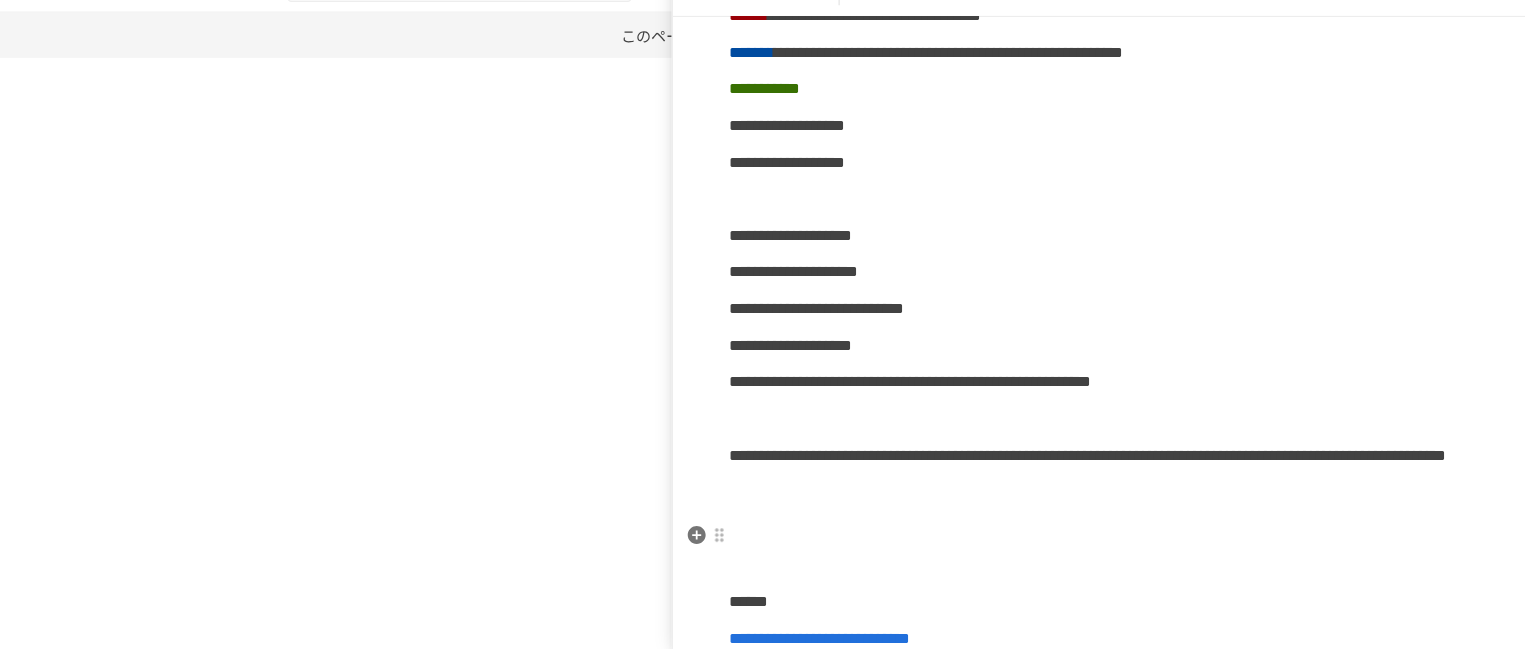 scroll, scrollTop: 3299, scrollLeft: 0, axis: vertical 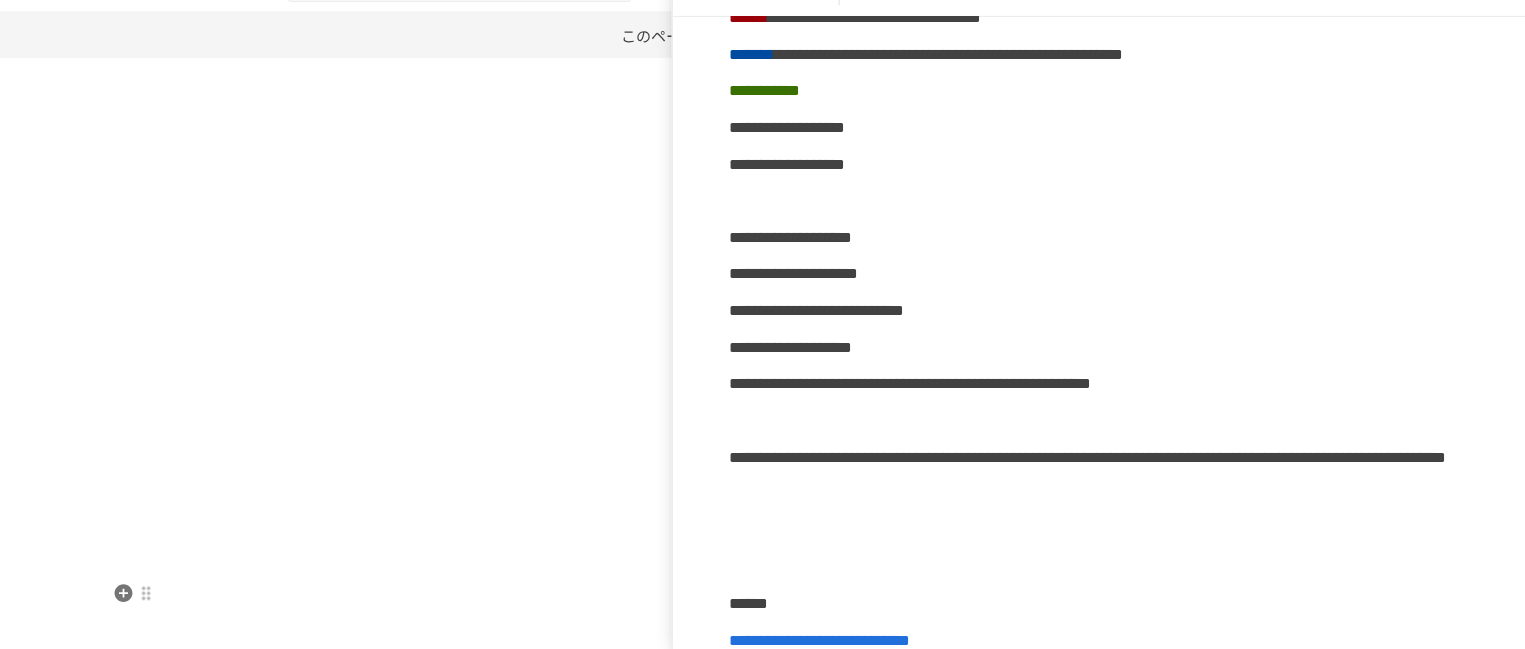 click on "********" at bounding box center [732, -617] 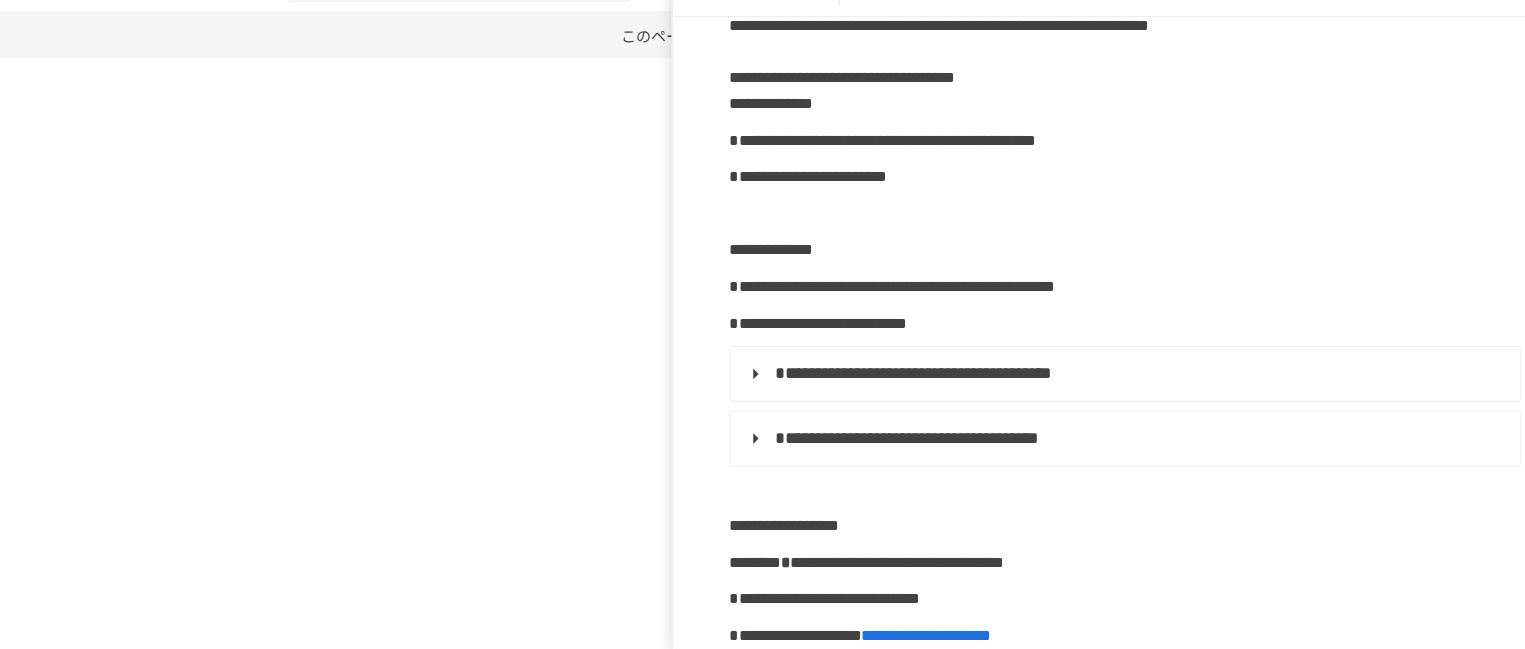 scroll, scrollTop: 527, scrollLeft: 0, axis: vertical 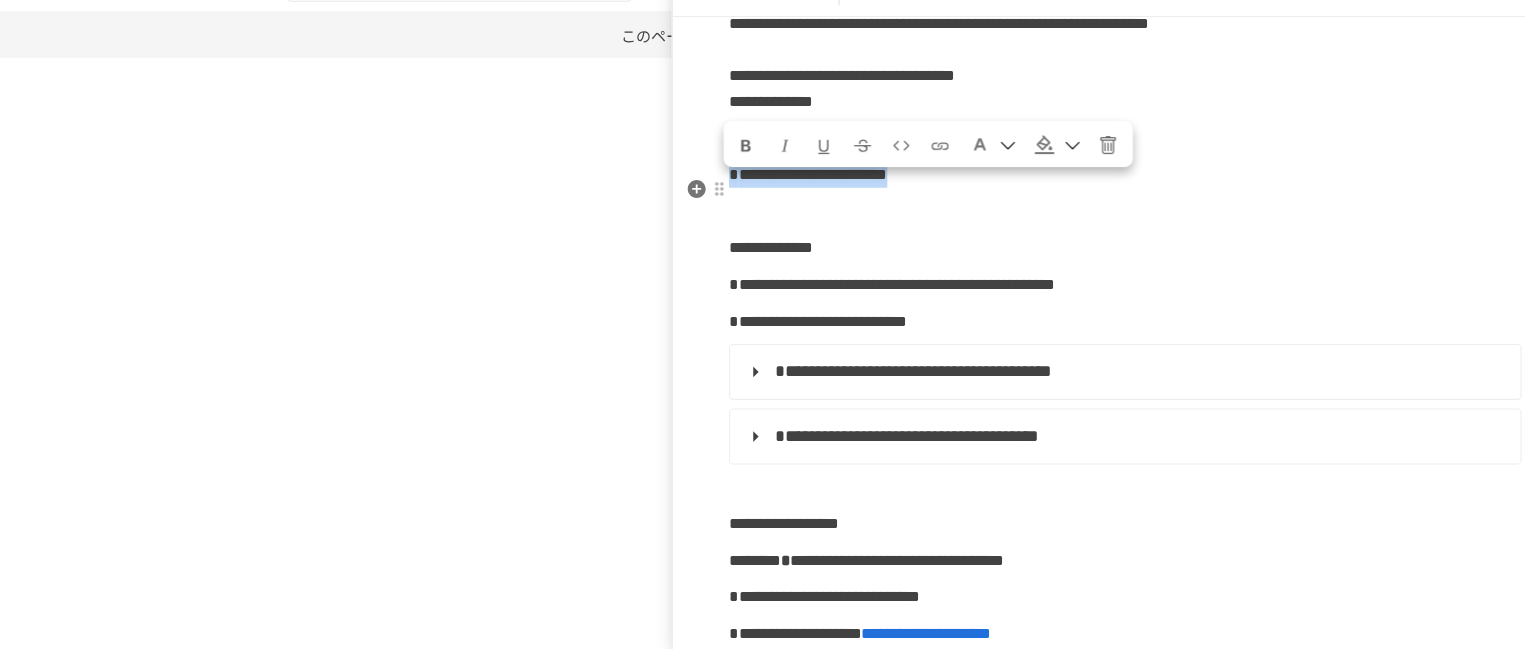 drag, startPoint x: 1108, startPoint y: 276, endPoint x: 746, endPoint y: 237, distance: 364.09476 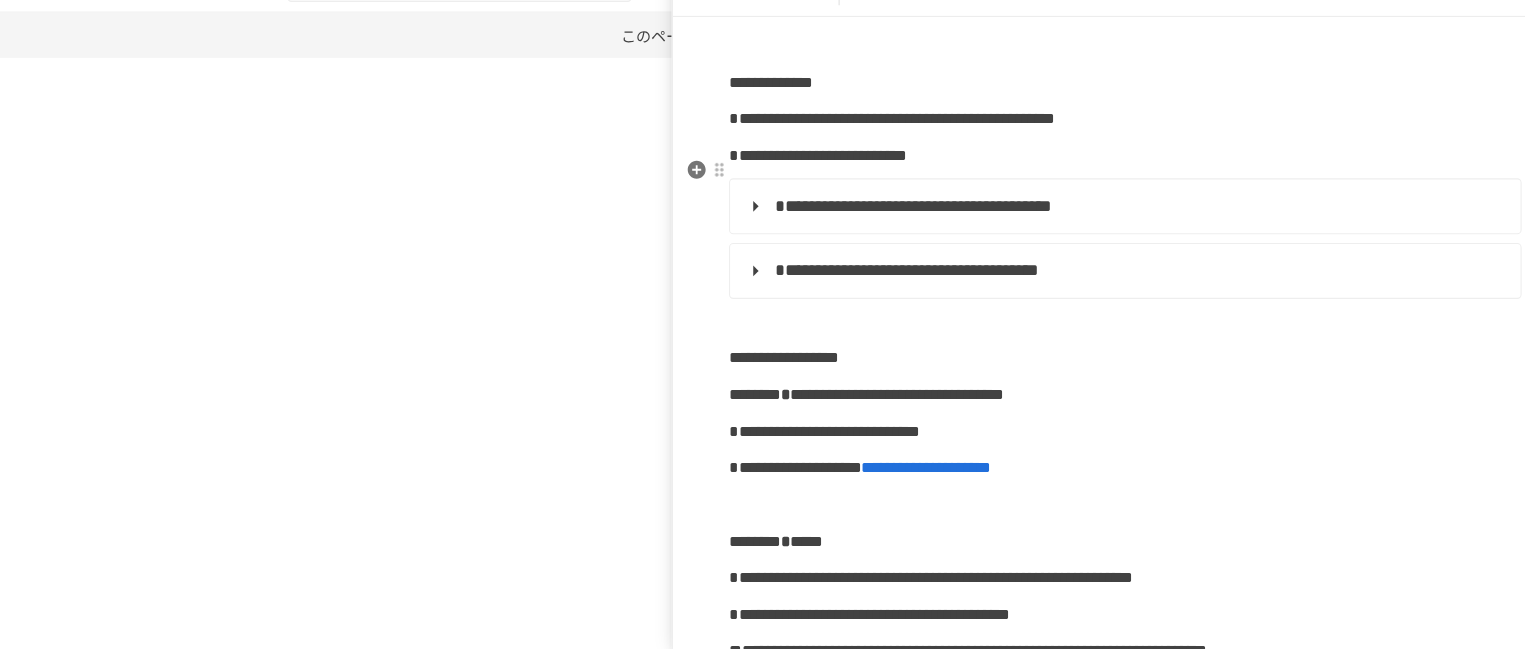 scroll, scrollTop: 648, scrollLeft: 0, axis: vertical 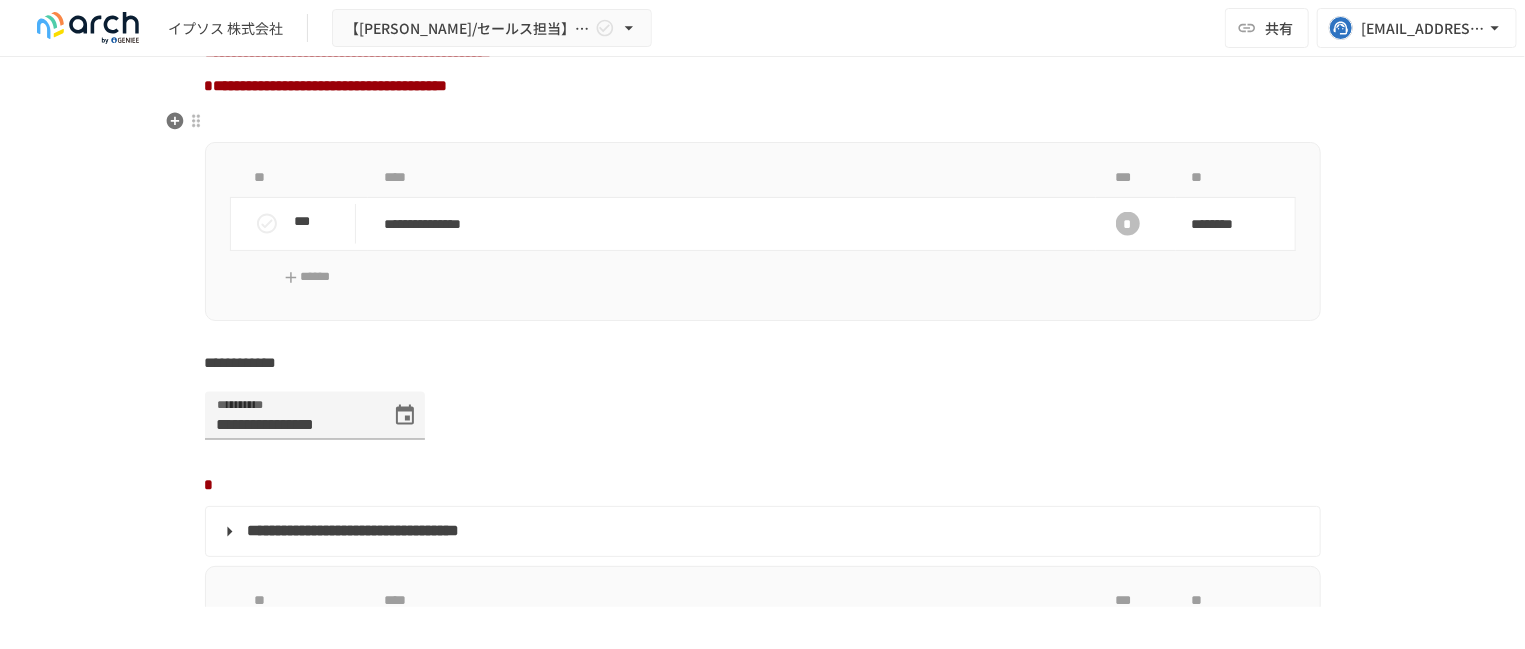 click on "*********" at bounding box center (732, 648) 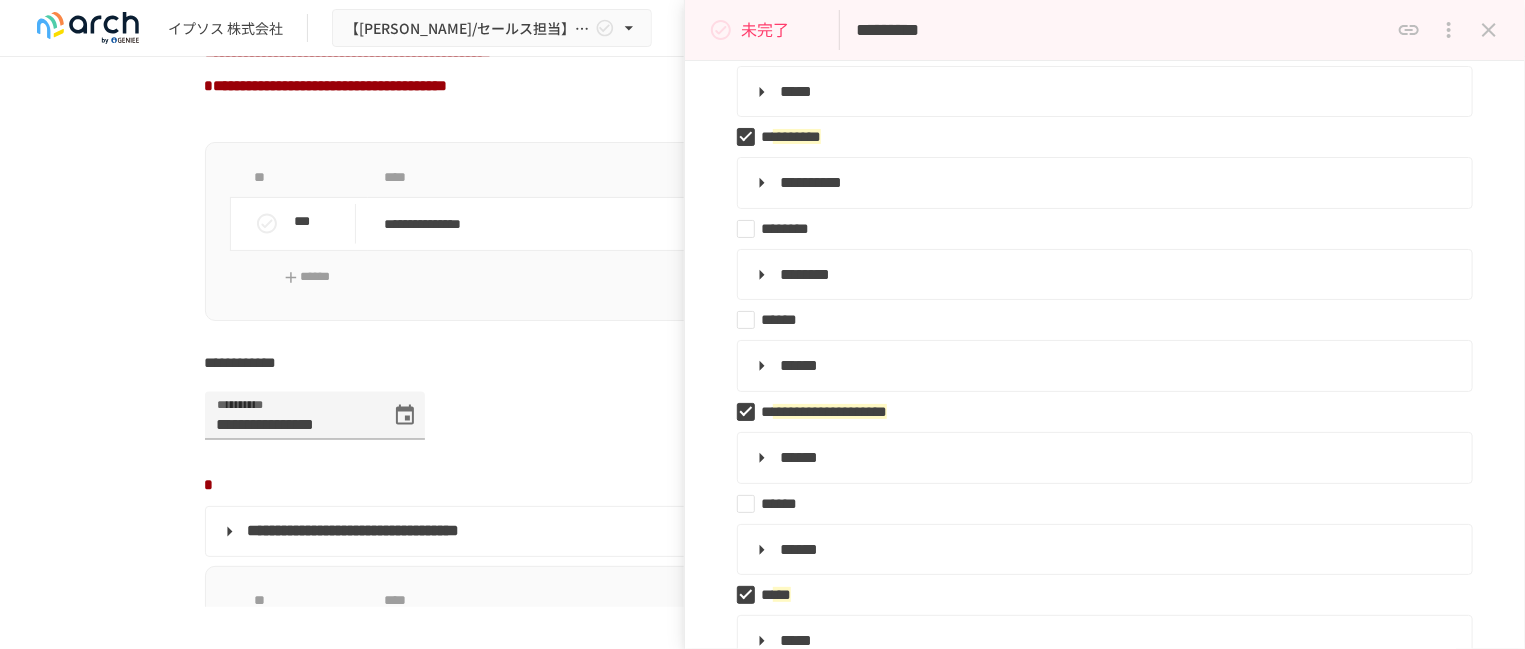 scroll, scrollTop: 384, scrollLeft: 0, axis: vertical 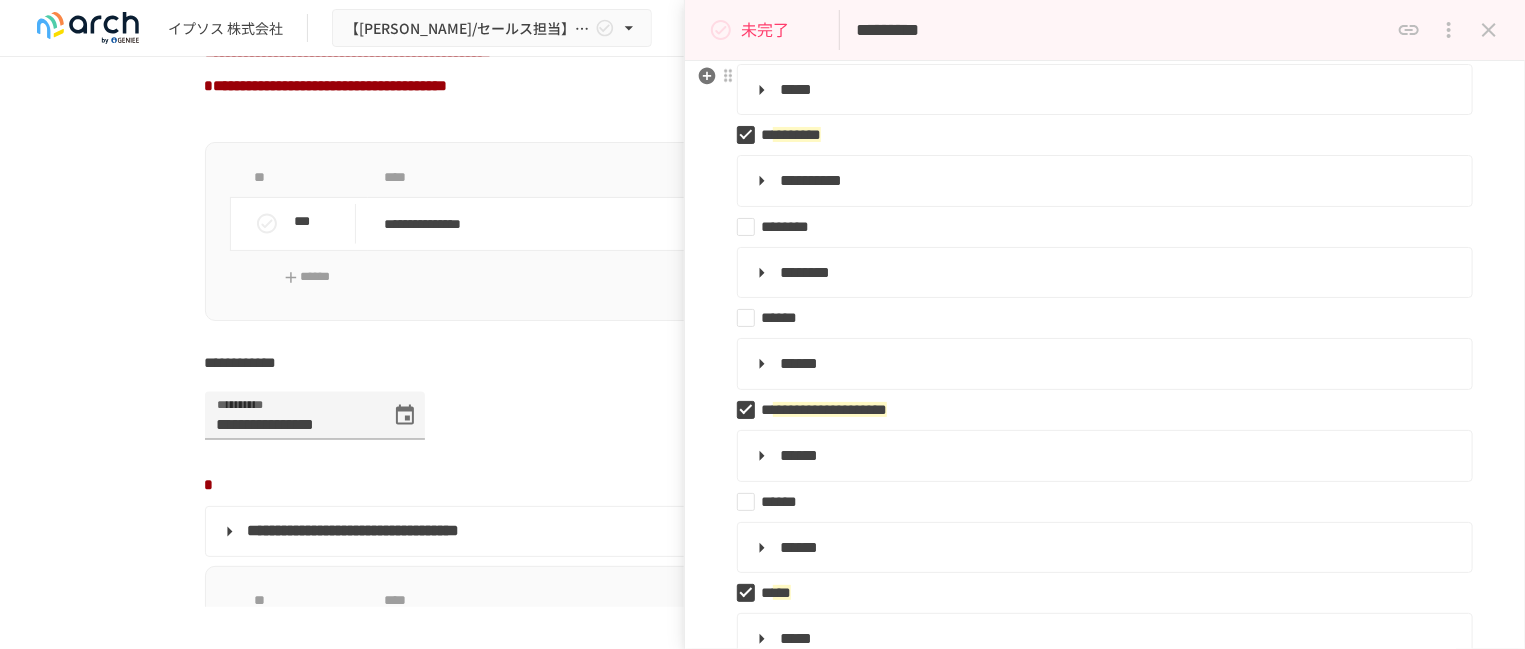 click on "*****" at bounding box center (1103, 90) 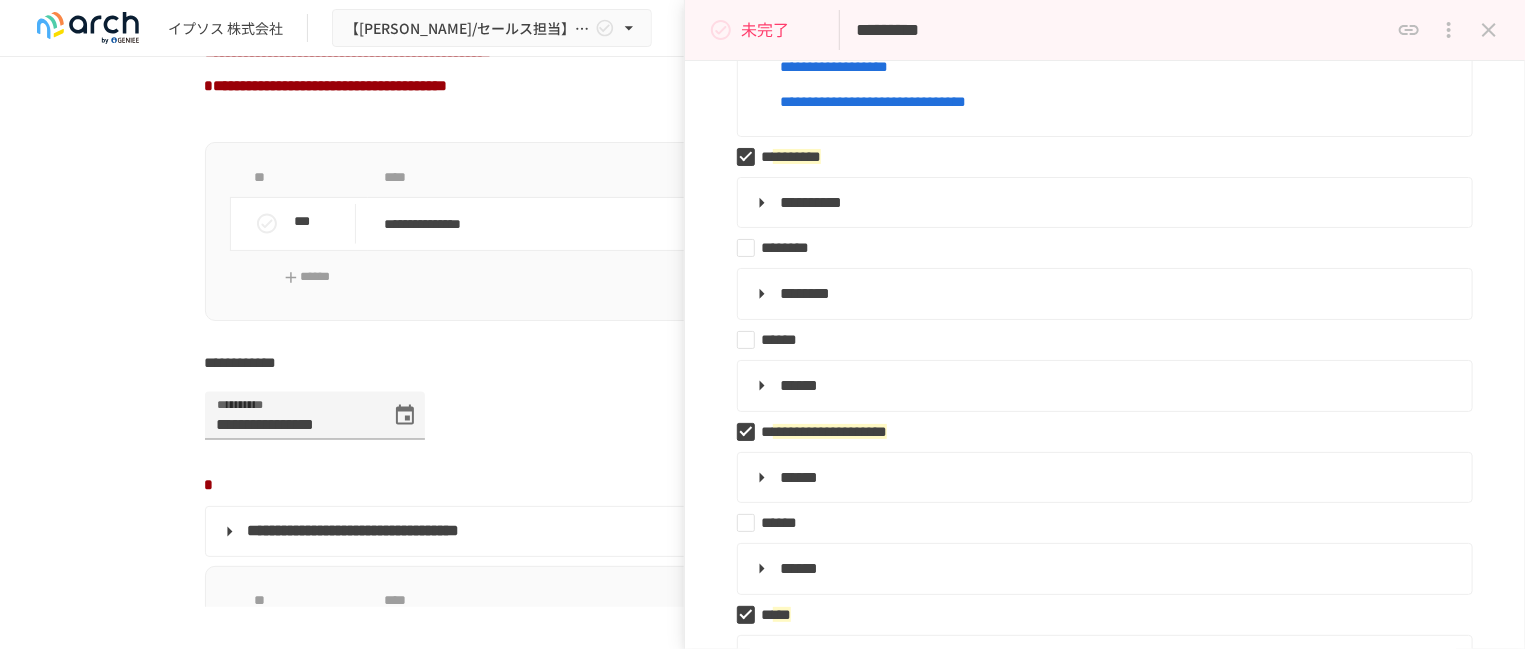 scroll, scrollTop: 1202, scrollLeft: 0, axis: vertical 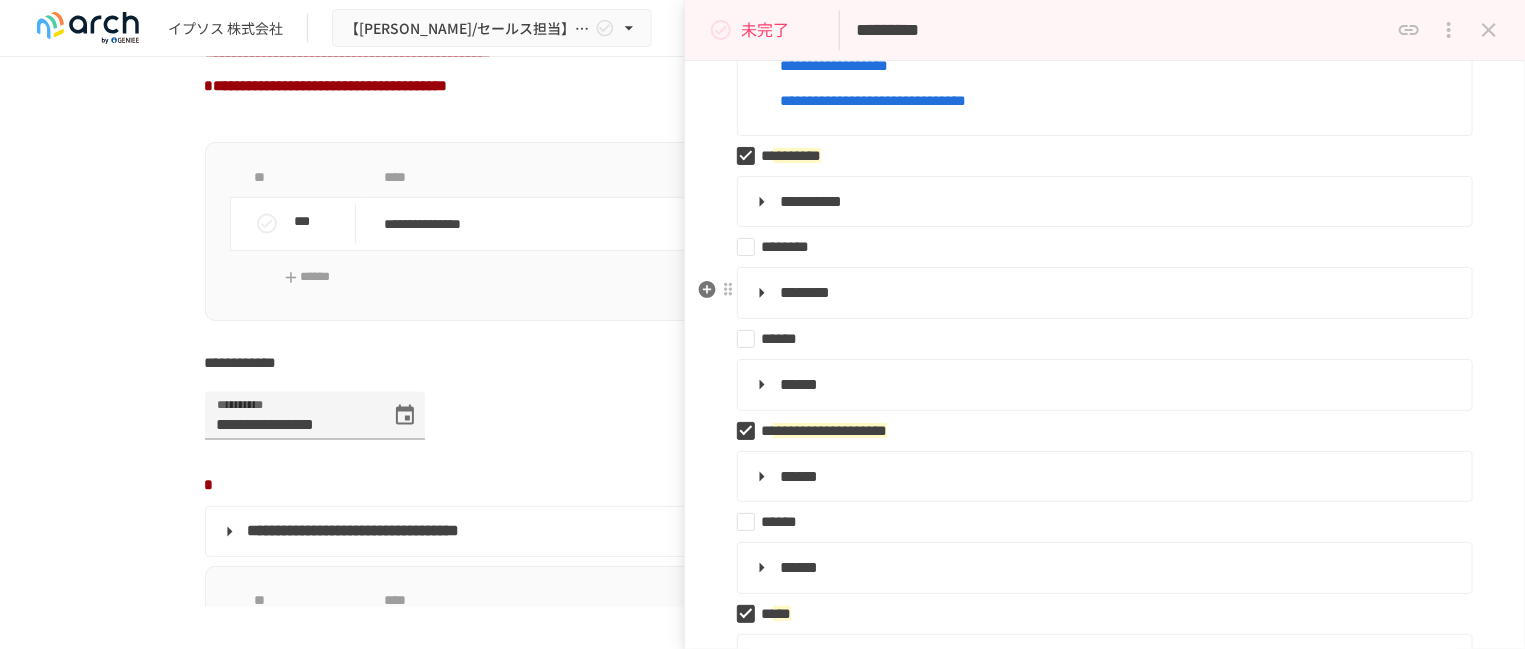 click on "**********" at bounding box center [1105, 202] 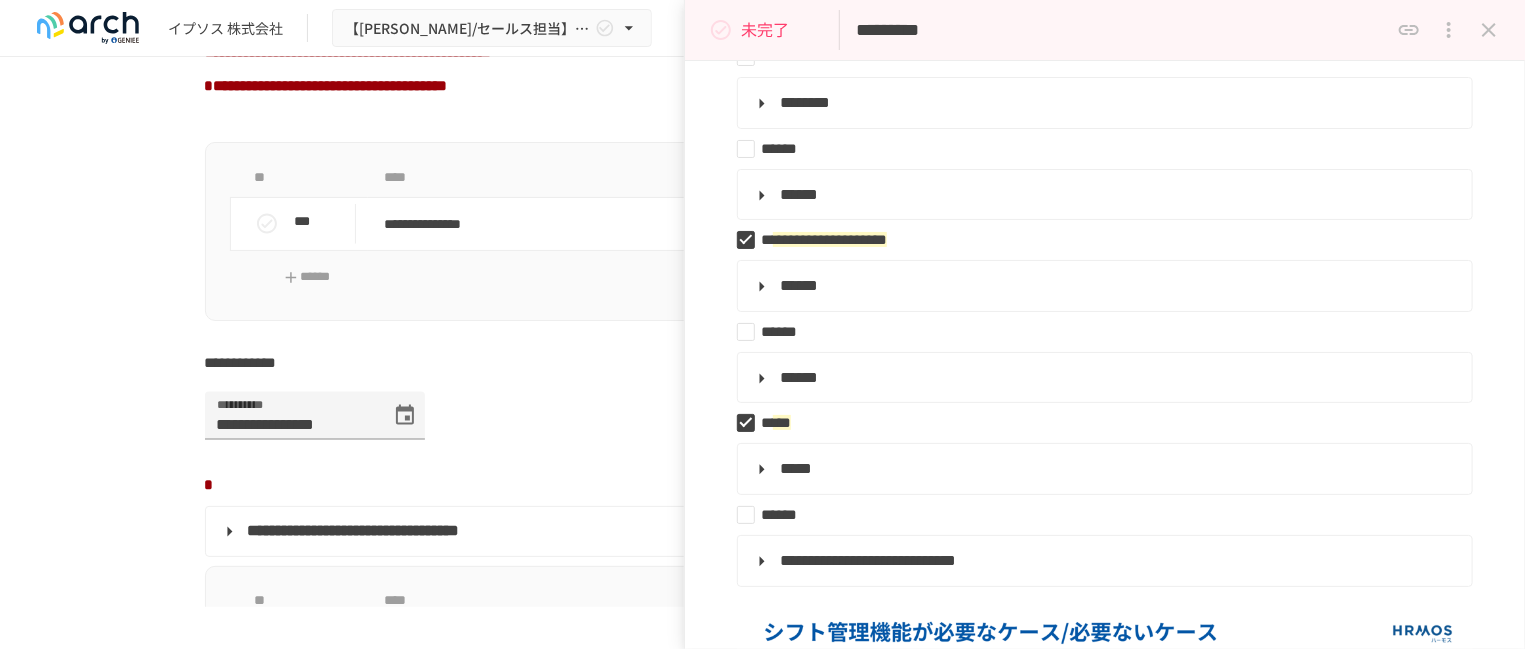 scroll, scrollTop: 2054, scrollLeft: 0, axis: vertical 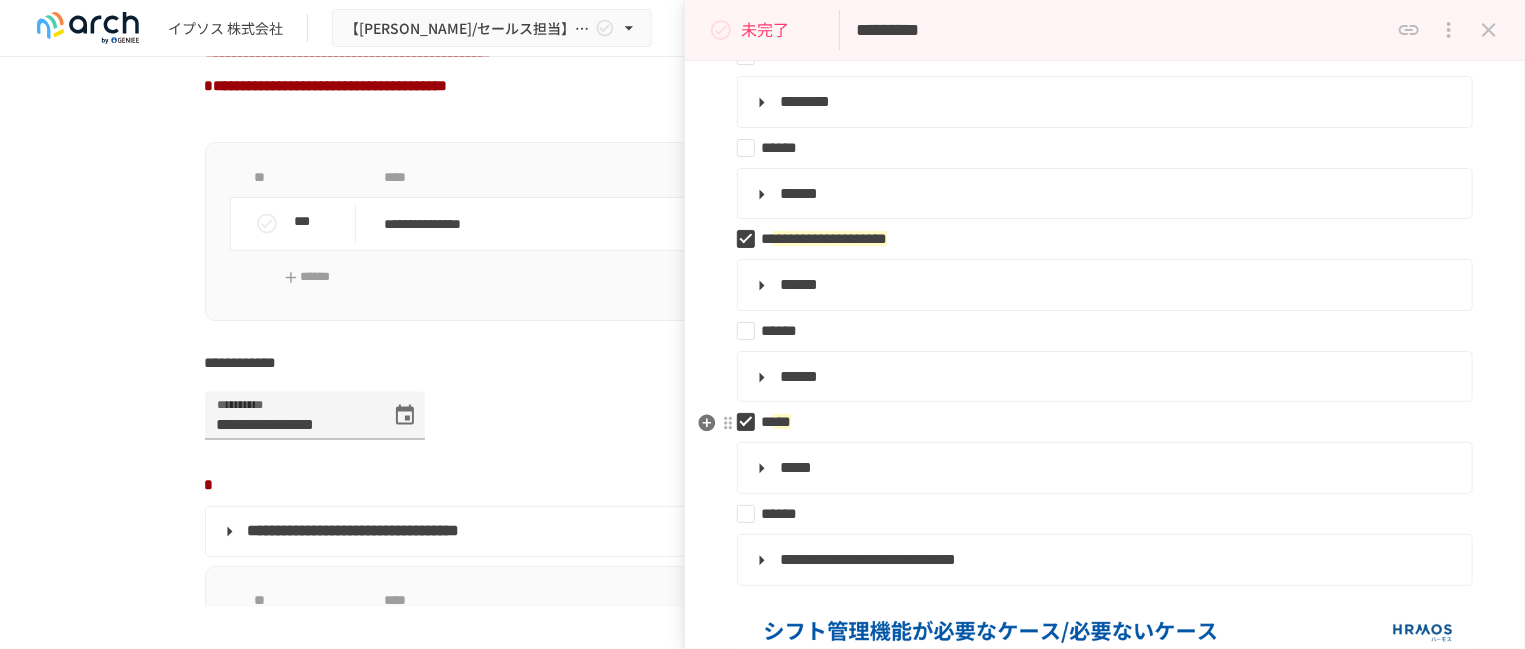 click on "******" at bounding box center (1103, 285) 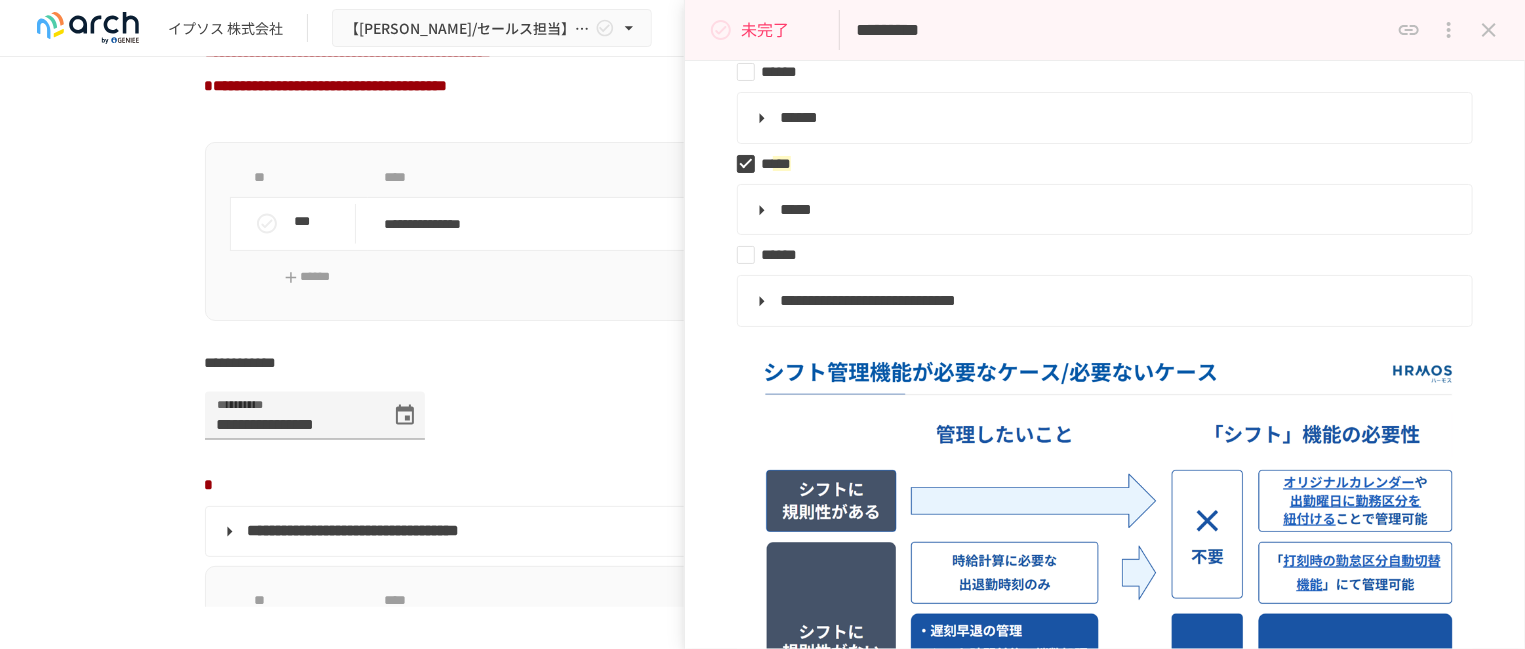scroll, scrollTop: 2586, scrollLeft: 0, axis: vertical 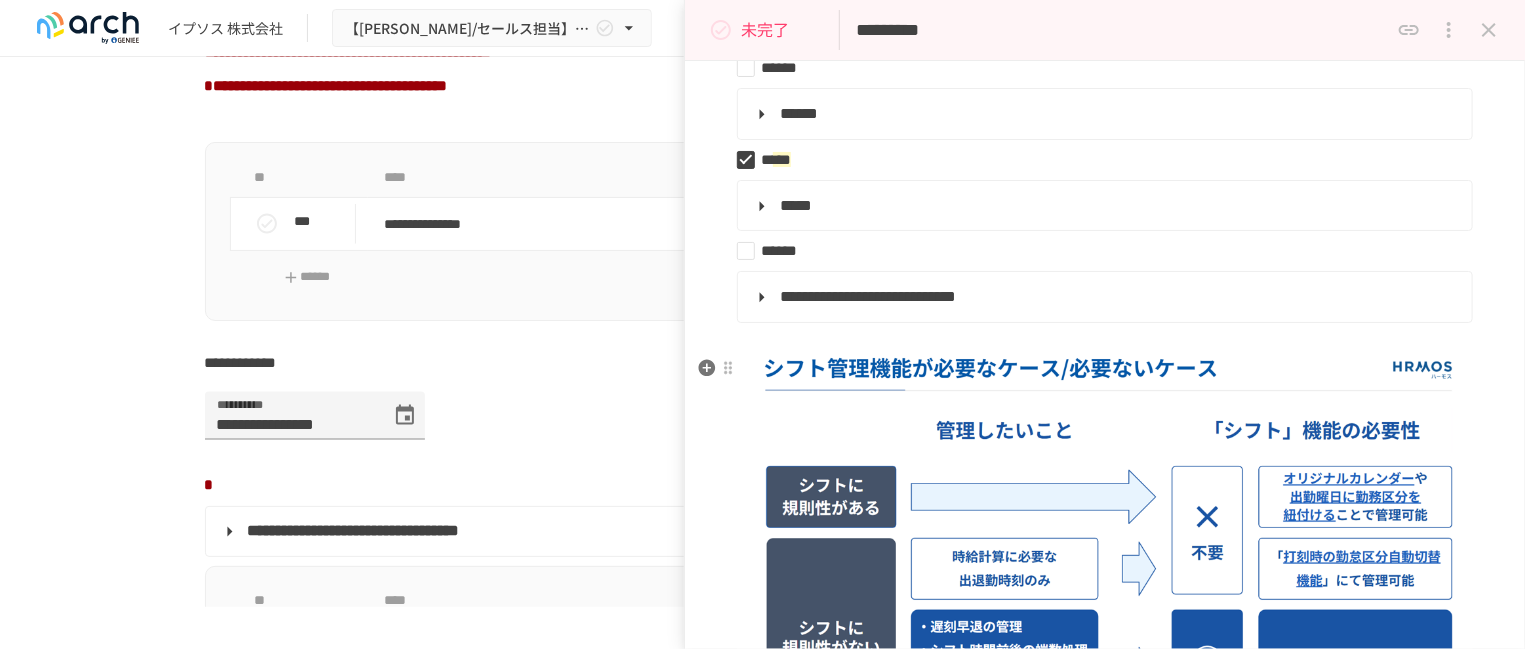 click on "*****" at bounding box center [1103, 206] 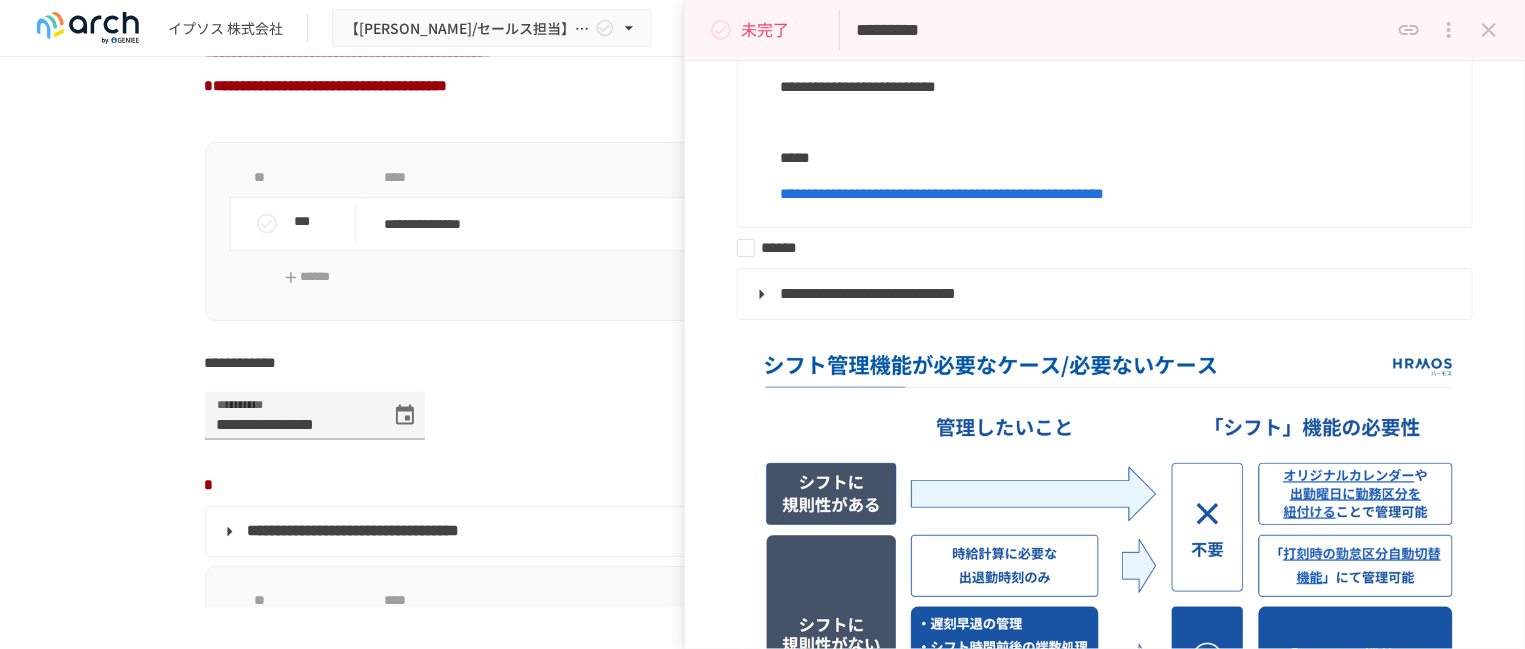 scroll, scrollTop: 2967, scrollLeft: 0, axis: vertical 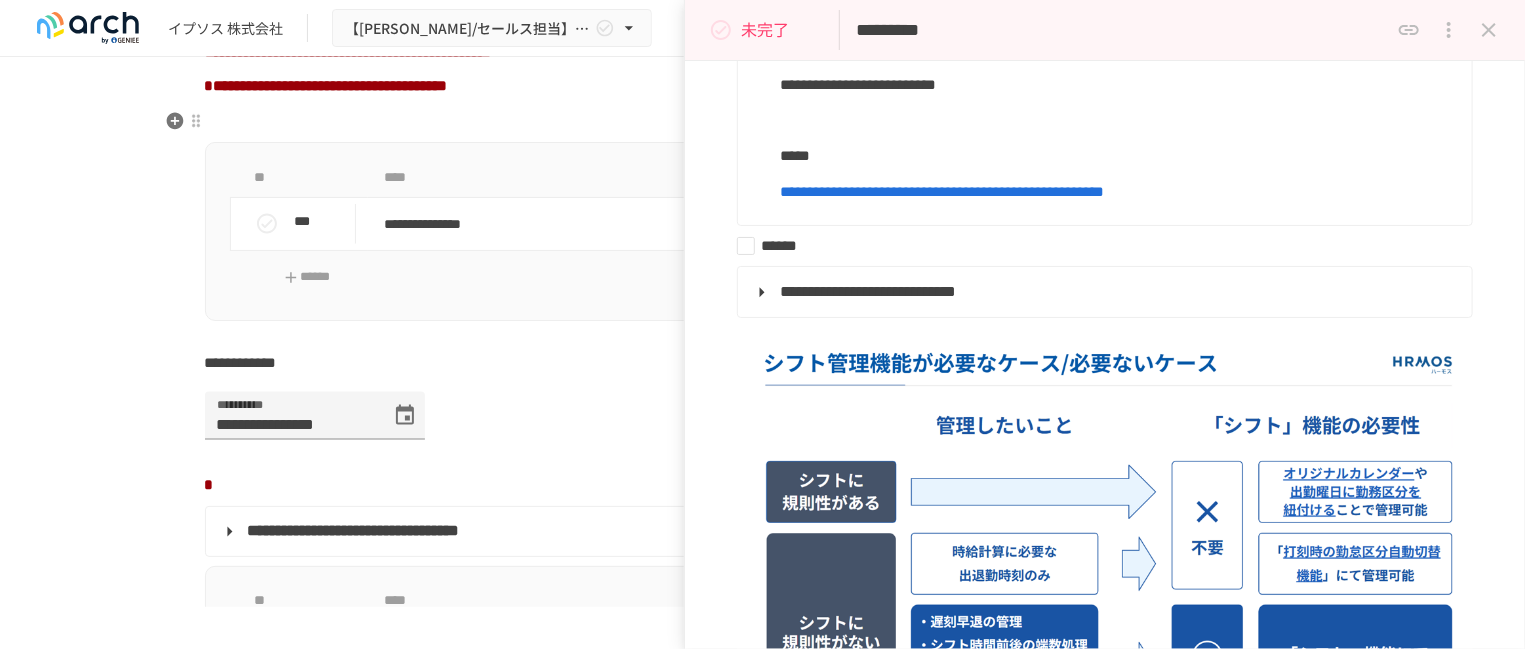 click on "**********" at bounding box center (732, 701) 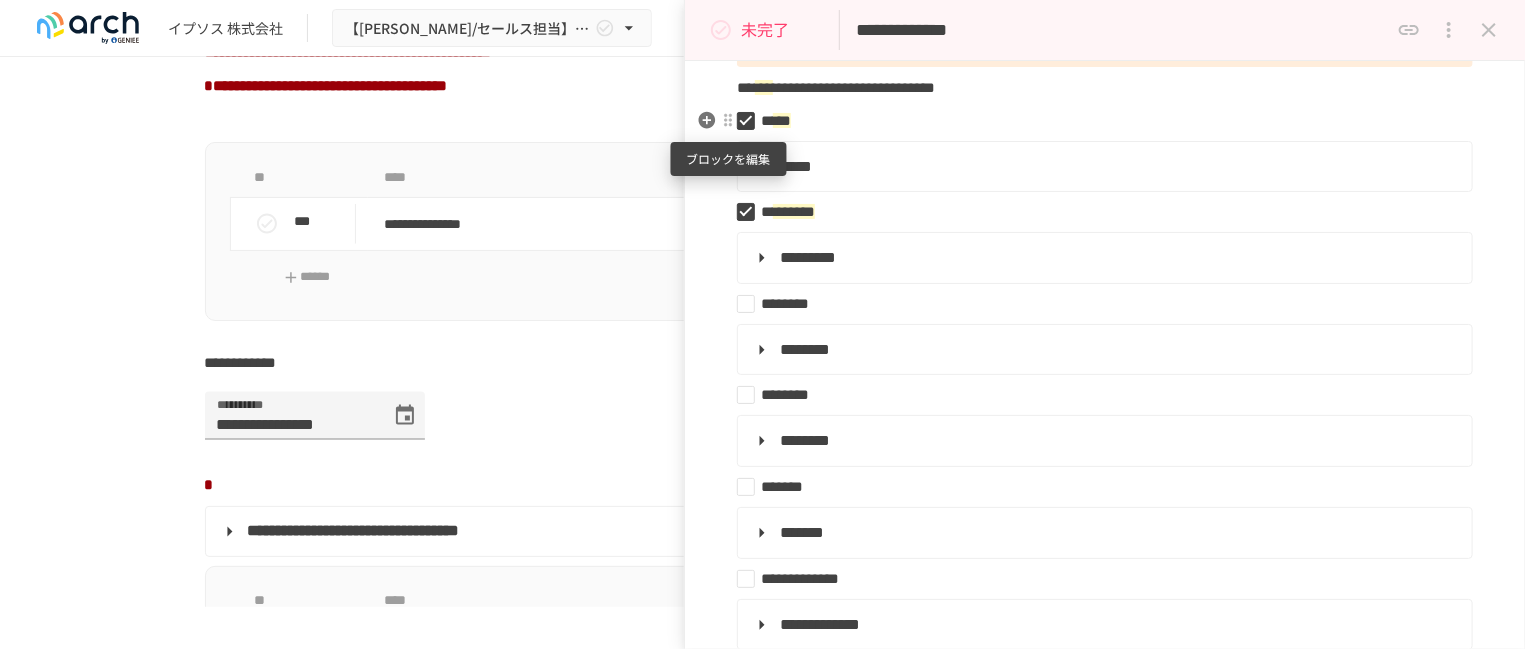 scroll, scrollTop: 315, scrollLeft: 0, axis: vertical 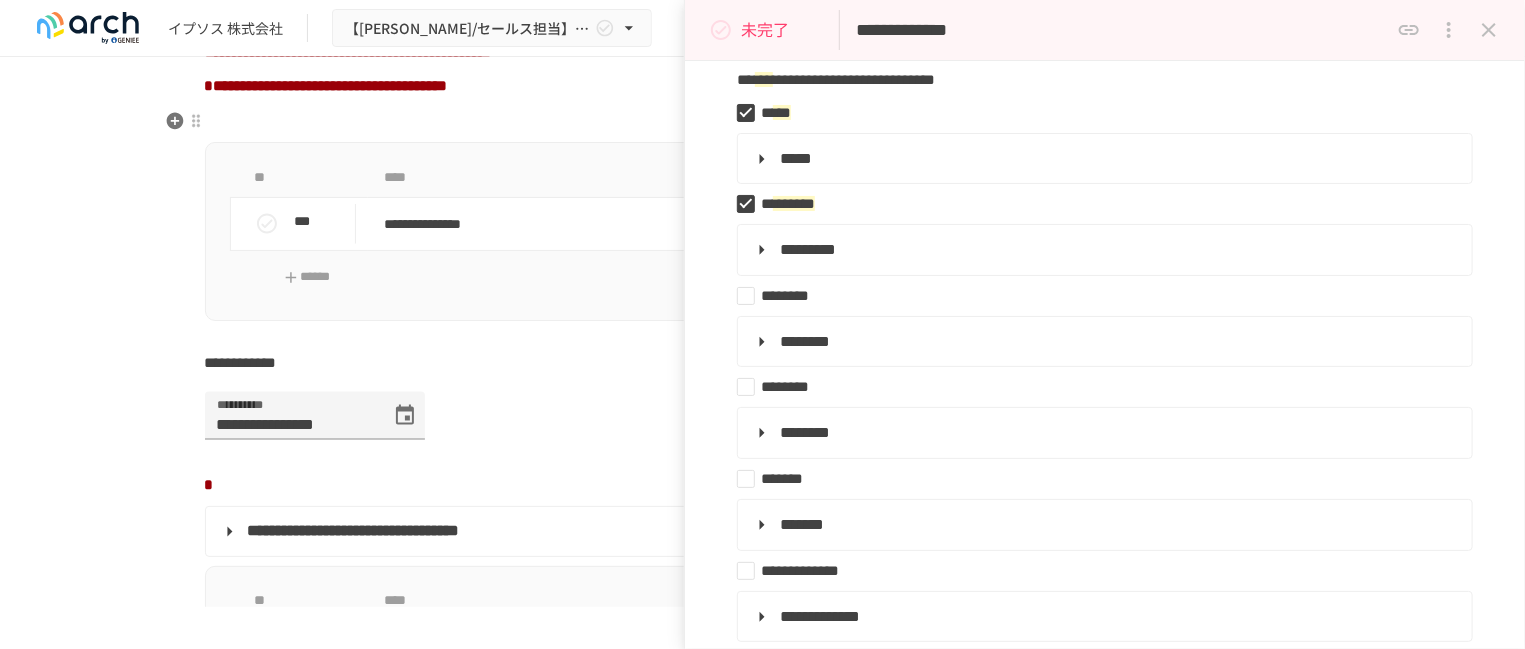 click on "*********" at bounding box center [732, 754] 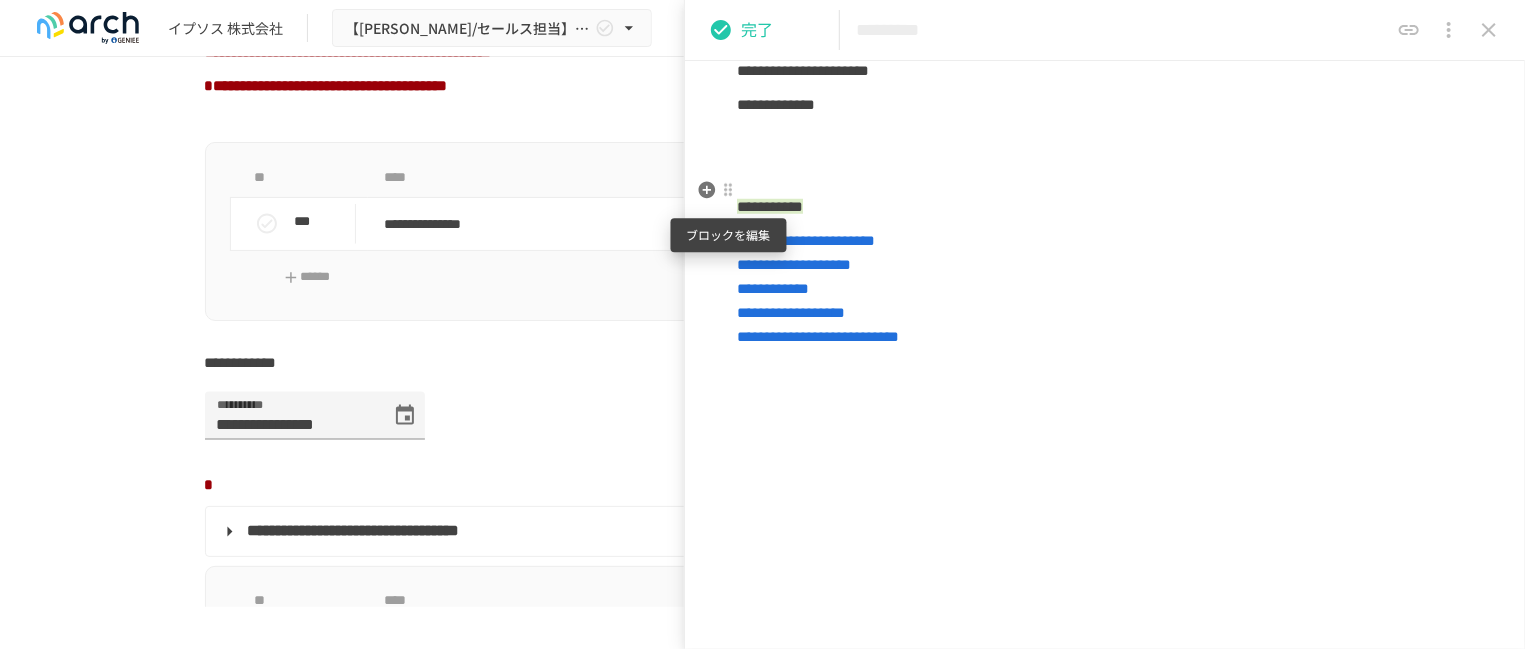 scroll, scrollTop: 765, scrollLeft: 0, axis: vertical 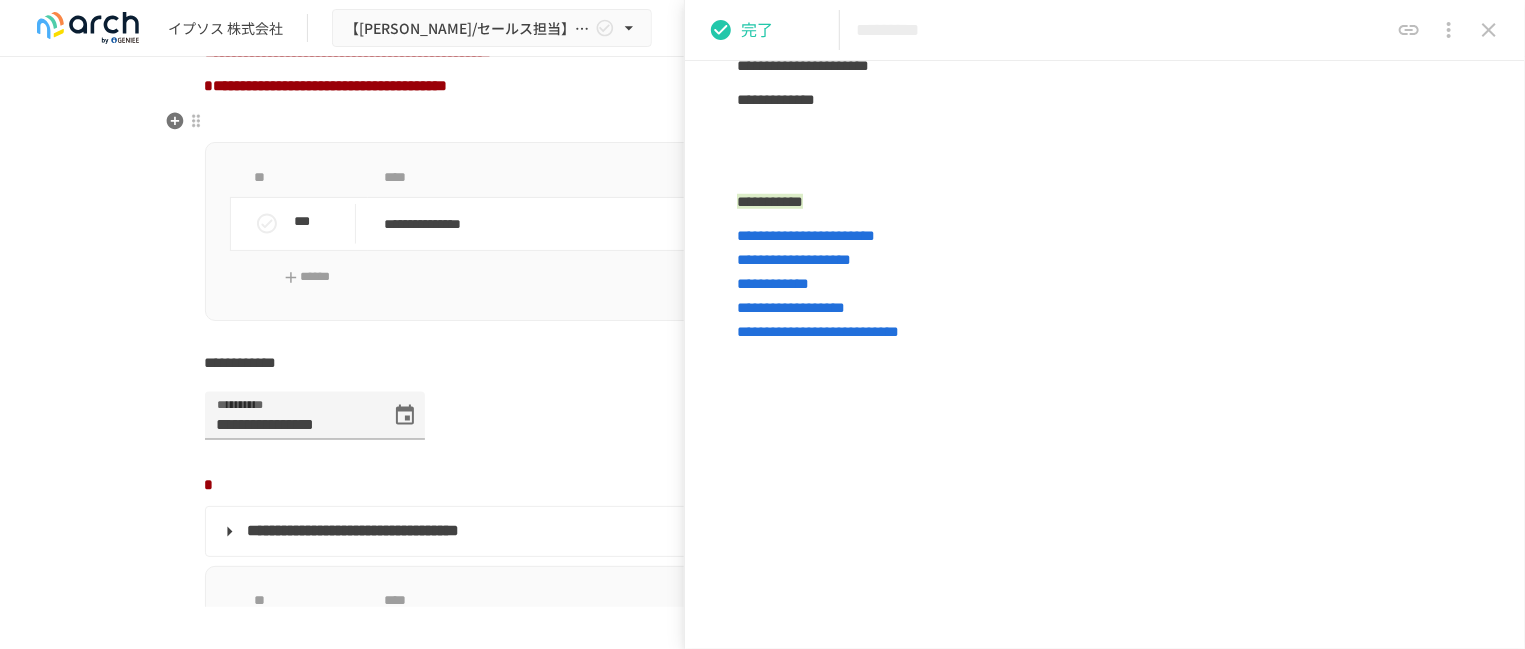 click on "**********" at bounding box center (732, 807) 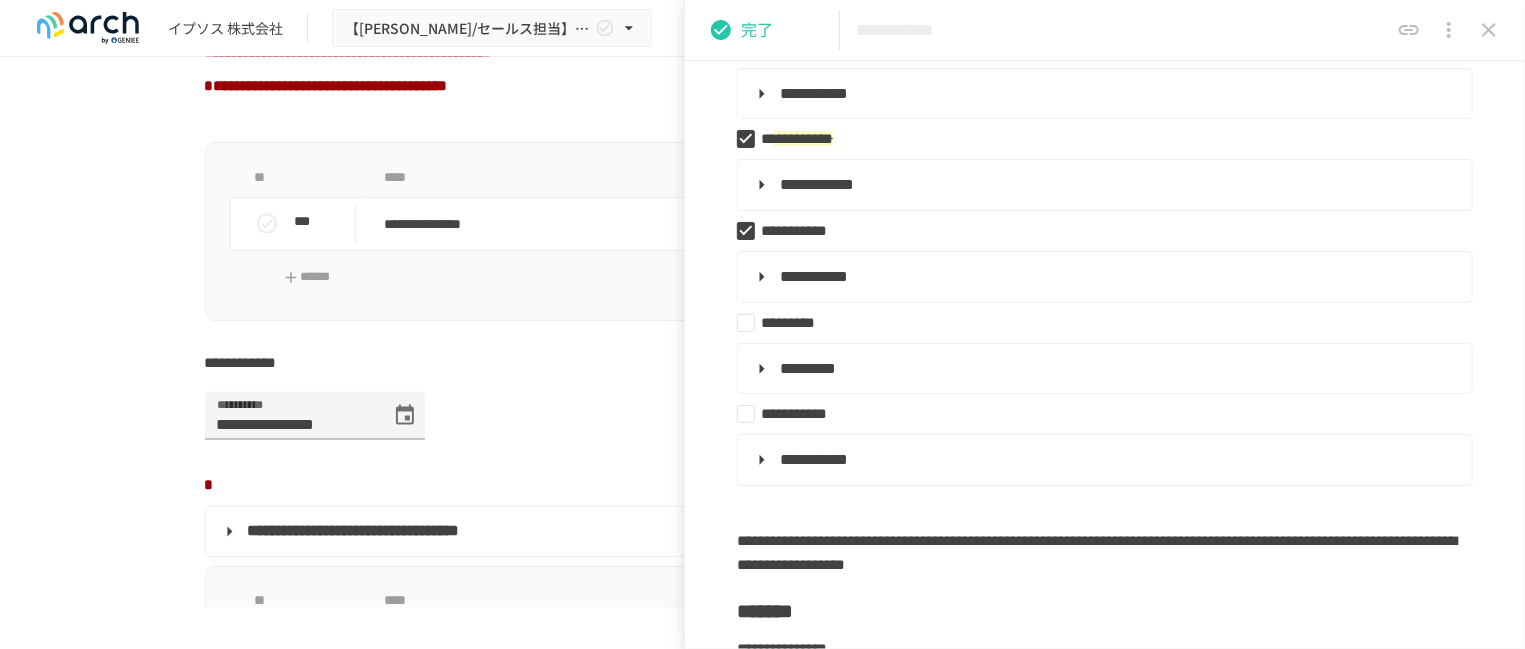 scroll, scrollTop: 498, scrollLeft: 0, axis: vertical 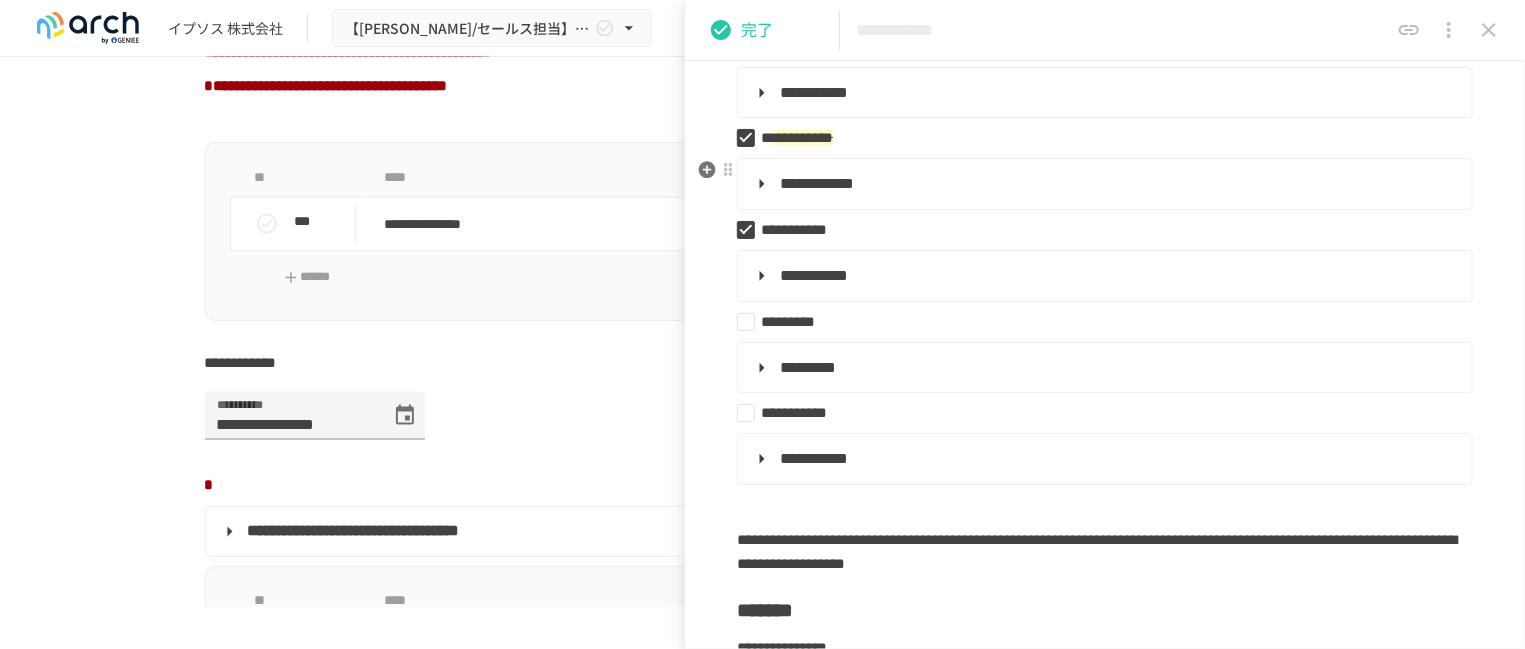 click on "**********" at bounding box center [1103, 184] 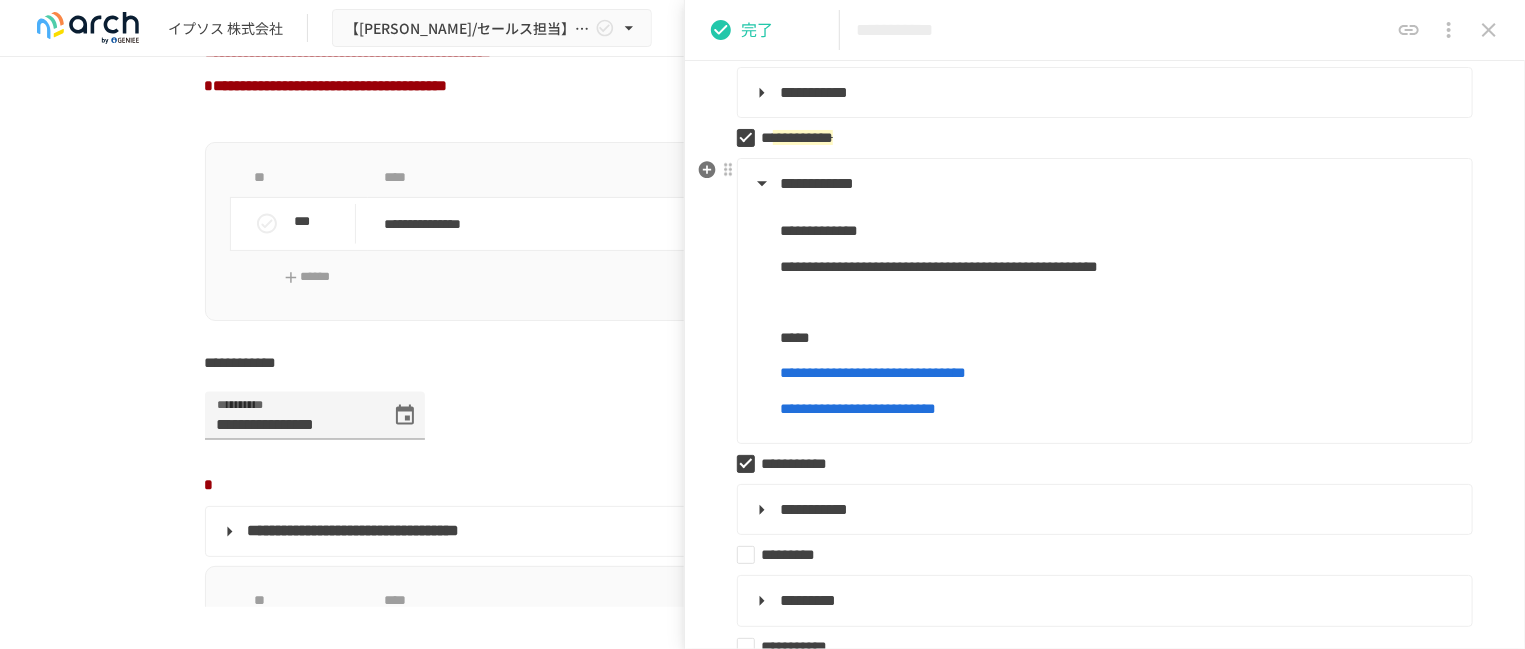 click on "**********" at bounding box center (1103, 184) 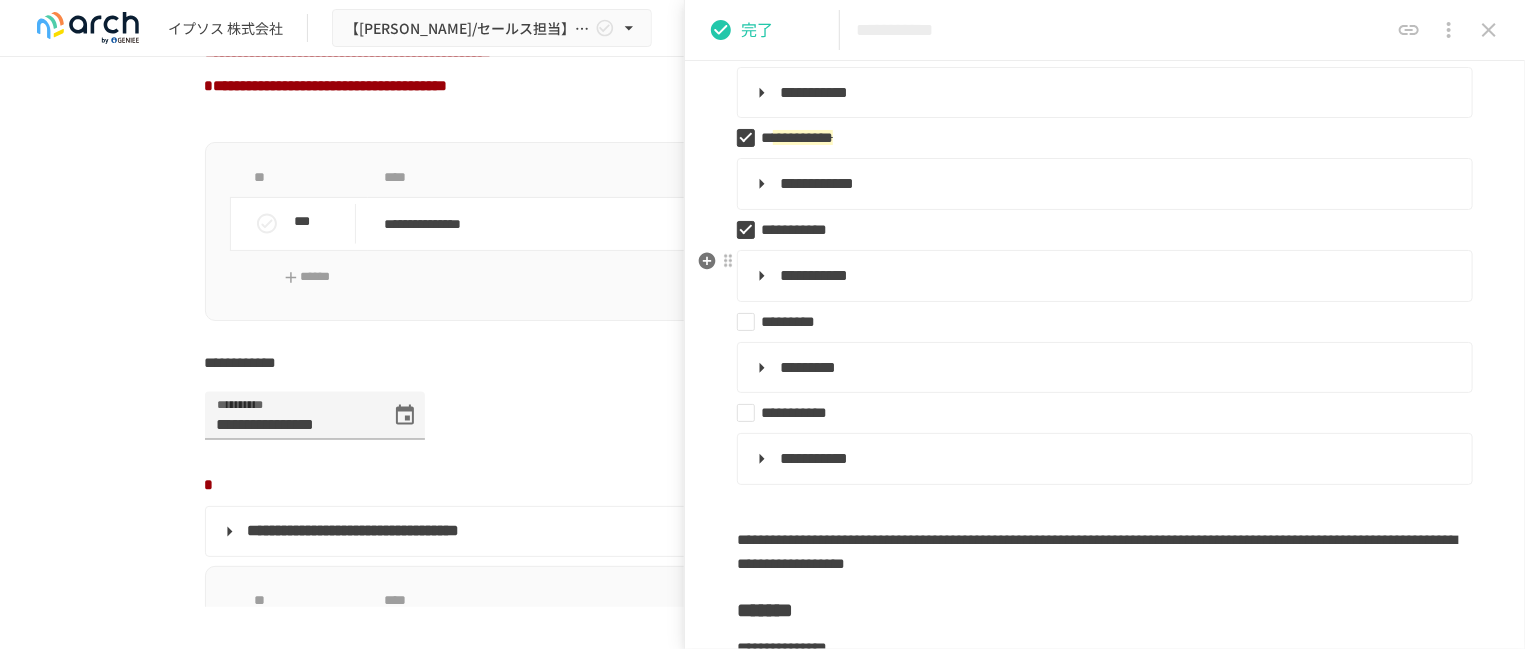 click on "**********" at bounding box center (1103, 276) 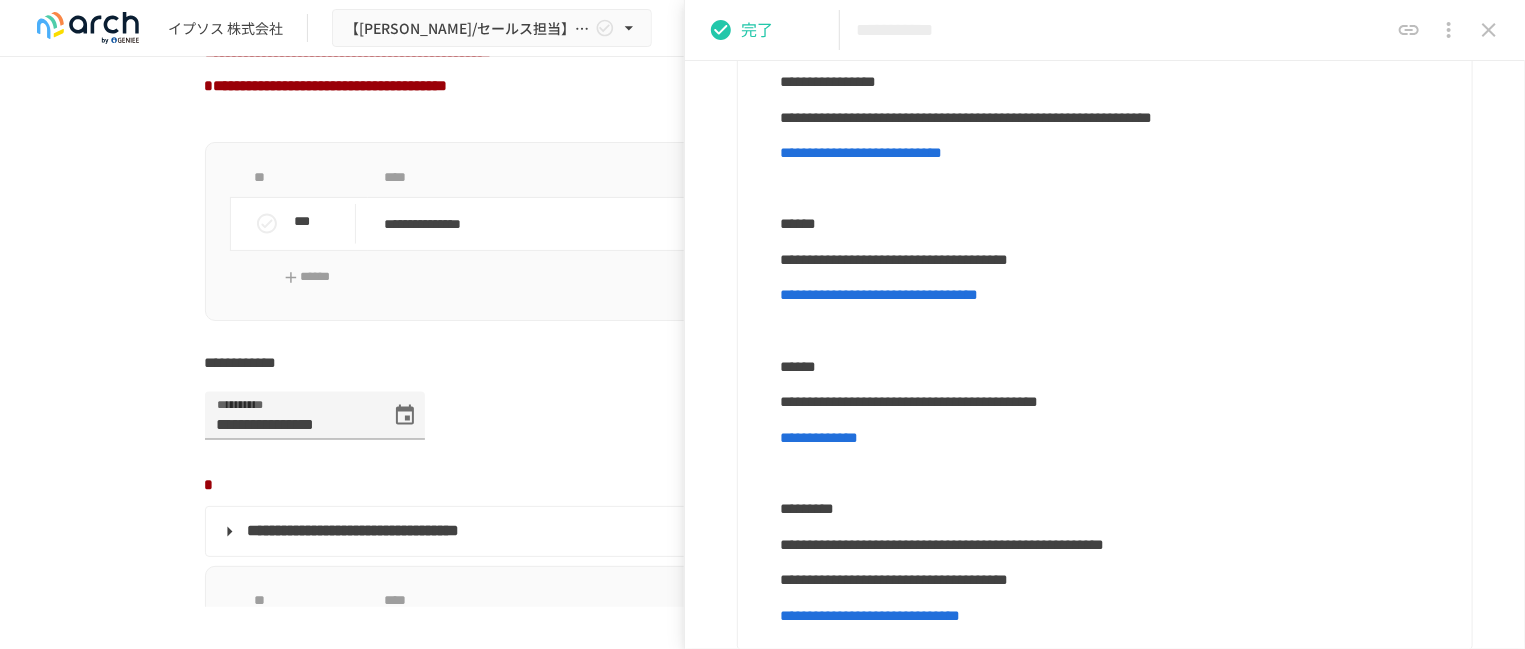 scroll, scrollTop: 873, scrollLeft: 0, axis: vertical 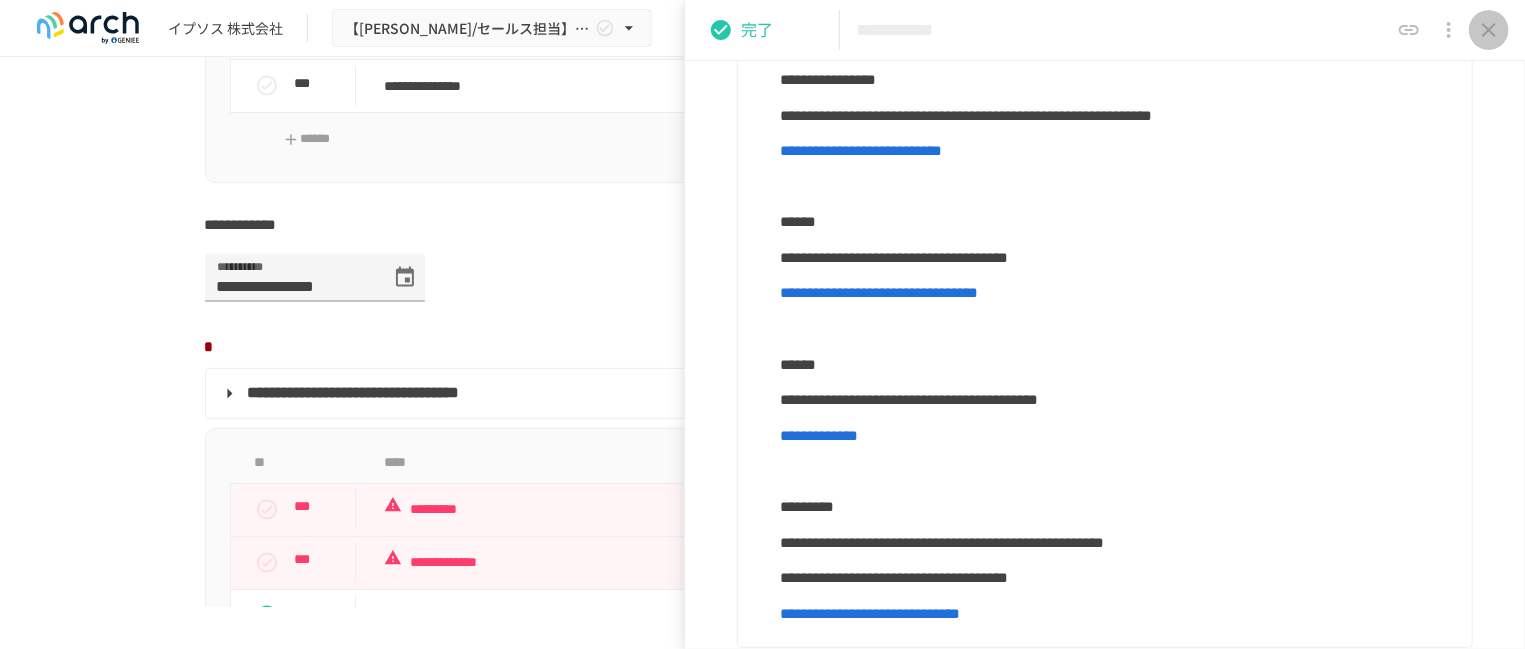 click 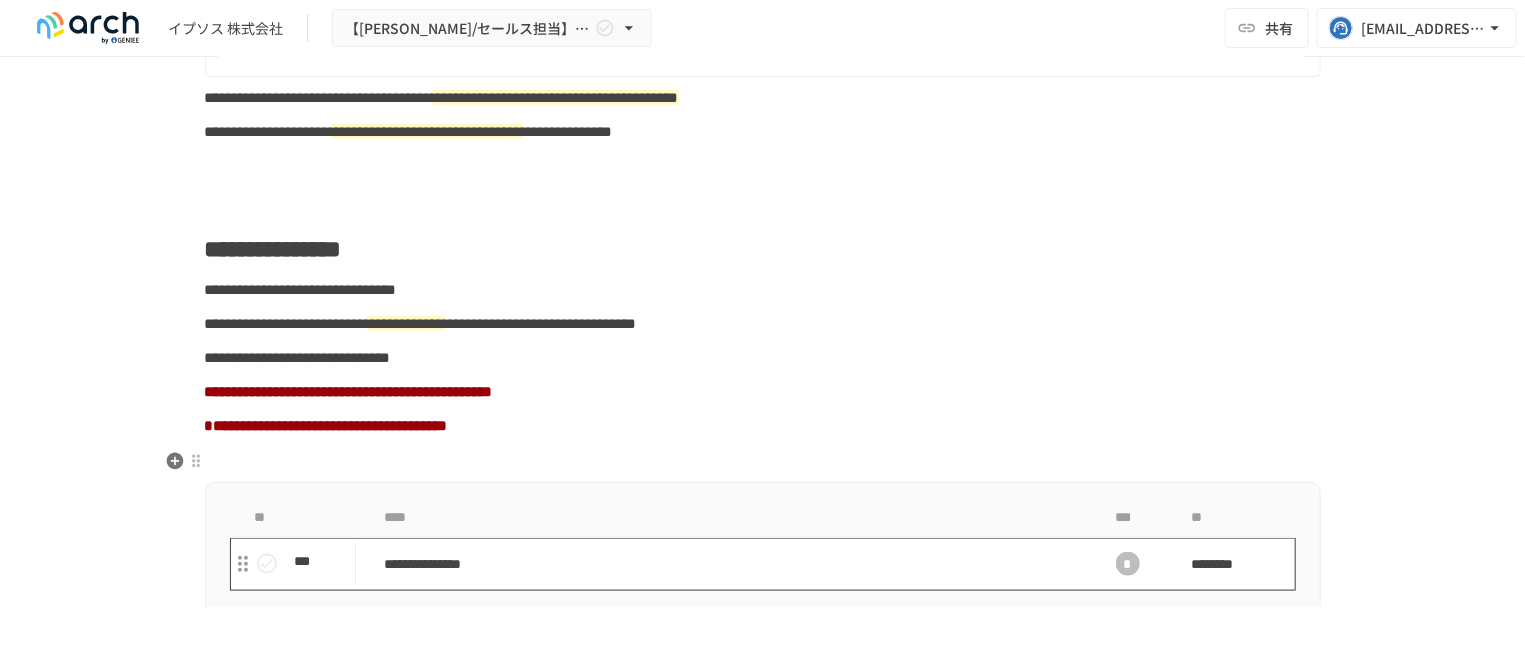 scroll, scrollTop: 1146, scrollLeft: 0, axis: vertical 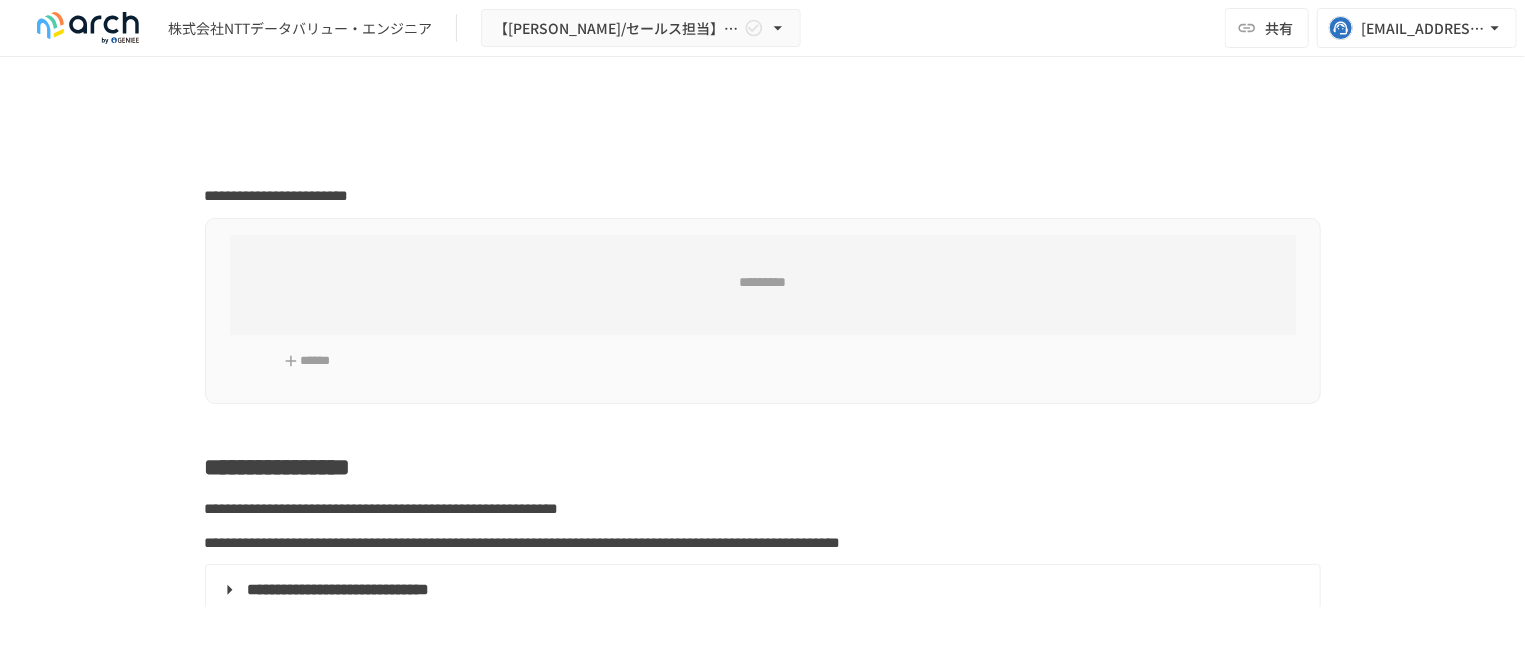 type on "**********" 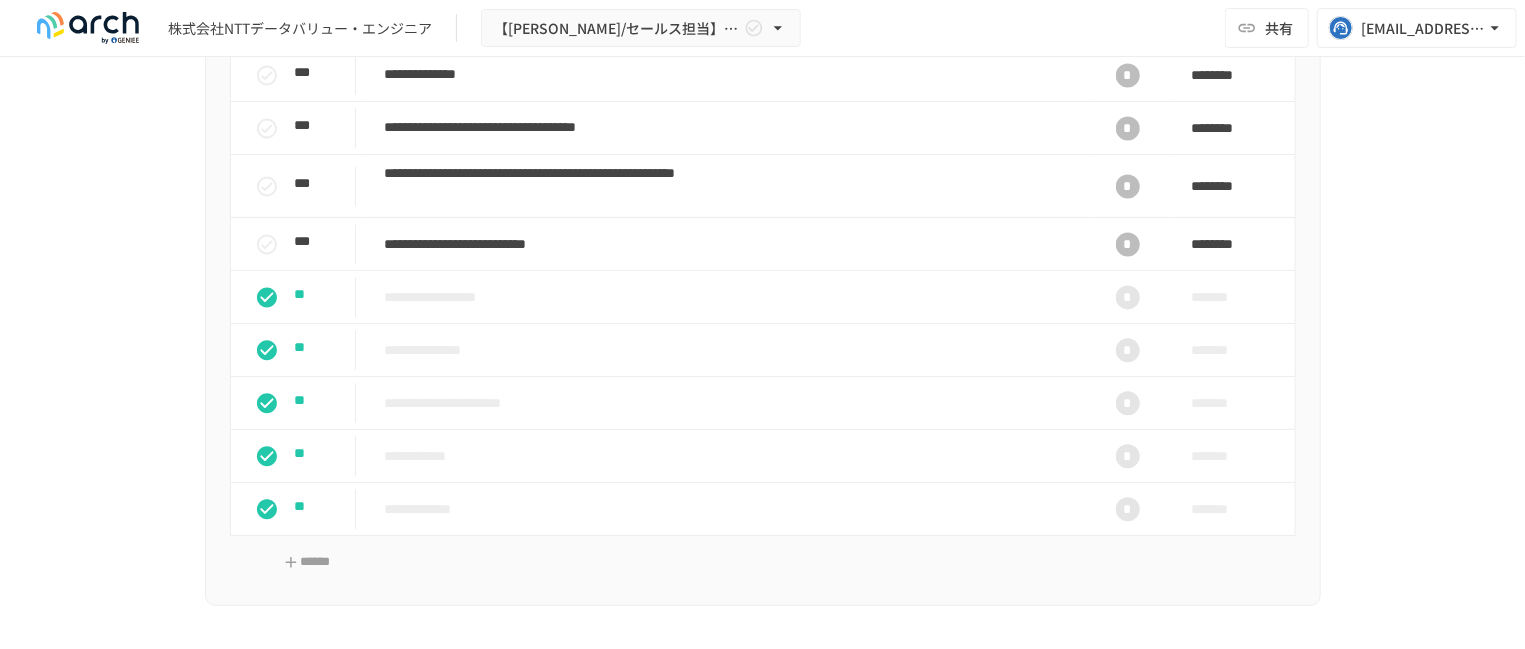 scroll, scrollTop: 2146, scrollLeft: 0, axis: vertical 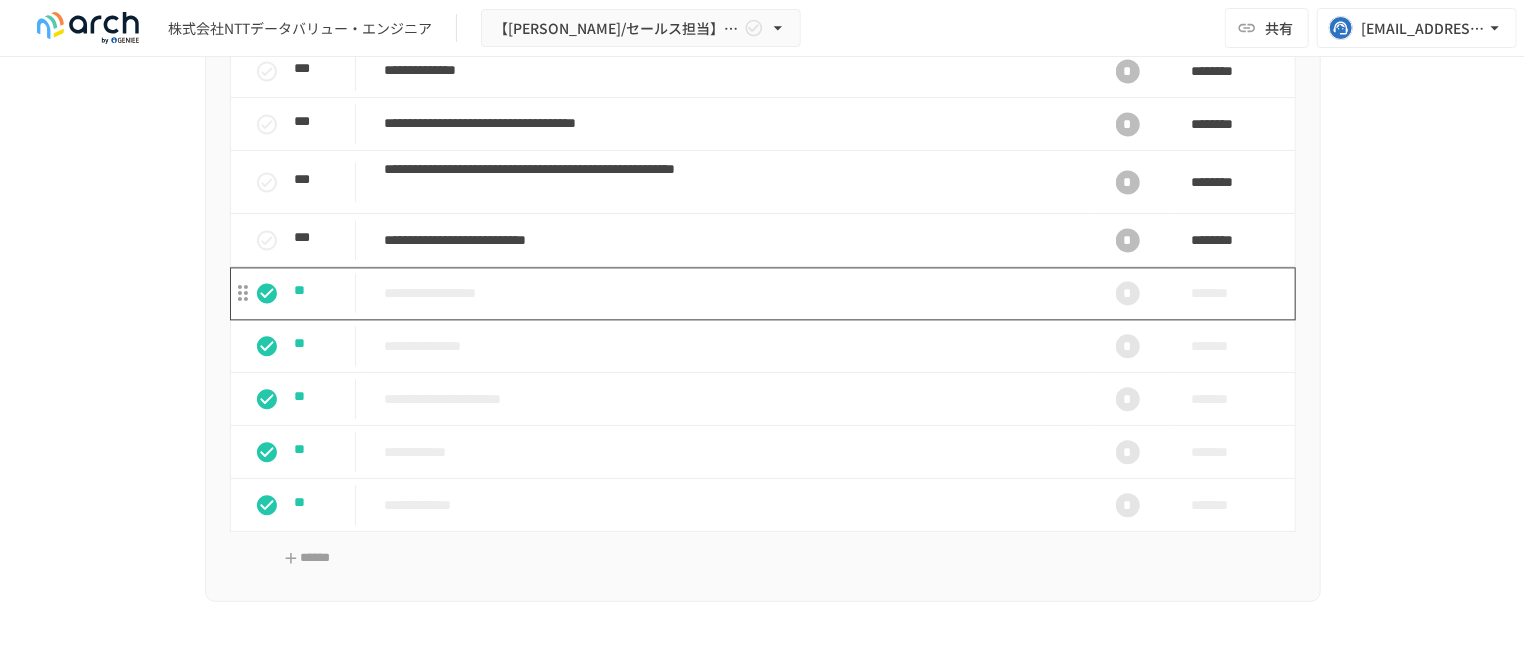 drag, startPoint x: 503, startPoint y: 424, endPoint x: 449, endPoint y: 404, distance: 57.58472 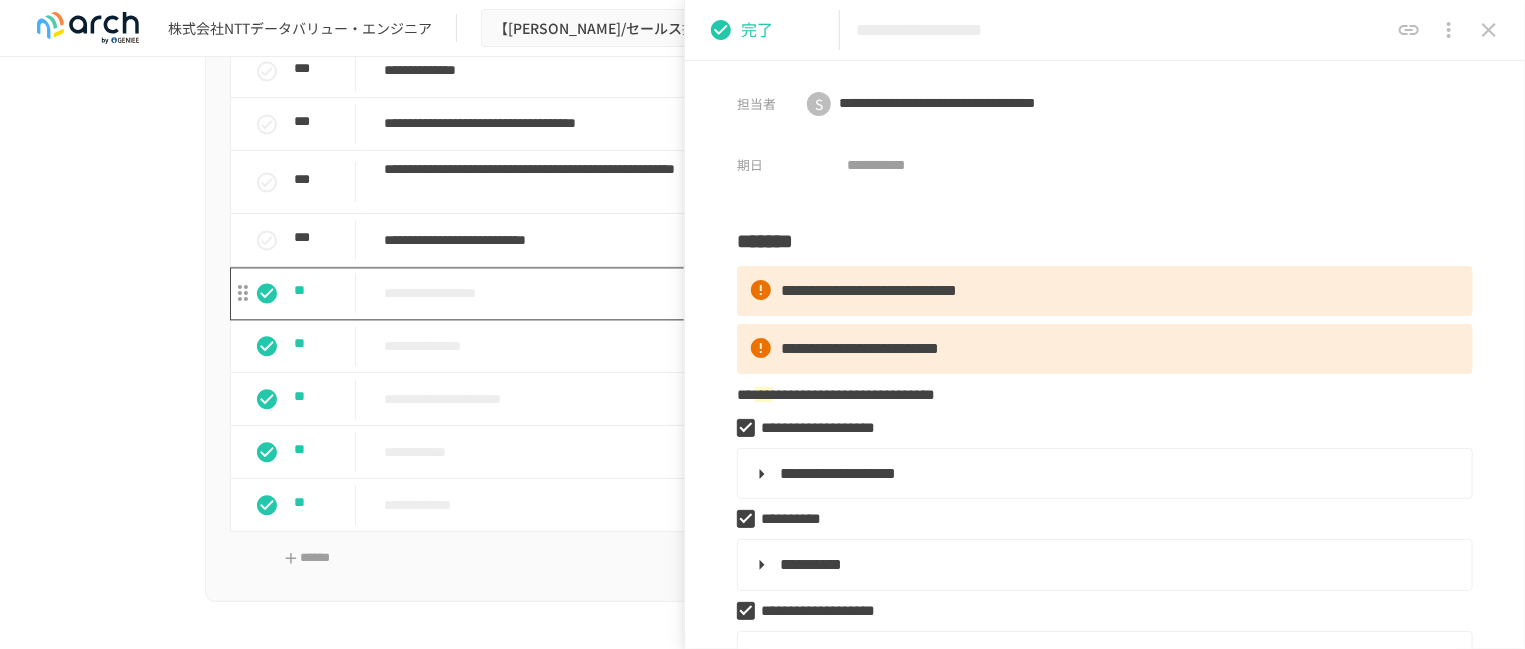 click on "**********" at bounding box center [732, 293] 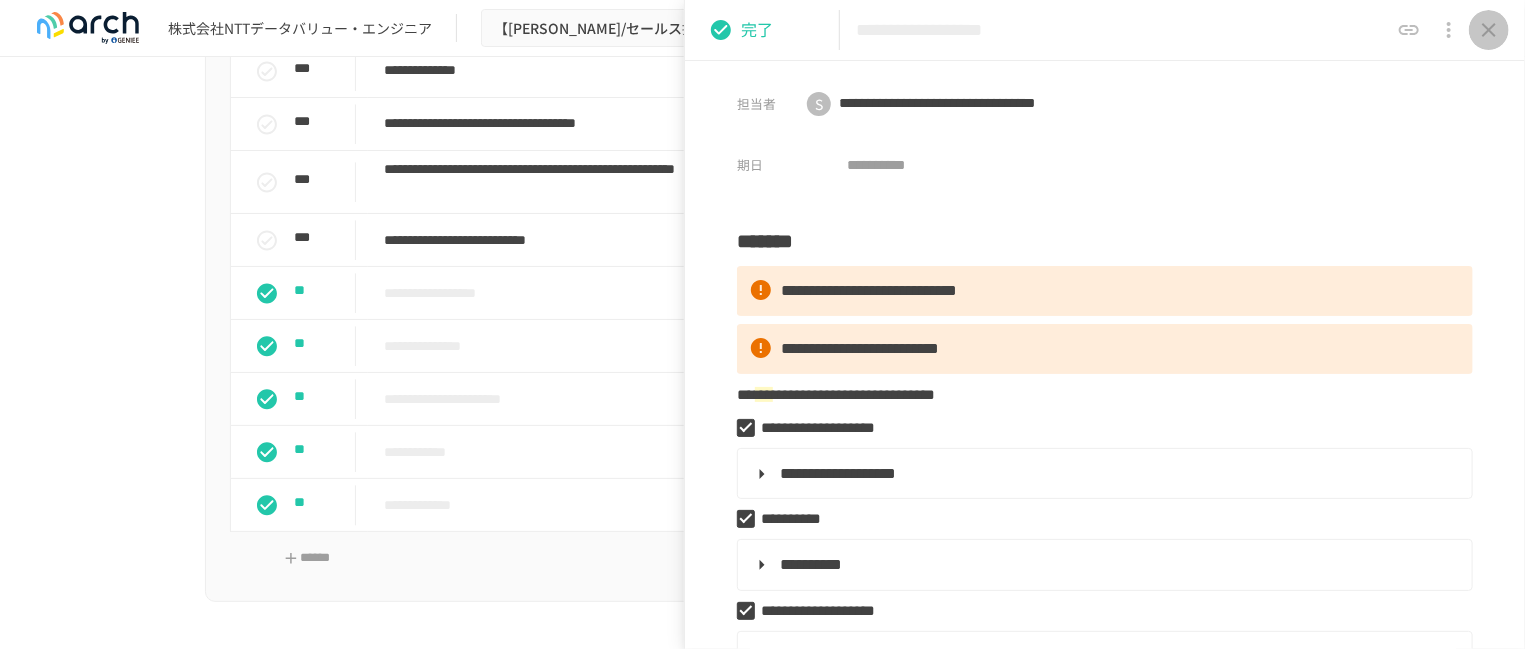 click 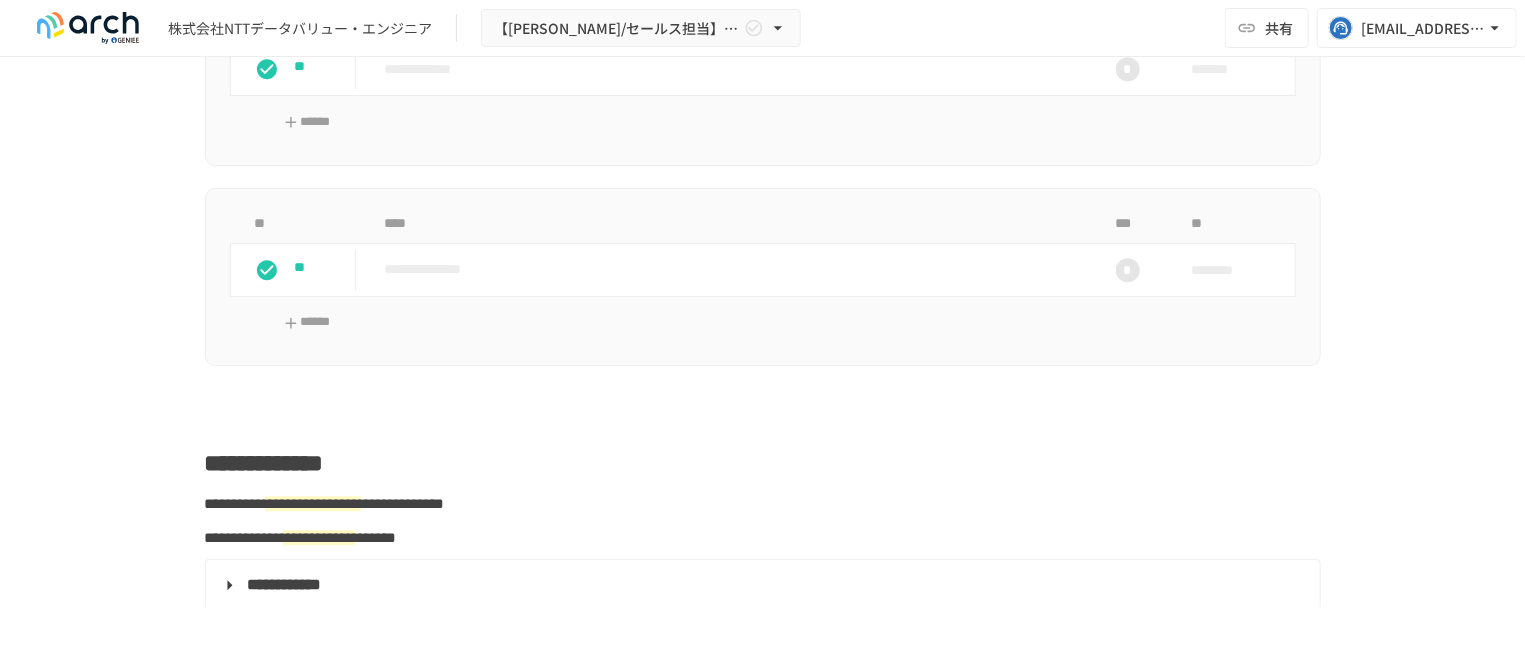 scroll, scrollTop: 2580, scrollLeft: 0, axis: vertical 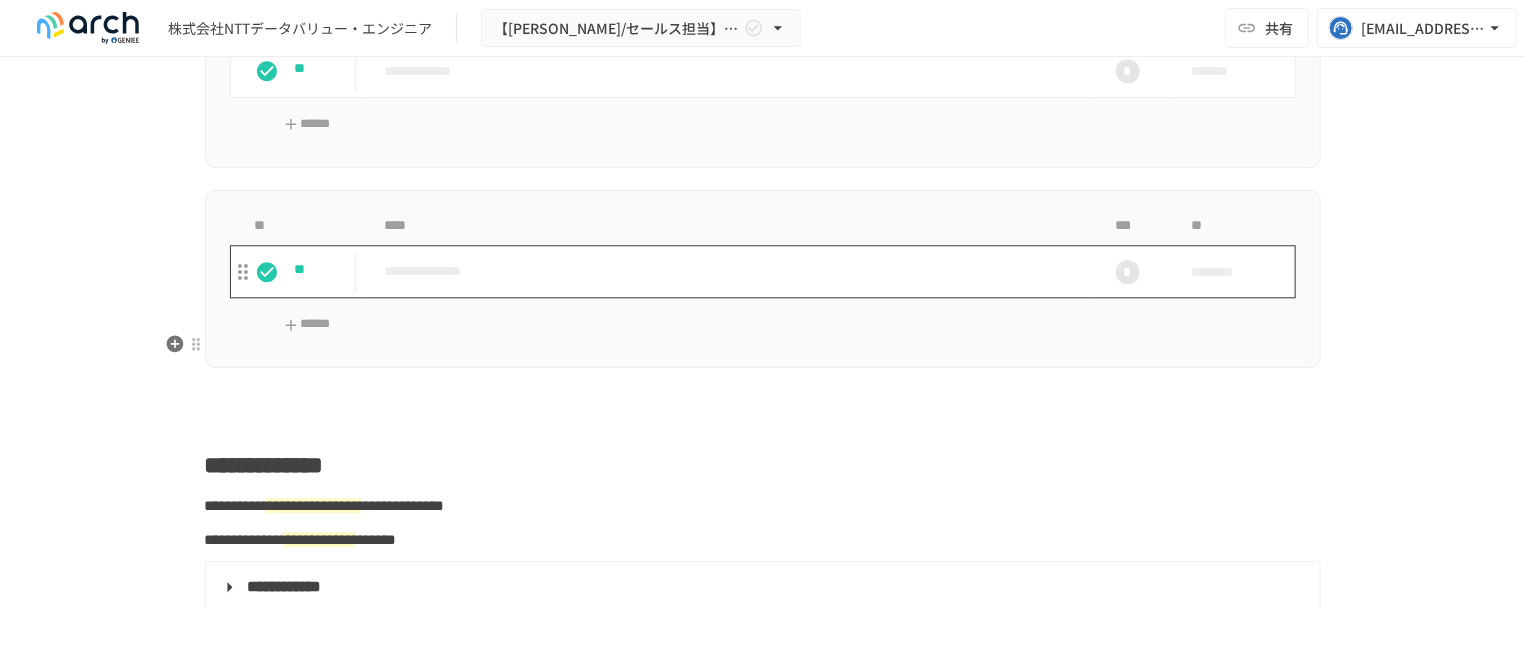 click on "**********" at bounding box center [732, 271] 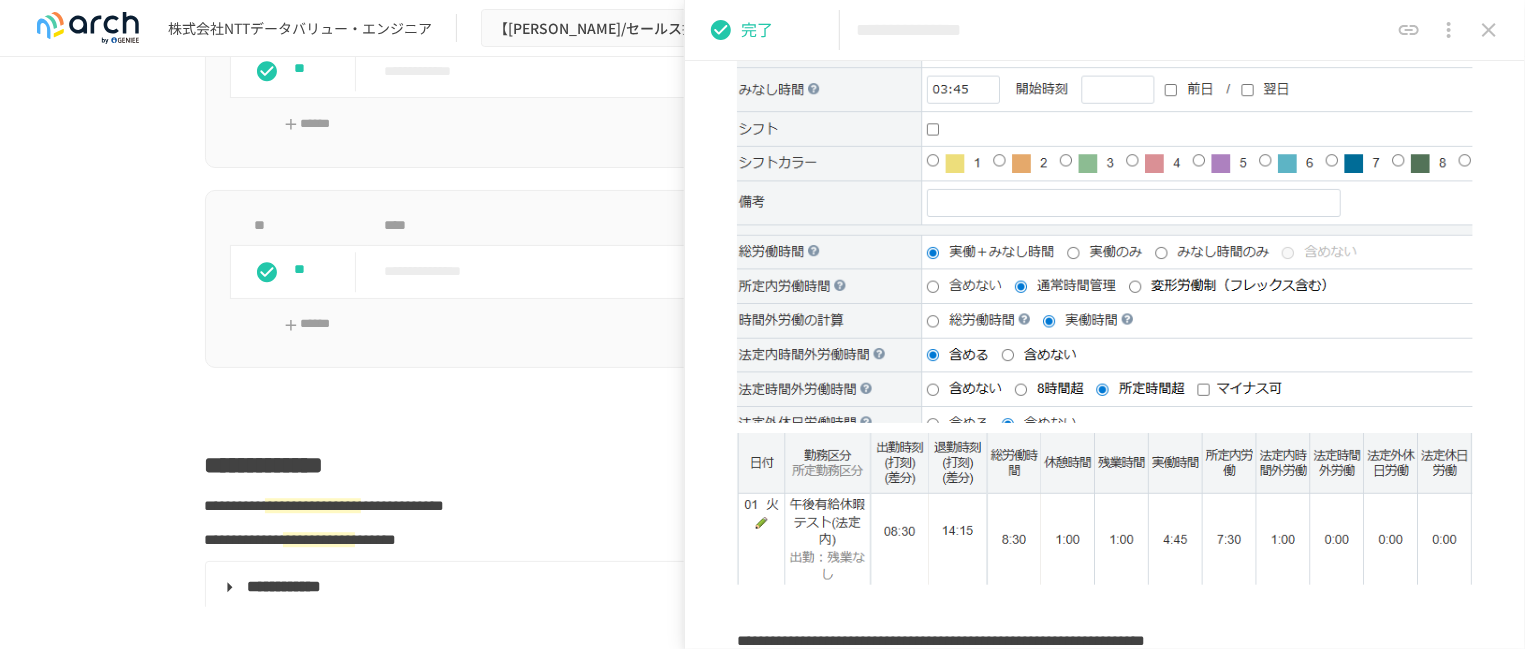 scroll, scrollTop: 2797, scrollLeft: 0, axis: vertical 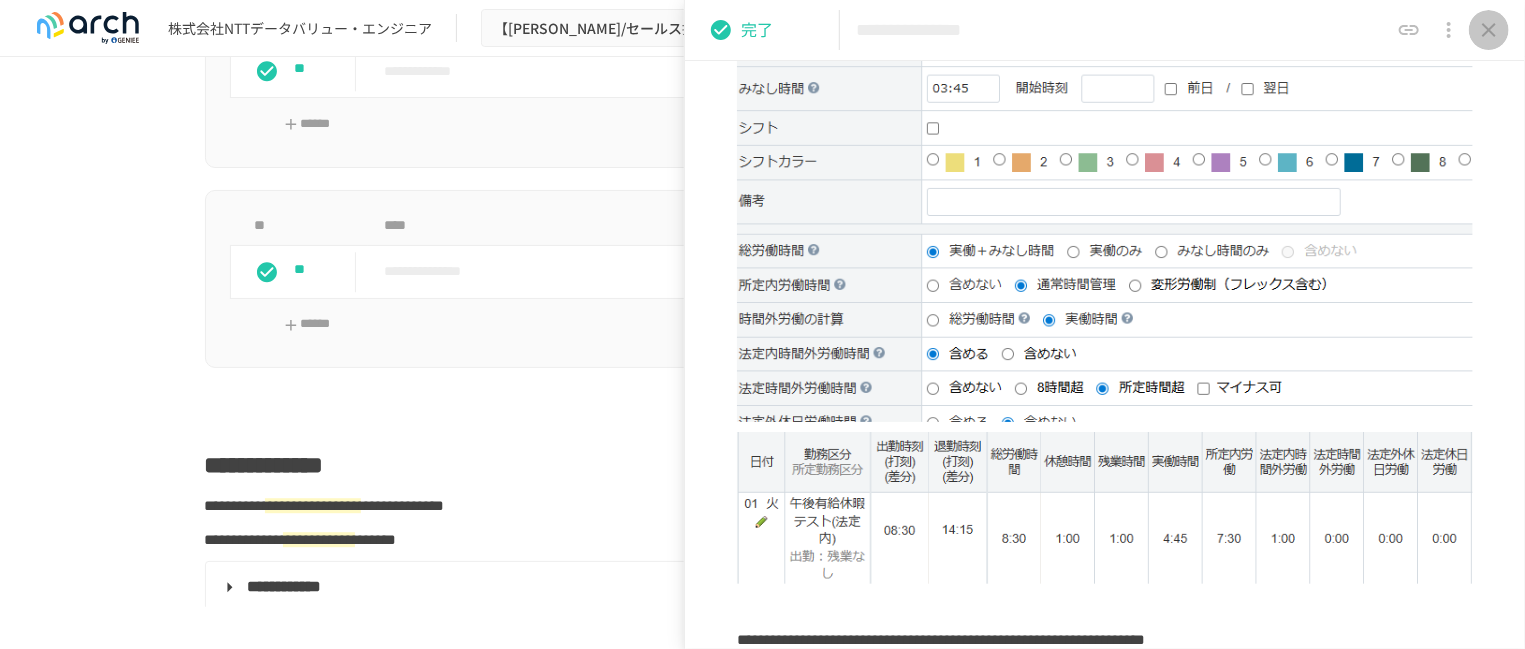 click 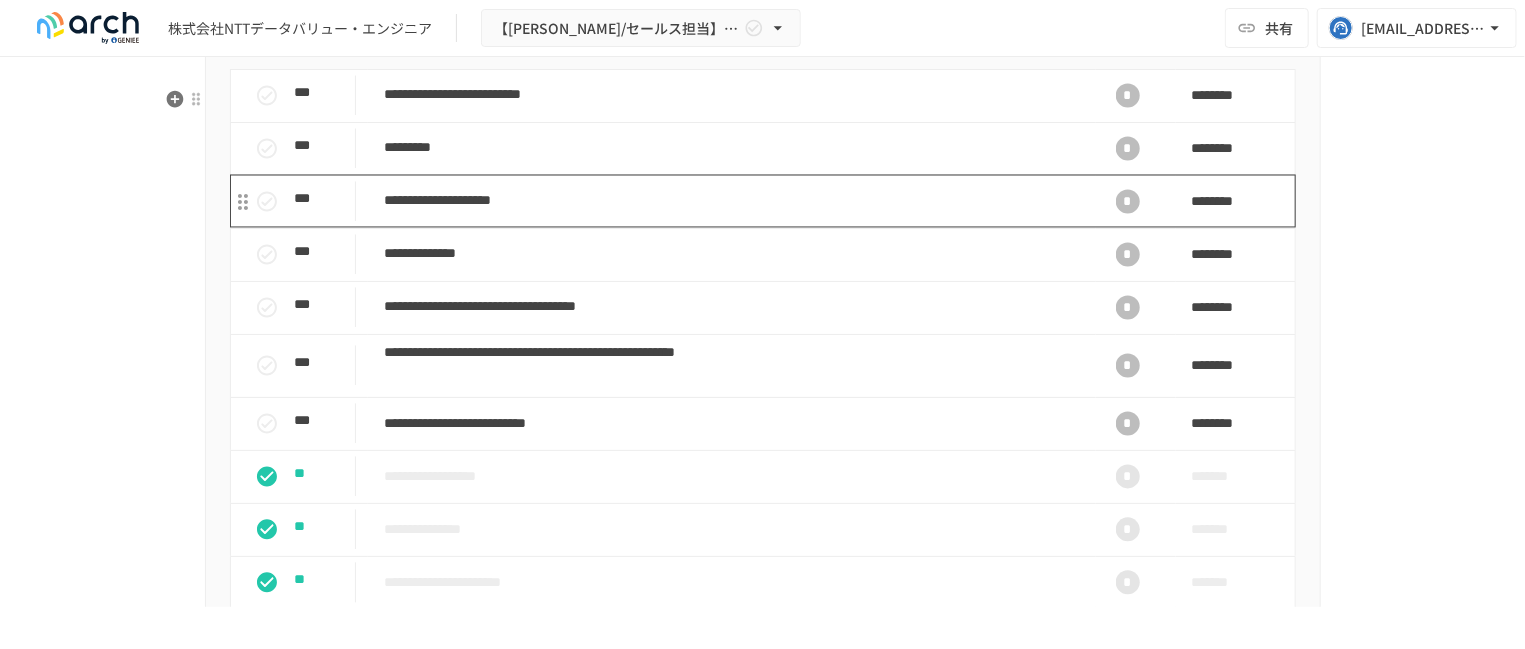 scroll, scrollTop: 1963, scrollLeft: 0, axis: vertical 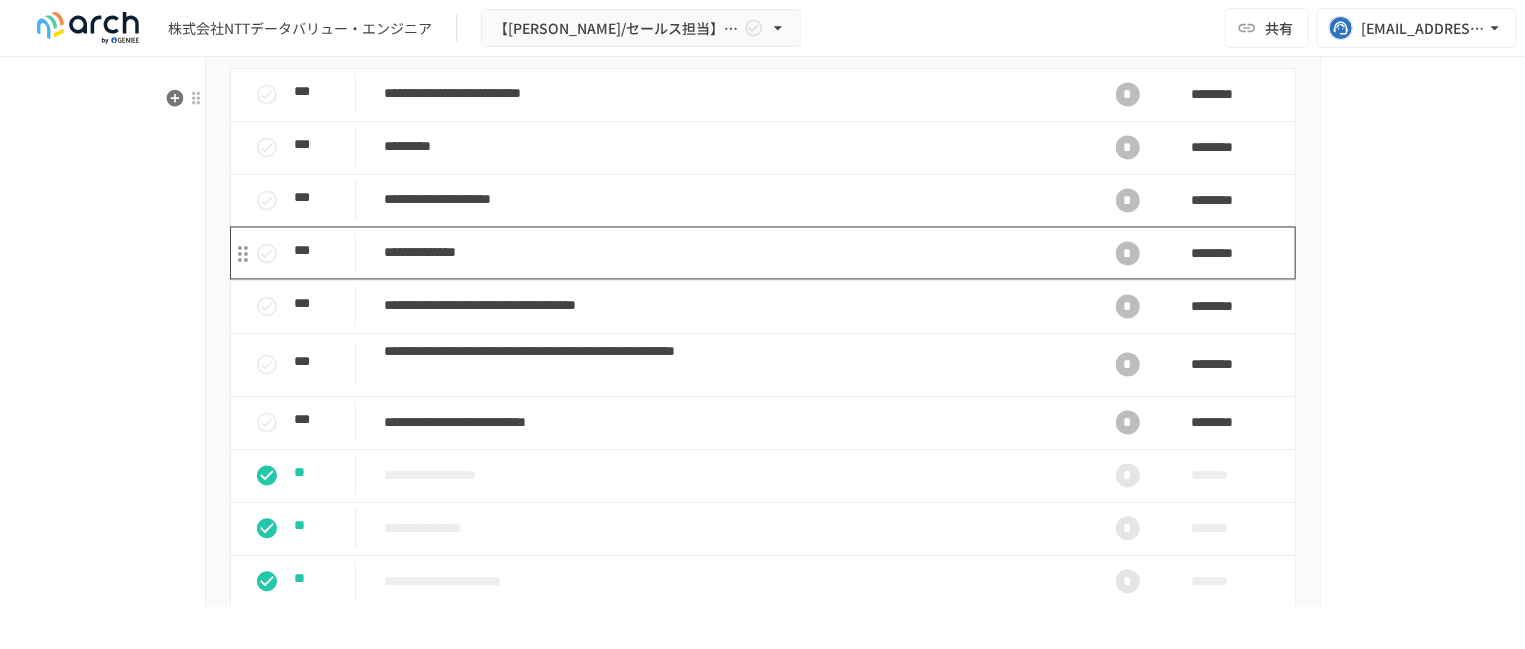 click on "**********" at bounding box center [732, 253] 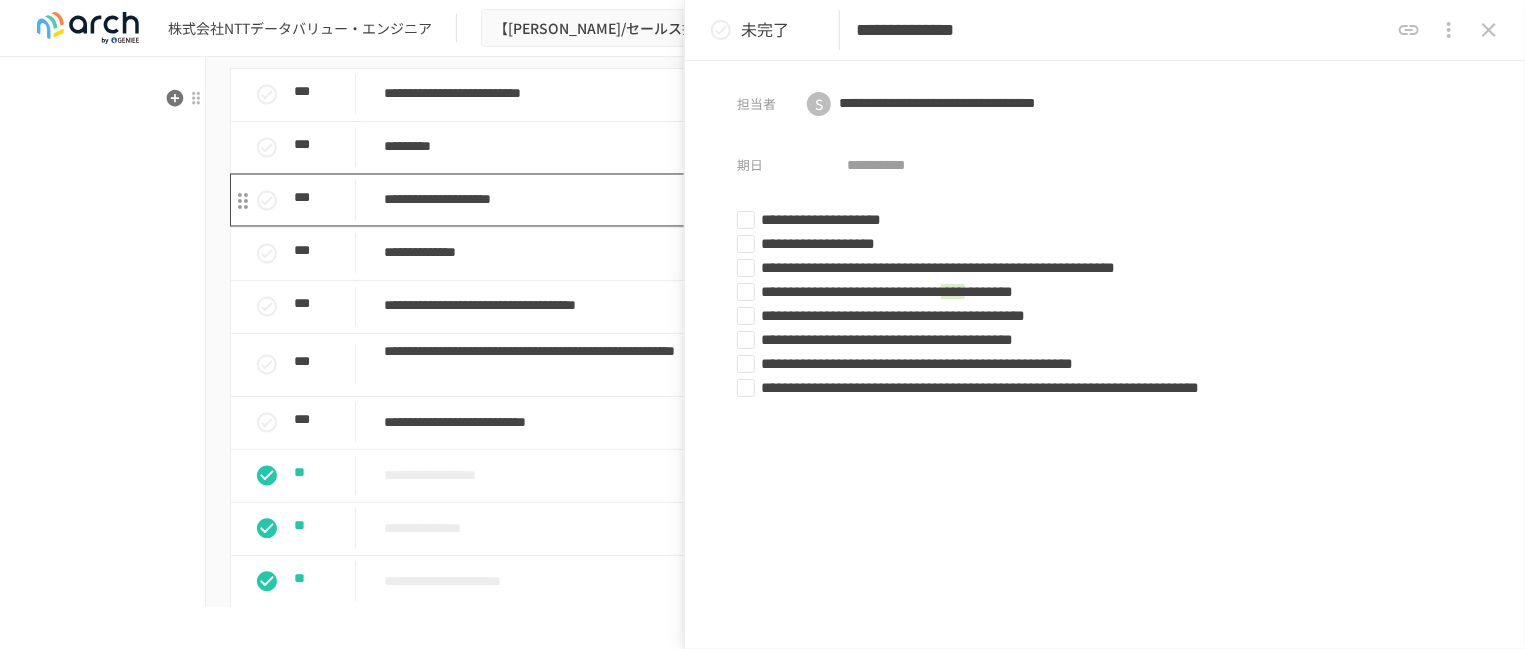 click on "**********" at bounding box center [732, 200] 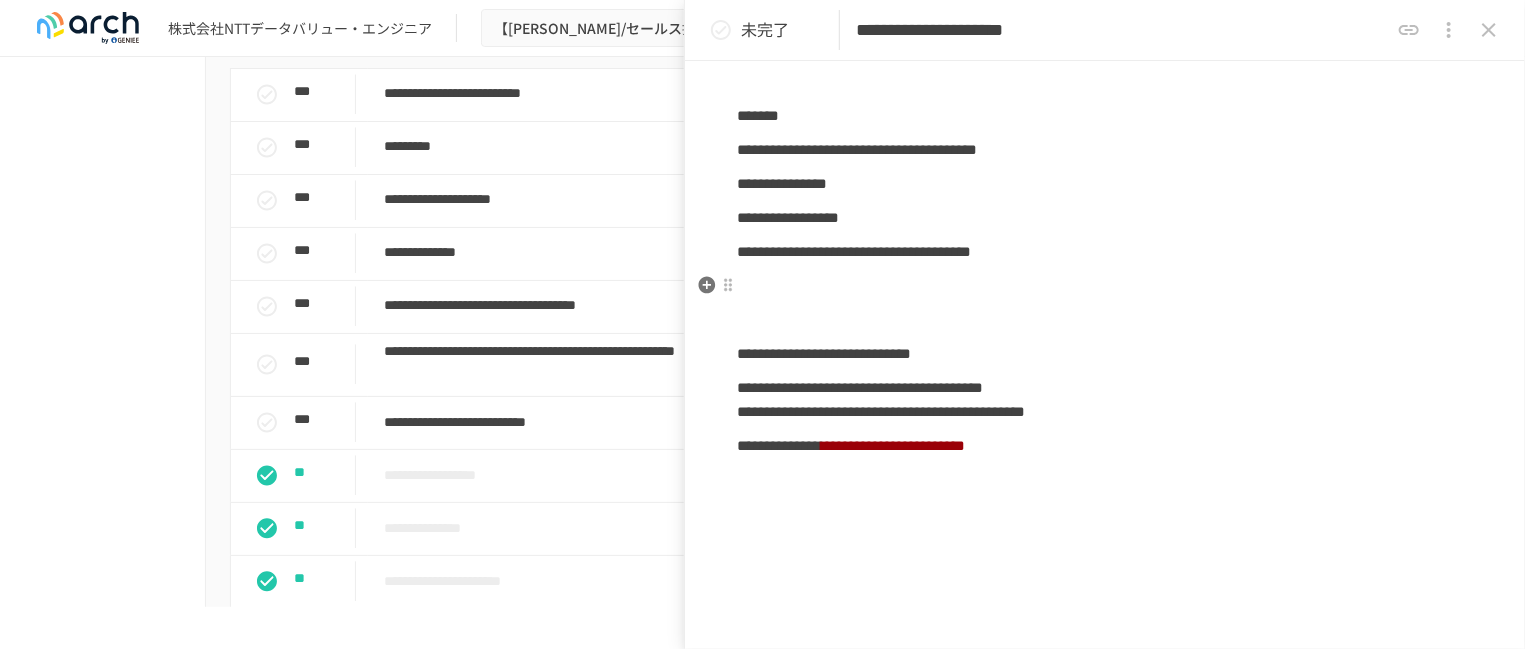 scroll, scrollTop: 115, scrollLeft: 0, axis: vertical 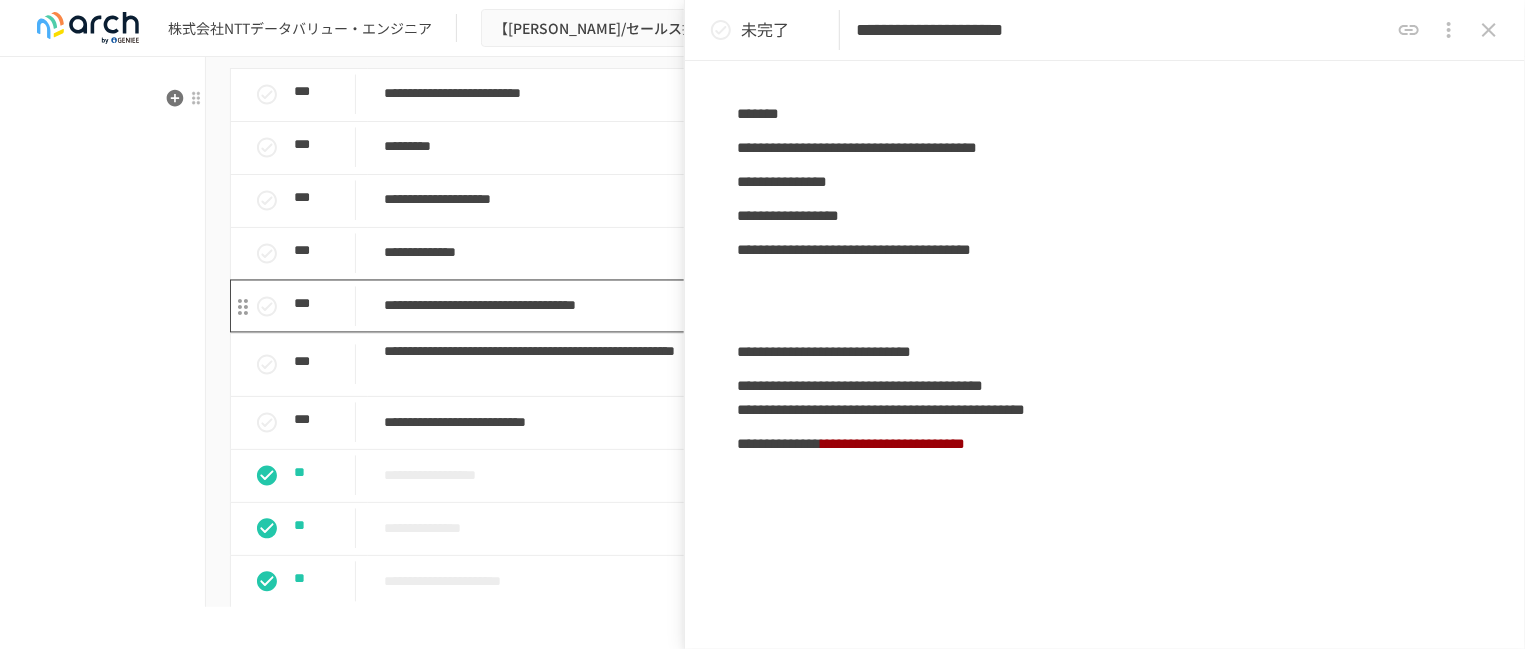 click on "**********" at bounding box center (732, 306) 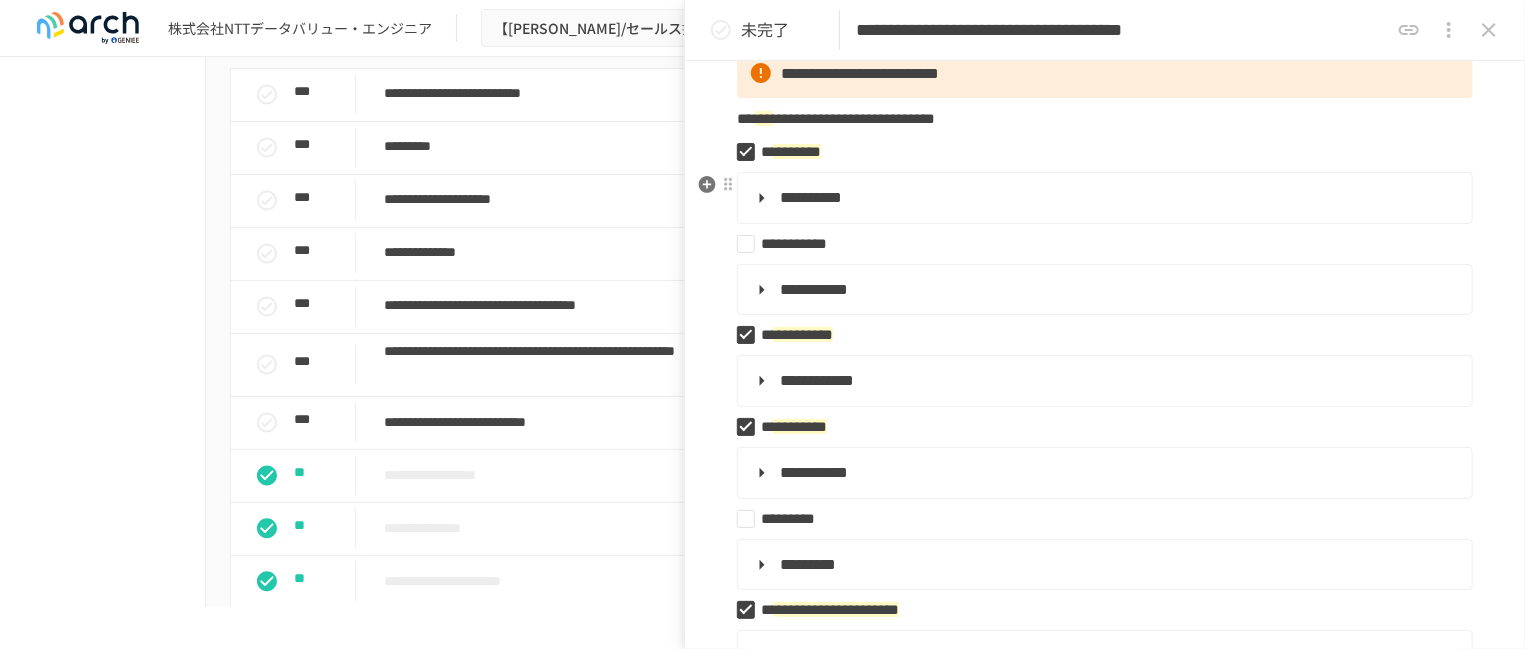 scroll, scrollTop: 301, scrollLeft: 0, axis: vertical 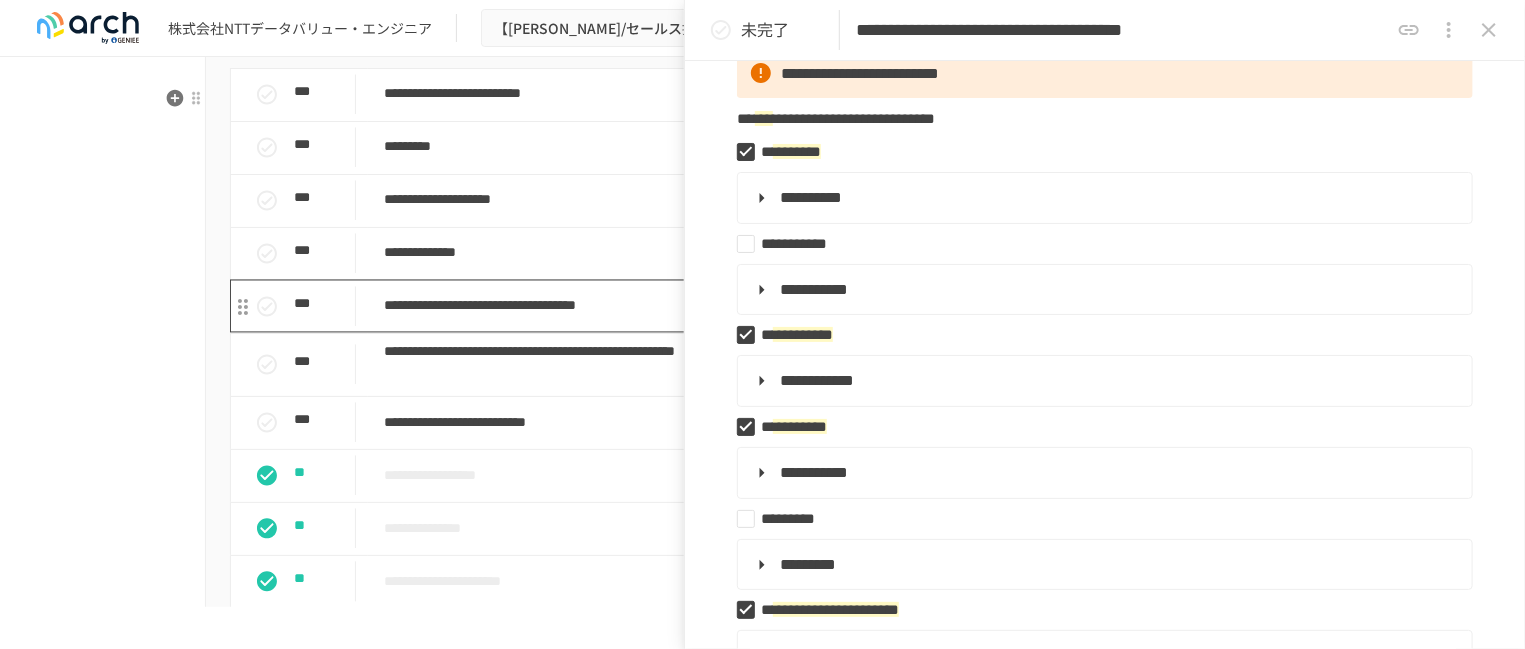 click on "**********" at bounding box center (732, 306) 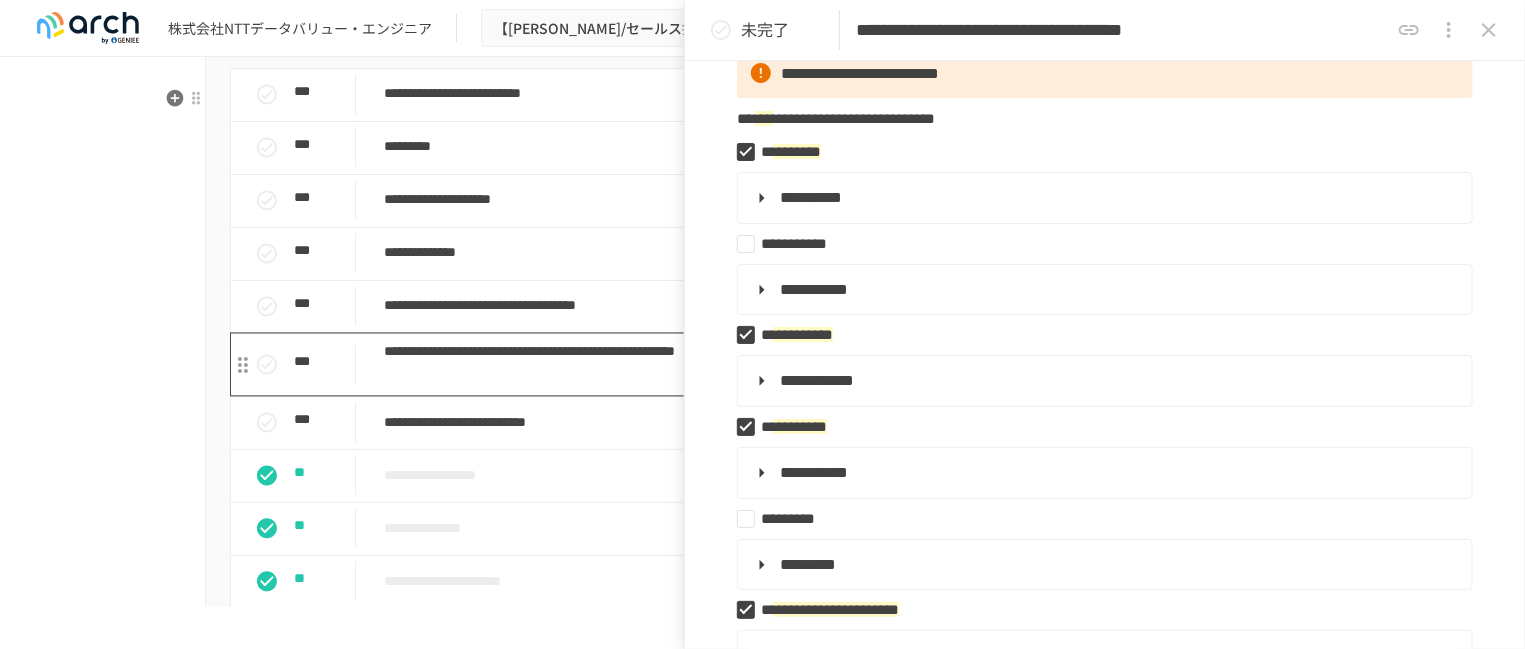 click on "**********" at bounding box center [732, 365] 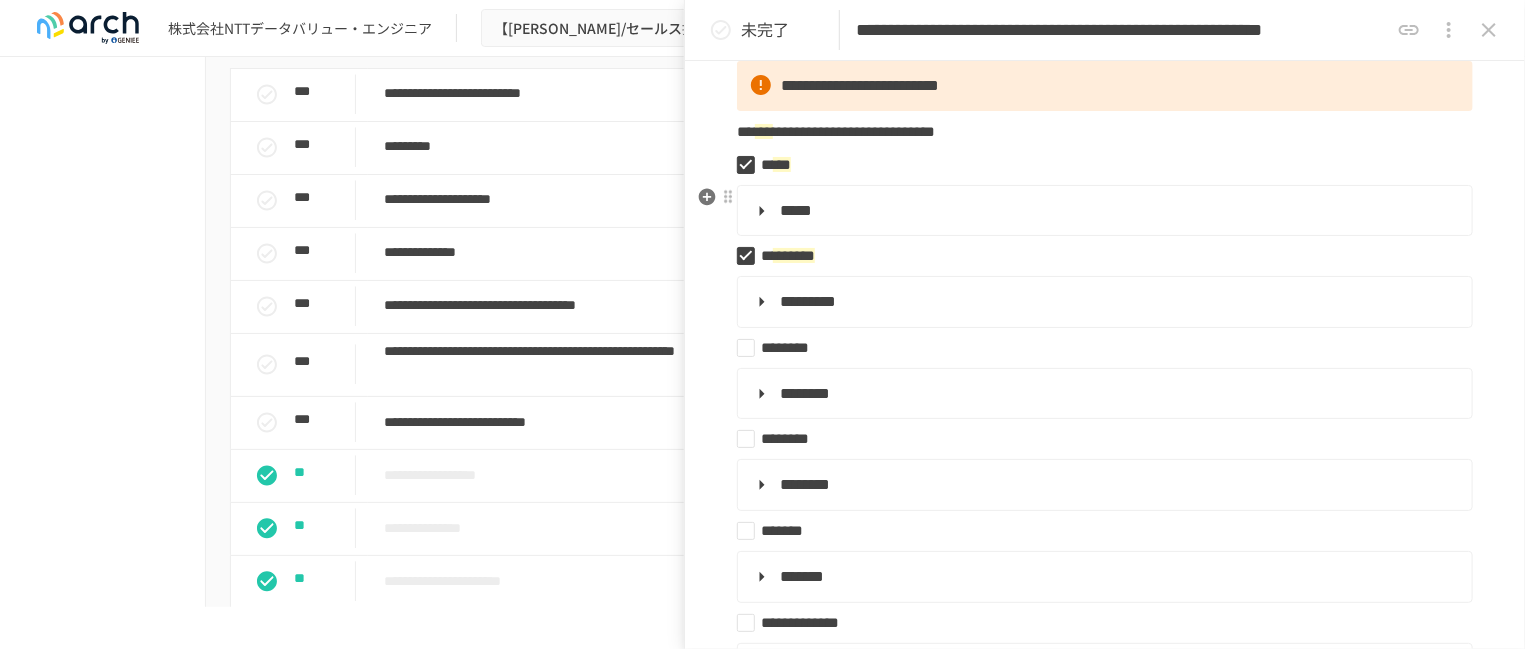 scroll, scrollTop: 292, scrollLeft: 0, axis: vertical 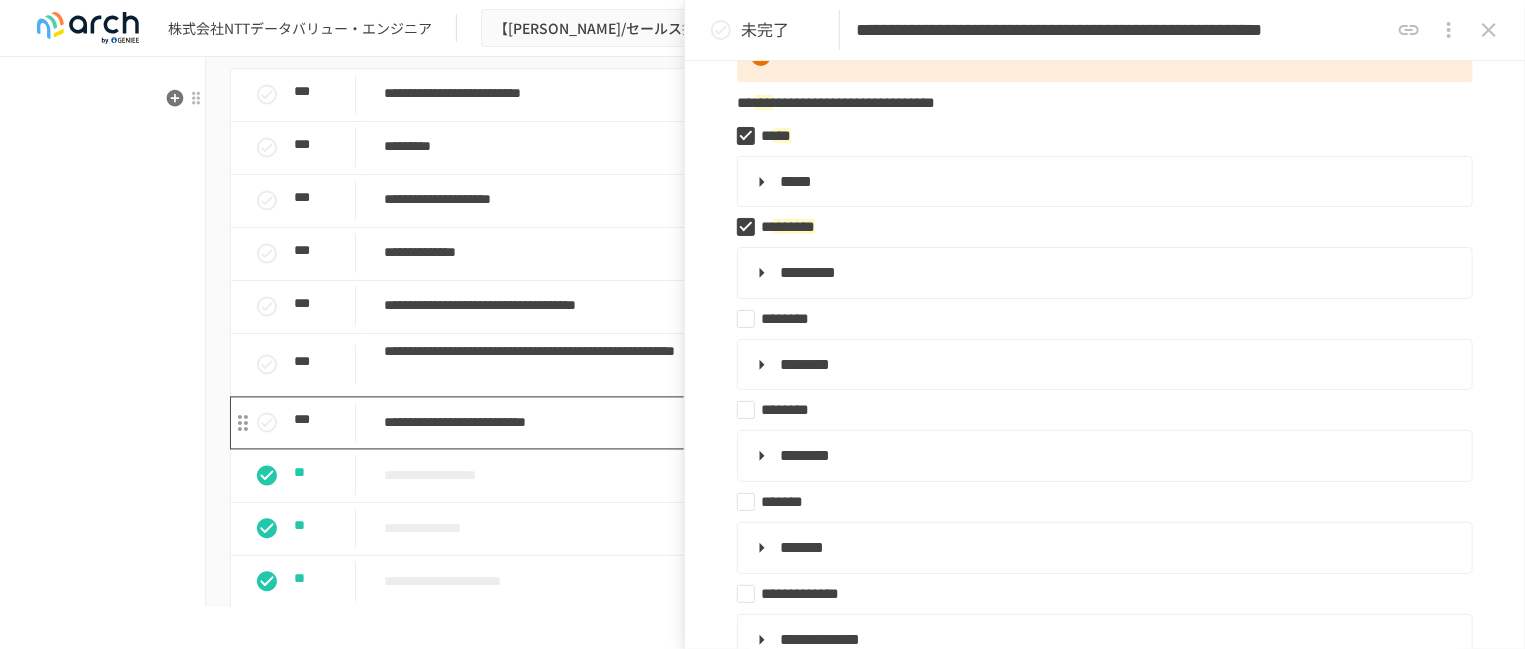 click on "**********" at bounding box center [732, 423] 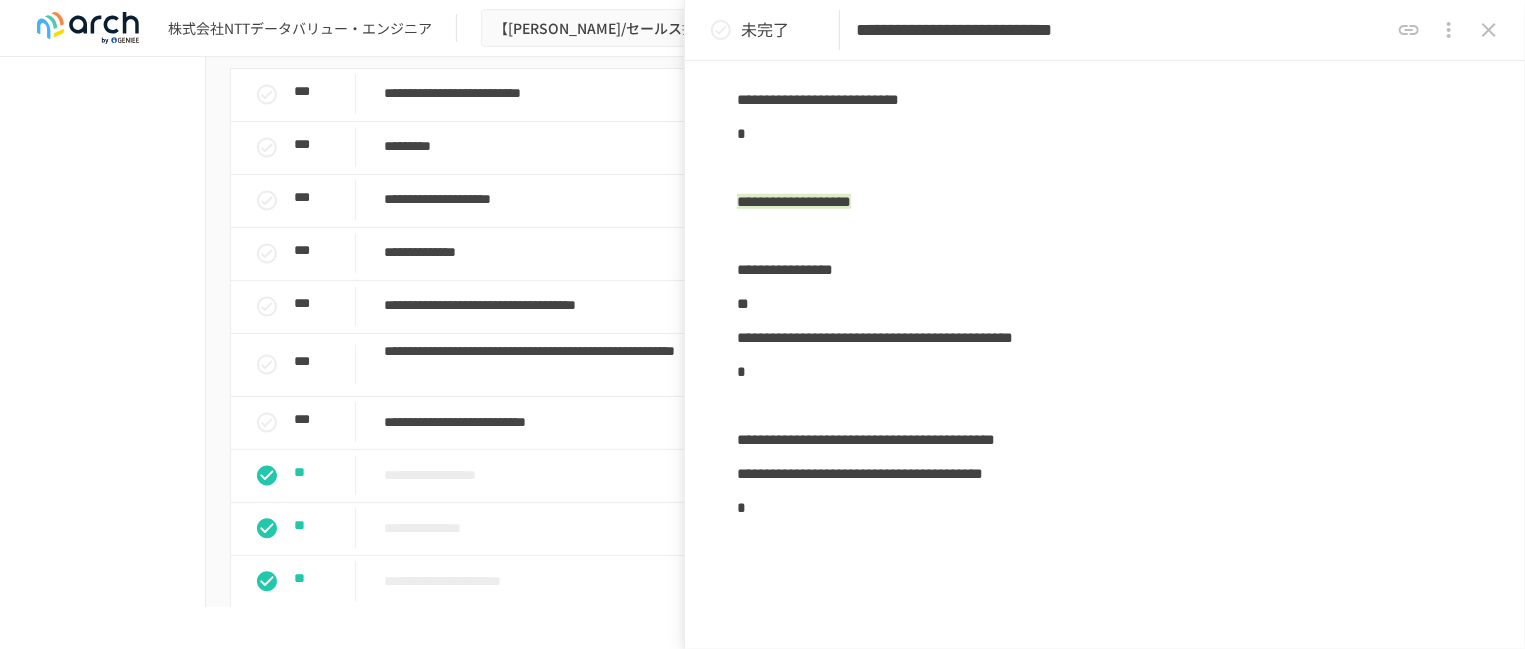 scroll, scrollTop: 915, scrollLeft: 0, axis: vertical 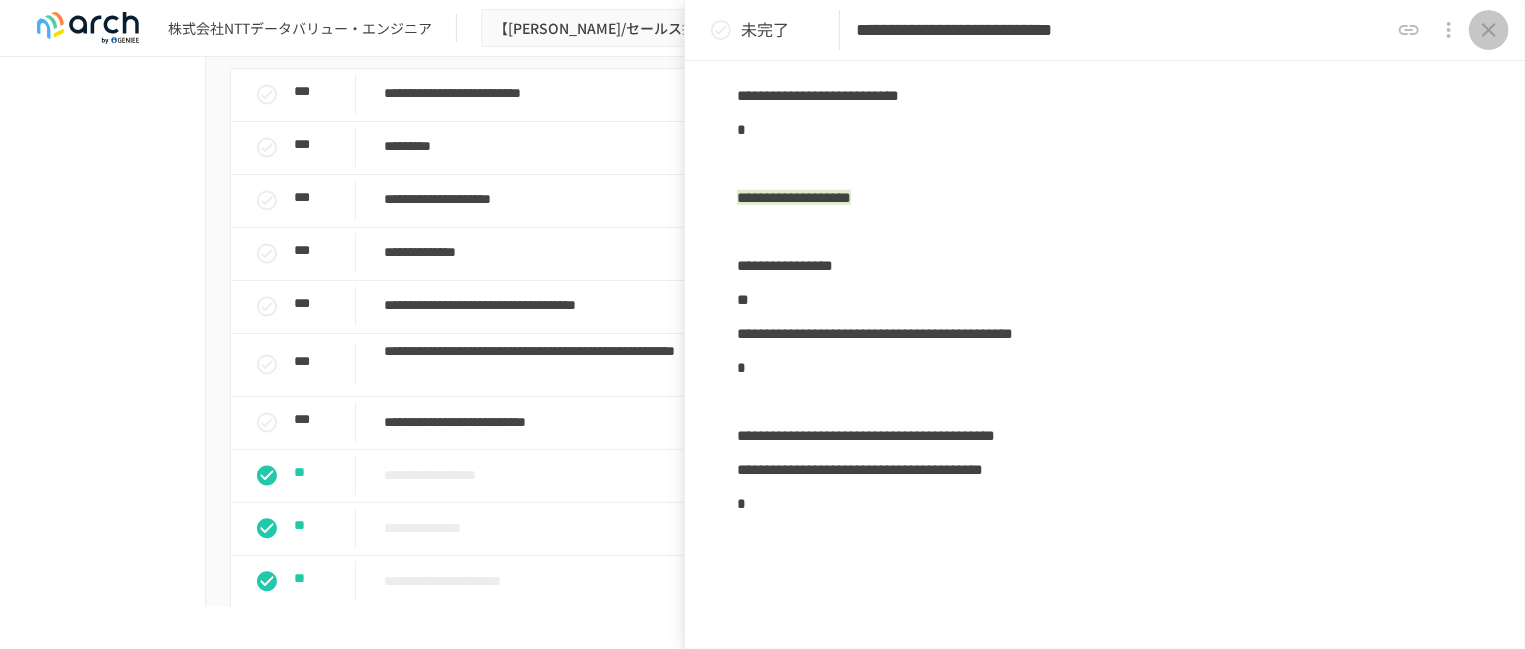 click 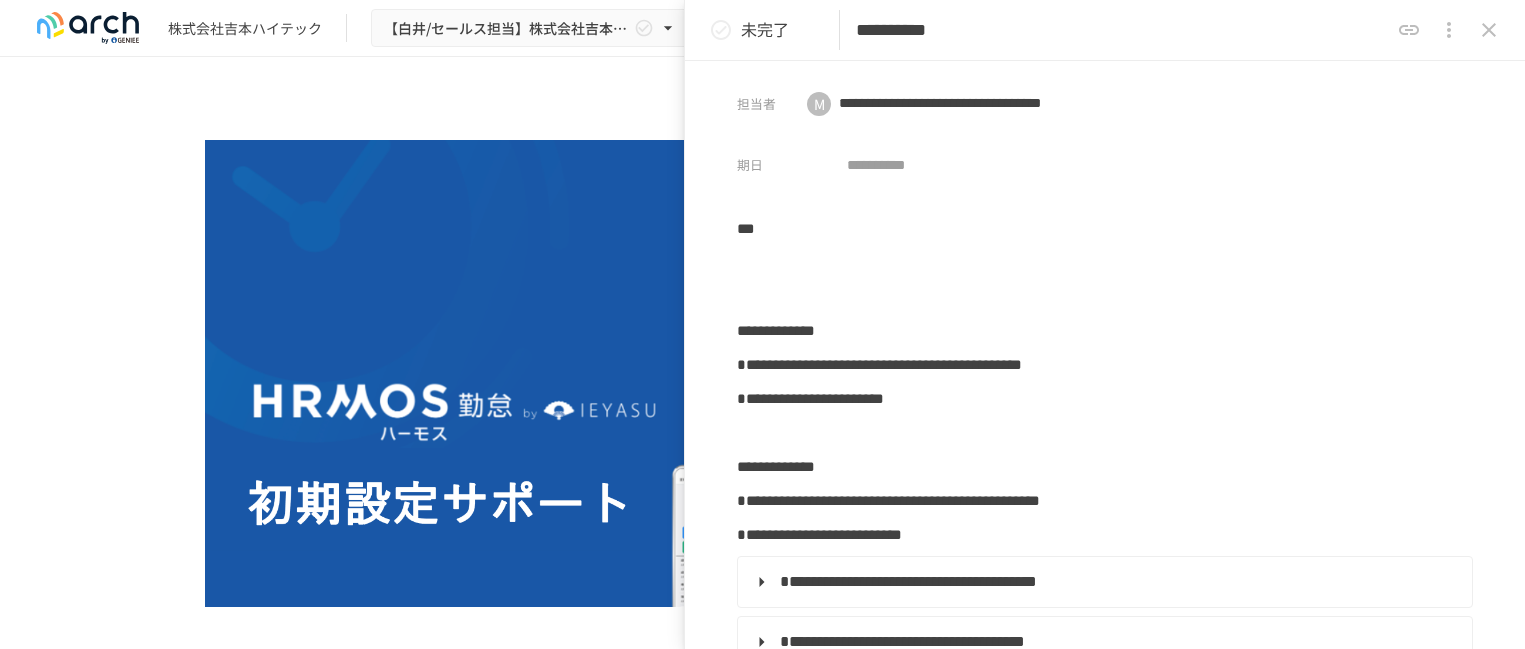 scroll, scrollTop: 0, scrollLeft: 0, axis: both 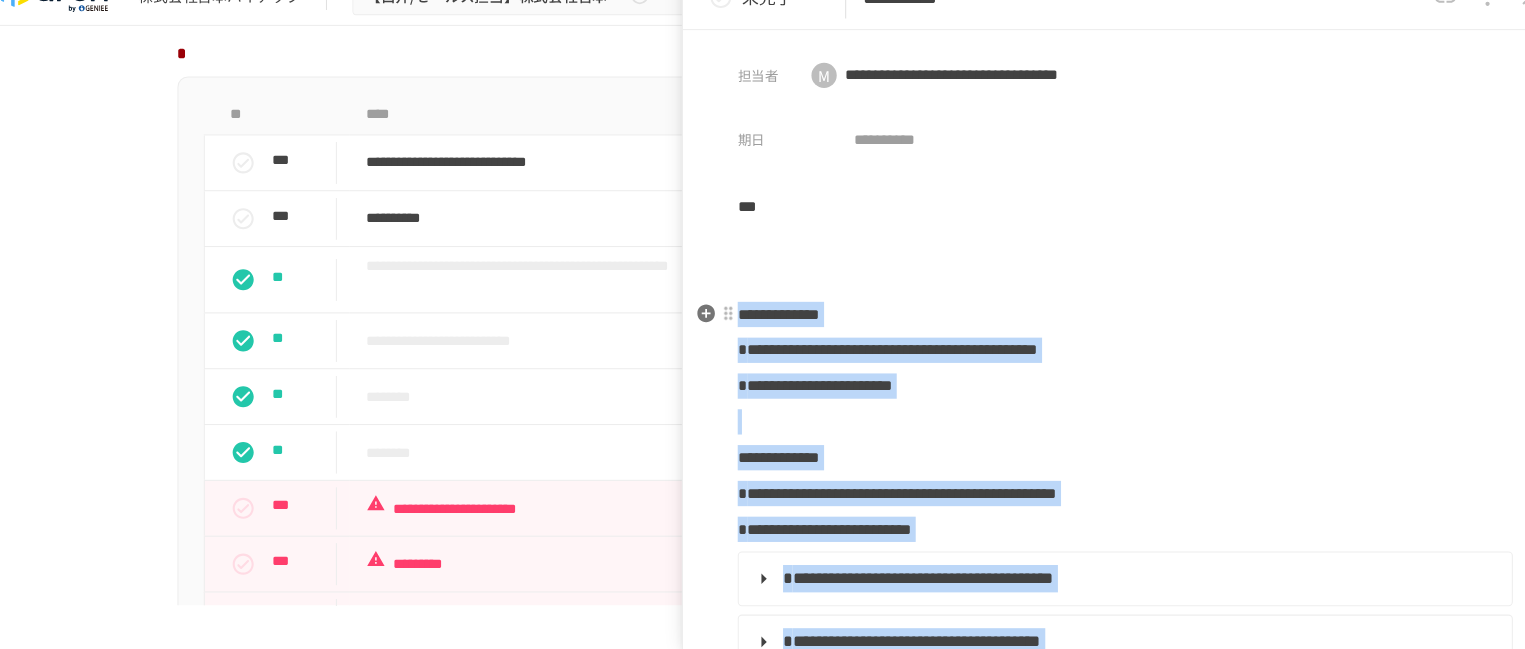 click on "**********" at bounding box center (776, 330) 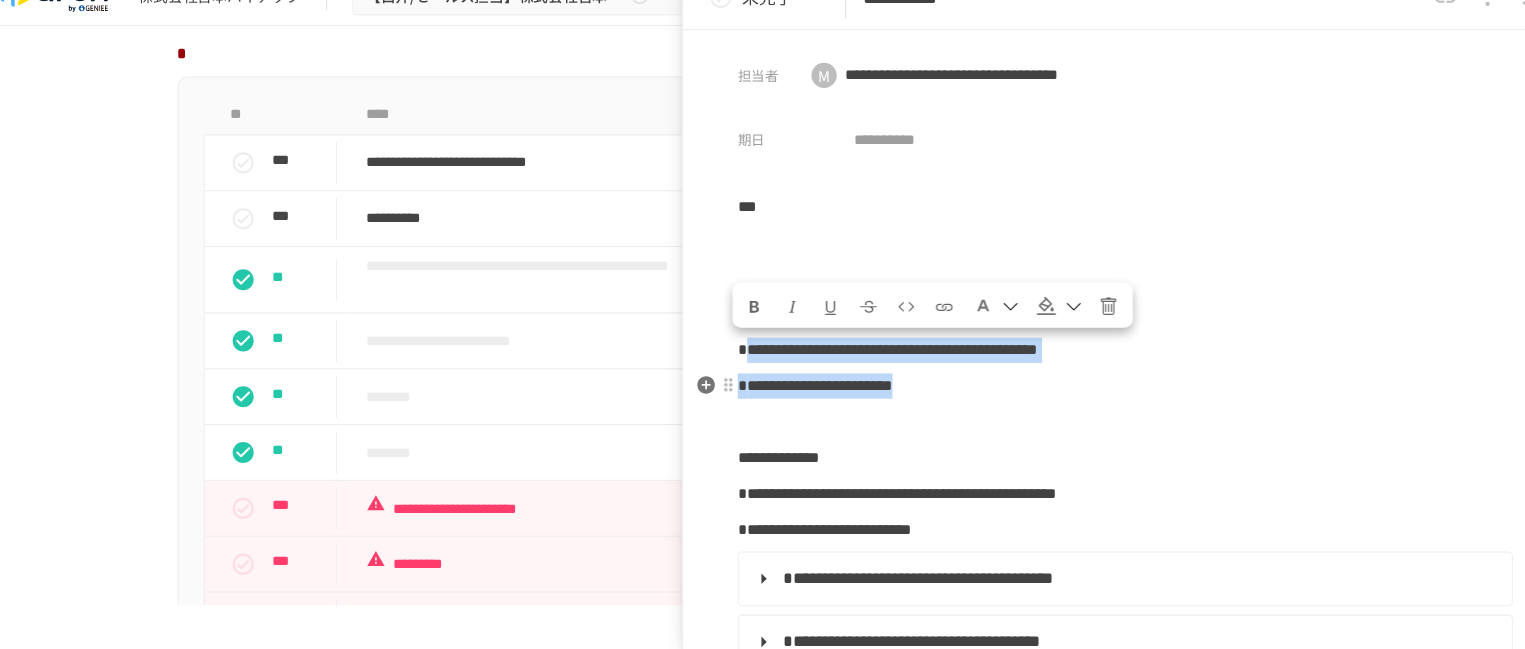 drag, startPoint x: 749, startPoint y: 380, endPoint x: 1102, endPoint y: 412, distance: 354.44745 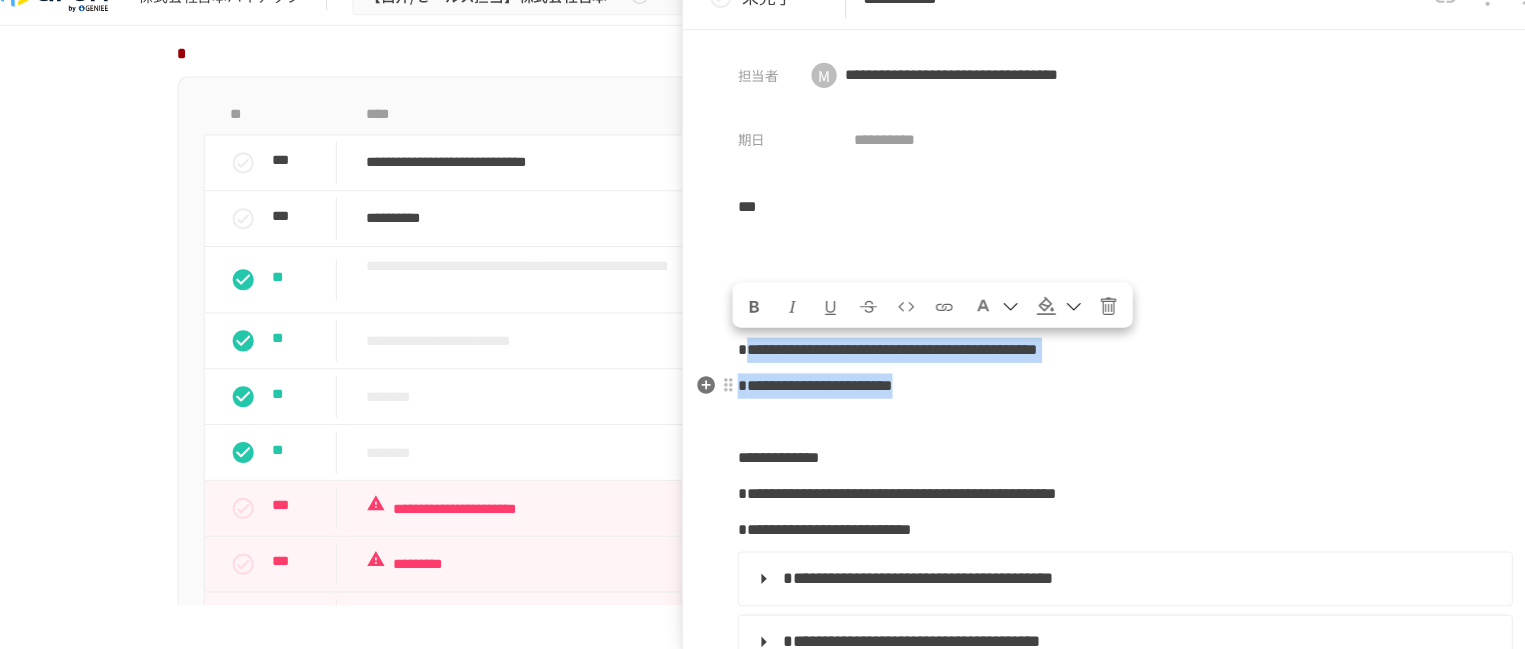 click on "**********" at bounding box center [1105, 776] 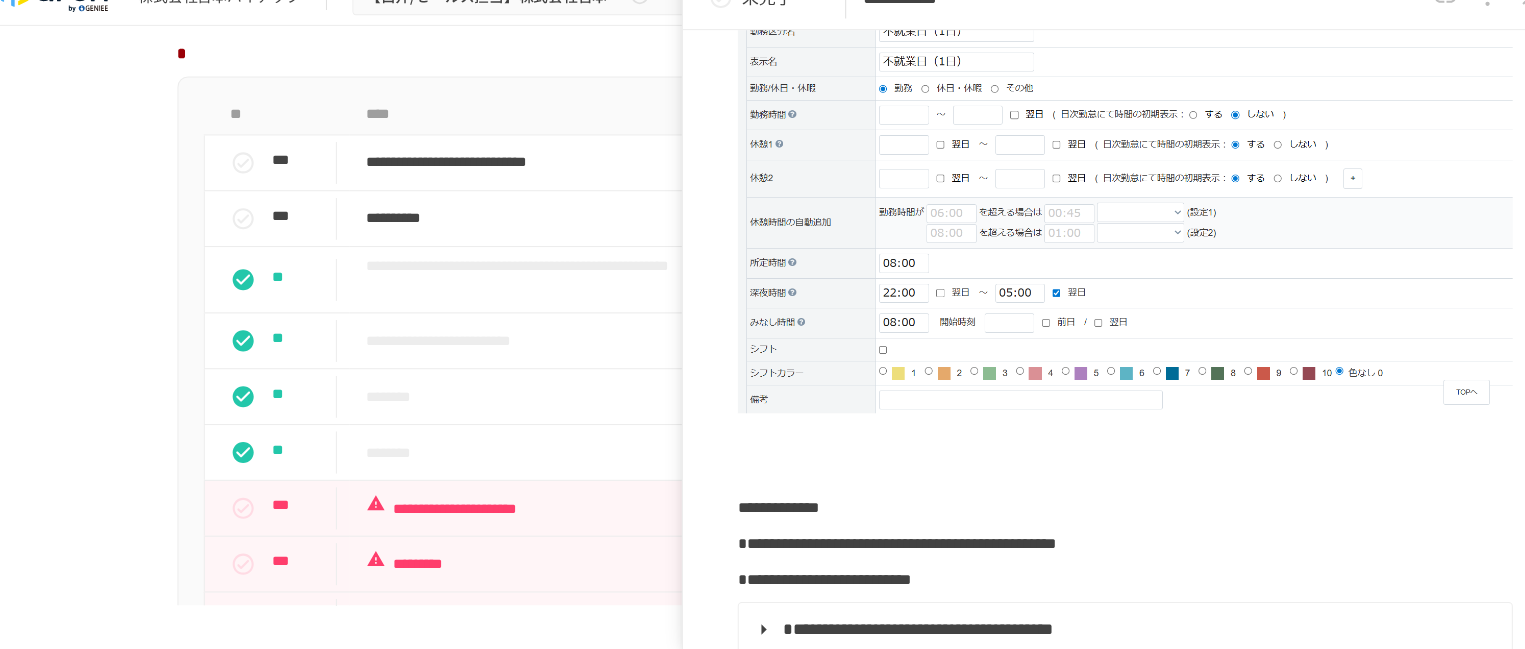 scroll, scrollTop: 361, scrollLeft: 0, axis: vertical 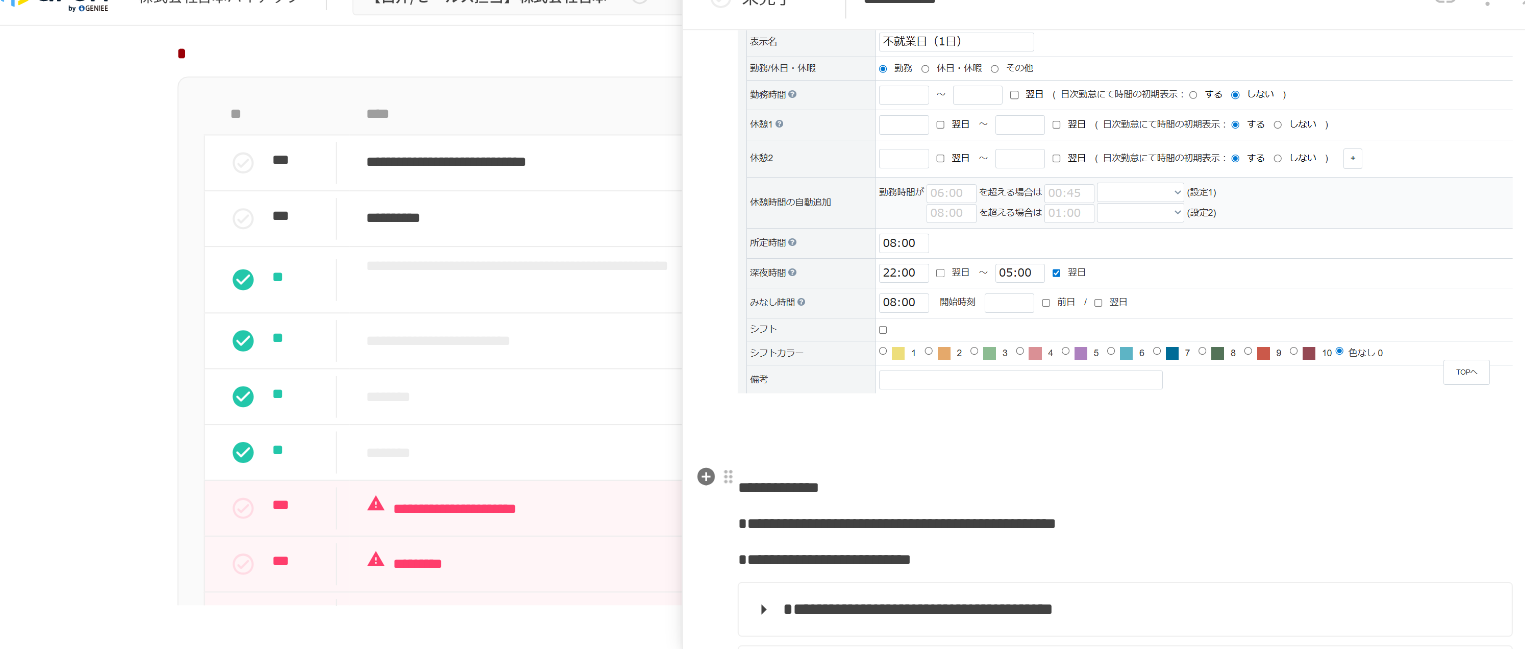 click on "**********" at bounding box center (776, 495) 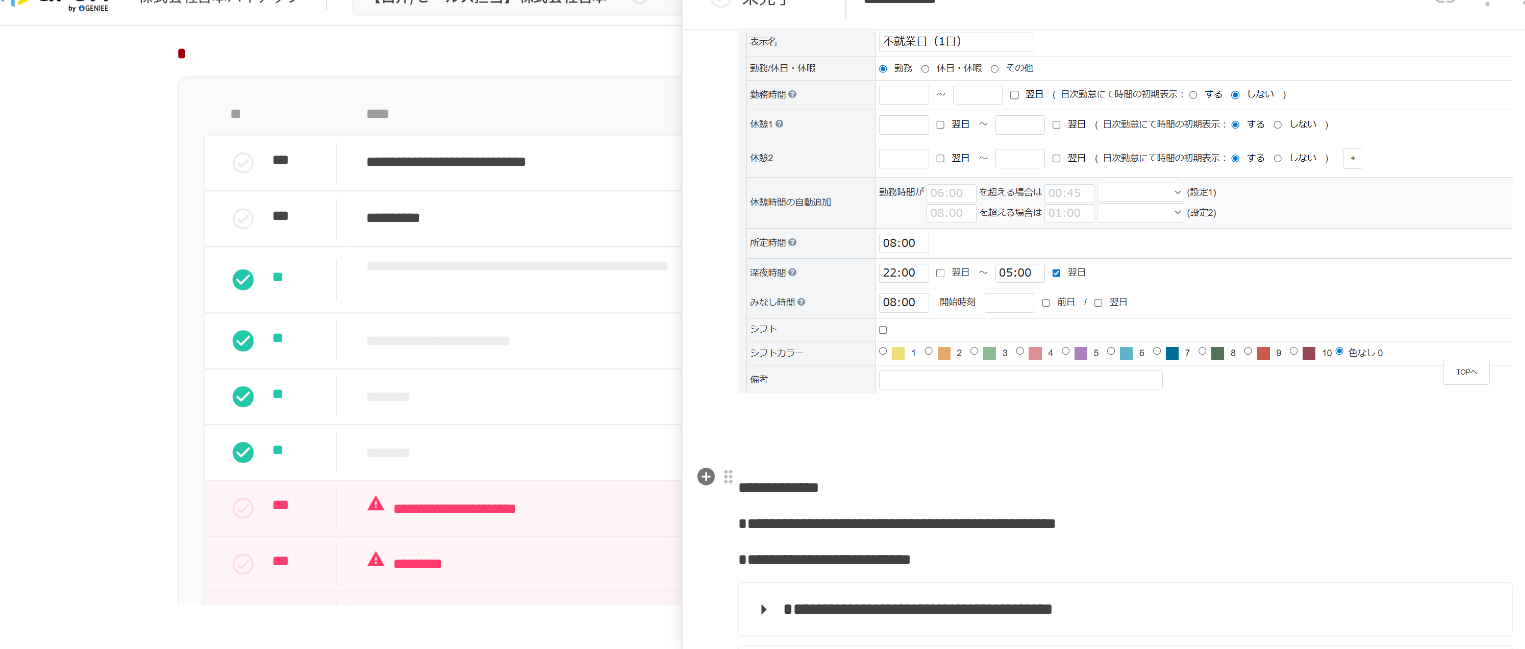 type 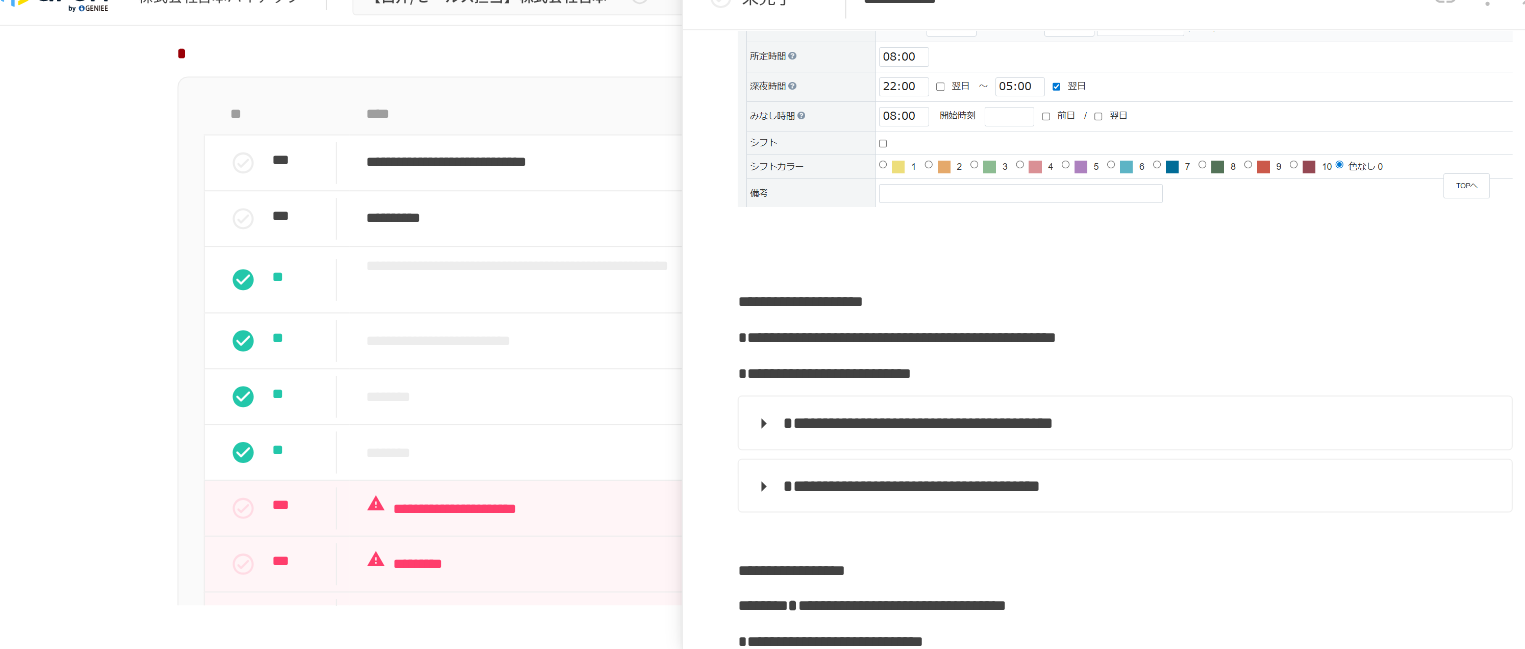 scroll, scrollTop: 537, scrollLeft: 0, axis: vertical 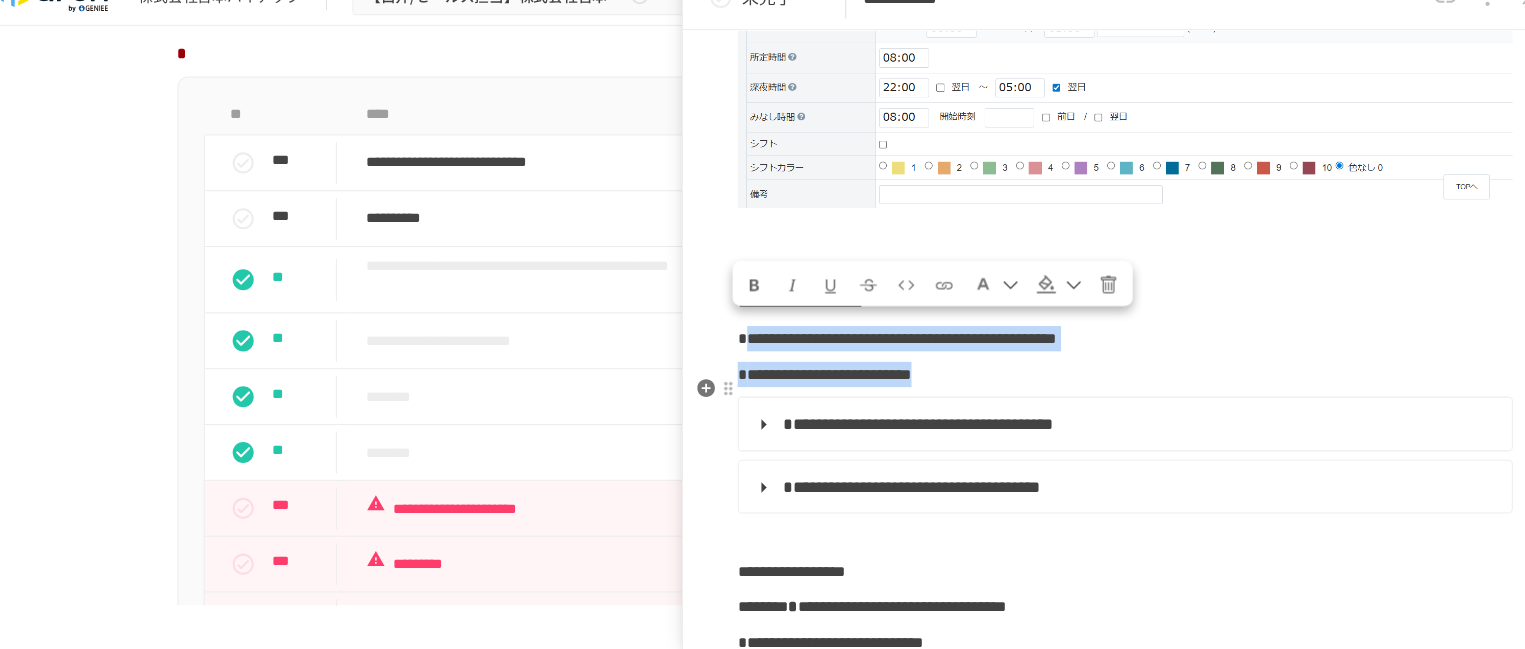 drag, startPoint x: 746, startPoint y: 363, endPoint x: 1145, endPoint y: 419, distance: 402.91068 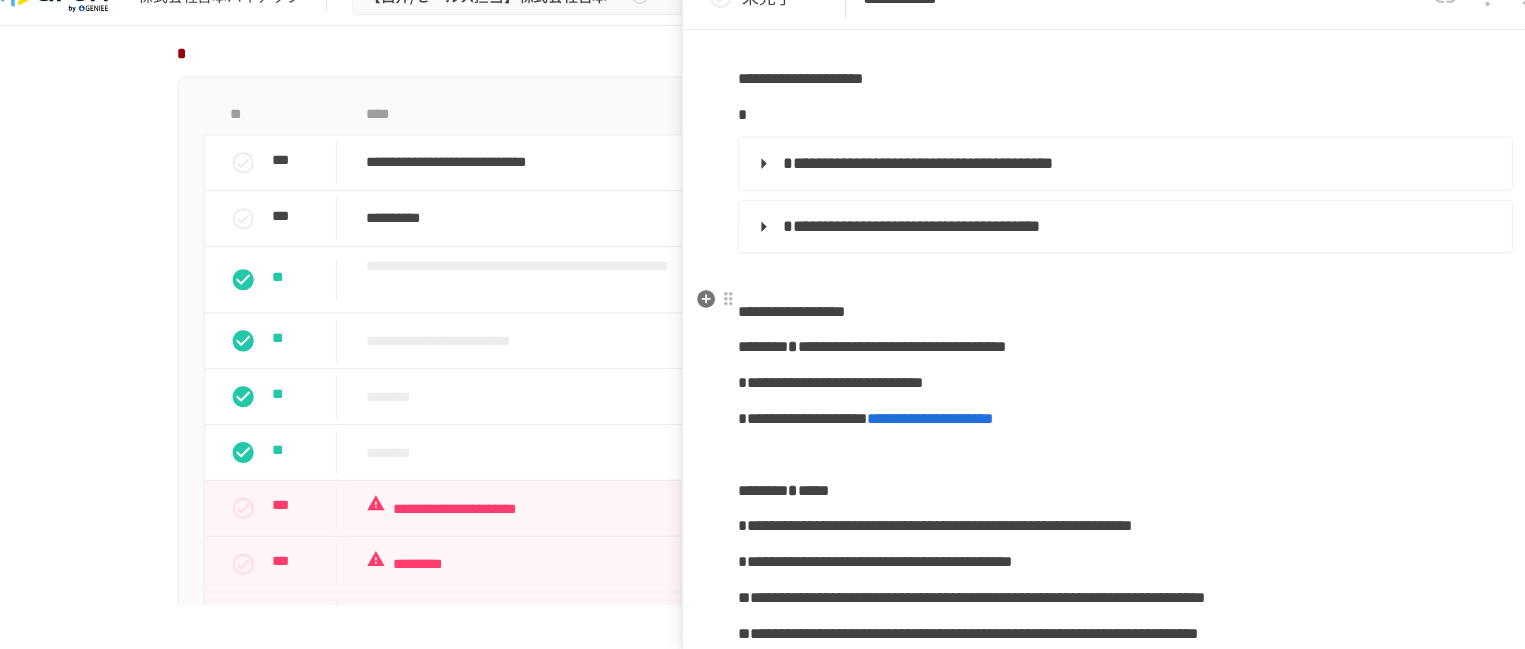 scroll, scrollTop: 766, scrollLeft: 0, axis: vertical 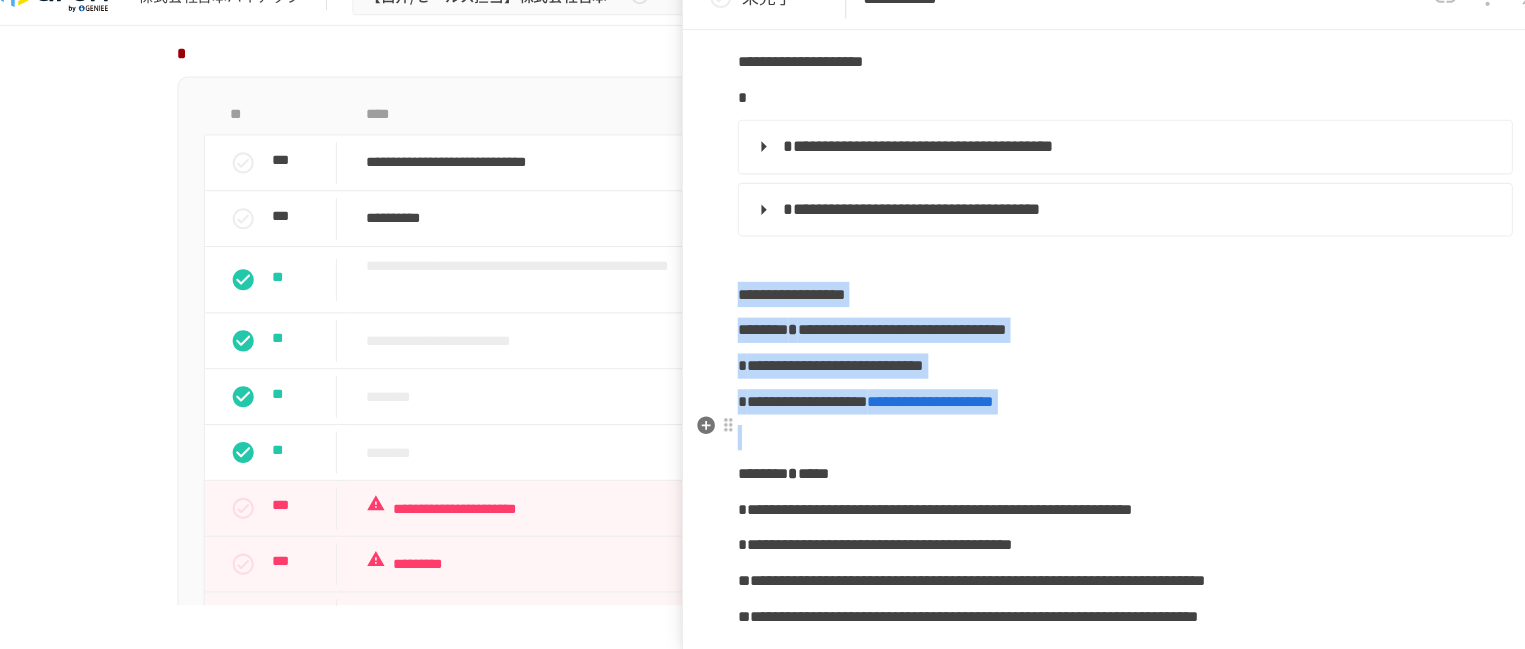 drag, startPoint x: 740, startPoint y: 316, endPoint x: 975, endPoint y: 449, distance: 270.0259 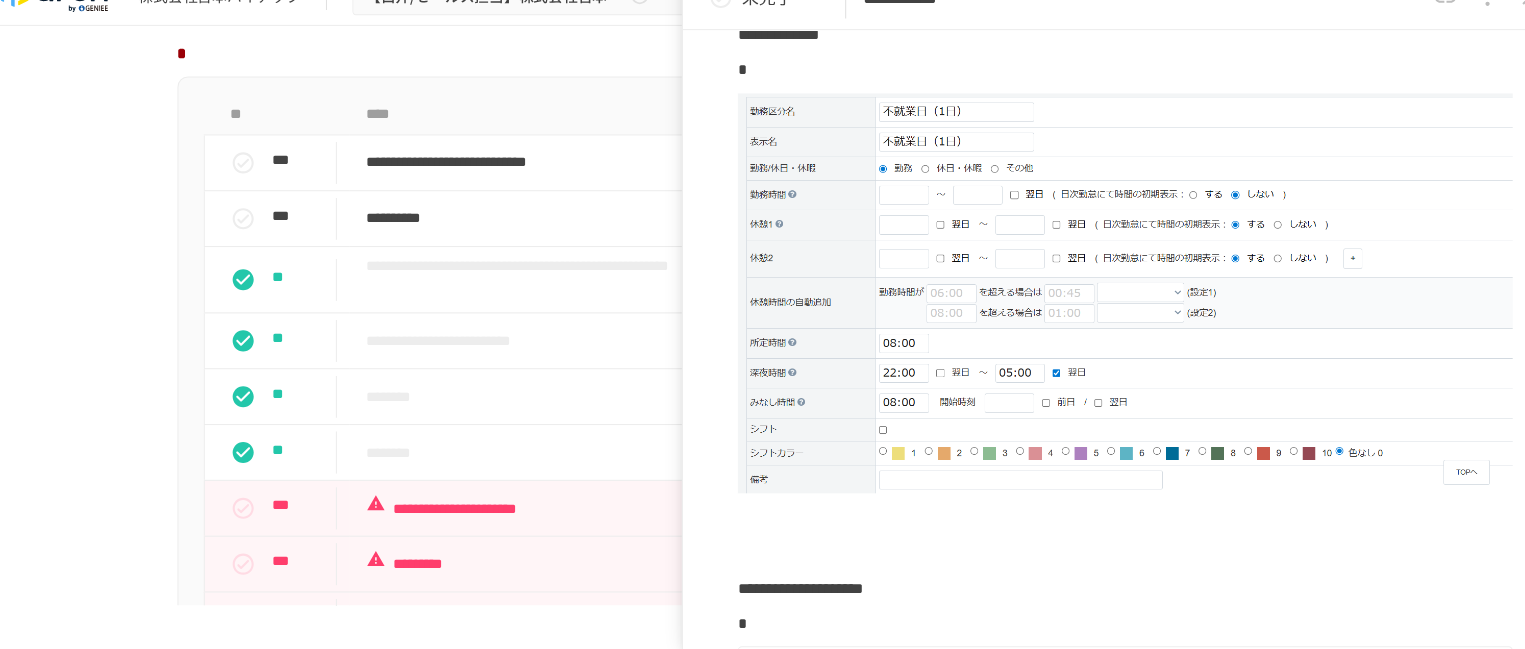 scroll, scrollTop: 261, scrollLeft: 0, axis: vertical 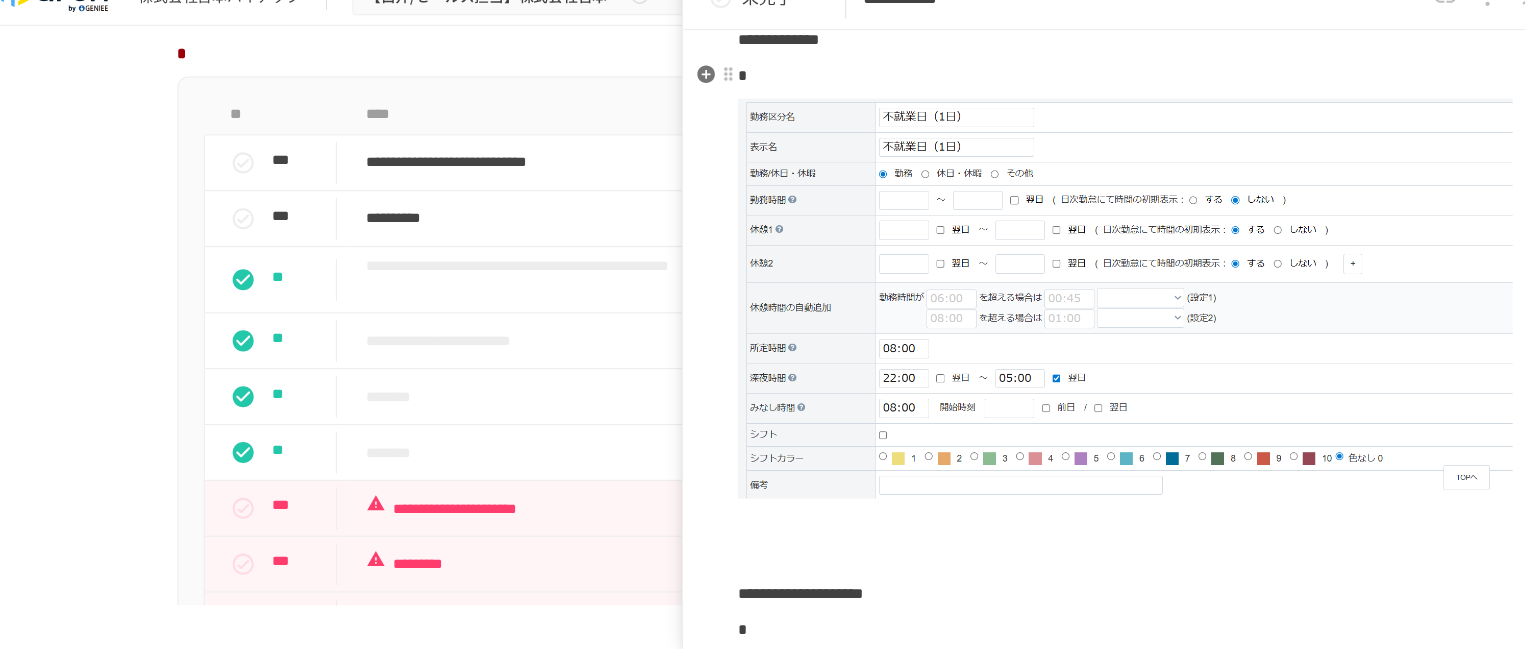 click at bounding box center (1105, 104) 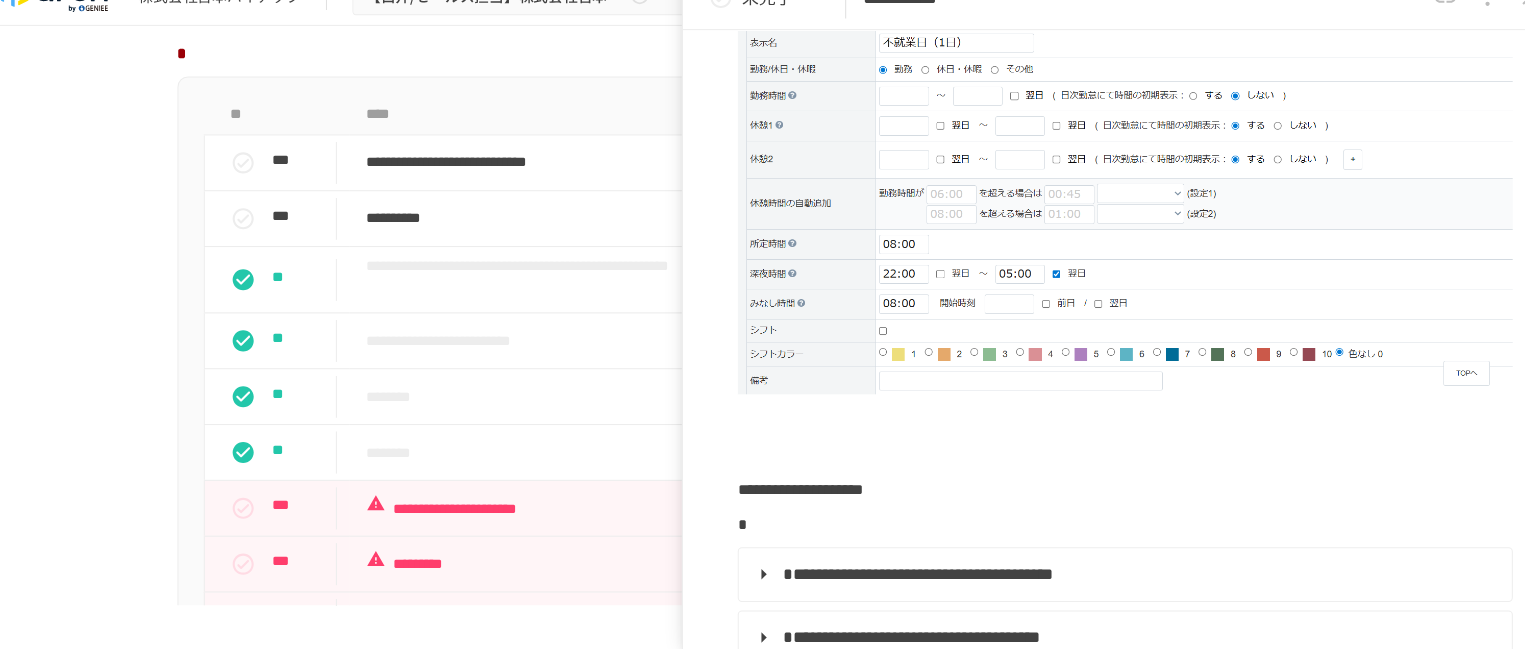 scroll, scrollTop: 565, scrollLeft: 0, axis: vertical 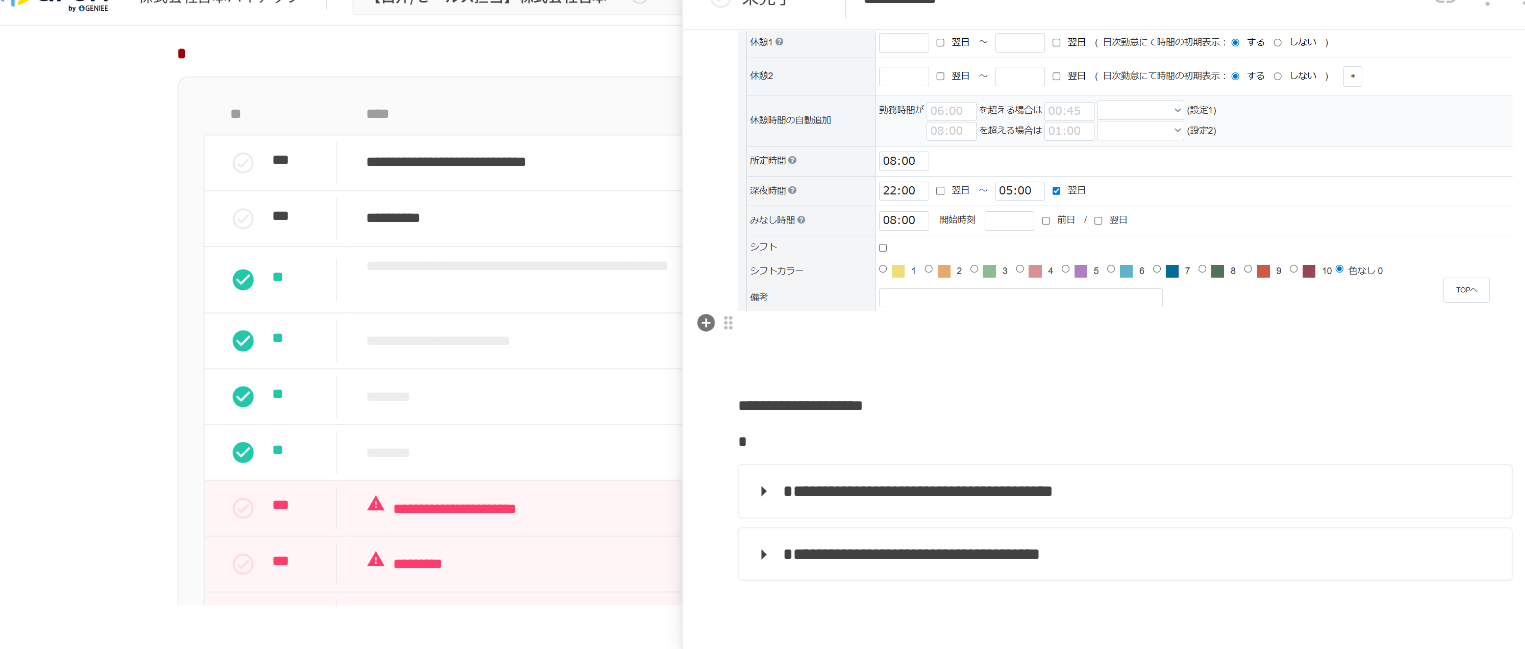 click at bounding box center (1105, 350) 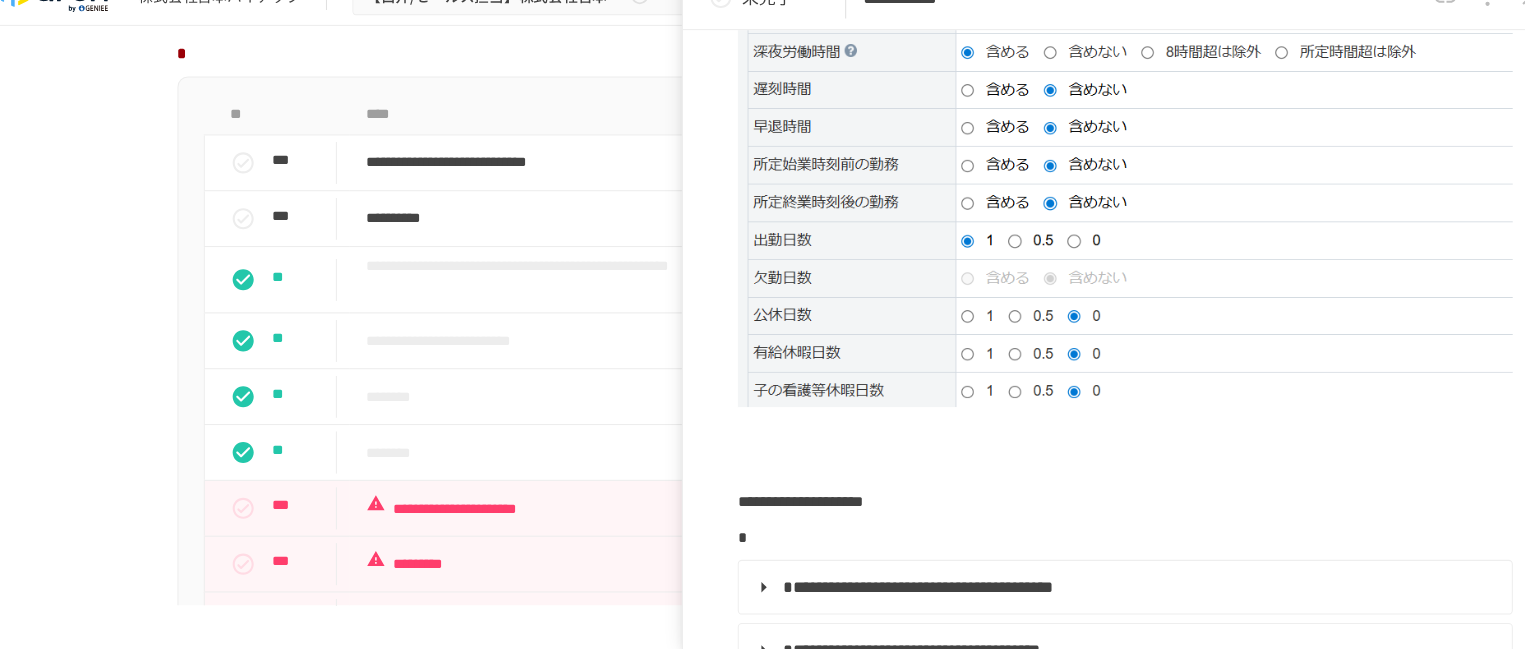 scroll, scrollTop: 1097, scrollLeft: 0, axis: vertical 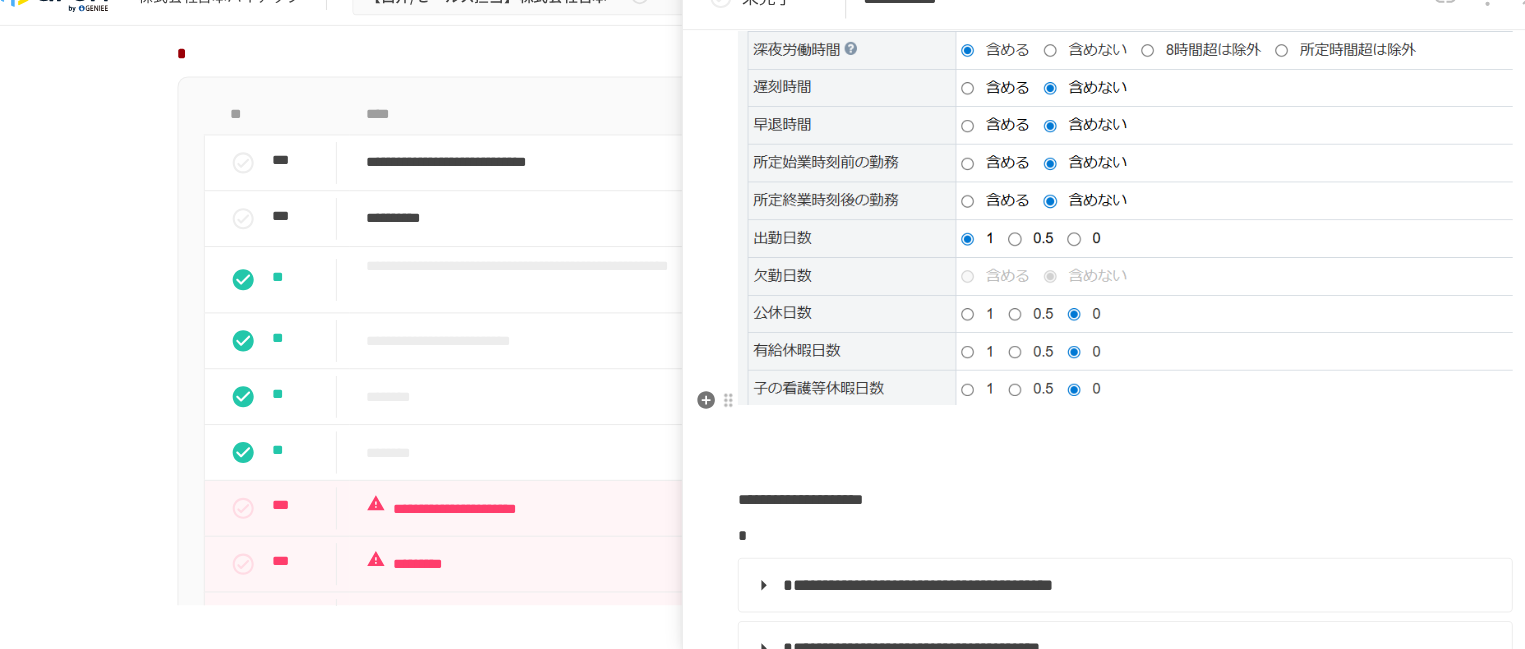 click at bounding box center (1105, 439) 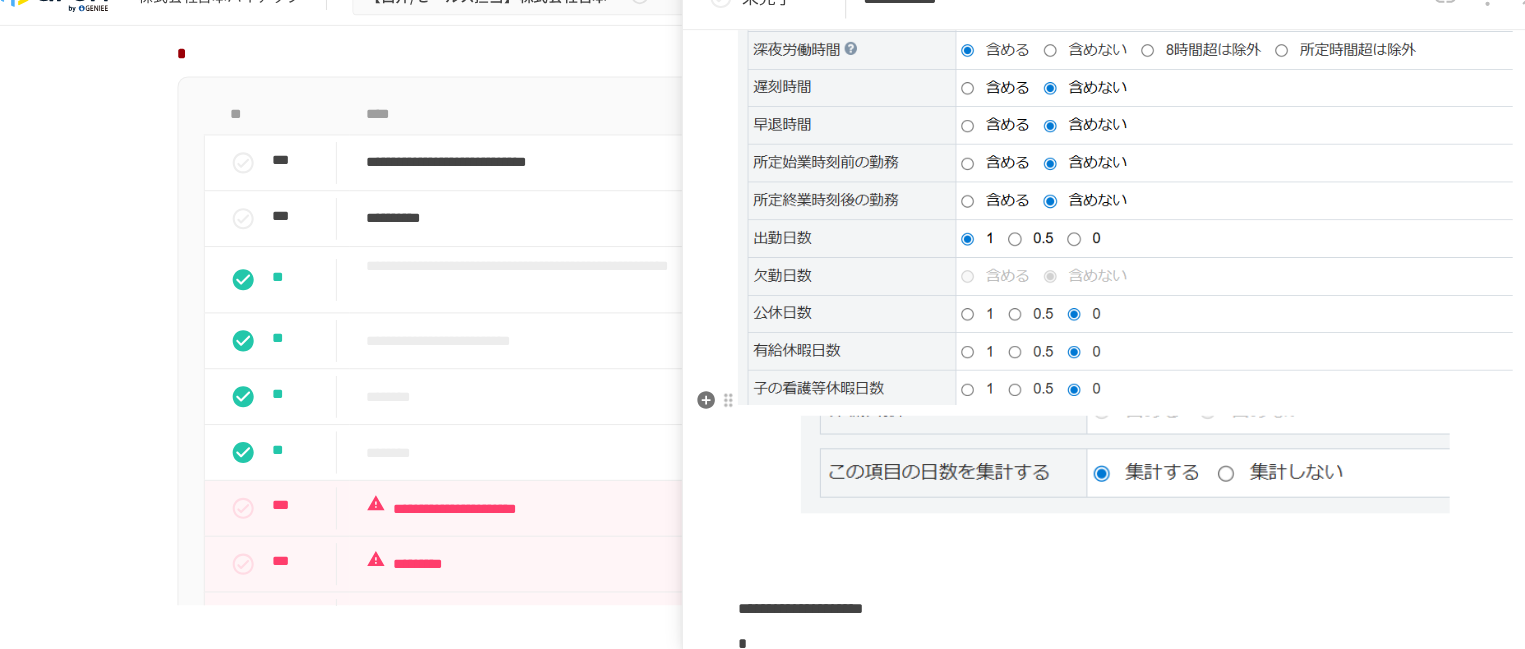 click at bounding box center (1105, 473) 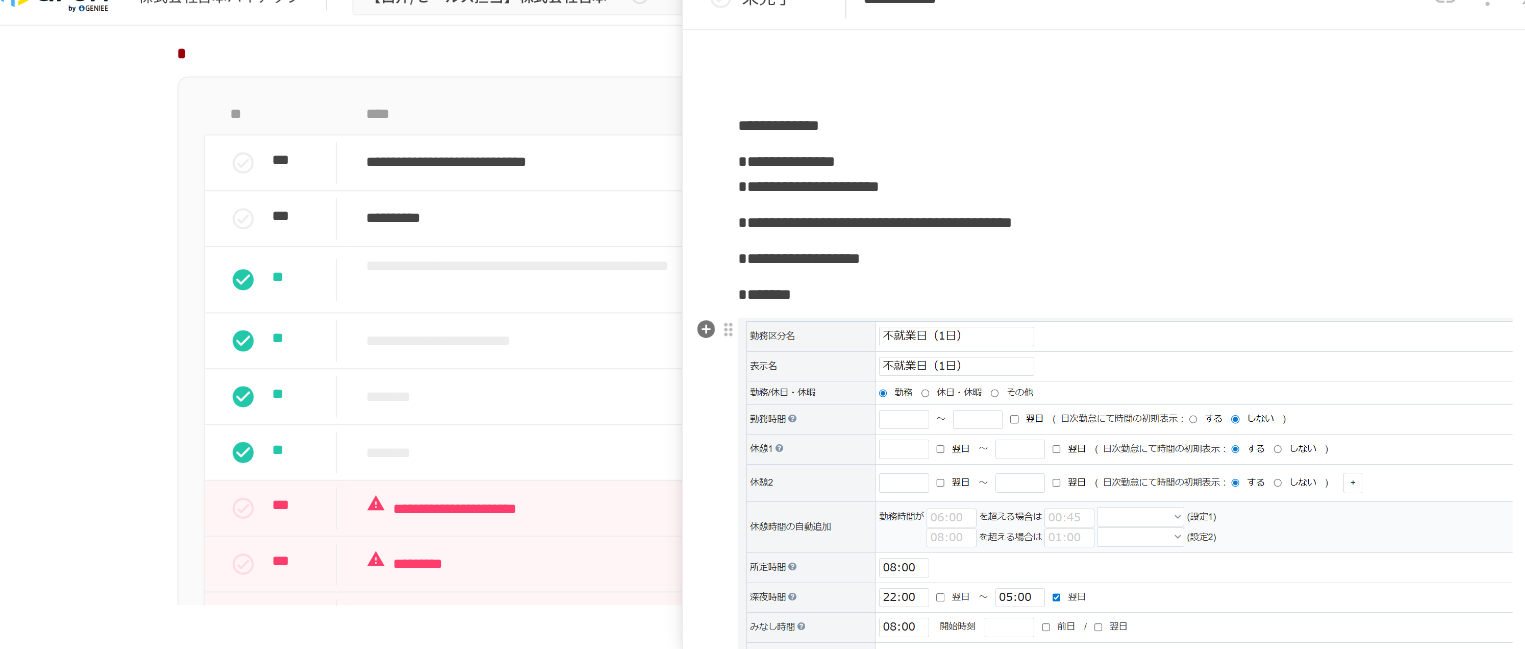 scroll, scrollTop: 175, scrollLeft: 0, axis: vertical 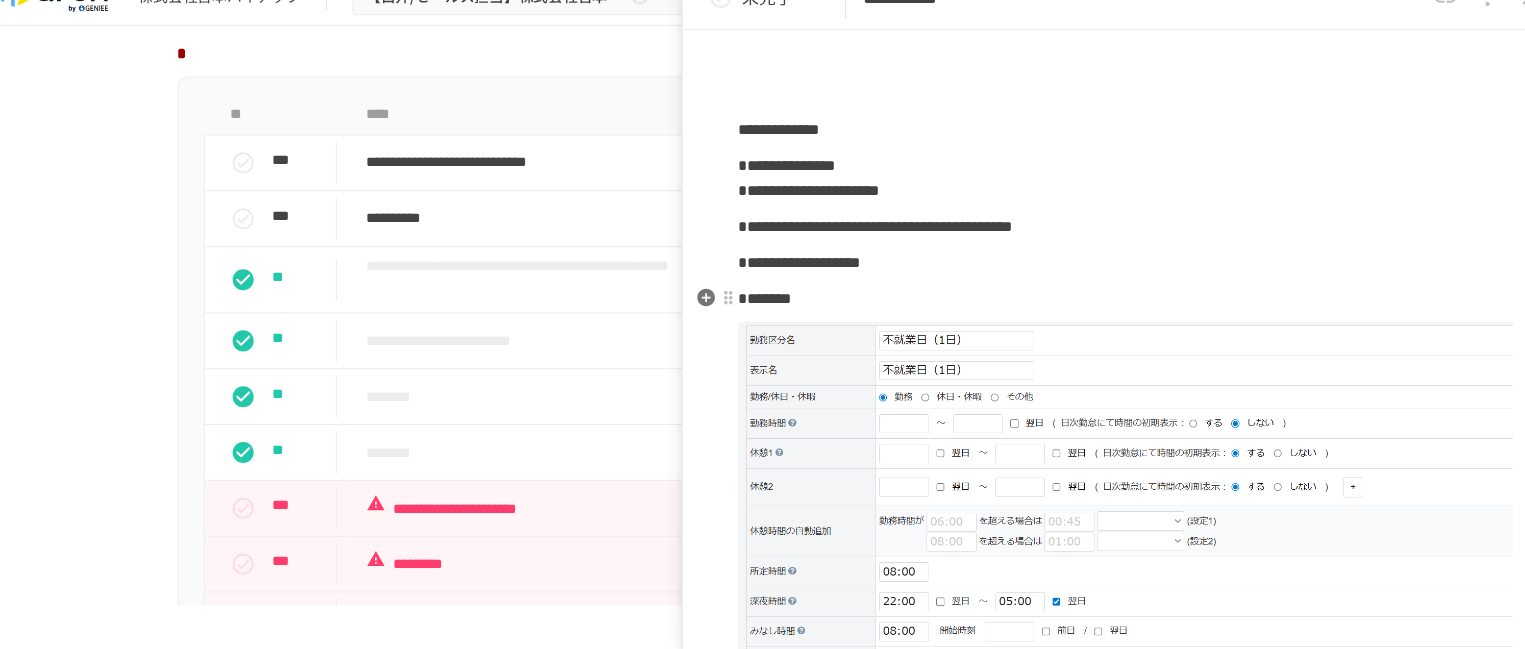 click on "*******" at bounding box center [1105, 316] 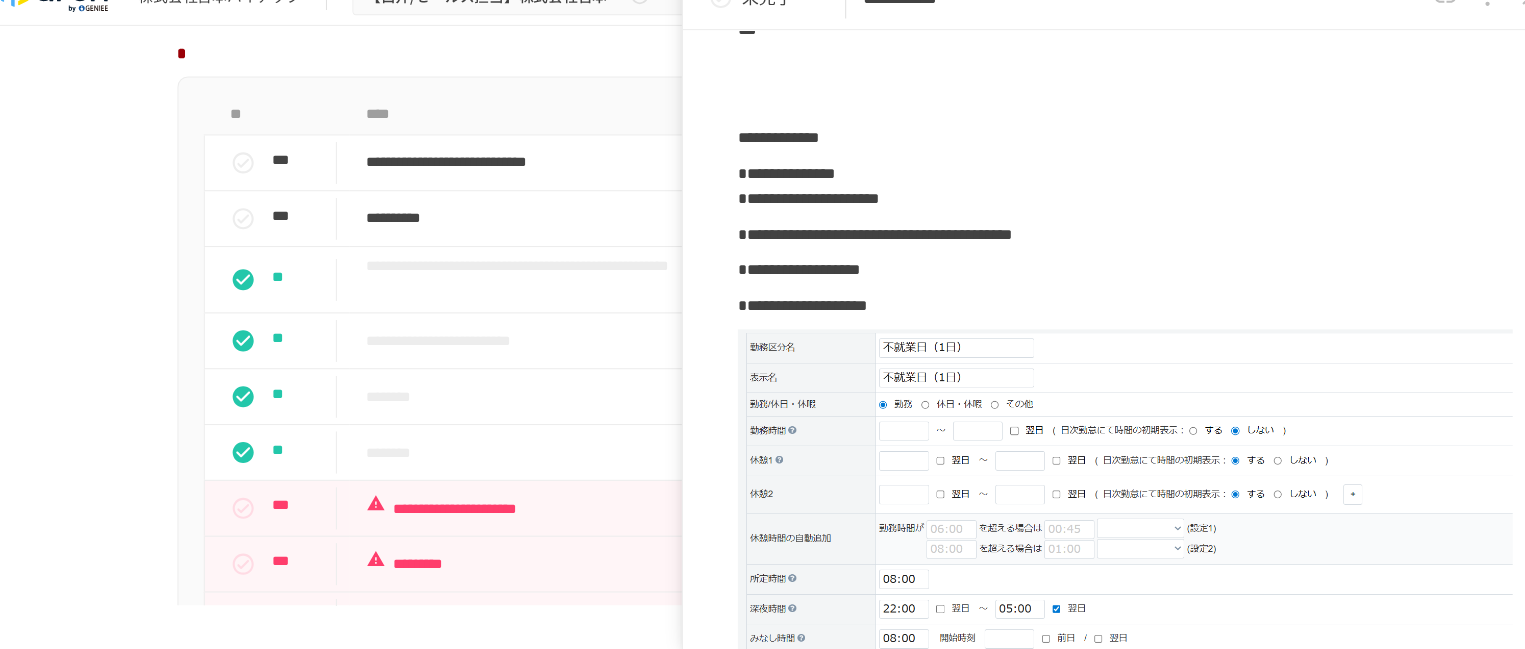 scroll, scrollTop: 167, scrollLeft: 0, axis: vertical 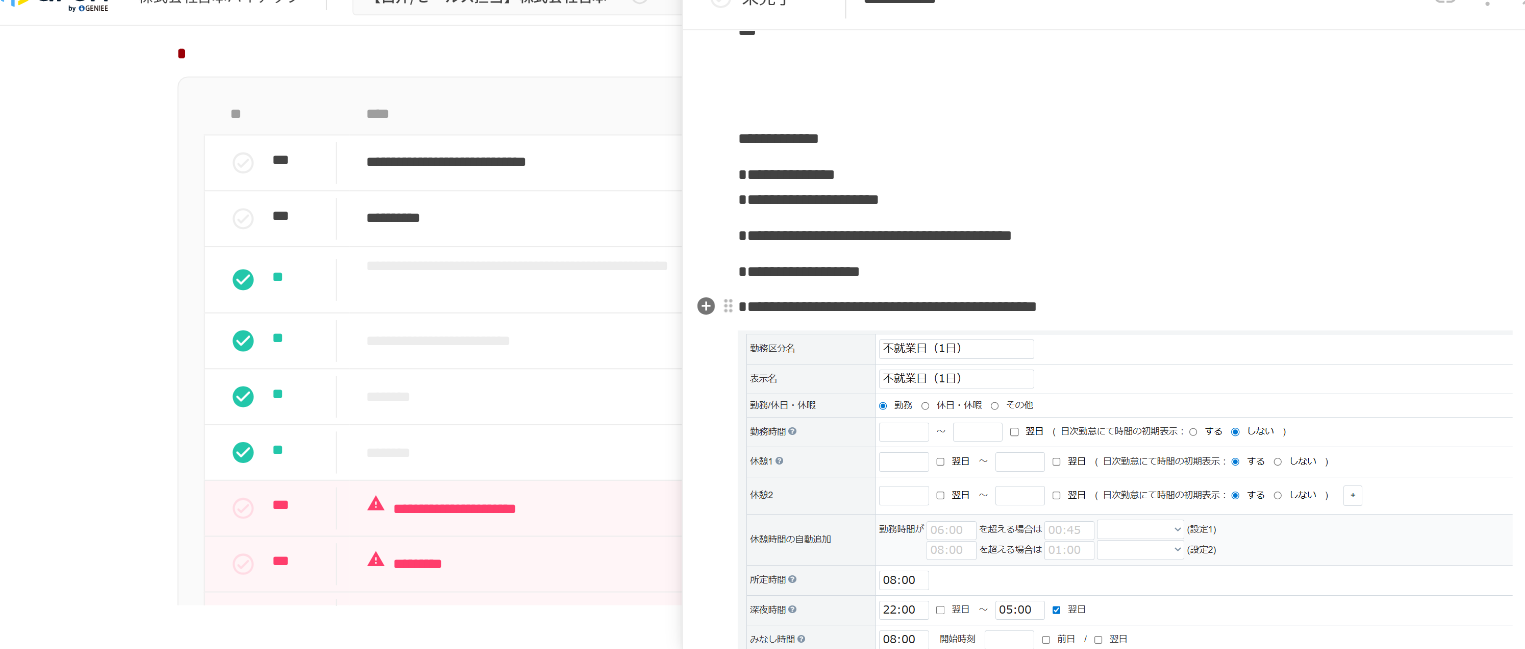 click on "**********" at bounding box center [879, 323] 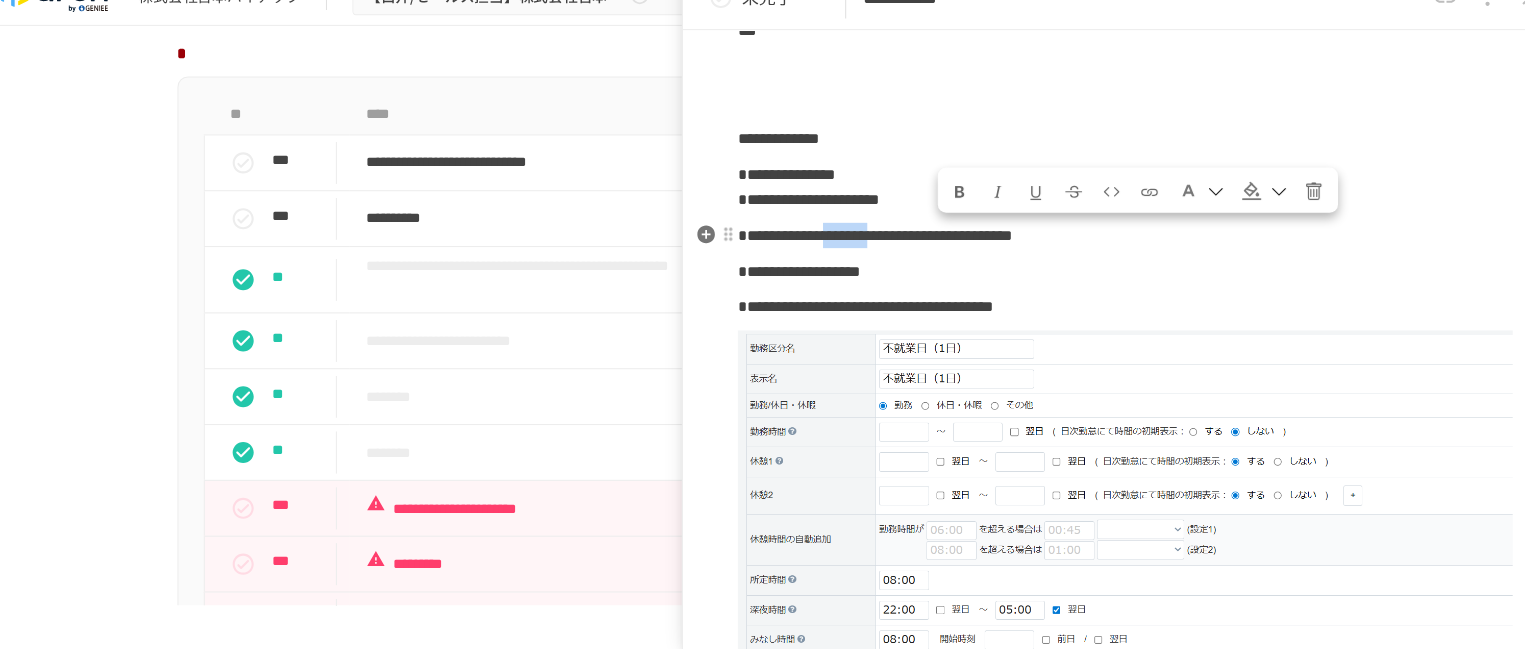 drag, startPoint x: 1040, startPoint y: 278, endPoint x: 933, endPoint y: 272, distance: 107.16809 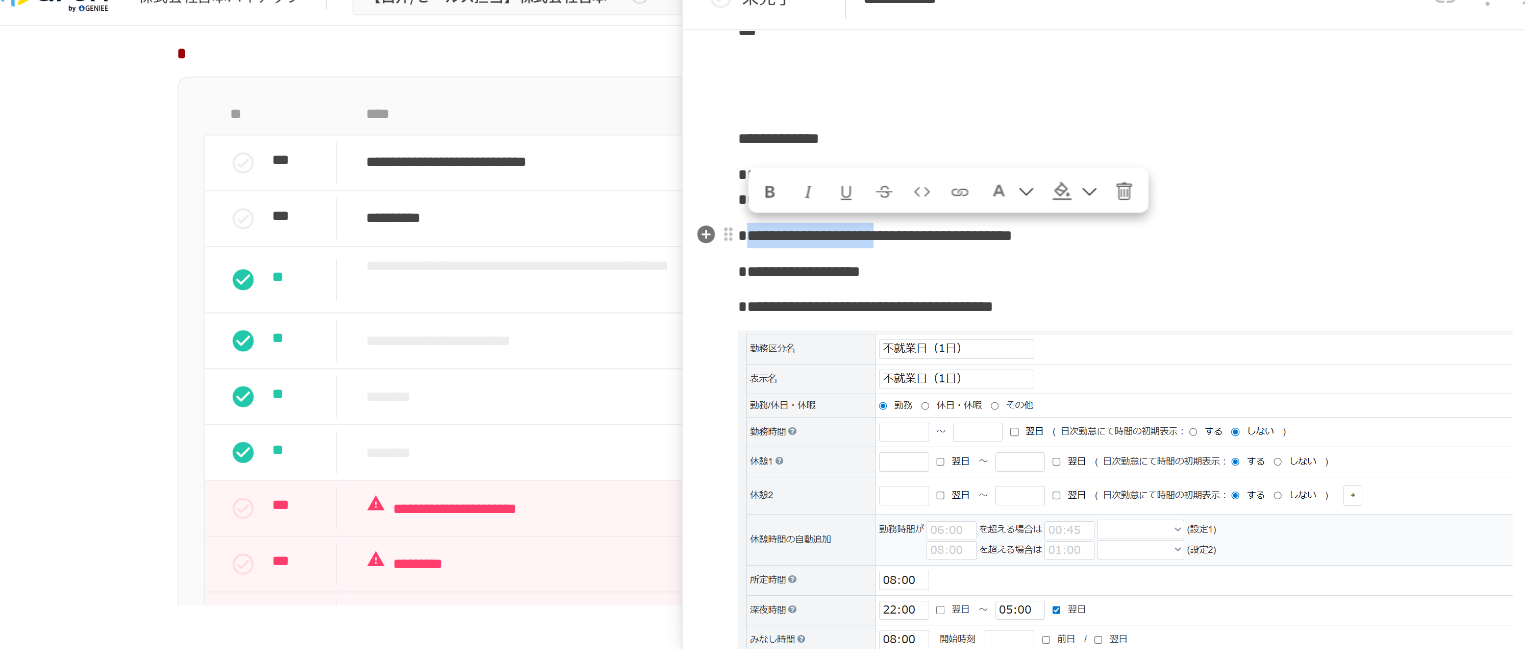 drag, startPoint x: 1045, startPoint y: 273, endPoint x: 756, endPoint y: 270, distance: 289.01556 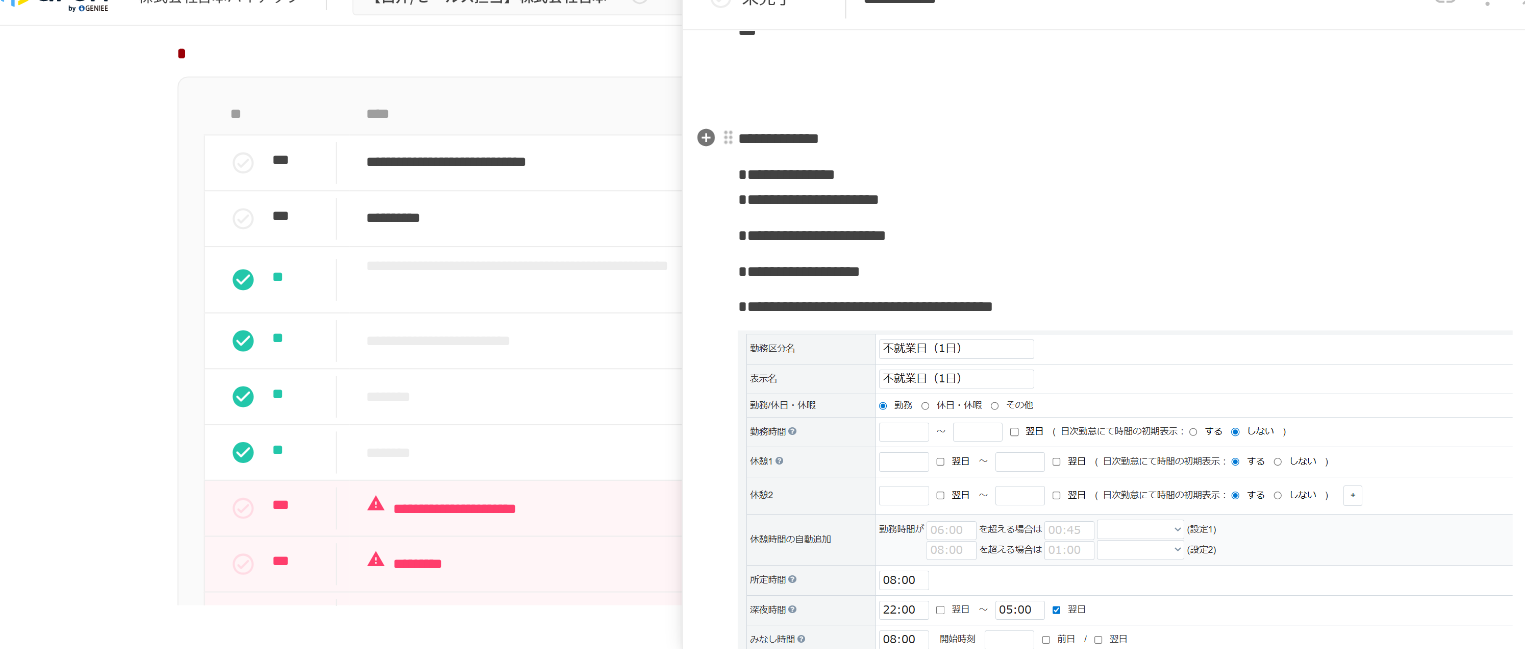 click on "**********" at bounding box center (1105, 164) 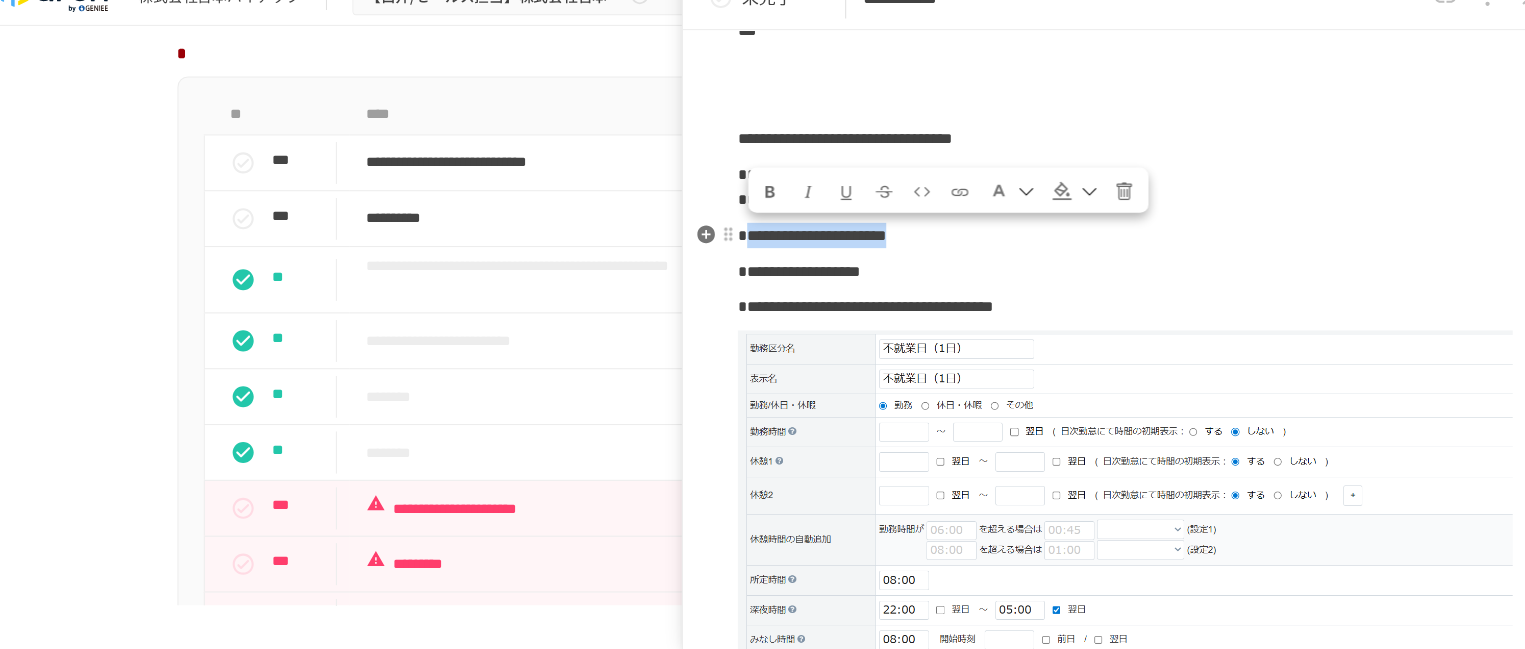 drag, startPoint x: 1085, startPoint y: 282, endPoint x: 753, endPoint y: 273, distance: 332.12198 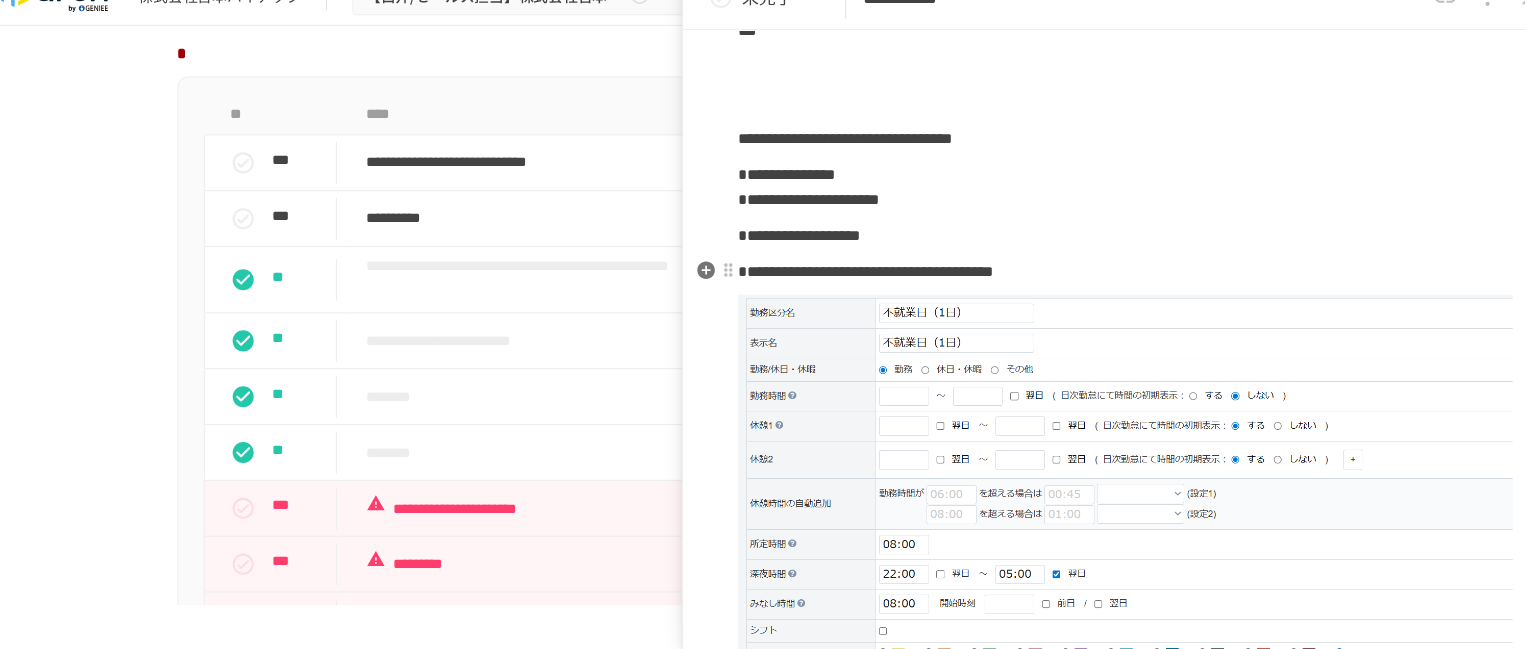 click on "**********" at bounding box center [1105, 290] 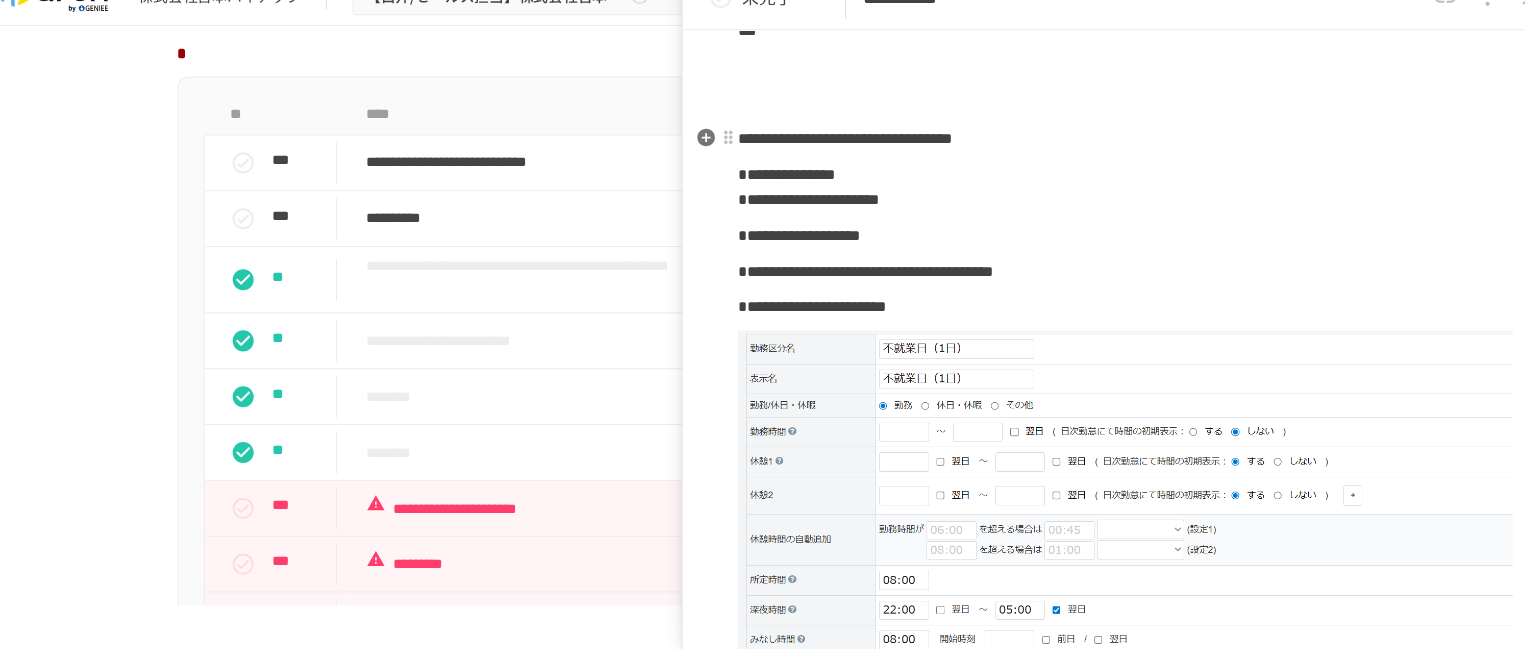 click on "**********" at bounding box center [839, 163] 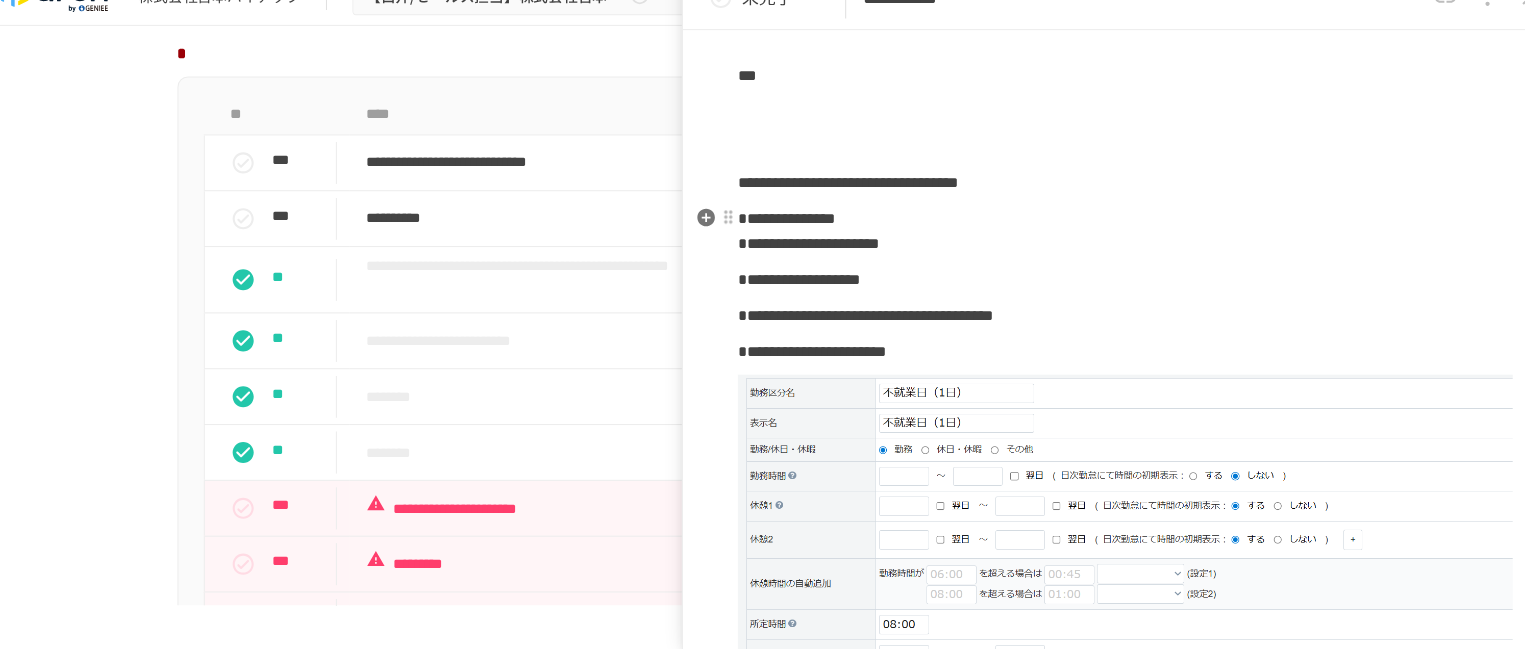 scroll, scrollTop: 122, scrollLeft: 0, axis: vertical 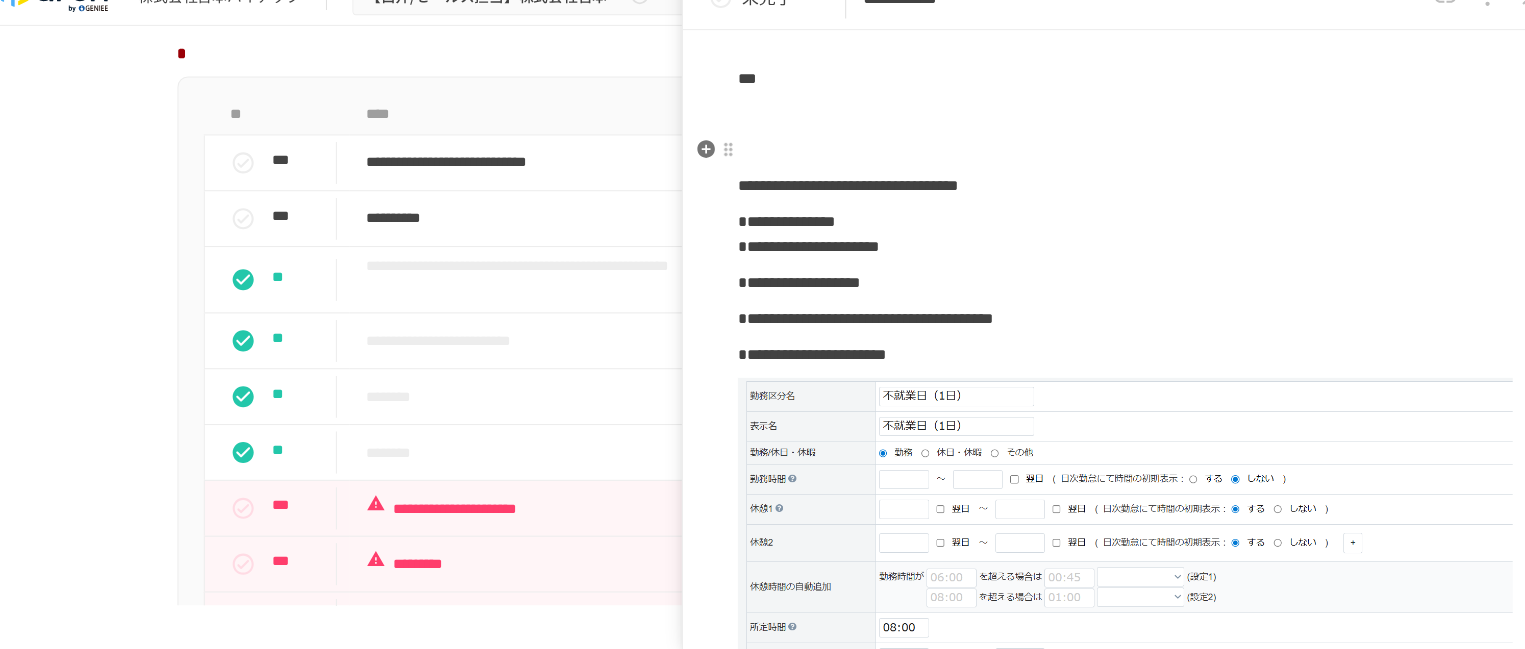 click at bounding box center [1105, 175] 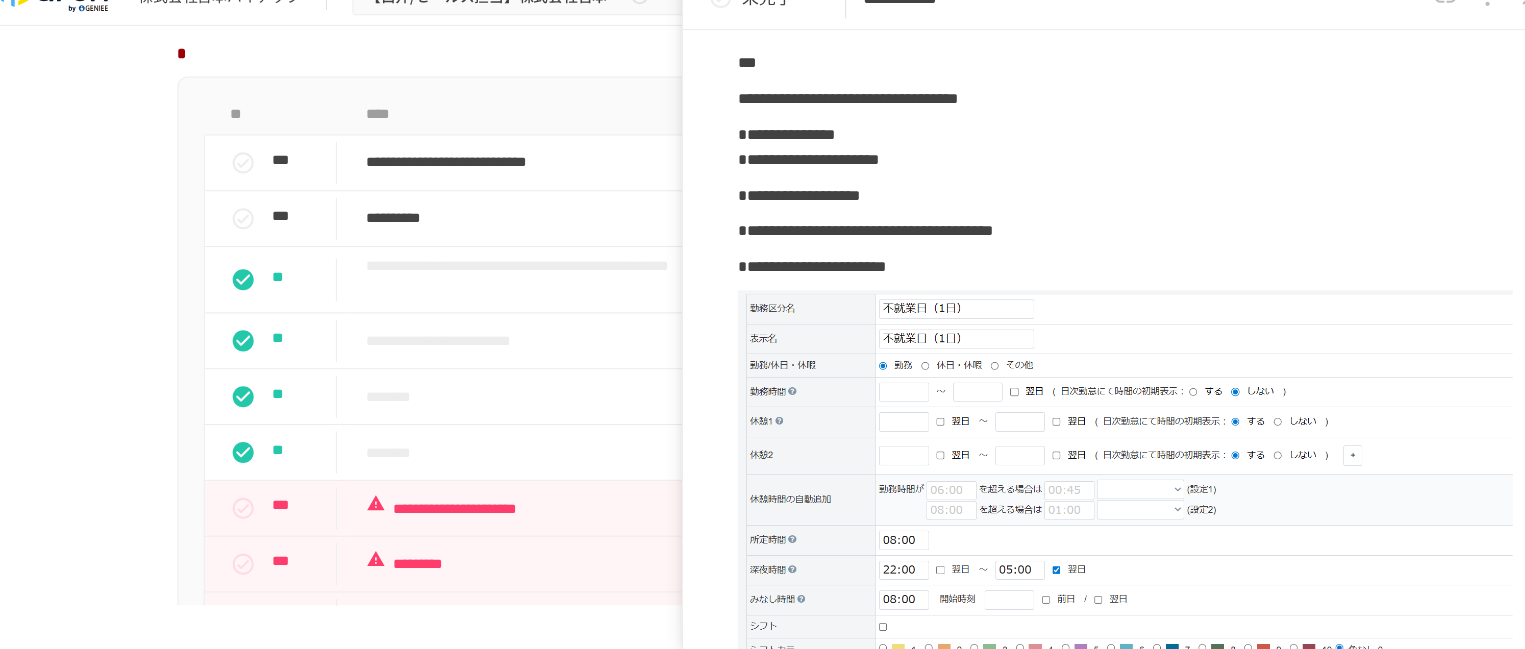 scroll, scrollTop: 137, scrollLeft: 0, axis: vertical 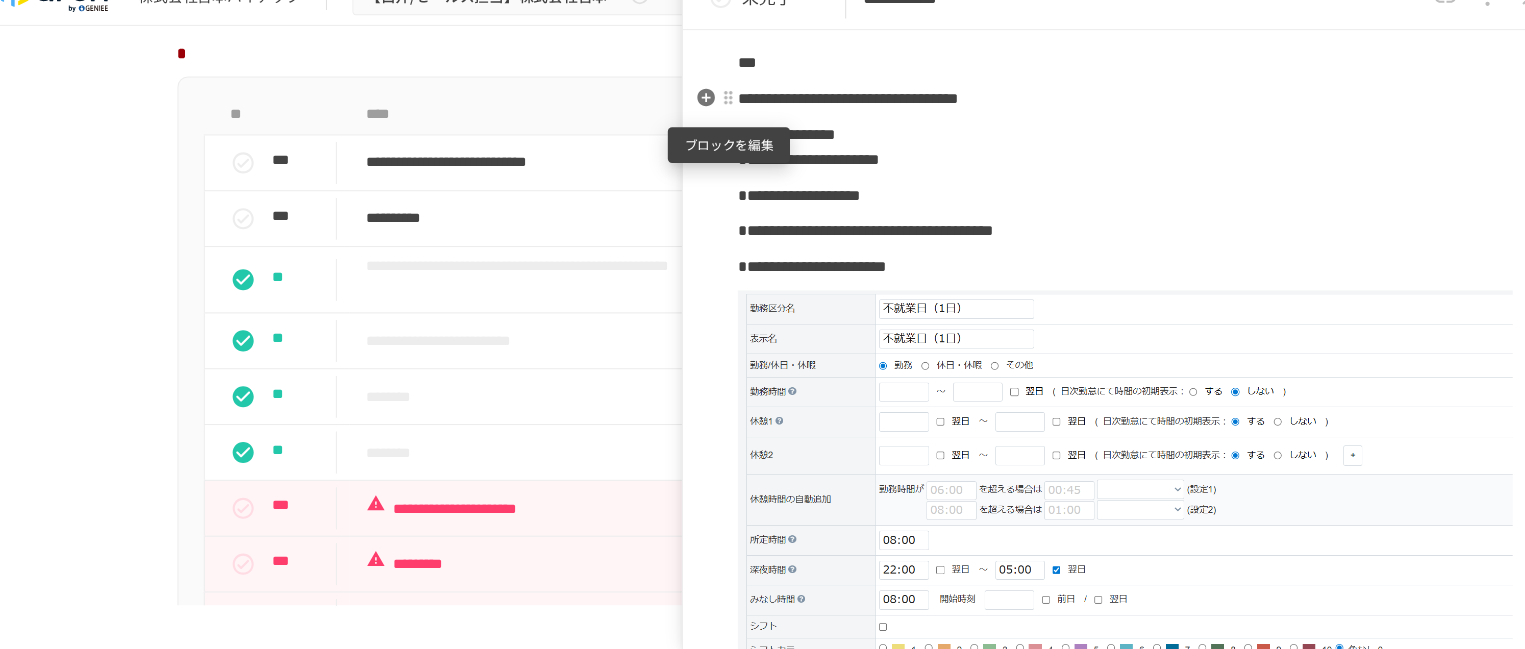 click at bounding box center (728, 125) 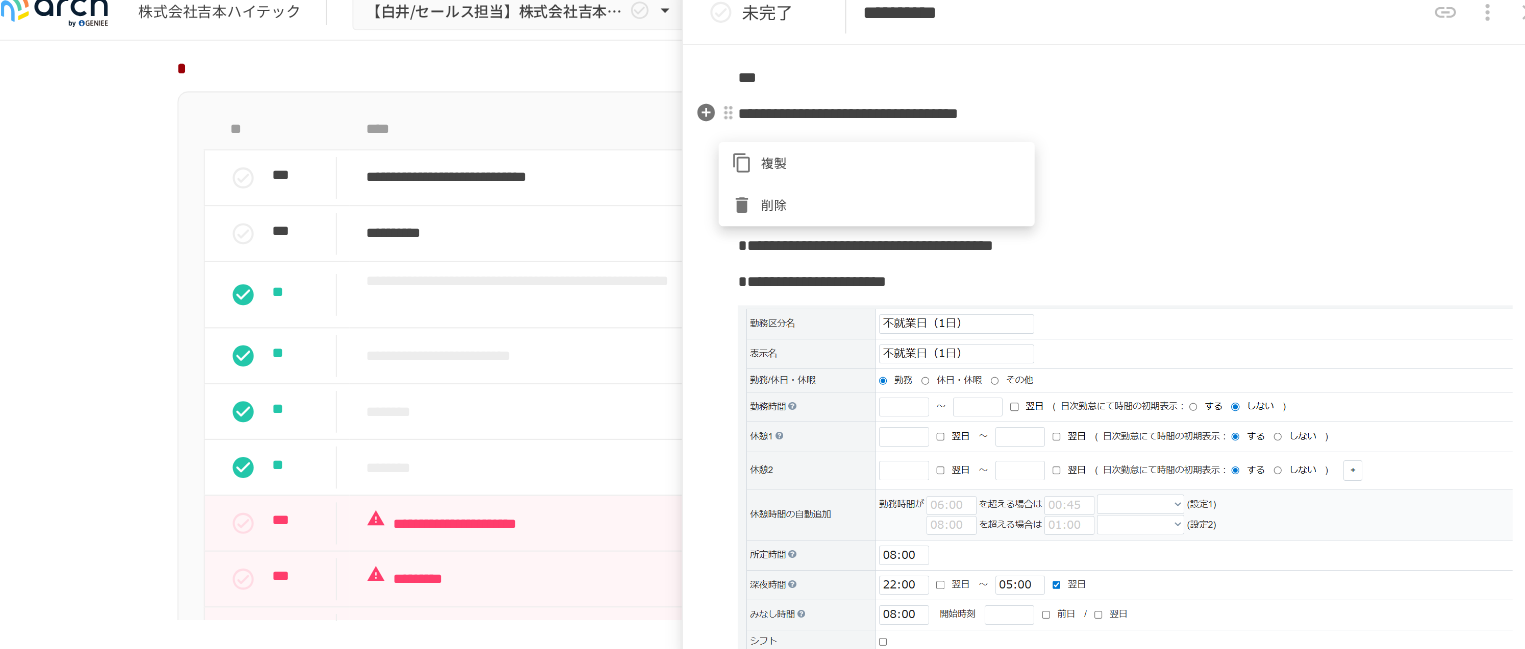 click at bounding box center (762, 324) 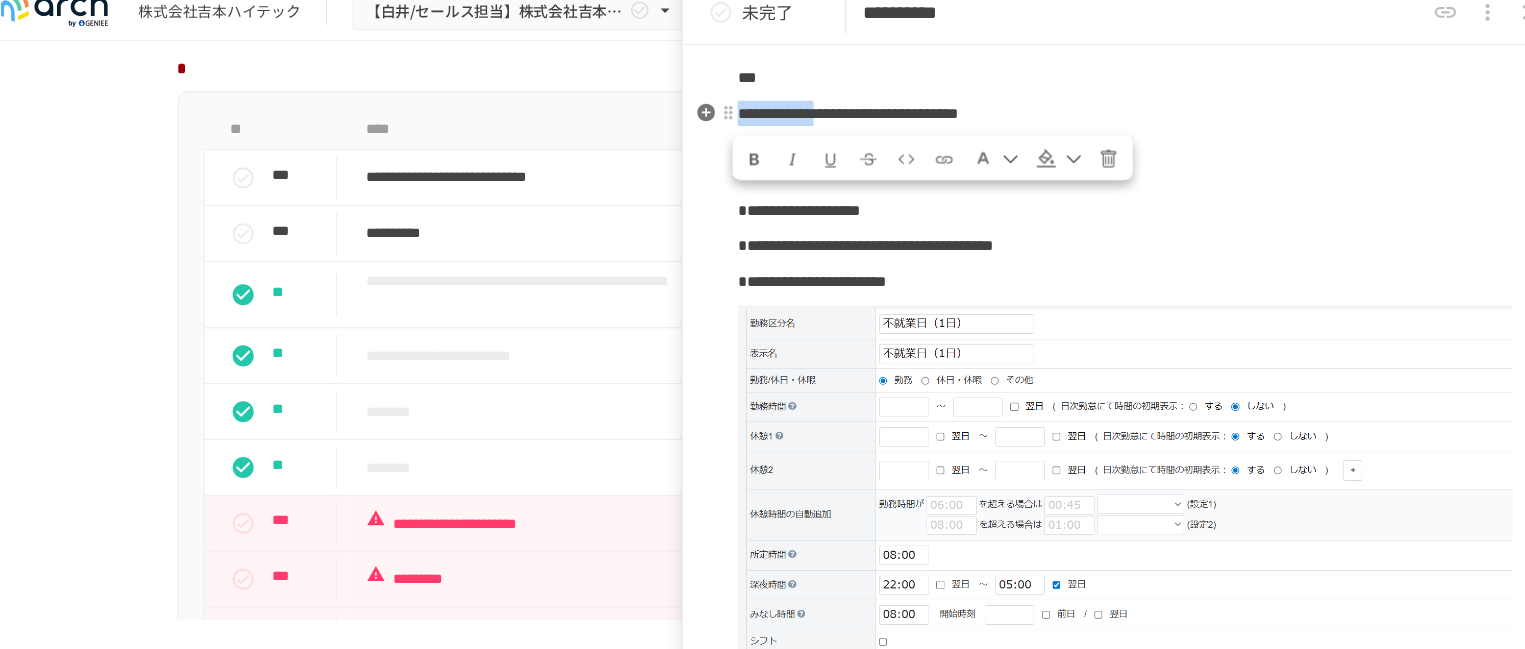 drag, startPoint x: 915, startPoint y: 141, endPoint x: 741, endPoint y: 146, distance: 174.07182 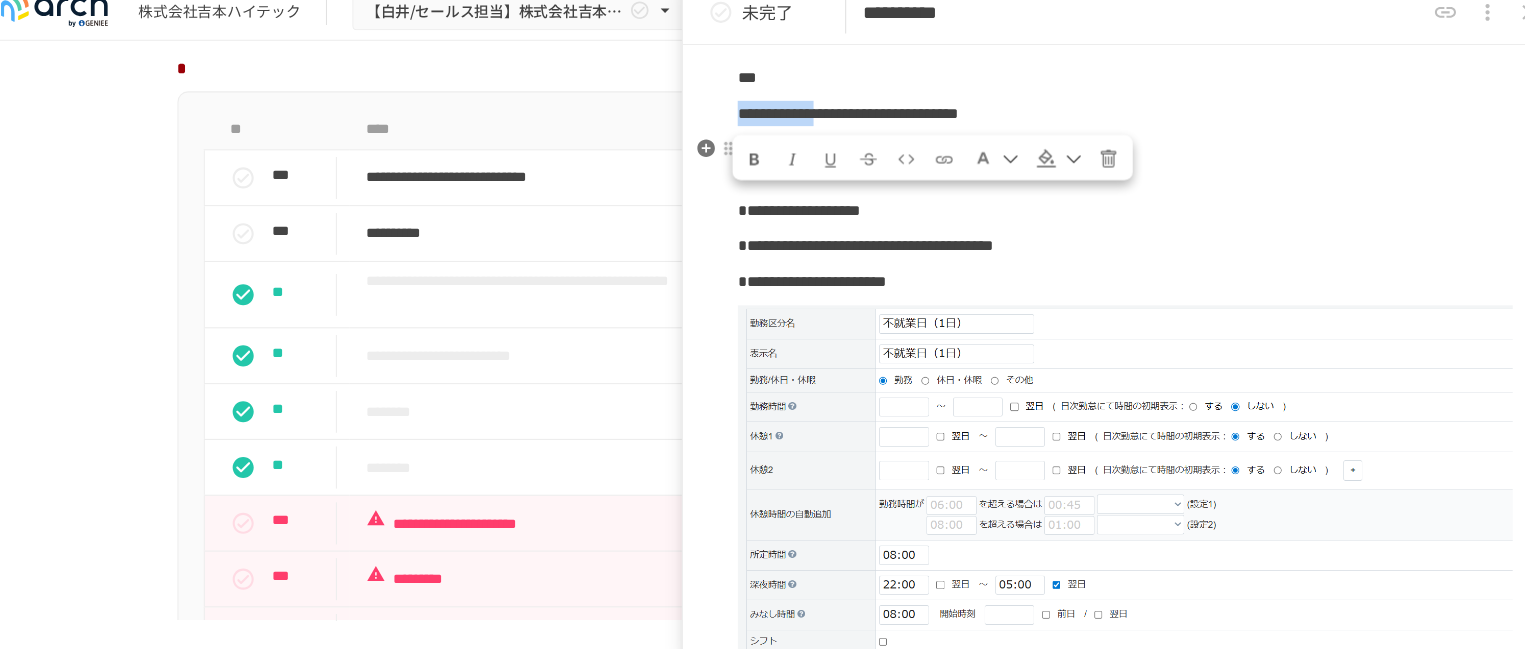 click at bounding box center [753, 170] 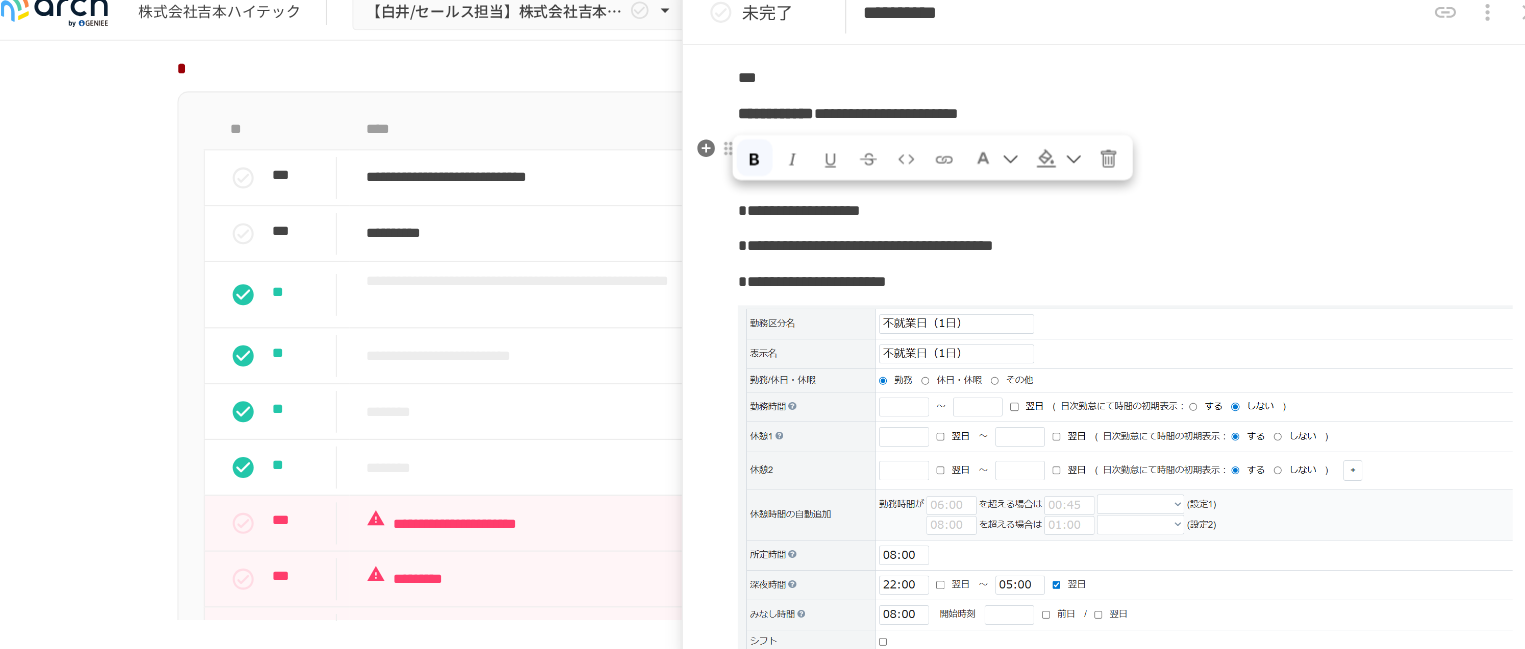 click at bounding box center [1030, 169] 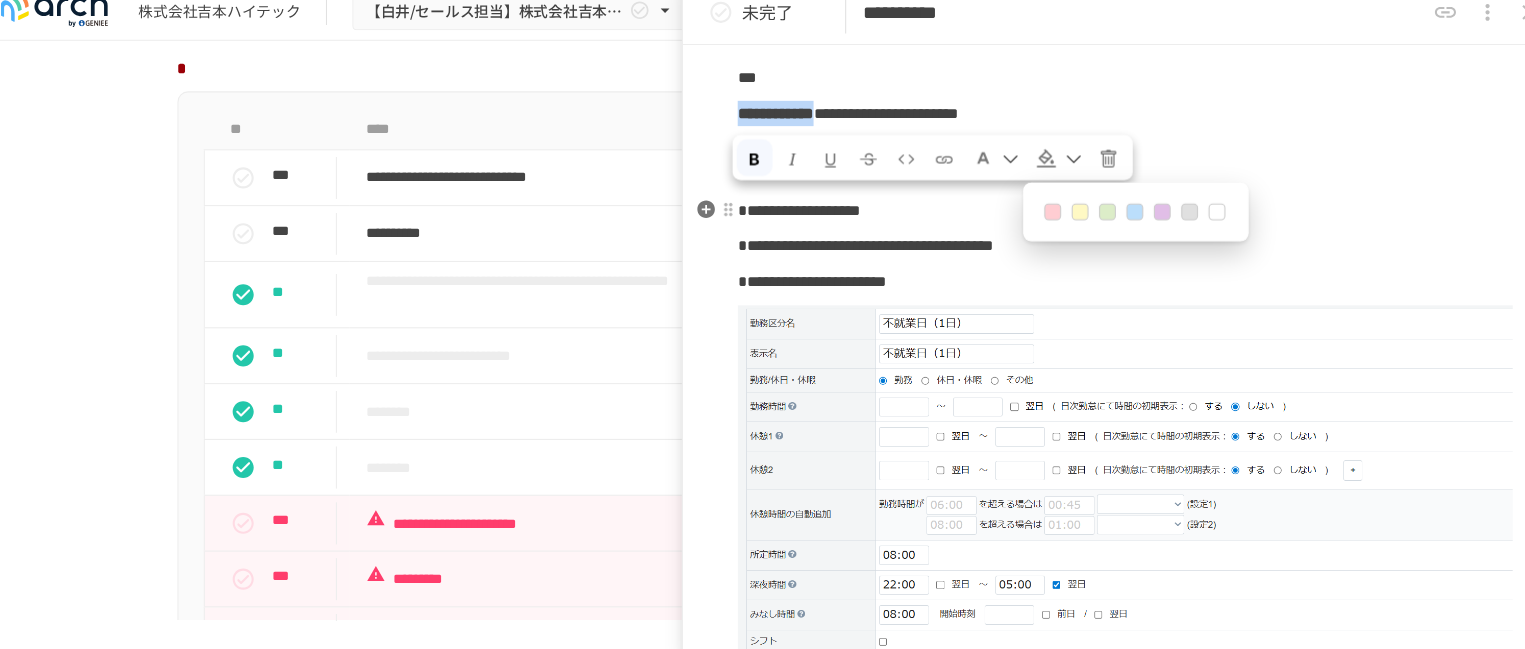 click at bounding box center [1088, 220] 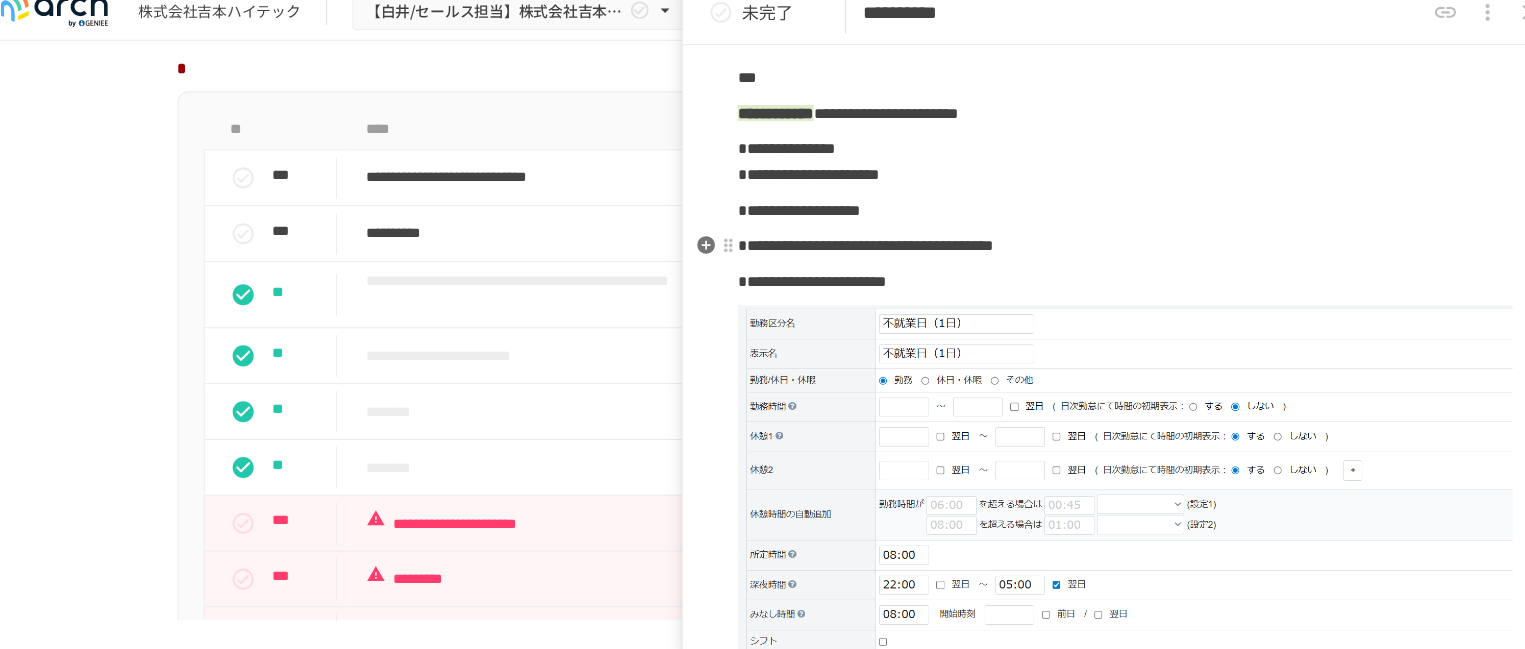 click on "**********" at bounding box center [858, 251] 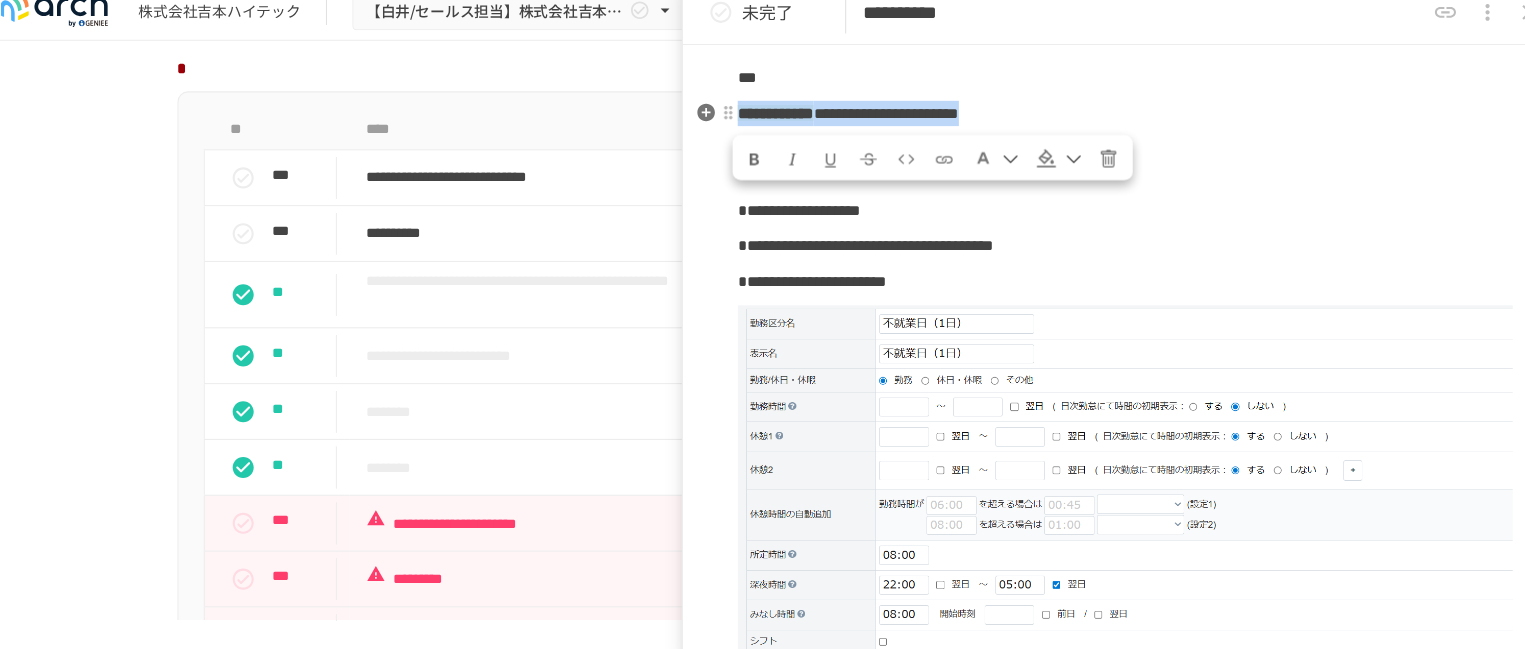 drag, startPoint x: 1274, startPoint y: 143, endPoint x: 741, endPoint y: 137, distance: 533.03375 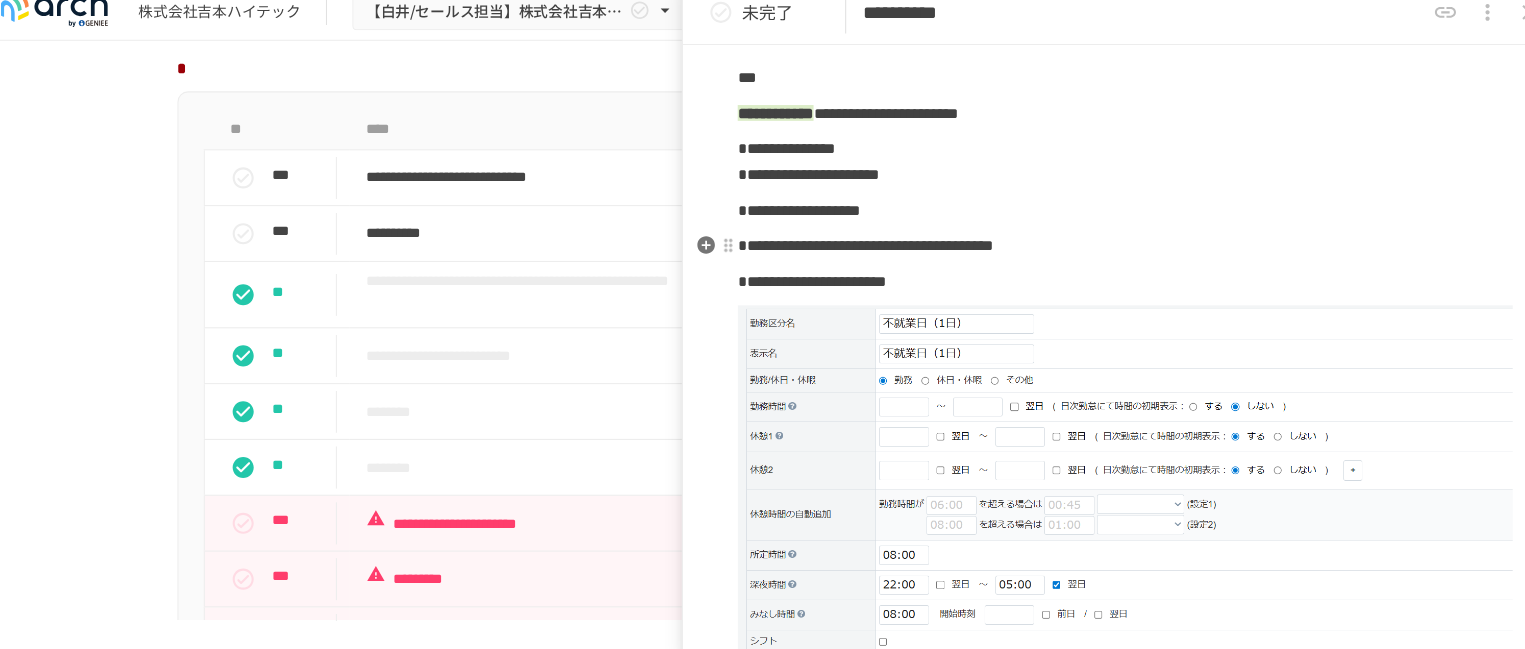 click on "**********" at bounding box center [858, 251] 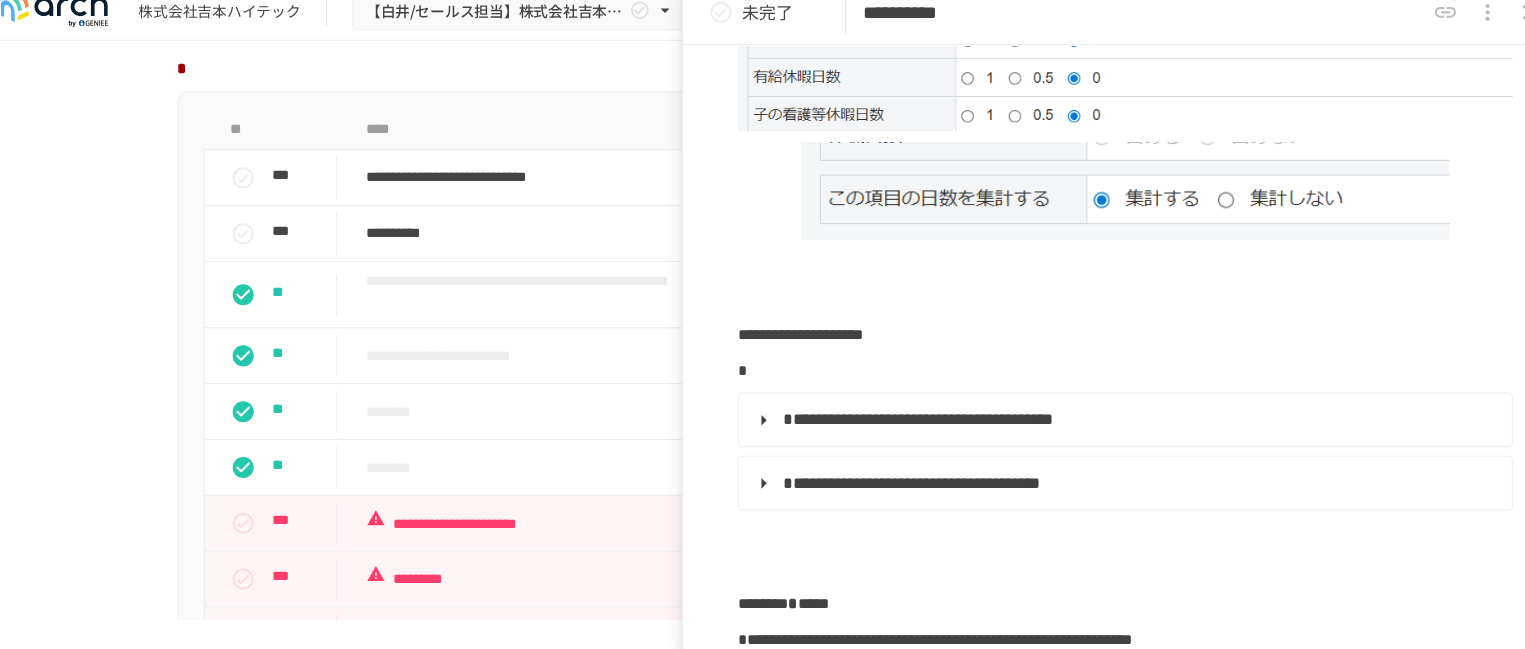 scroll, scrollTop: 1312, scrollLeft: 0, axis: vertical 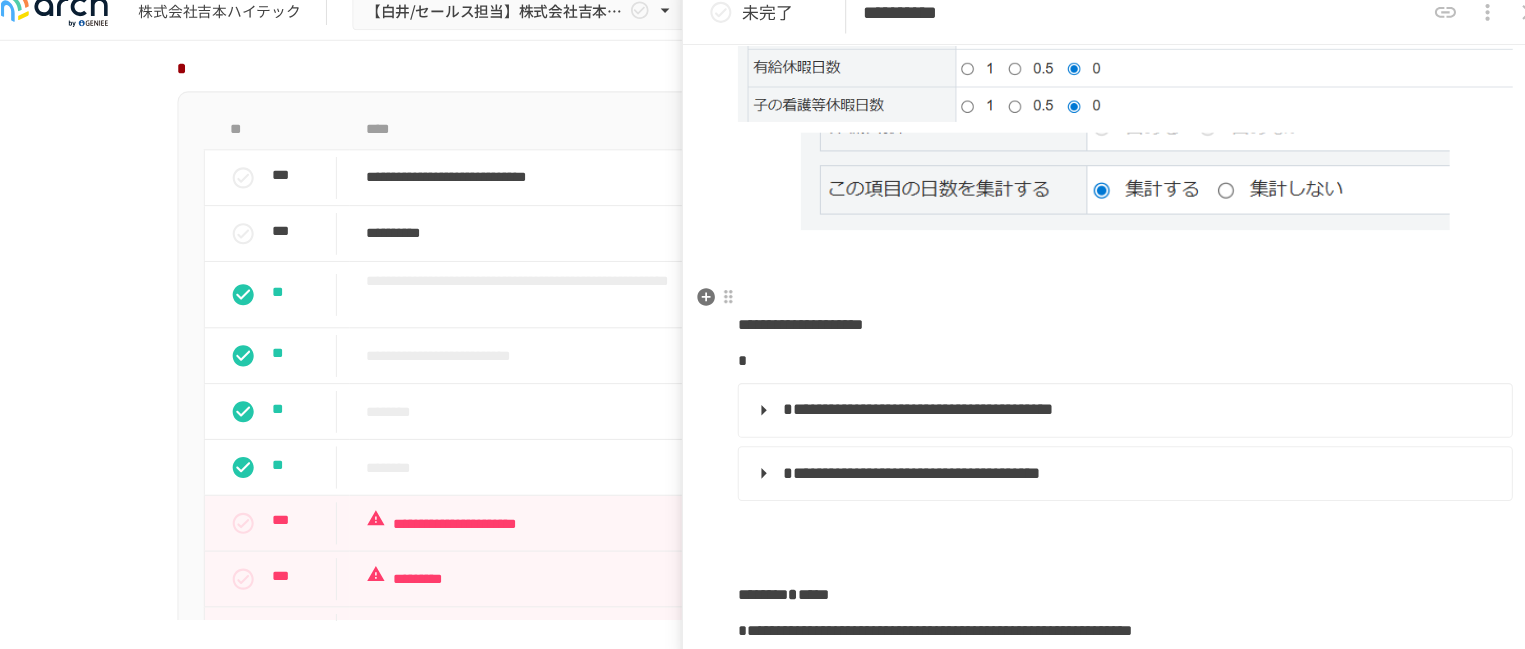 click on "**********" at bounding box center (1105, 327) 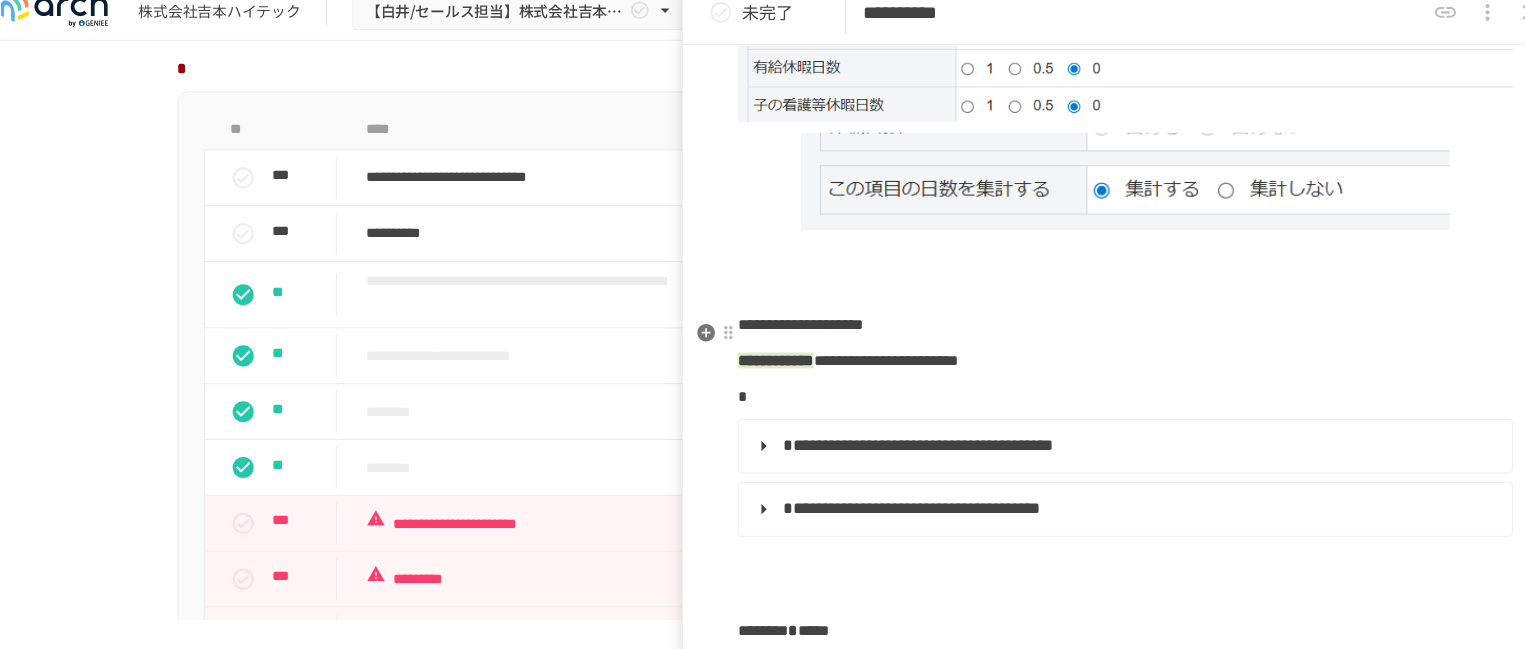 click on "**********" at bounding box center [773, 360] 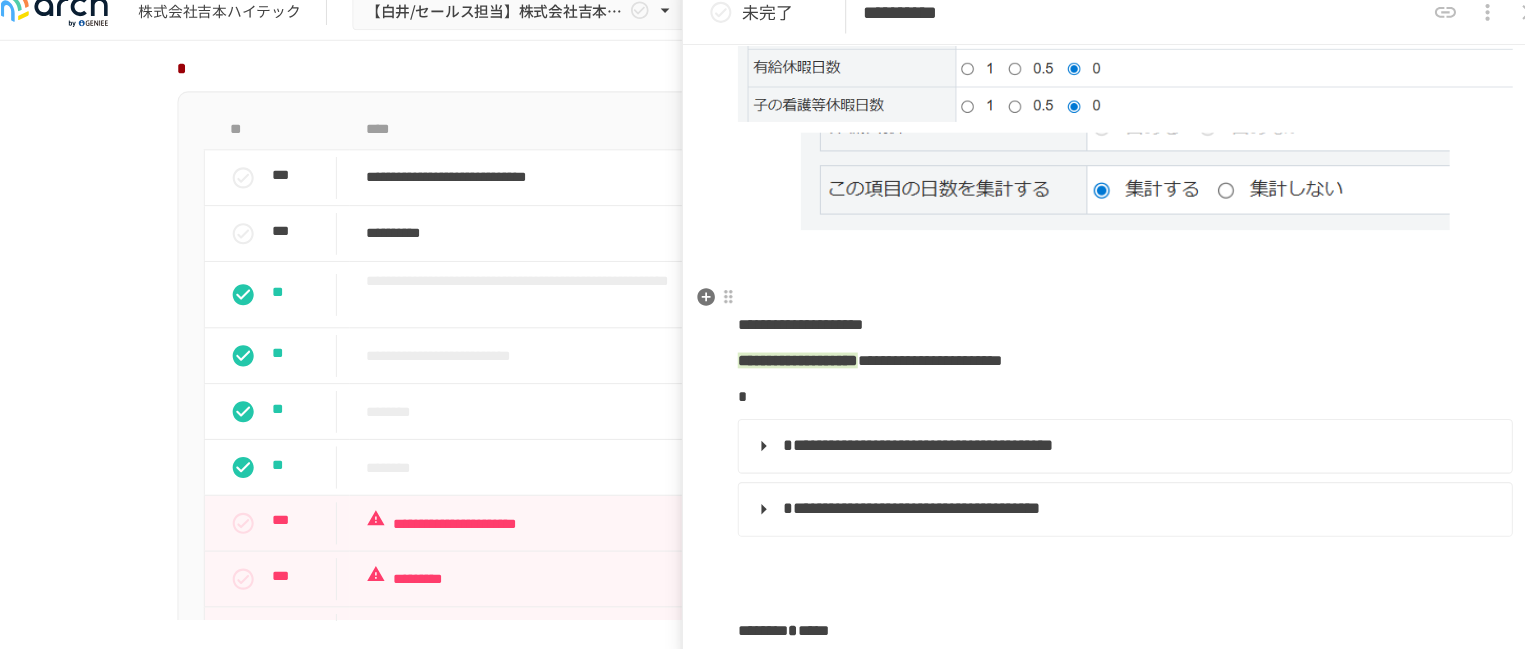 click on "**********" at bounding box center [797, 326] 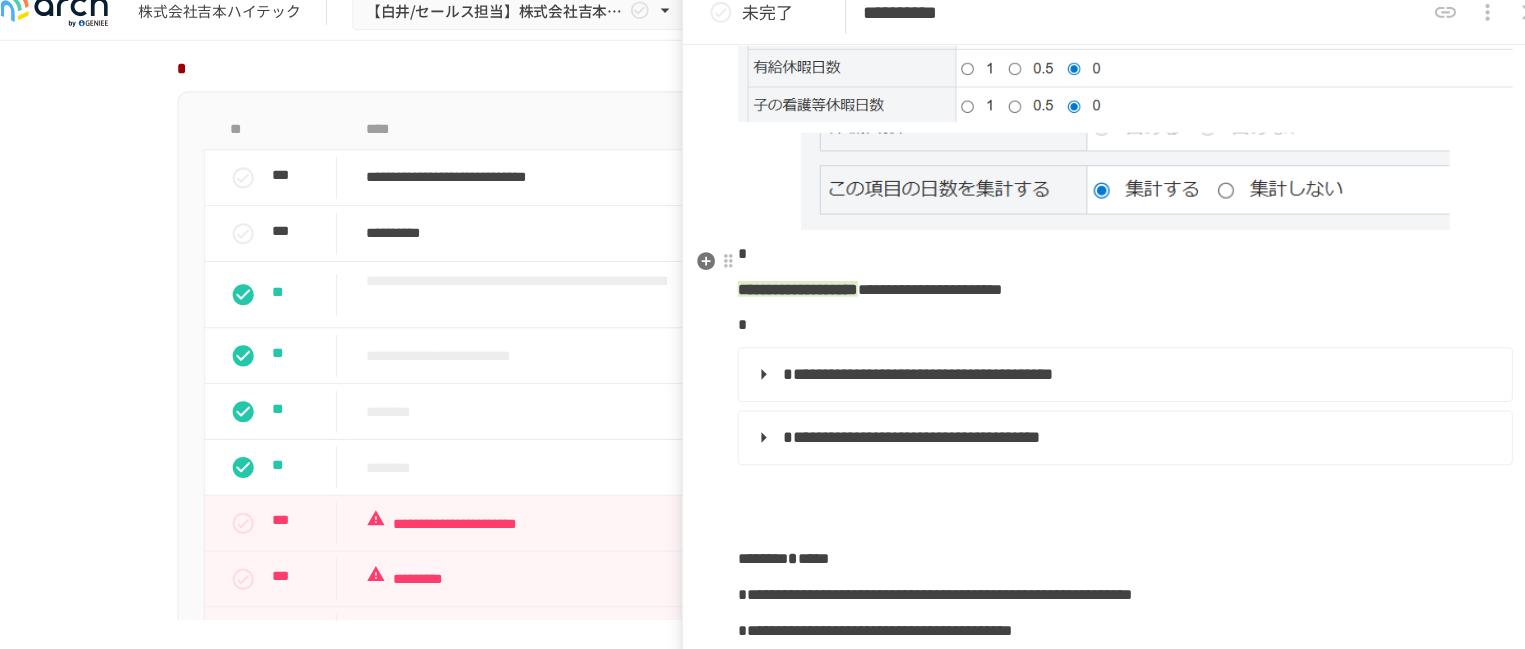 click on "**********" at bounding box center [920, 292] 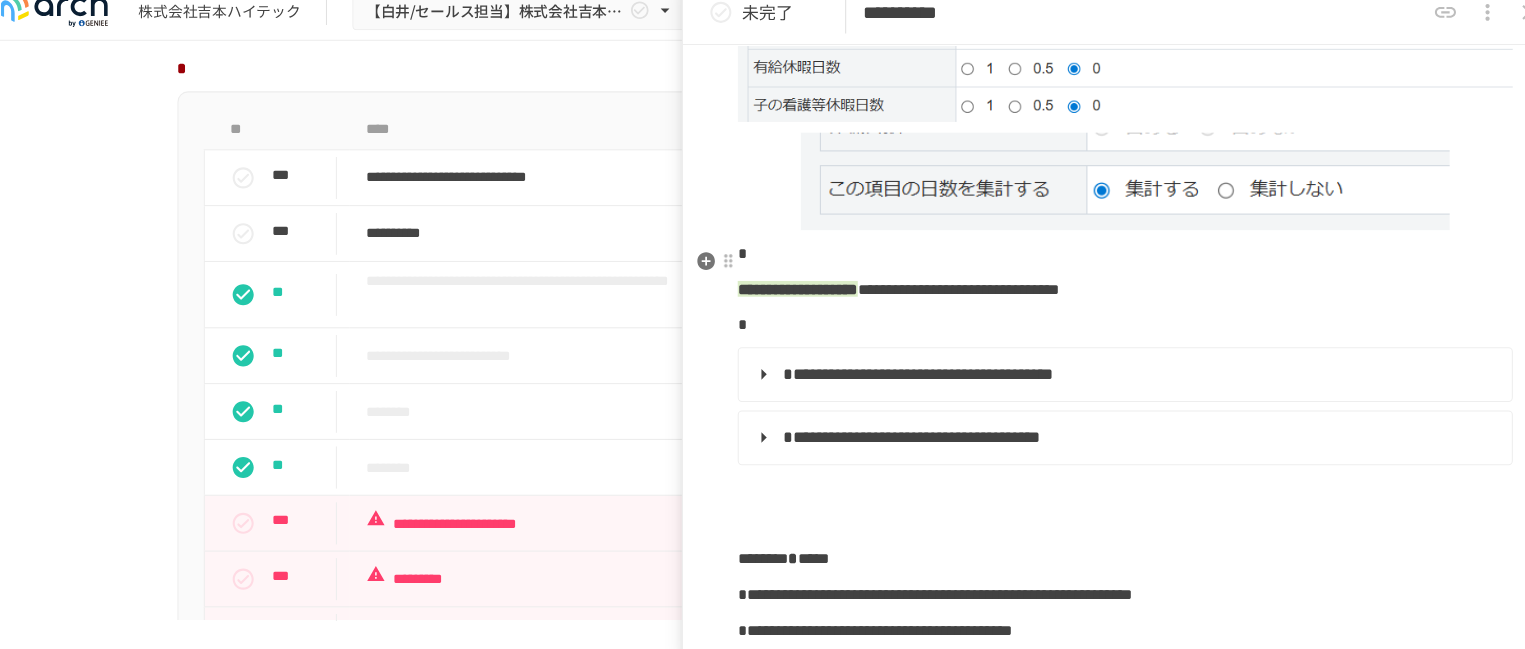 click on "**********" at bounding box center (947, 292) 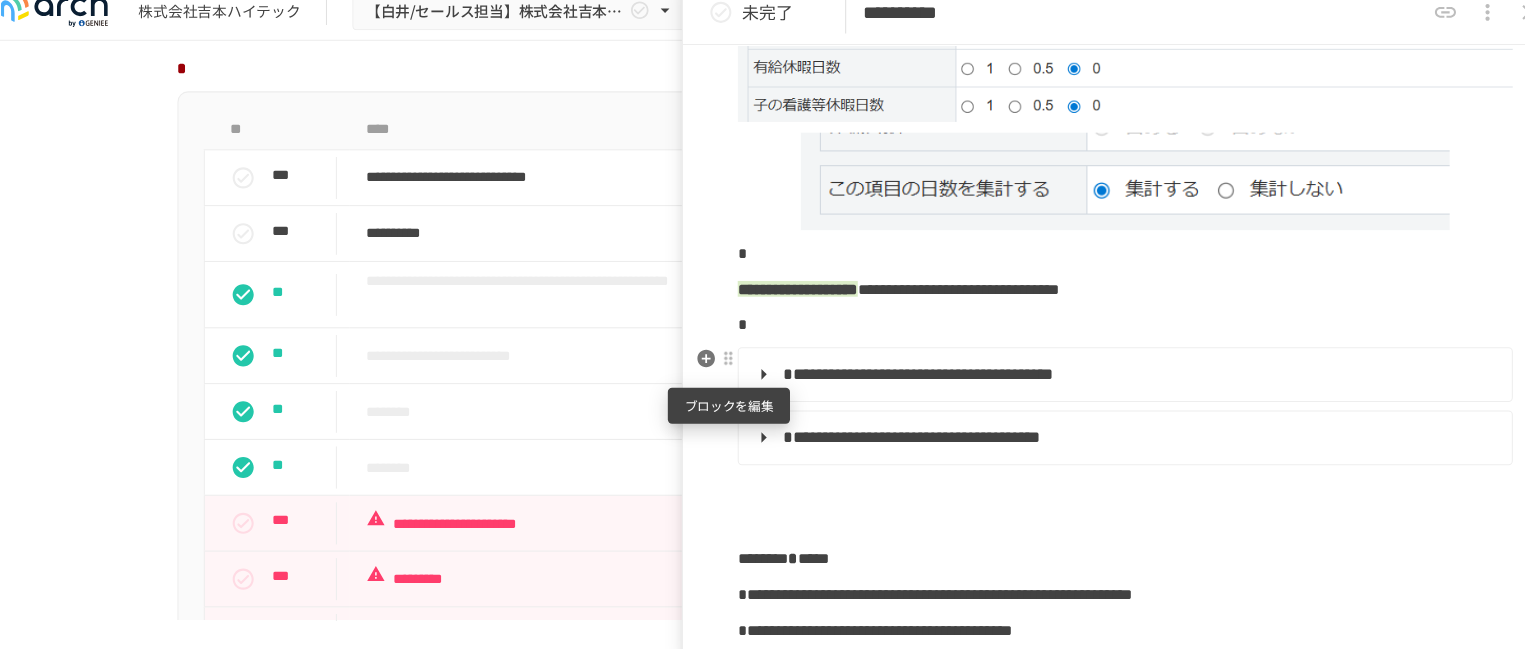click at bounding box center (728, 359) 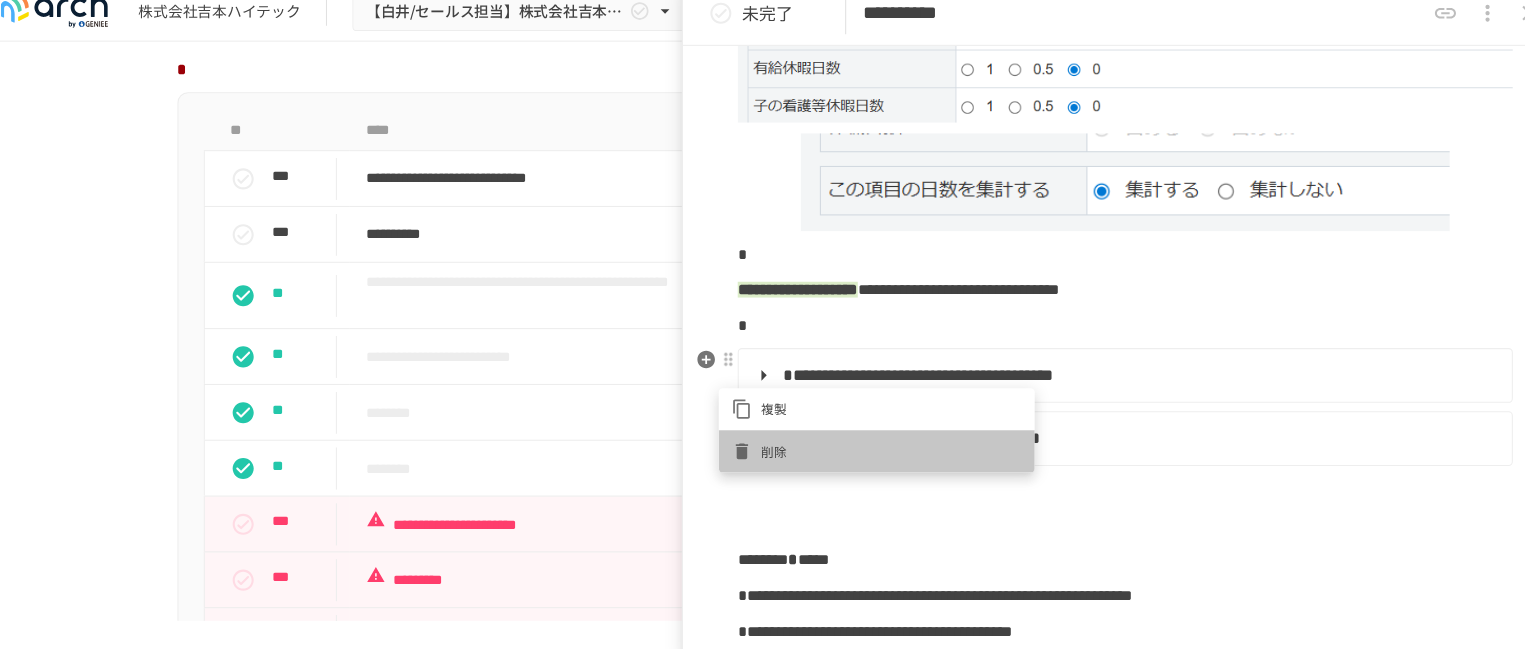 click 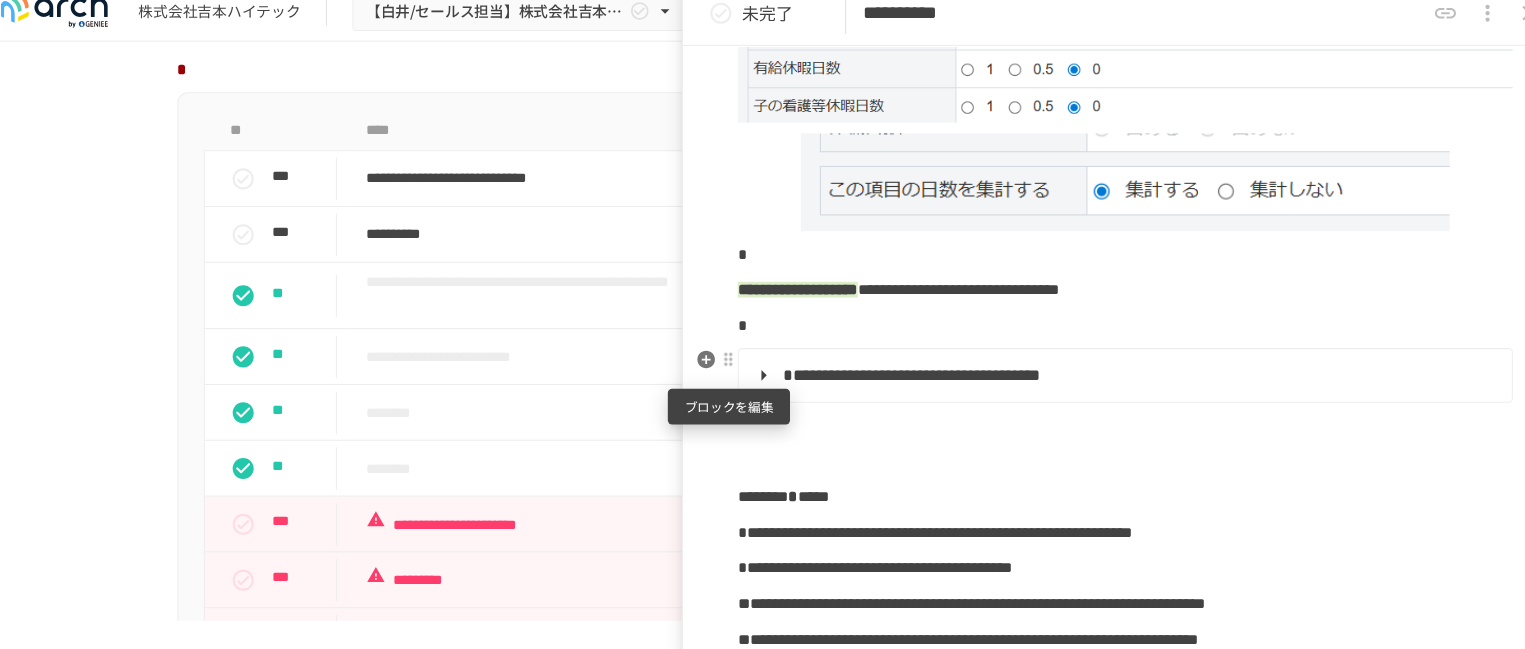 click at bounding box center [728, 359] 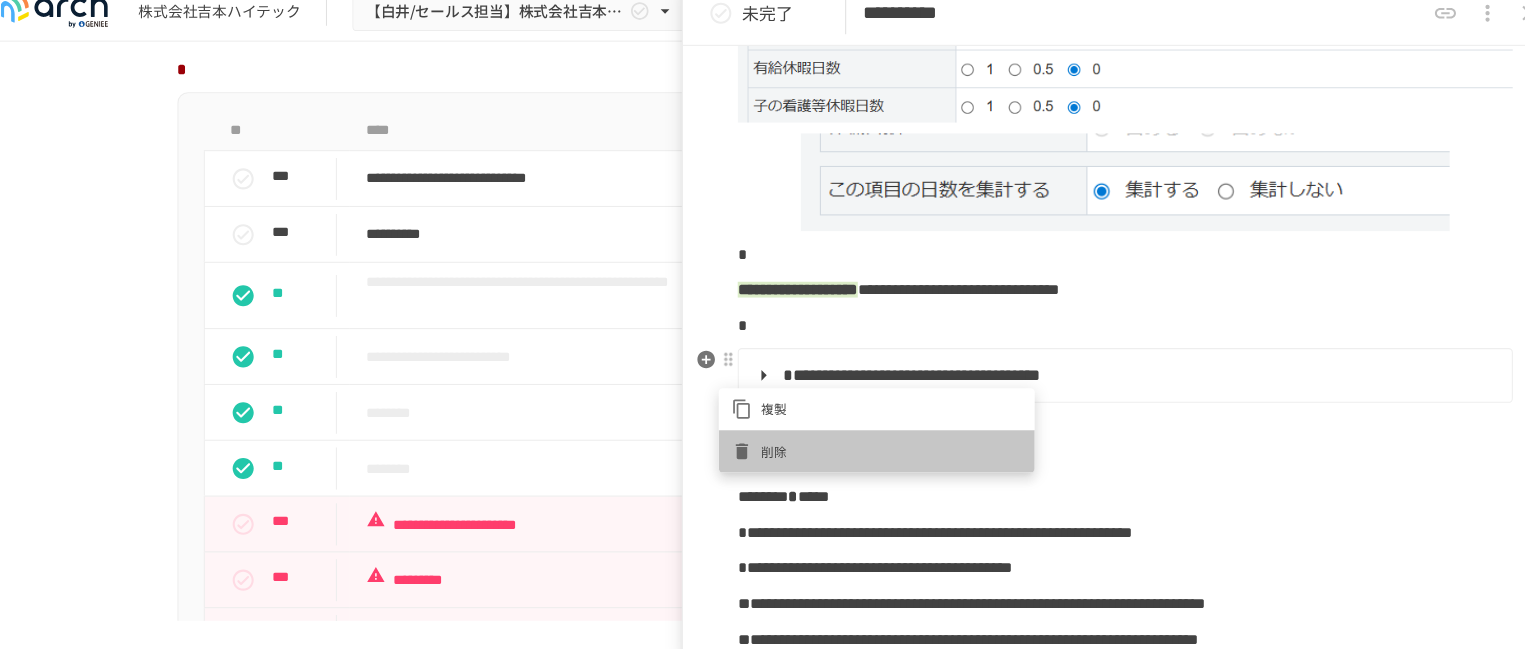click 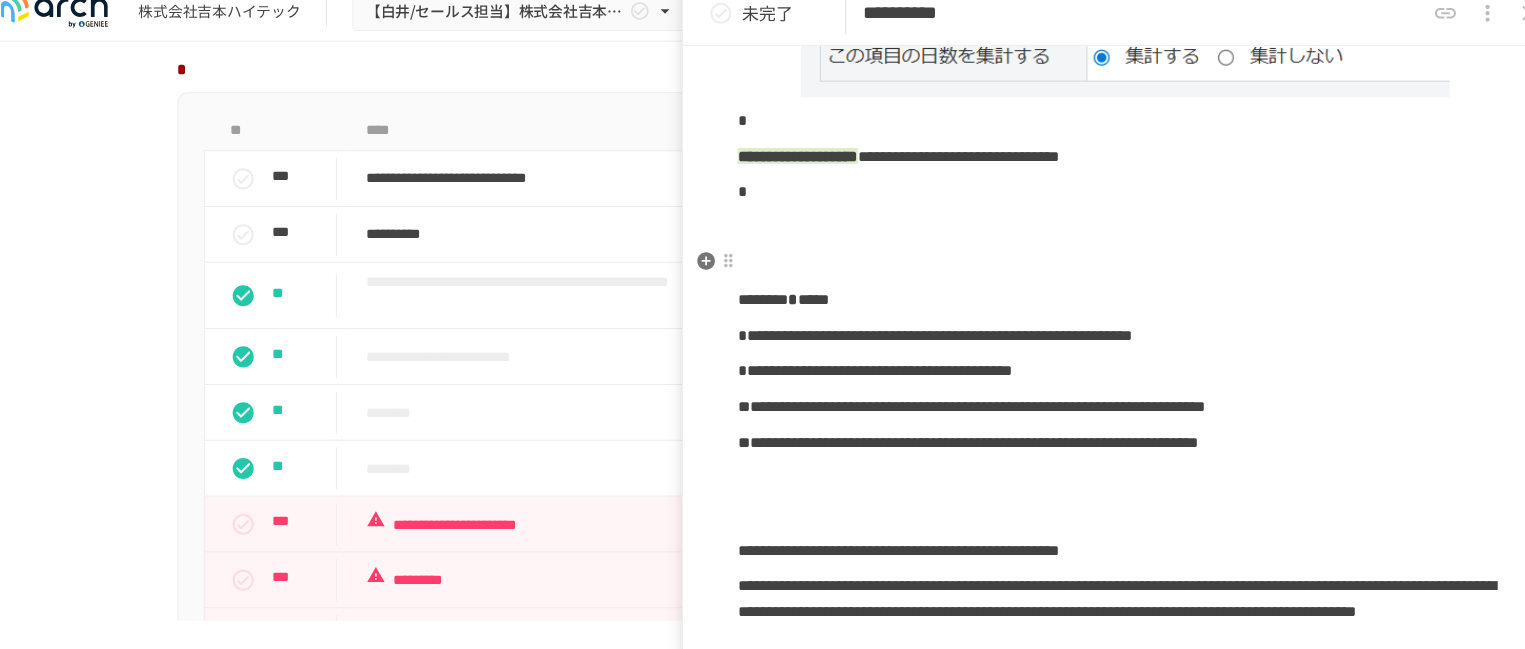 scroll, scrollTop: 1438, scrollLeft: 0, axis: vertical 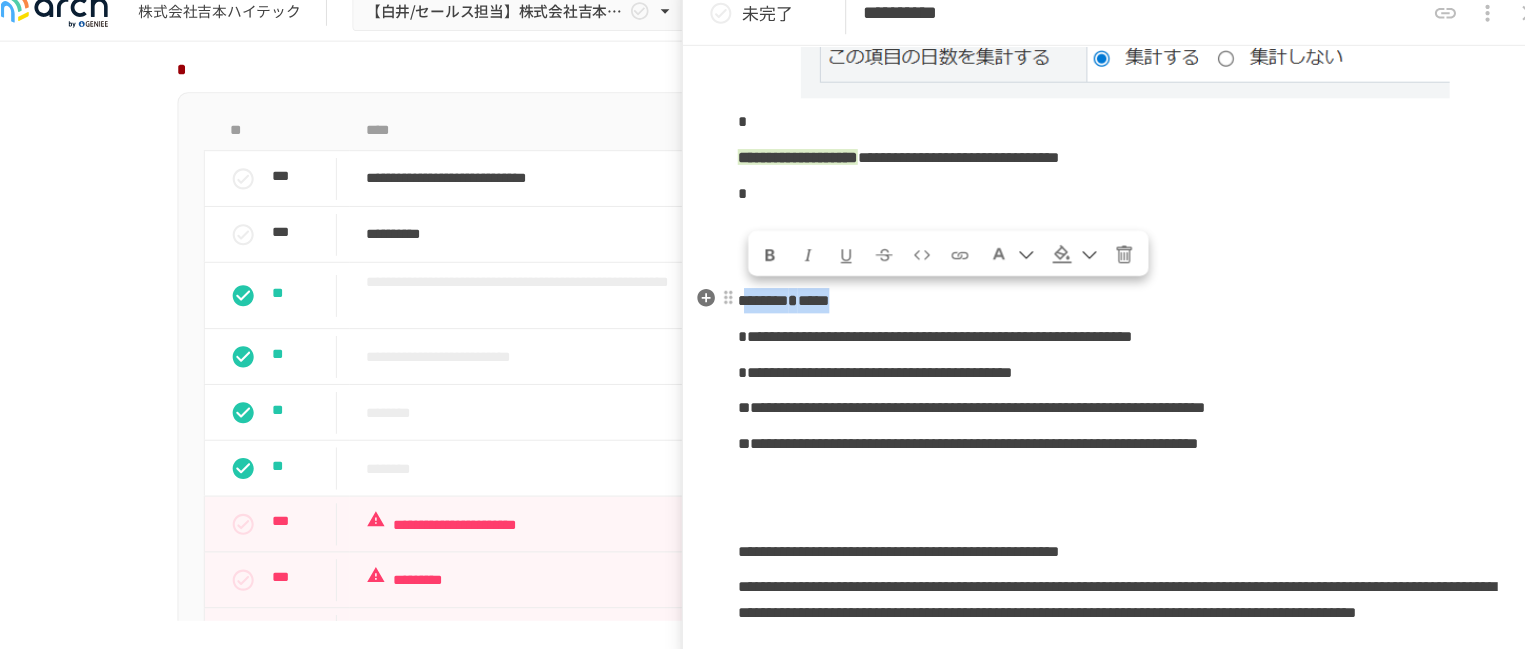 drag, startPoint x: 945, startPoint y: 320, endPoint x: 749, endPoint y: 322, distance: 196.01021 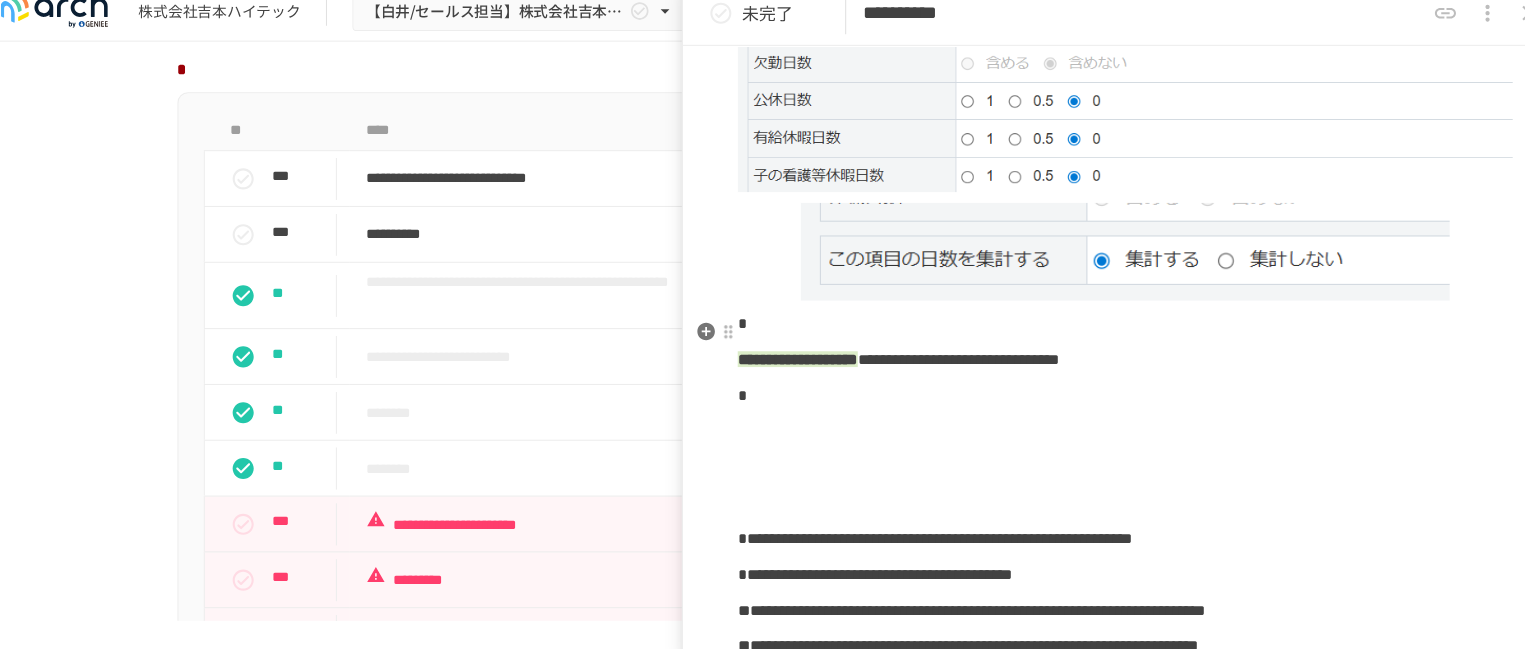 scroll, scrollTop: 1241, scrollLeft: 0, axis: vertical 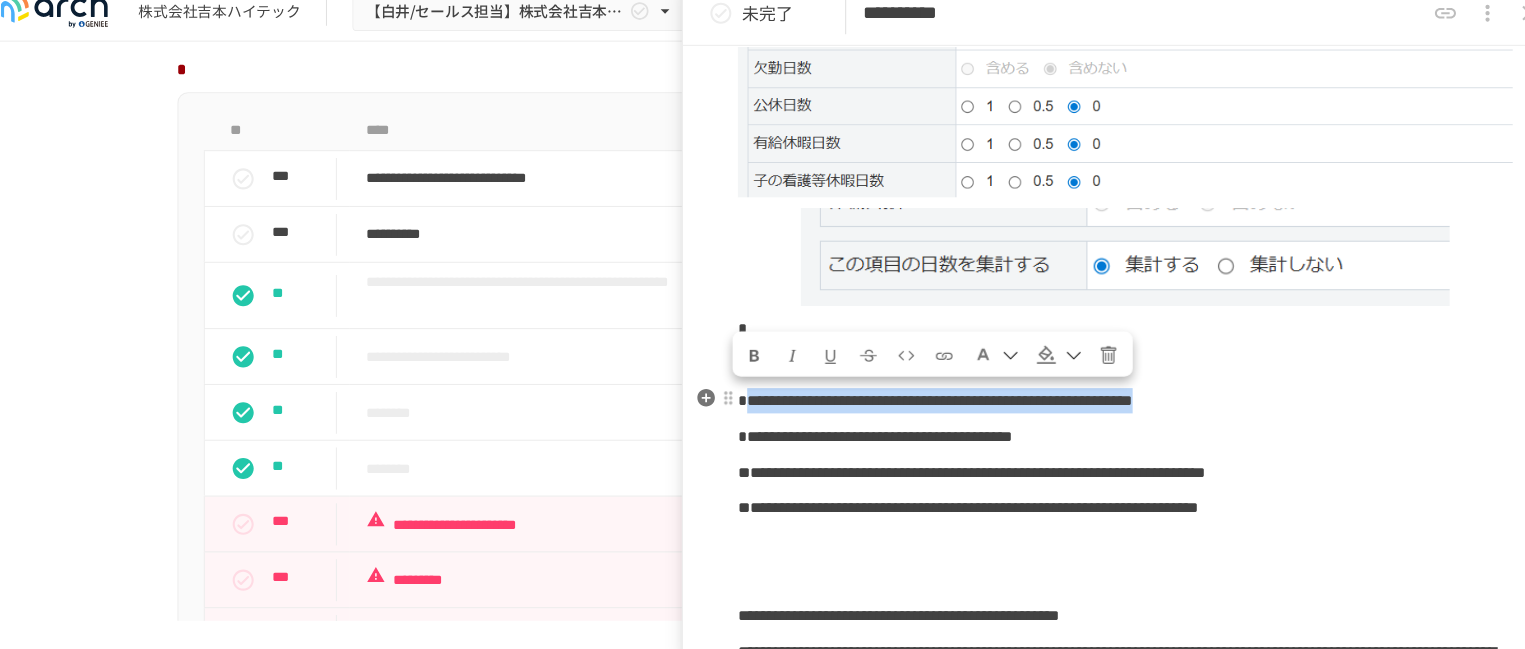 drag, startPoint x: 749, startPoint y: 409, endPoint x: 972, endPoint y: 430, distance: 223.9866 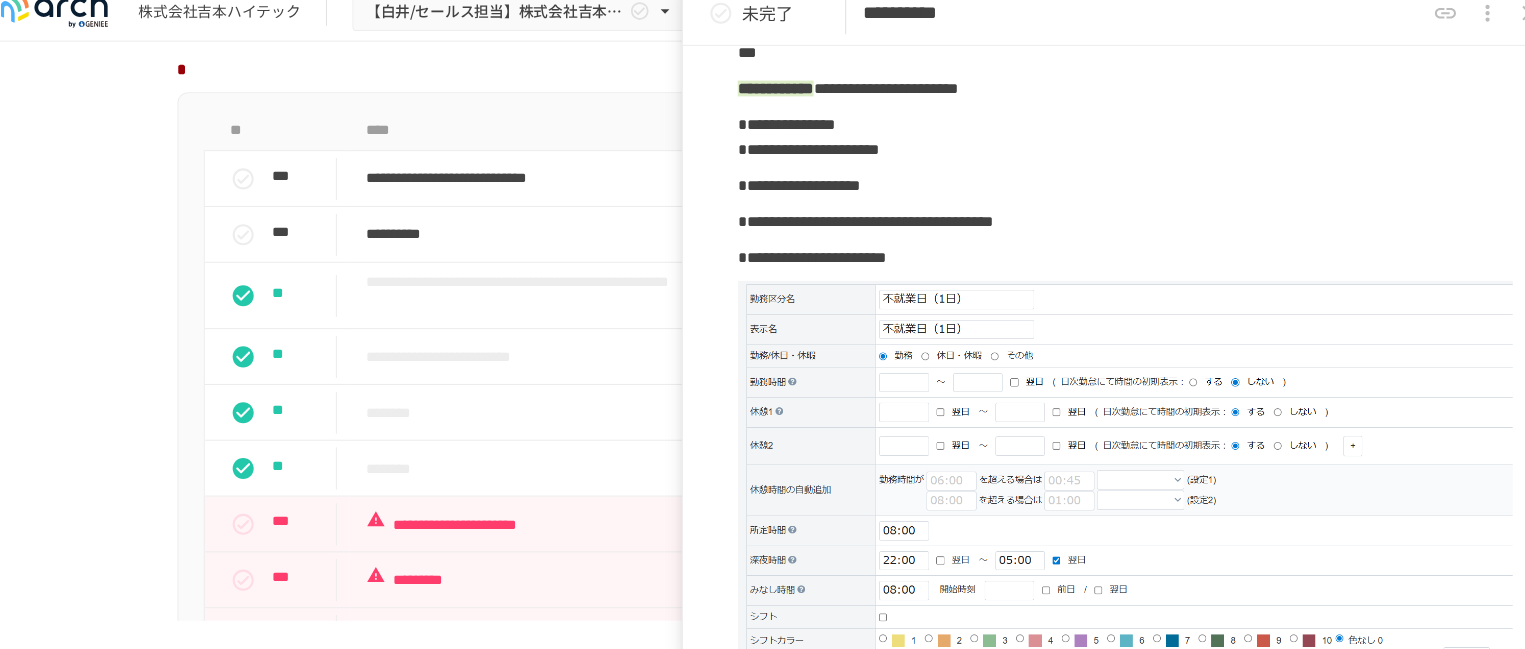 scroll, scrollTop: 160, scrollLeft: 0, axis: vertical 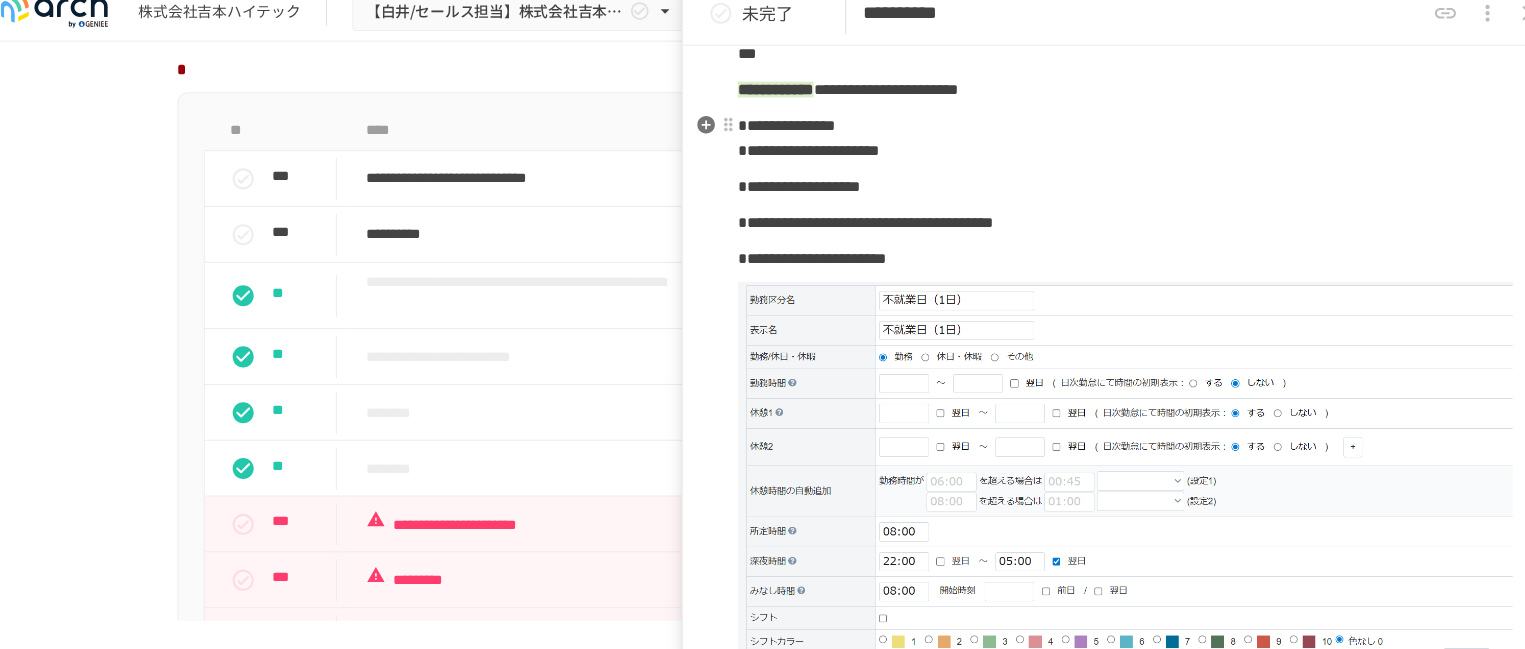 click on "**********" at bounding box center (1105, 149) 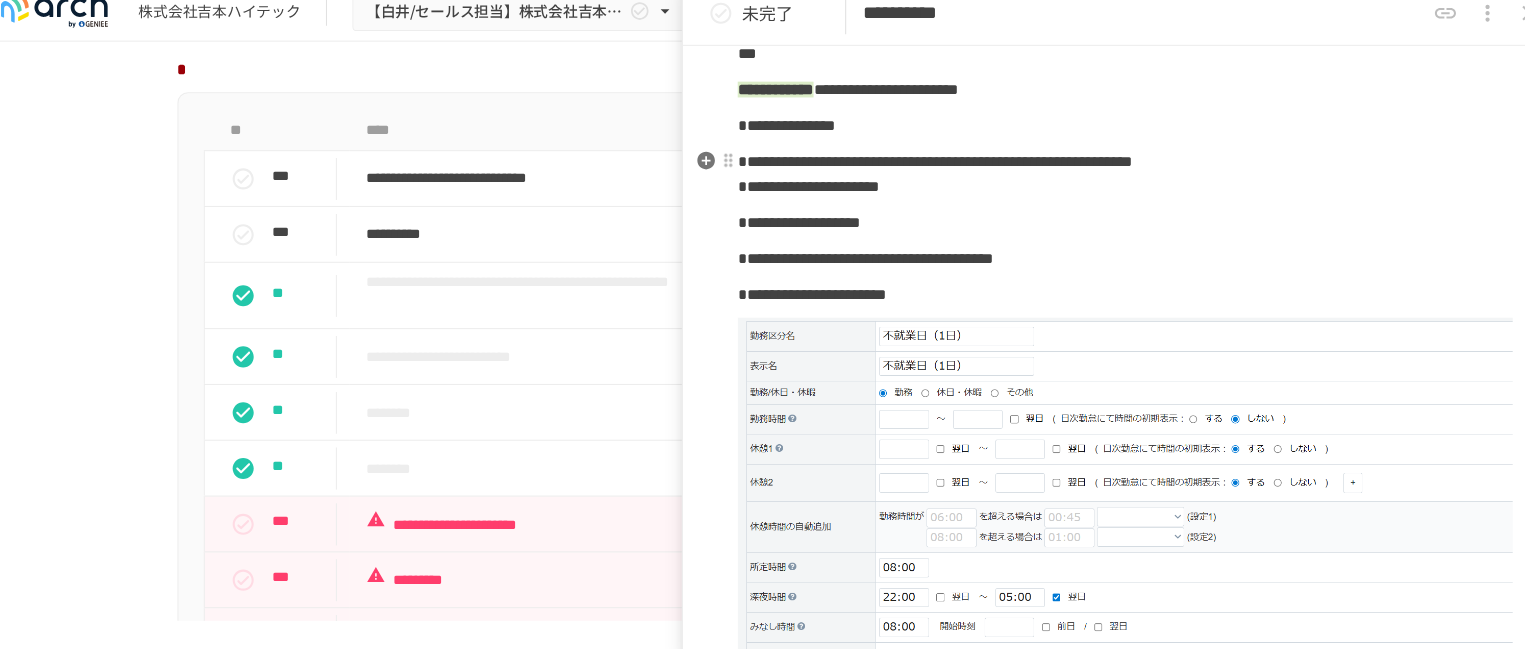 click on "**********" at bounding box center [924, 170] 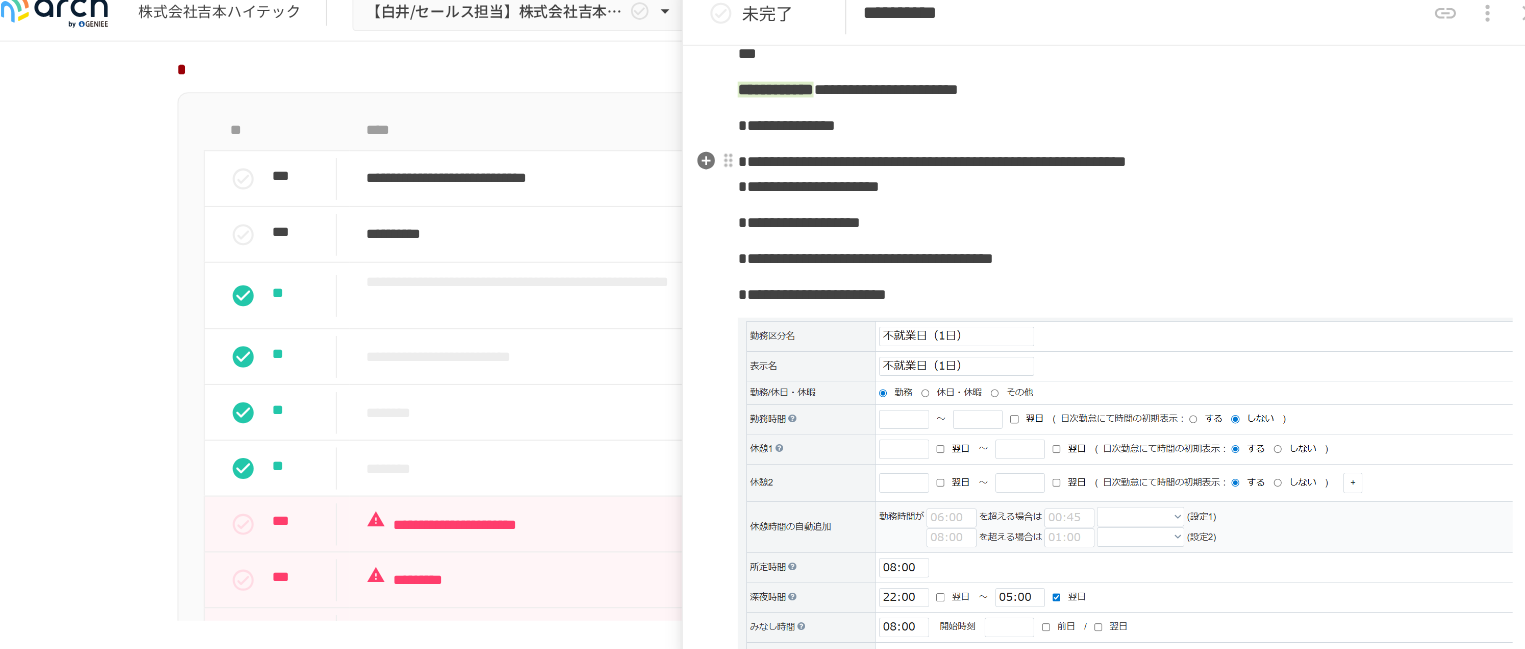 click on "**********" at bounding box center (921, 170) 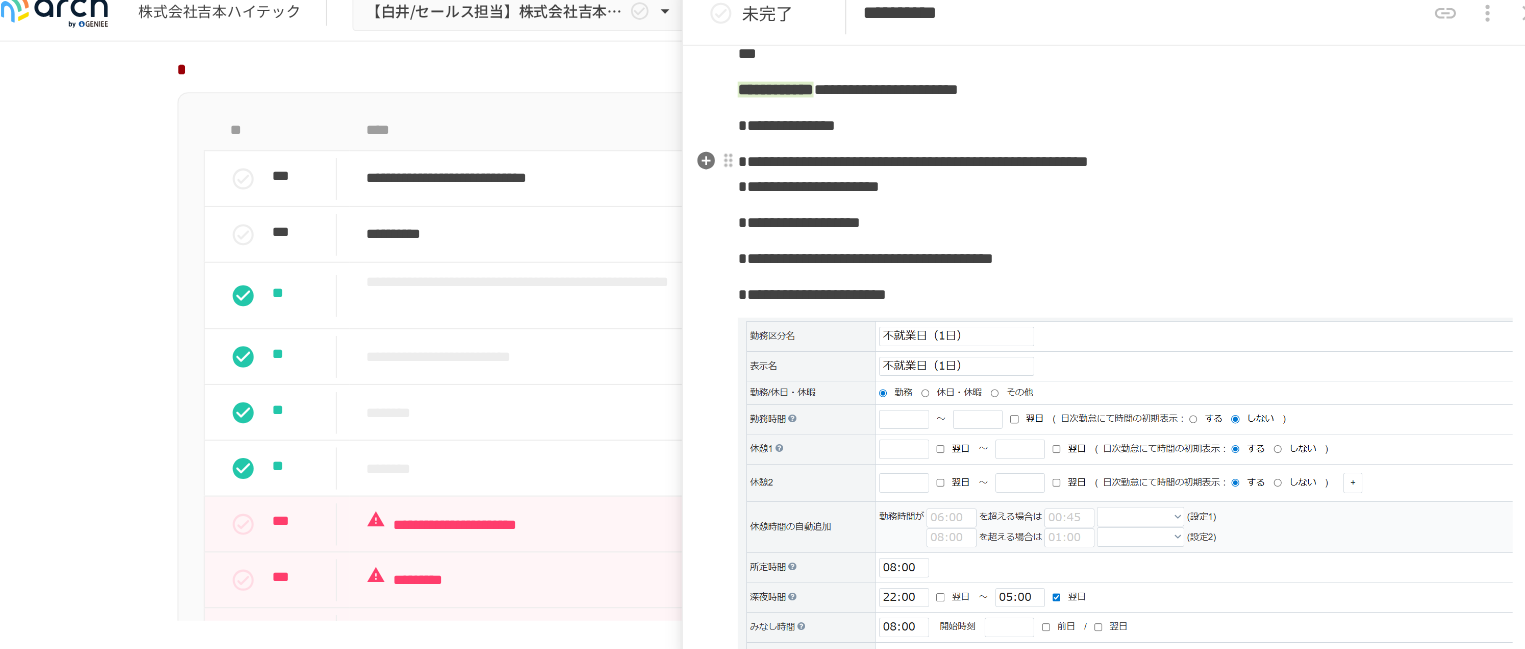 click on "**********" at bounding box center [903, 170] 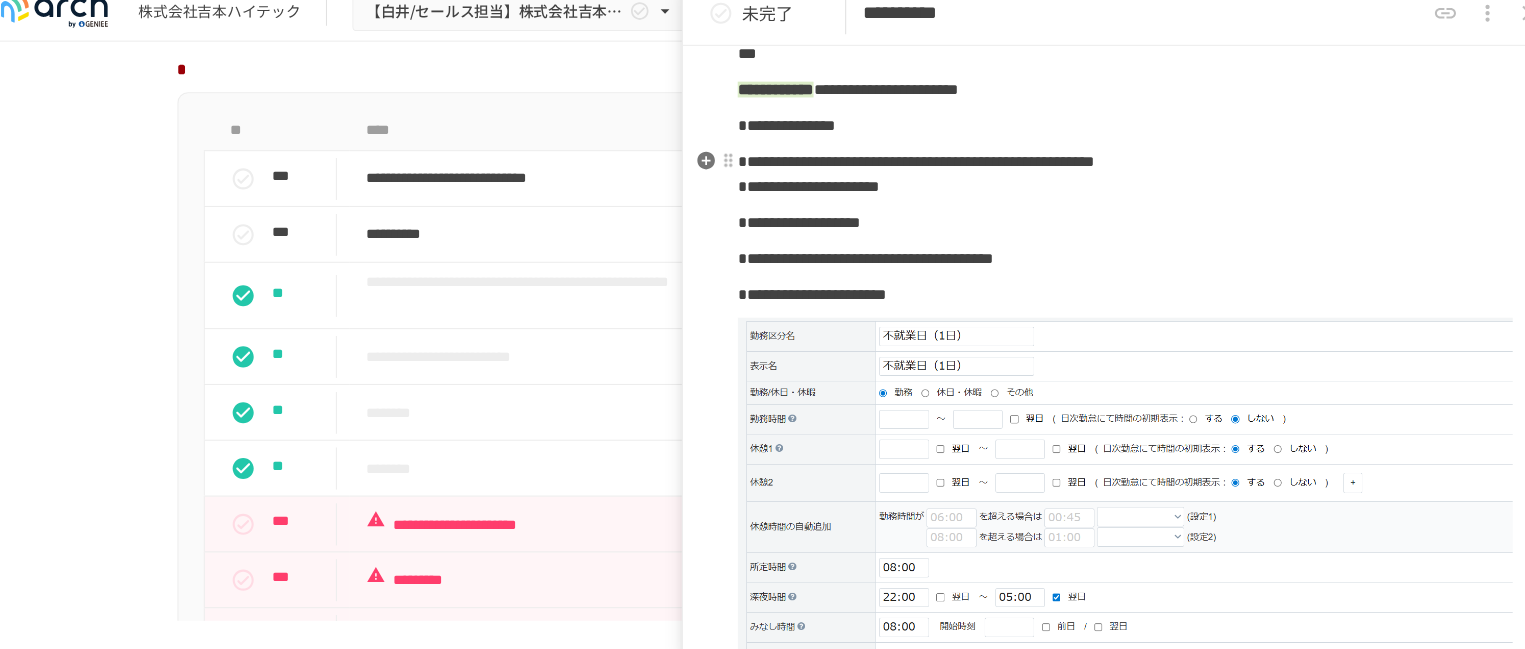 click on "**********" at bounding box center [804, 194] 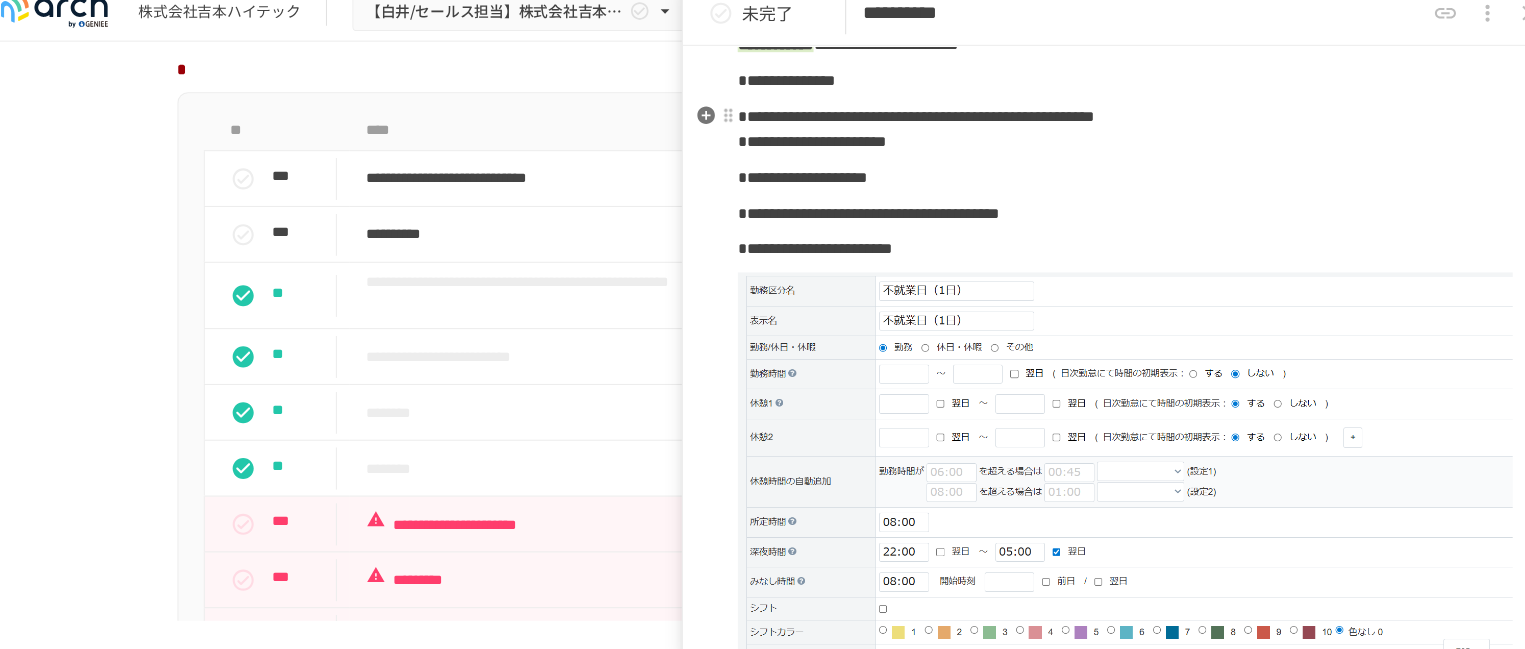 scroll, scrollTop: 205, scrollLeft: 0, axis: vertical 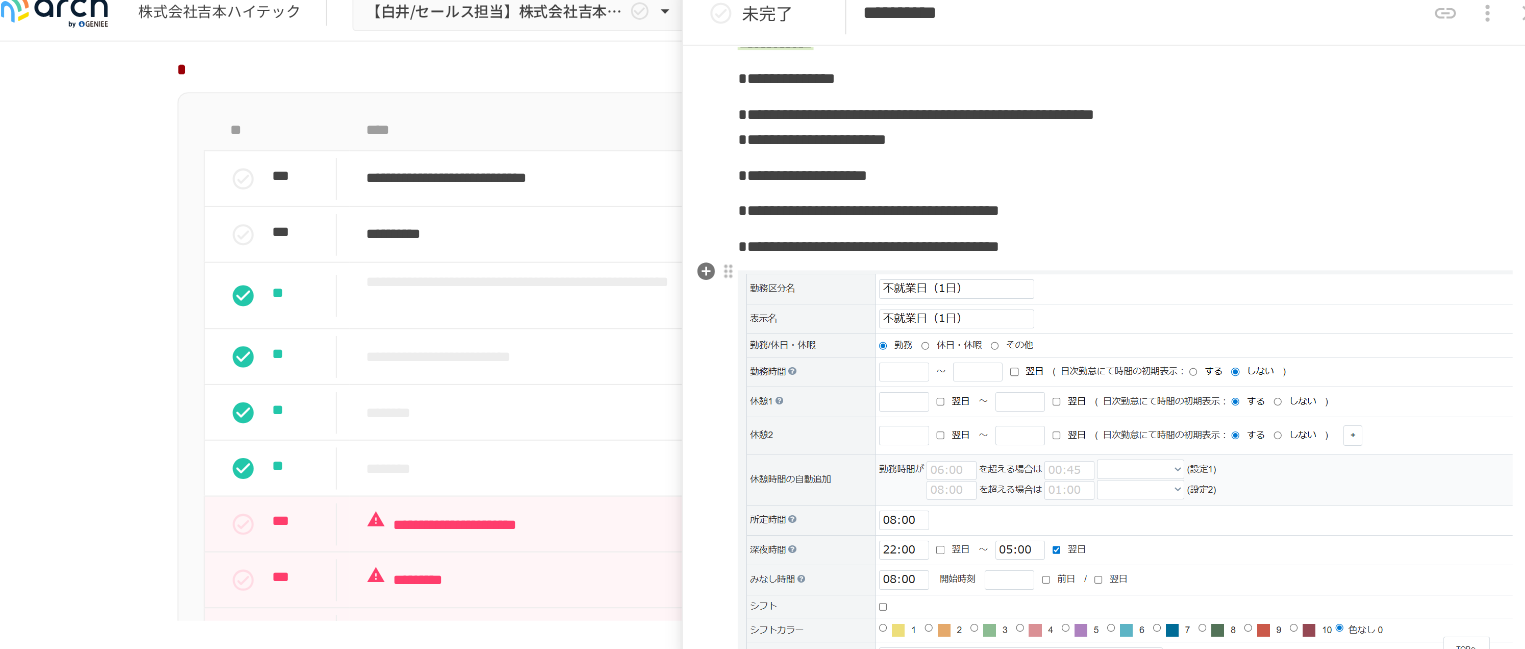 click on "**********" at bounding box center (861, 251) 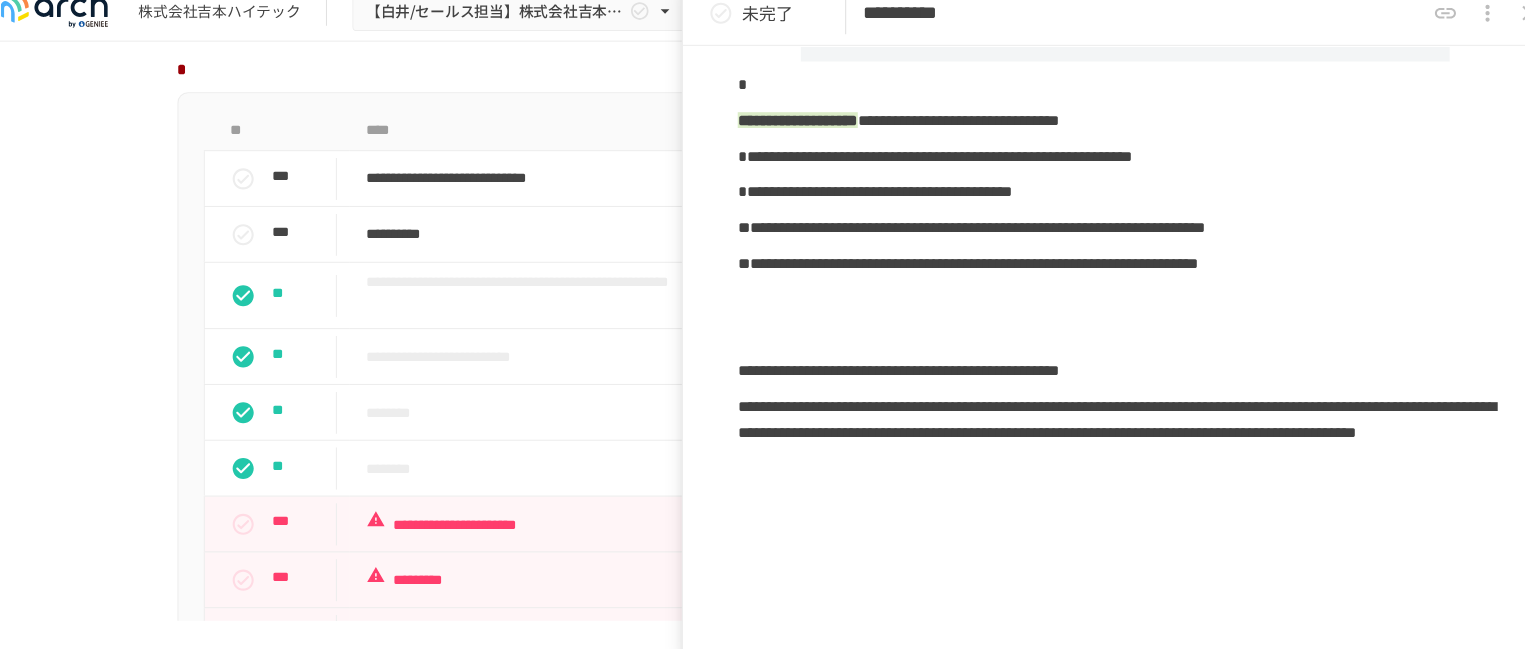 scroll, scrollTop: 1503, scrollLeft: 0, axis: vertical 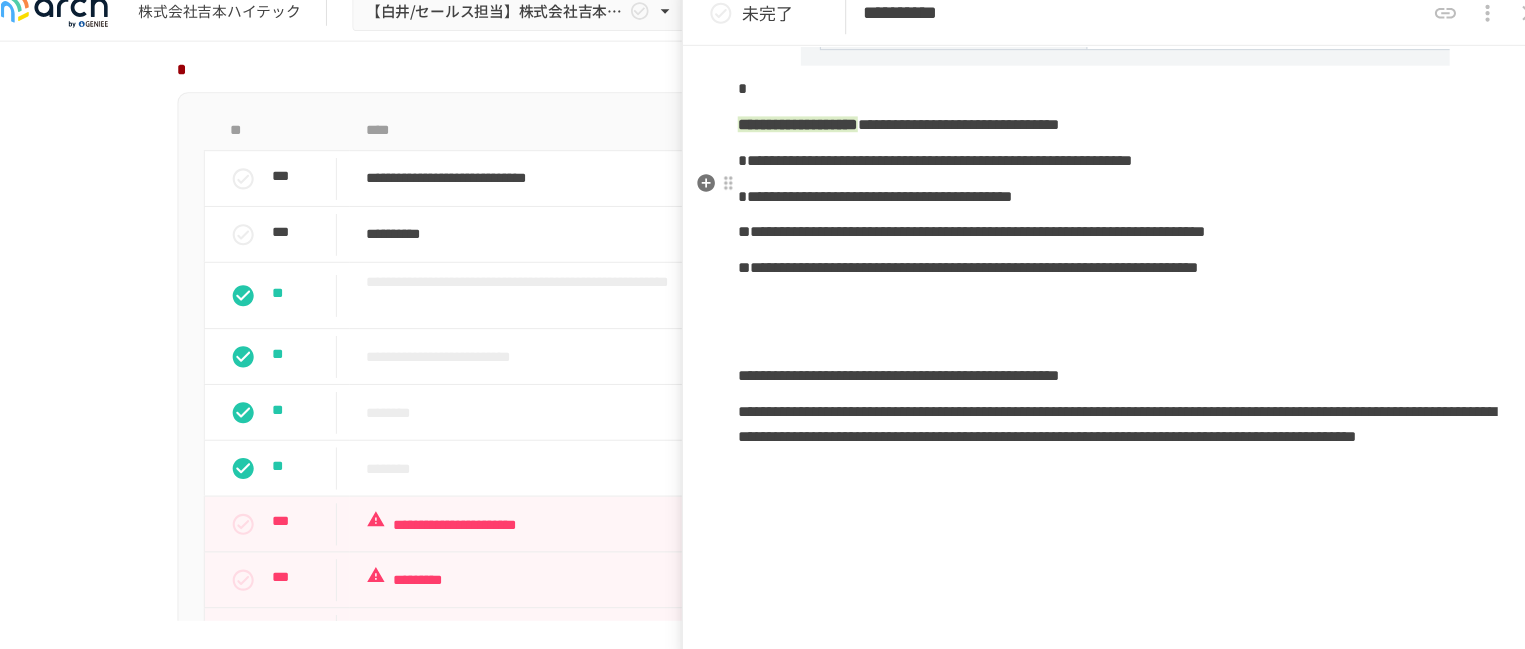 click on "**********" at bounding box center [924, 169] 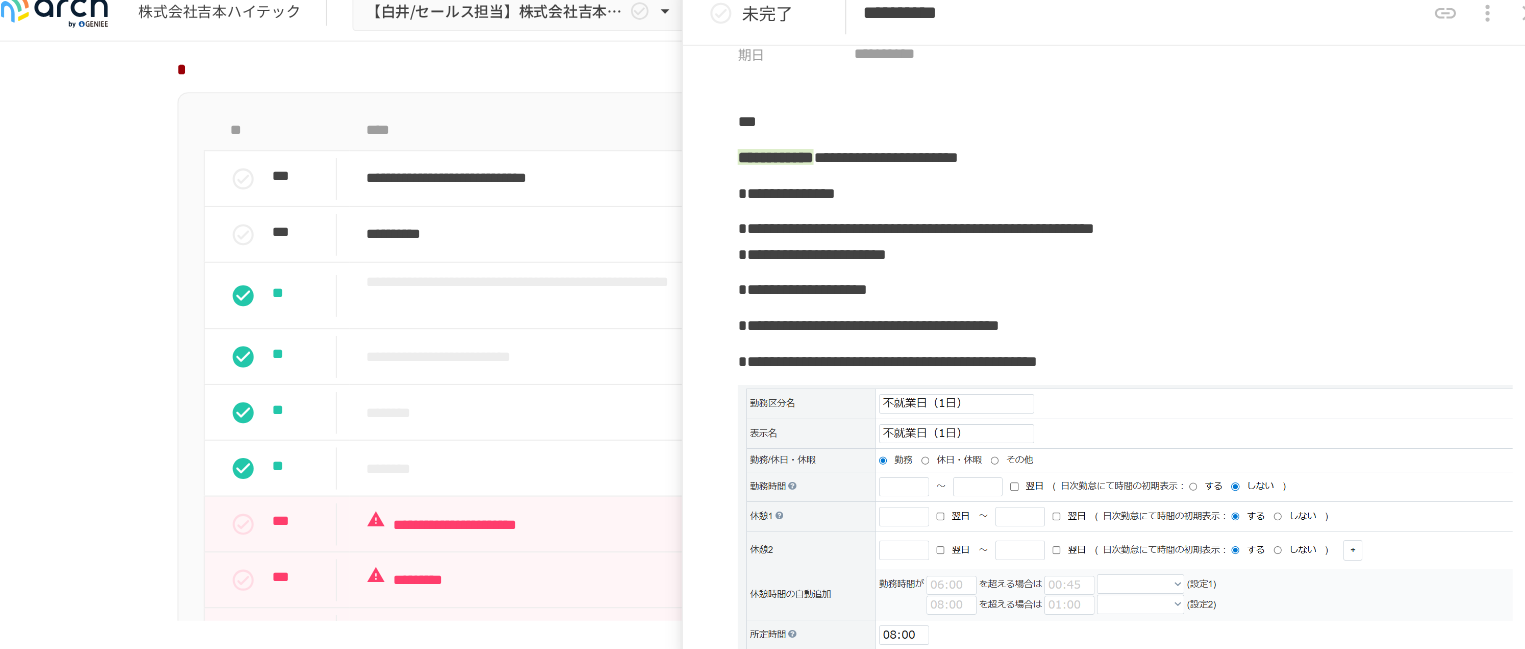 scroll, scrollTop: 52, scrollLeft: 0, axis: vertical 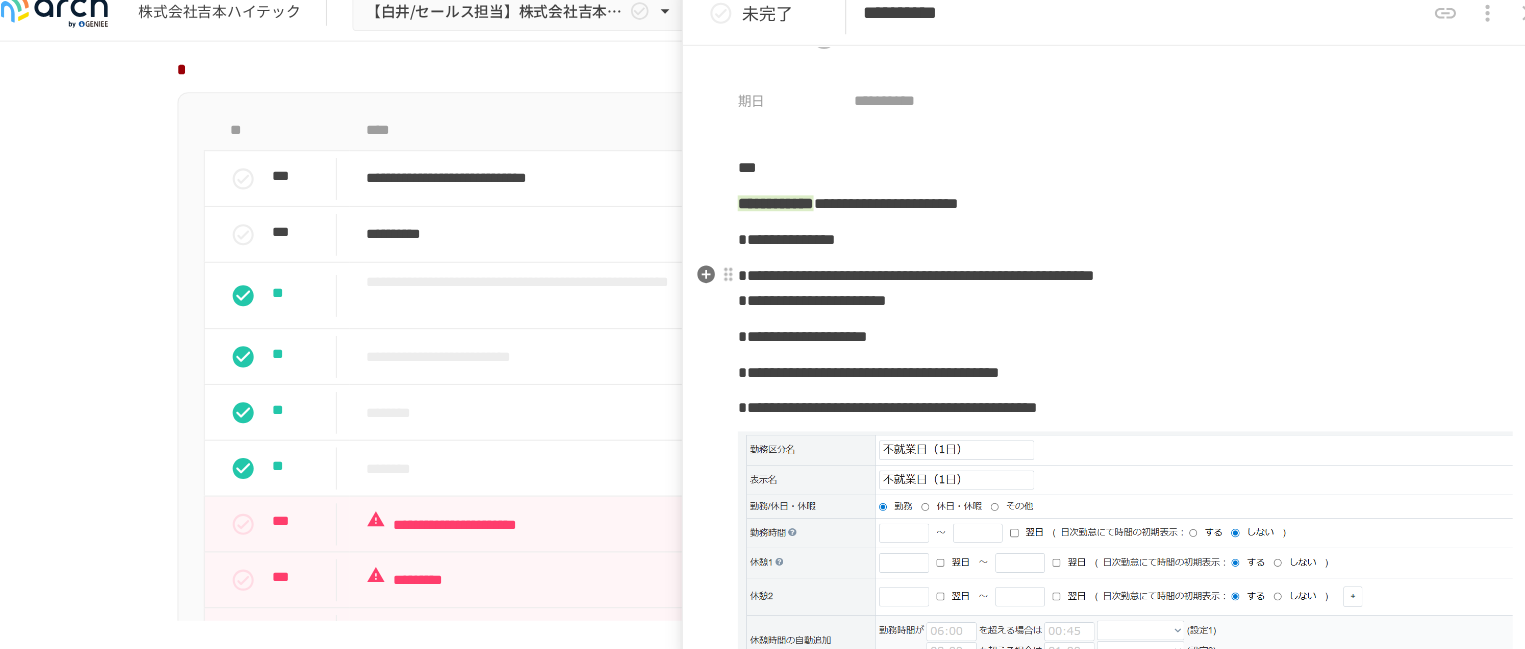 click on "**********" at bounding box center [906, 278] 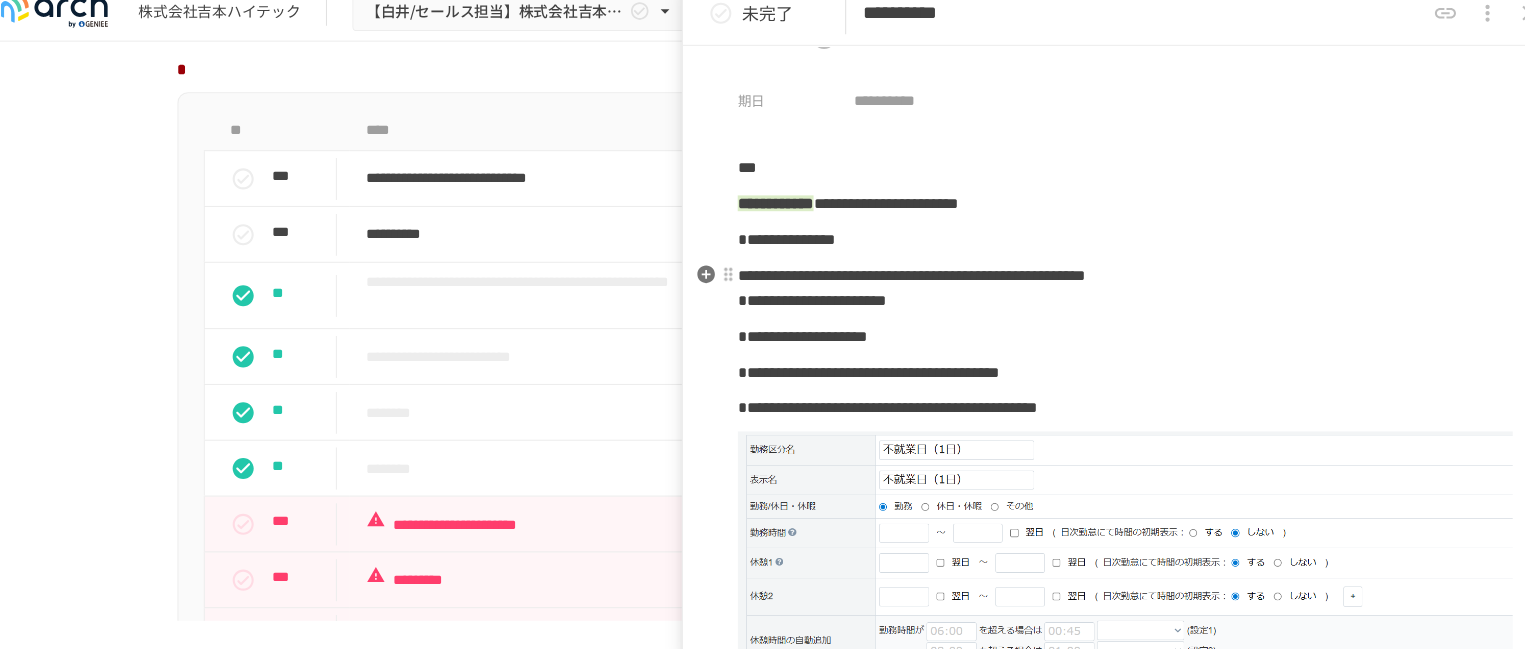click on "**********" at bounding box center (807, 302) 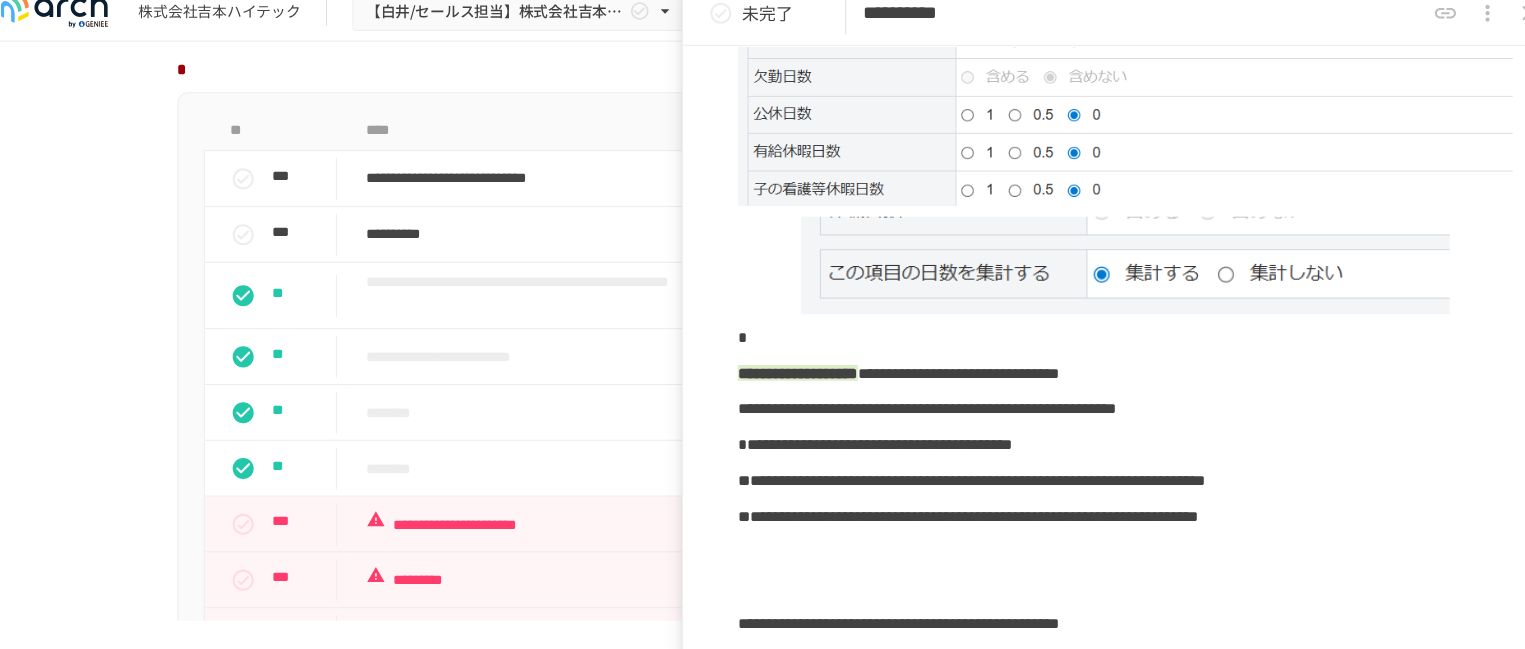 scroll, scrollTop: 1200, scrollLeft: 0, axis: vertical 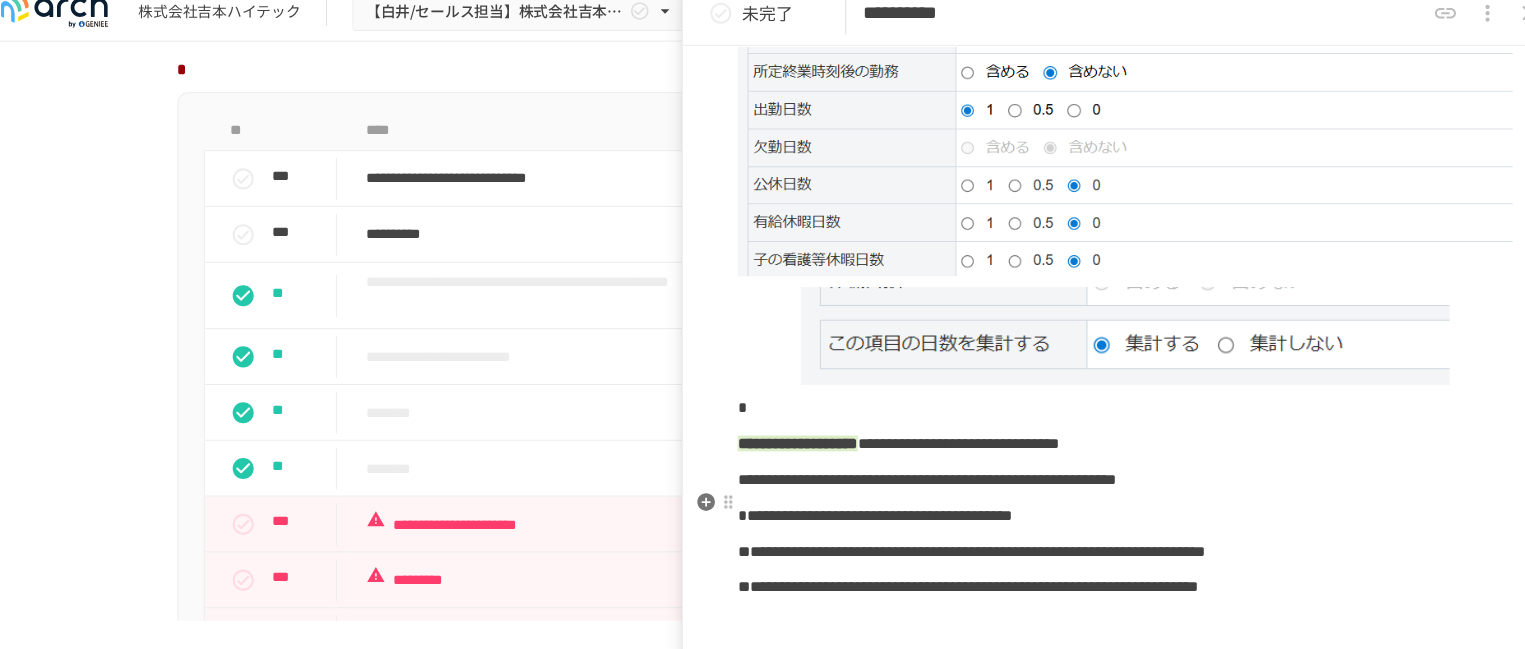 click on "**********" at bounding box center [1105, 473] 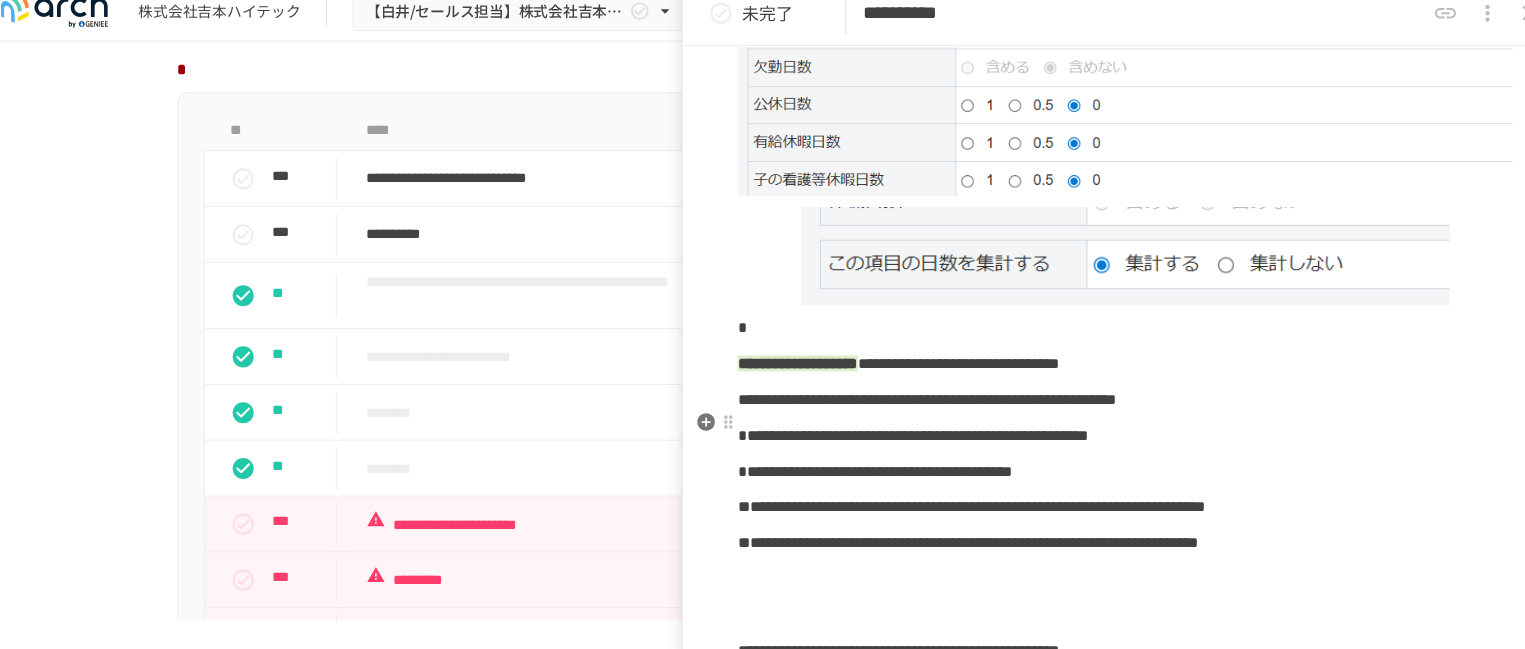 scroll, scrollTop: 1318, scrollLeft: 0, axis: vertical 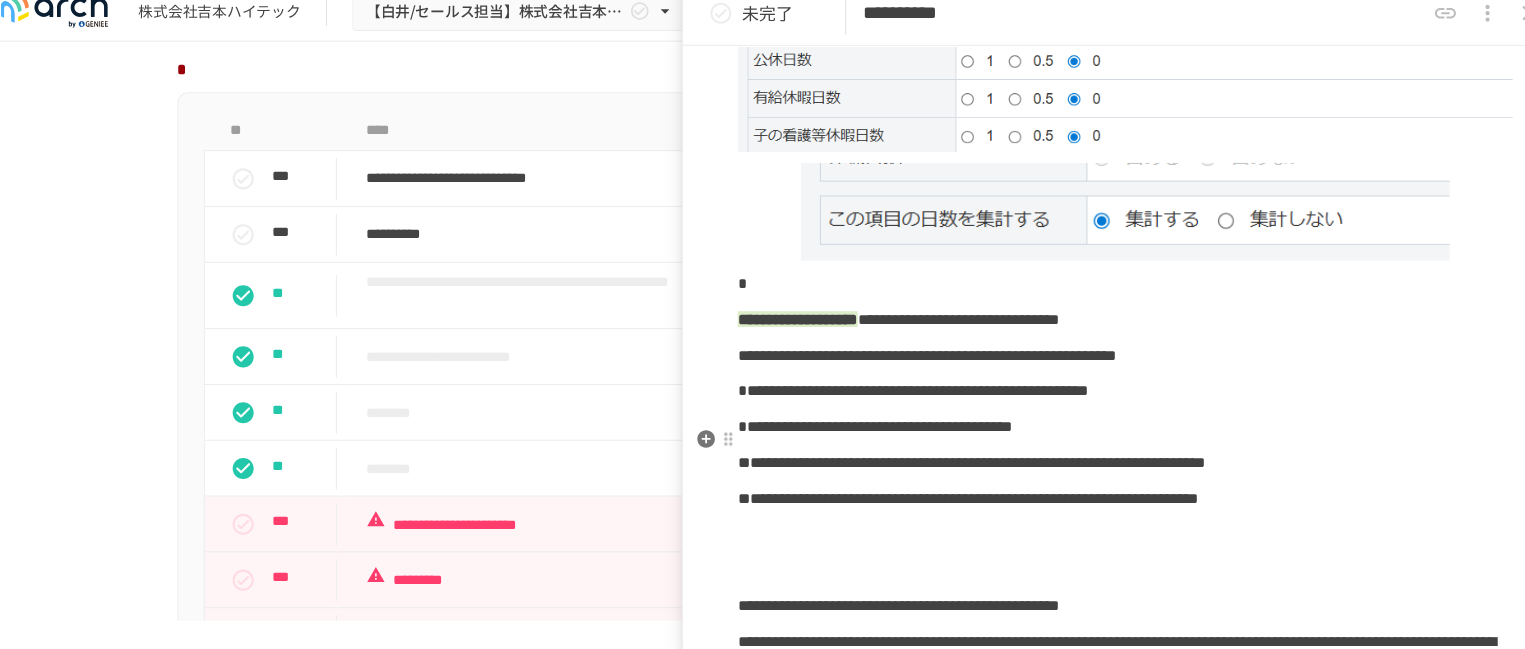 click on "**********" at bounding box center [903, 388] 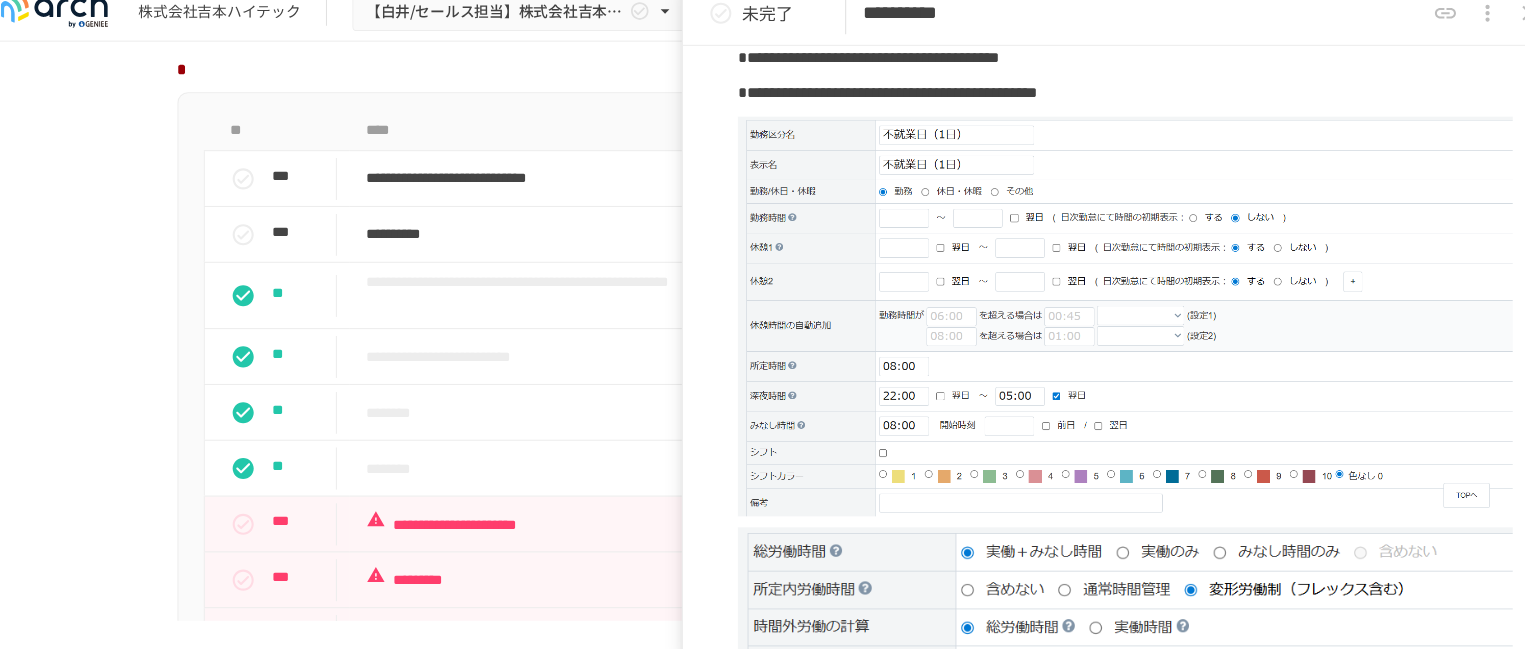 scroll, scrollTop: 352, scrollLeft: 0, axis: vertical 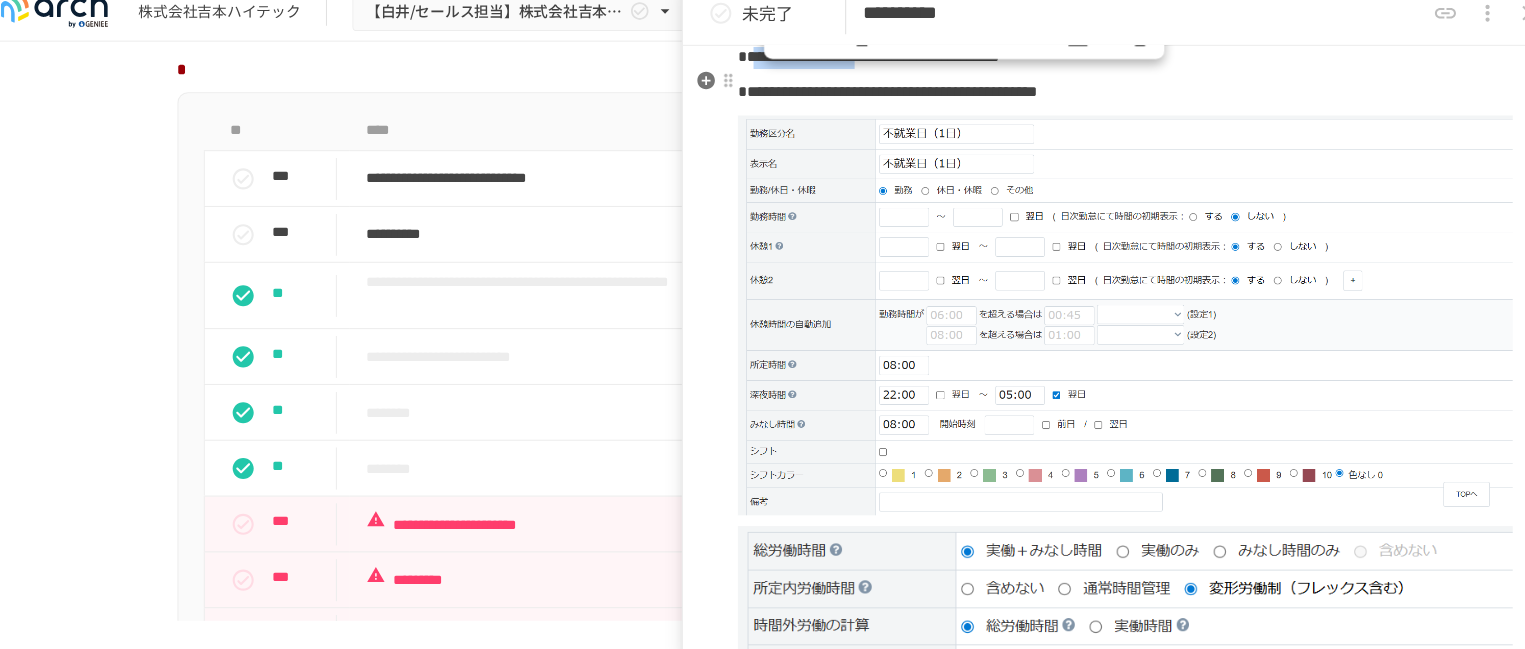 drag, startPoint x: 770, startPoint y: 111, endPoint x: 1006, endPoint y: 109, distance: 236.00847 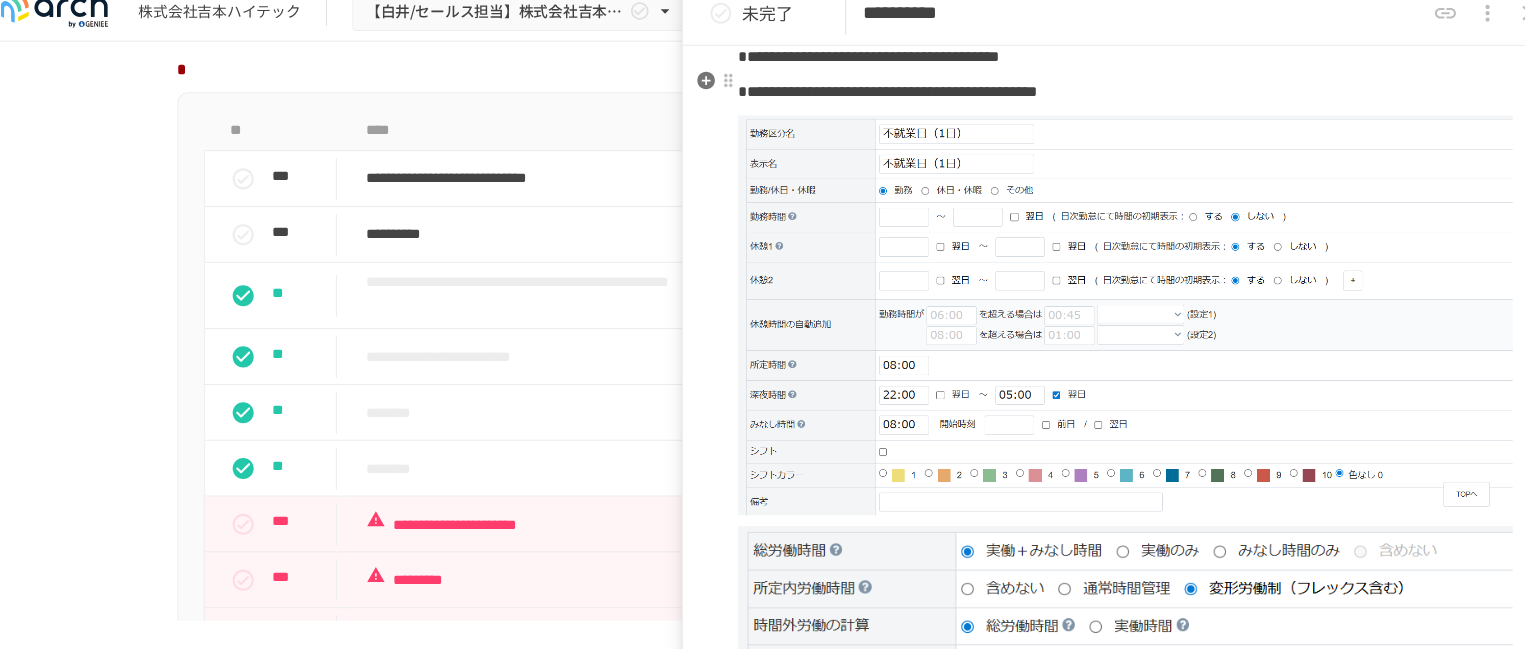 click on "**********" at bounding box center (861, 70) 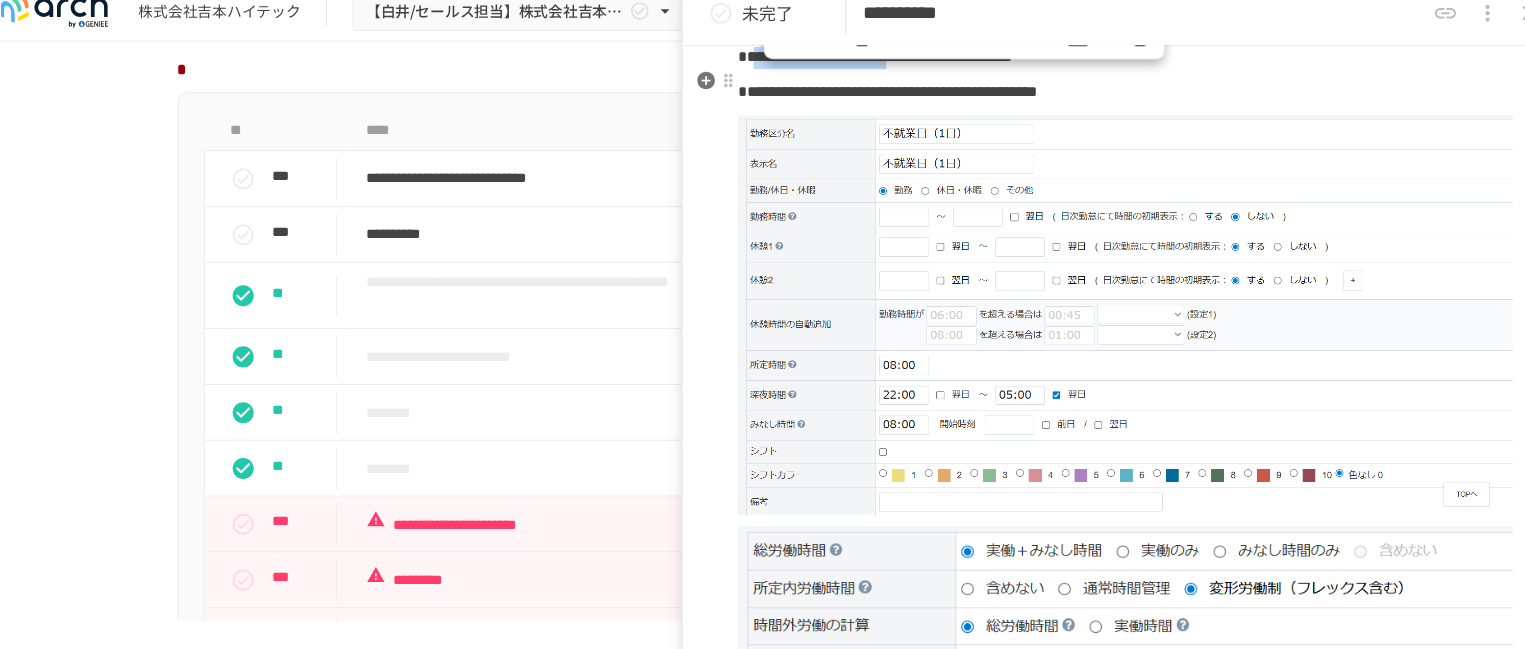 drag, startPoint x: 771, startPoint y: 108, endPoint x: 1076, endPoint y: 105, distance: 305.01474 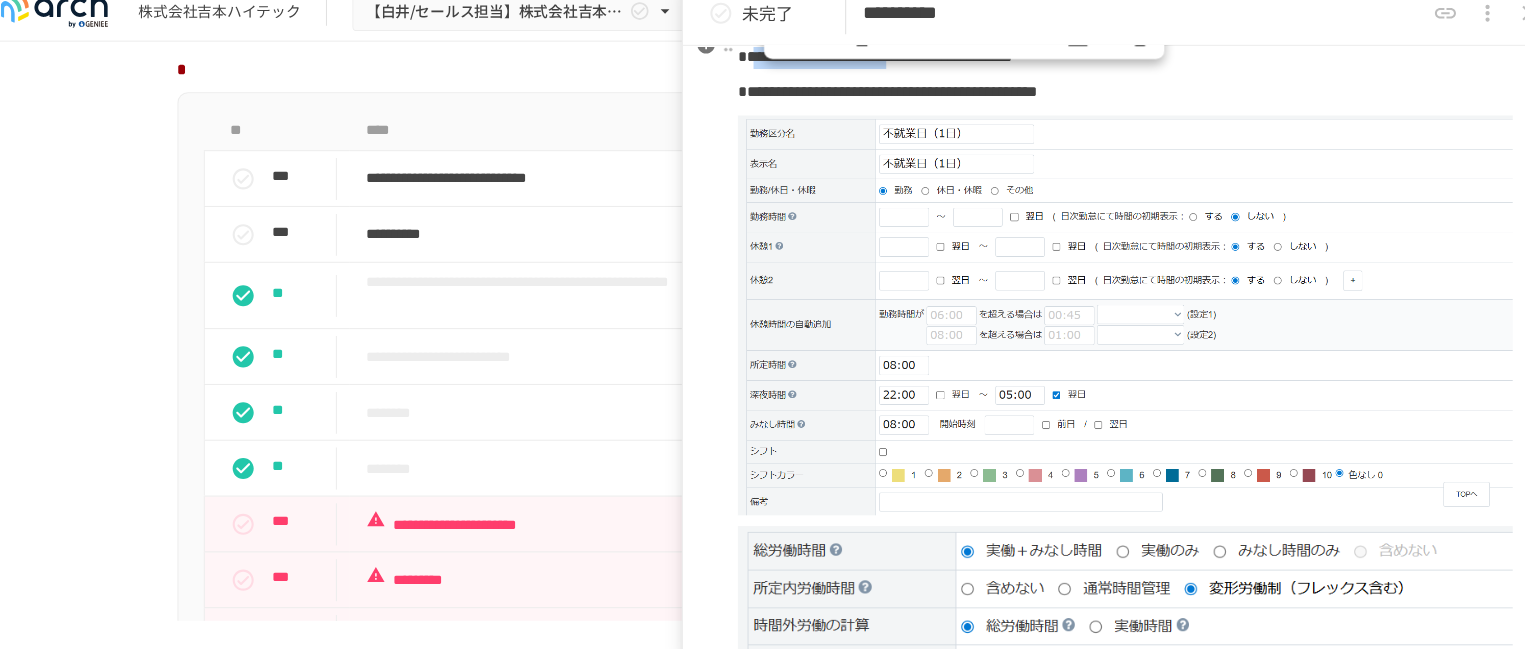 click at bounding box center [1072, 52] 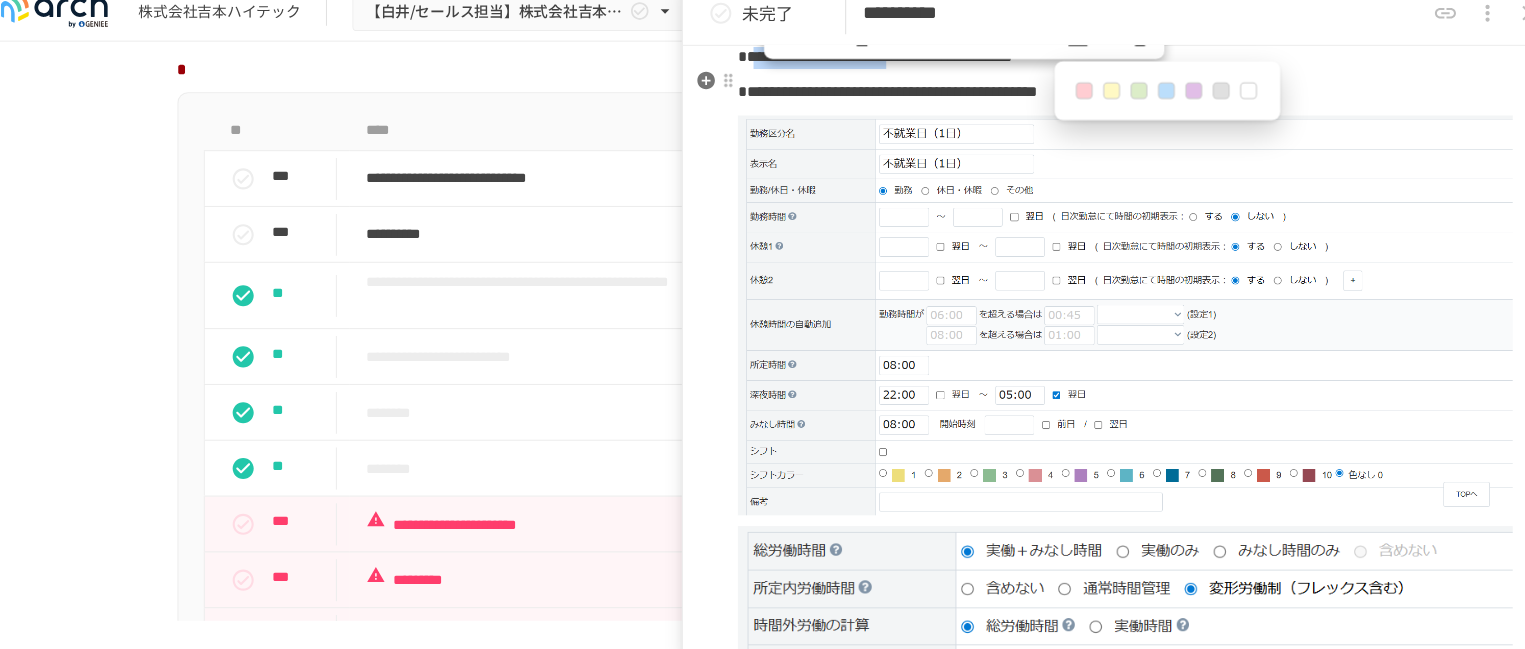 click at bounding box center (1066, 104) 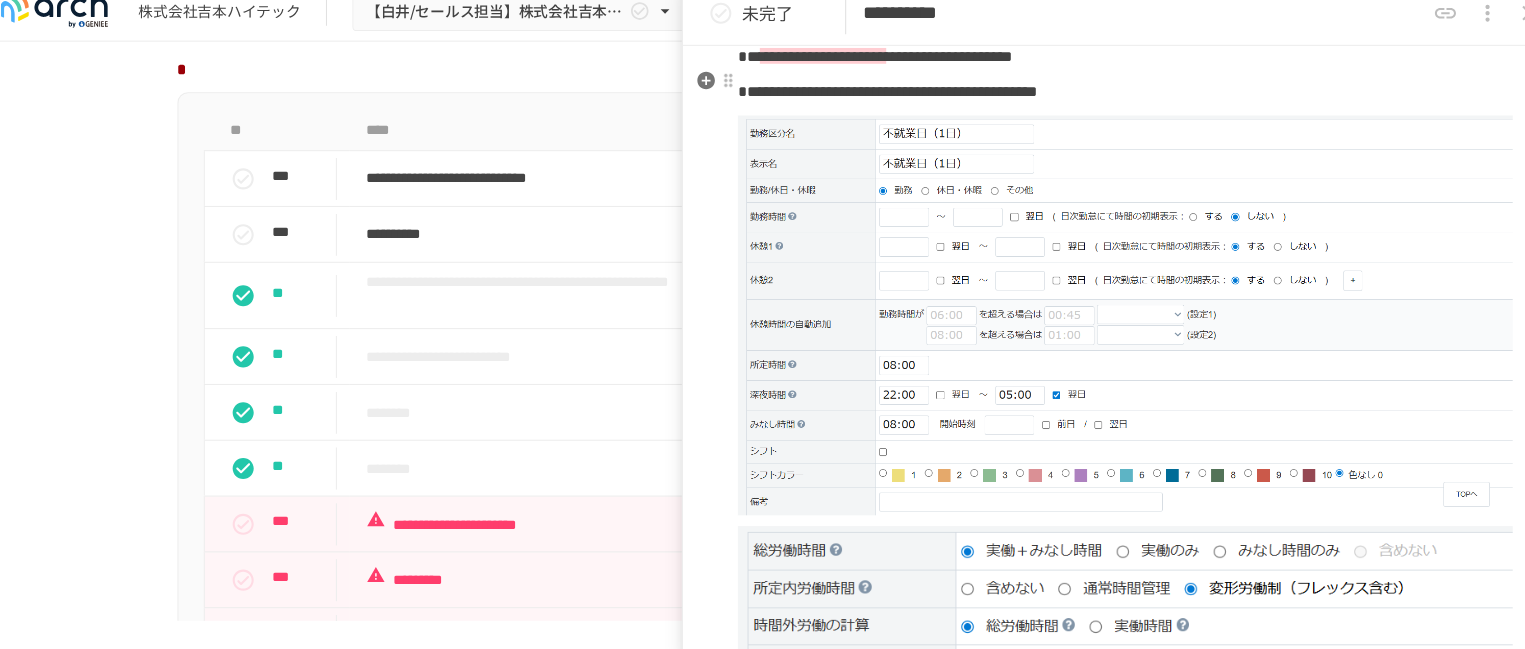 click on "**********" at bounding box center (1105, 71) 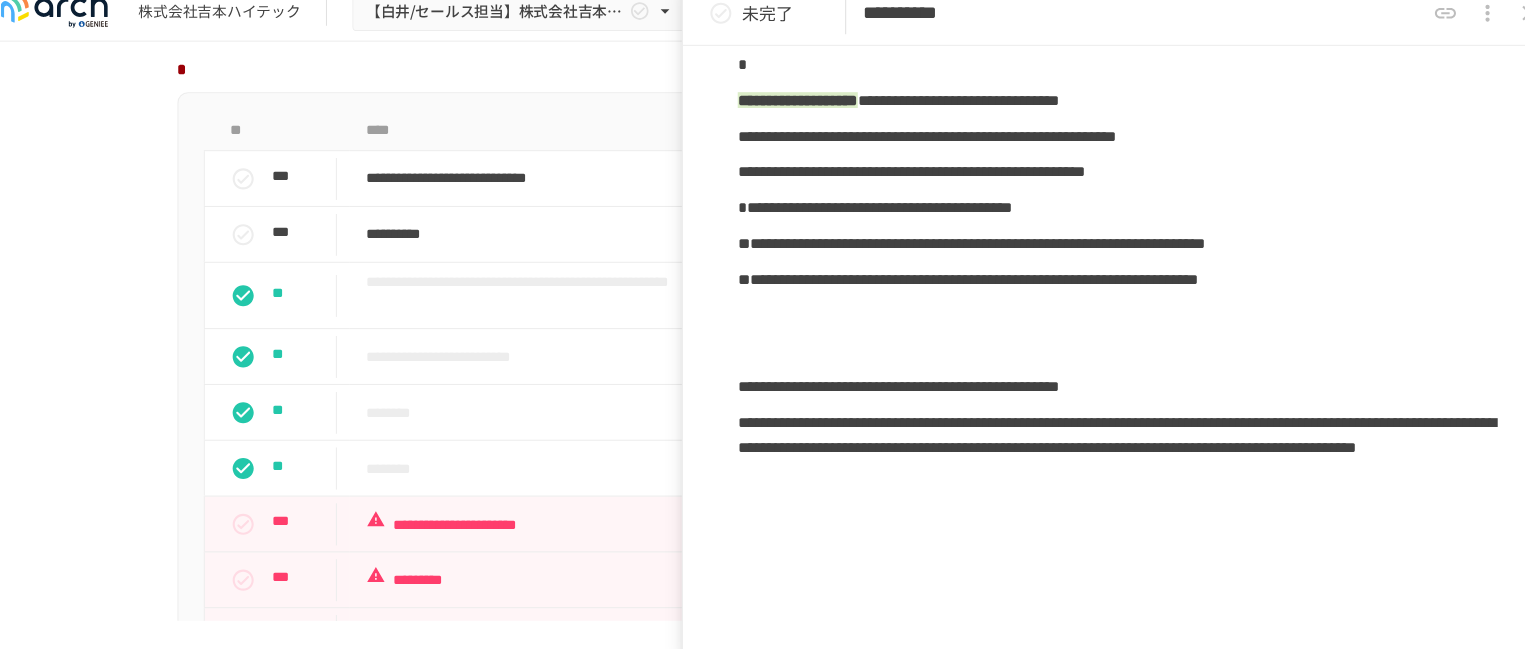 scroll, scrollTop: 1529, scrollLeft: 0, axis: vertical 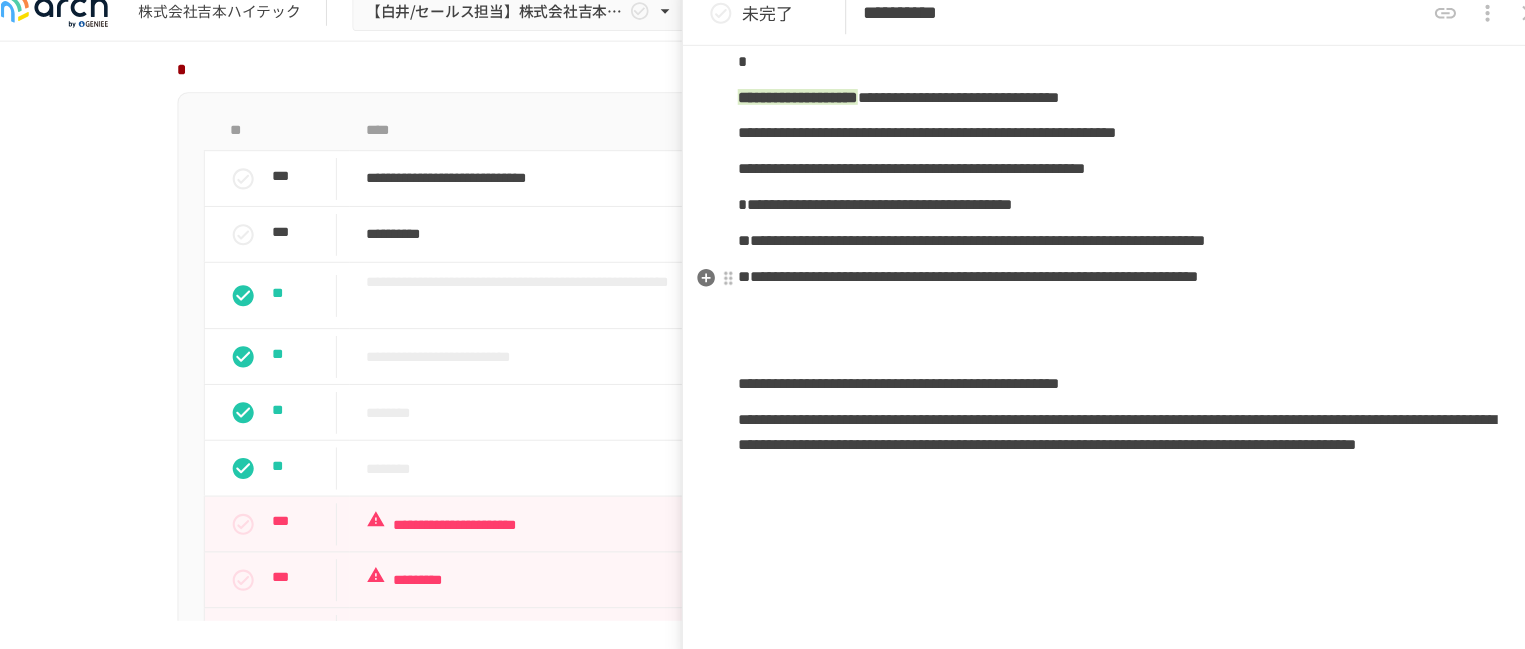 click on "**********" at bounding box center [867, 211] 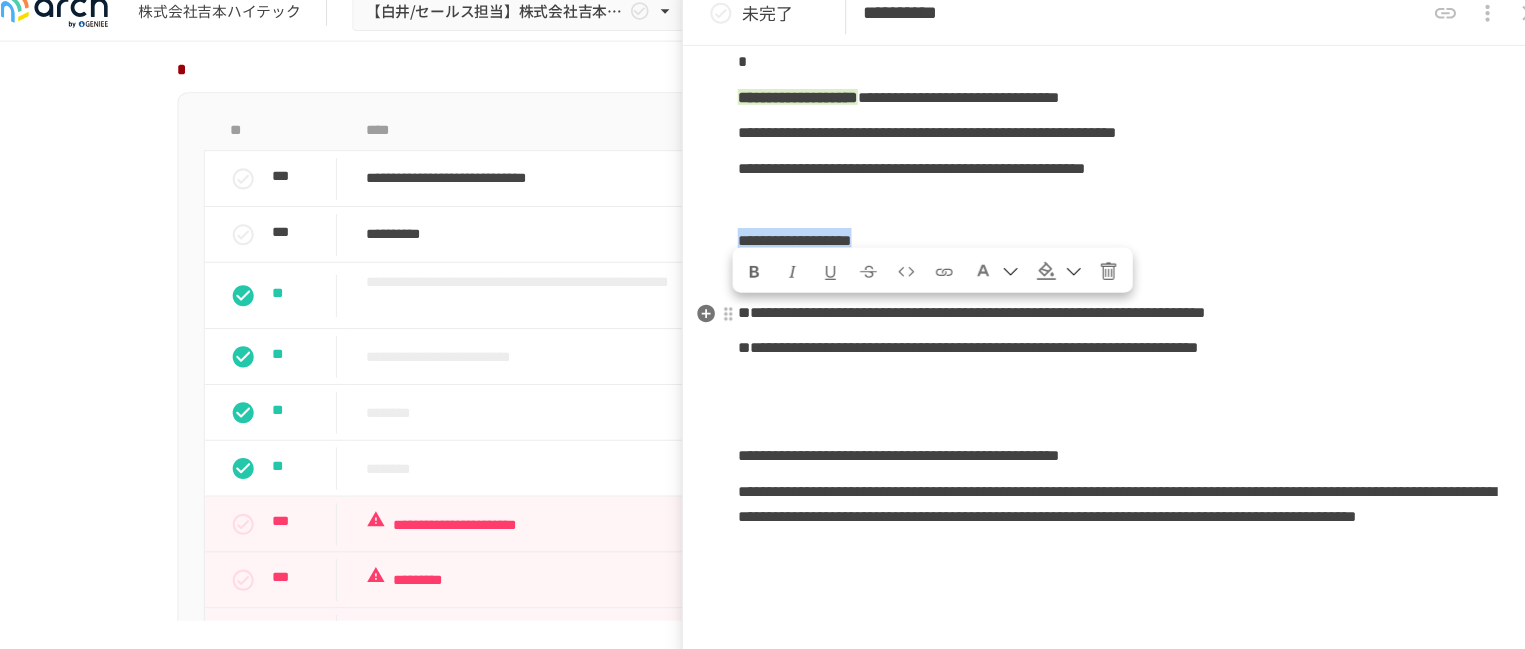drag, startPoint x: 1030, startPoint y: 340, endPoint x: 786, endPoint y: 316, distance: 245.17749 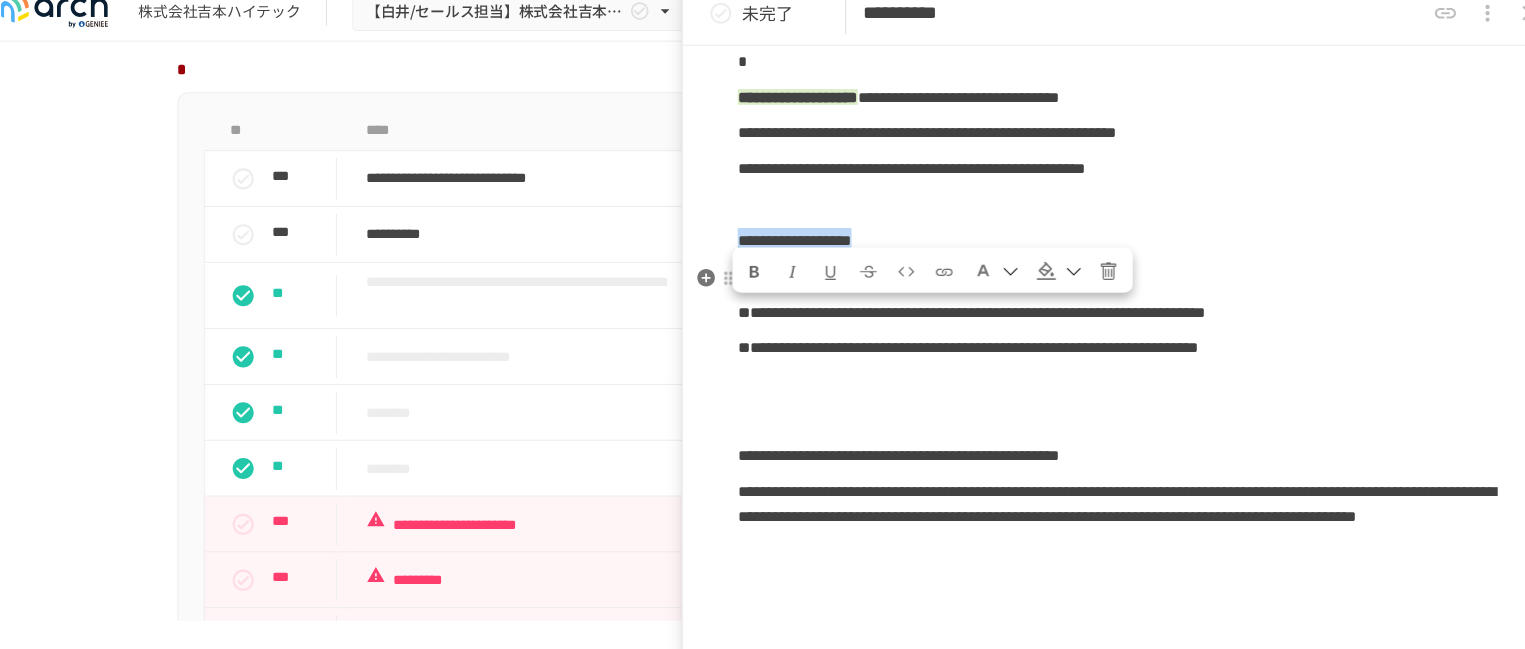 click at bounding box center (1042, 273) 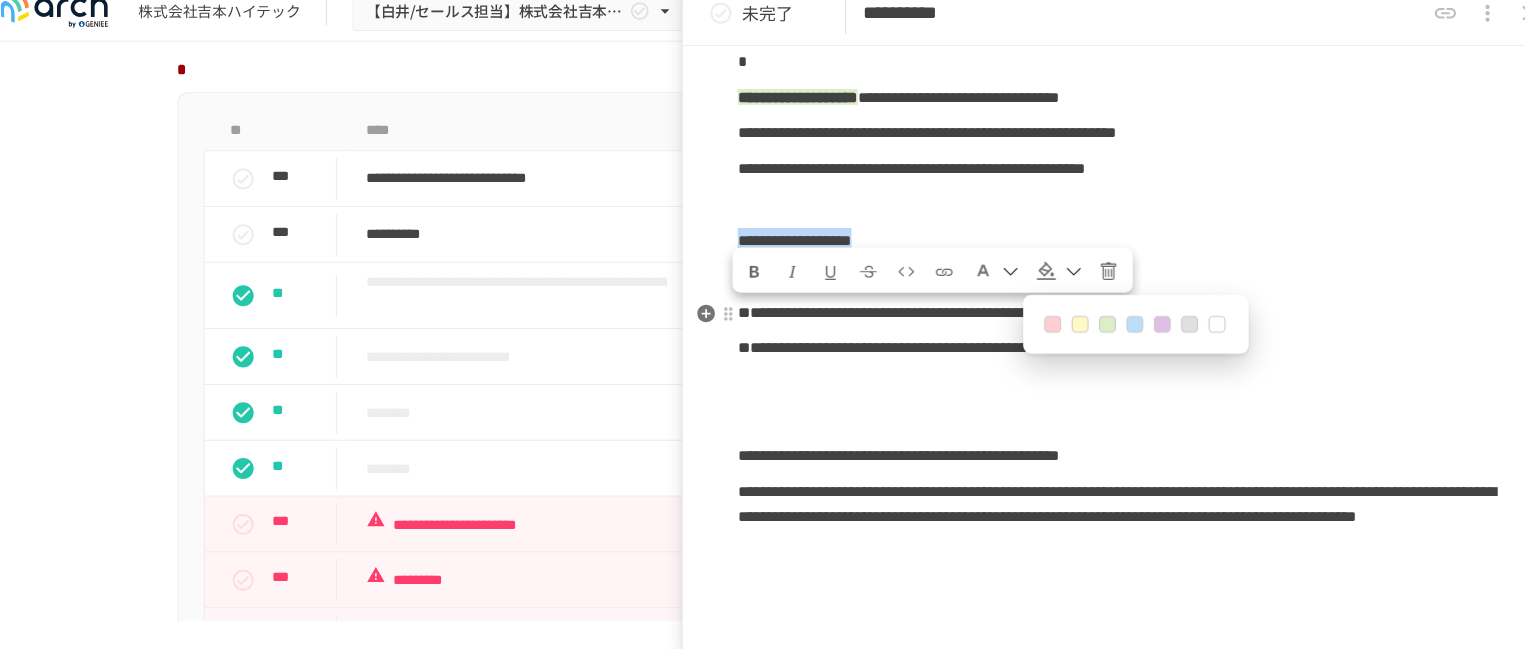 click at bounding box center [1062, 325] 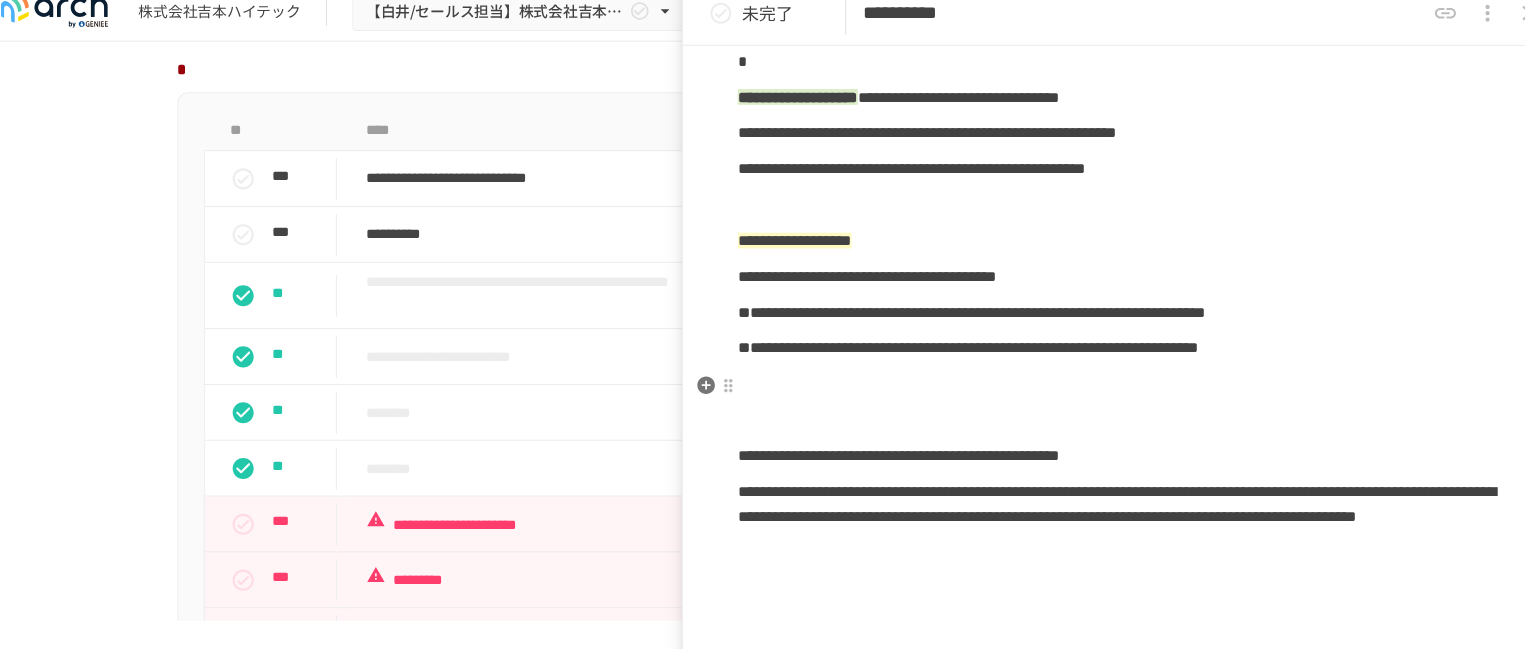 click on "**********" at bounding box center [959, 313] 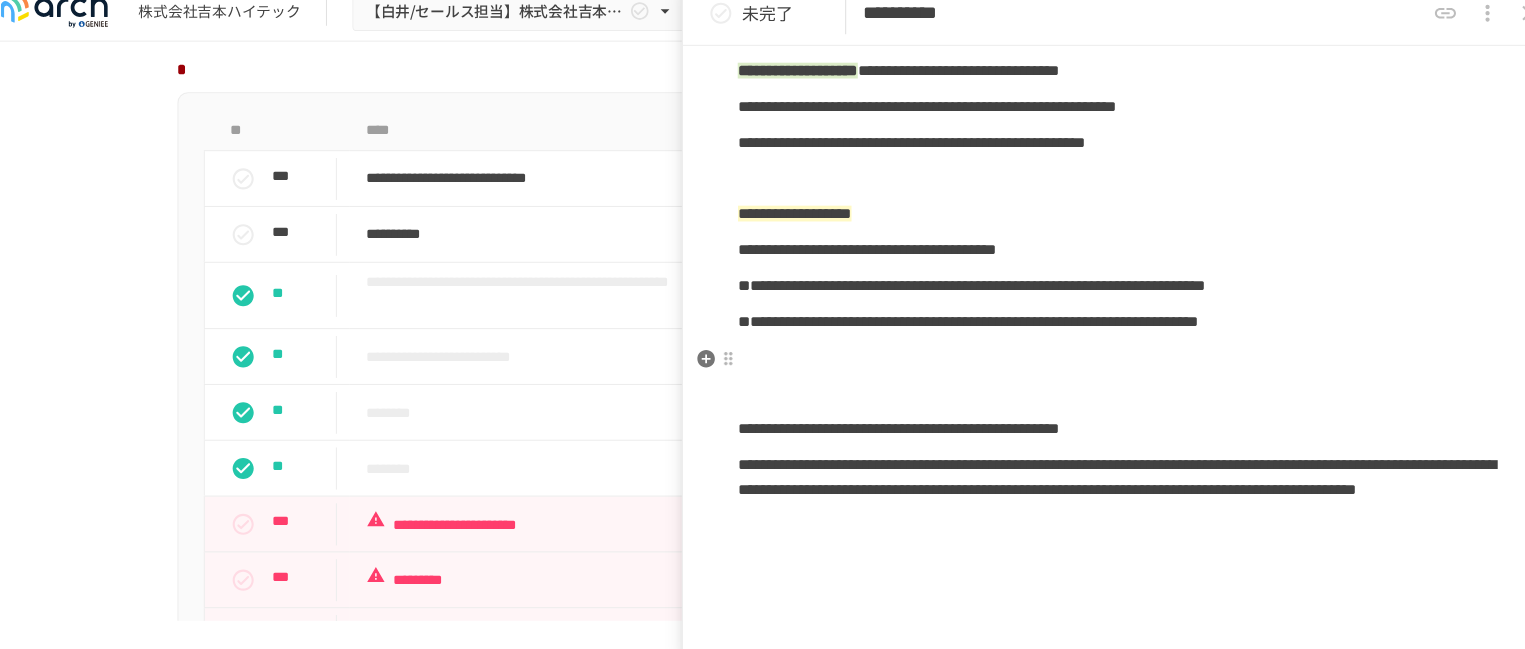 scroll, scrollTop: 1557, scrollLeft: 0, axis: vertical 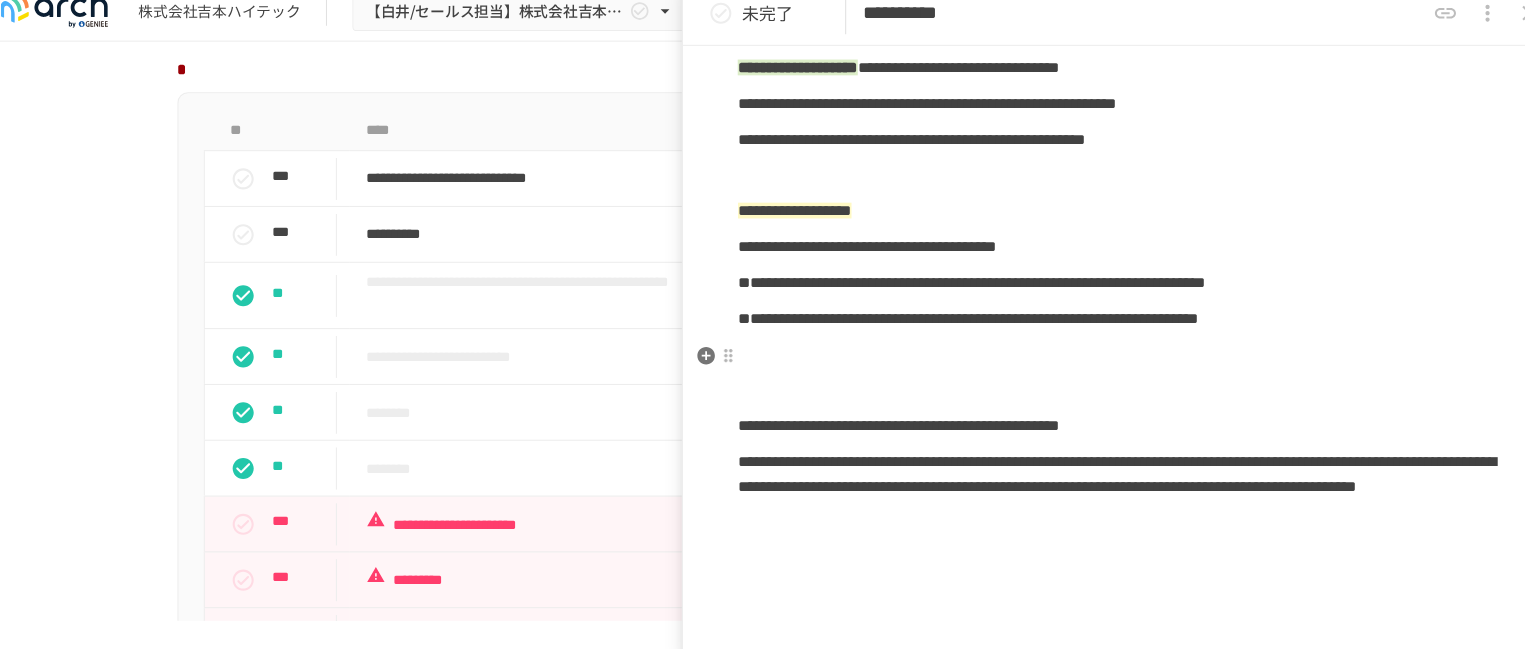 click on "**********" at bounding box center [959, 285] 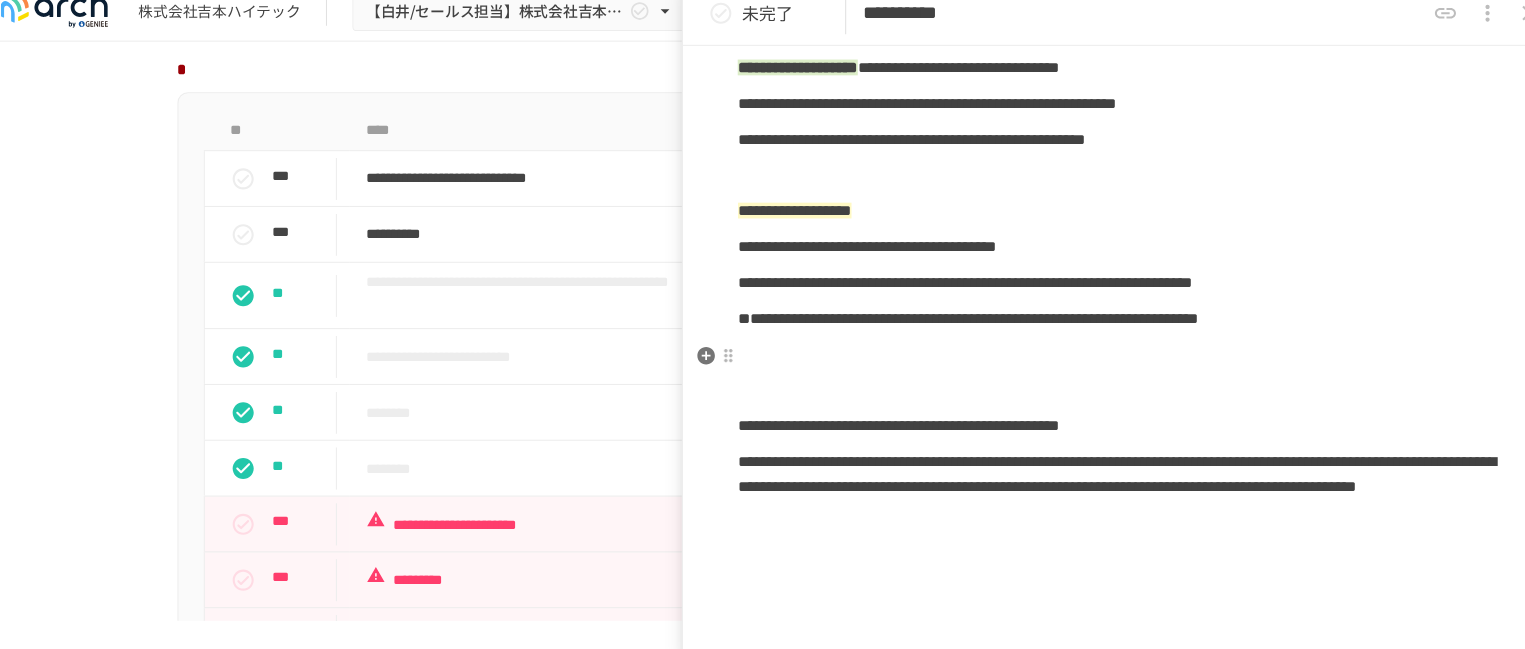 click on "**********" at bounding box center (953, 285) 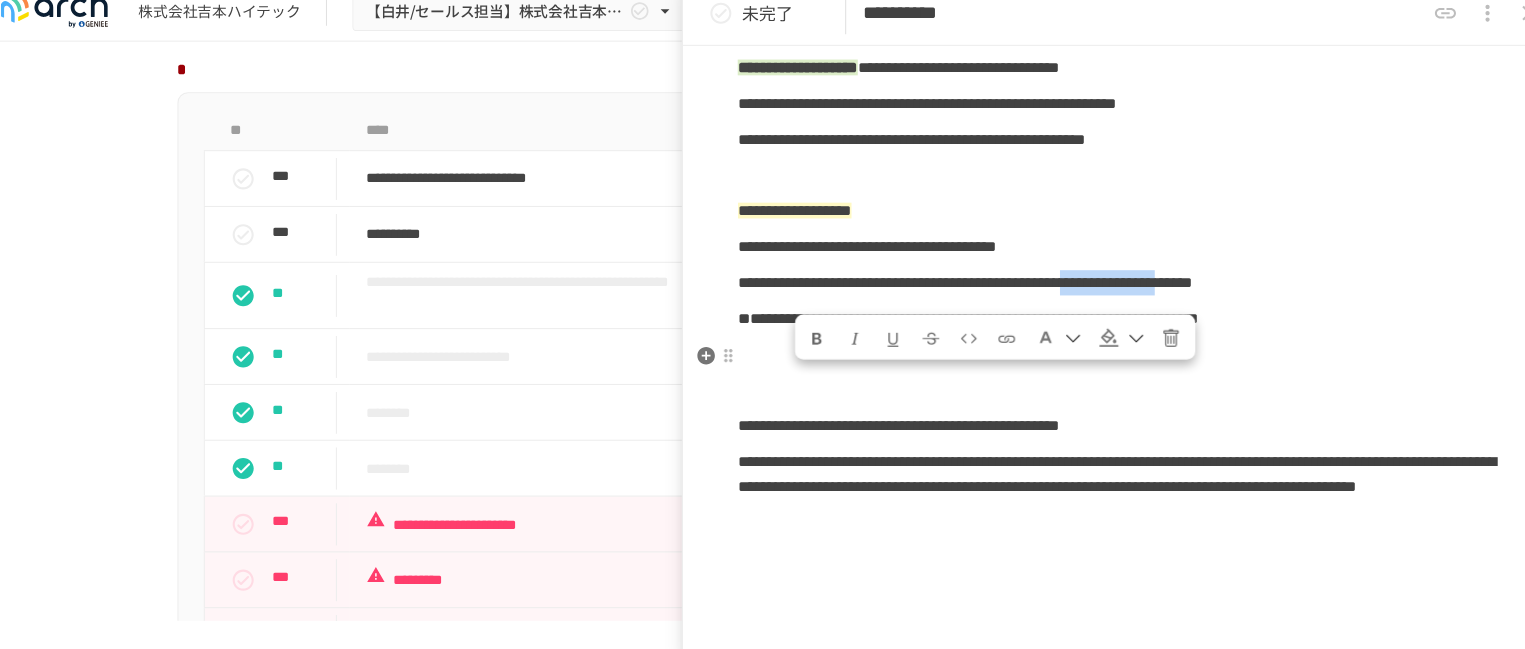 drag, startPoint x: 798, startPoint y: 398, endPoint x: 1018, endPoint y: 402, distance: 220.03636 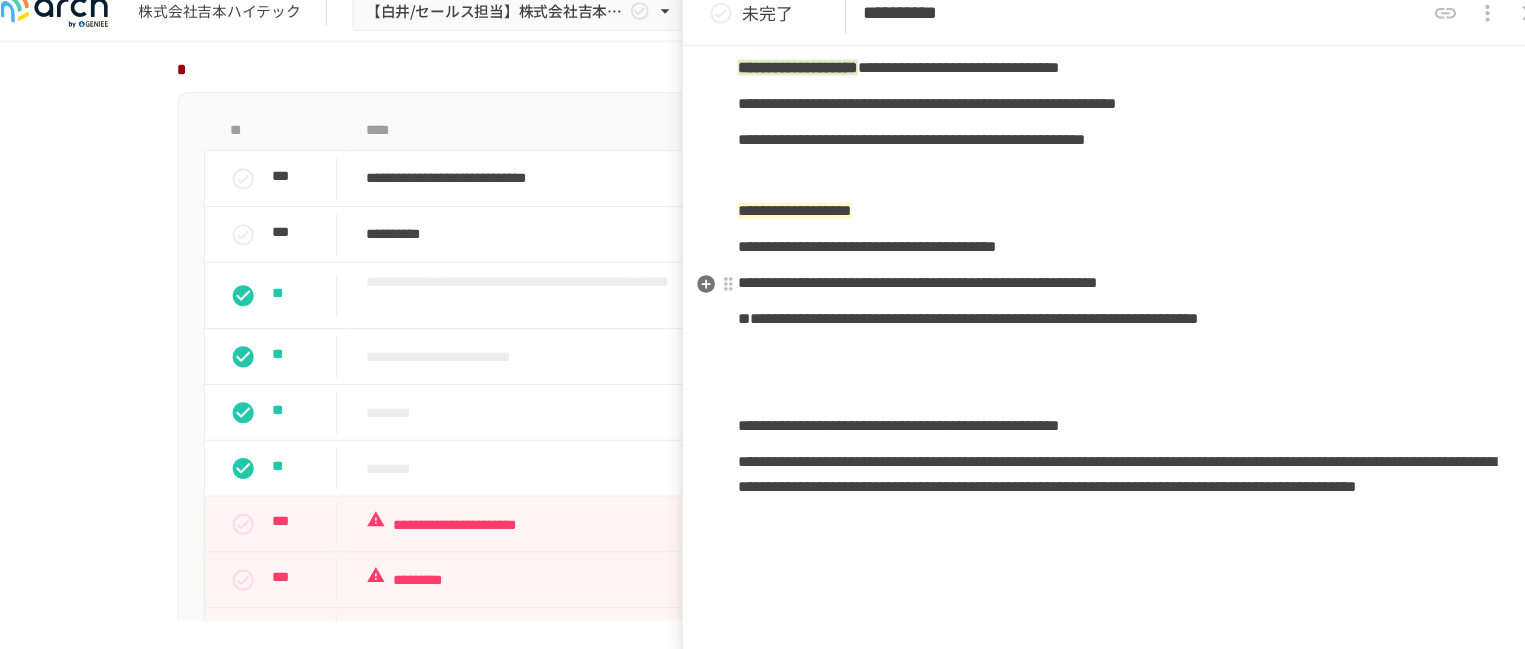 click on "**********" at bounding box center [1105, 218] 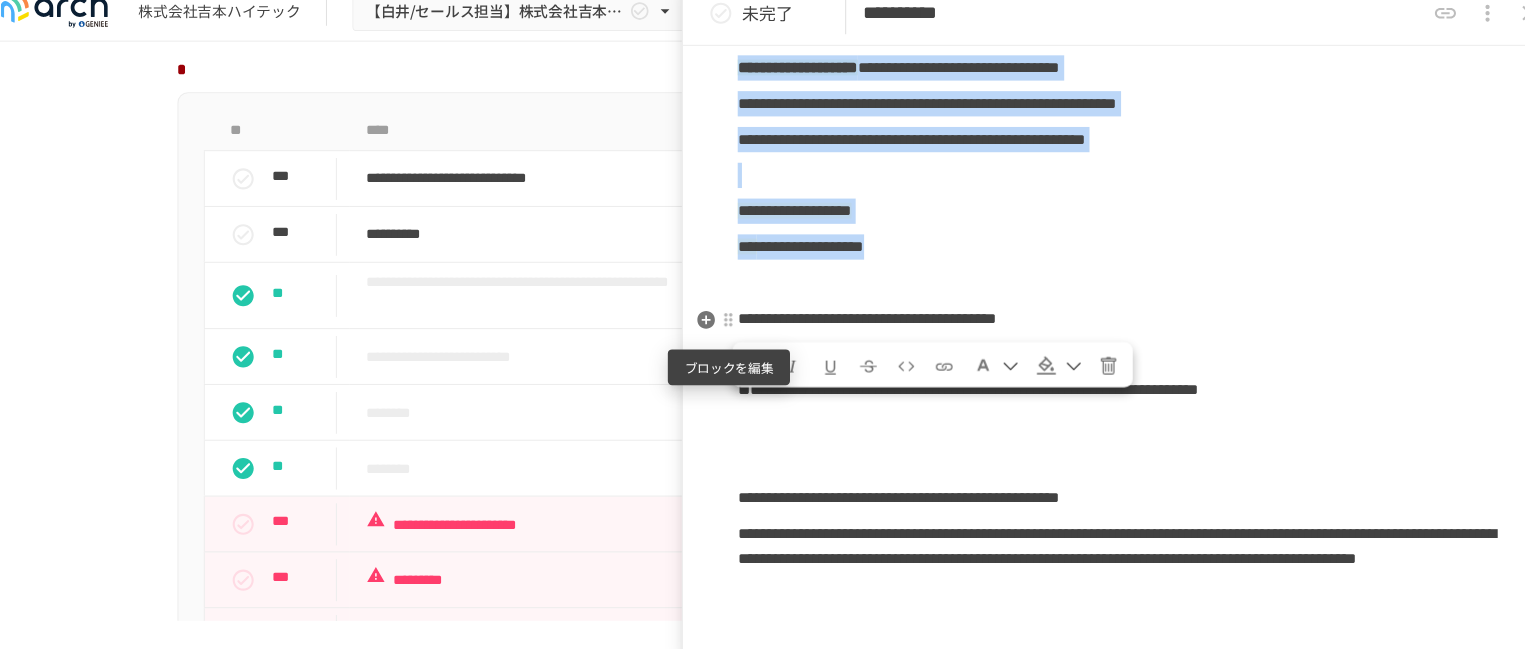 drag, startPoint x: 1043, startPoint y: 333, endPoint x: 735, endPoint y: 329, distance: 308.02597 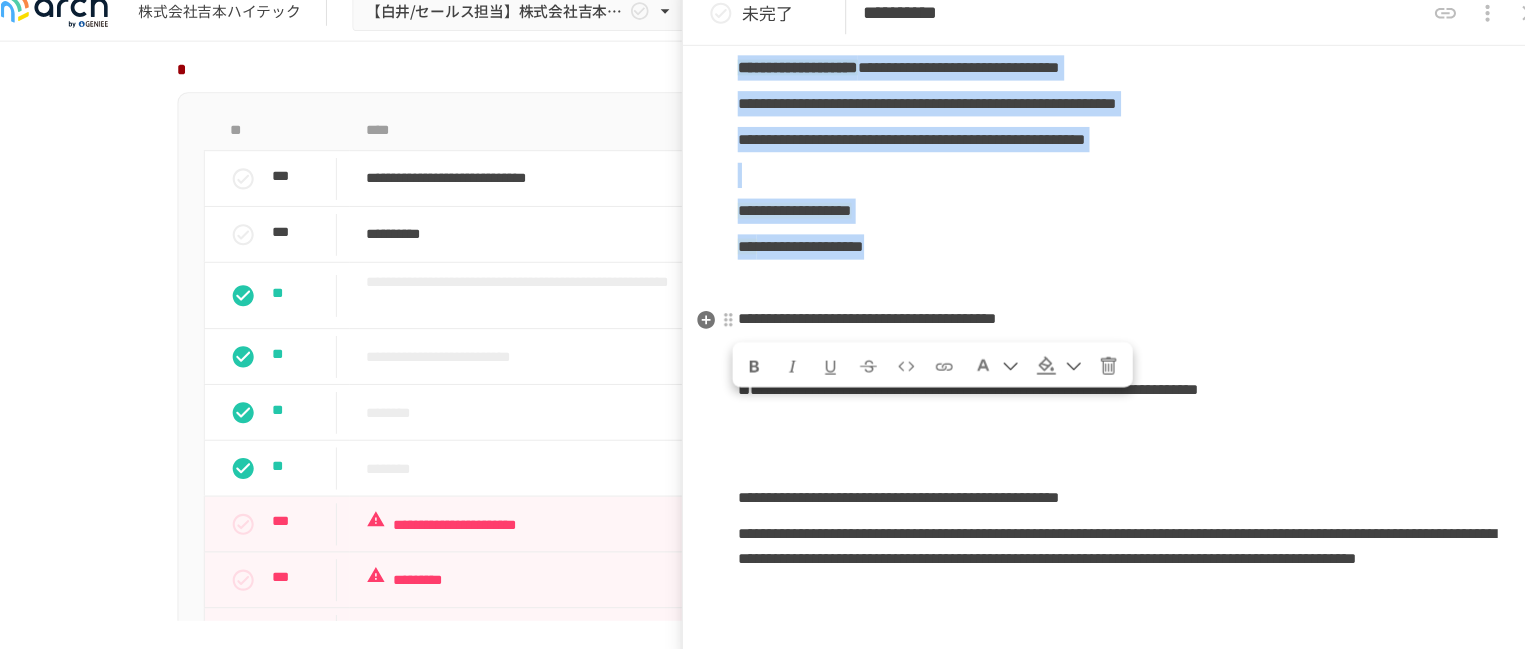 click on "**********" at bounding box center [1105, 252] 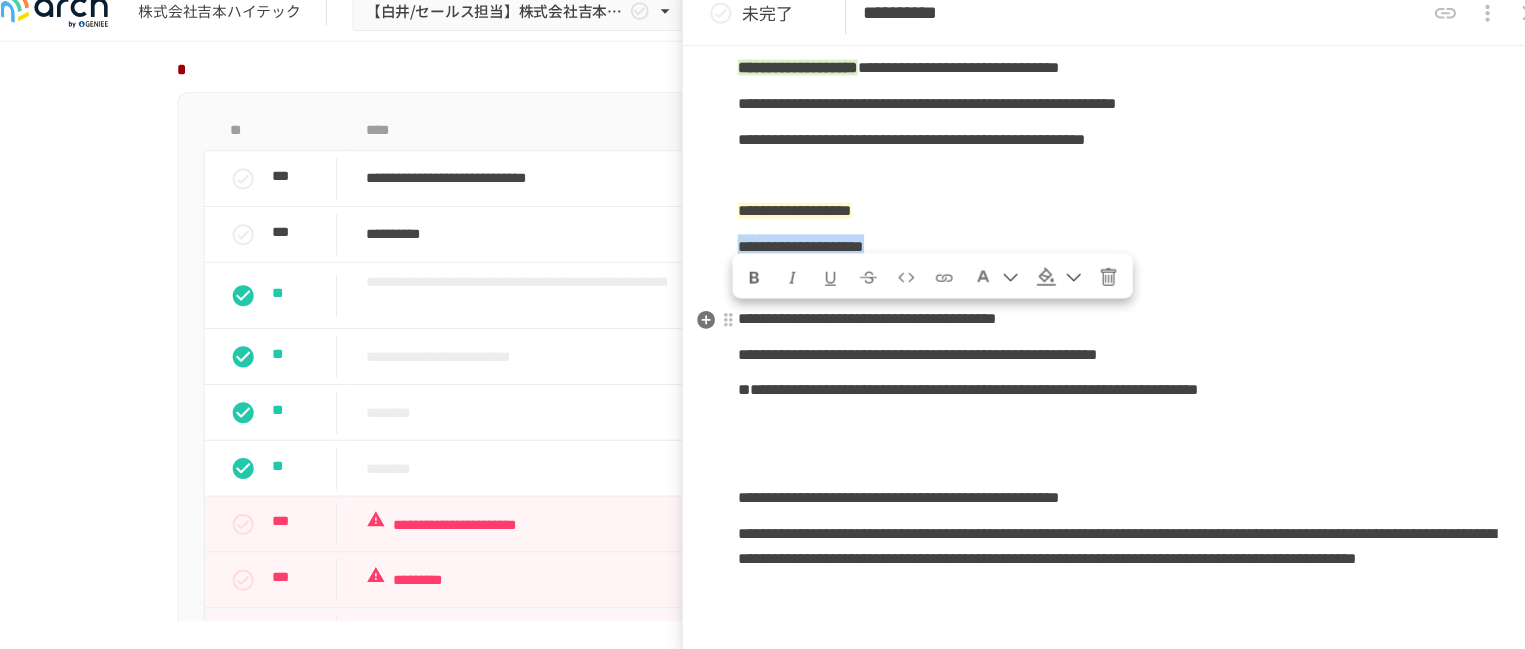 drag, startPoint x: 1049, startPoint y: 346, endPoint x: 740, endPoint y: 338, distance: 309.10355 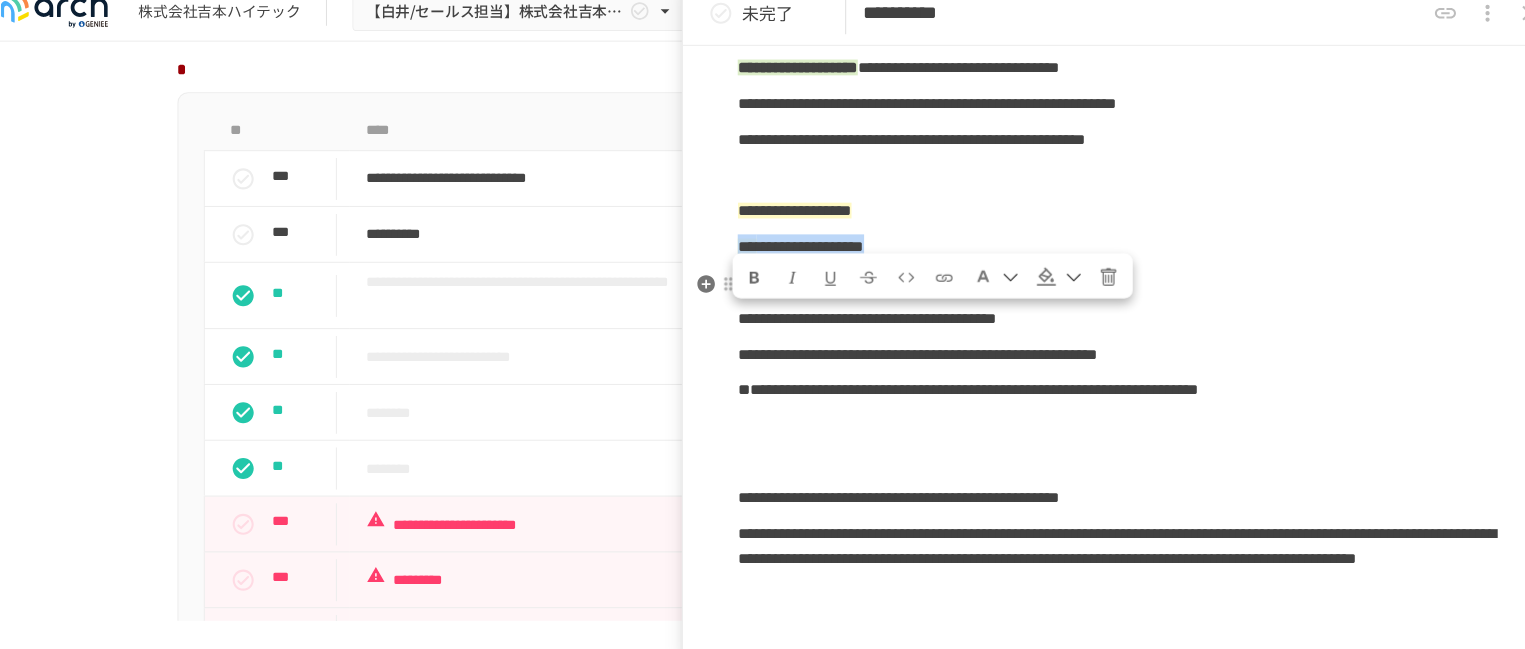 click at bounding box center (1042, 279) 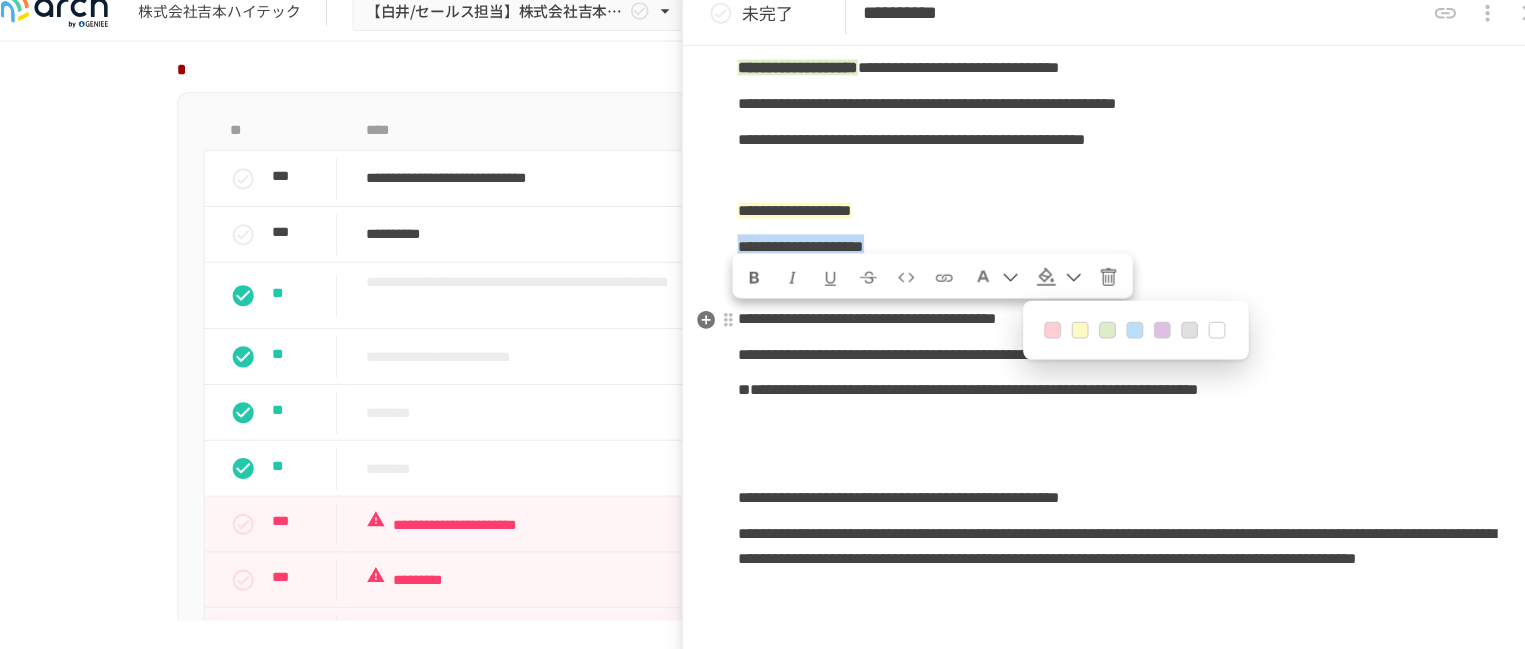 click at bounding box center (1192, 331) 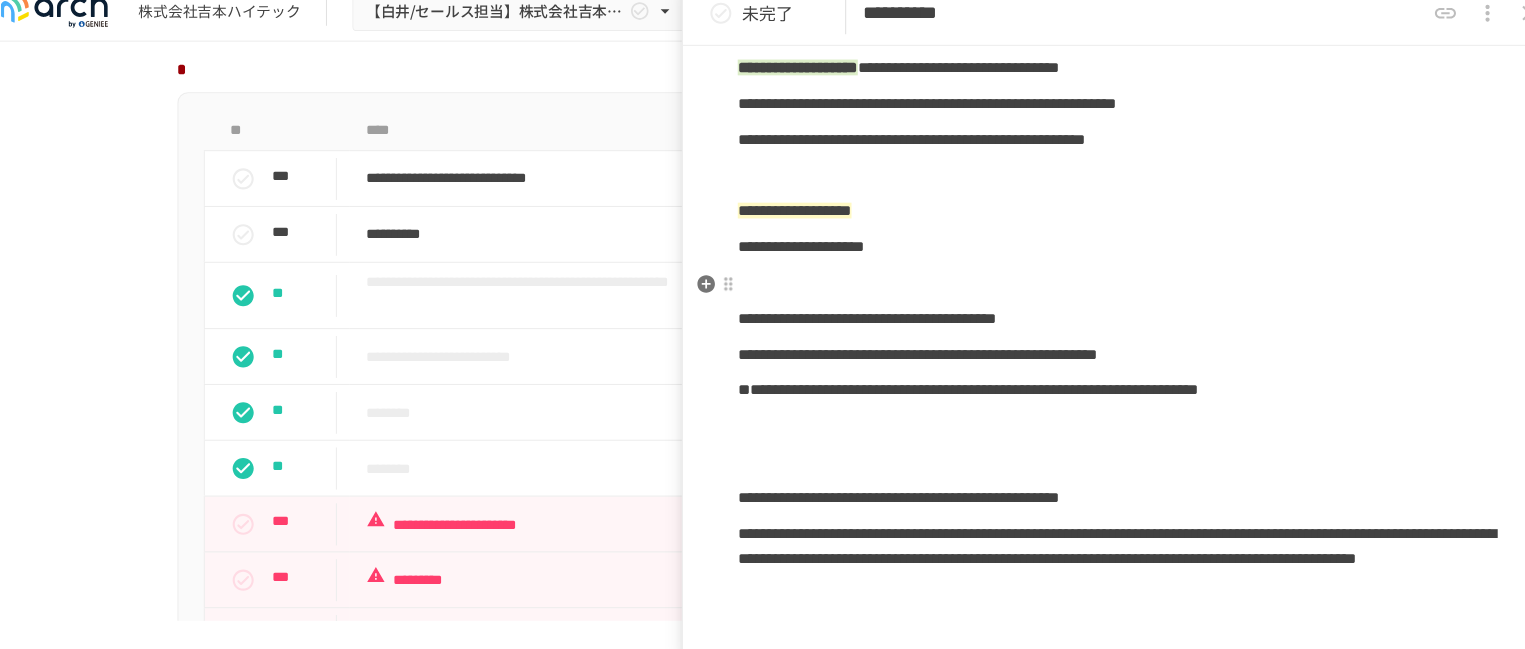 click on "**********" at bounding box center [1105, 218] 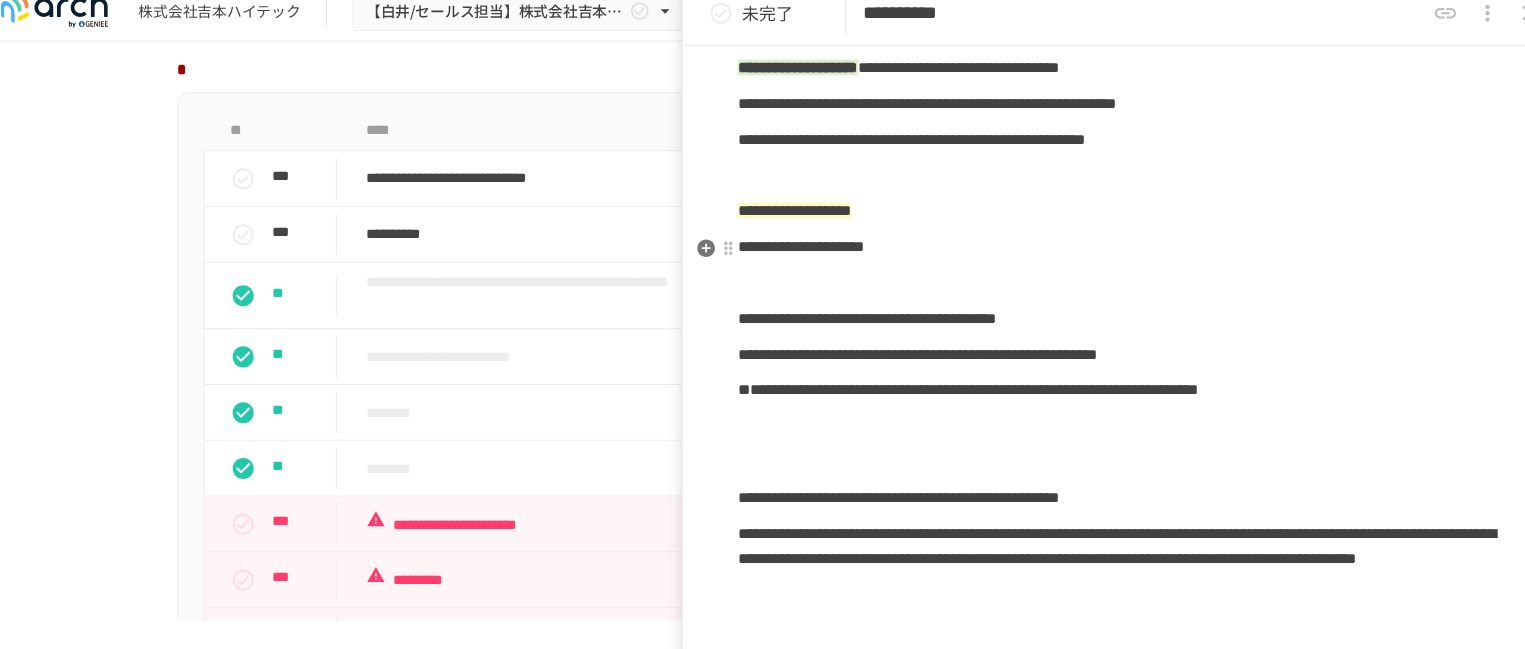 click at bounding box center (1105, 184) 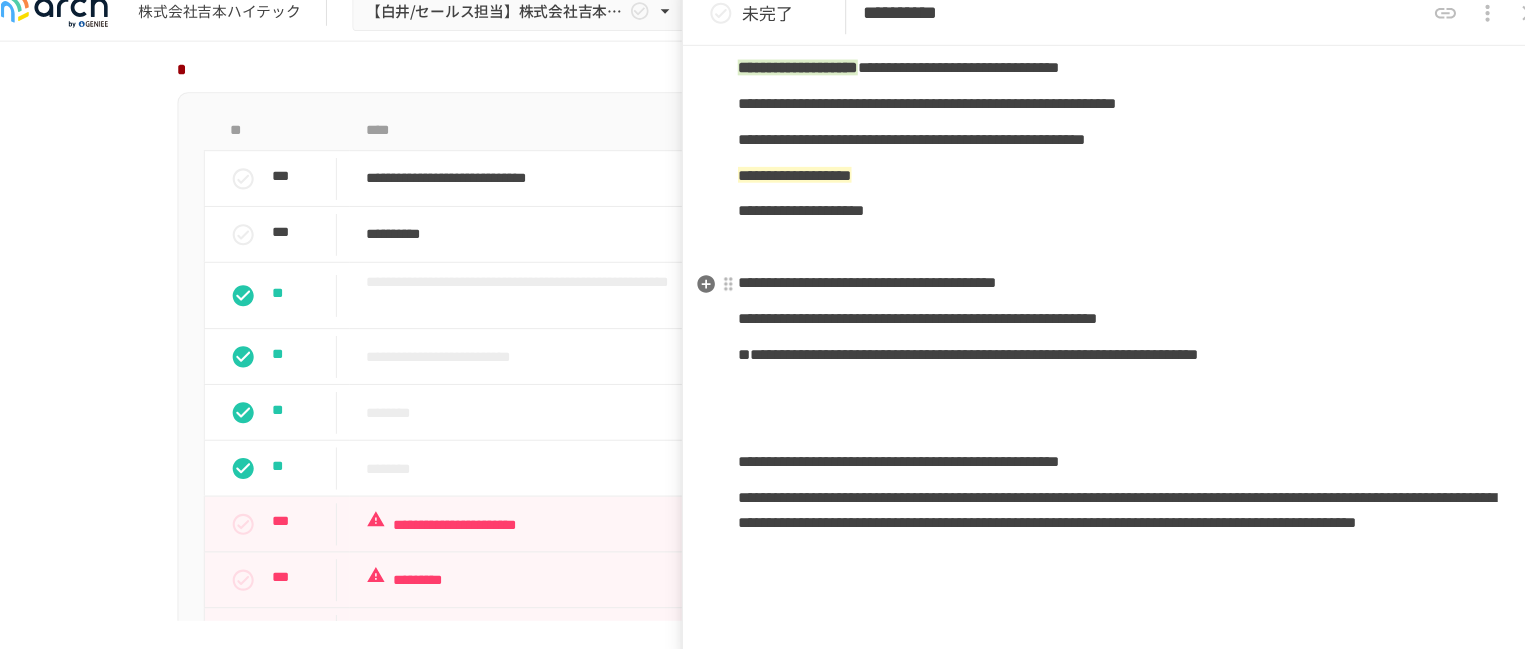 click on "**********" at bounding box center [797, 217] 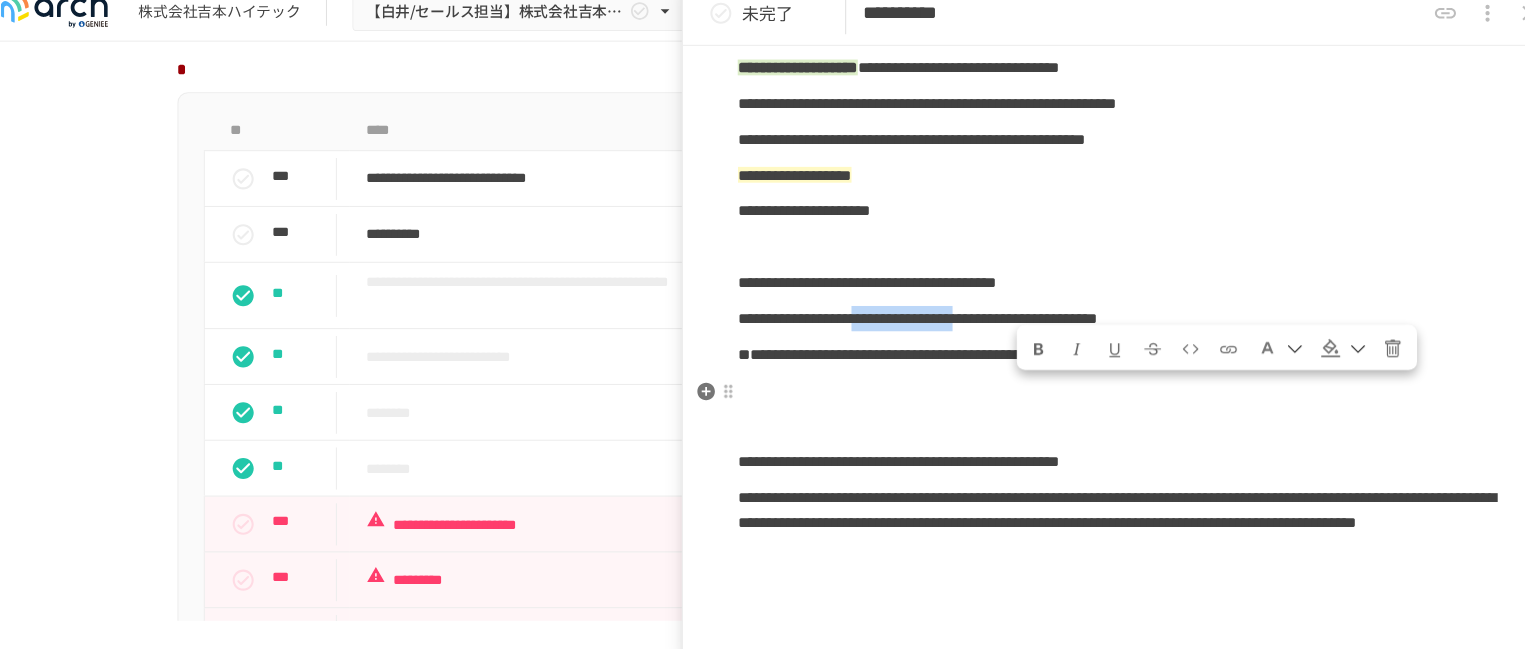 drag, startPoint x: 1007, startPoint y: 411, endPoint x: 1247, endPoint y: 411, distance: 240 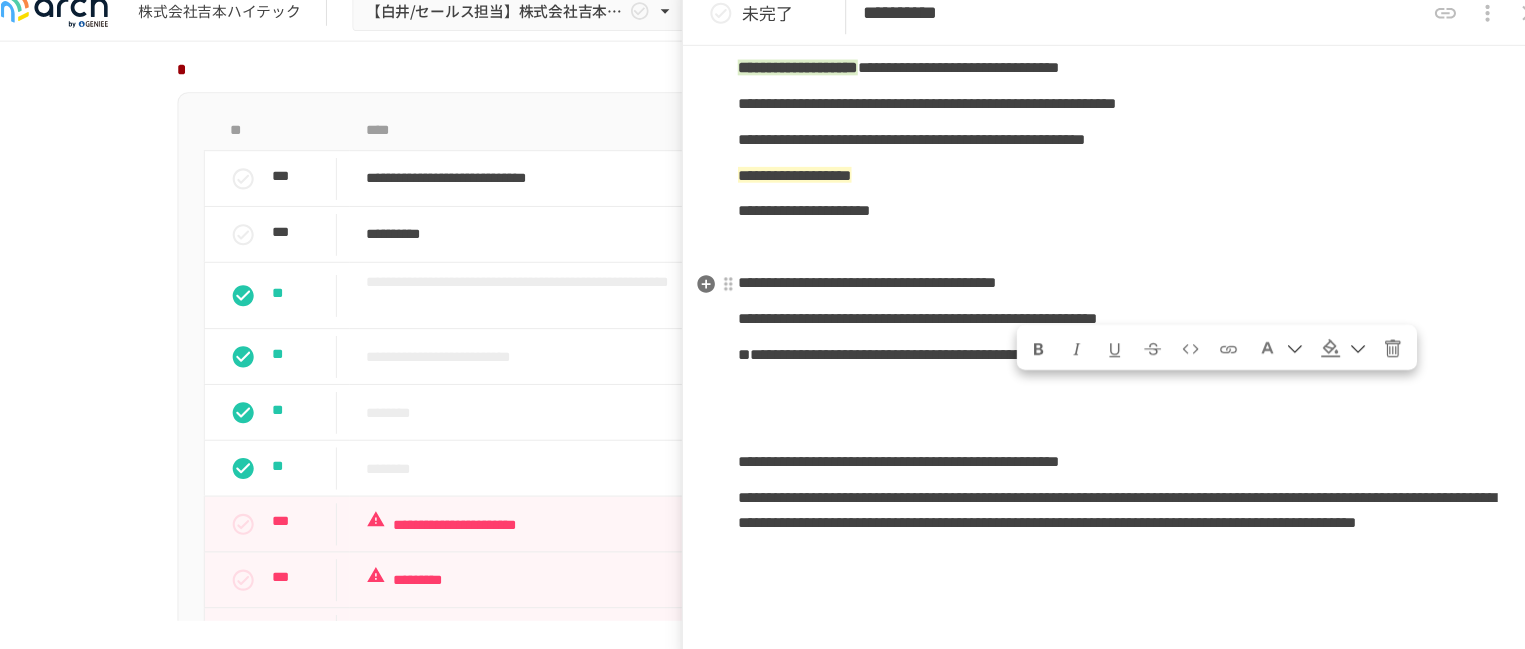 click on "**********" at bounding box center (800, 217) 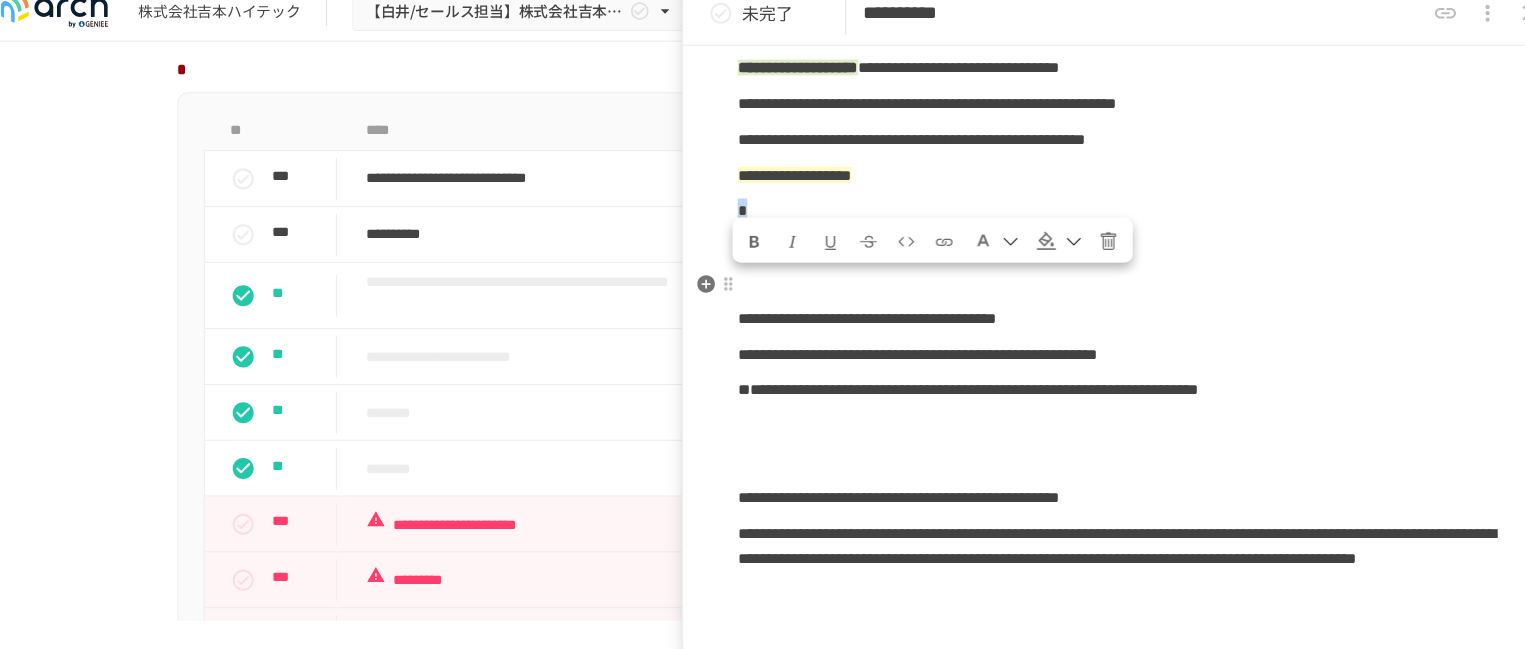 drag, startPoint x: 804, startPoint y: 307, endPoint x: 742, endPoint y: 301, distance: 62.289646 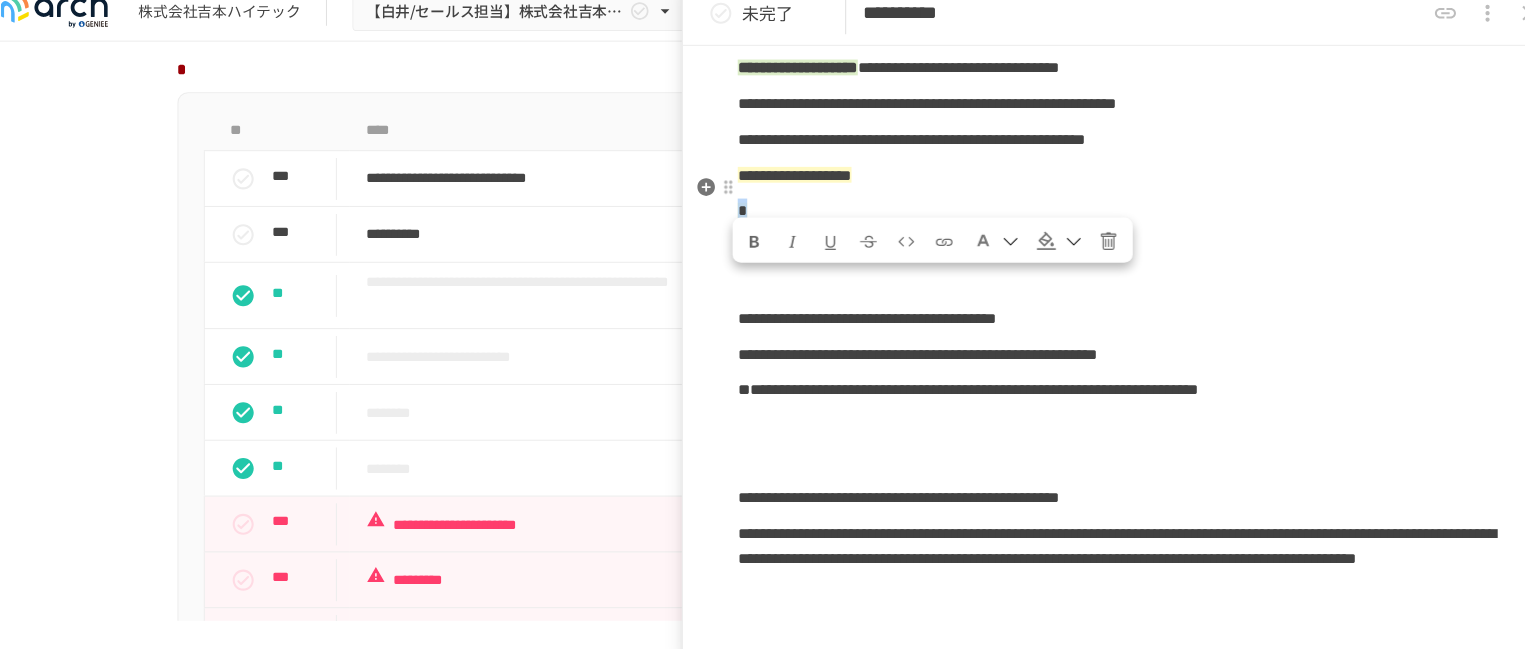 click at bounding box center (1042, 245) 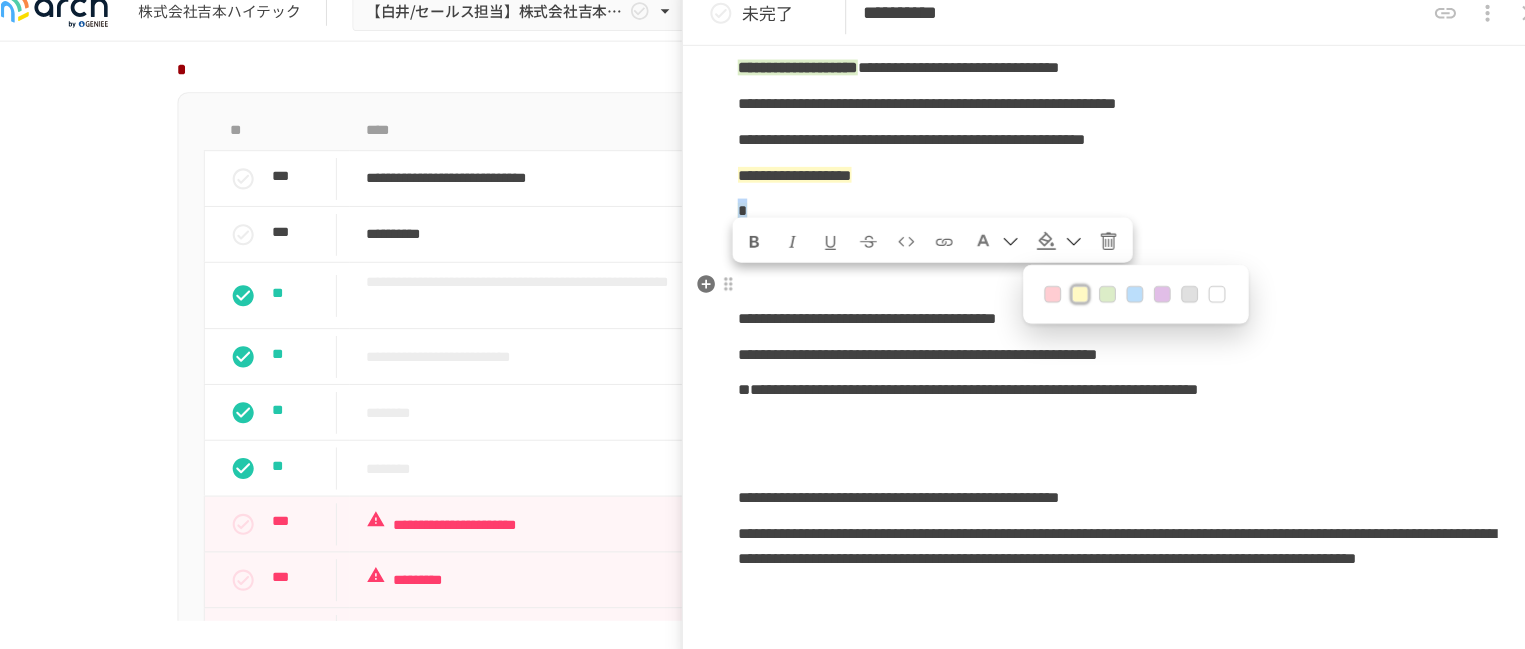 click at bounding box center [1192, 297] 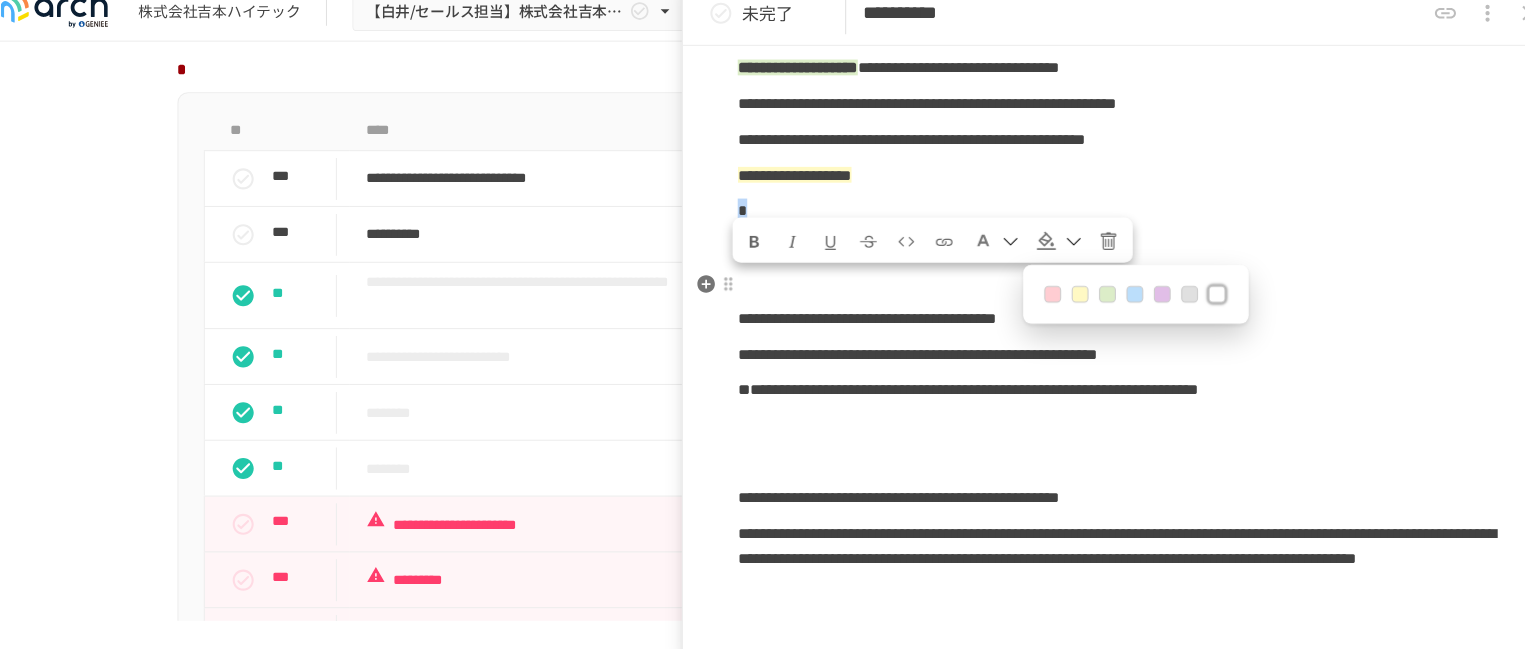 click on "*" at bounding box center [1105, 218] 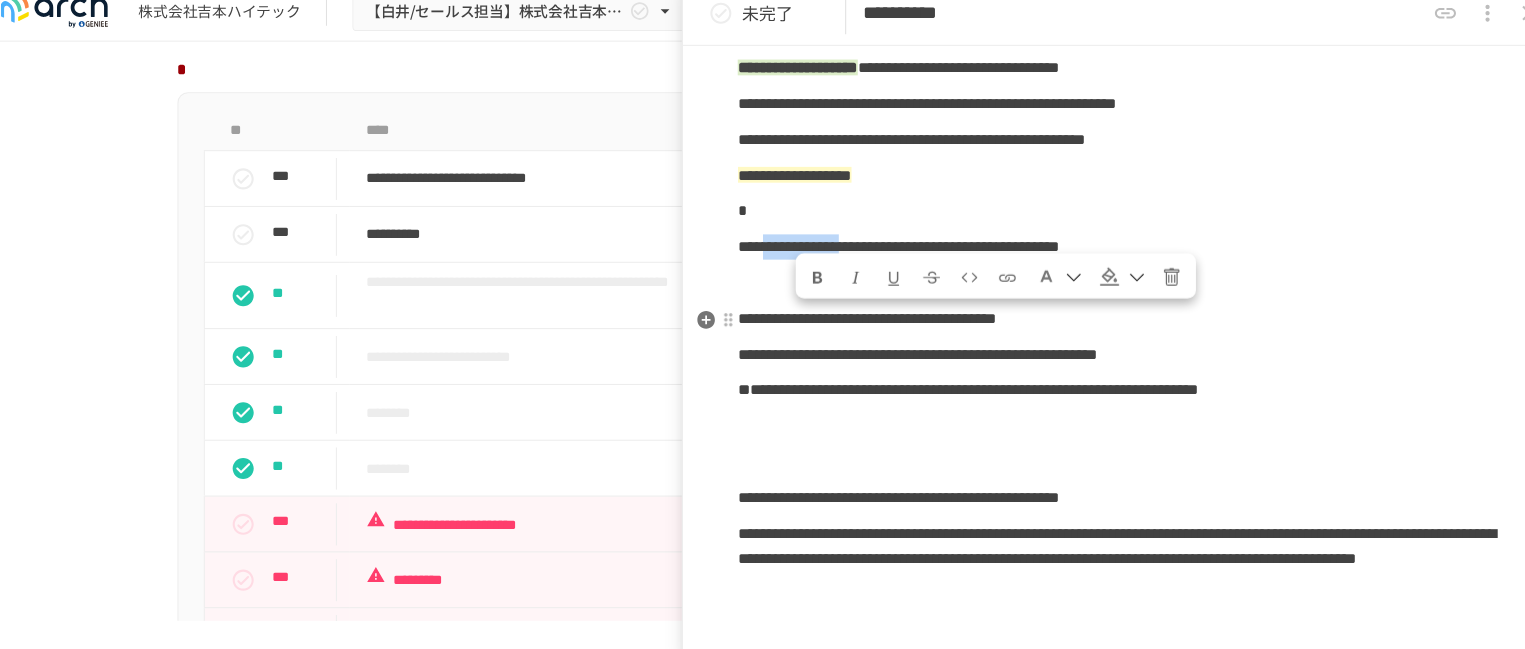 drag, startPoint x: 979, startPoint y: 342, endPoint x: 794, endPoint y: 342, distance: 185 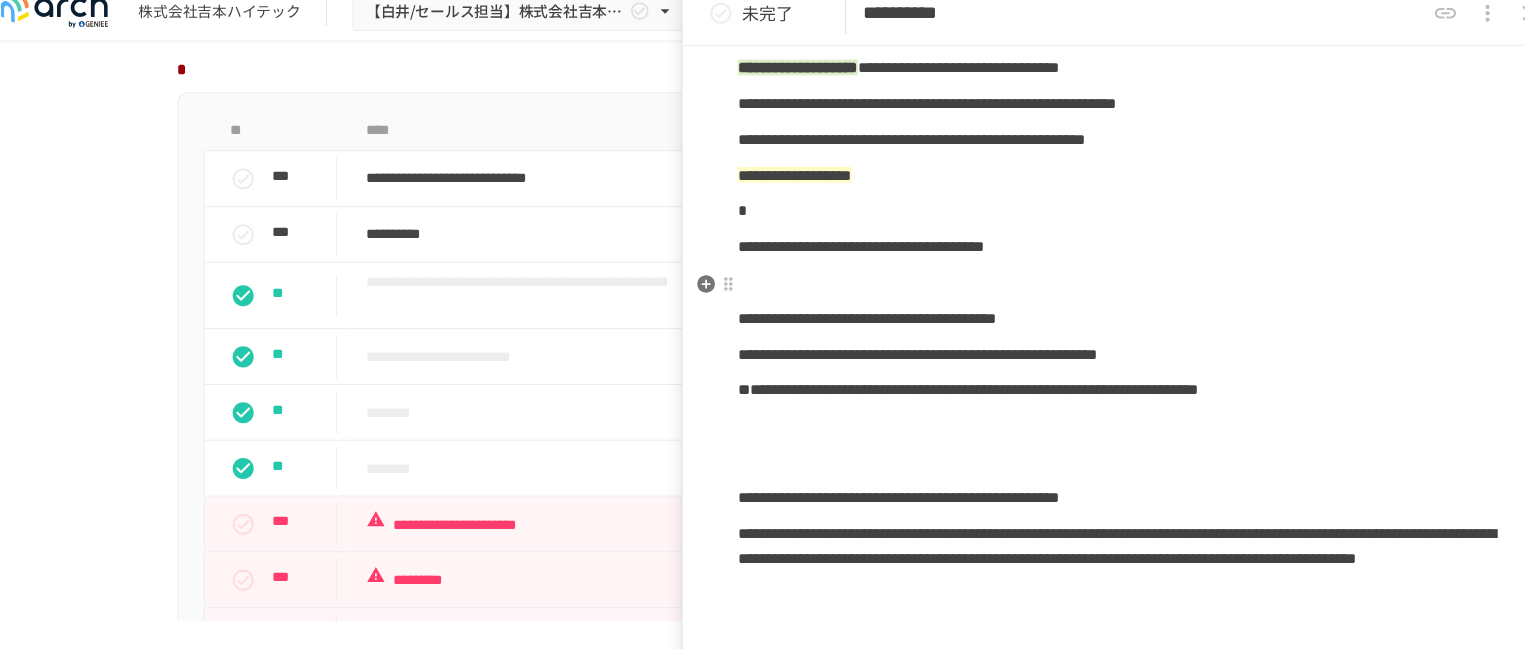 click on "*" at bounding box center [1105, 218] 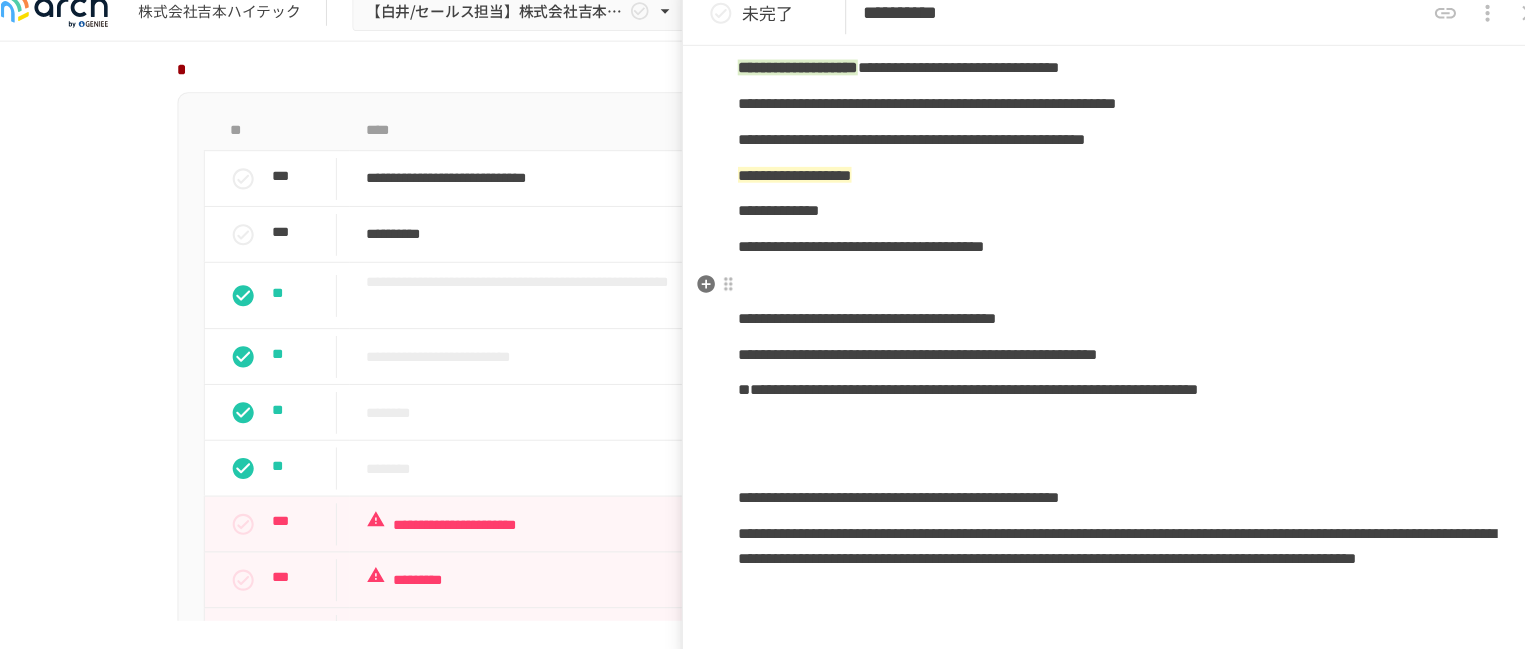 click on "**********" at bounding box center [776, 217] 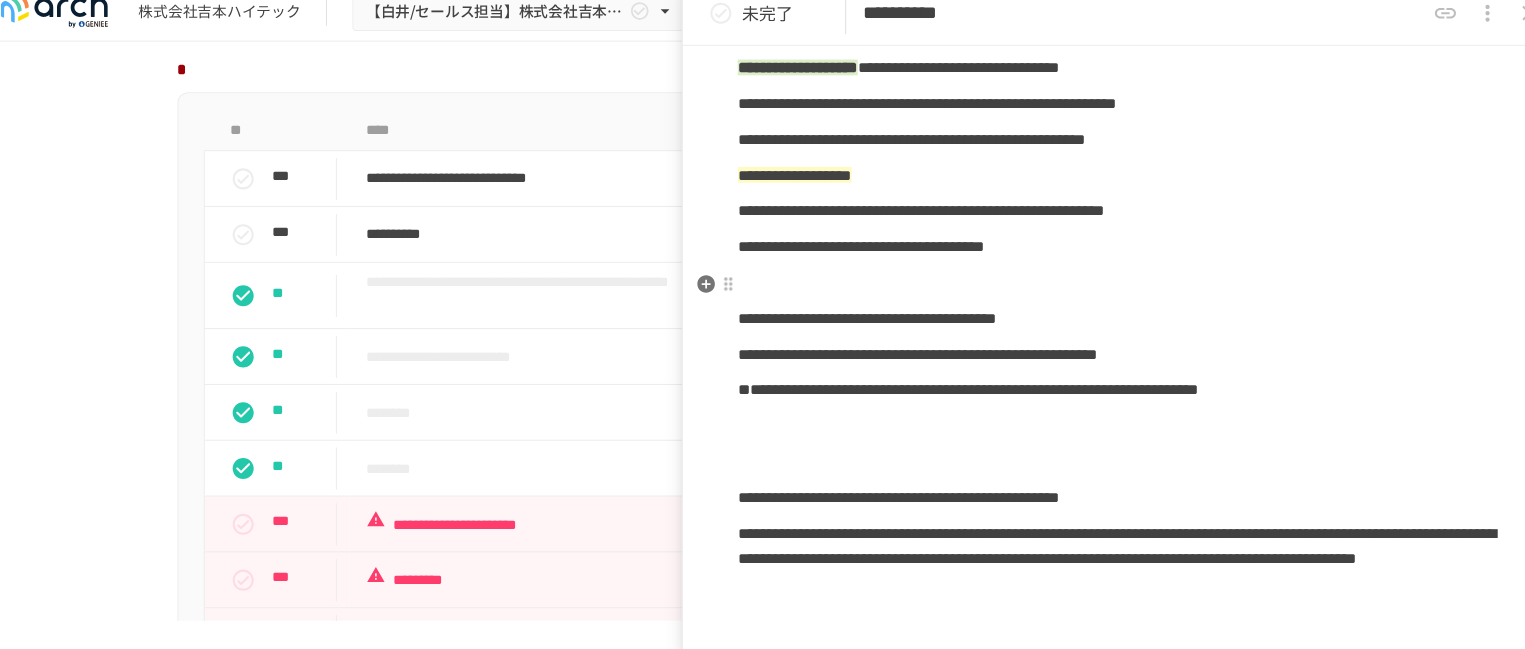 click on "**********" at bounding box center [911, 217] 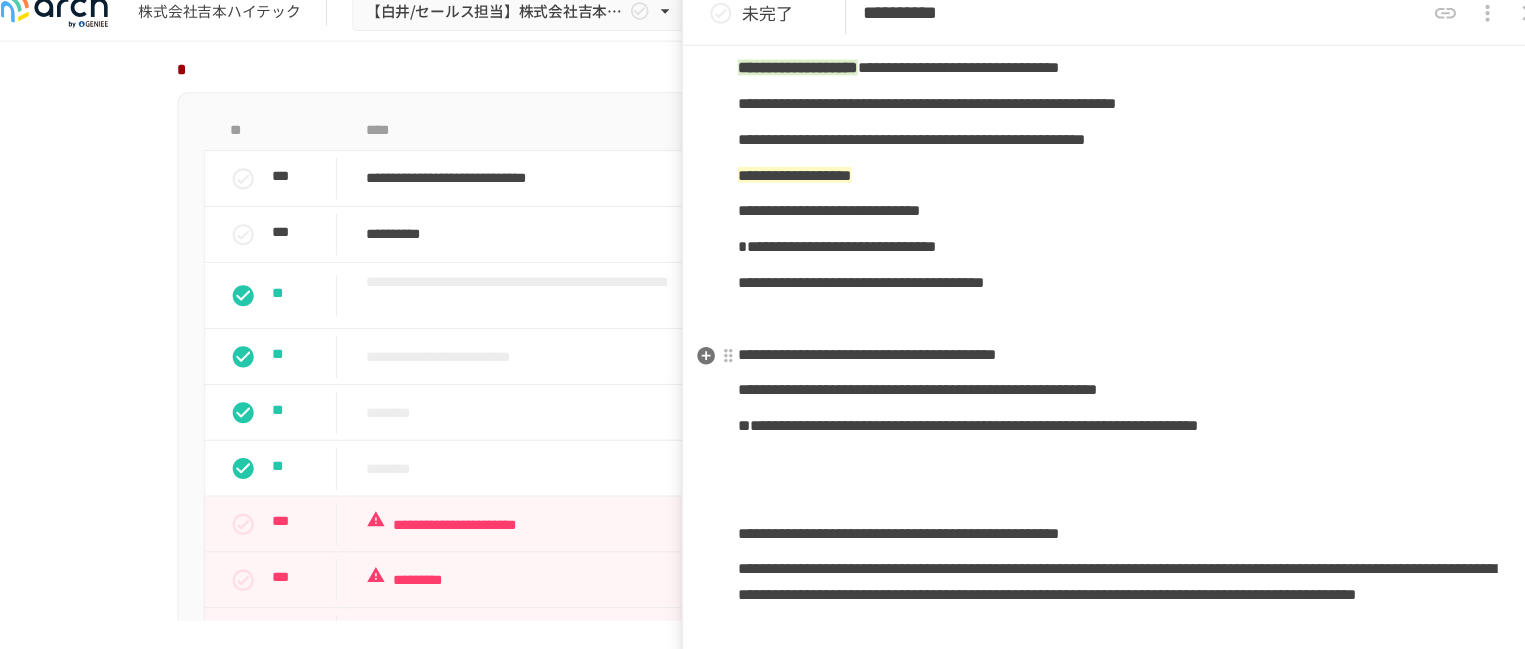 click on "**********" at bounding box center (941, 285) 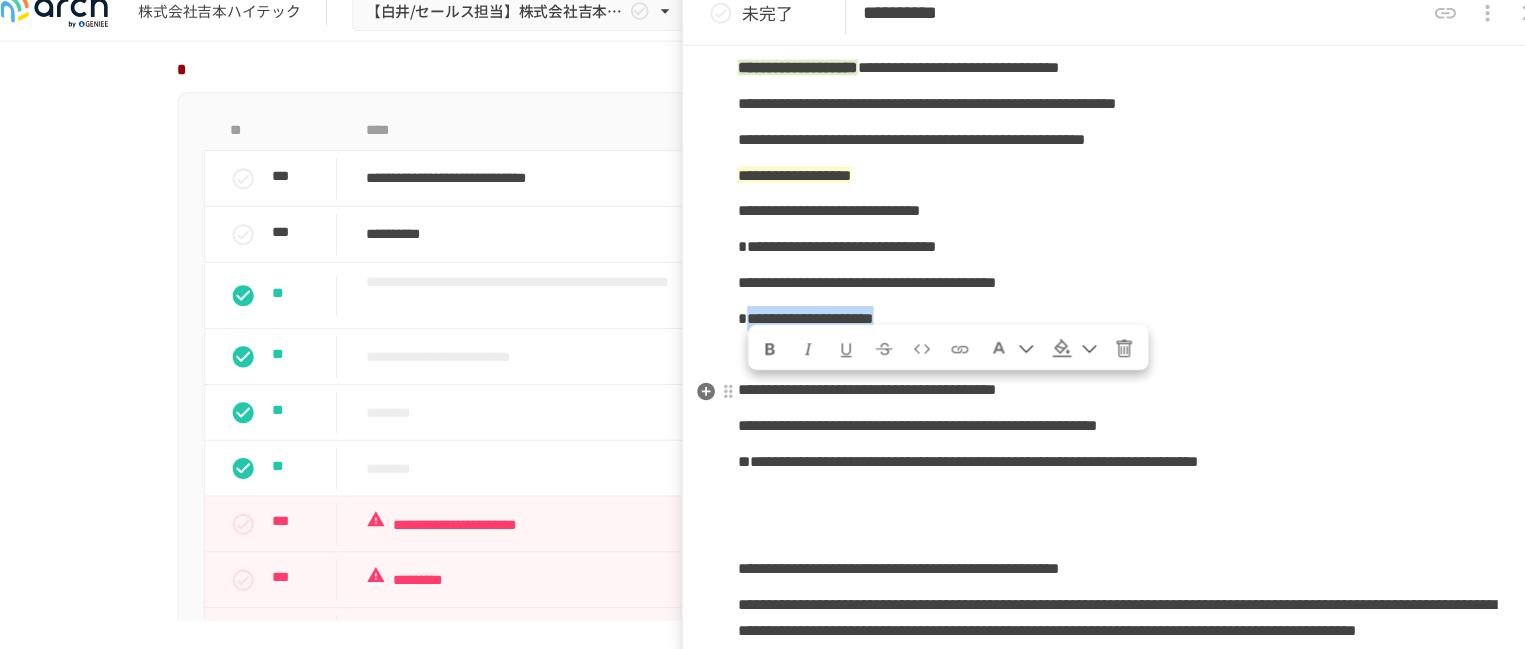 drag, startPoint x: 1052, startPoint y: 408, endPoint x: 752, endPoint y: 408, distance: 300 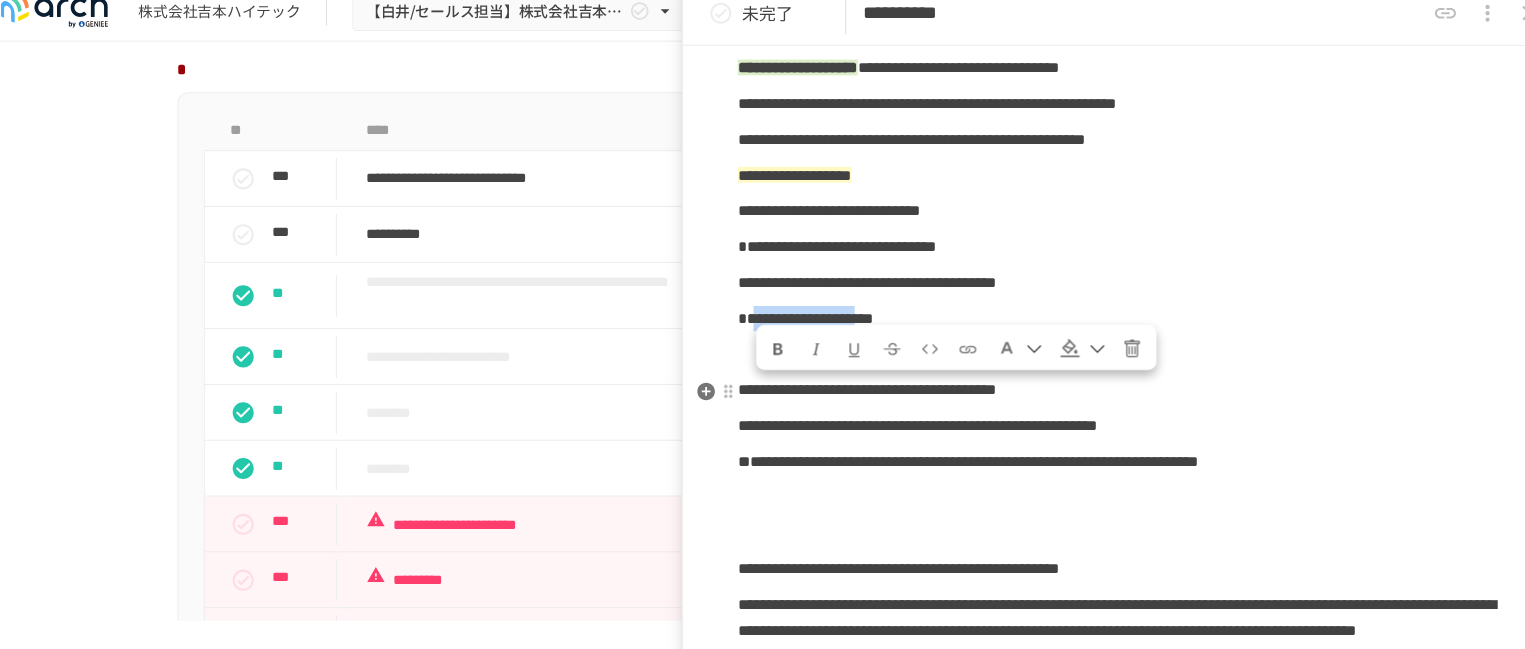 drag, startPoint x: 759, startPoint y: 408, endPoint x: 997, endPoint y: 410, distance: 238.0084 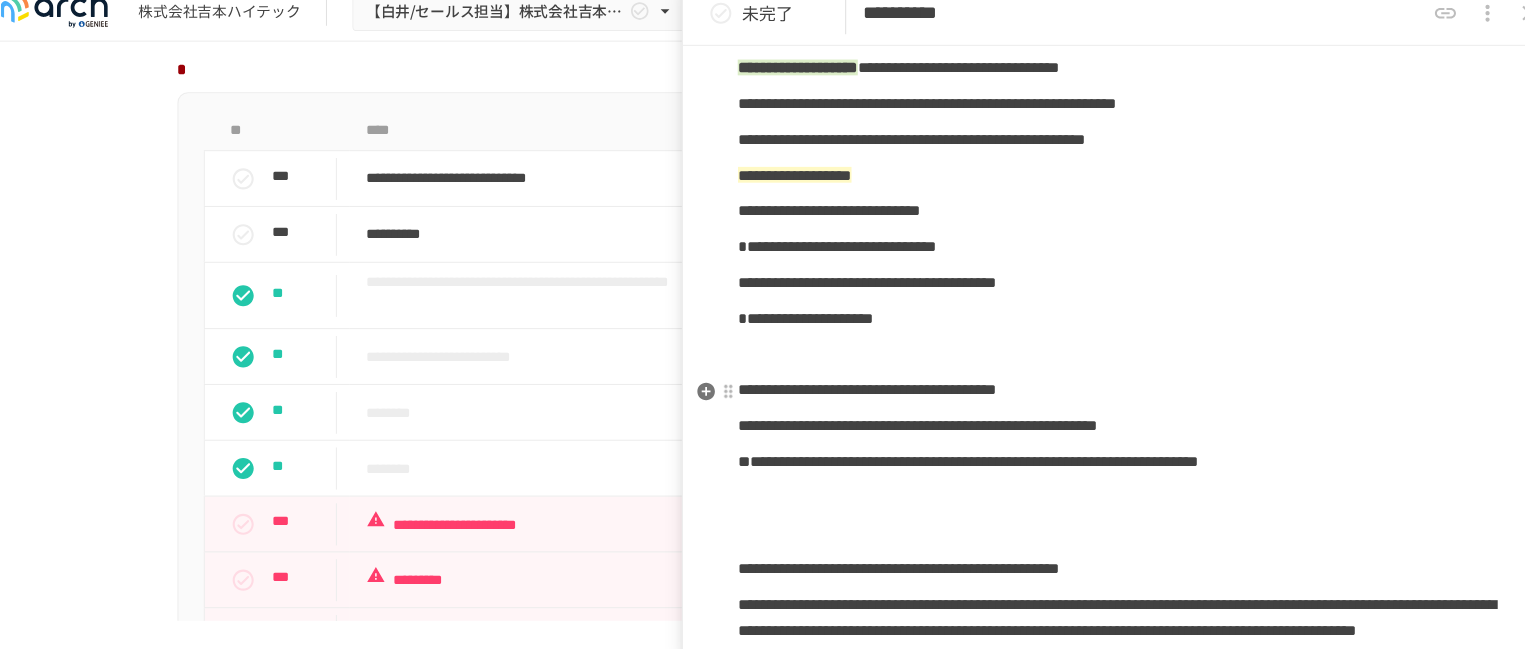click on "**********" at bounding box center (801, 319) 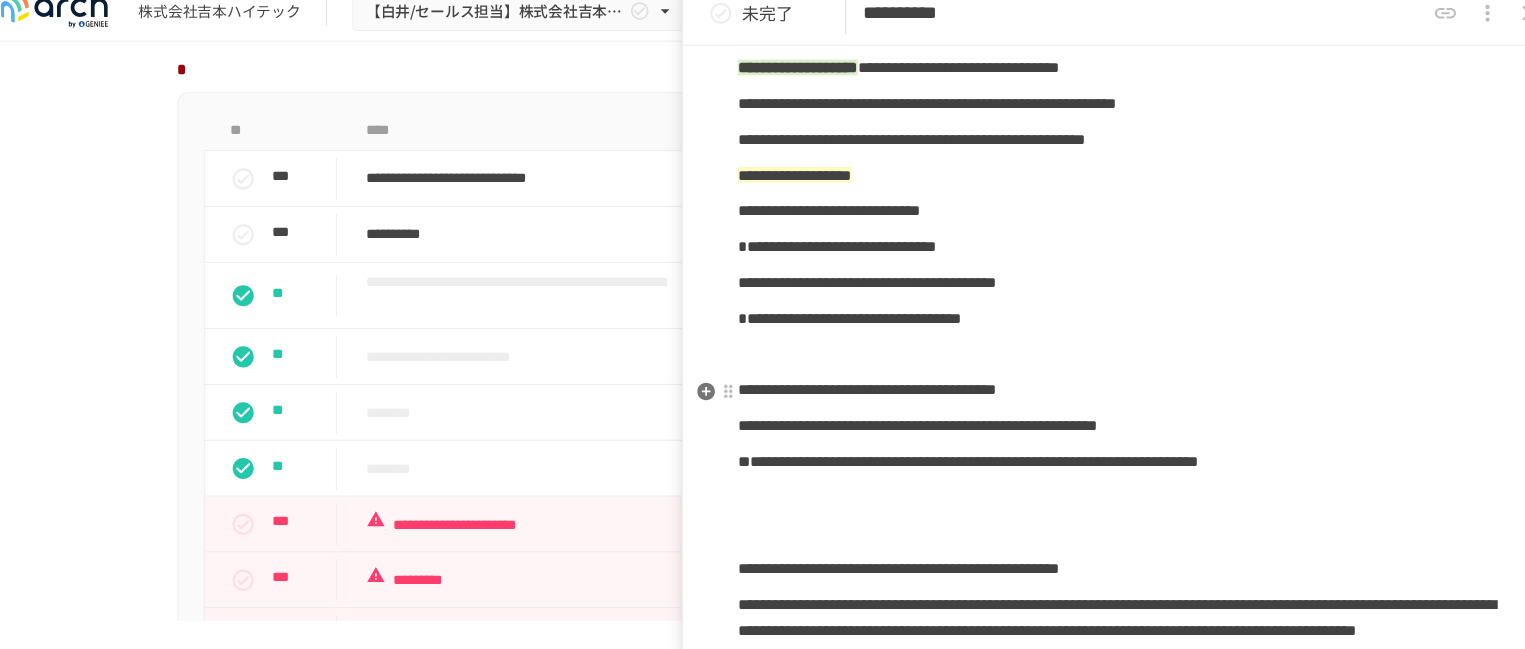 click on "**********" at bounding box center [1105, 320] 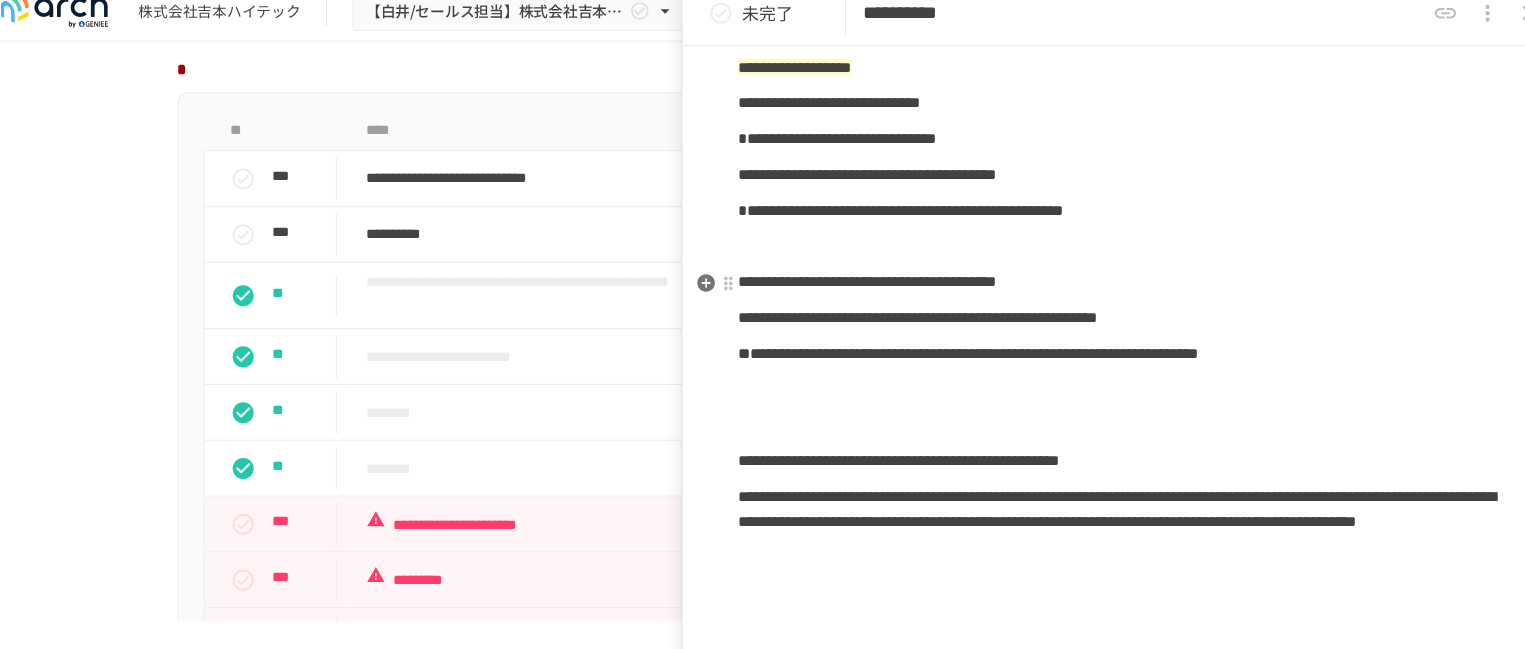 scroll, scrollTop: 1658, scrollLeft: 0, axis: vertical 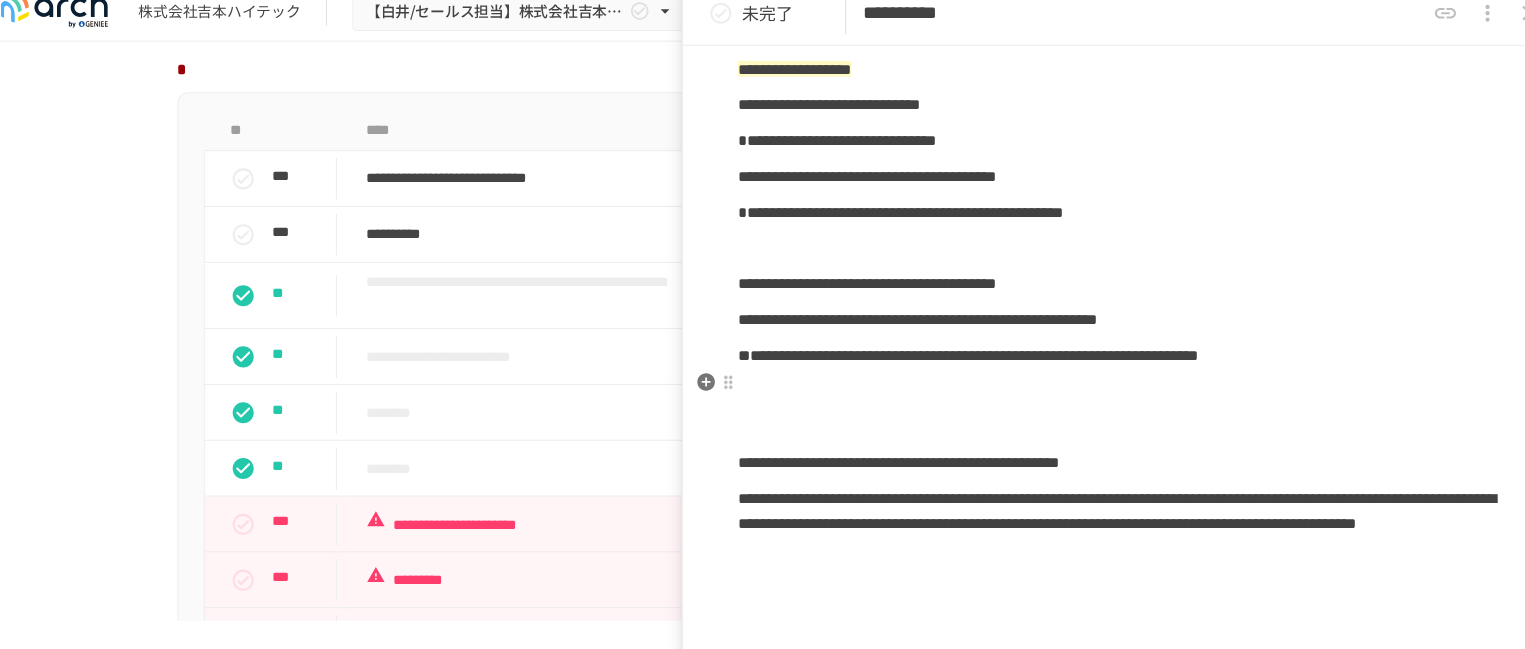 click on "**********" at bounding box center (860, 286) 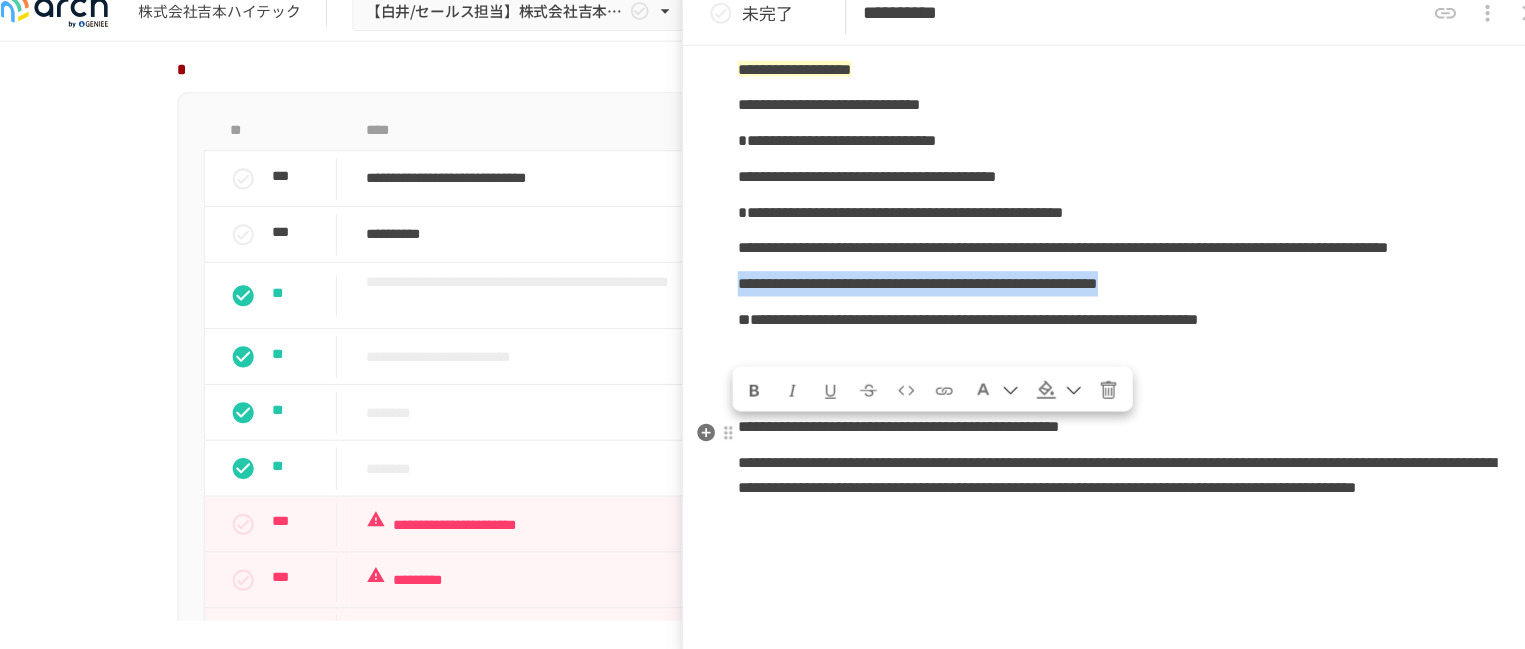 drag, startPoint x: 889, startPoint y: 478, endPoint x: 744, endPoint y: 450, distance: 147.67871 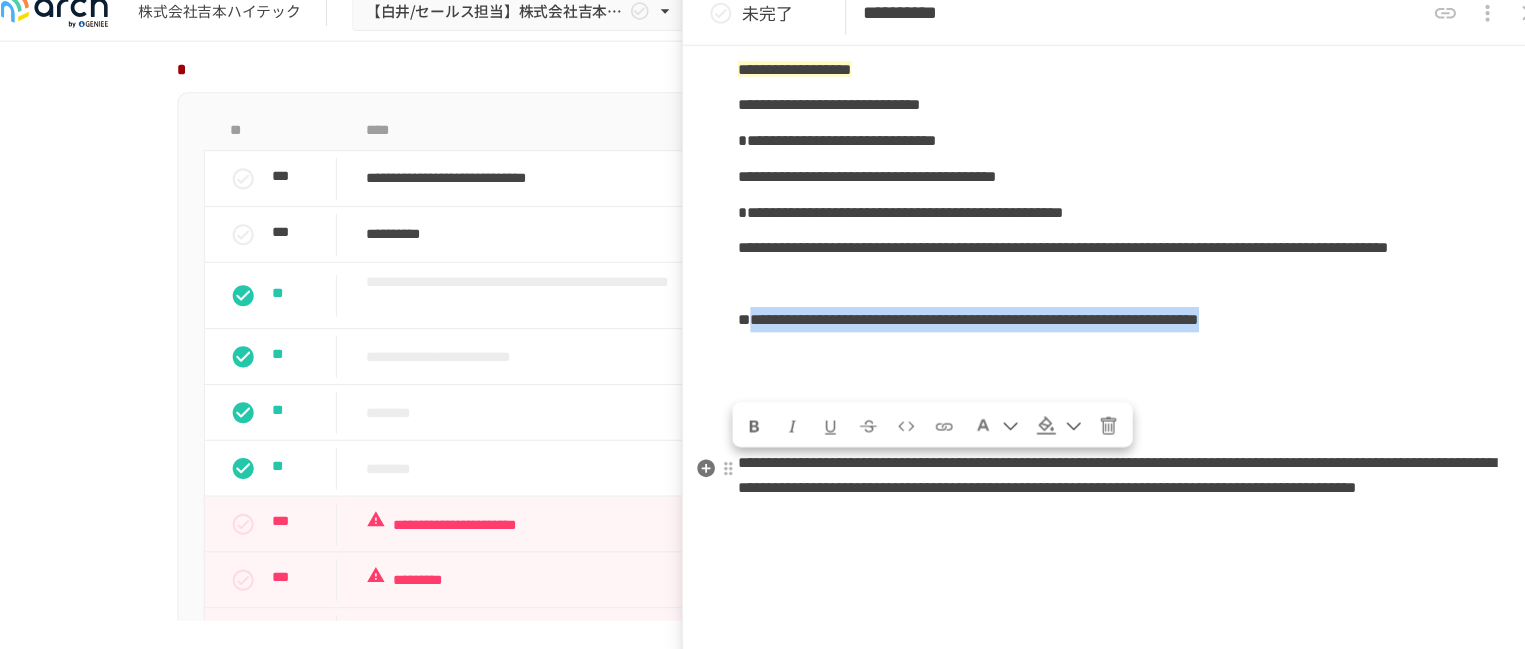 drag, startPoint x: 773, startPoint y: 476, endPoint x: 1065, endPoint y: 498, distance: 292.8276 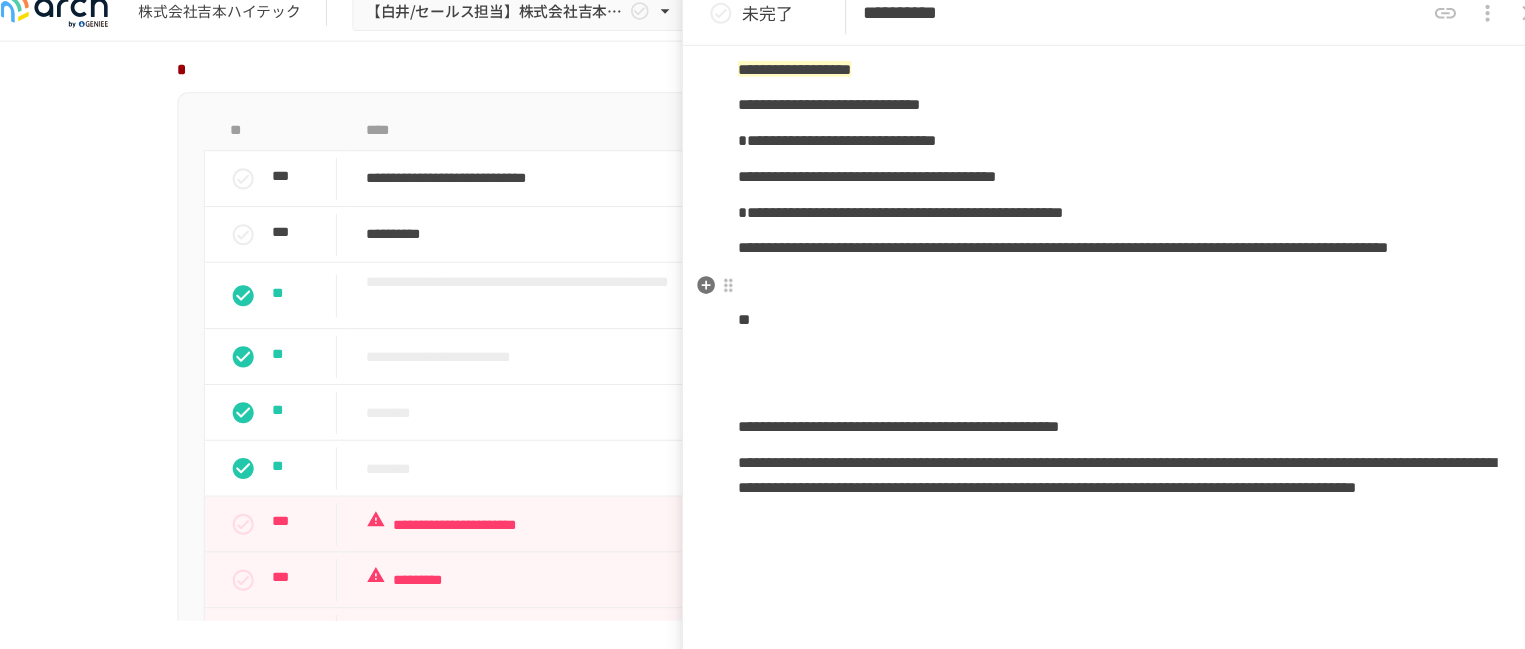 click on "**********" at bounding box center (1105, 219) 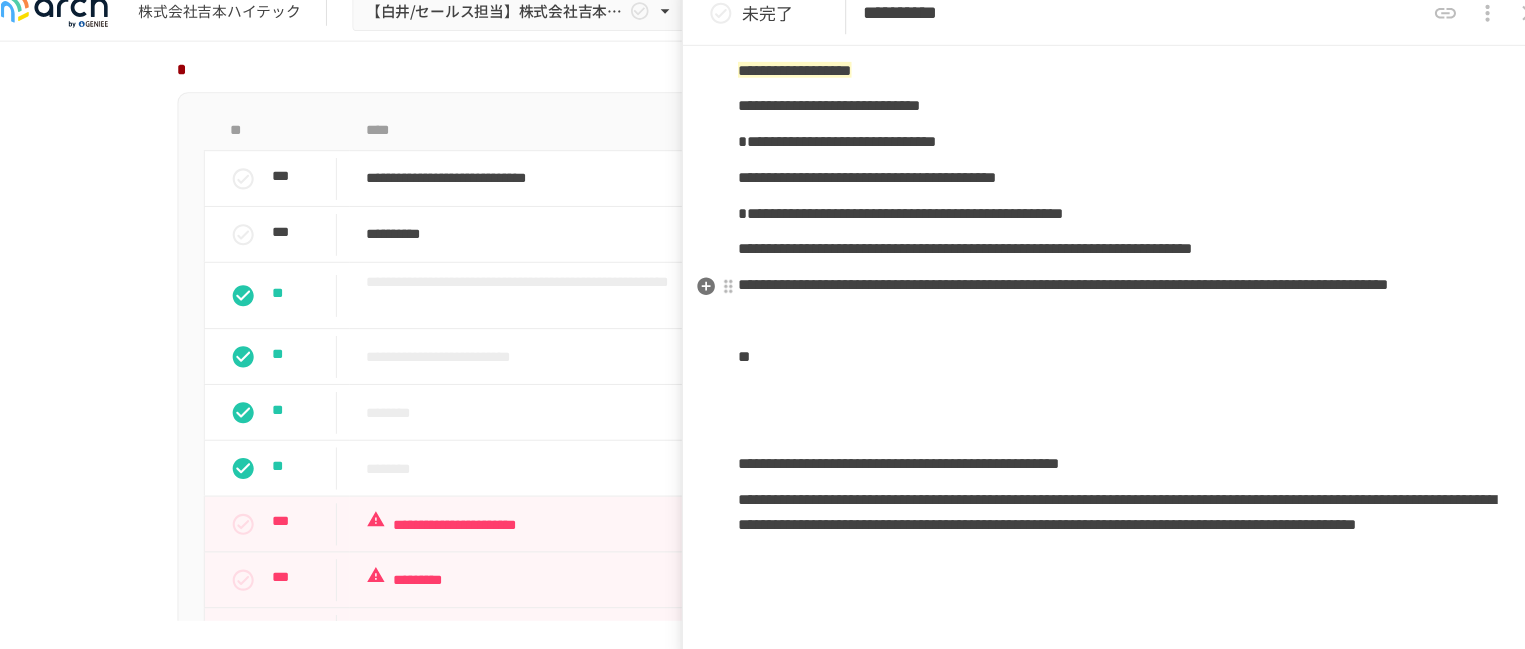 scroll, scrollTop: 1658, scrollLeft: 0, axis: vertical 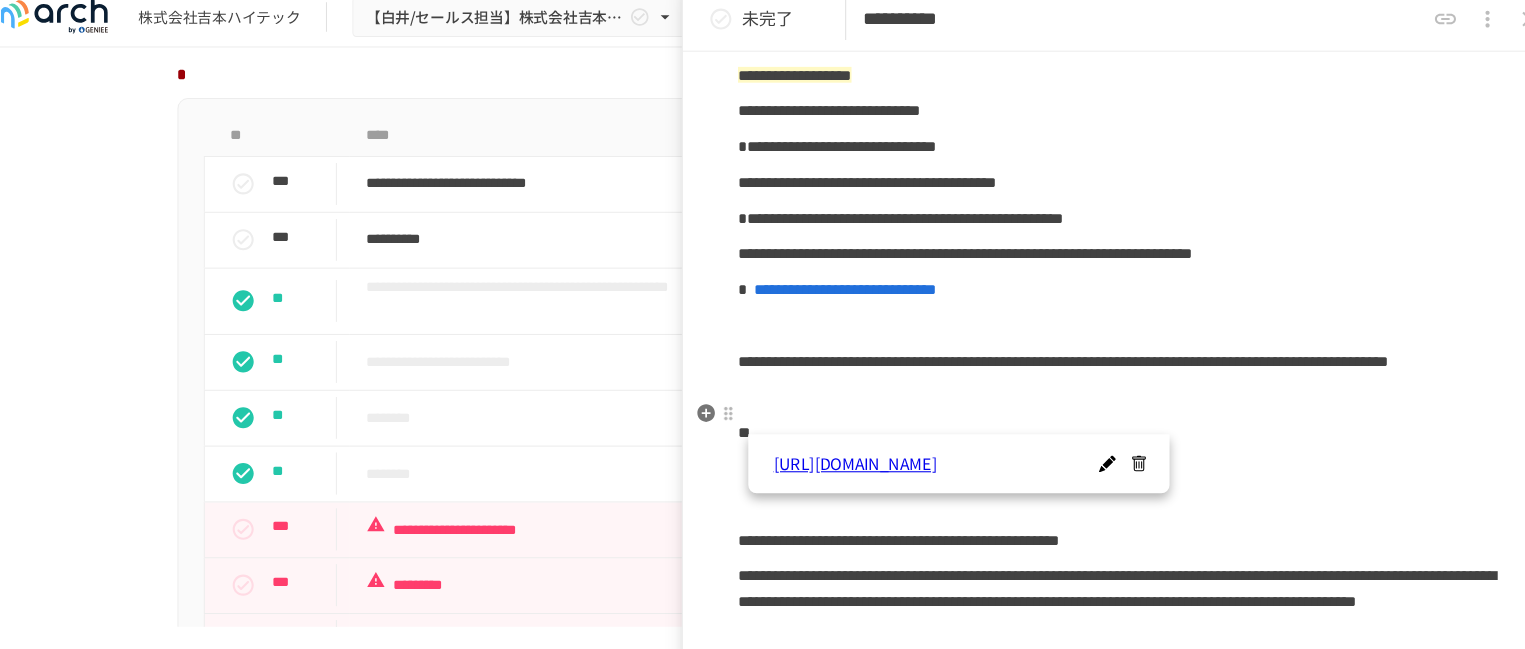 click on "**********" at bounding box center (1105, 287) 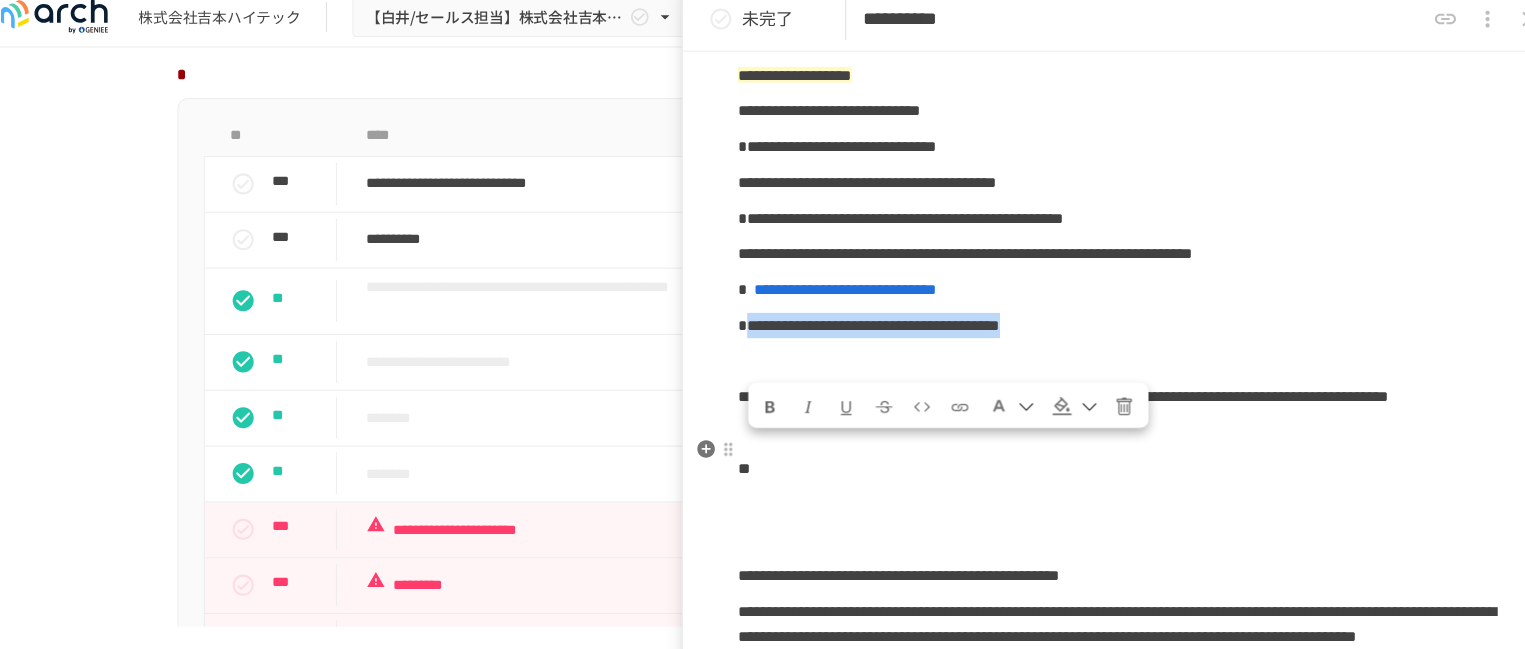 drag, startPoint x: 1329, startPoint y: 455, endPoint x: 753, endPoint y: 458, distance: 576.0078 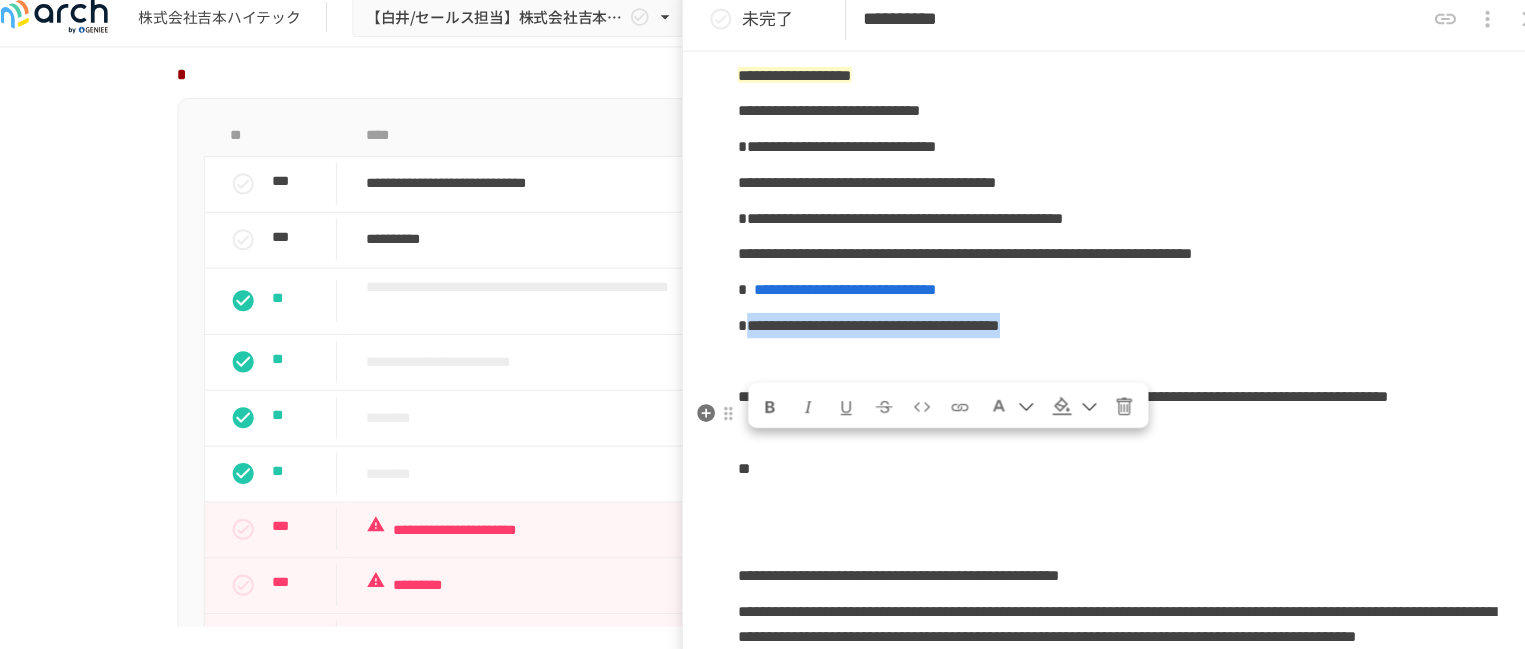 click at bounding box center [948, 396] 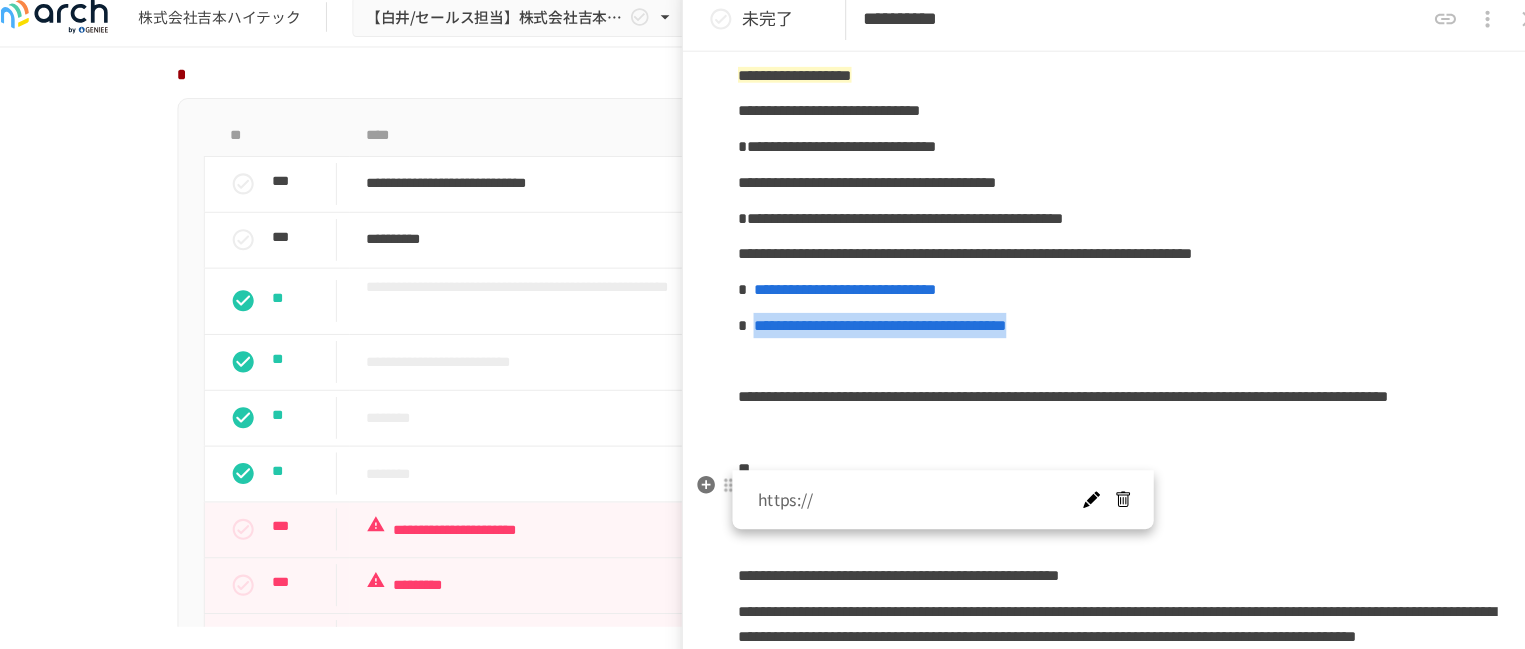 click at bounding box center [1072, 486] 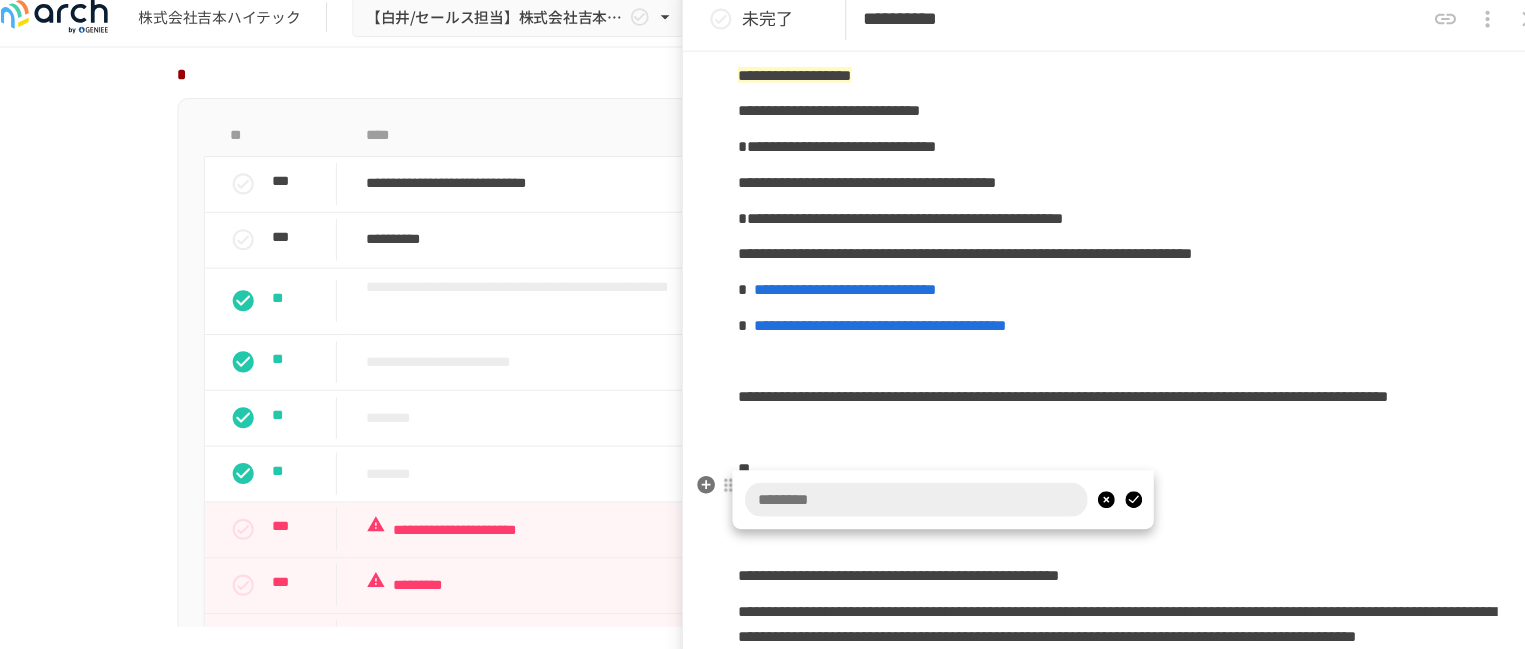 type on "**********" 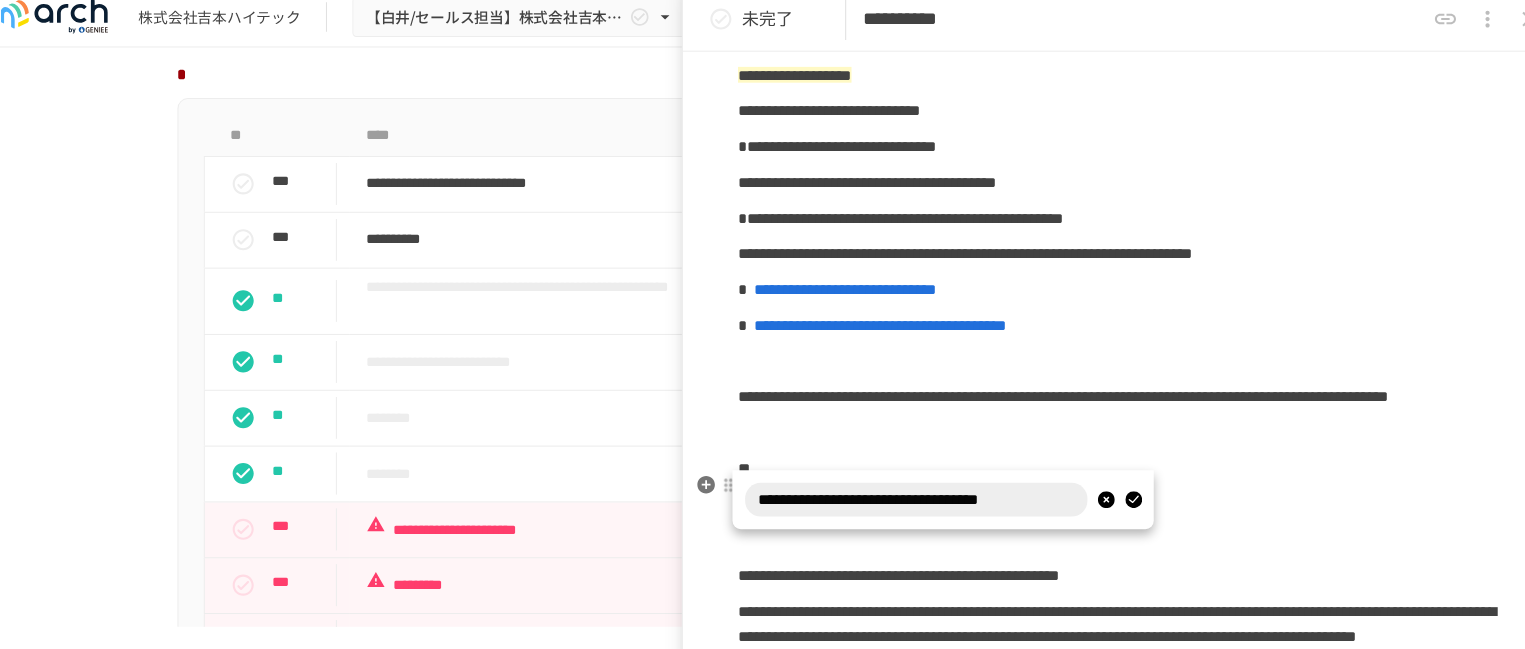 click at bounding box center (1112, 486) 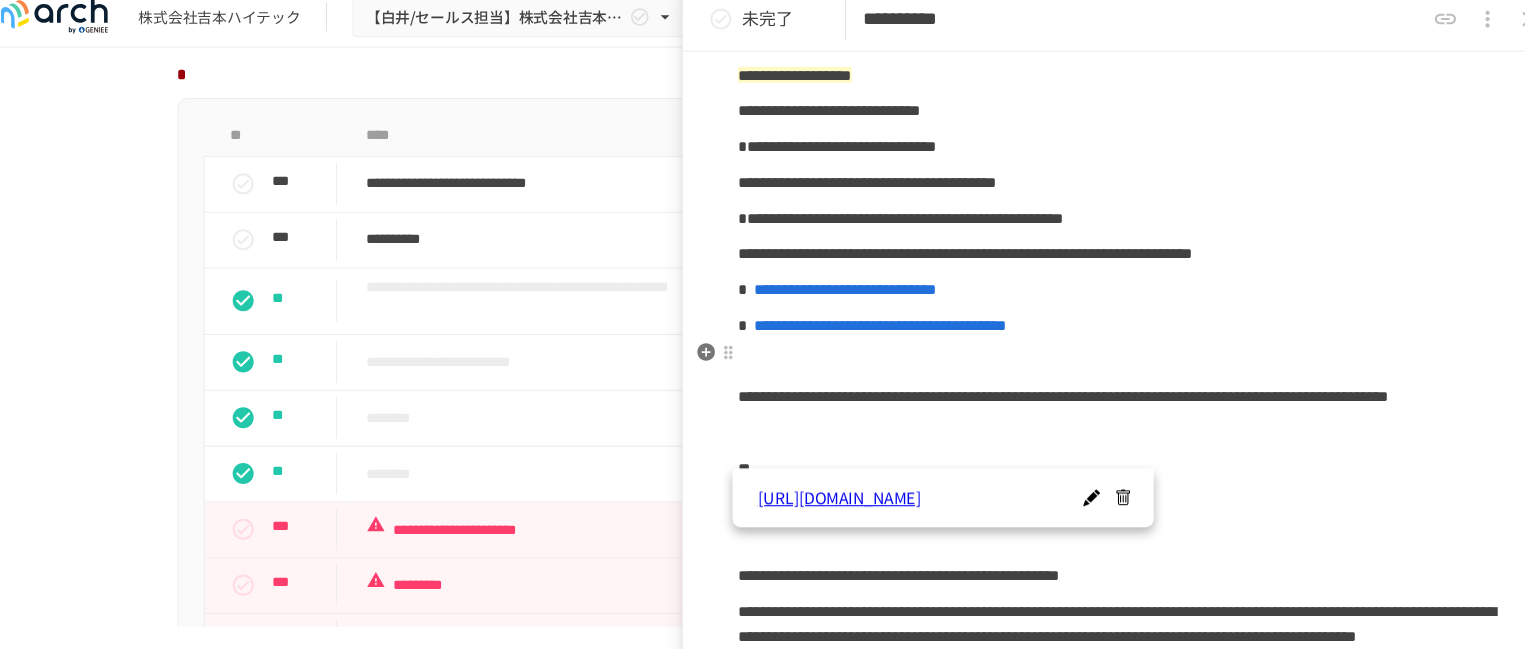 click on "**********" at bounding box center [953, 252] 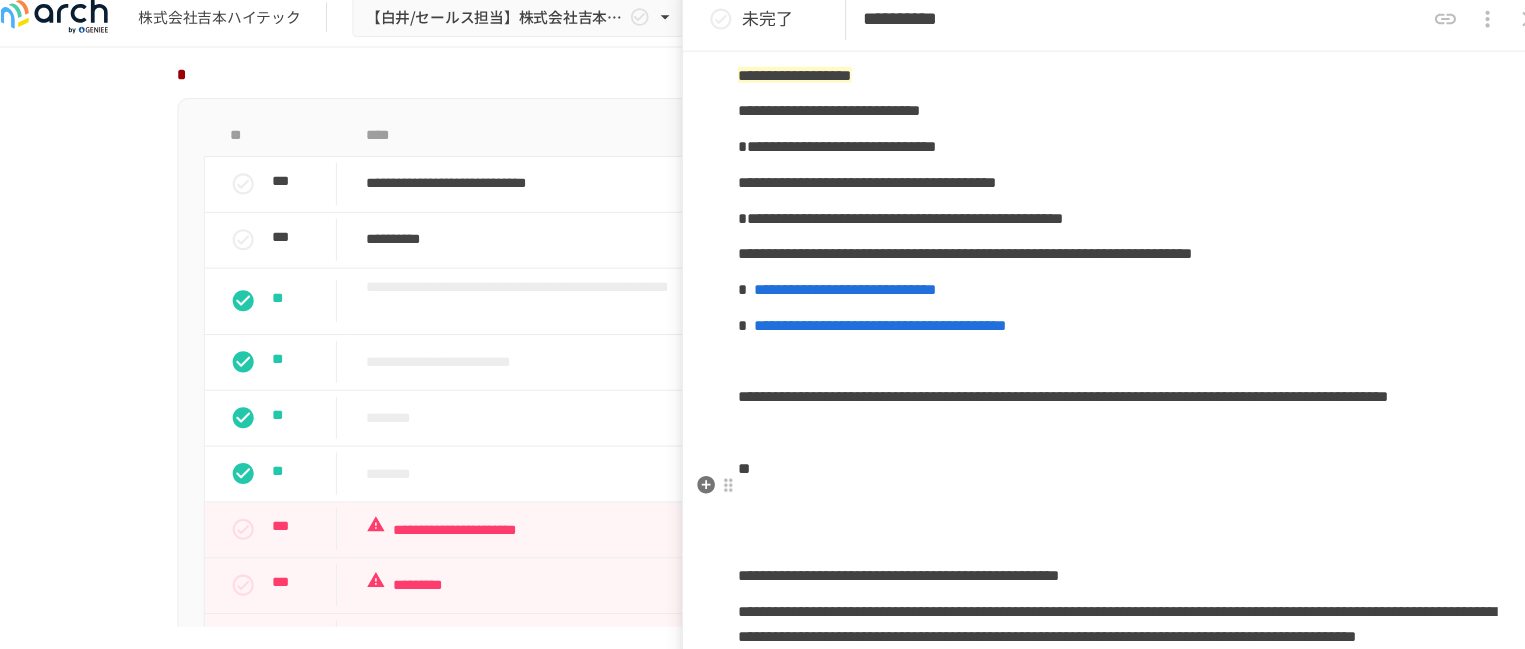 click on "**********" at bounding box center [1105, -338] 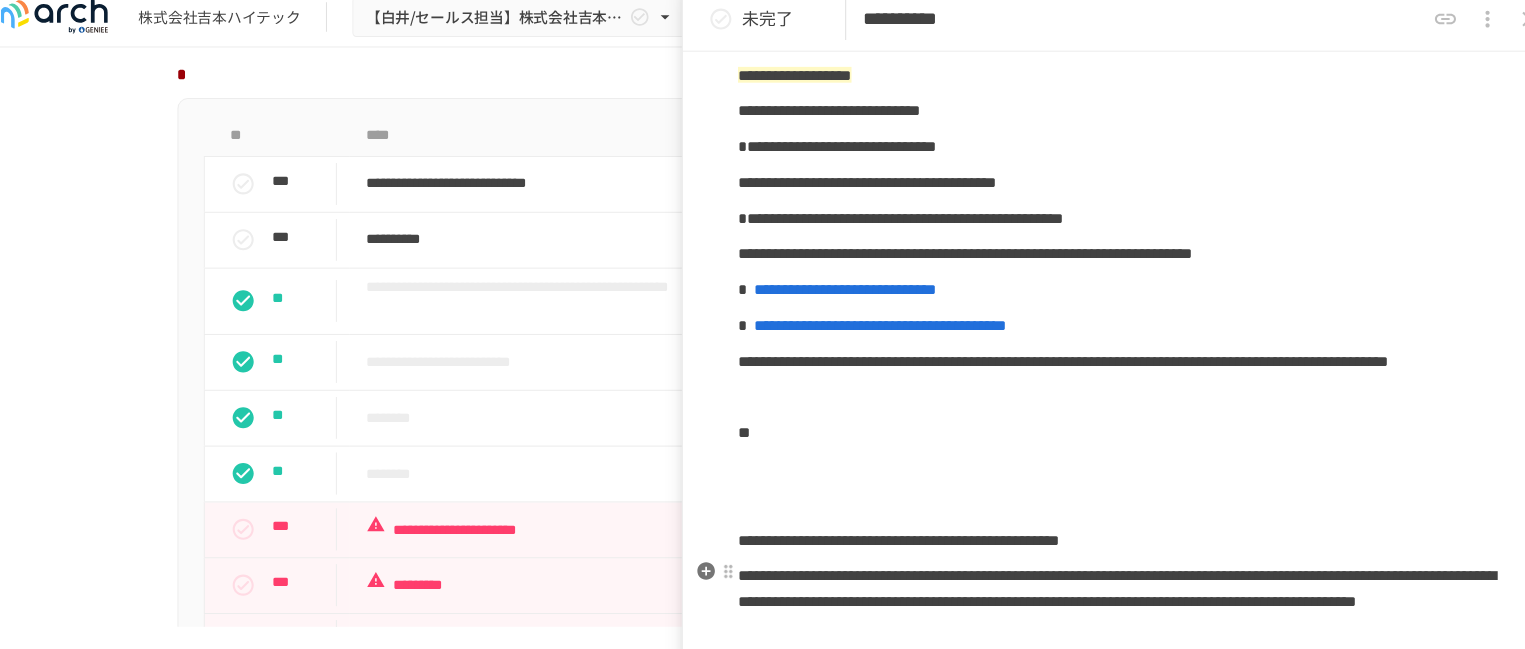 click at bounding box center (1105, 389) 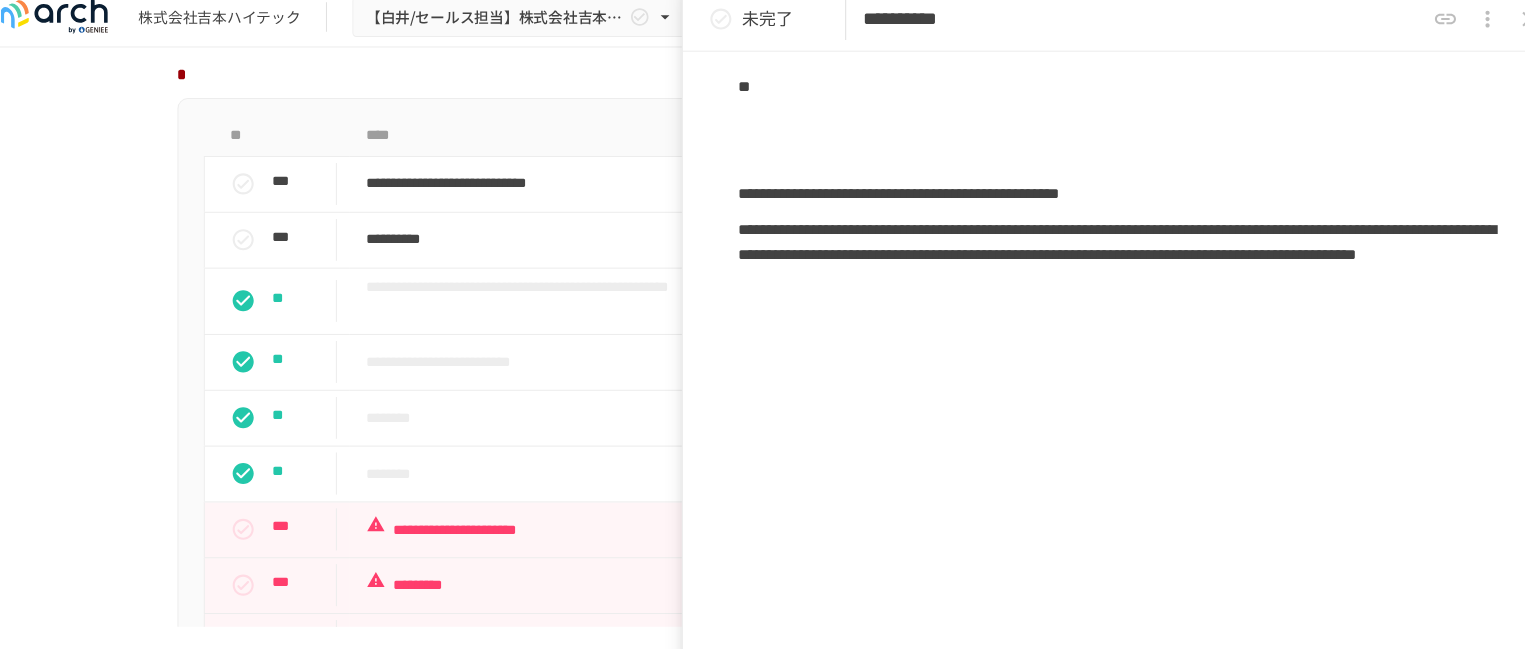 scroll, scrollTop: 1969, scrollLeft: 0, axis: vertical 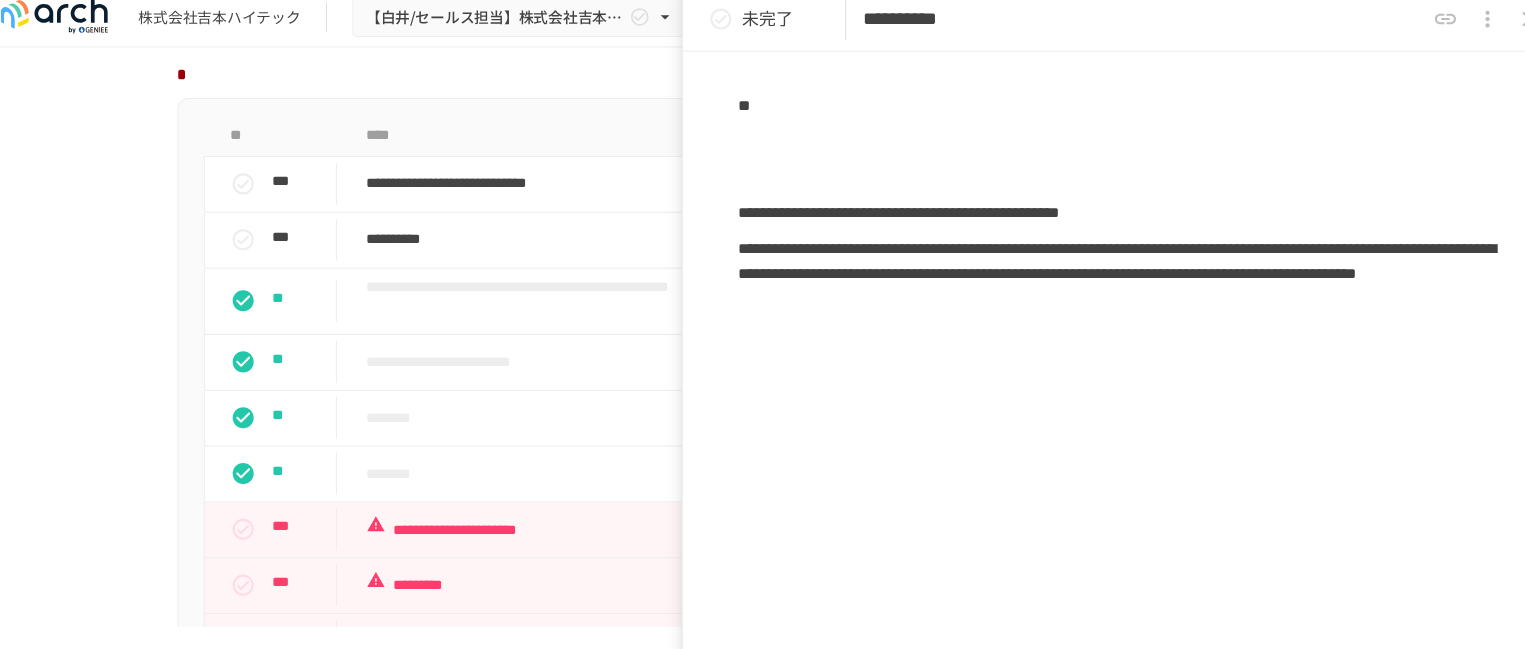 click on "**********" at bounding box center [1105, 44] 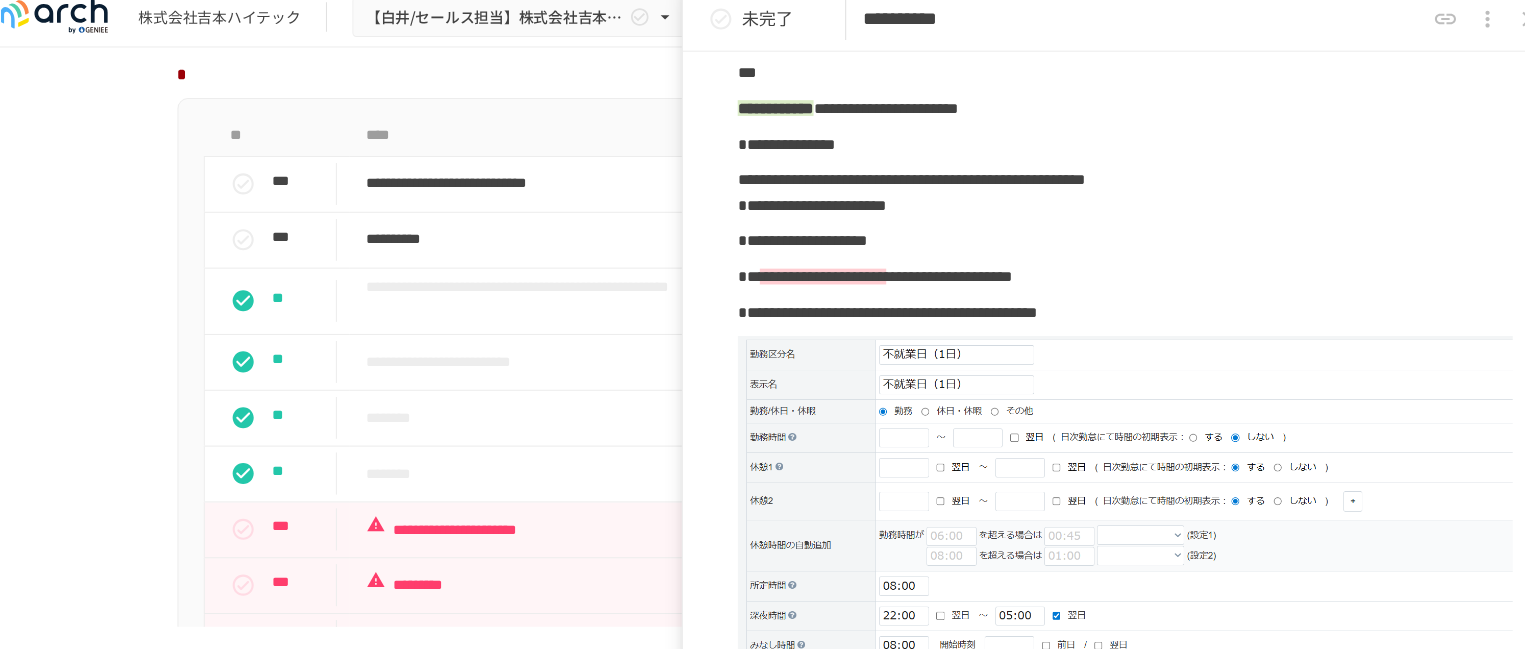 scroll, scrollTop: 139, scrollLeft: 0, axis: vertical 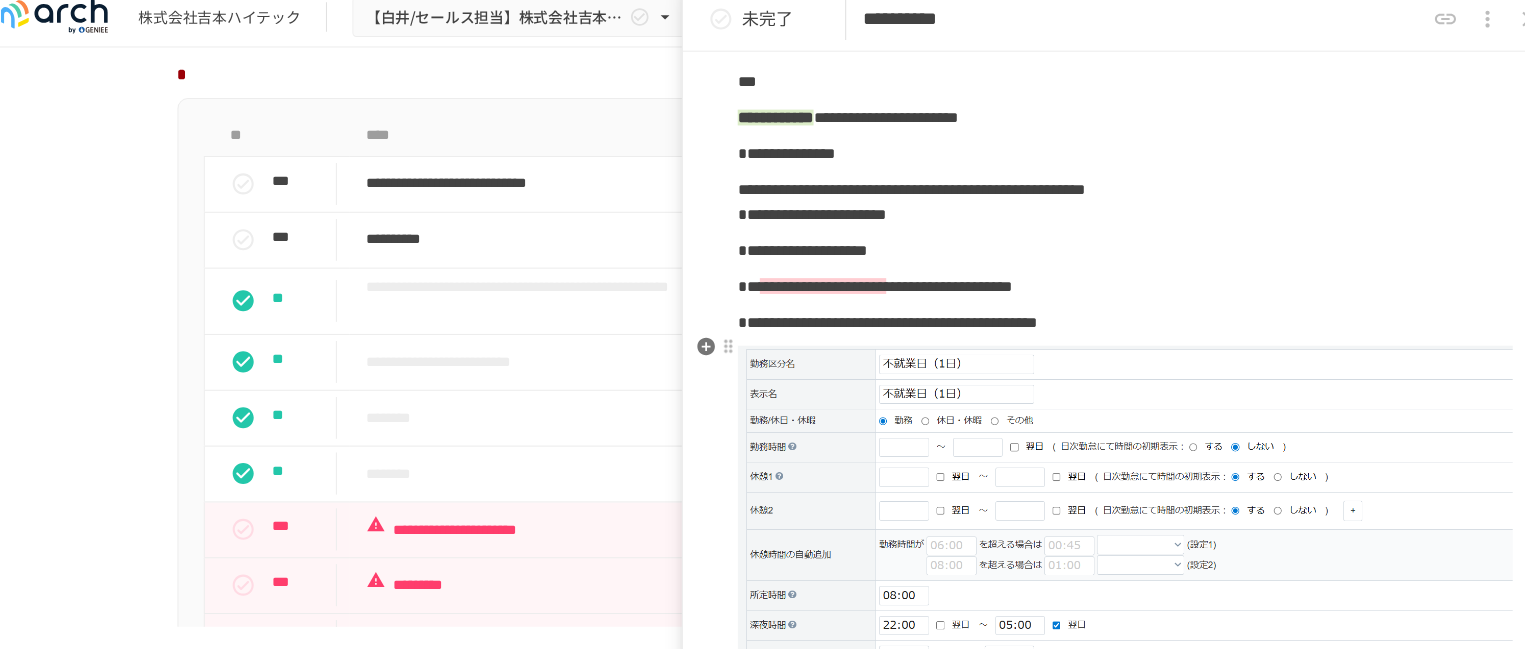 click on "**********" at bounding box center [1105, 318] 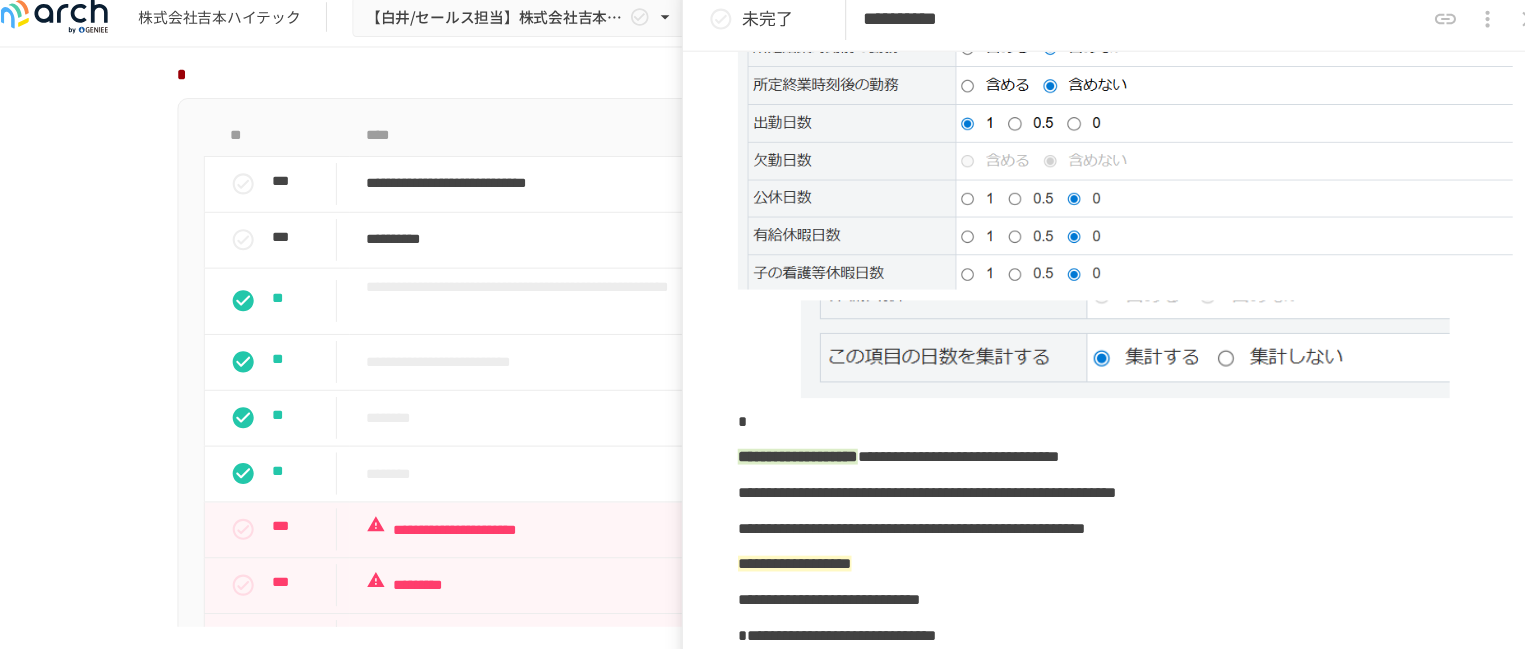 scroll, scrollTop: 1231, scrollLeft: 0, axis: vertical 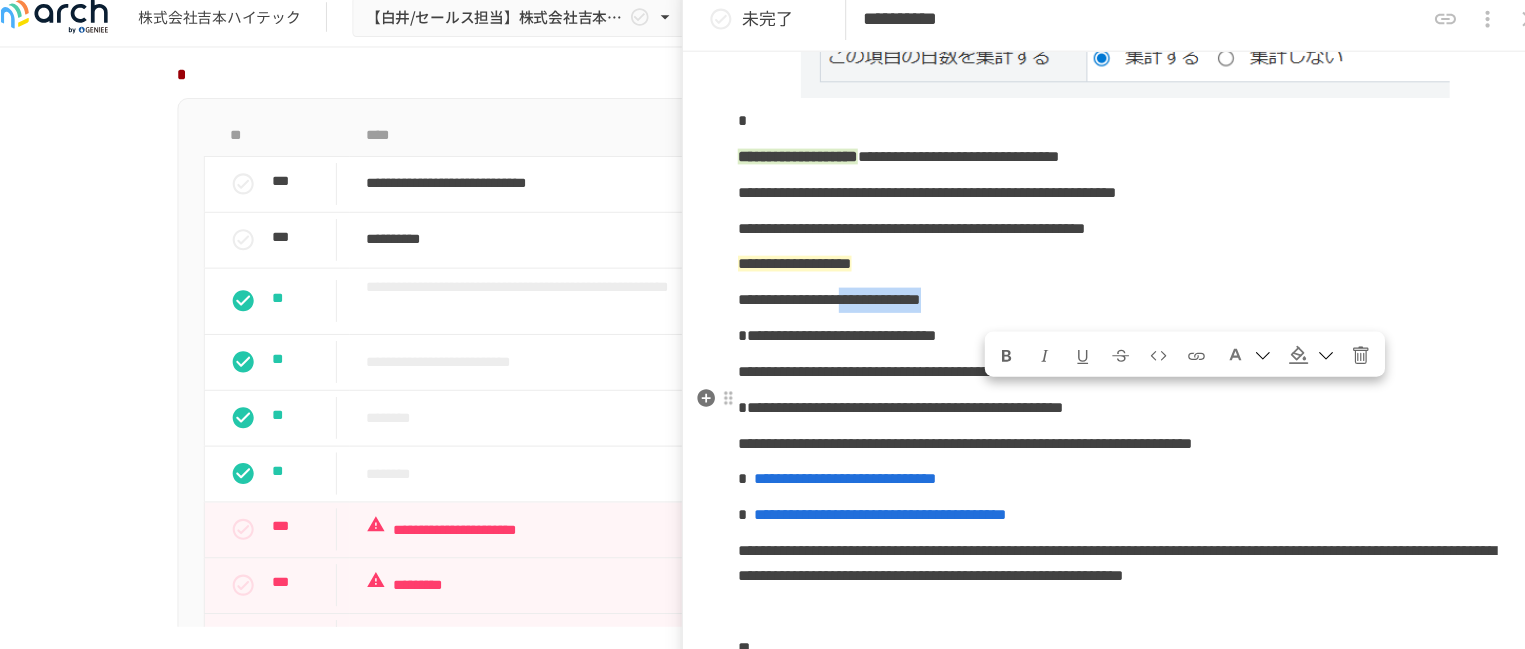drag, startPoint x: 971, startPoint y: 403, endPoint x: 1162, endPoint y: 408, distance: 191.06543 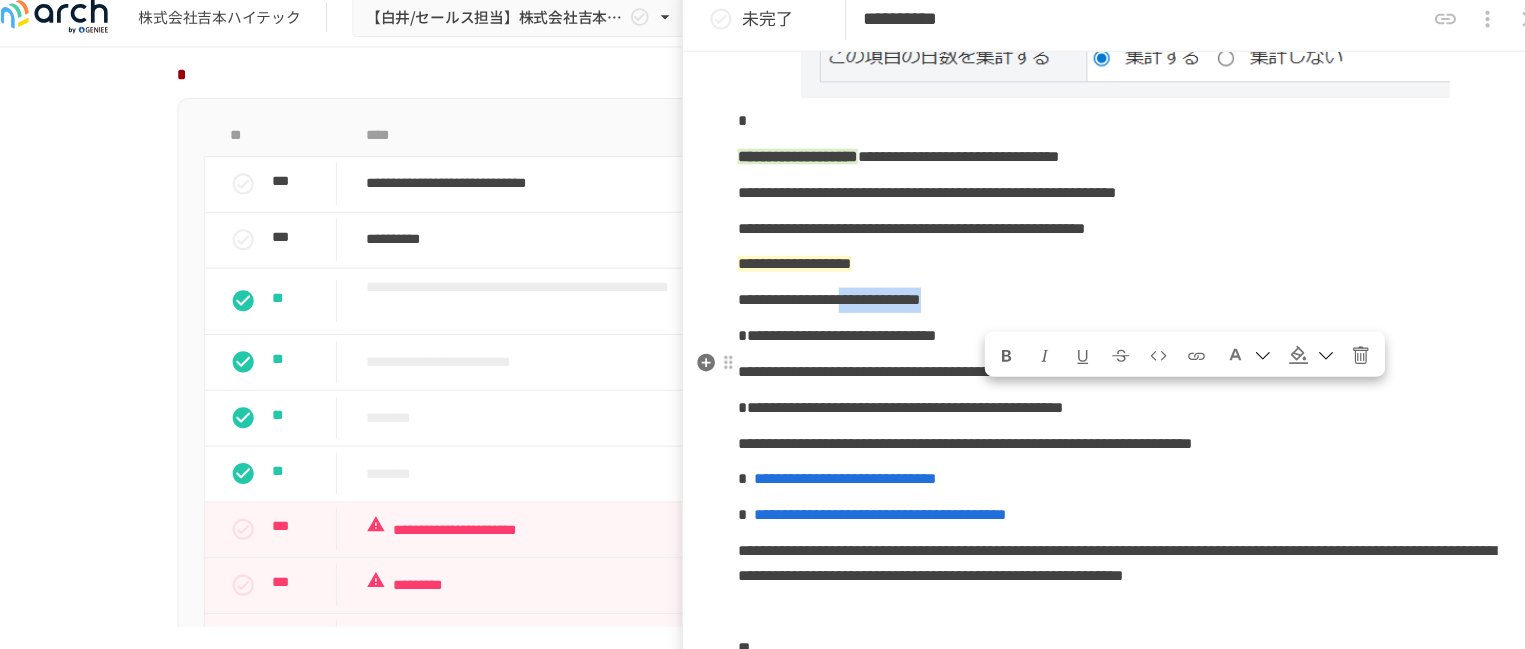 click at bounding box center [993, 350] 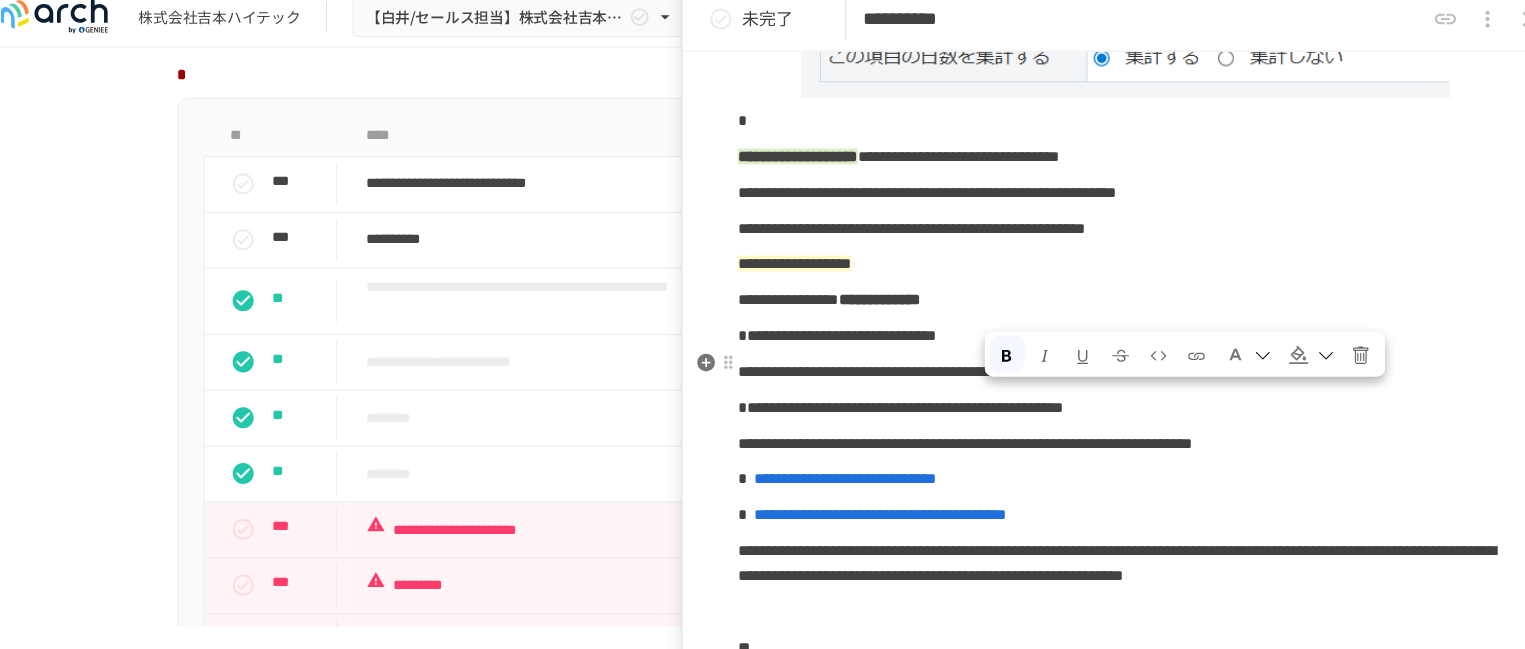 click at bounding box center [1065, 350] 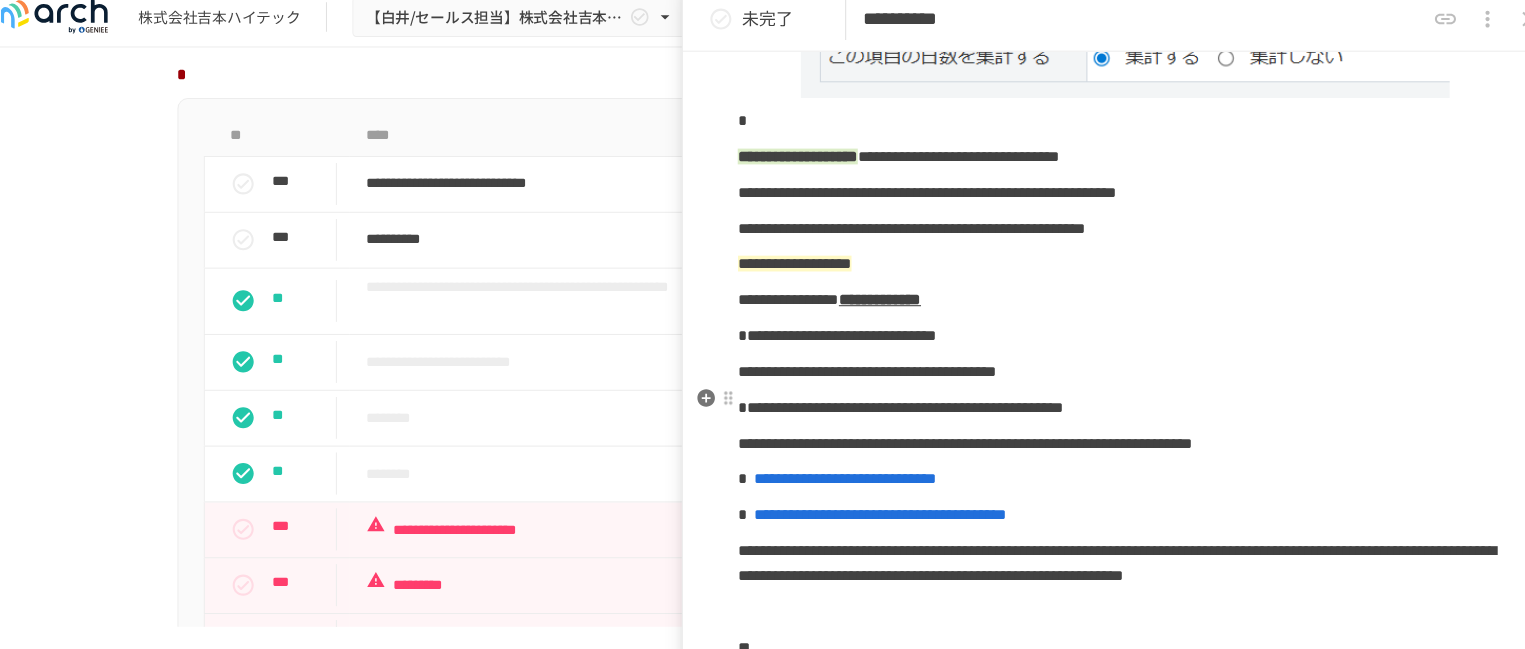 click on "**********" at bounding box center (1105, -180) 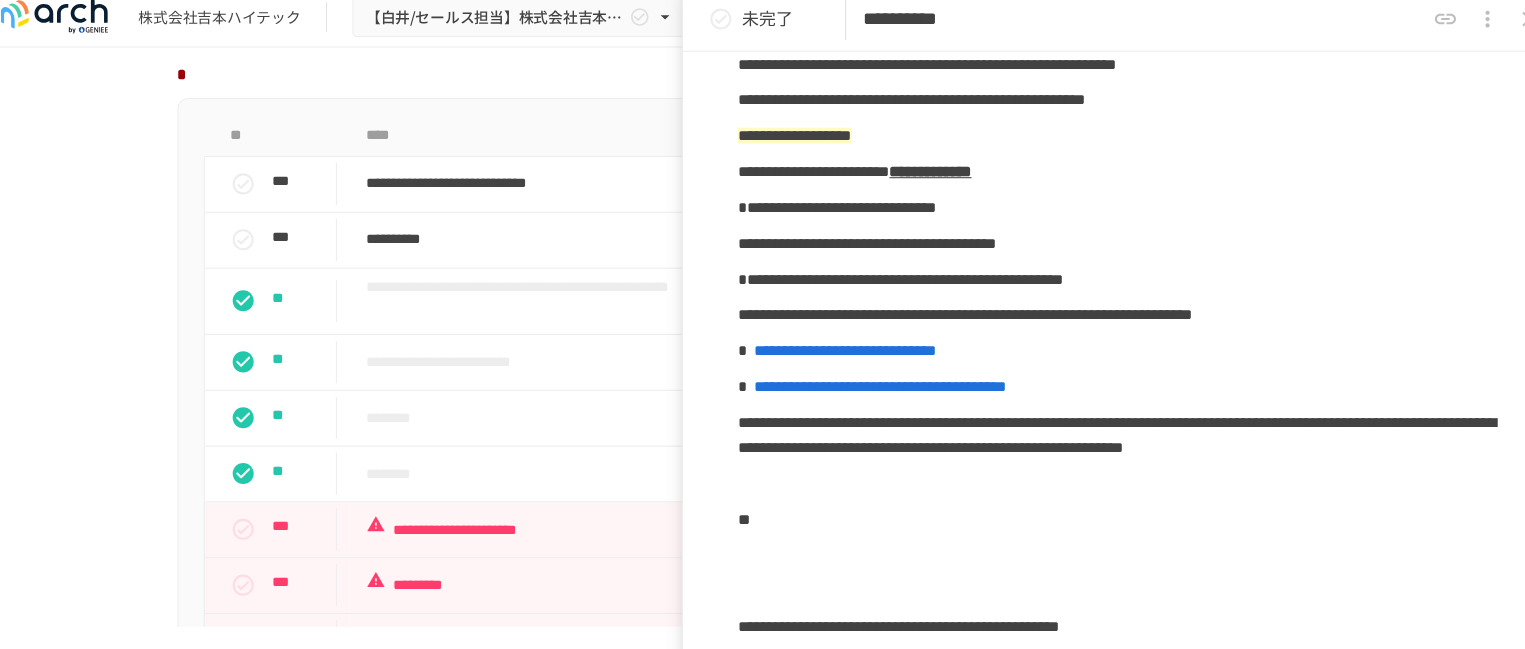 scroll, scrollTop: 1636, scrollLeft: 0, axis: vertical 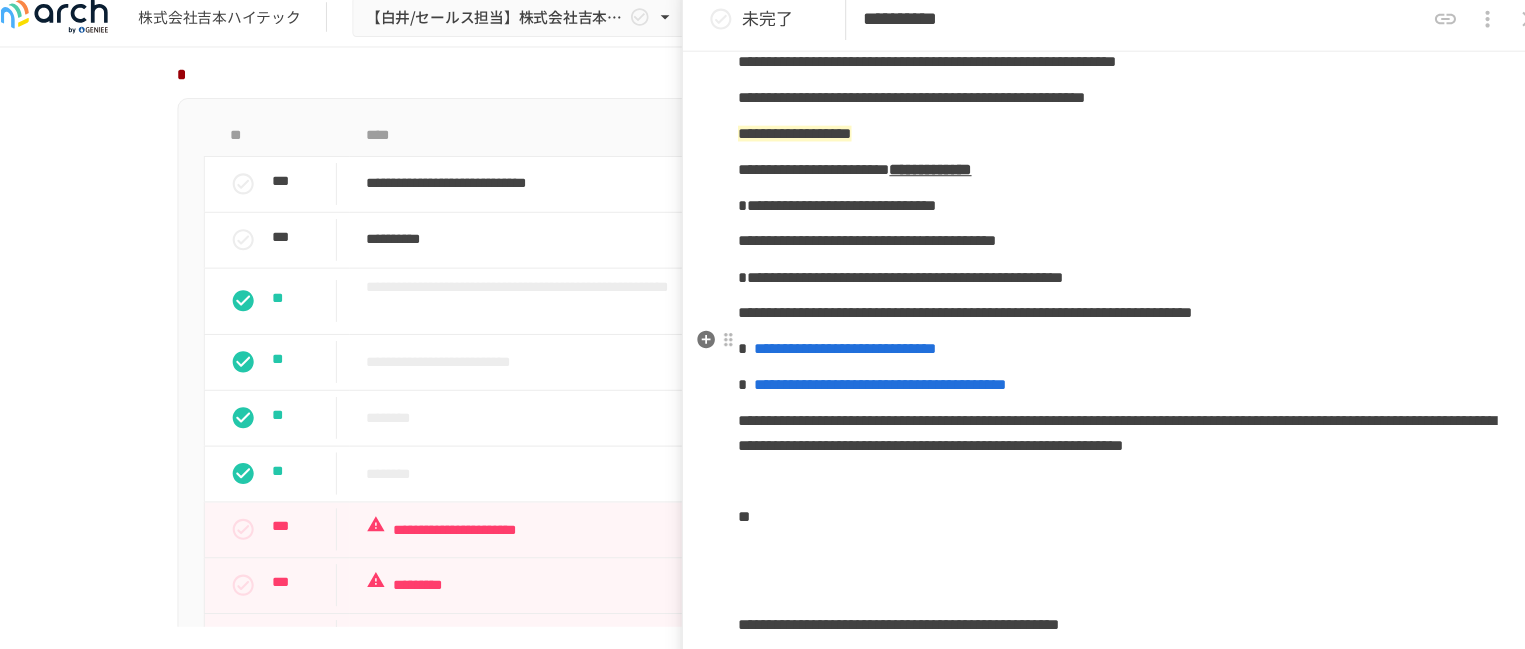 click on "**********" at bounding box center (776, 240) 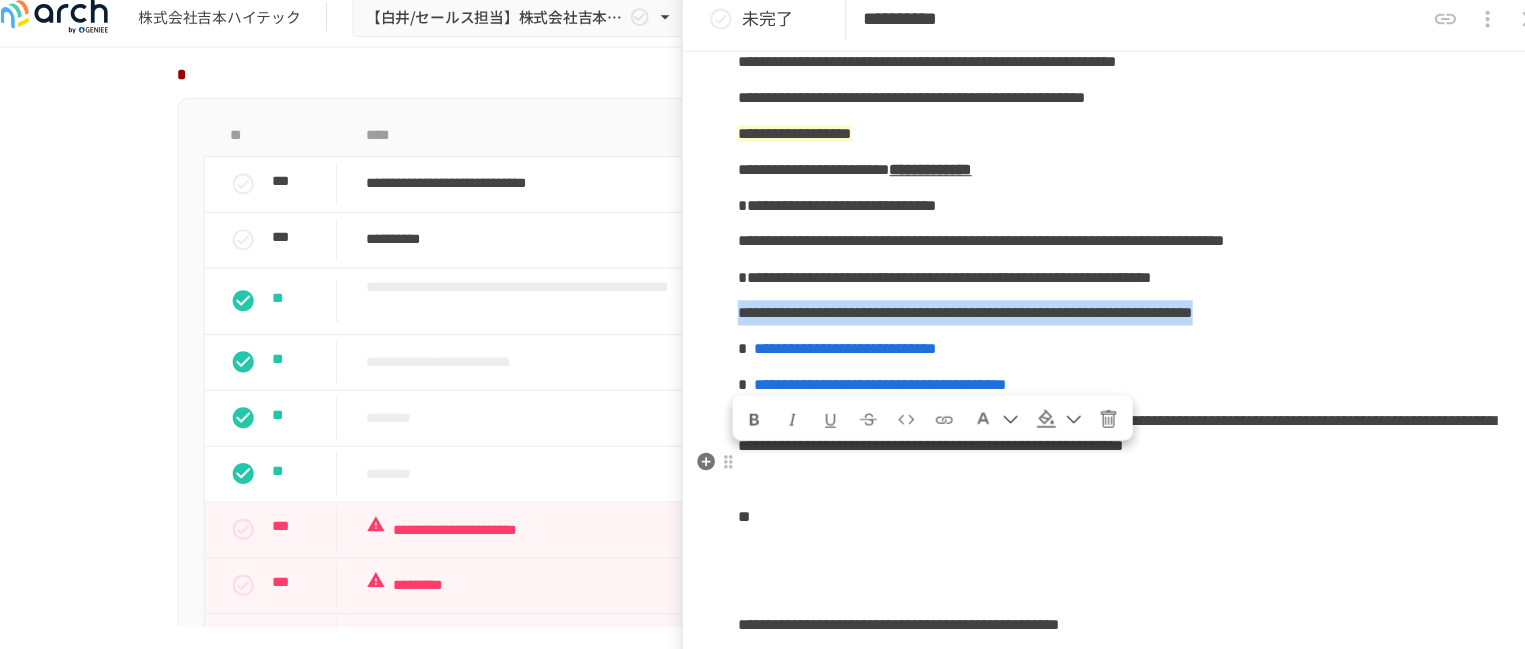 drag, startPoint x: 1050, startPoint y: 495, endPoint x: 743, endPoint y: 468, distance: 308.185 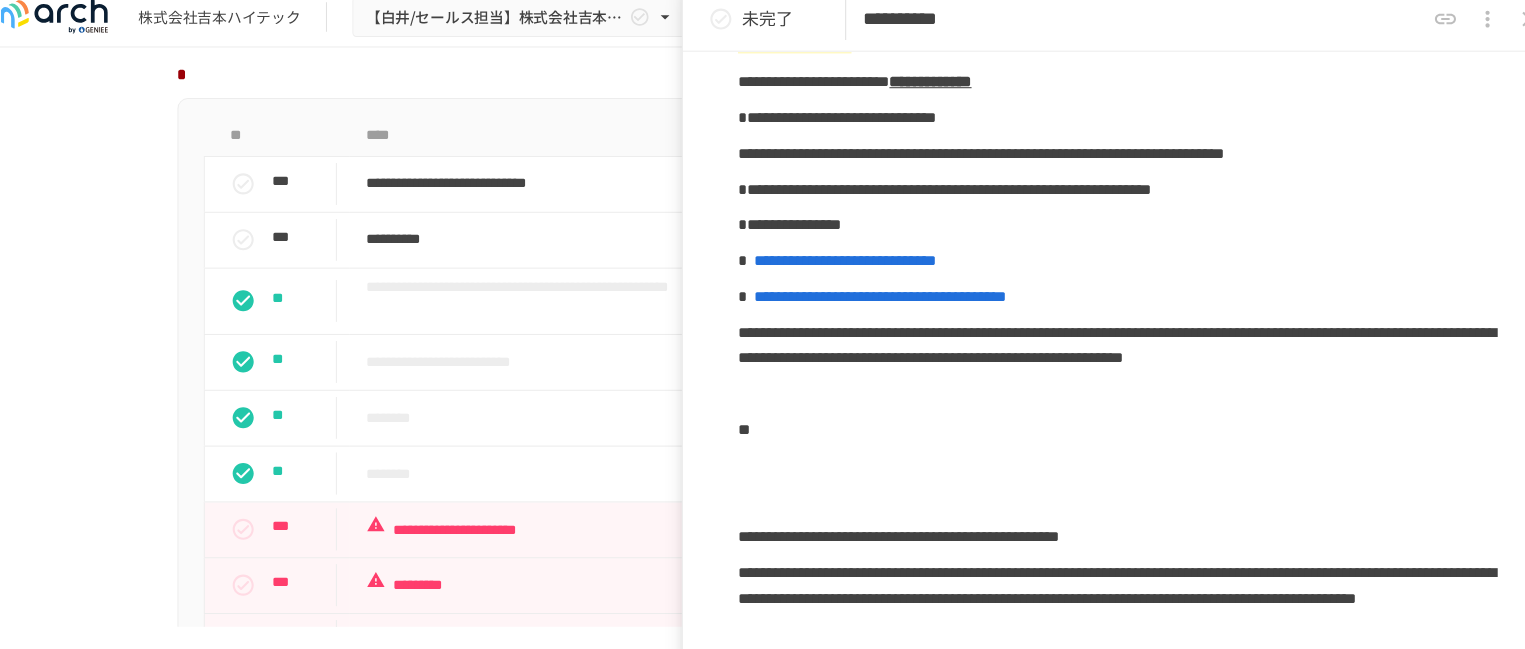 scroll, scrollTop: 1727, scrollLeft: 0, axis: vertical 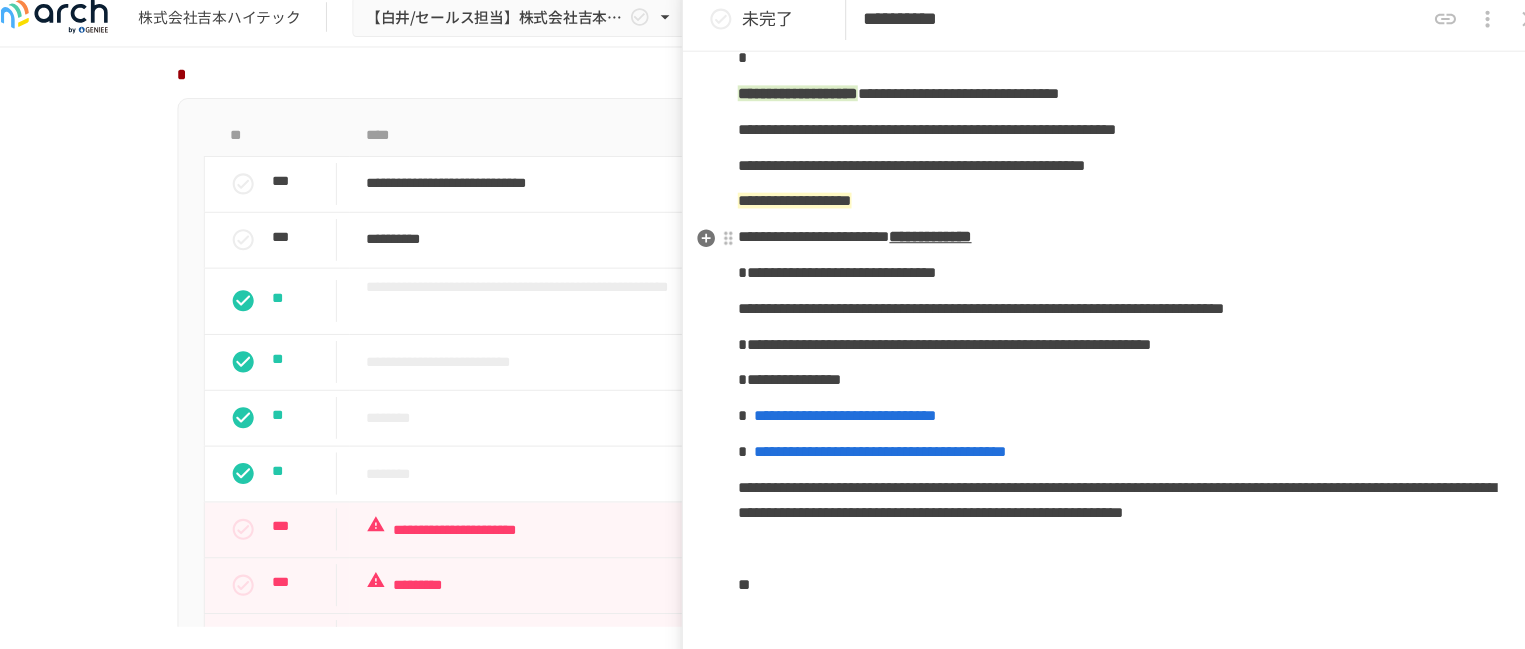 click on "**********" at bounding box center [1105, 169] 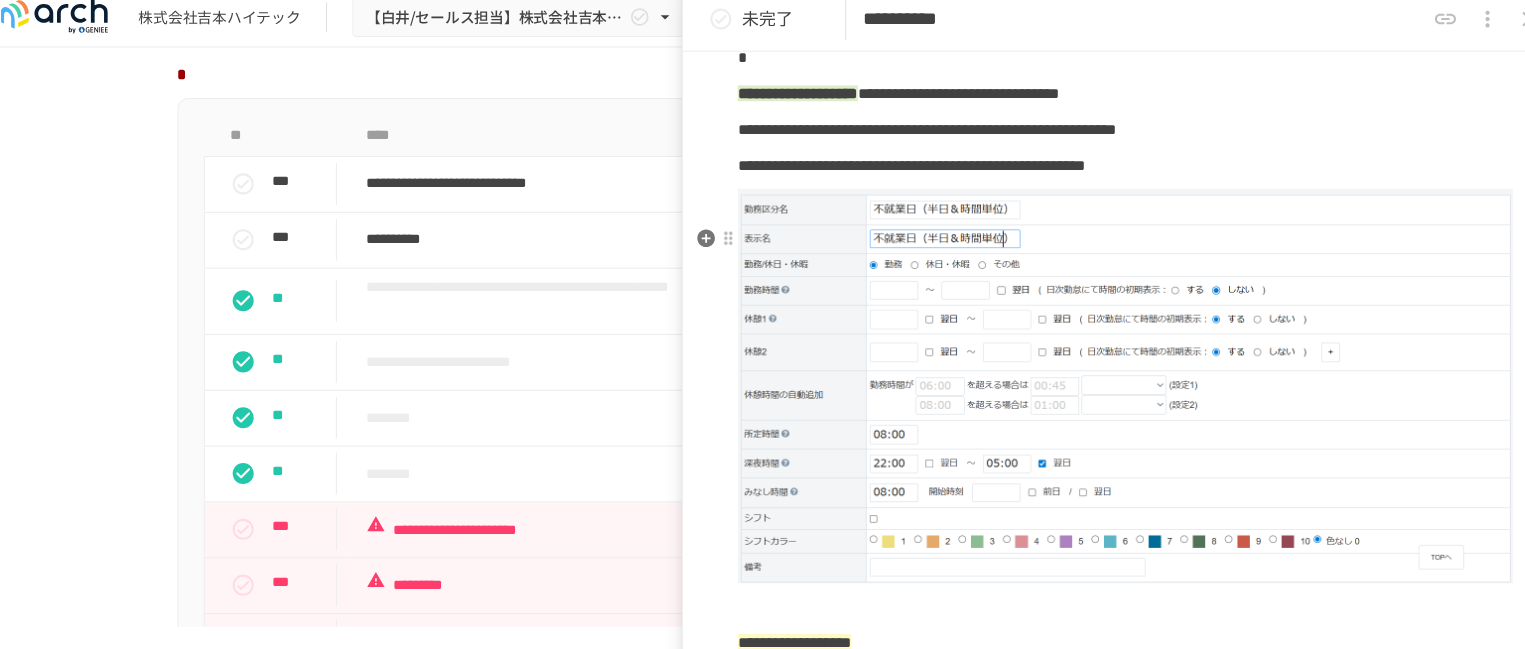 click on "**********" at bounding box center (902, 168) 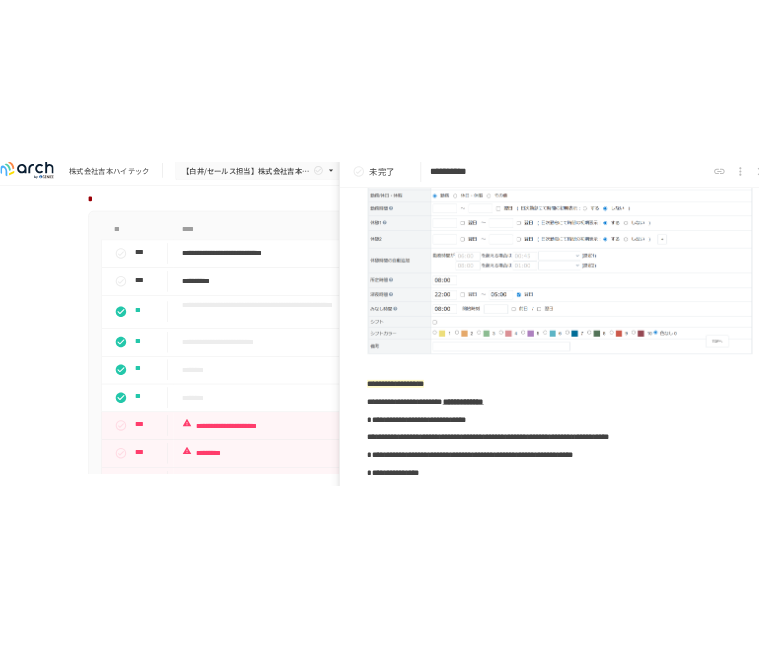 scroll, scrollTop: 1761, scrollLeft: 0, axis: vertical 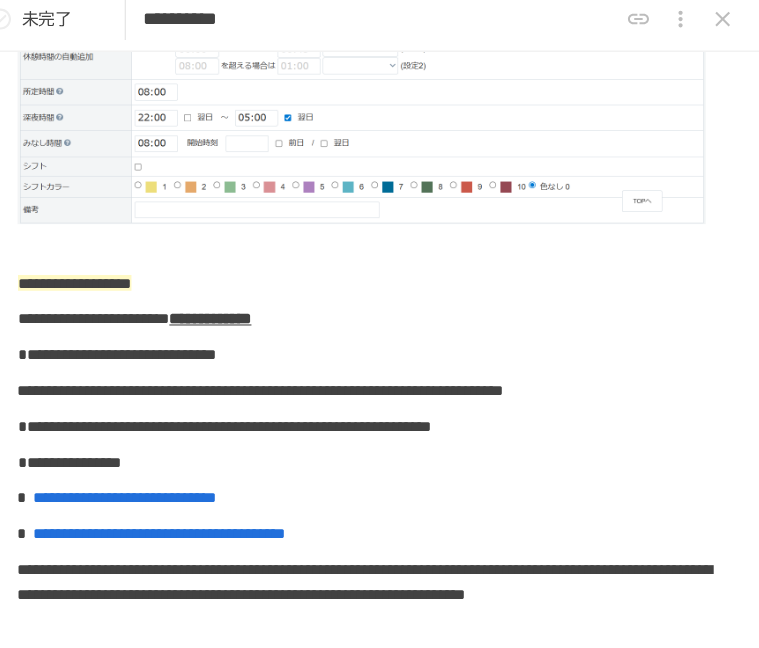click at bounding box center [380, 58] 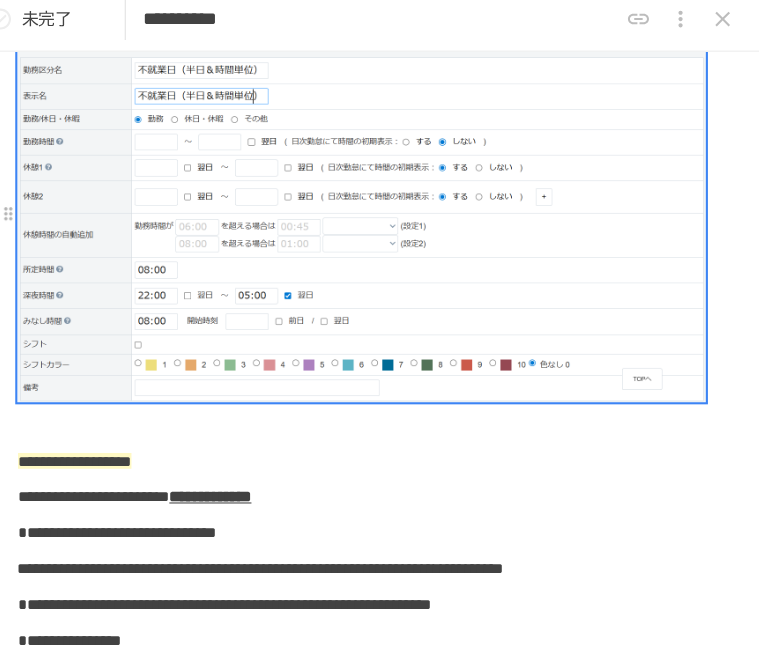 scroll, scrollTop: 1591, scrollLeft: 0, axis: vertical 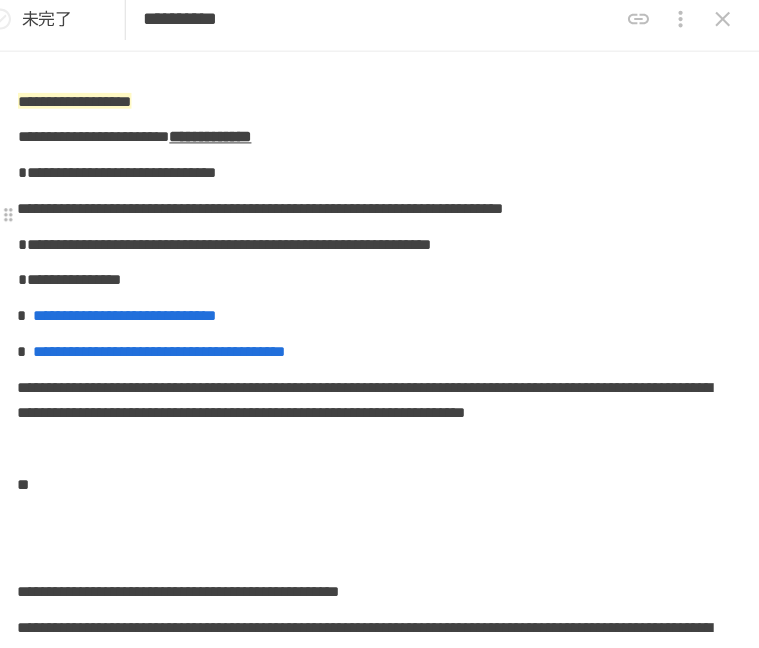 click at bounding box center [380, 74] 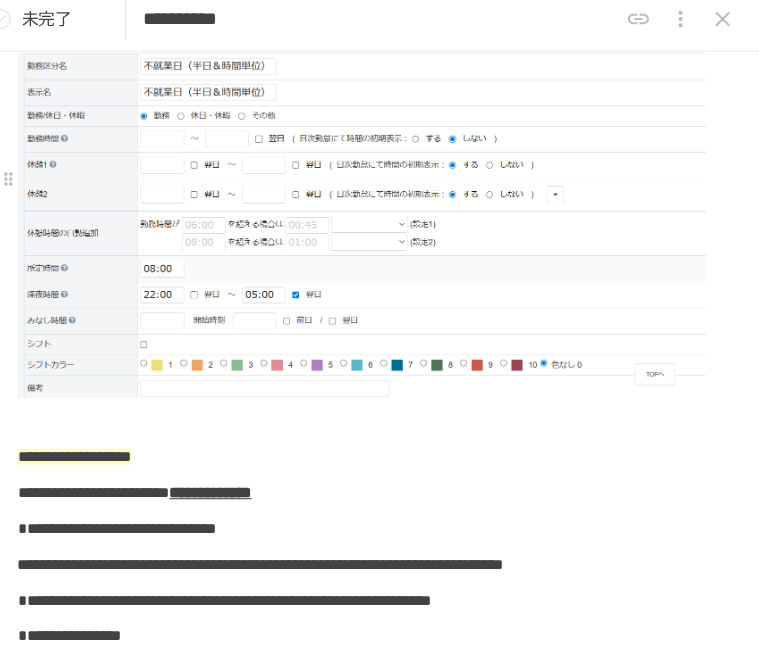 click on "**********" at bounding box center [380, 40] 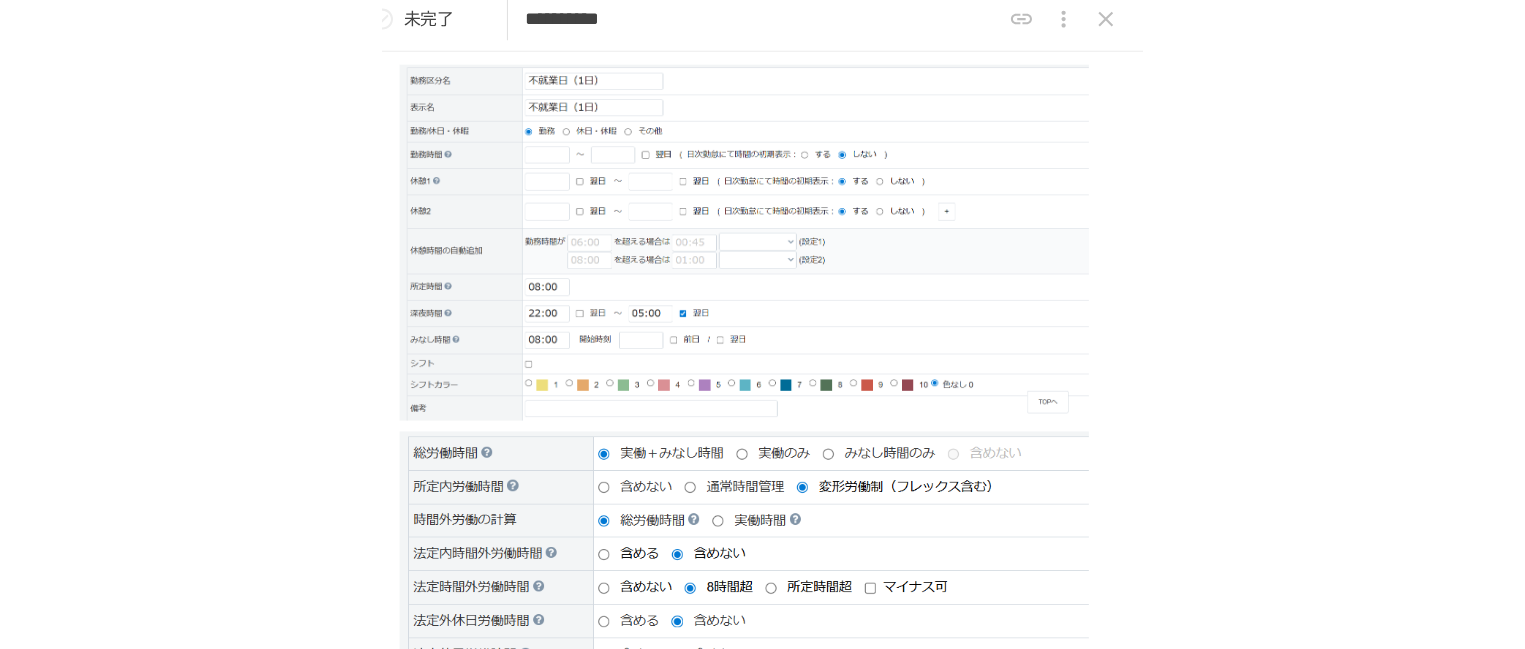 scroll, scrollTop: 438, scrollLeft: 0, axis: vertical 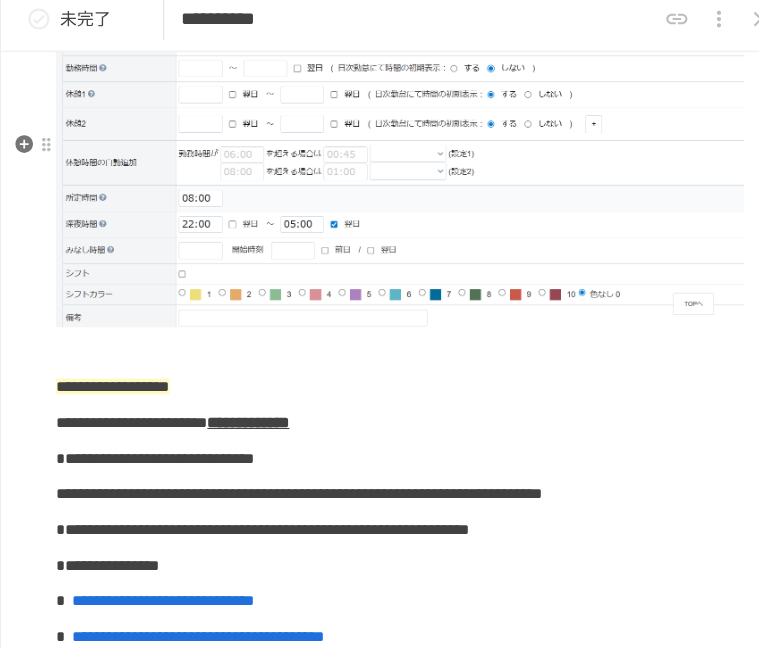 click at bounding box center (380, 159) 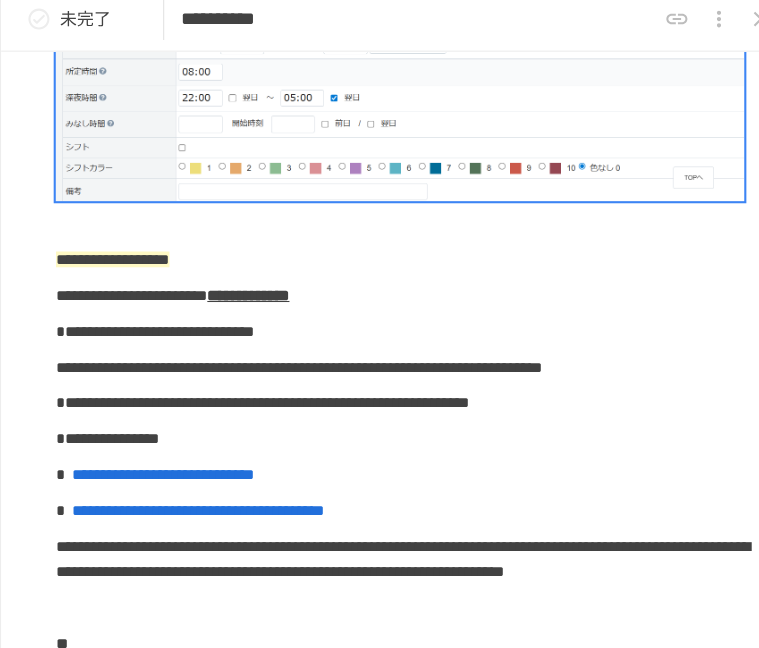scroll, scrollTop: 1826, scrollLeft: 0, axis: vertical 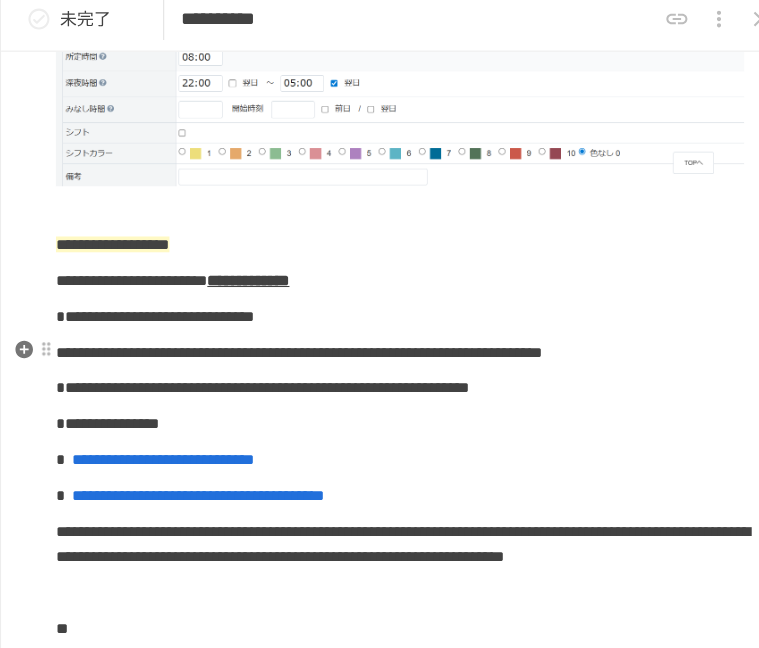 click at bounding box center [380, 211] 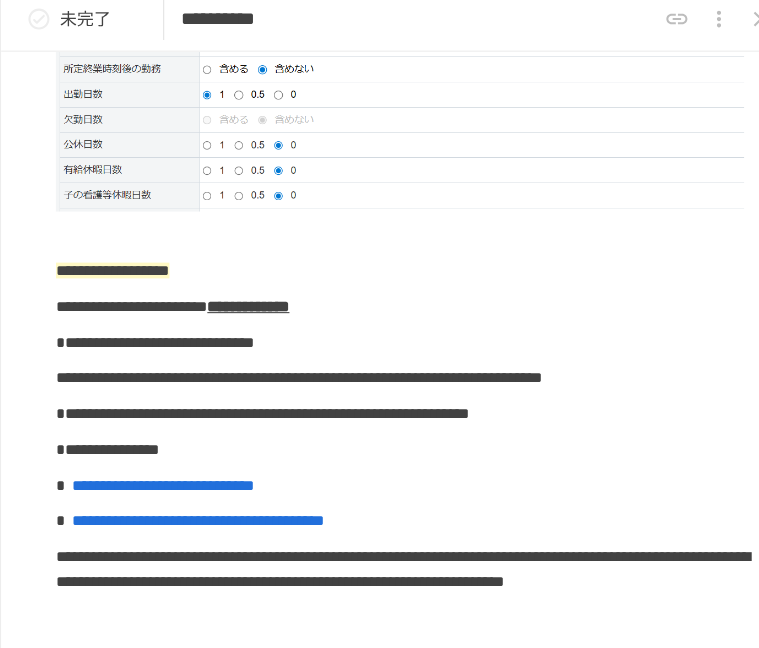 scroll, scrollTop: 2229, scrollLeft: 0, axis: vertical 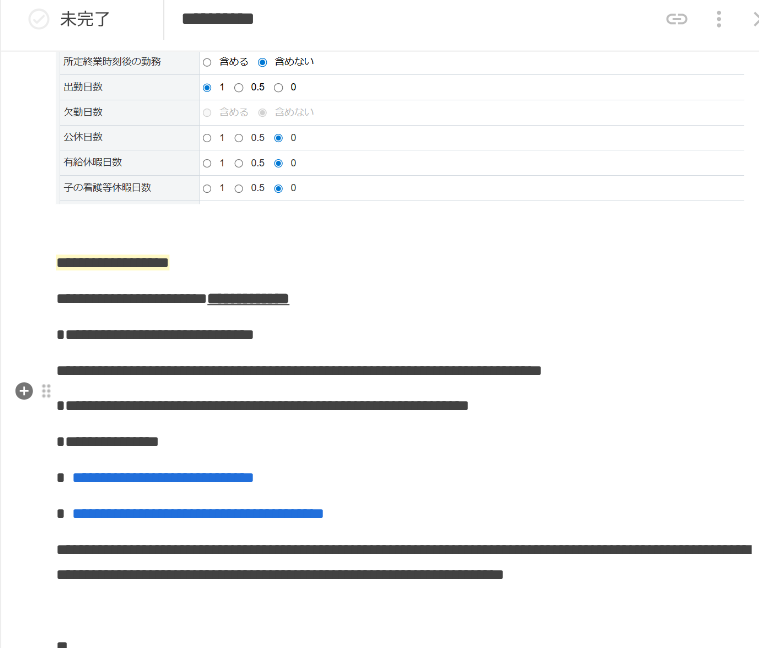 click on "**********" at bounding box center (107, 261) 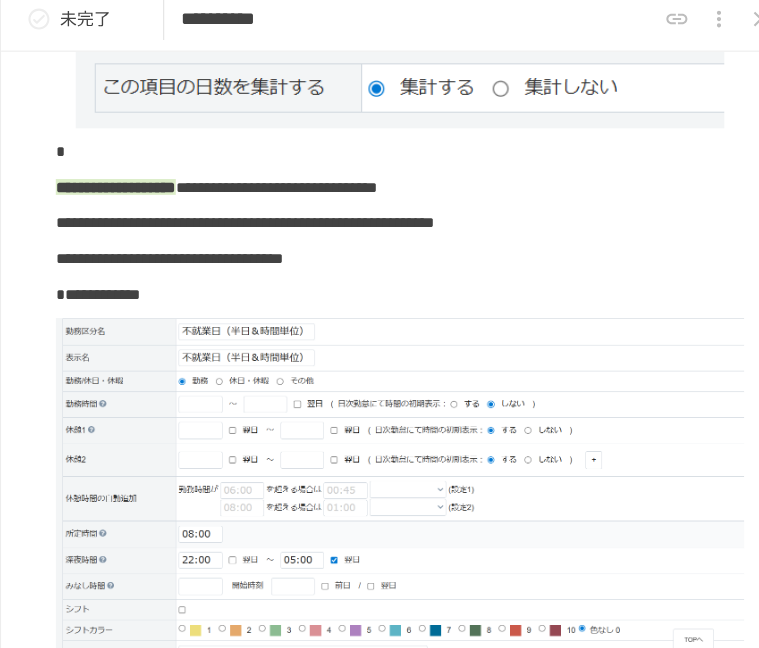 scroll, scrollTop: 1388, scrollLeft: 0, axis: vertical 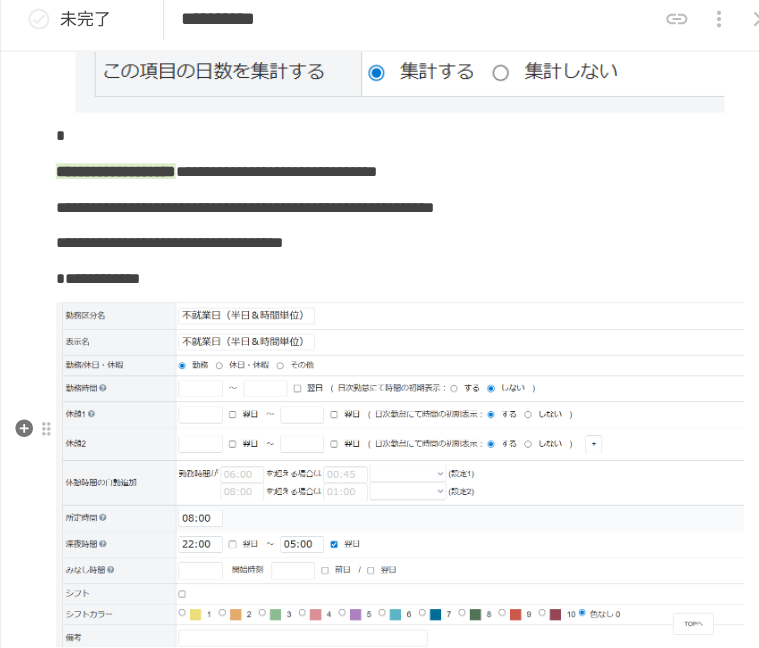 click on "**********" at bounding box center (380, 277) 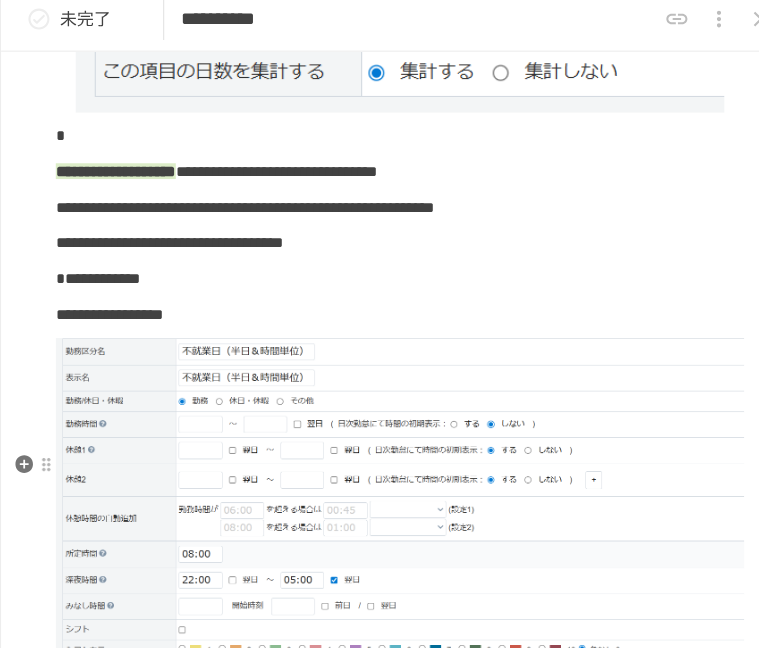 click on "**********" at bounding box center [104, 310] 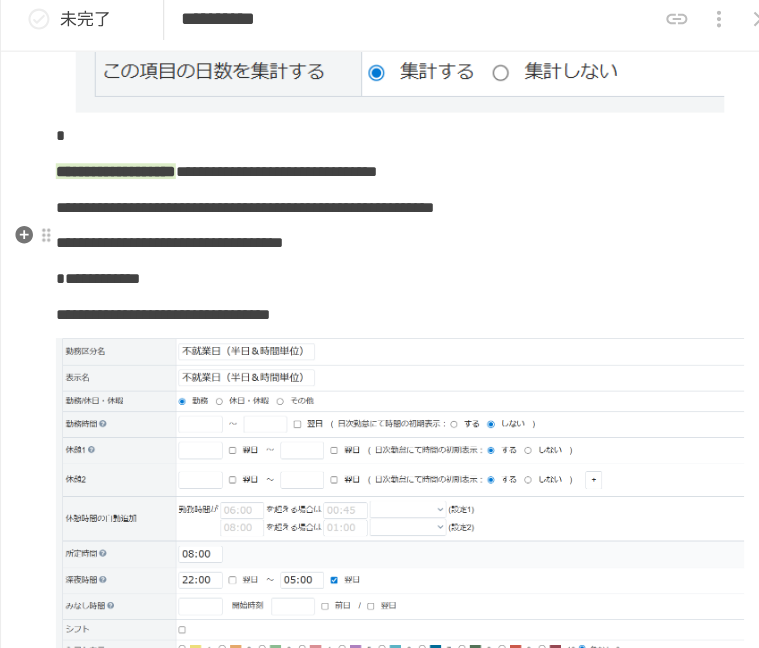 click at bounding box center (380, 141) 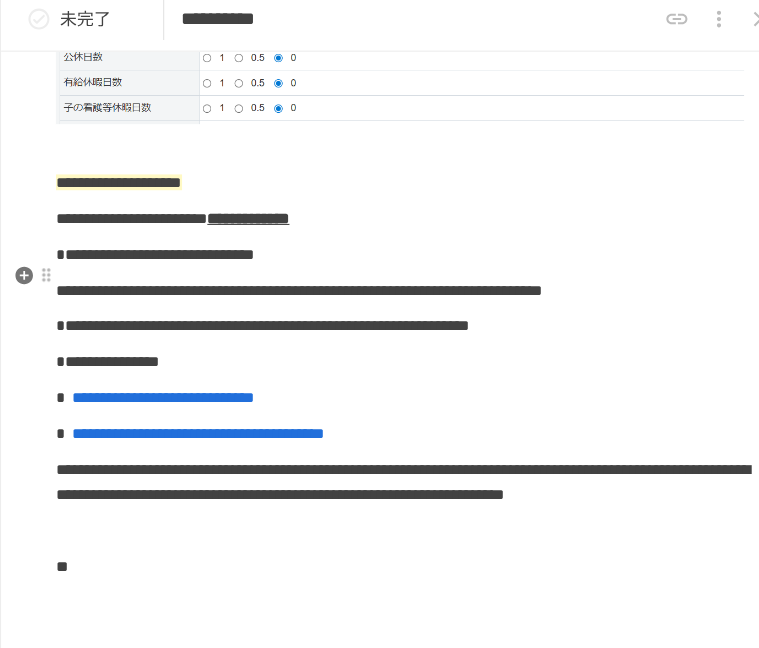 scroll, scrollTop: 2338, scrollLeft: 0, axis: vertical 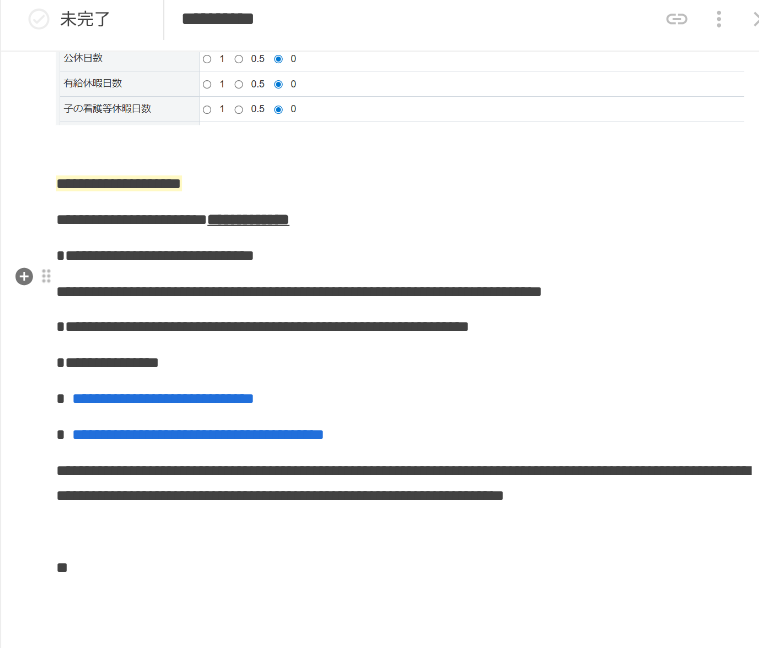click at bounding box center (380, 153) 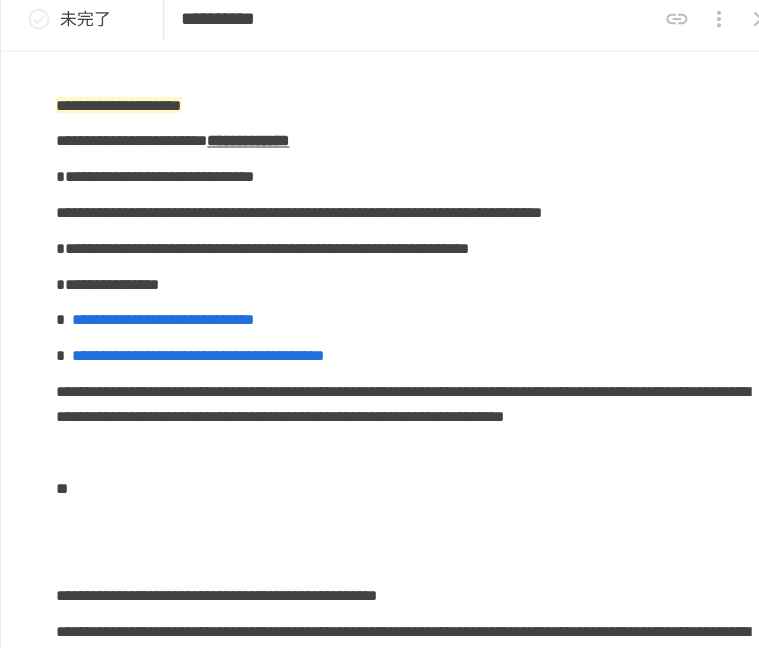 scroll, scrollTop: 2499, scrollLeft: 0, axis: vertical 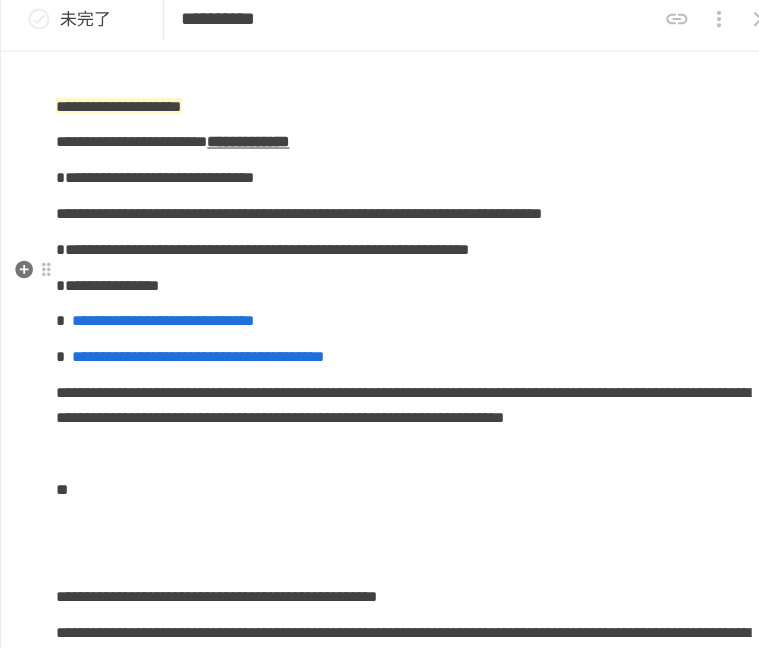 click on "**********" at bounding box center [380, 147] 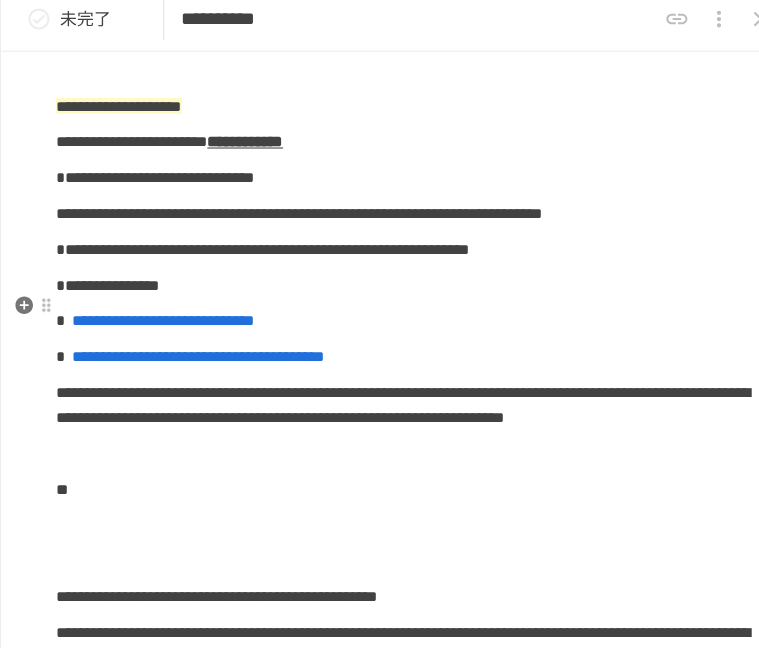 click on "**********" at bounding box center (380, 181) 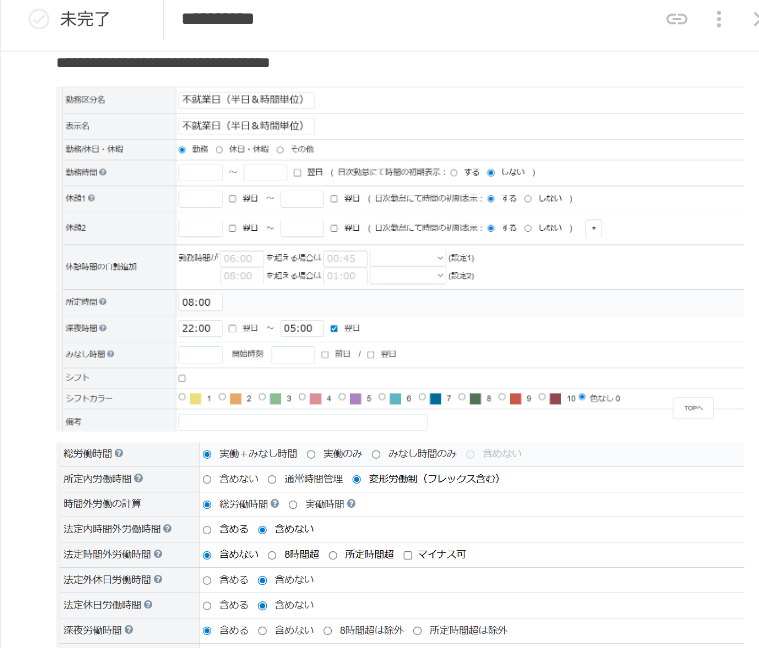 scroll, scrollTop: 1630, scrollLeft: 0, axis: vertical 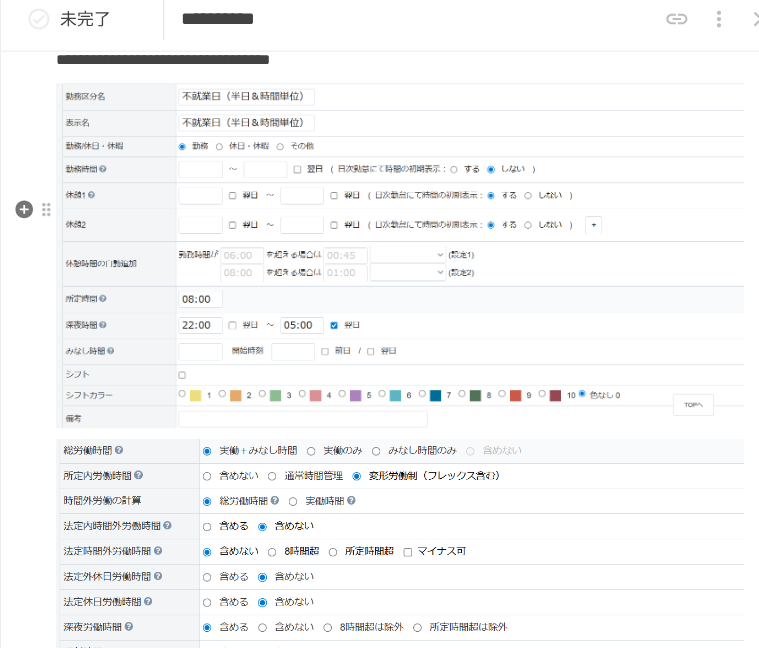 click on "**********" at bounding box center [155, 68] 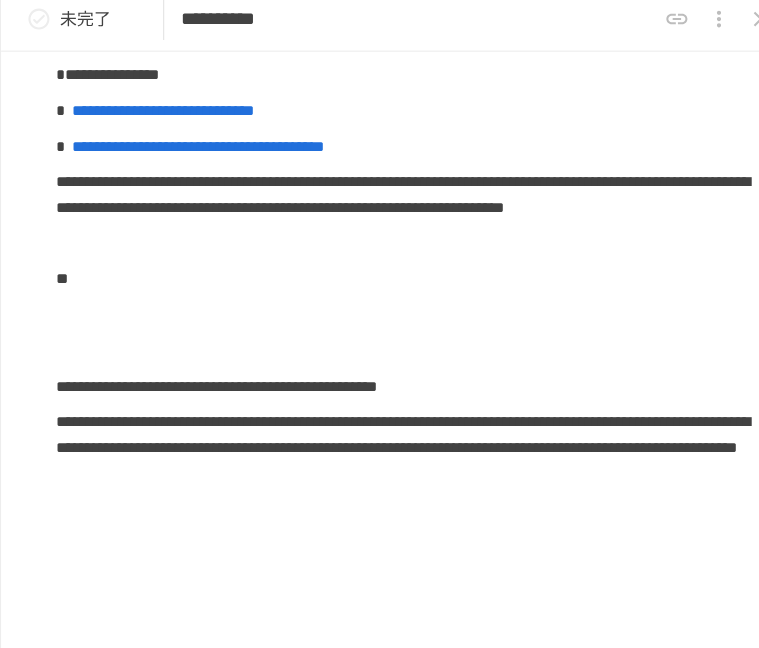 scroll, scrollTop: 2698, scrollLeft: 0, axis: vertical 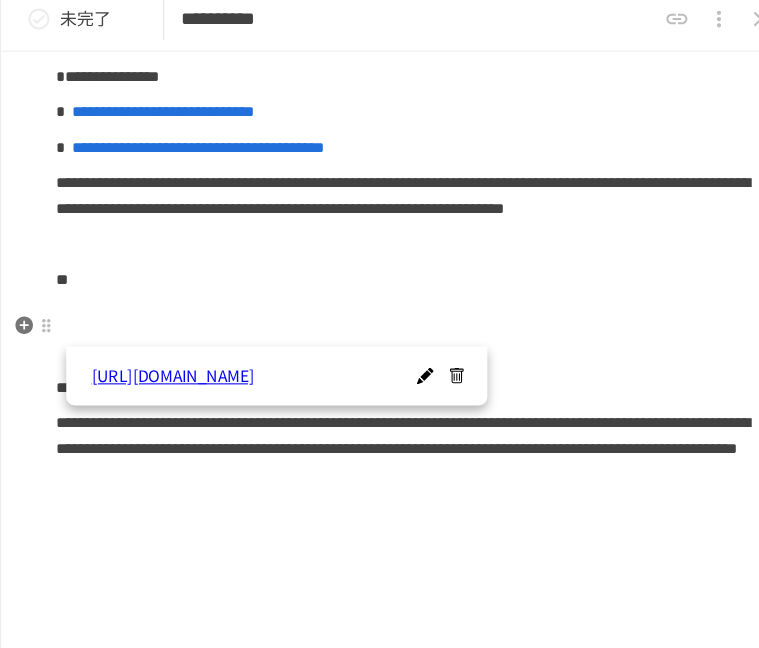 click on "**********" at bounding box center [380, 152] 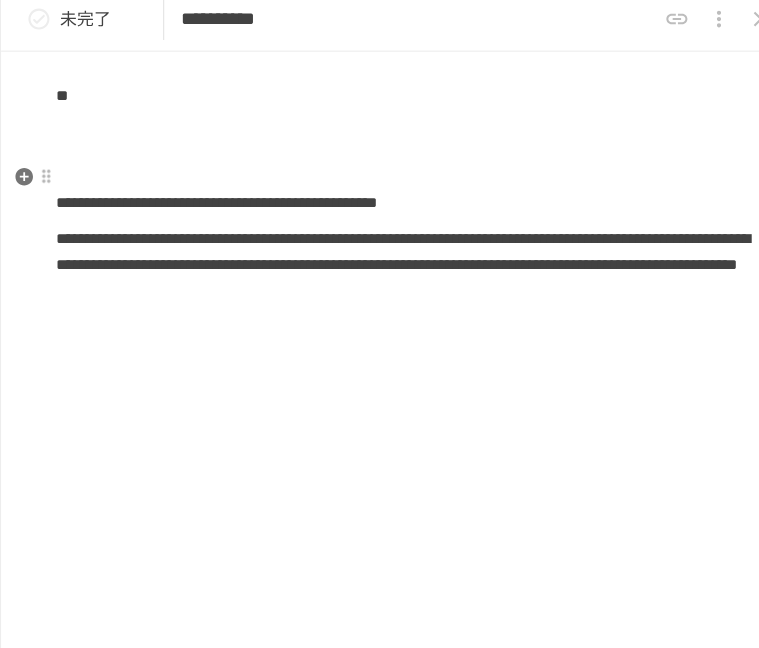 scroll, scrollTop: 2907, scrollLeft: 0, axis: vertical 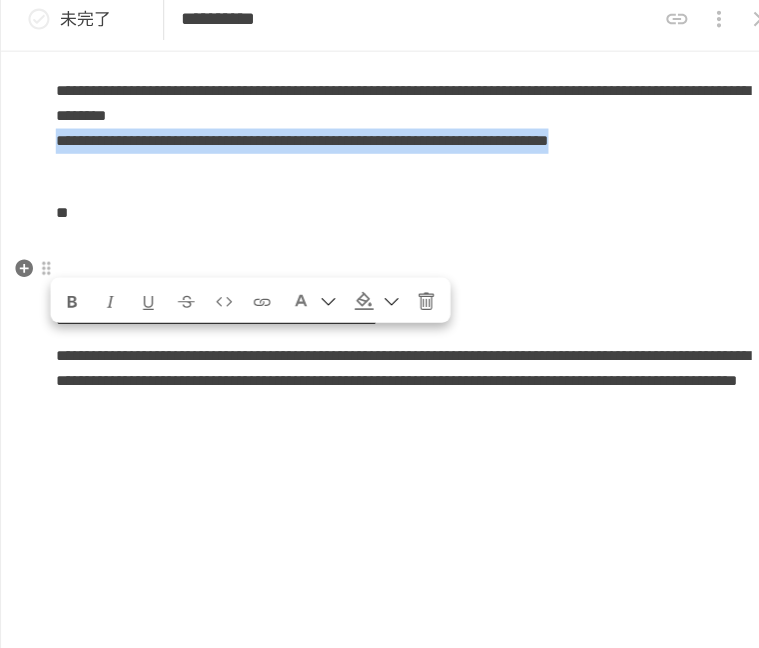 drag, startPoint x: 511, startPoint y: 385, endPoint x: 49, endPoint y: 352, distance: 463.17706 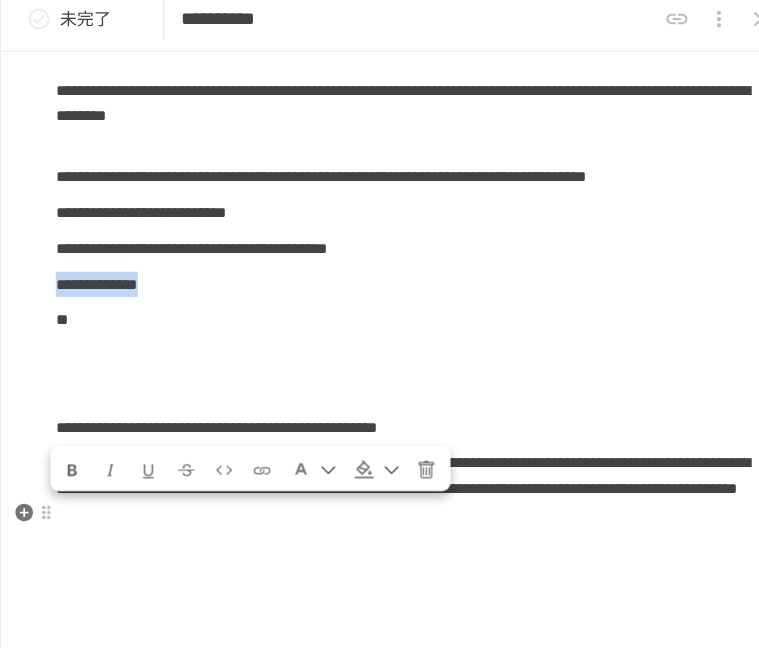 drag, startPoint x: 260, startPoint y: 523, endPoint x: 58, endPoint y: 519, distance: 202.0396 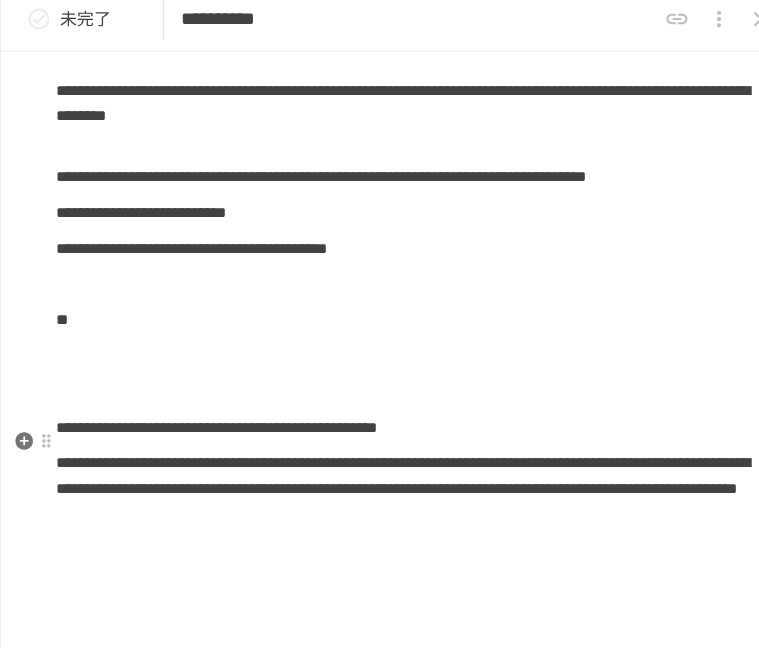 click on "**********" at bounding box center (134, 213) 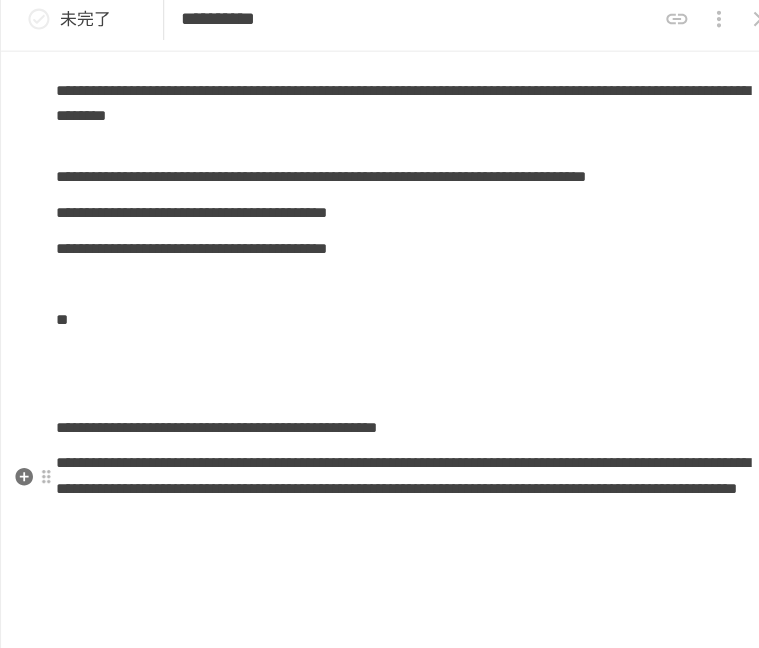 click on "**********" at bounding box center (380, 248) 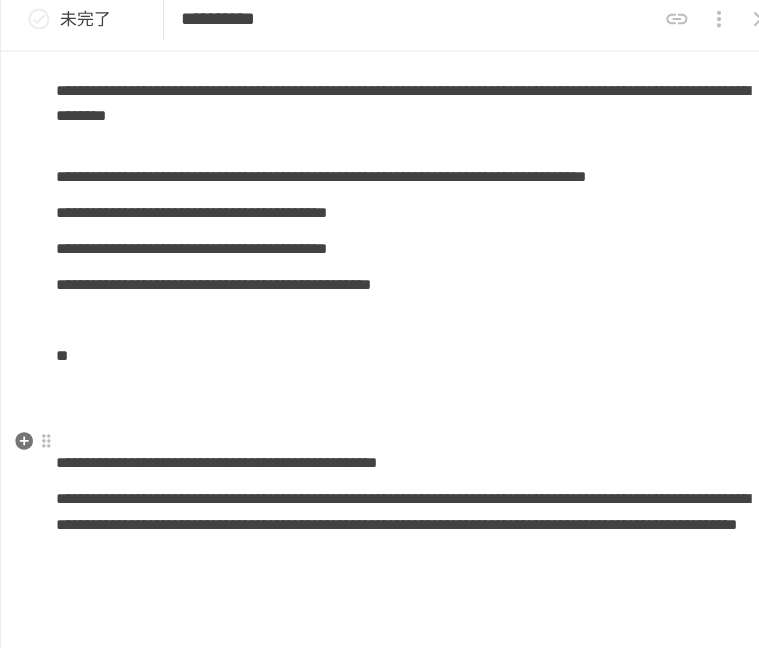 click on "**********" at bounding box center (182, 213) 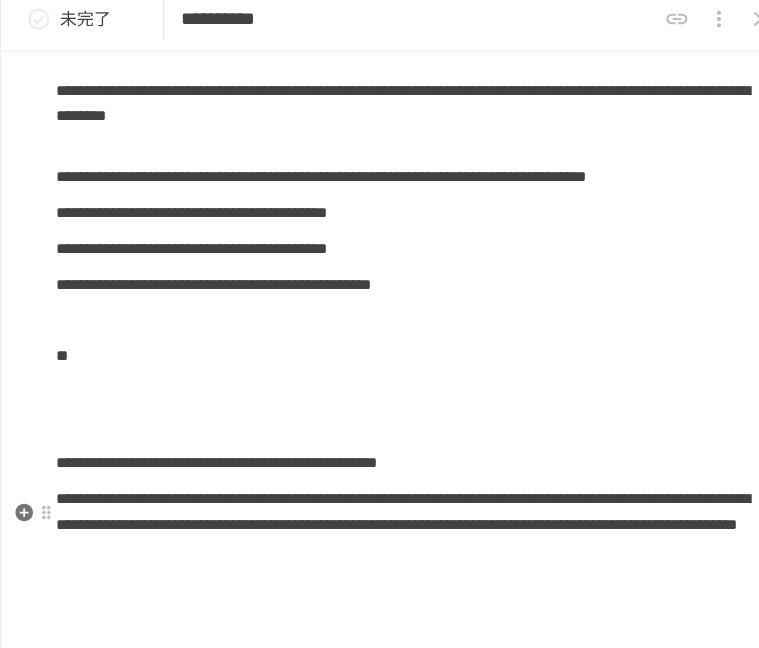click on "**********" at bounding box center [380, 282] 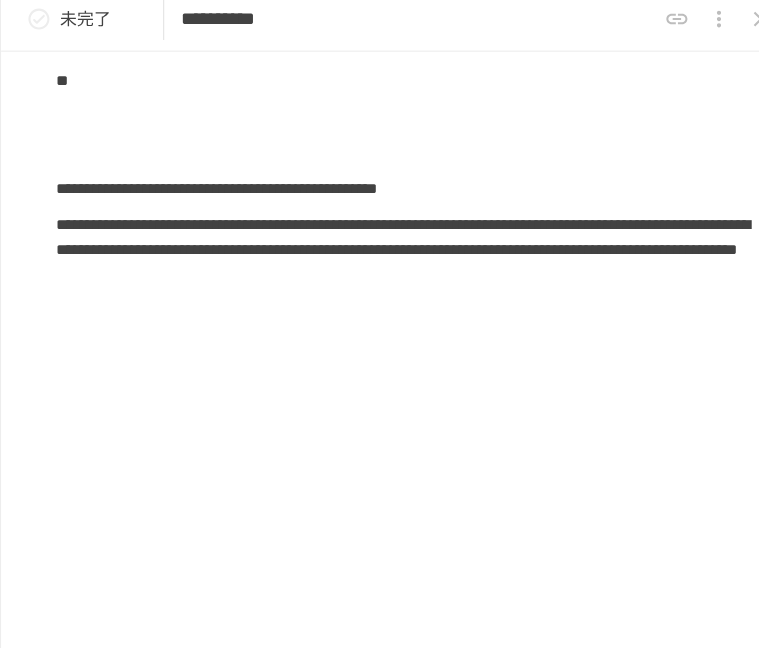 scroll, scrollTop: 3113, scrollLeft: 0, axis: vertical 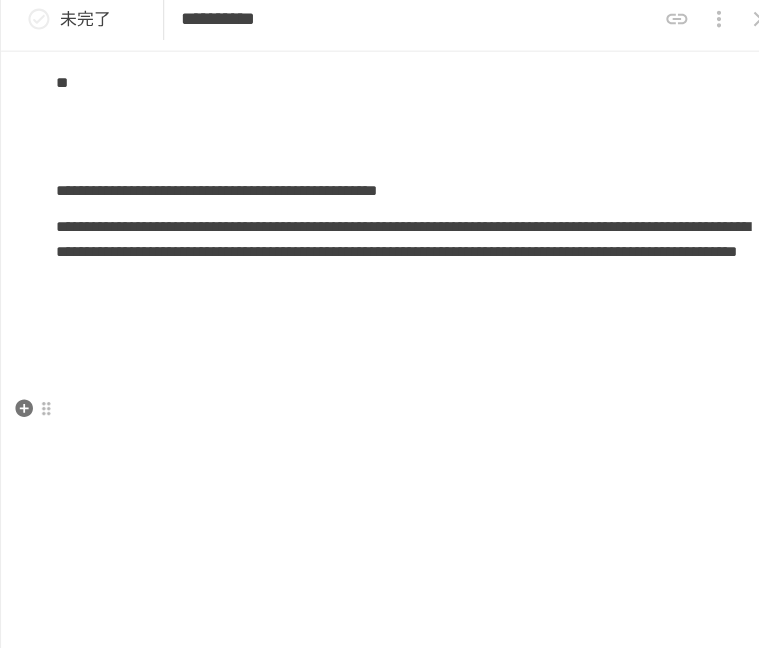 click at bounding box center [380, 159] 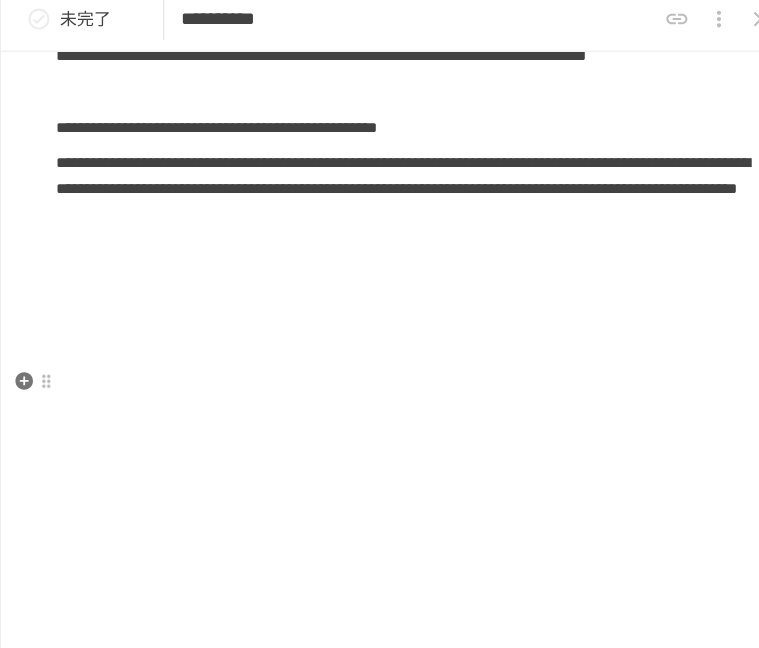 click on "**********" at bounding box center [380, 133] 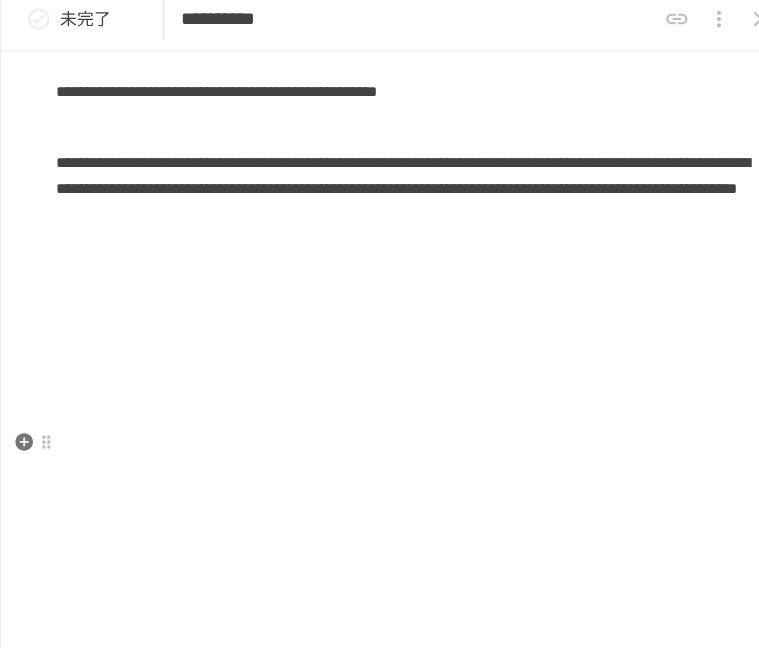 click on "**********" at bounding box center [383, 178] 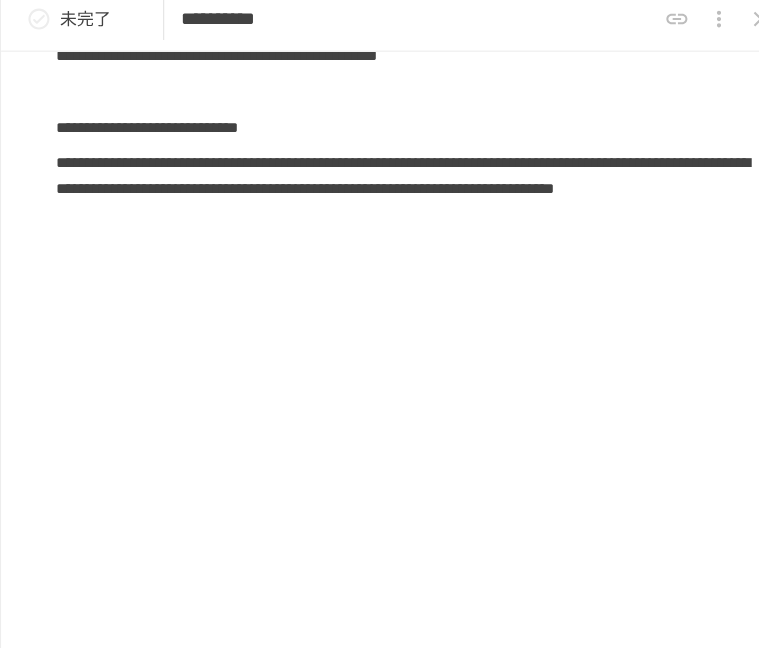 click on "**********" at bounding box center (140, 132) 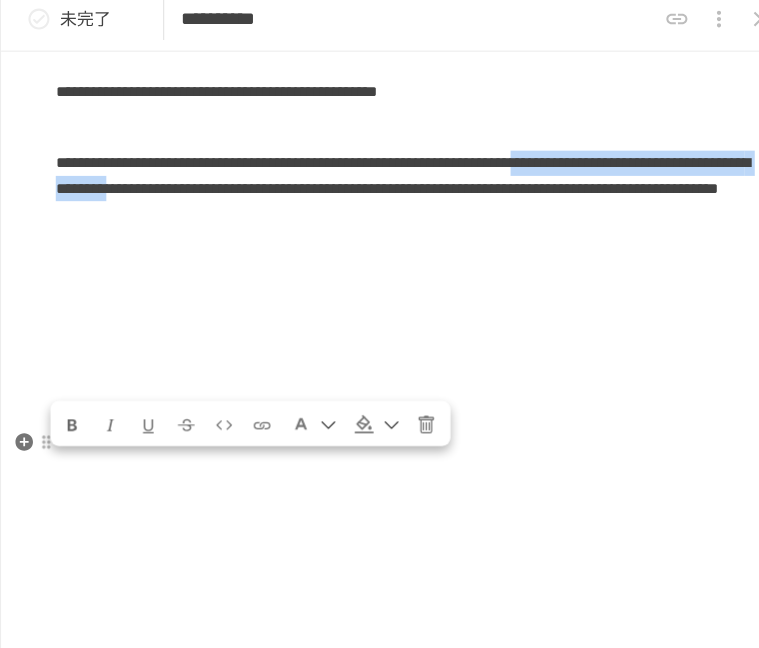drag, startPoint x: 506, startPoint y: 434, endPoint x: 535, endPoint y: 455, distance: 35.805027 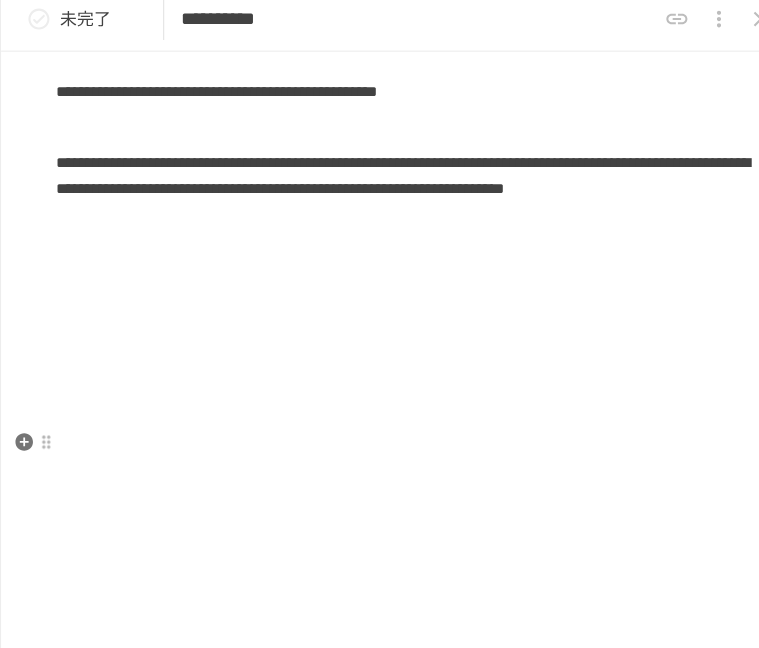 click on "**********" at bounding box center [380, 179] 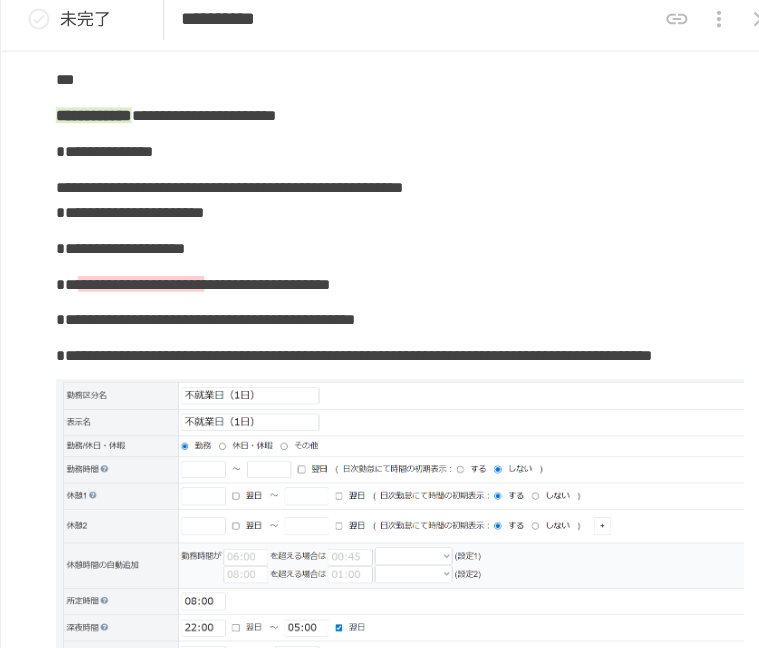 scroll, scrollTop: 0, scrollLeft: 0, axis: both 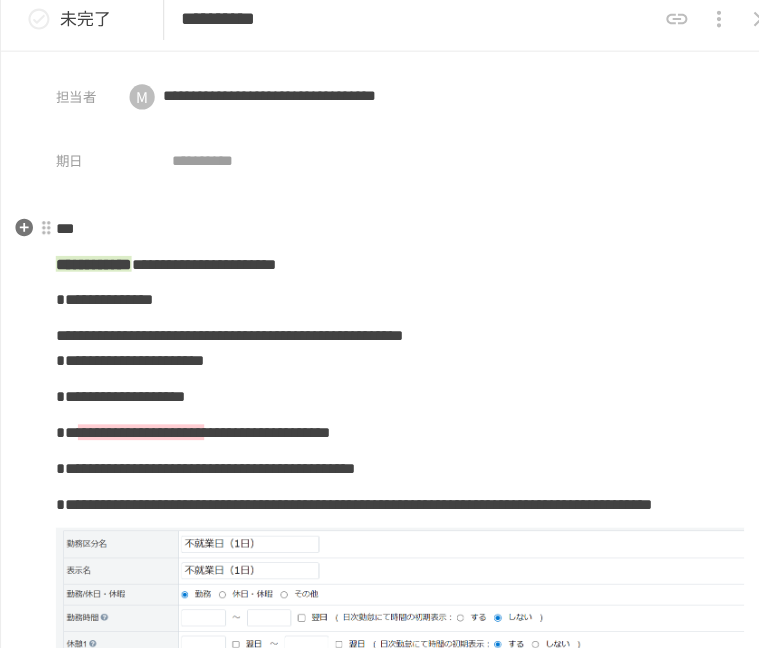 click on "***" at bounding box center [380, 229] 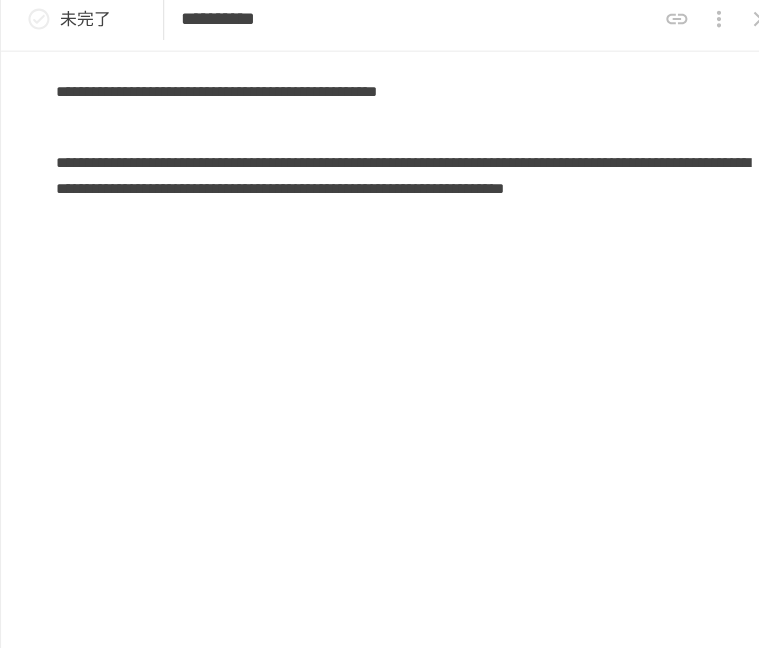scroll, scrollTop: 3188, scrollLeft: 0, axis: vertical 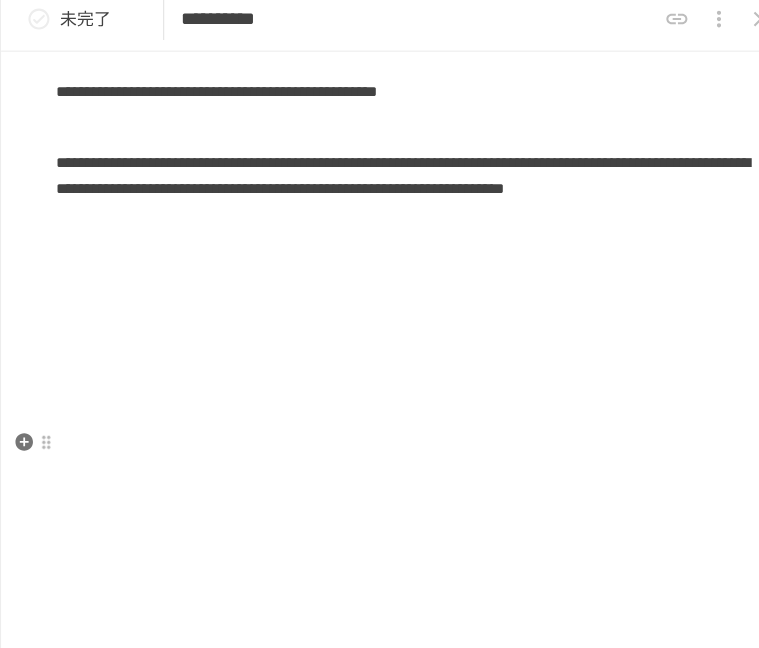 click on "**********" at bounding box center (383, 178) 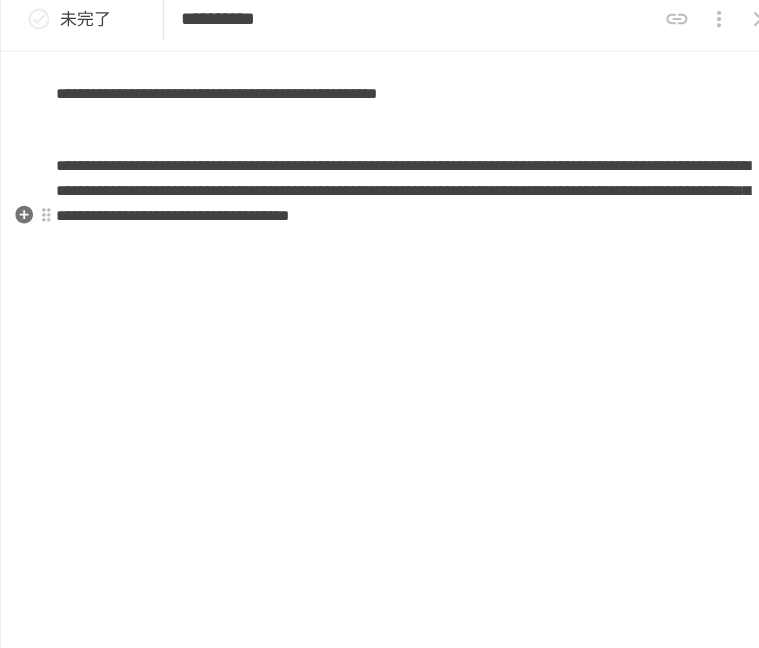 scroll, scrollTop: 3033, scrollLeft: 0, axis: vertical 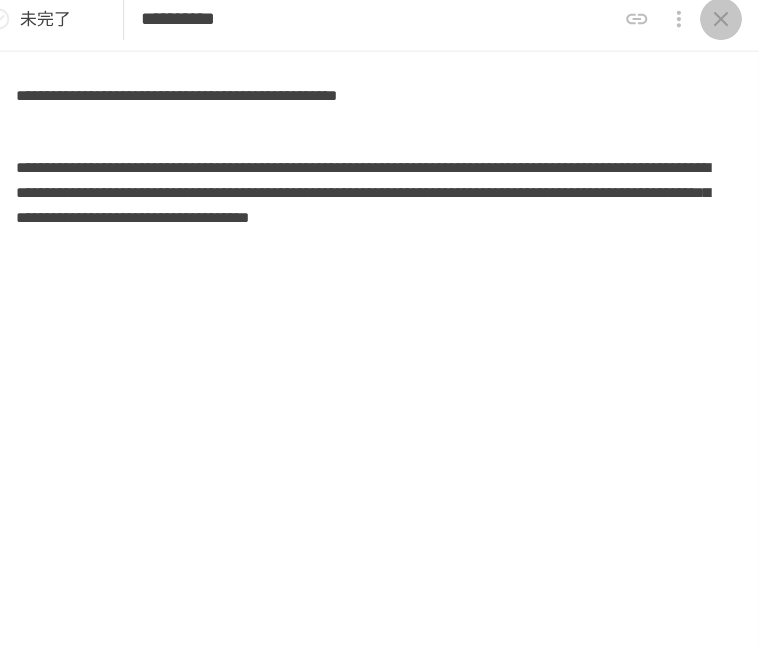 click 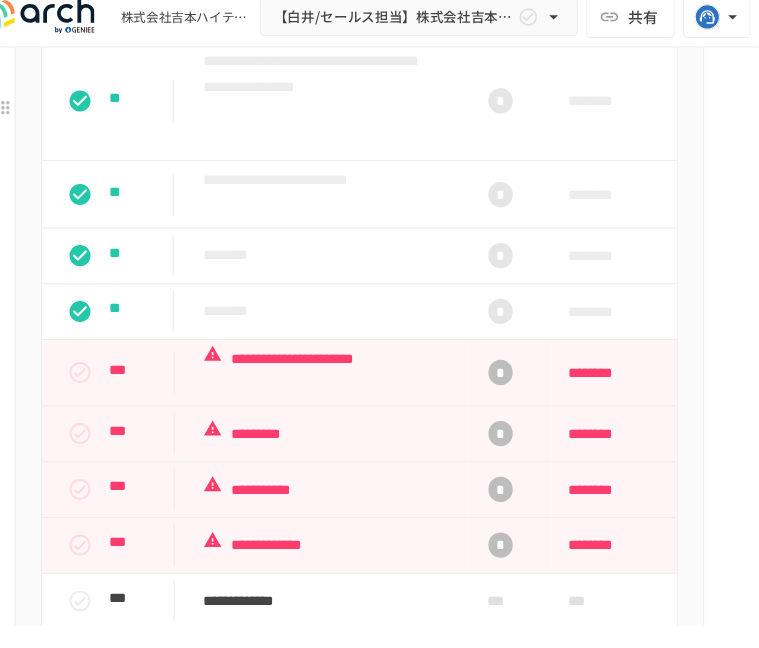 click on "**********" at bounding box center [339, 24] 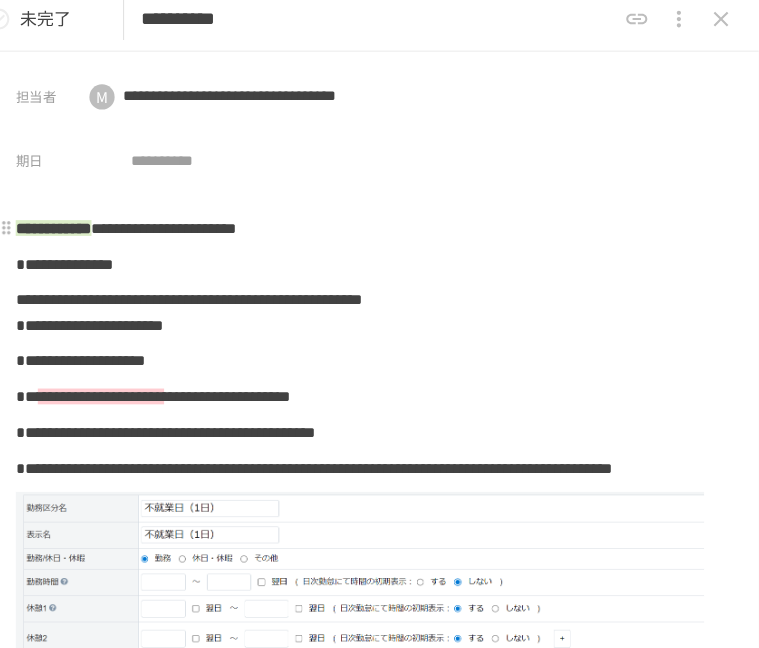 click on "**********" at bounding box center [89, 228] 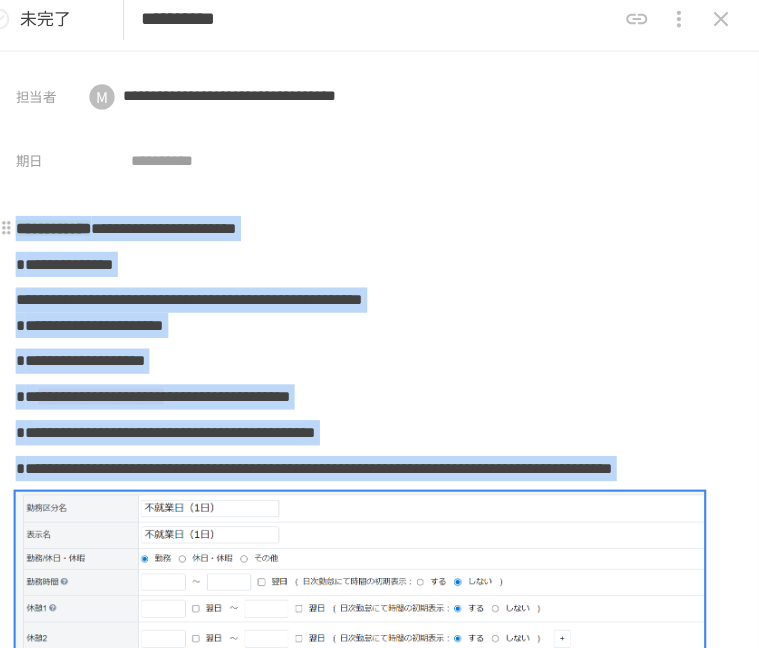 copy on "**********" 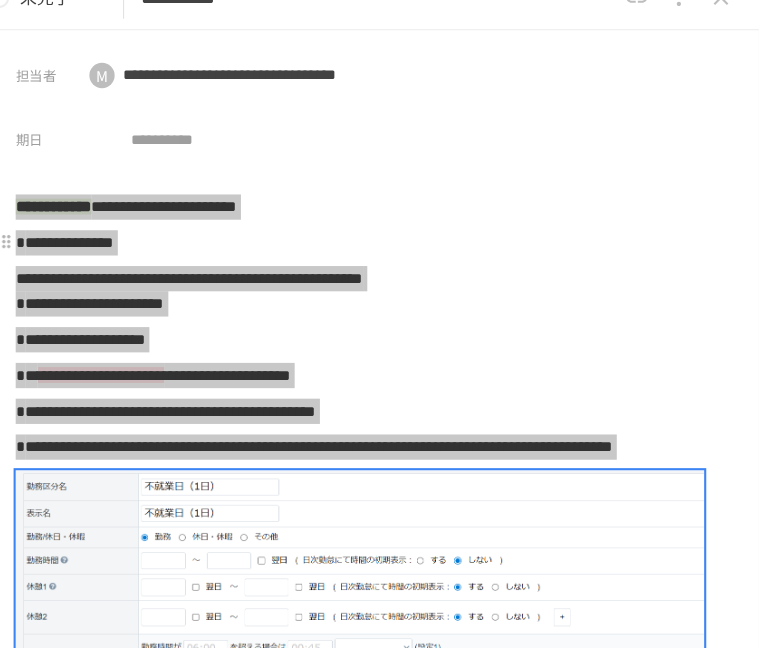 scroll, scrollTop: 0, scrollLeft: 0, axis: both 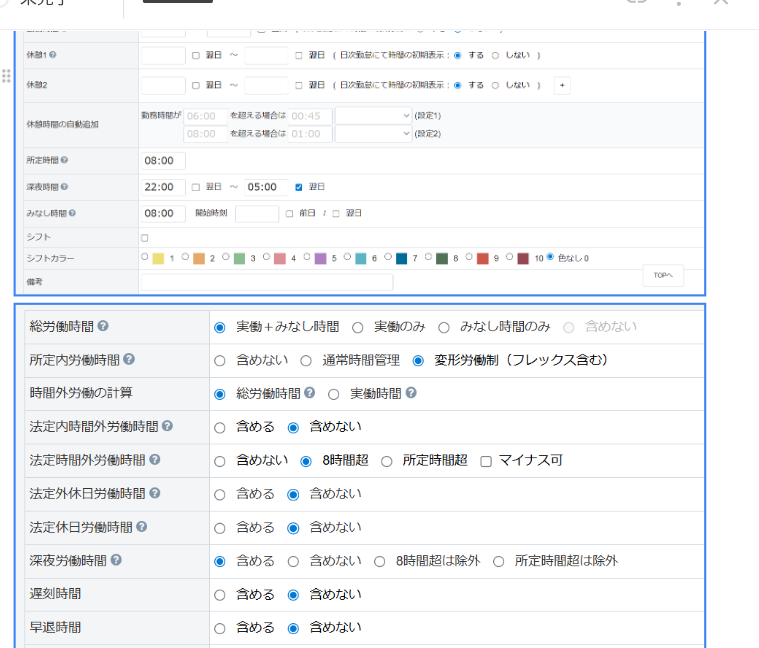 click on "**********" at bounding box center [380, 1320] 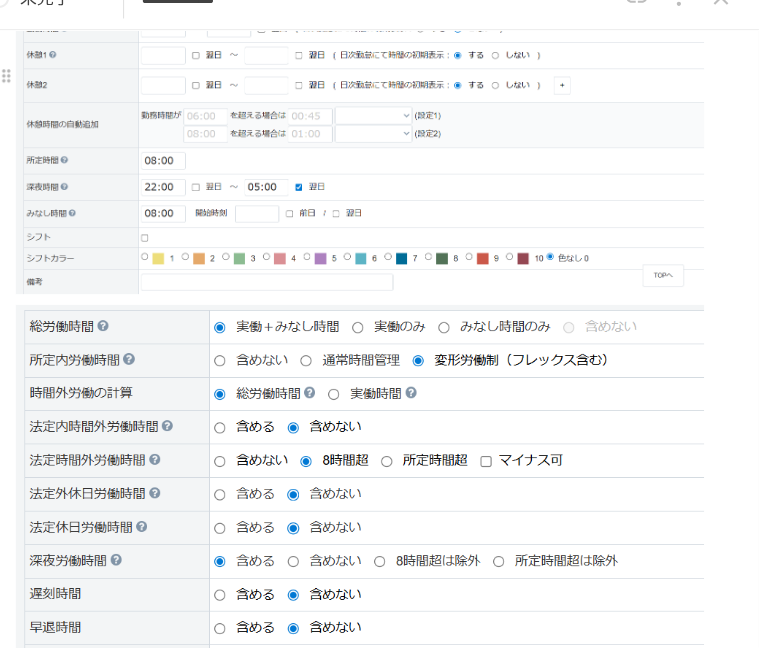 scroll, scrollTop: 506, scrollLeft: 0, axis: vertical 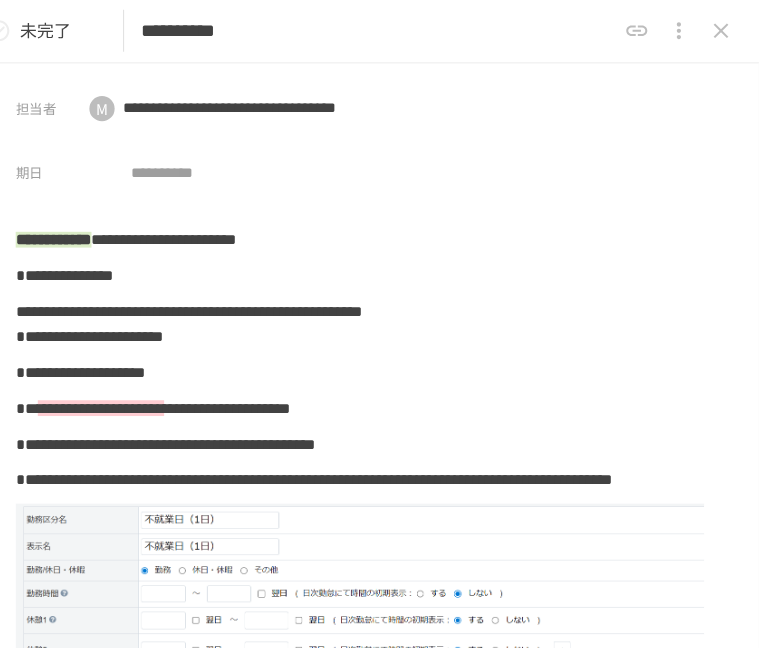 click 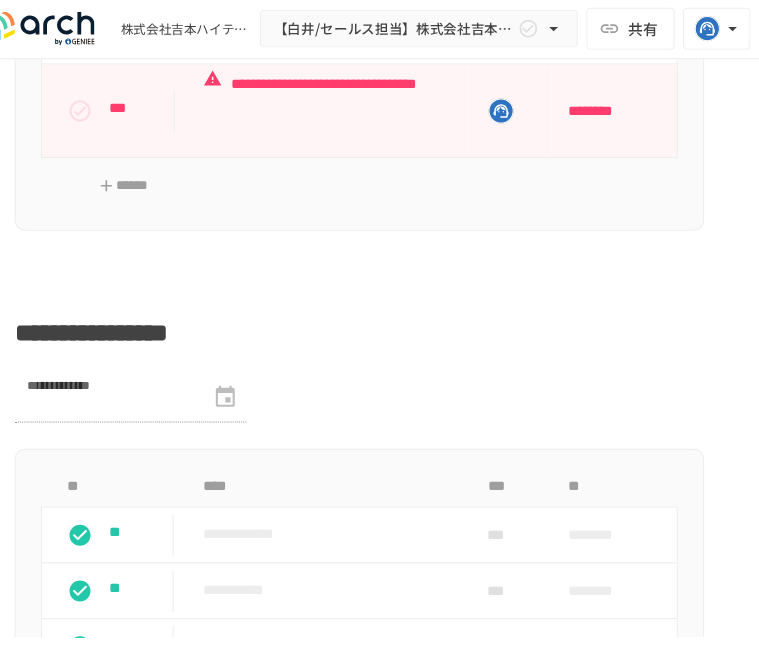 scroll, scrollTop: 3576, scrollLeft: 0, axis: vertical 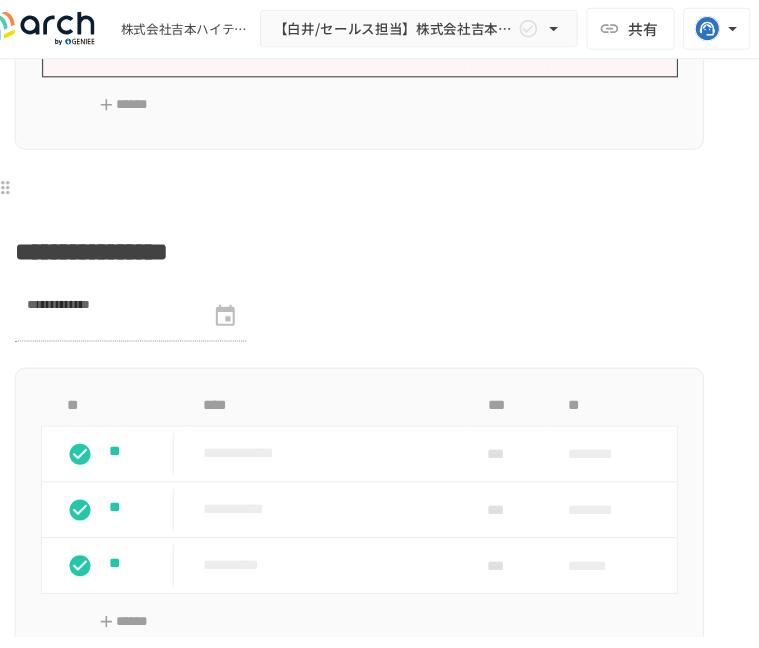 click on "**********" at bounding box center (339, 29) 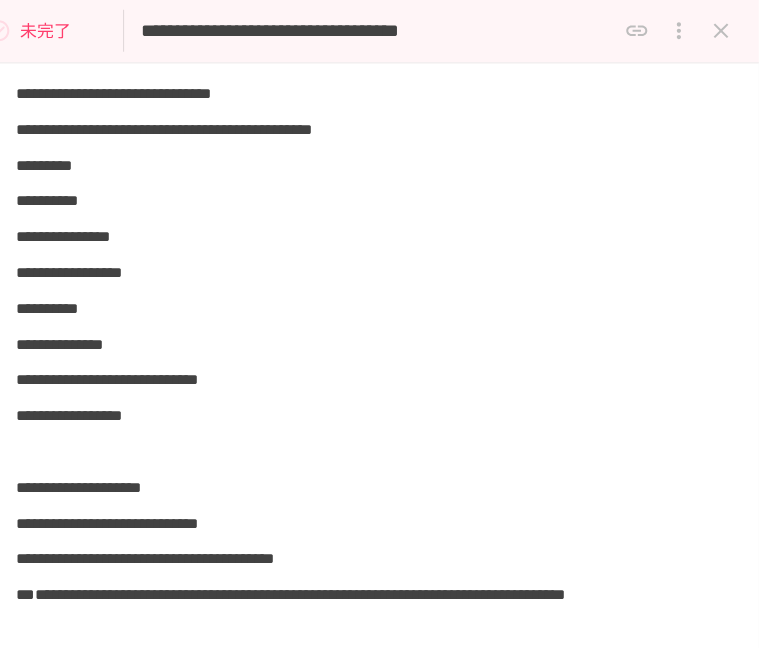 scroll, scrollTop: 2650, scrollLeft: 0, axis: vertical 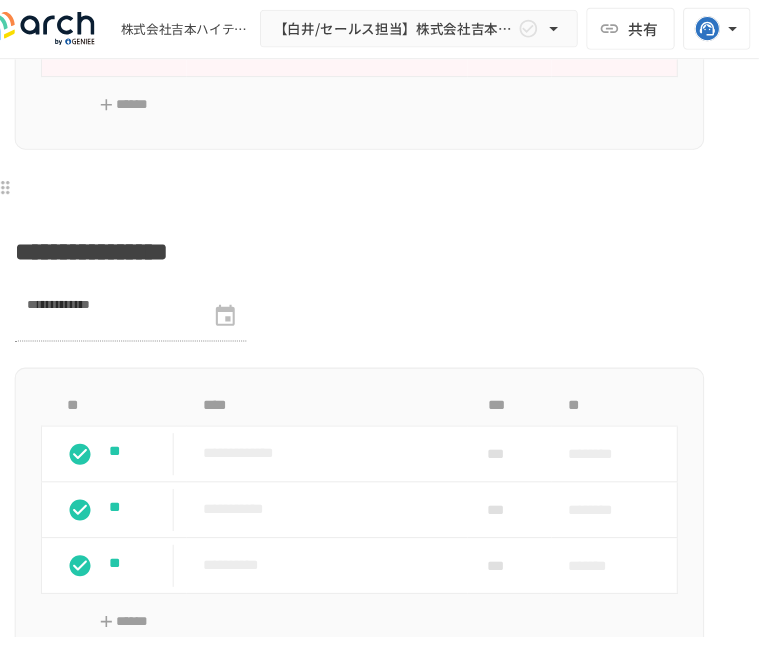 click on "**********" at bounding box center (339, -47) 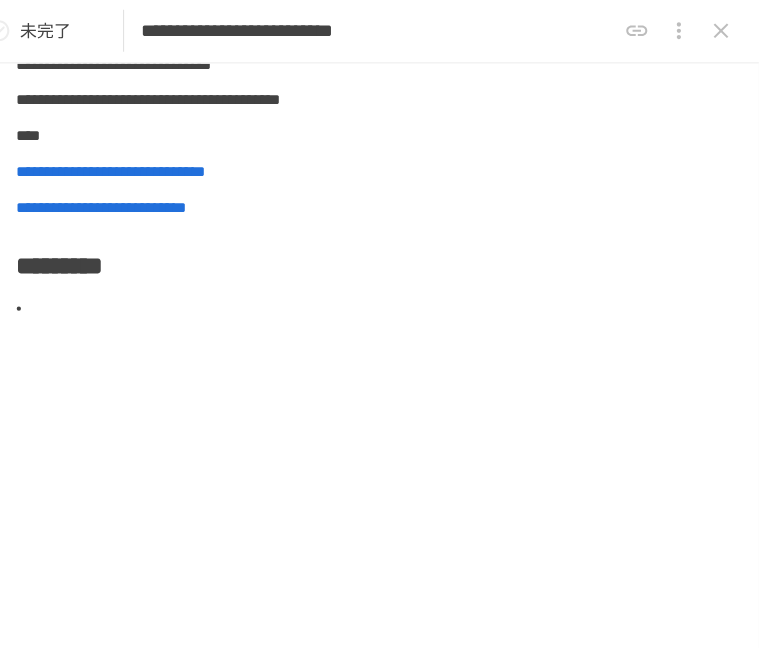 scroll, scrollTop: 0, scrollLeft: 0, axis: both 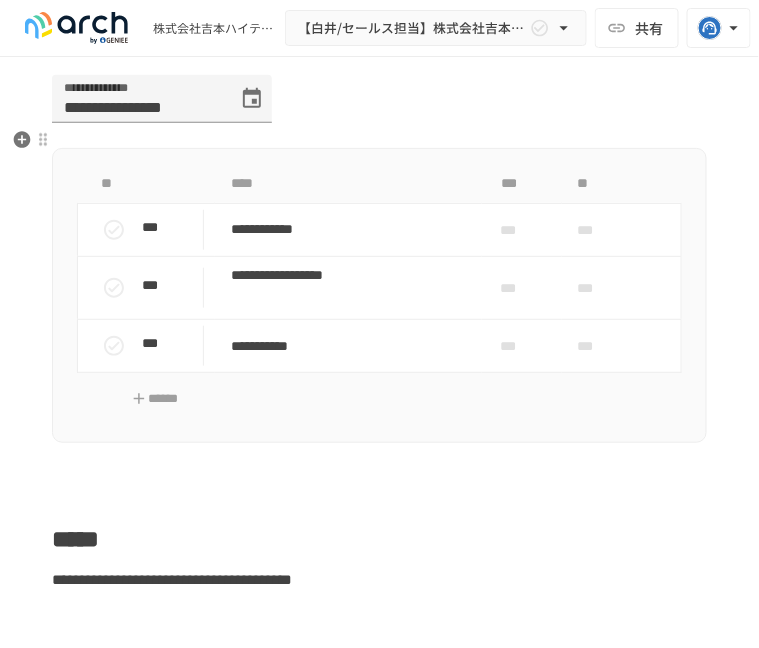 click on "**********" at bounding box center [339, -191] 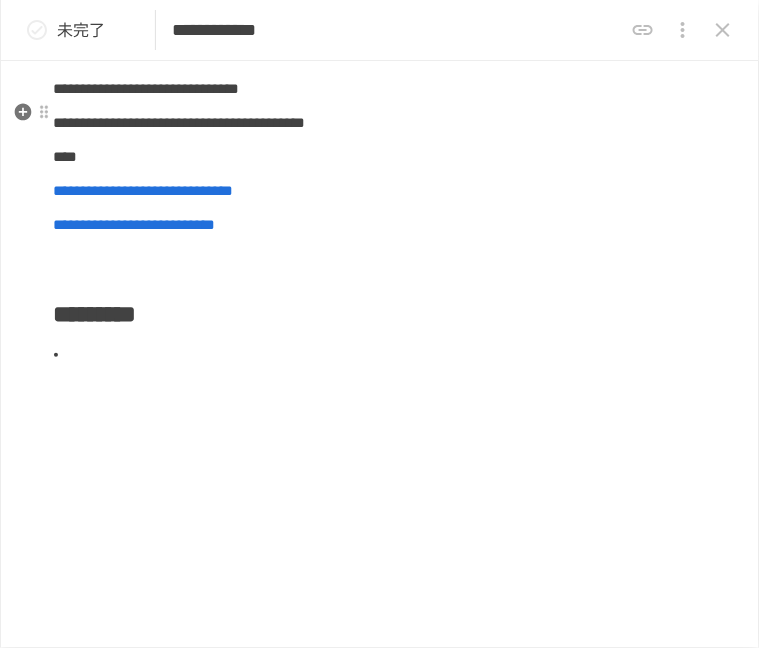 scroll, scrollTop: 0, scrollLeft: 0, axis: both 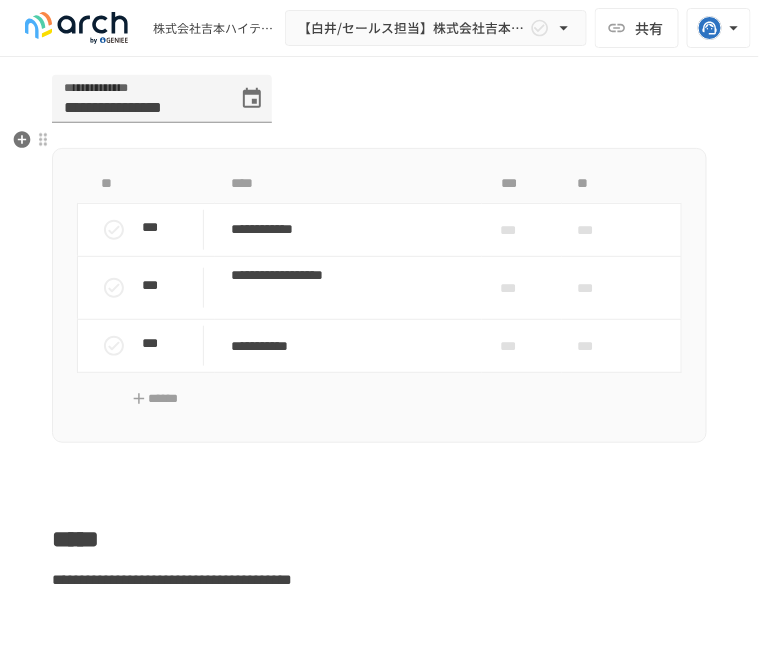 click on "**********" at bounding box center [339, -132] 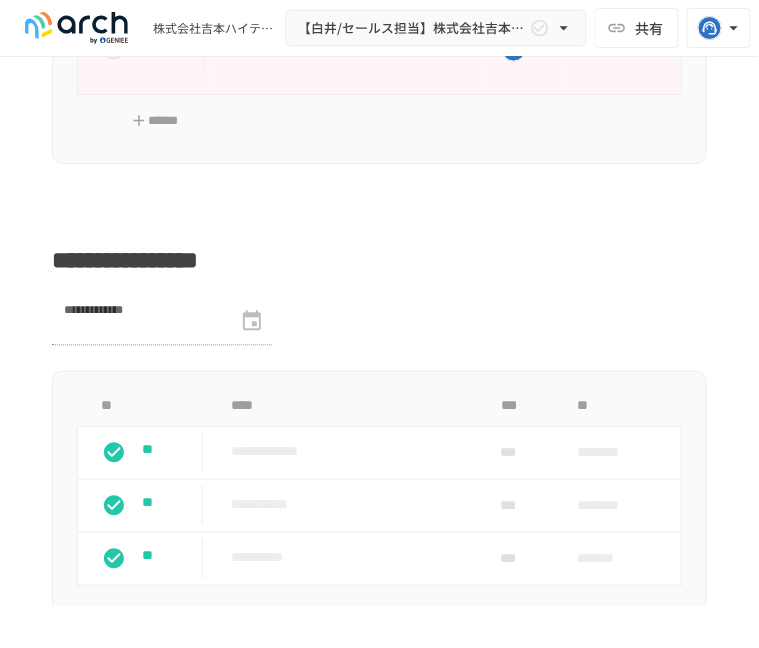 scroll, scrollTop: 3540, scrollLeft: 0, axis: vertical 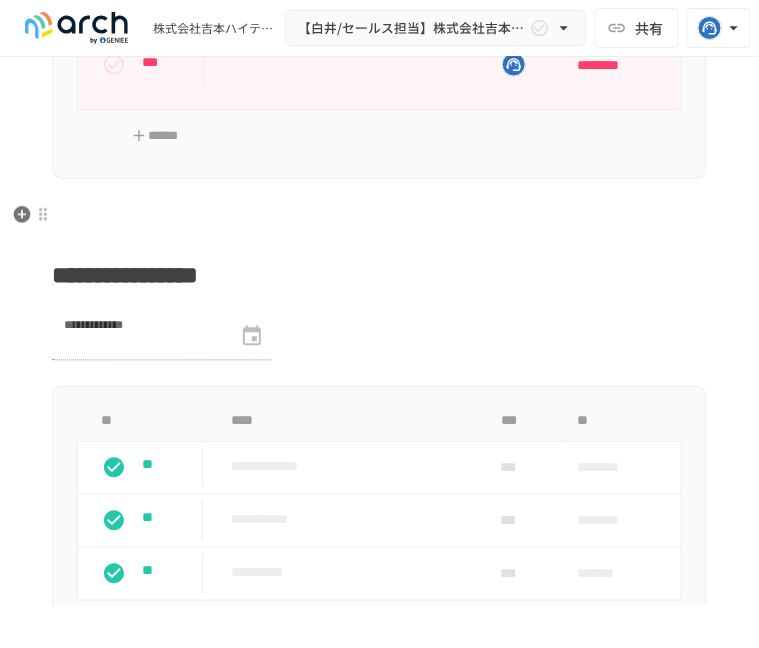 click on "**********" at bounding box center (339, -11) 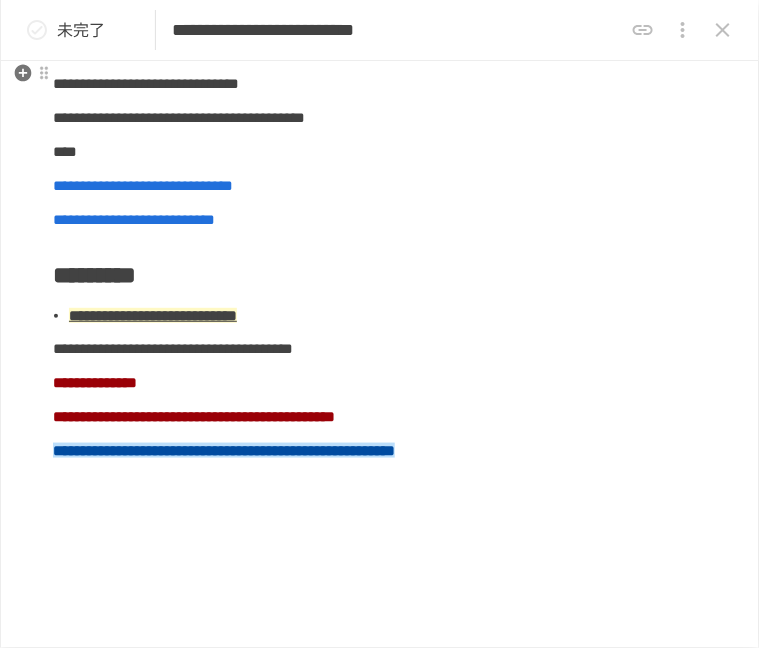 scroll, scrollTop: 288, scrollLeft: 0, axis: vertical 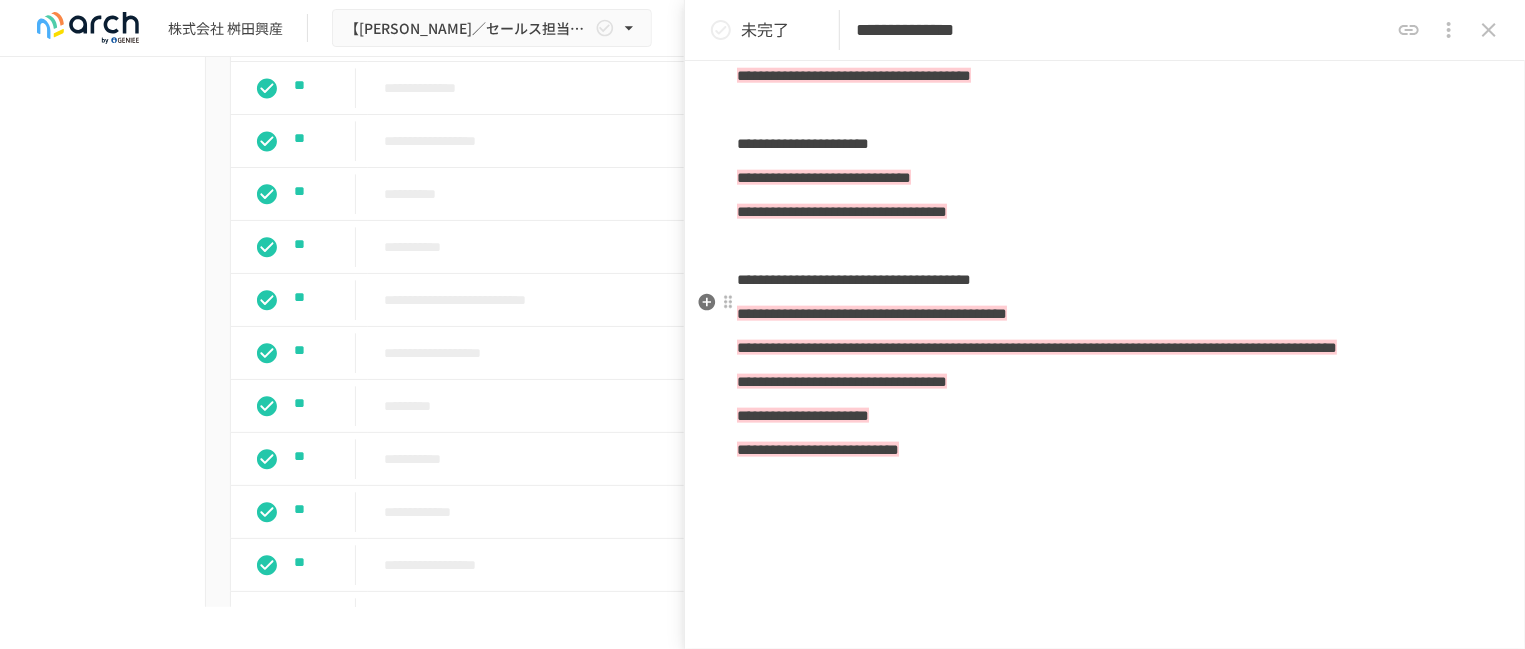 click on "**********" at bounding box center (854, 279) 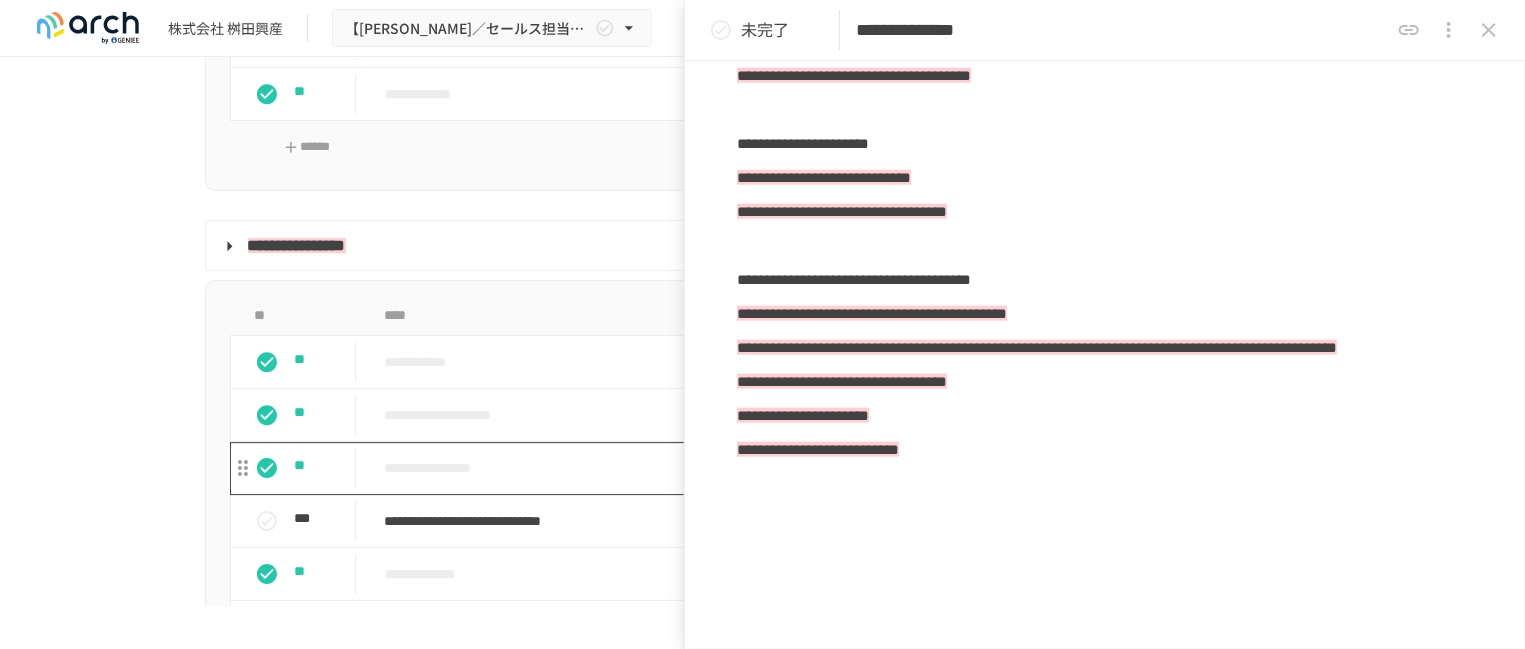 scroll, scrollTop: 2982, scrollLeft: 0, axis: vertical 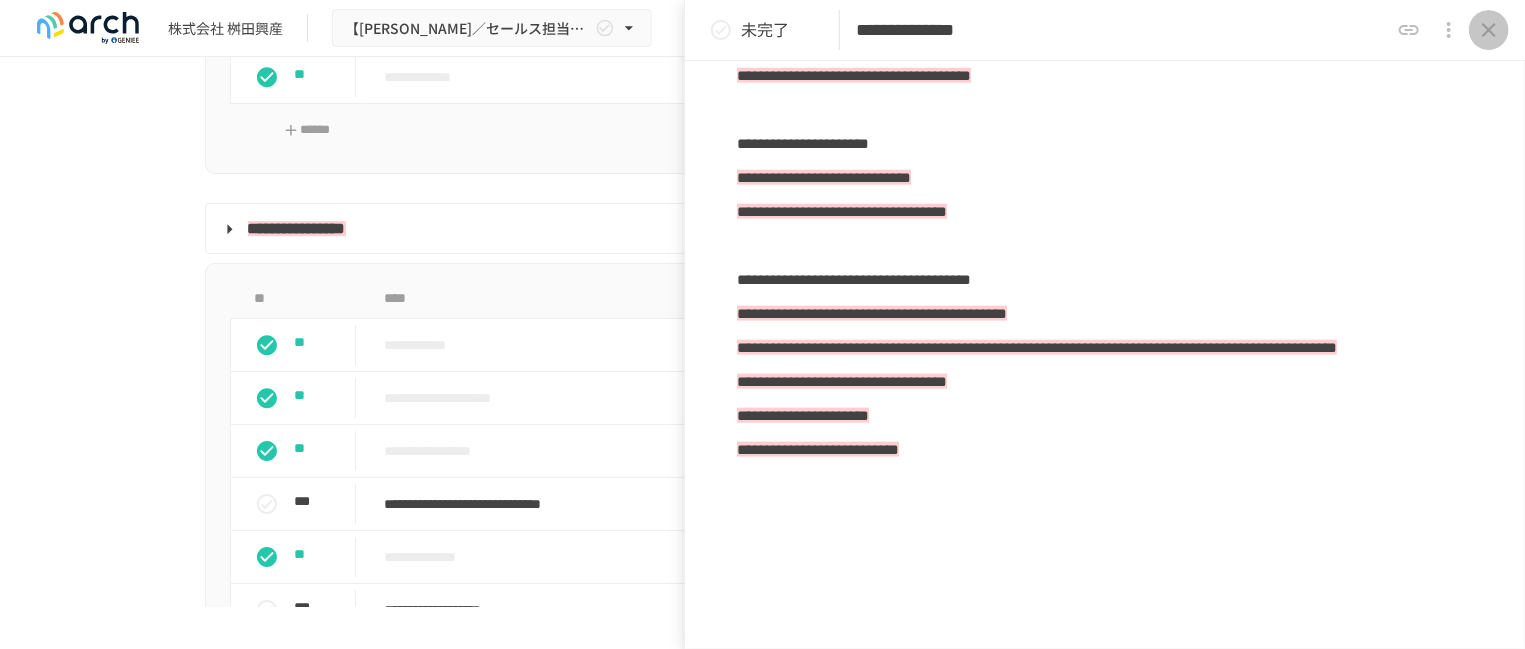click 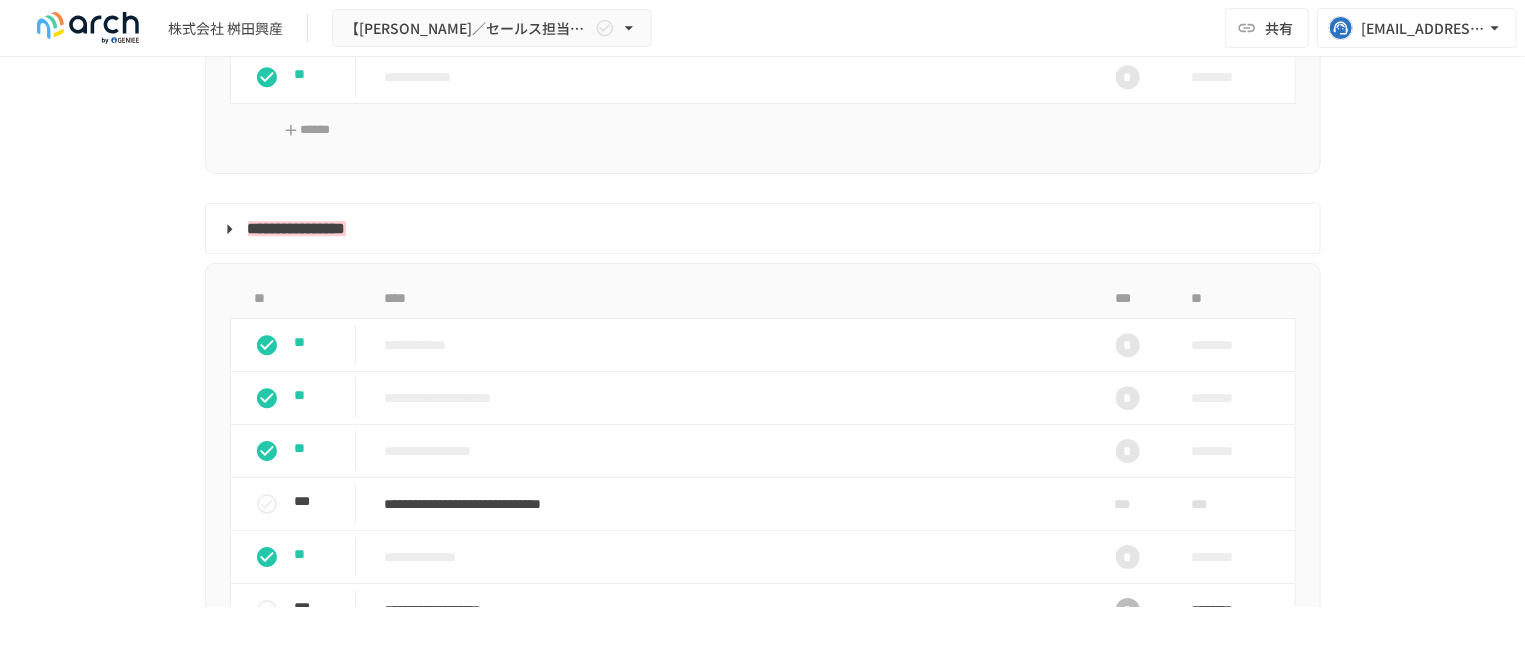 click on "**********" at bounding box center (762, 332) 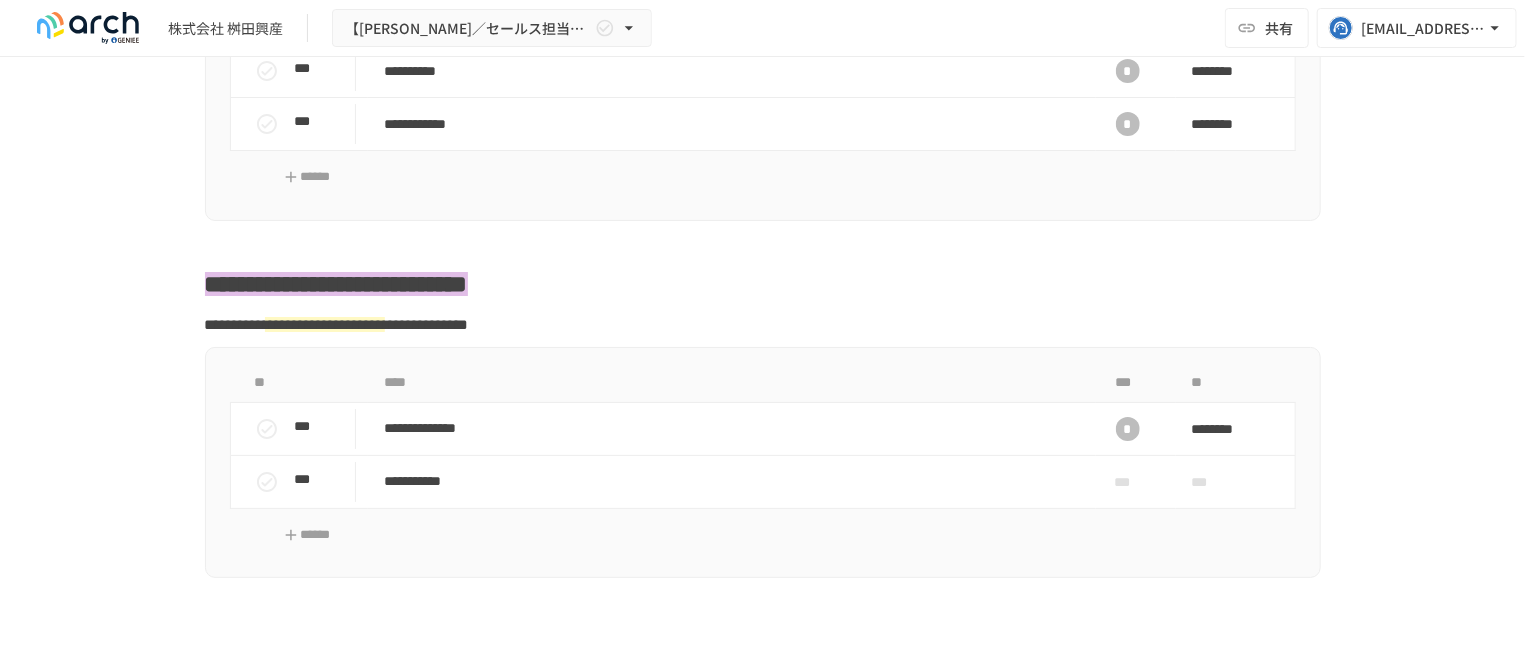 scroll, scrollTop: 3628, scrollLeft: 0, axis: vertical 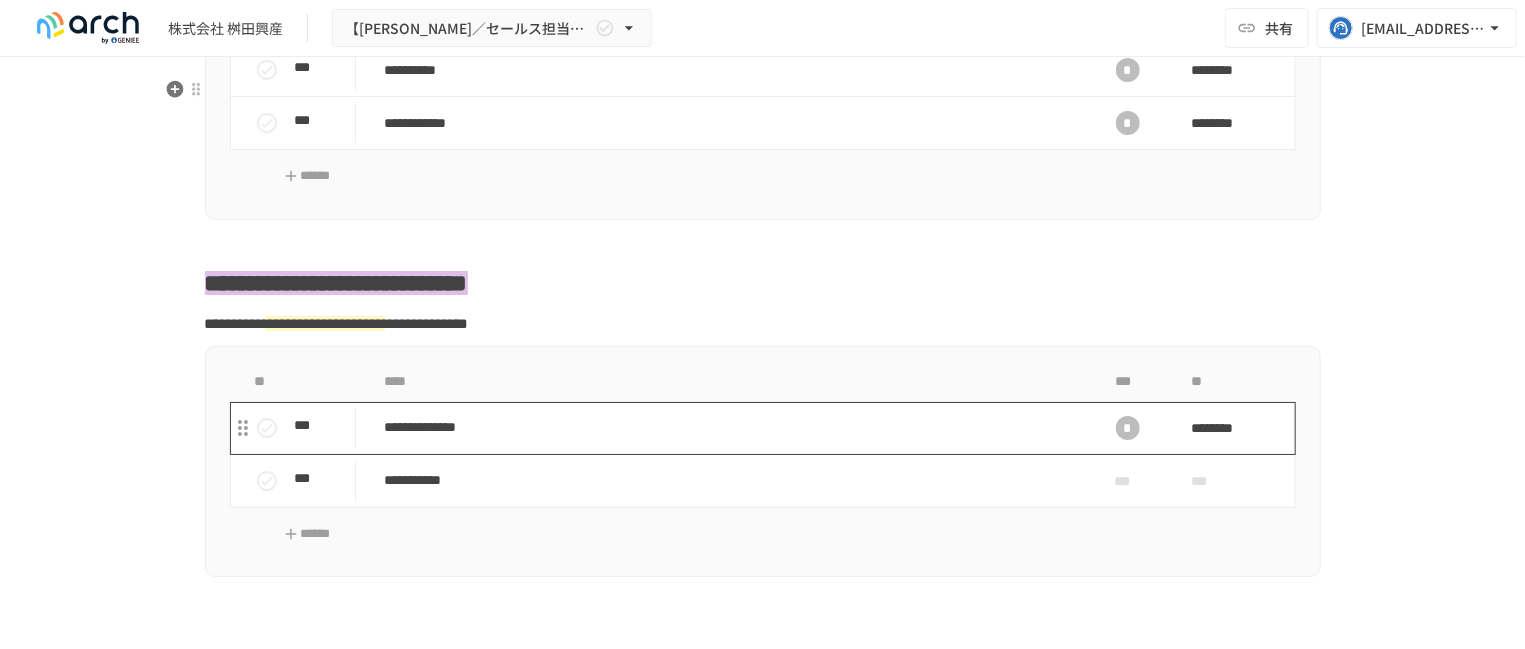 click on "**********" at bounding box center (732, 427) 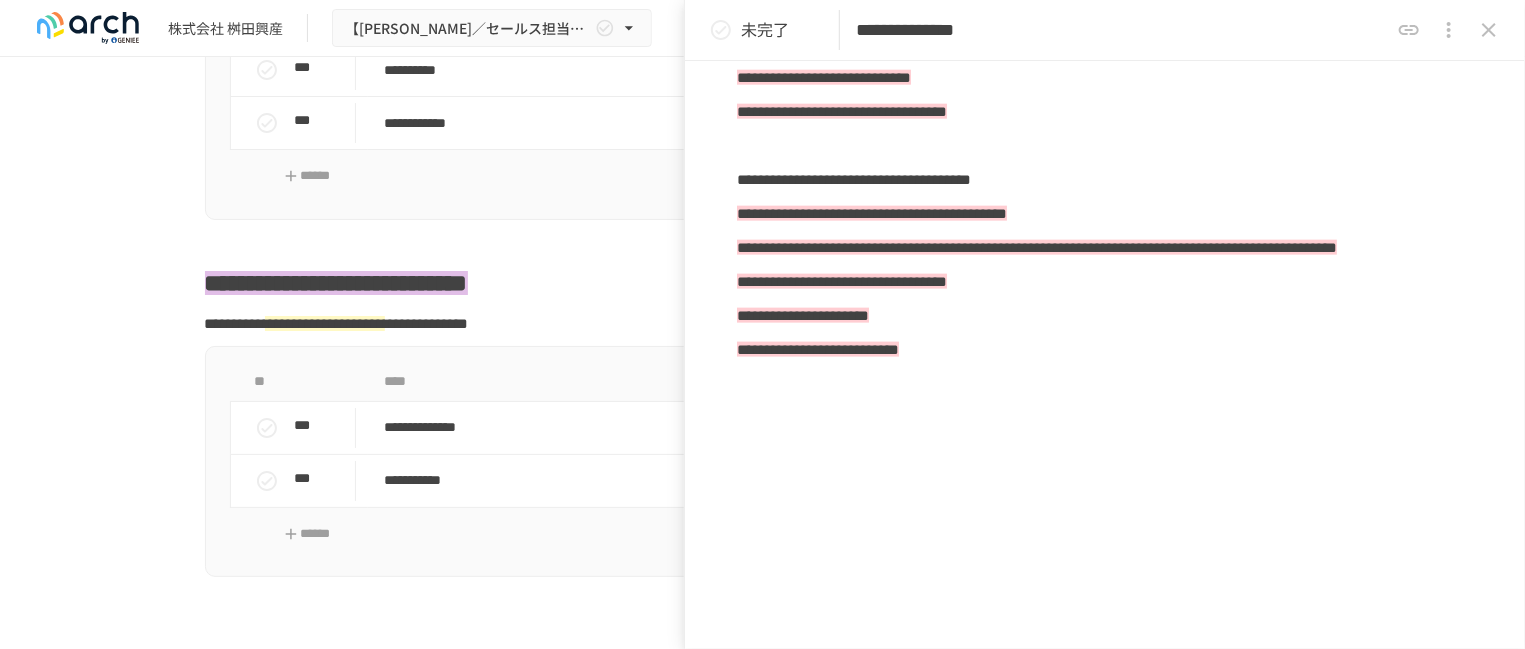 scroll, scrollTop: 1234, scrollLeft: 0, axis: vertical 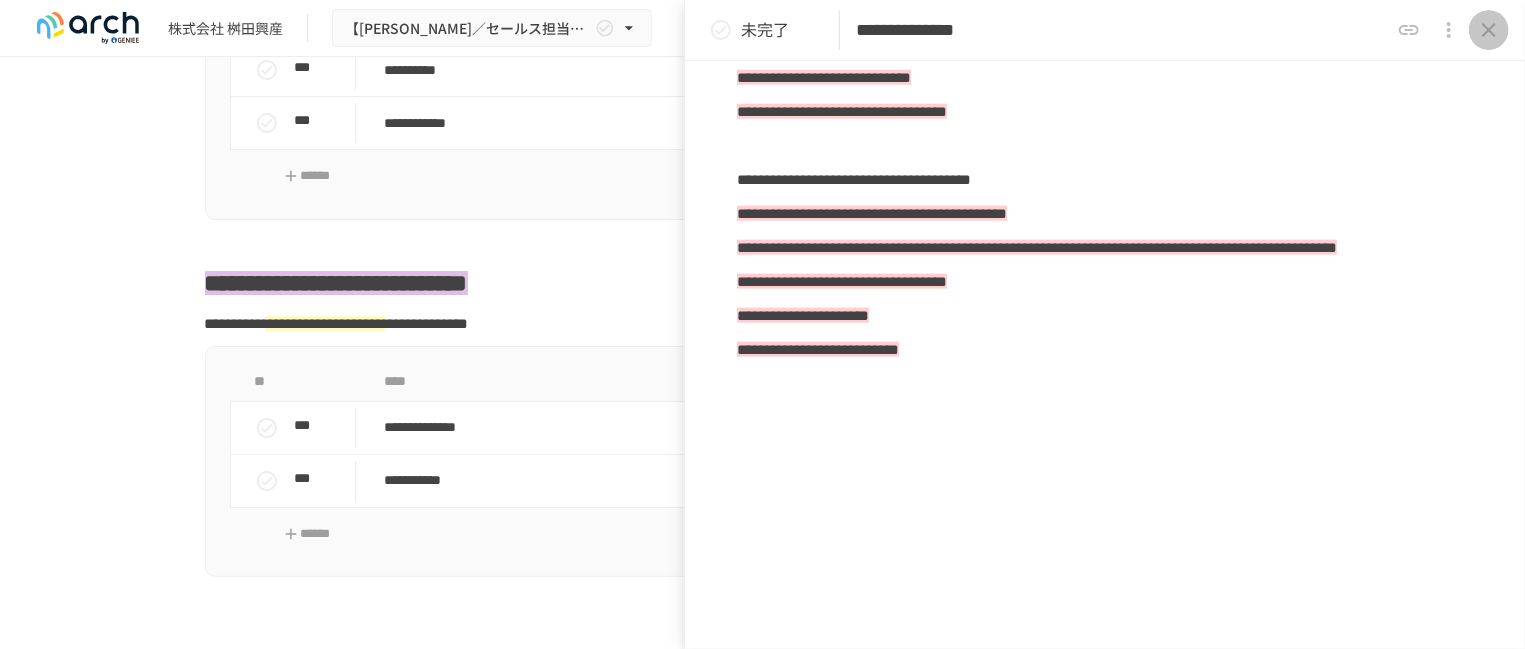 click 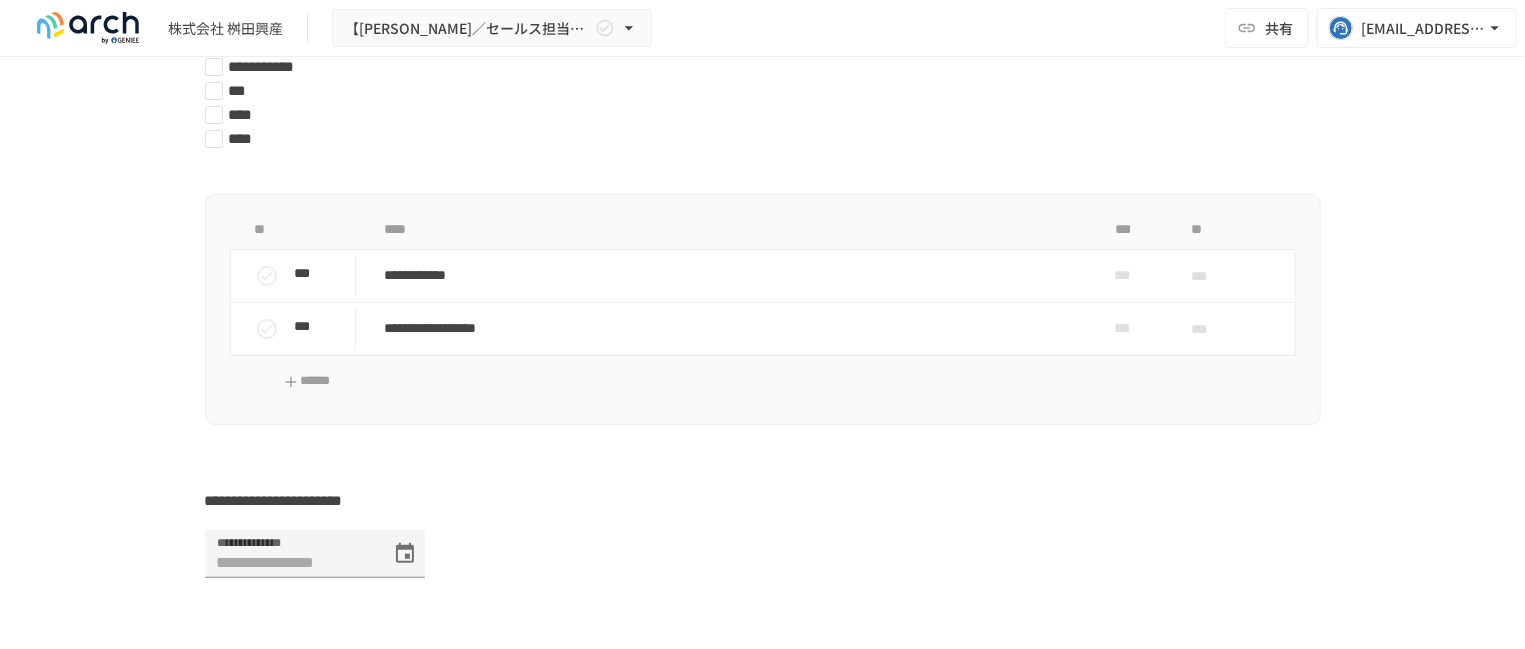 scroll, scrollTop: 7014, scrollLeft: 0, axis: vertical 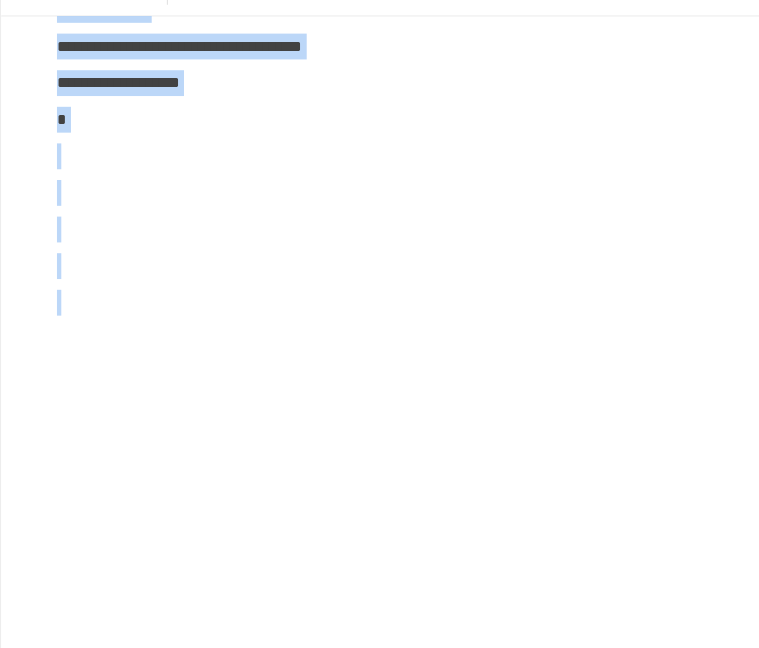 drag, startPoint x: 53, startPoint y: 271, endPoint x: 431, endPoint y: 679, distance: 556.1906 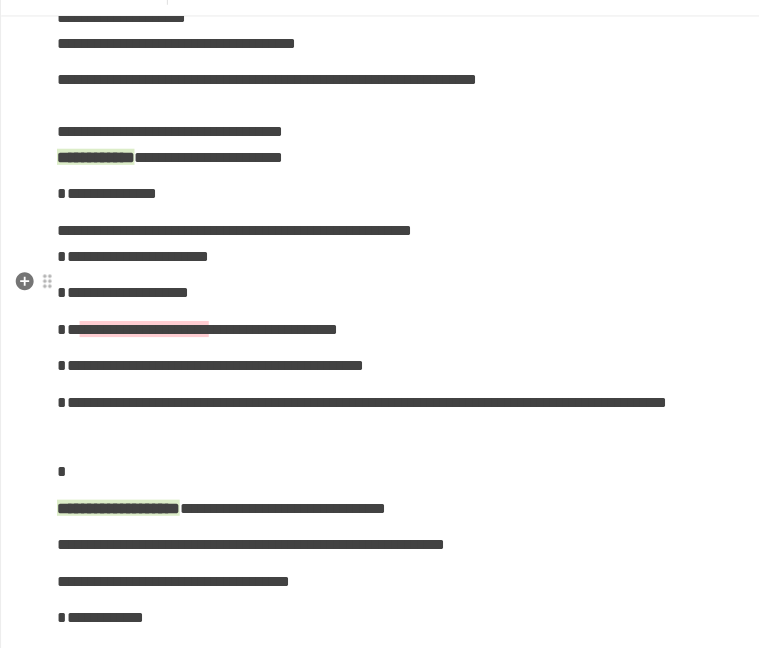 scroll, scrollTop: 550, scrollLeft: 0, axis: vertical 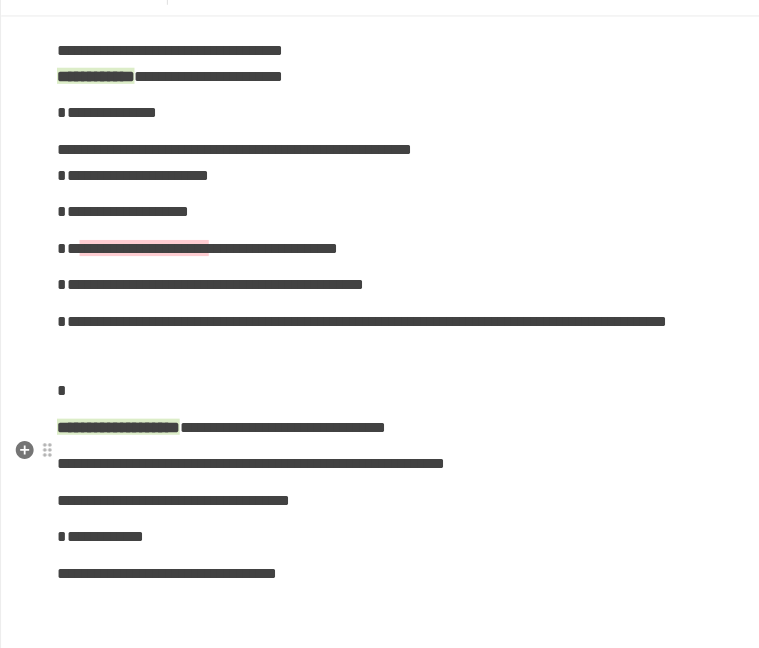 click on "**********" at bounding box center (380, 345) 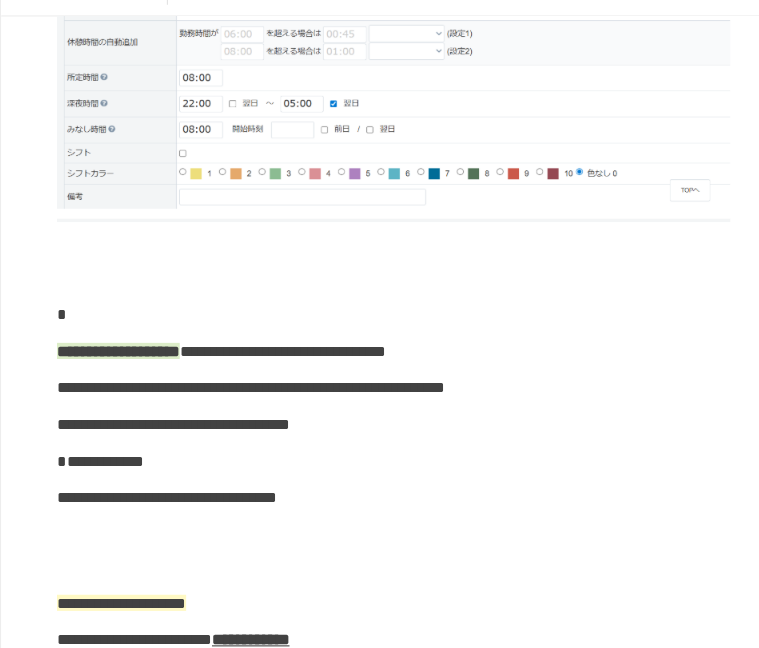scroll, scrollTop: 1009, scrollLeft: 0, axis: vertical 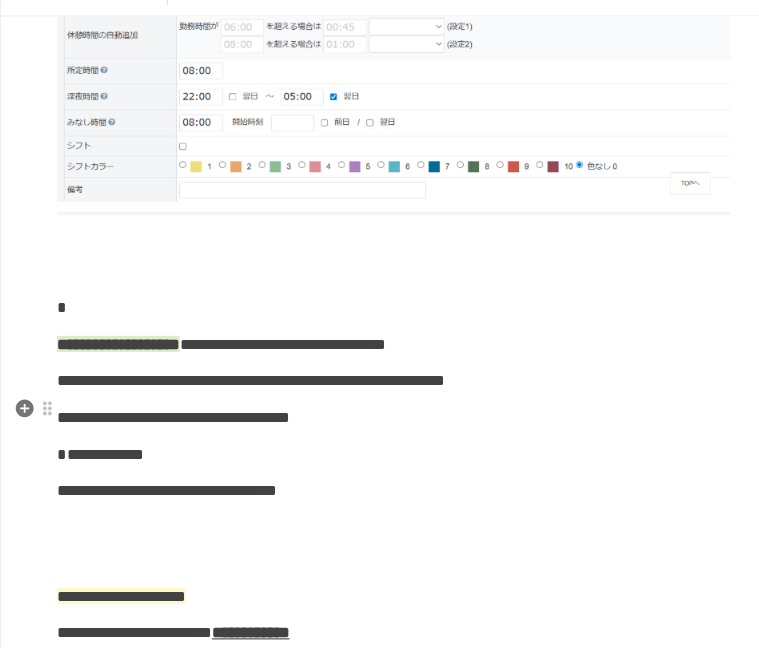 click at bounding box center (380, 268) 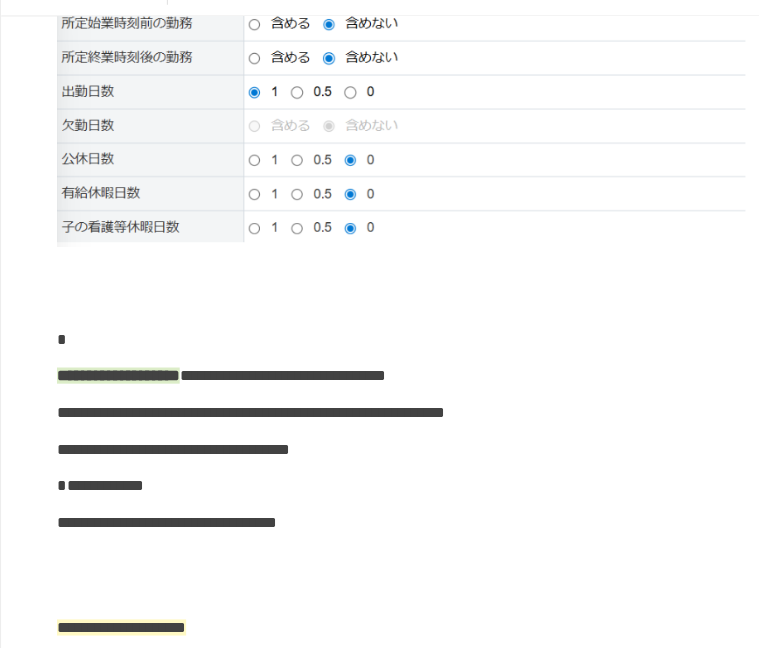 scroll, scrollTop: 1527, scrollLeft: 0, axis: vertical 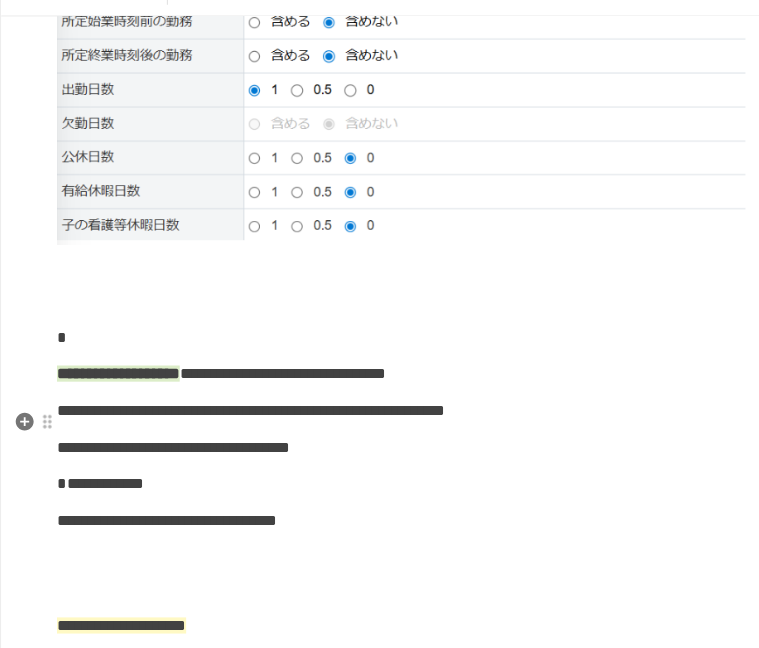click at bounding box center [380, 295] 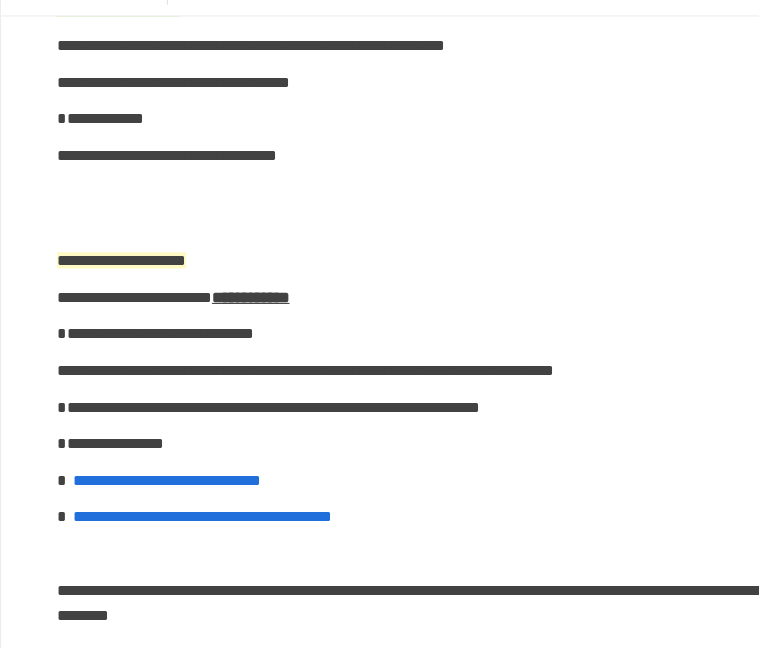 scroll, scrollTop: 1971, scrollLeft: 0, axis: vertical 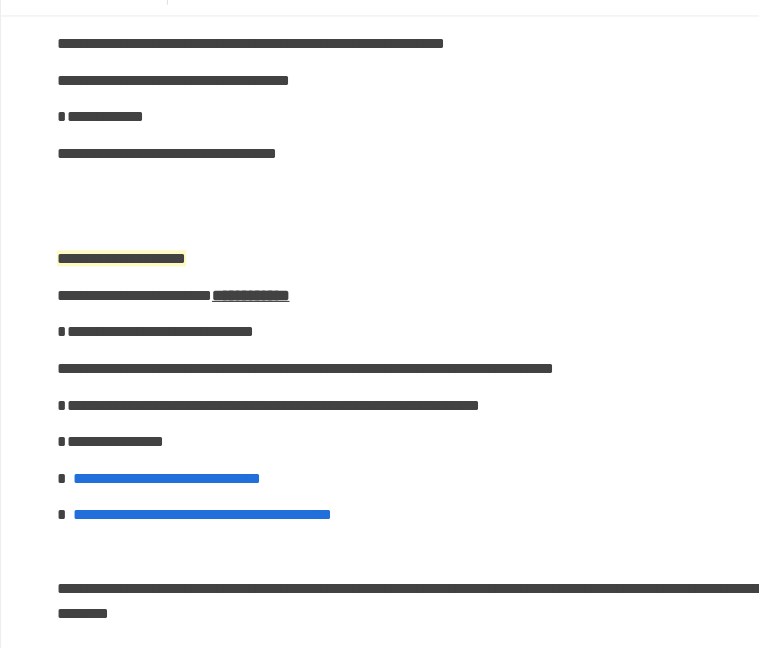click at bounding box center [380, 252] 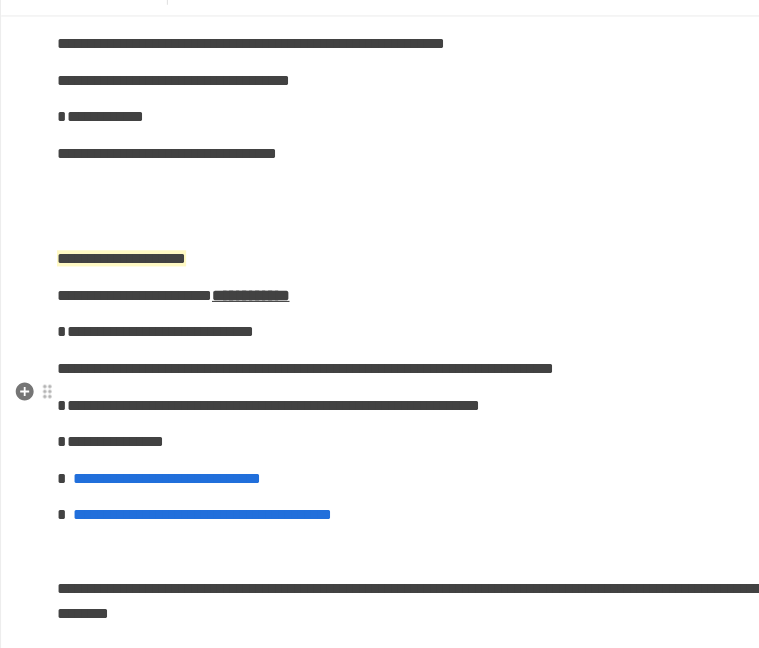 click on "**********" at bounding box center (380, -307) 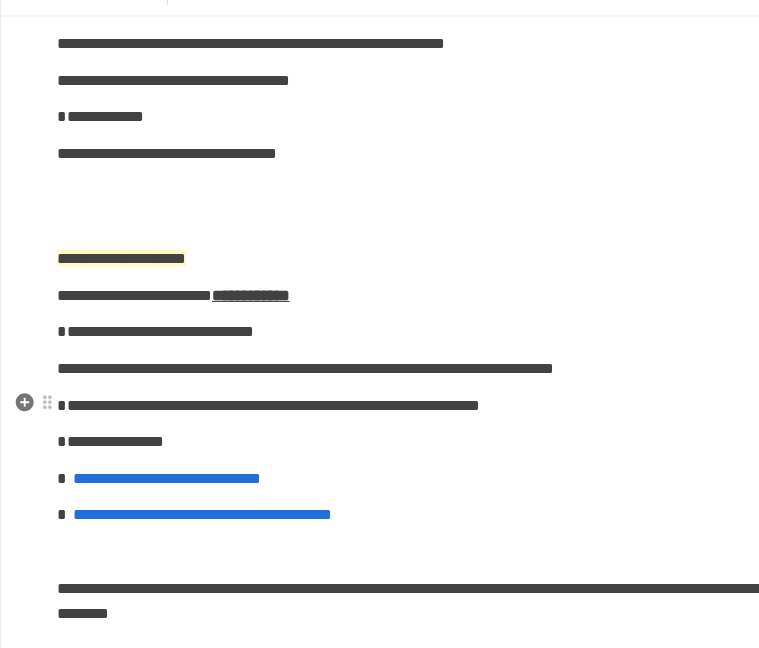 click at bounding box center [380, 220] 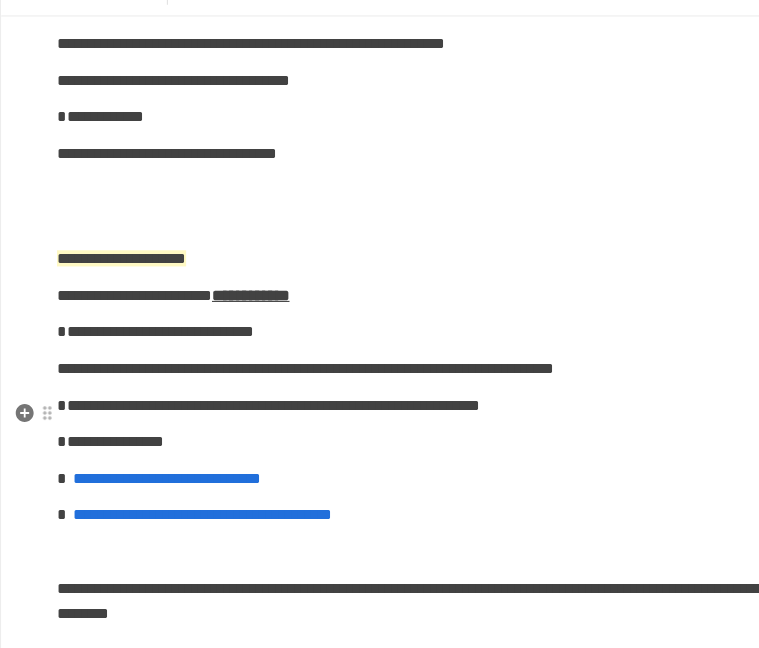 click at bounding box center (380, 230) 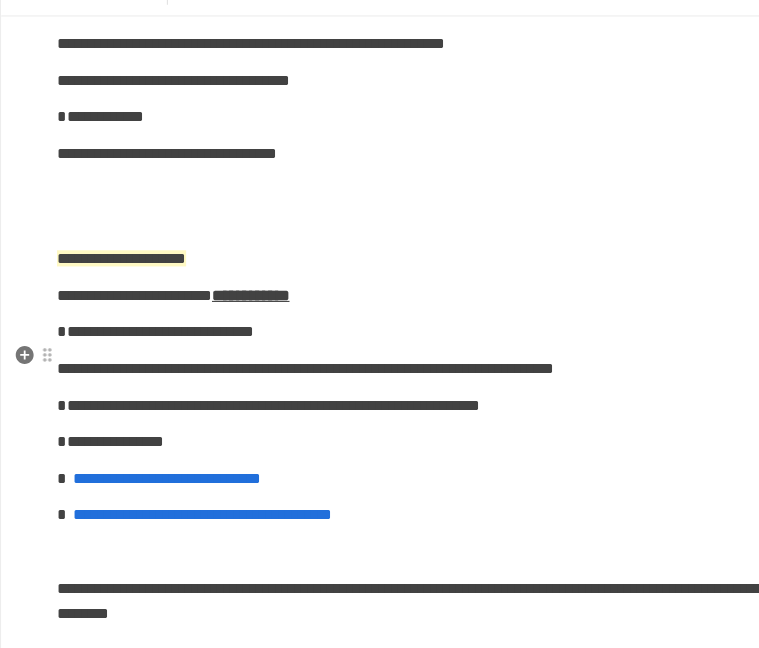 click on "**********" at bounding box center [380, 188] 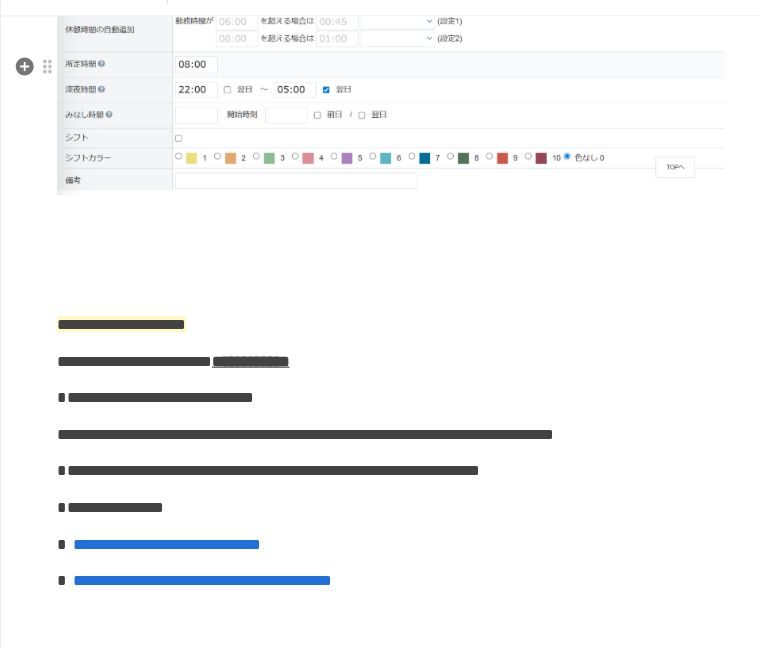 scroll, scrollTop: 2276, scrollLeft: 0, axis: vertical 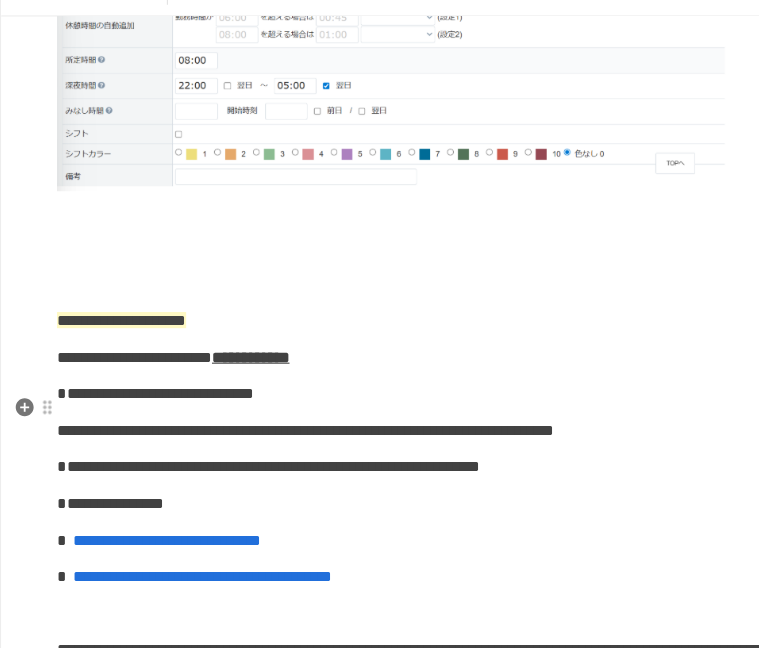 click on "**********" at bounding box center (380, -430) 